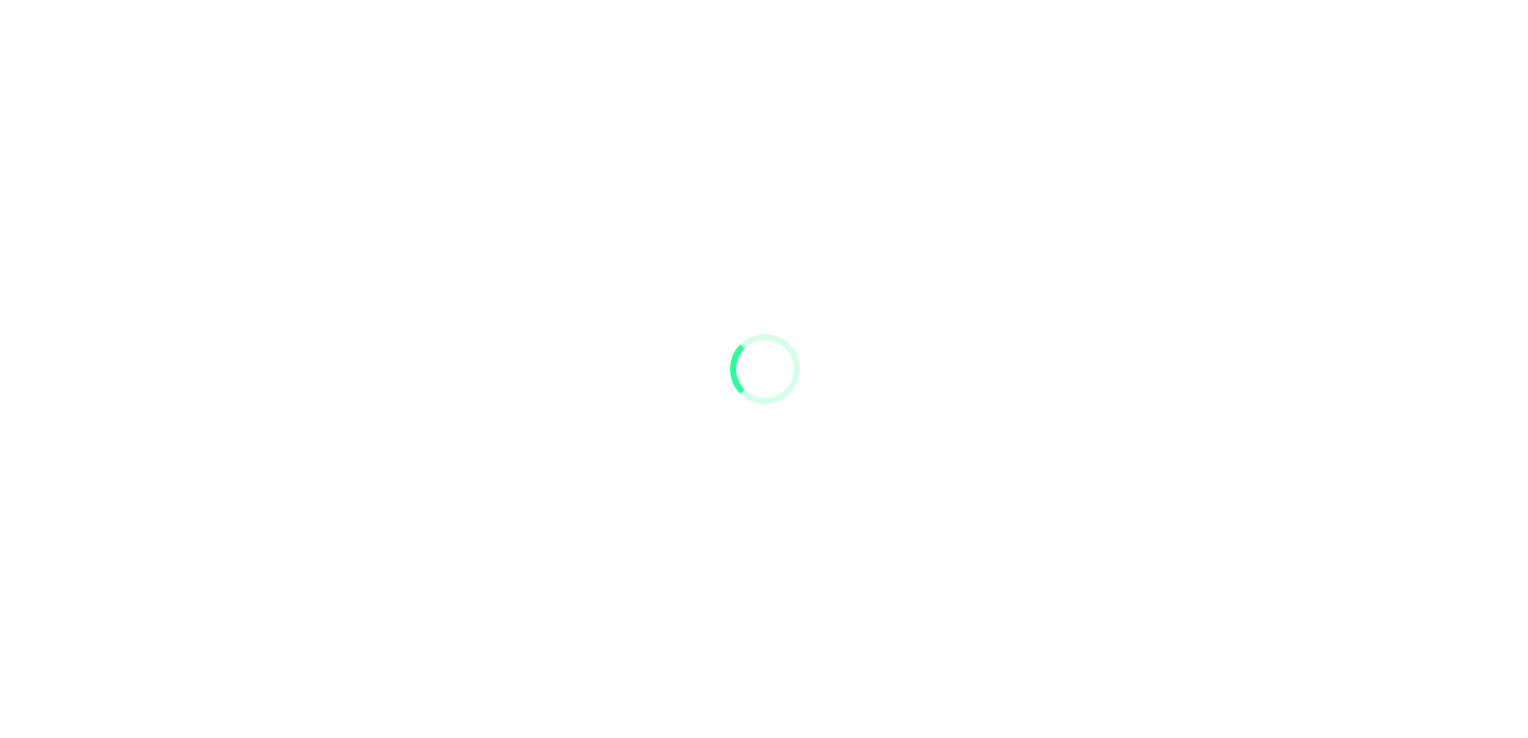 scroll, scrollTop: 0, scrollLeft: 0, axis: both 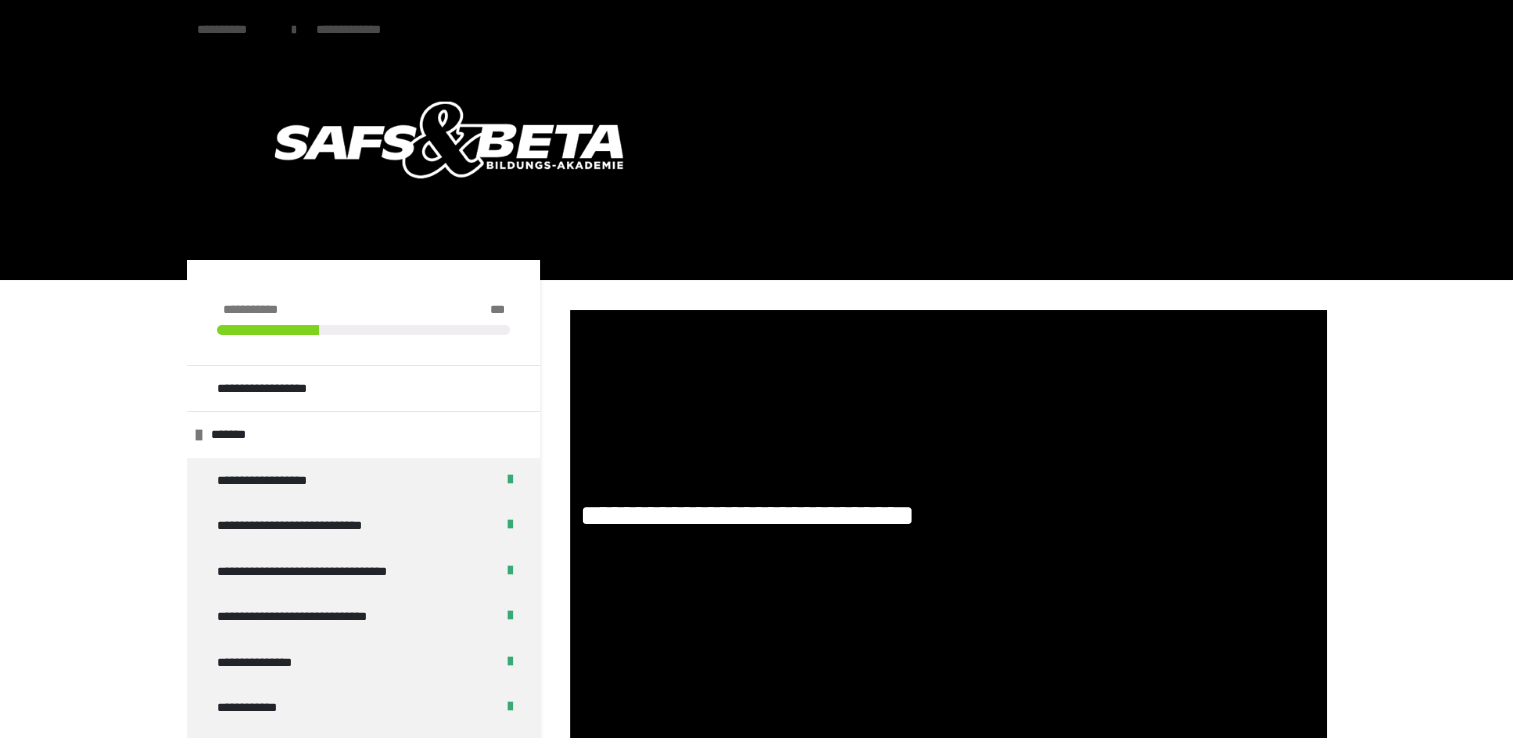 click on "**********" at bounding box center (756, 3204) 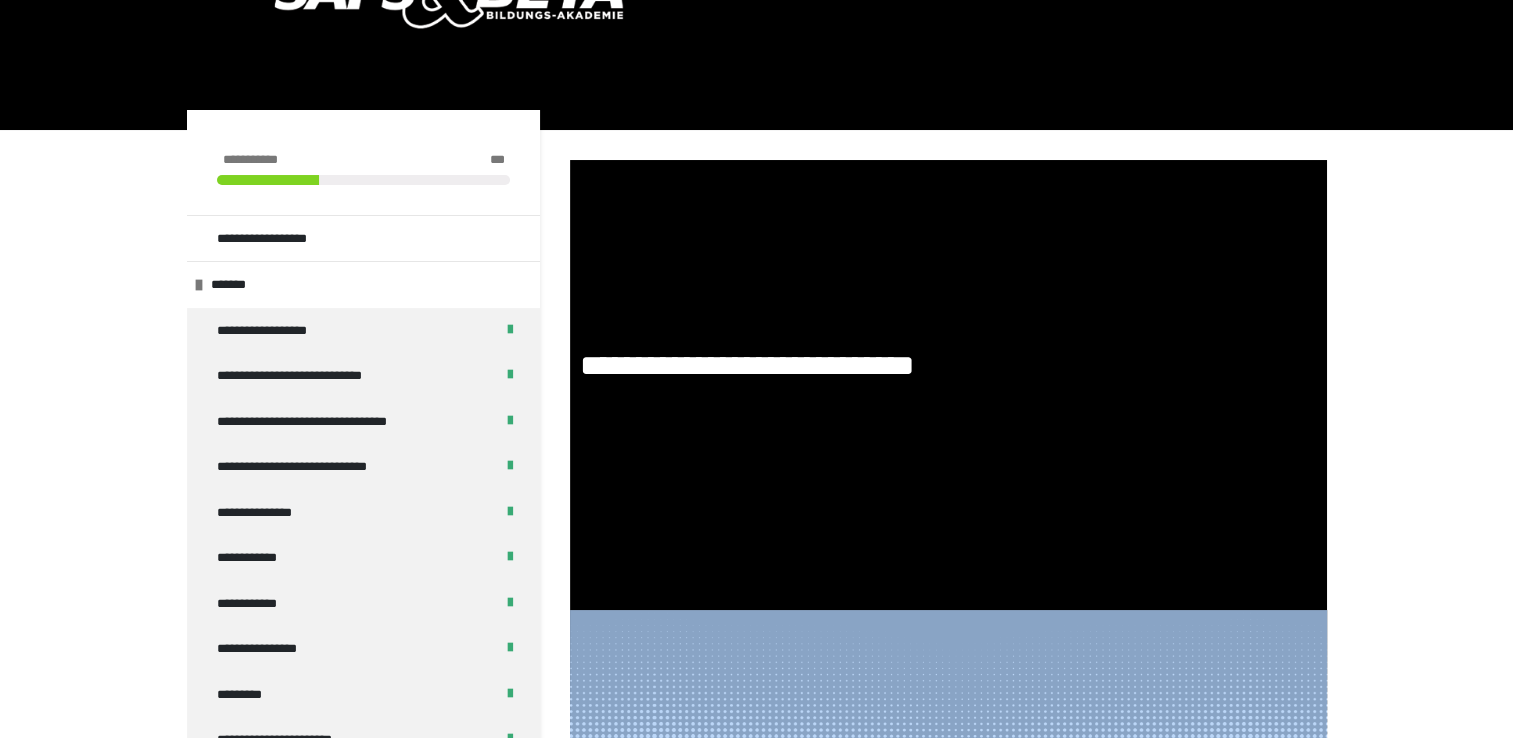 drag, startPoint x: 1511, startPoint y: 722, endPoint x: 1531, endPoint y: 727, distance: 20.615528 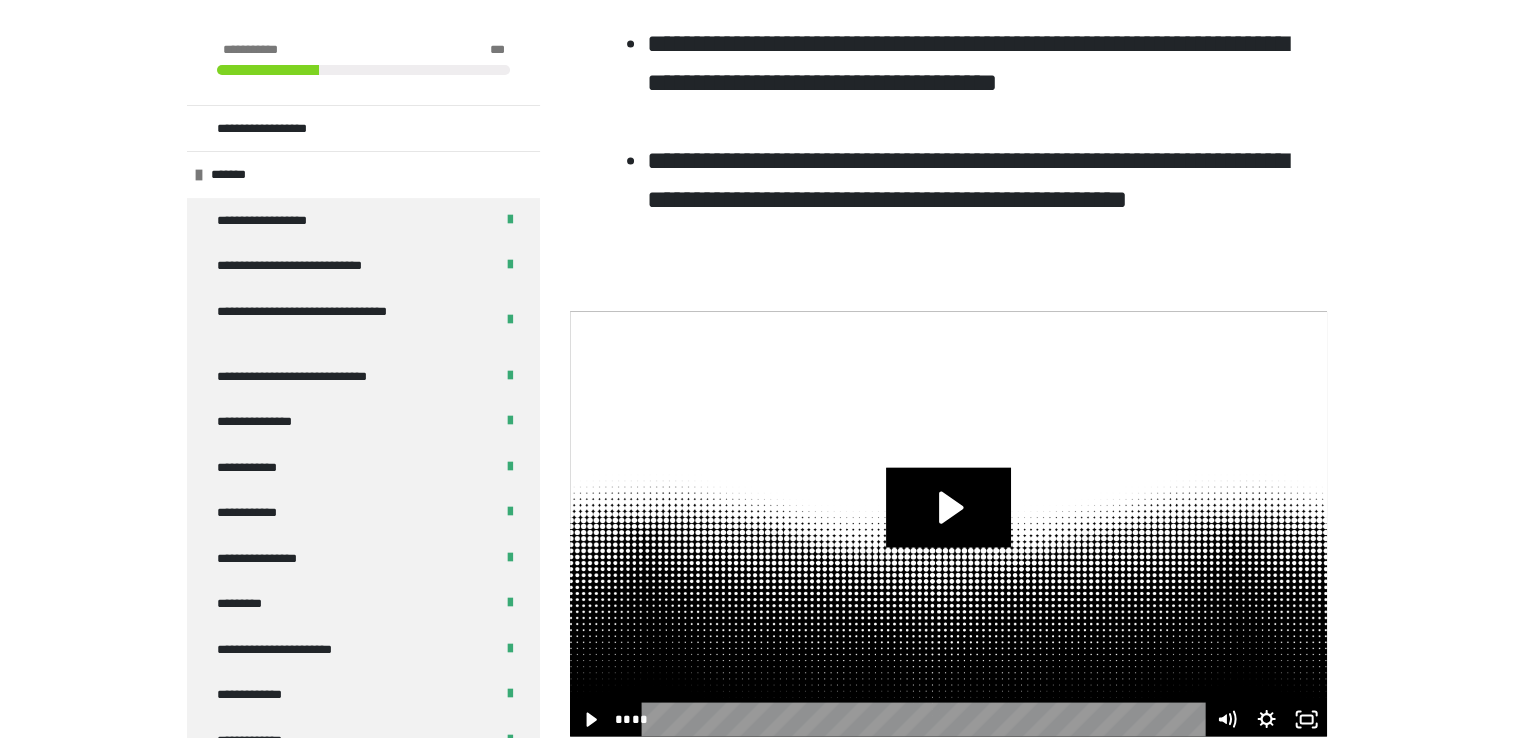 scroll, scrollTop: 3789, scrollLeft: 0, axis: vertical 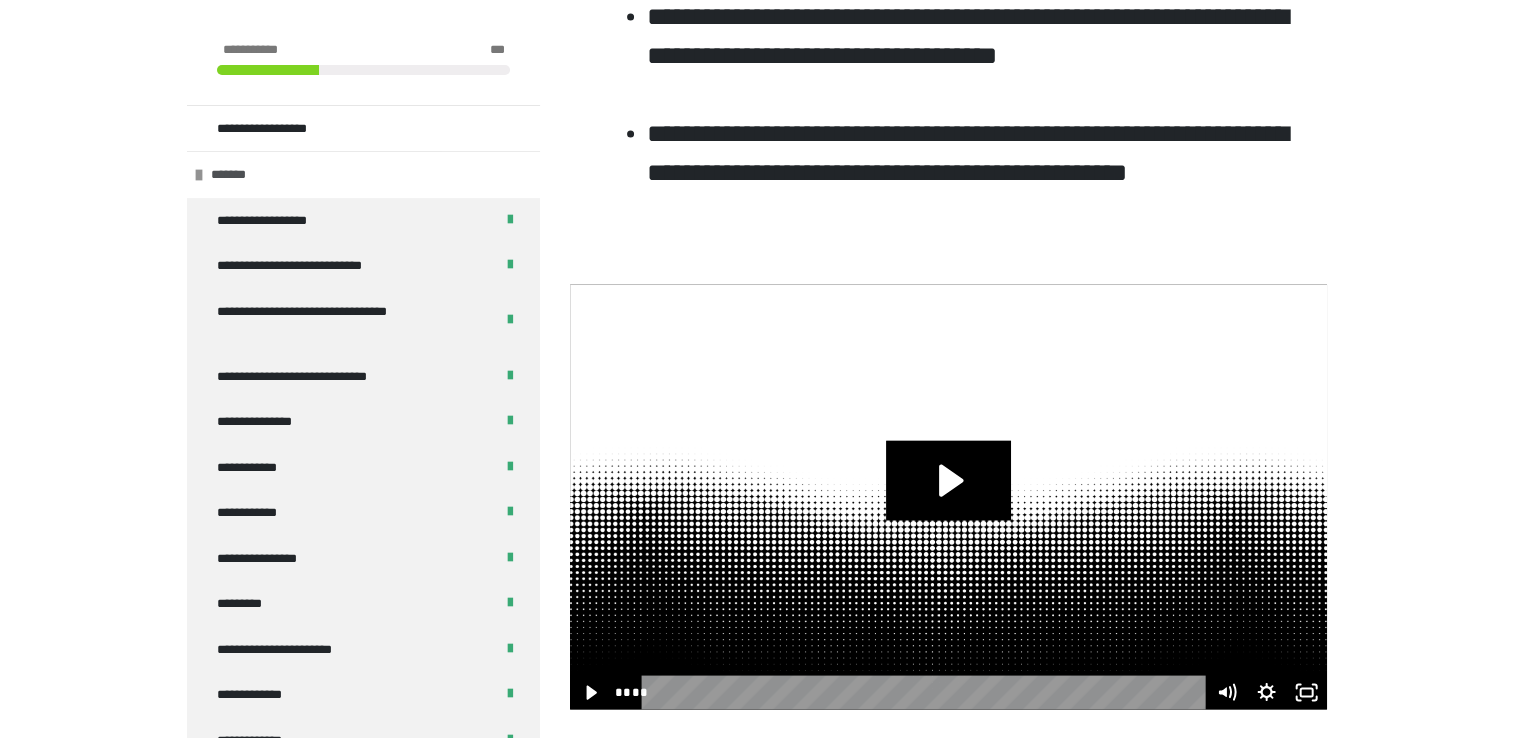click on "*******" at bounding box center (363, 174) 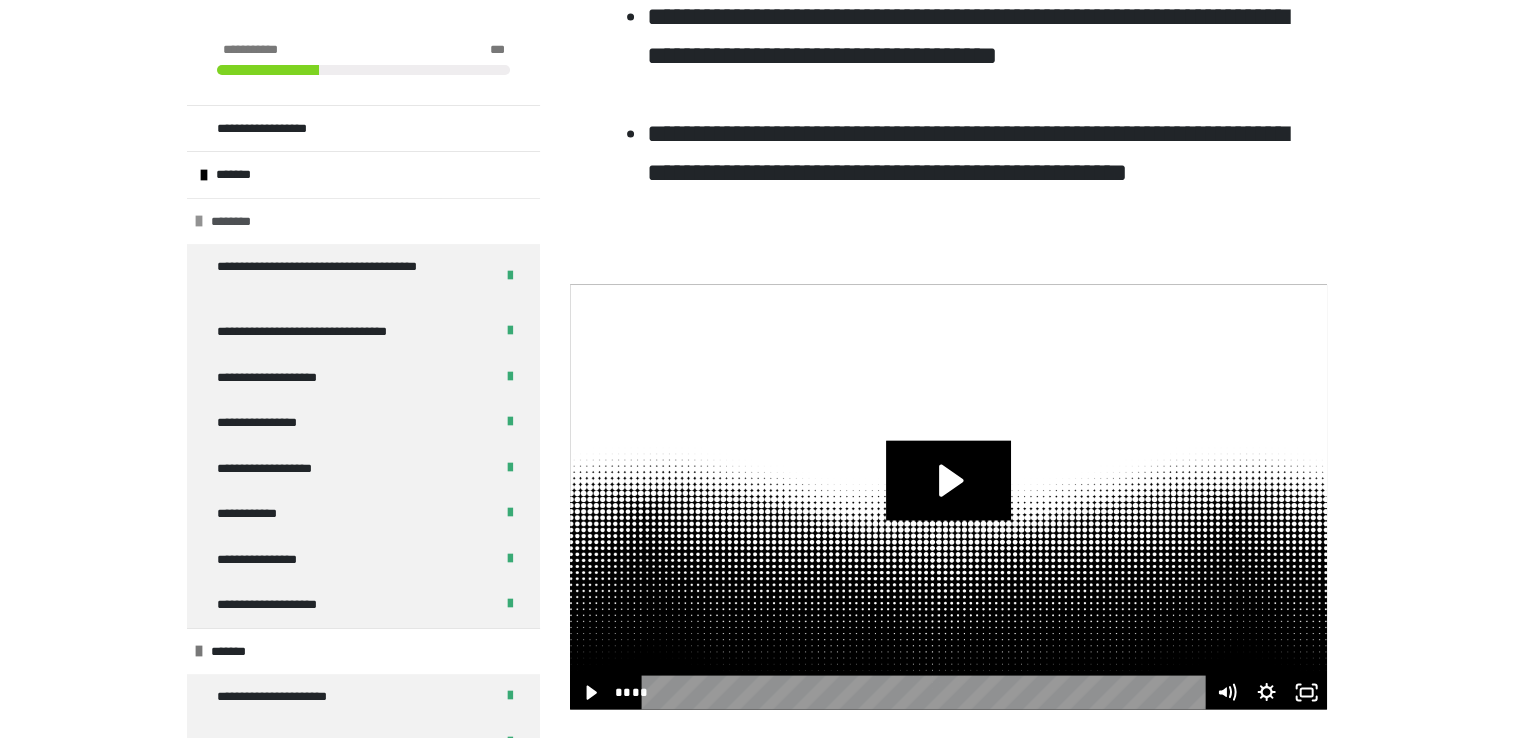 click on "********" at bounding box center (363, 221) 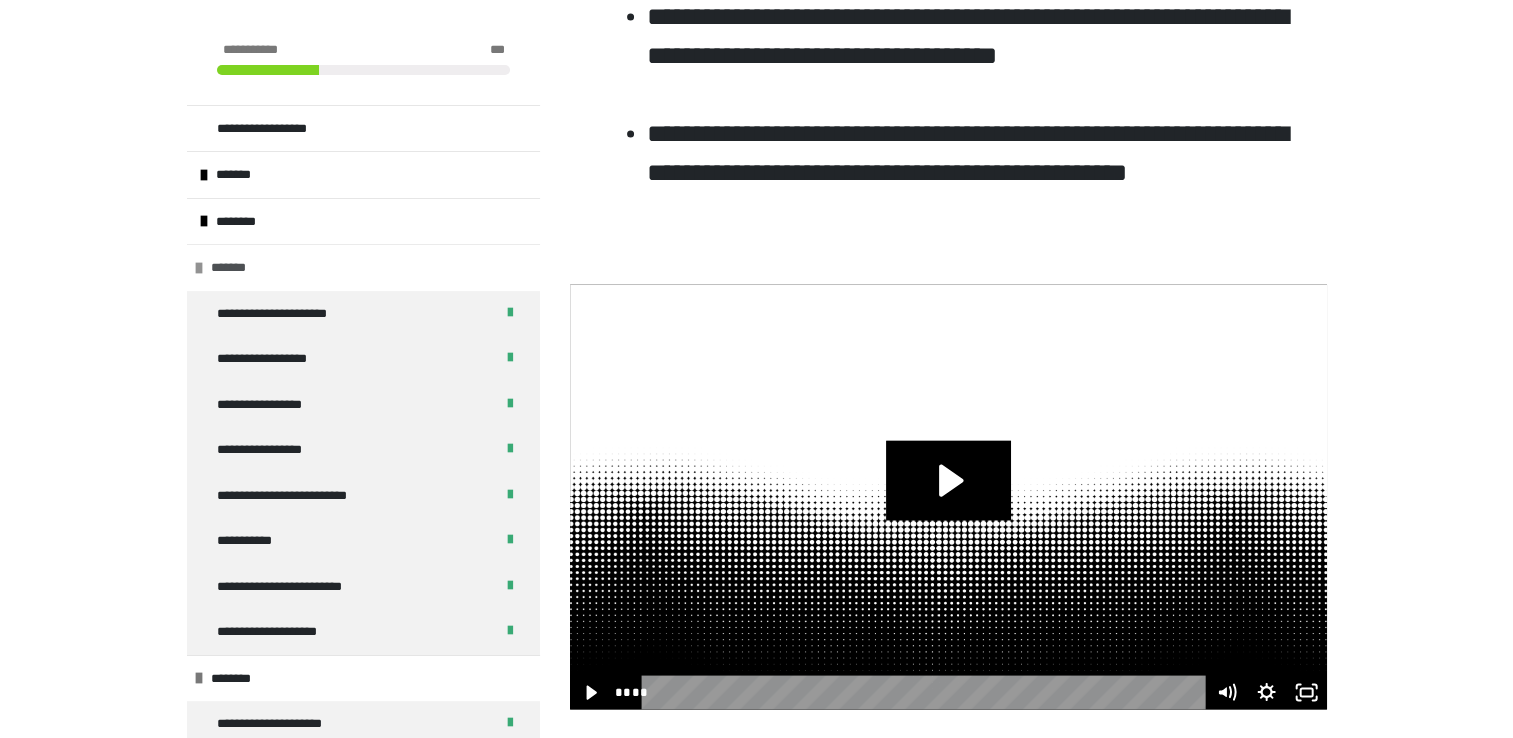 click on "*******" at bounding box center (363, 267) 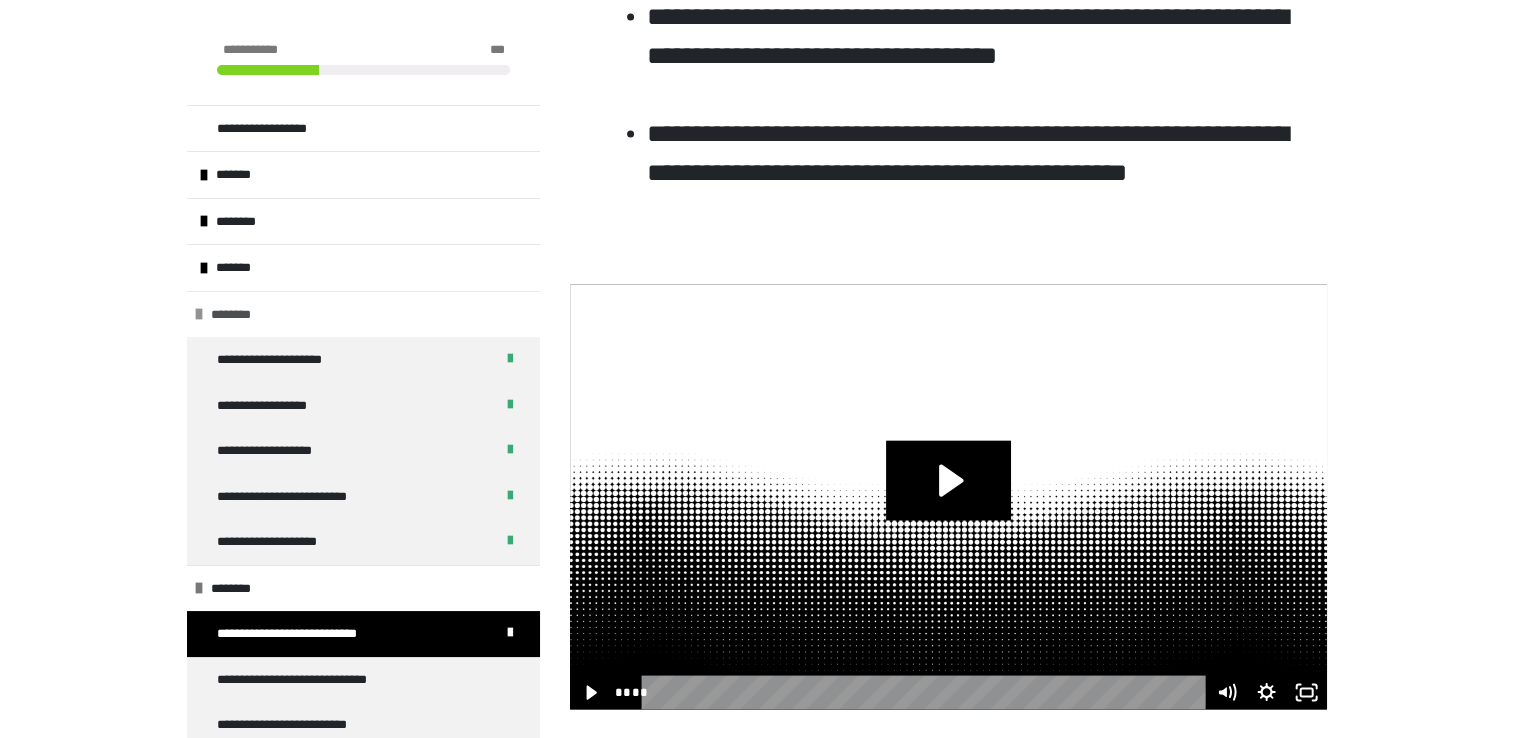 click on "********" at bounding box center [363, 314] 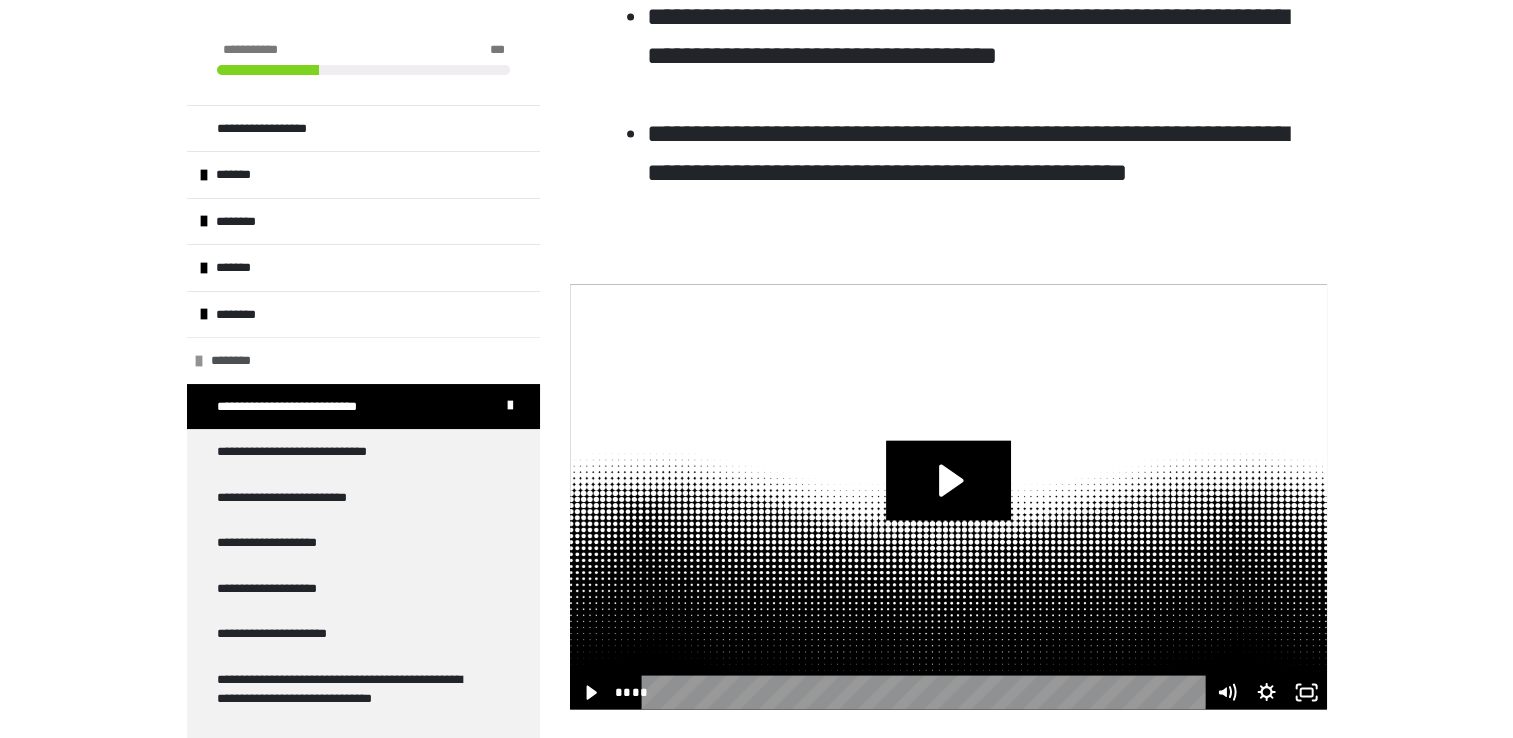 click on "********" at bounding box center (363, 360) 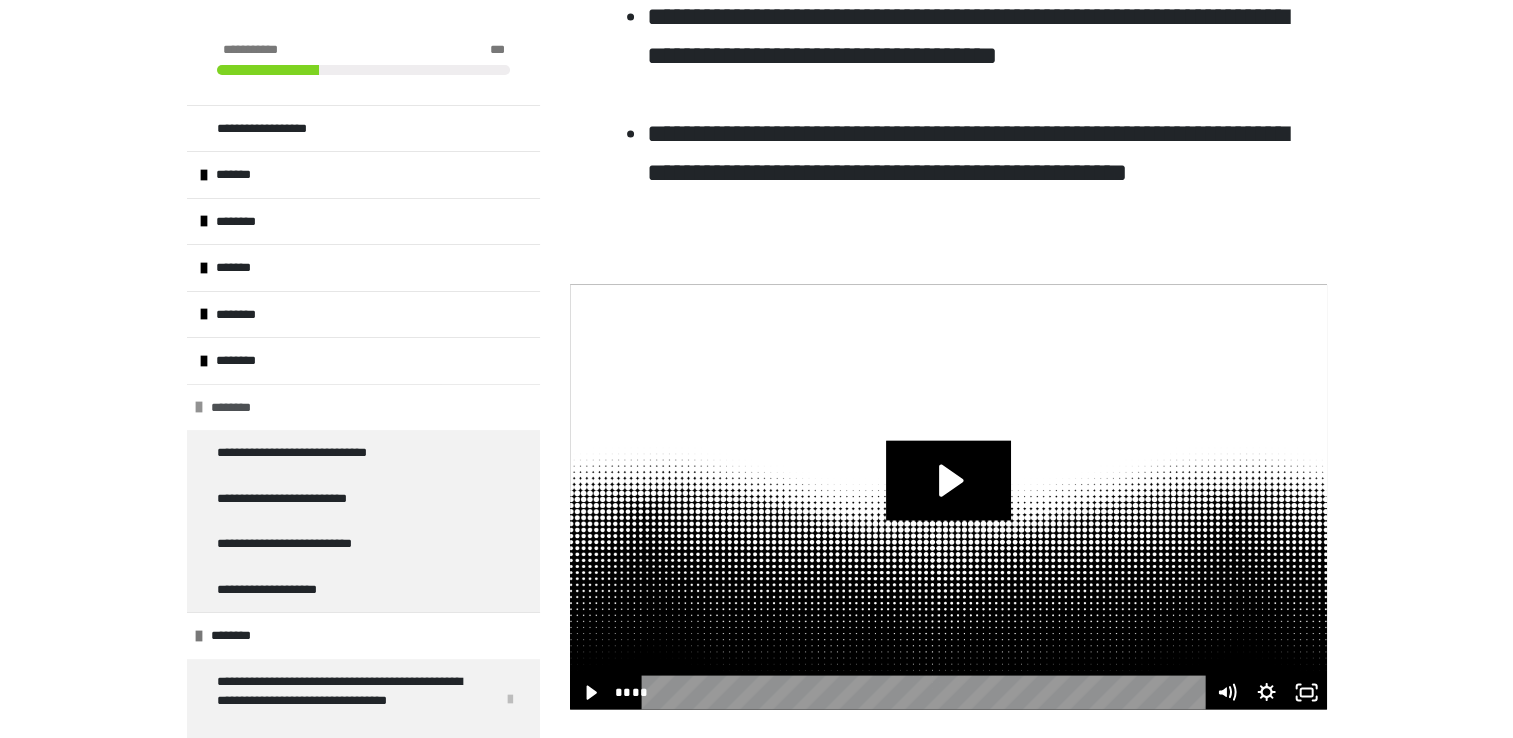 click on "********" at bounding box center [363, 407] 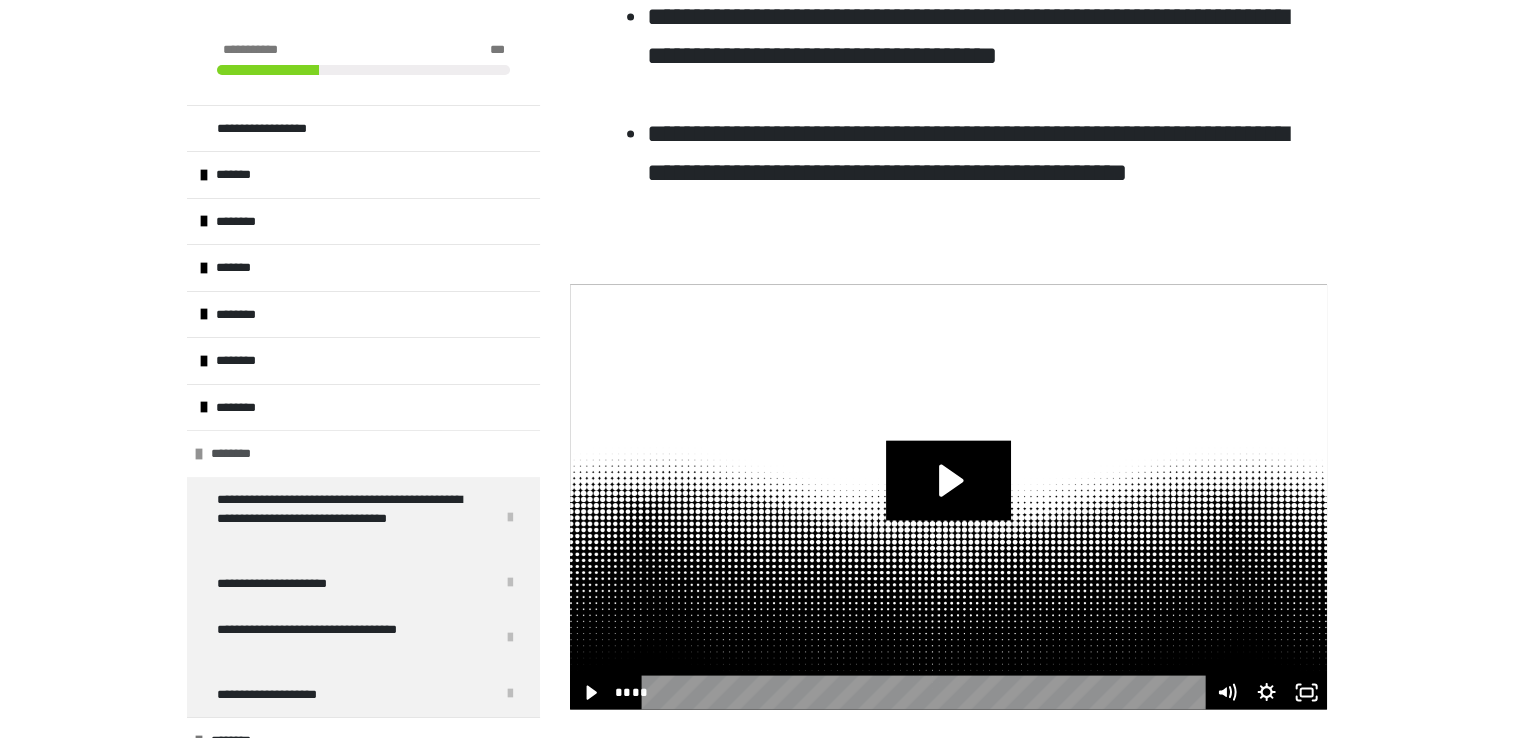 click on "********" at bounding box center [363, 453] 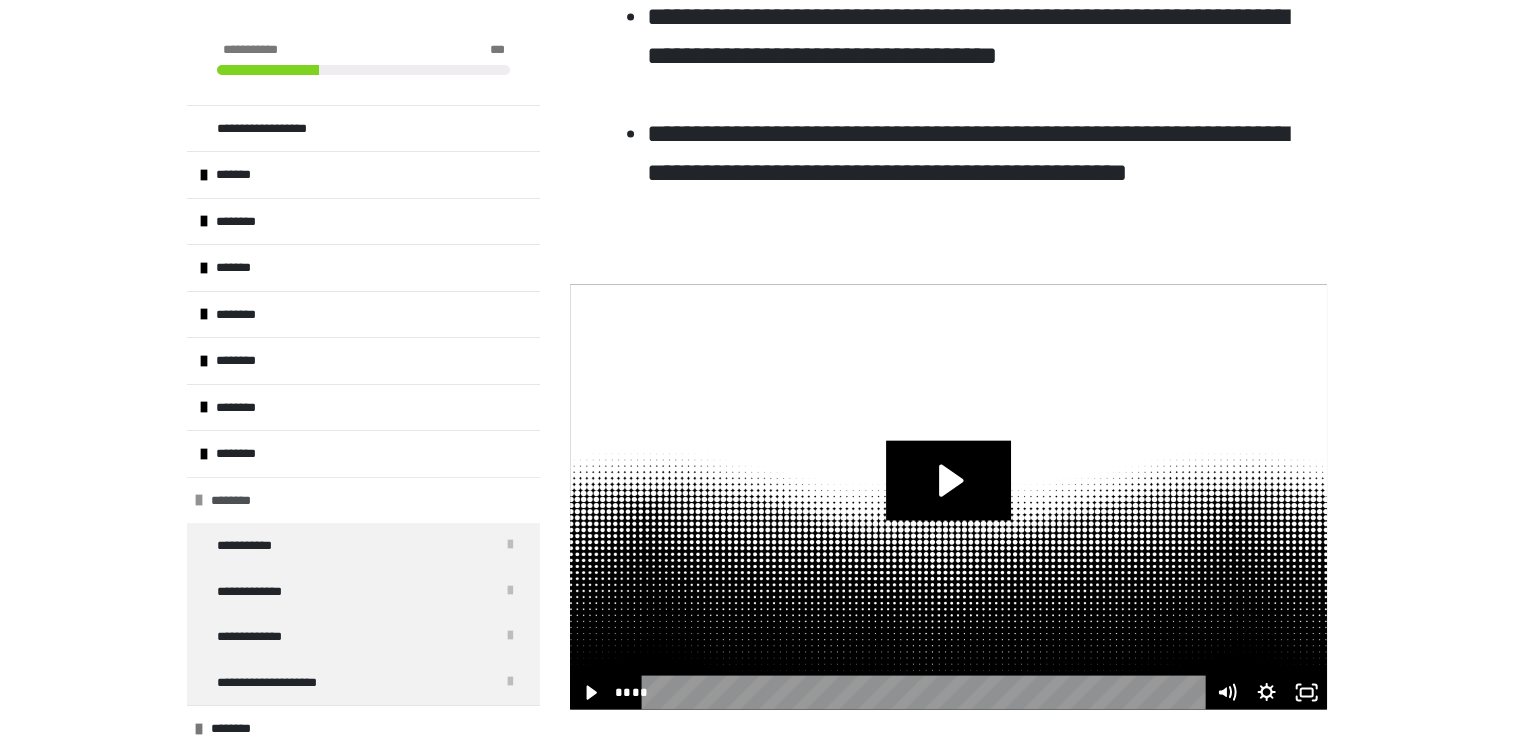 click on "********" at bounding box center (363, 500) 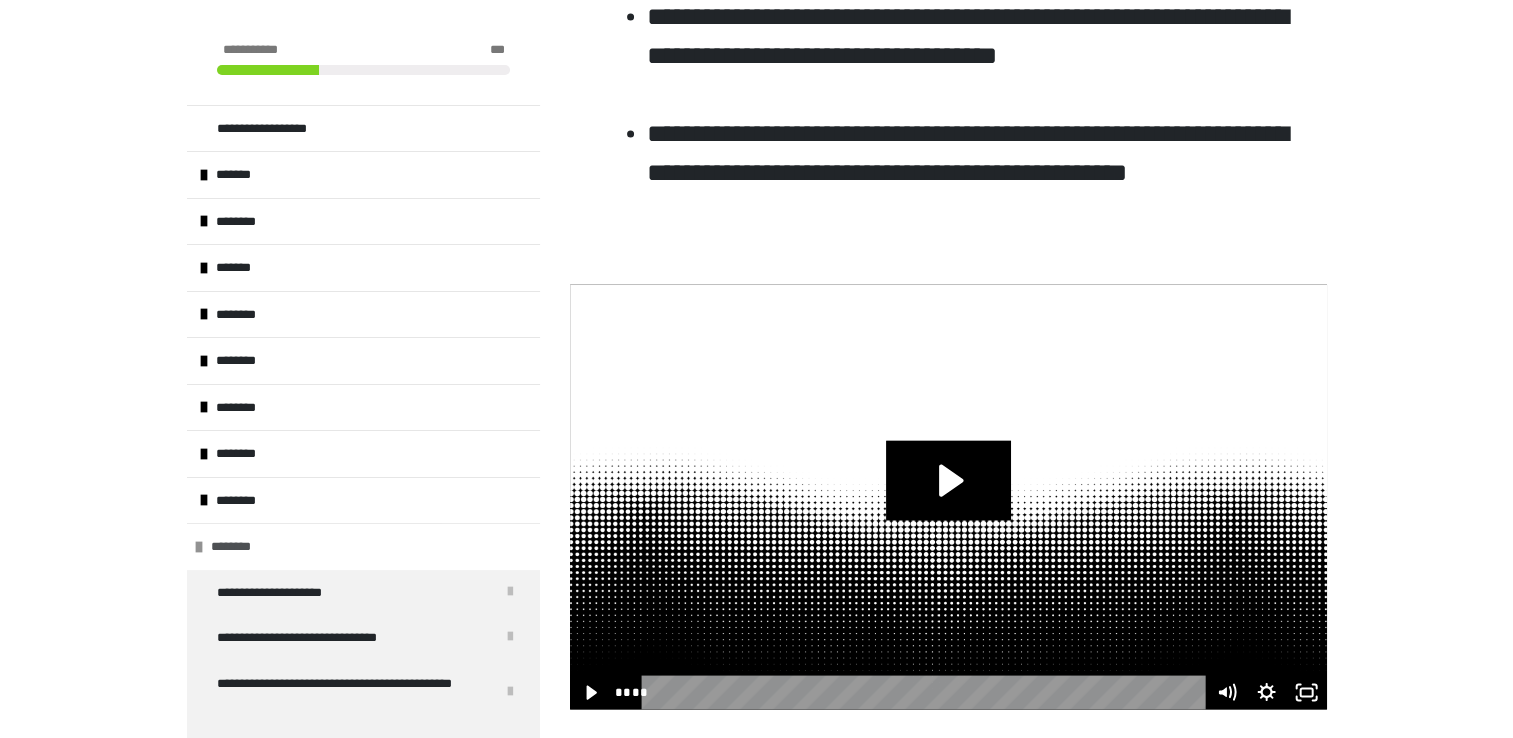 click on "********" at bounding box center [363, 546] 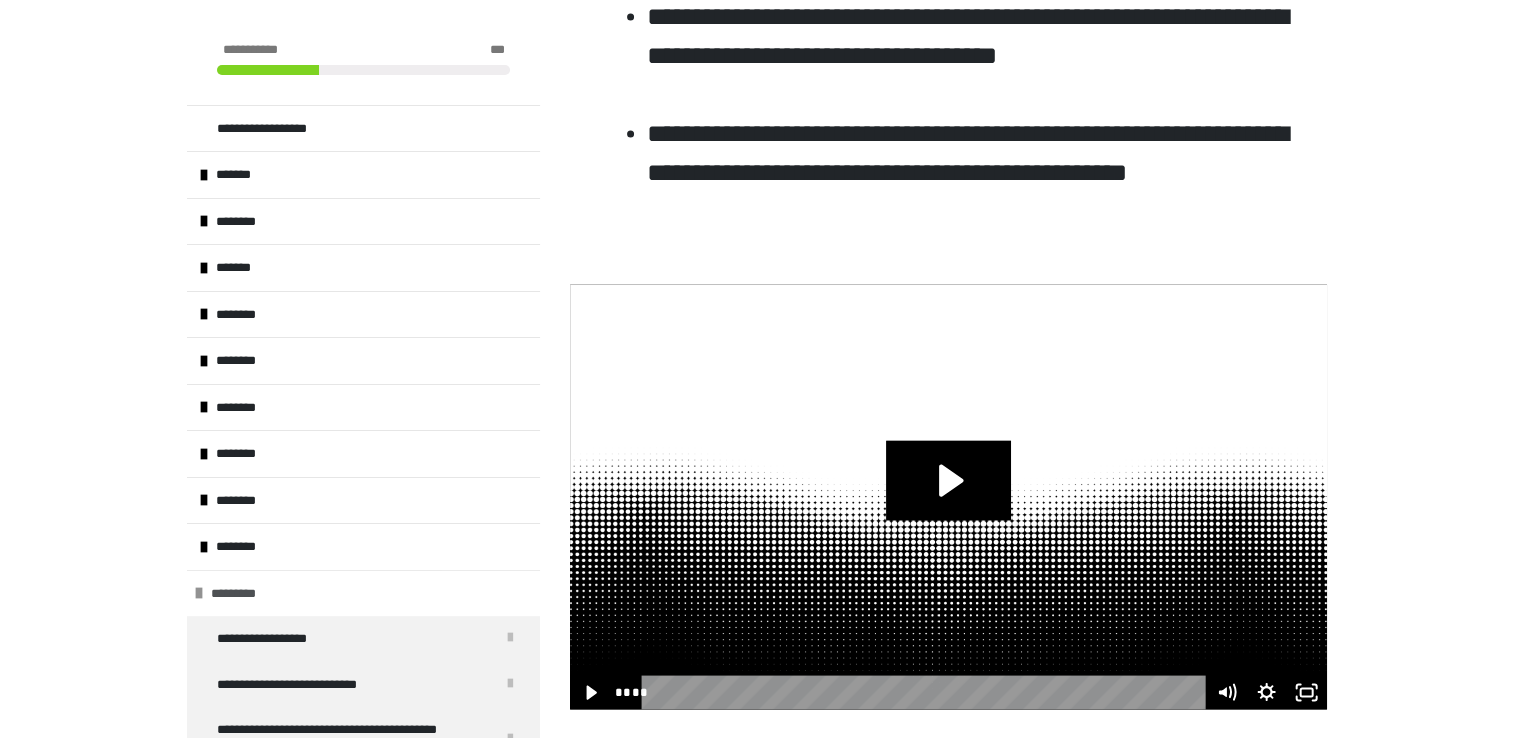 click on "*********" at bounding box center [240, 594] 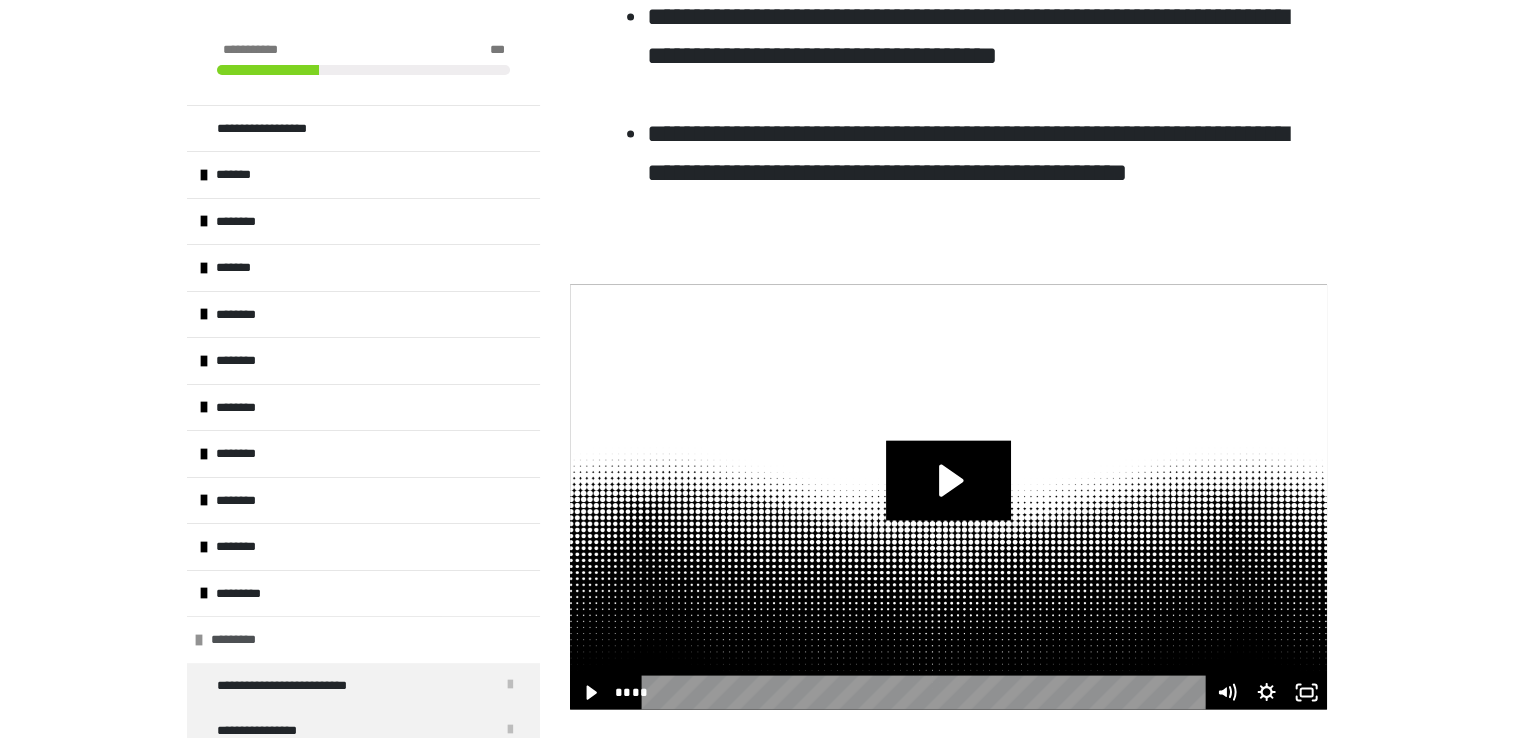 click on "*********" at bounding box center [363, 639] 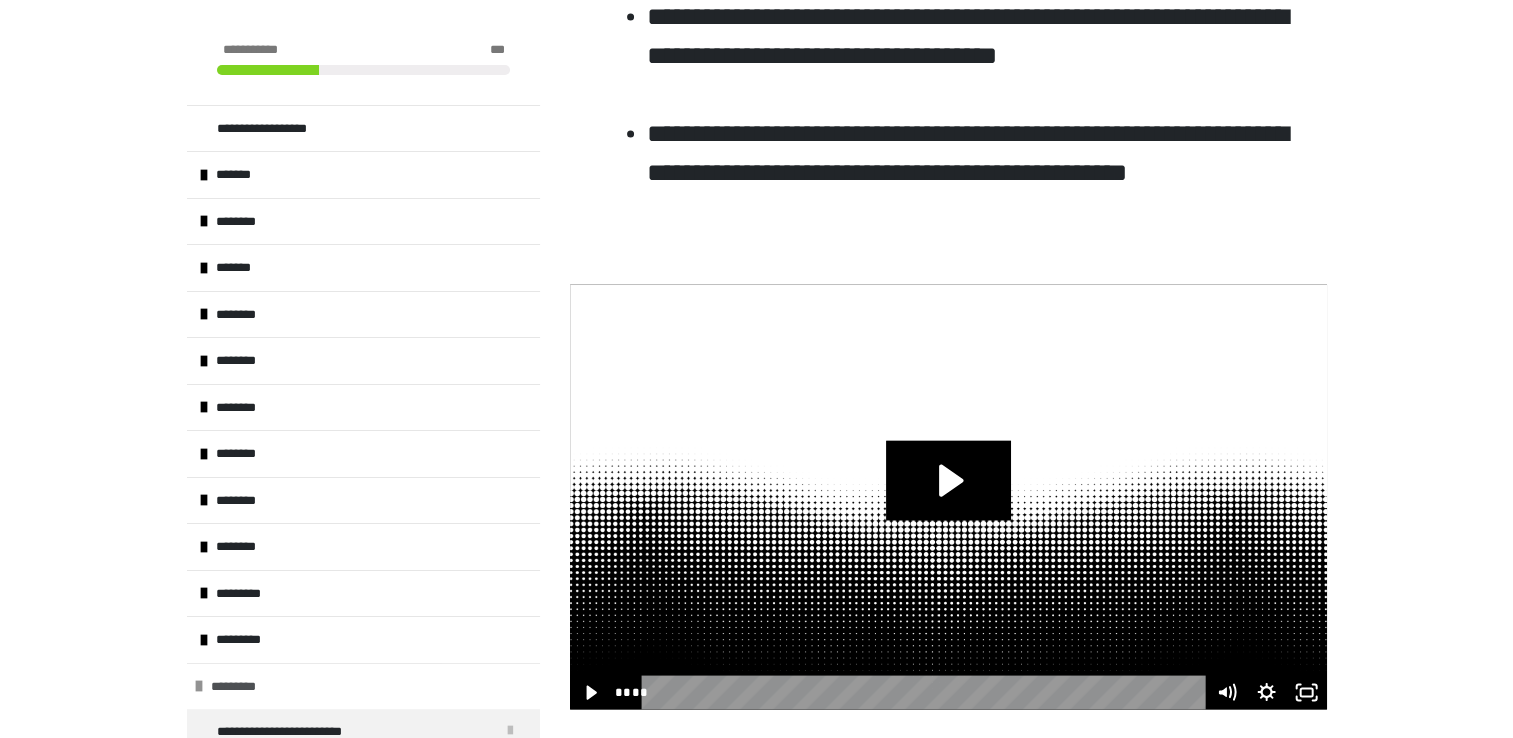 click on "*********" at bounding box center (239, 687) 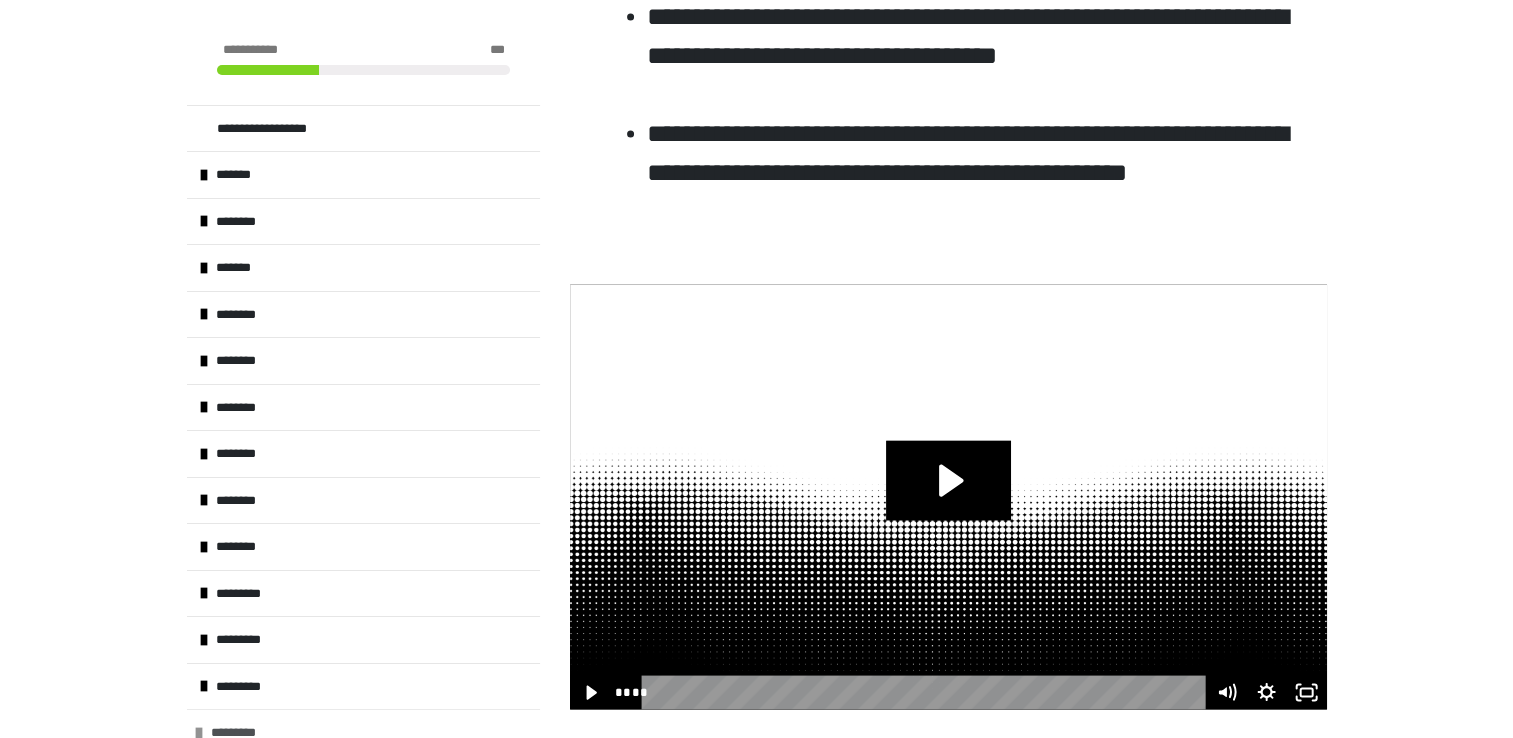 click on "*********" at bounding box center (239, 733) 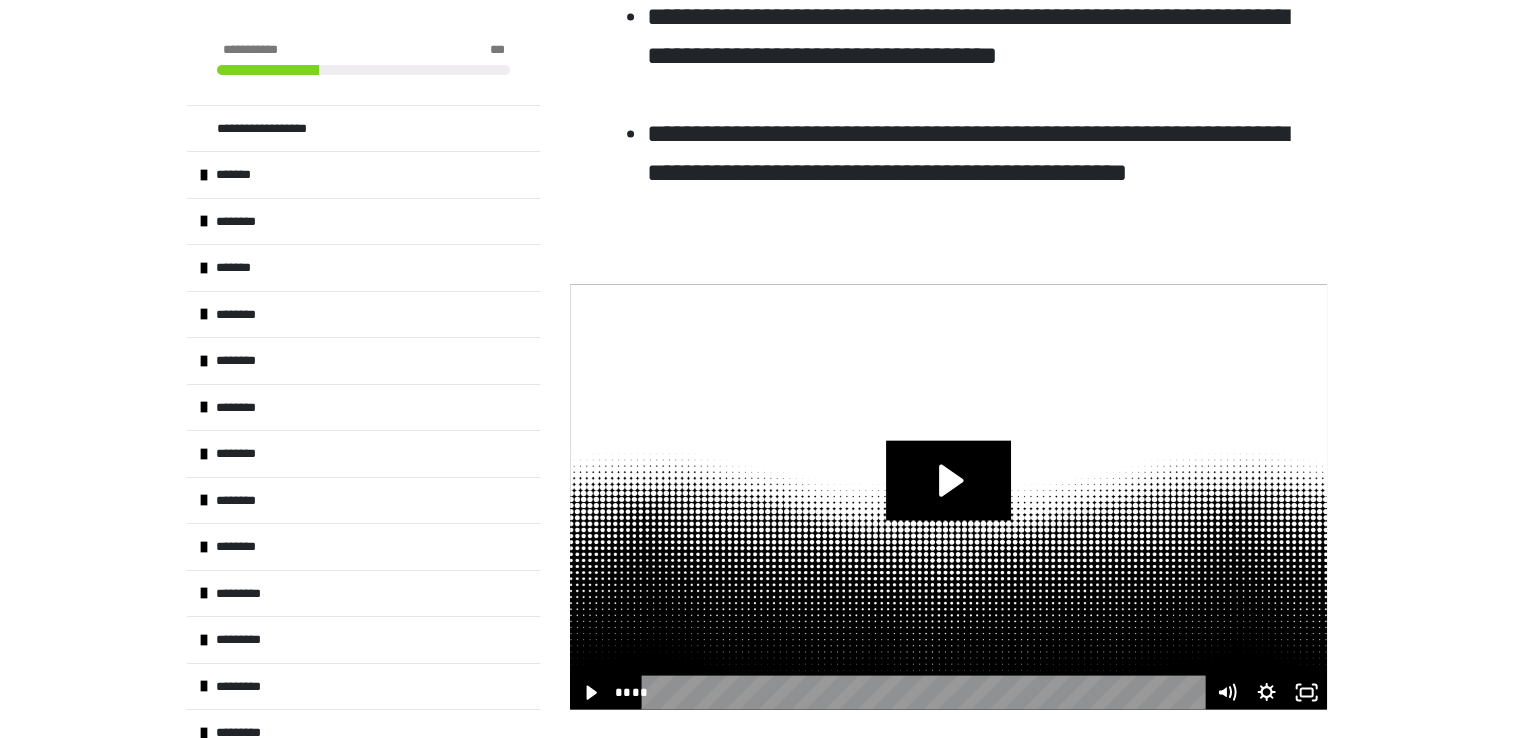 scroll, scrollTop: 649, scrollLeft: 0, axis: vertical 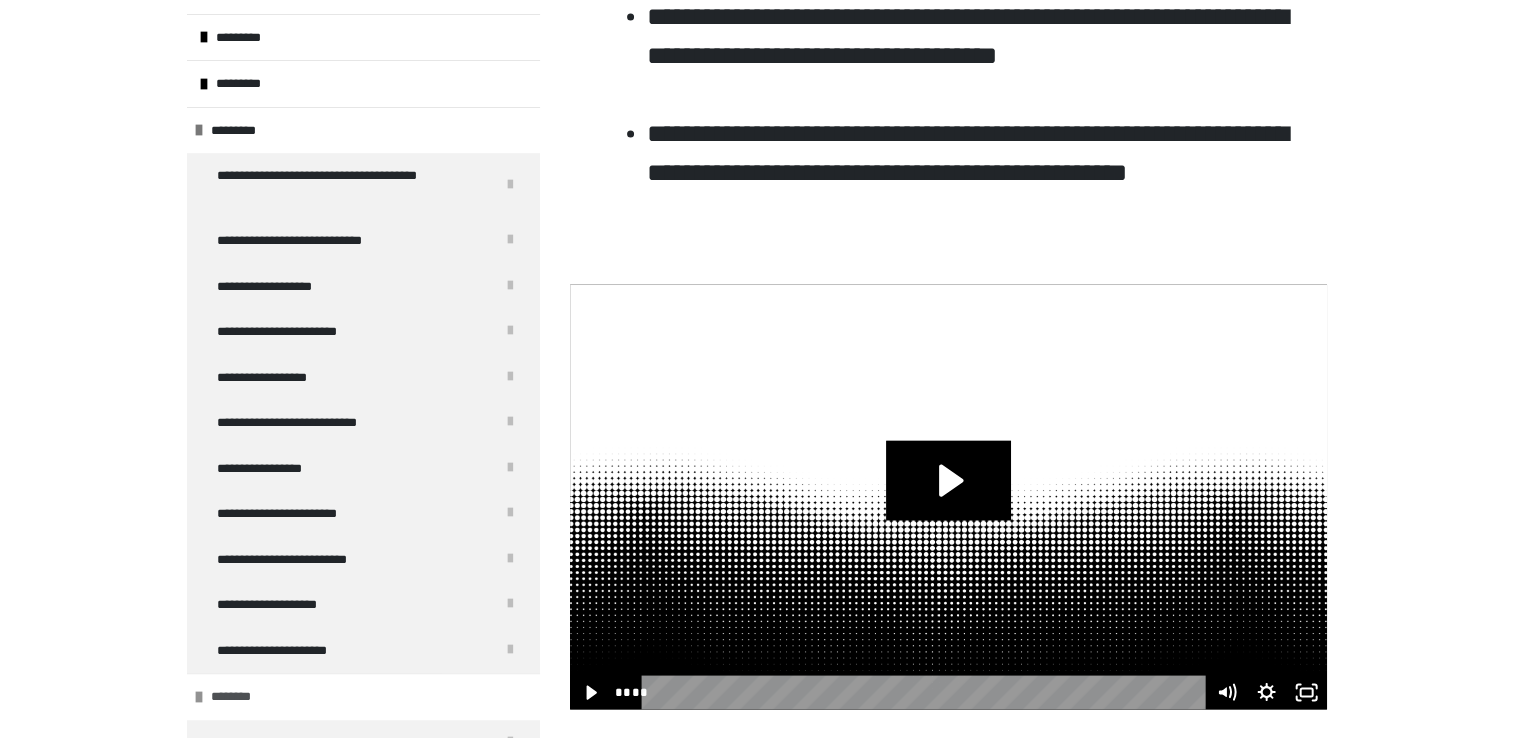 click on "********" at bounding box center (363, 696) 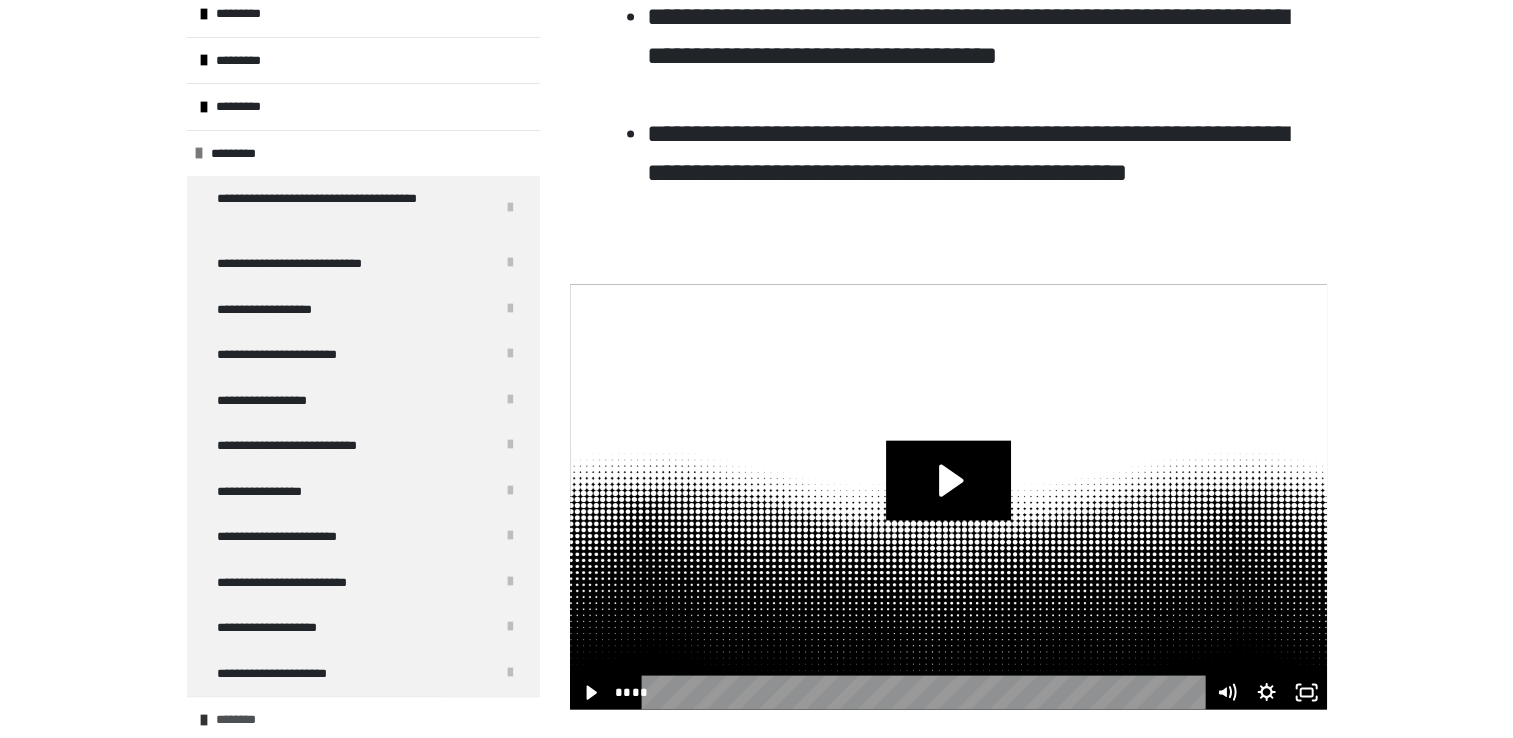 scroll, scrollTop: 622, scrollLeft: 0, axis: vertical 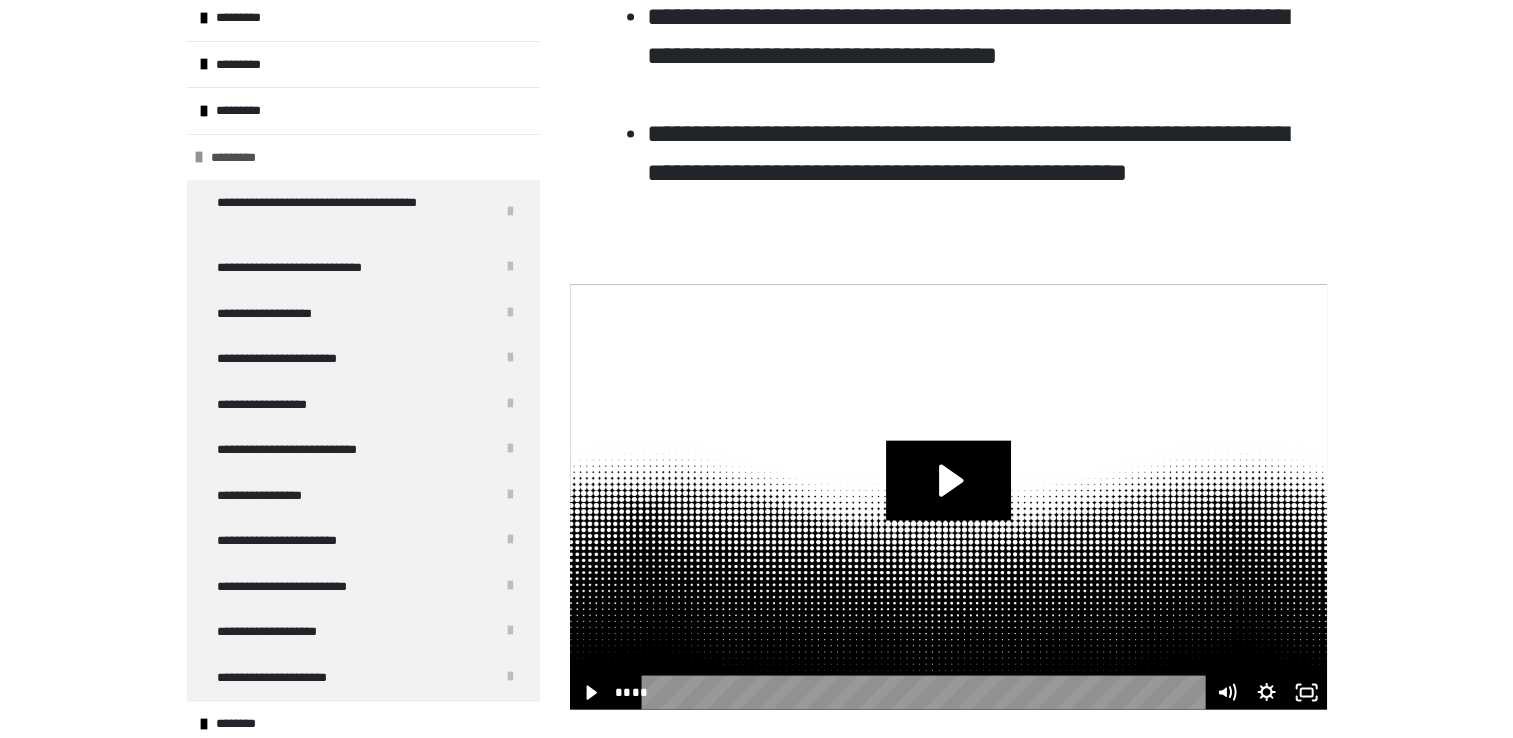 click on "*********" at bounding box center [363, 157] 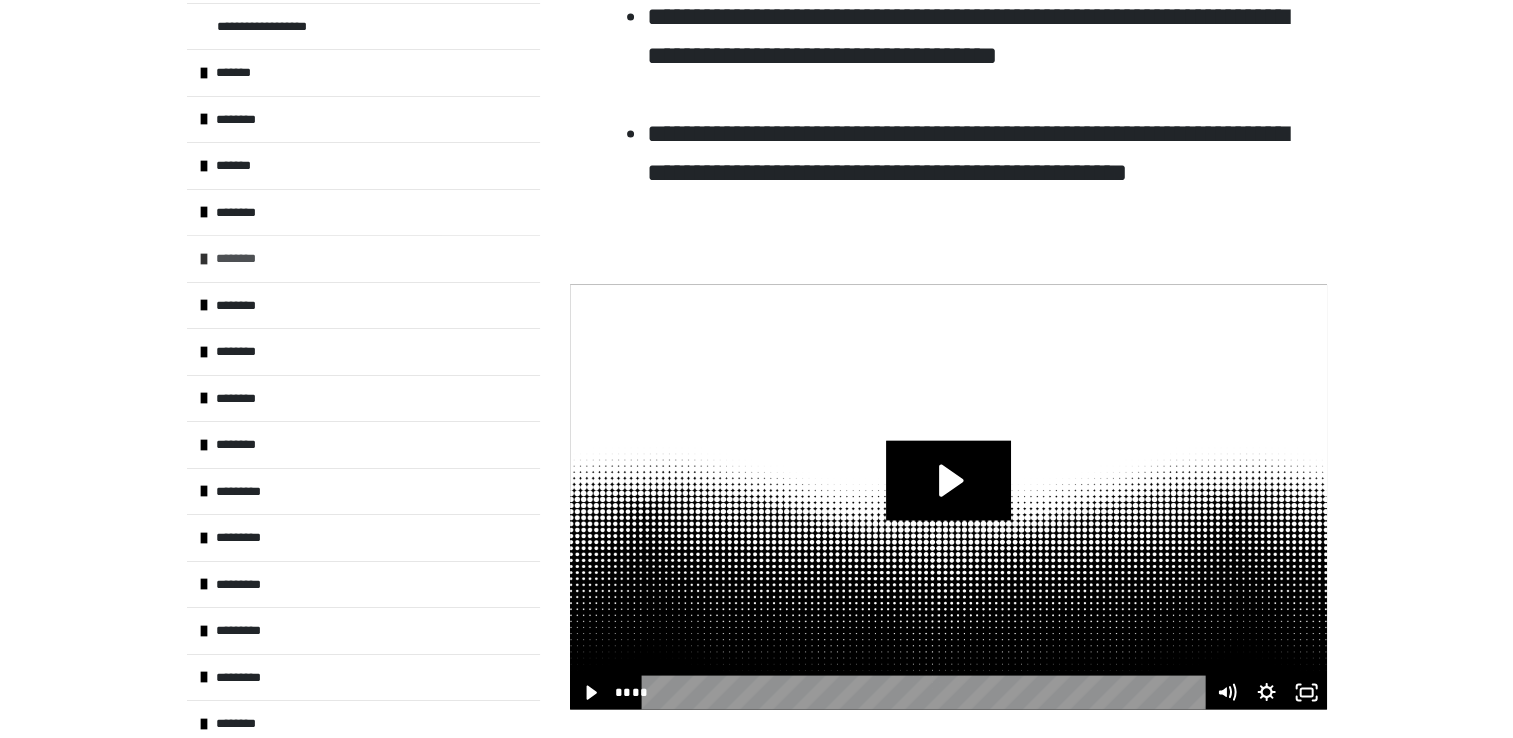 click on "********" at bounding box center [363, 258] 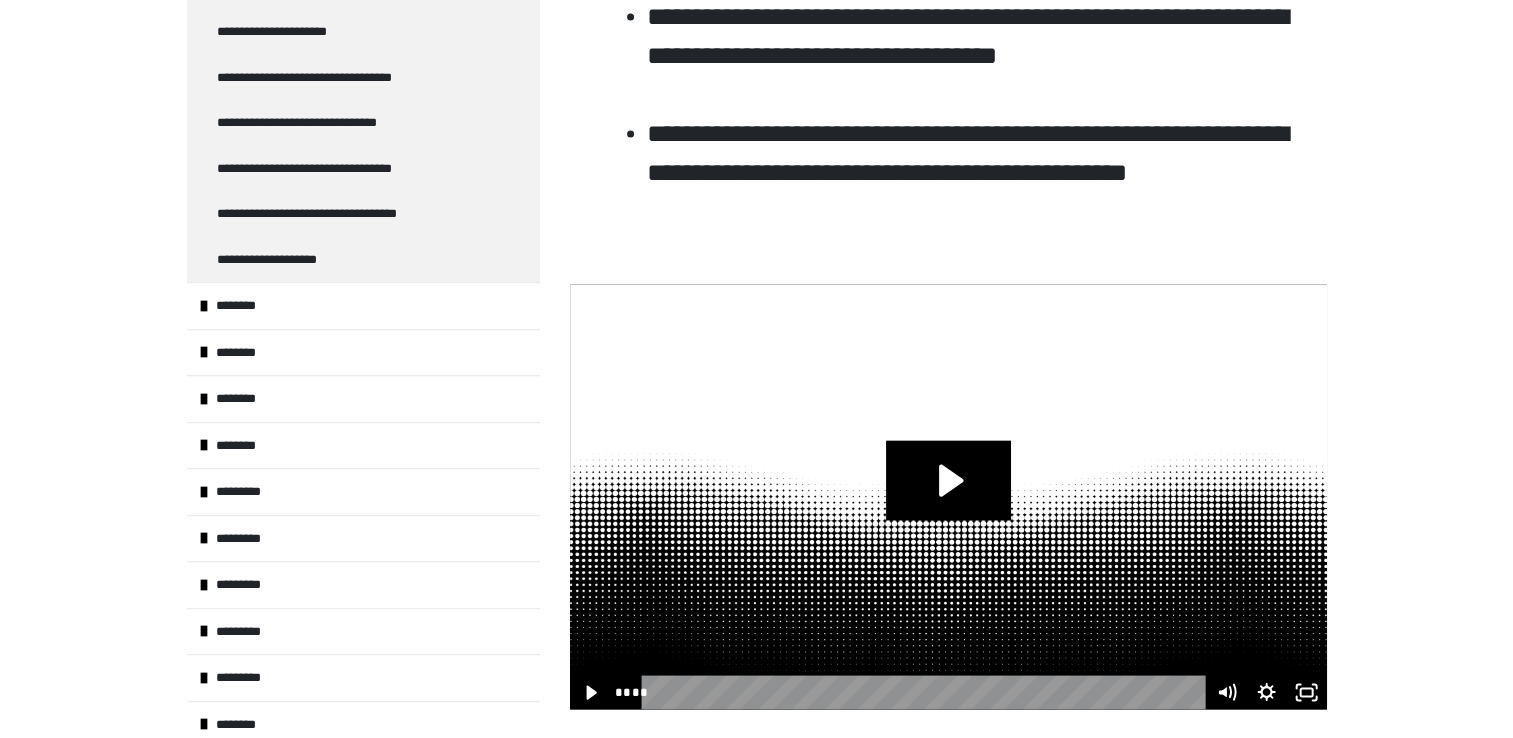 click on "**********" at bounding box center (363, 371) 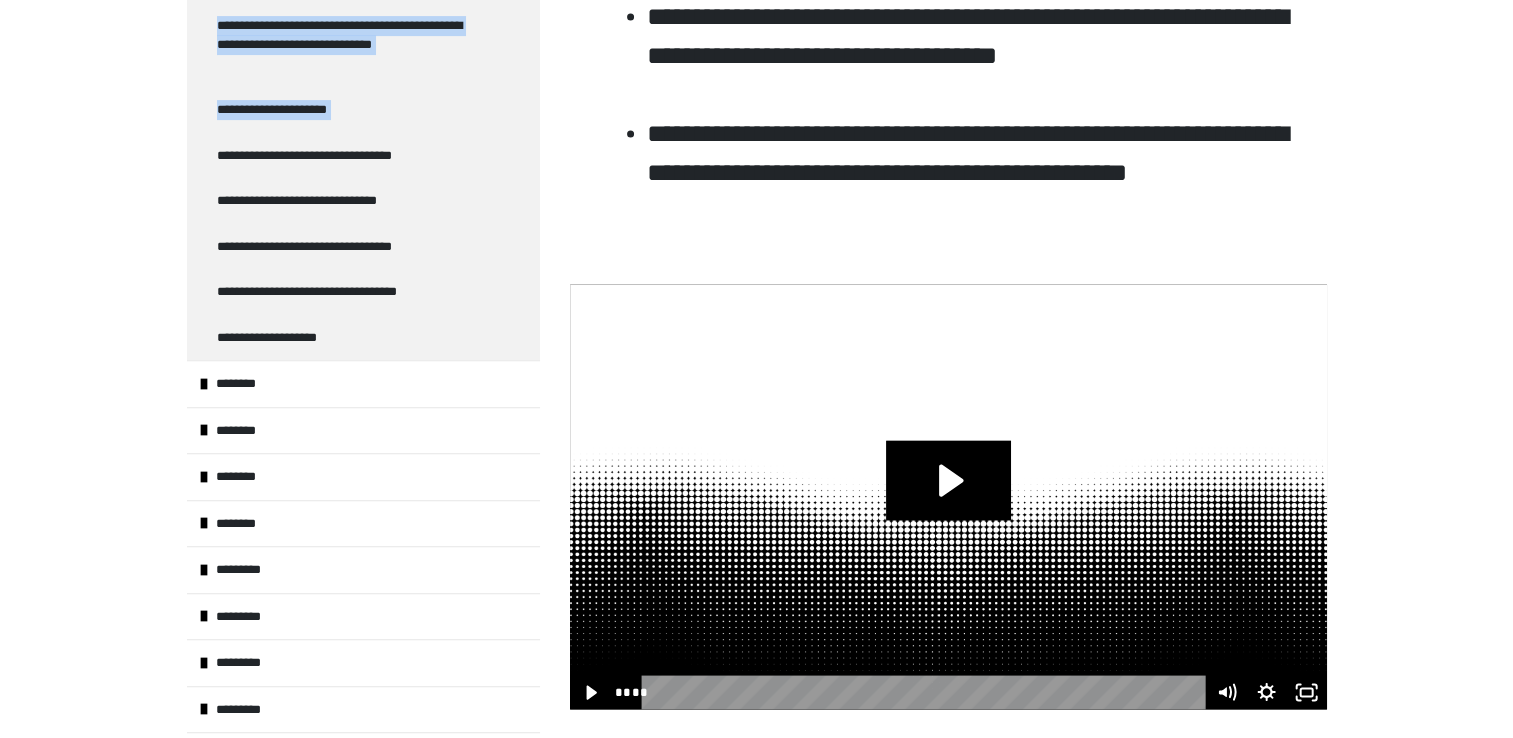scroll, scrollTop: 652, scrollLeft: 0, axis: vertical 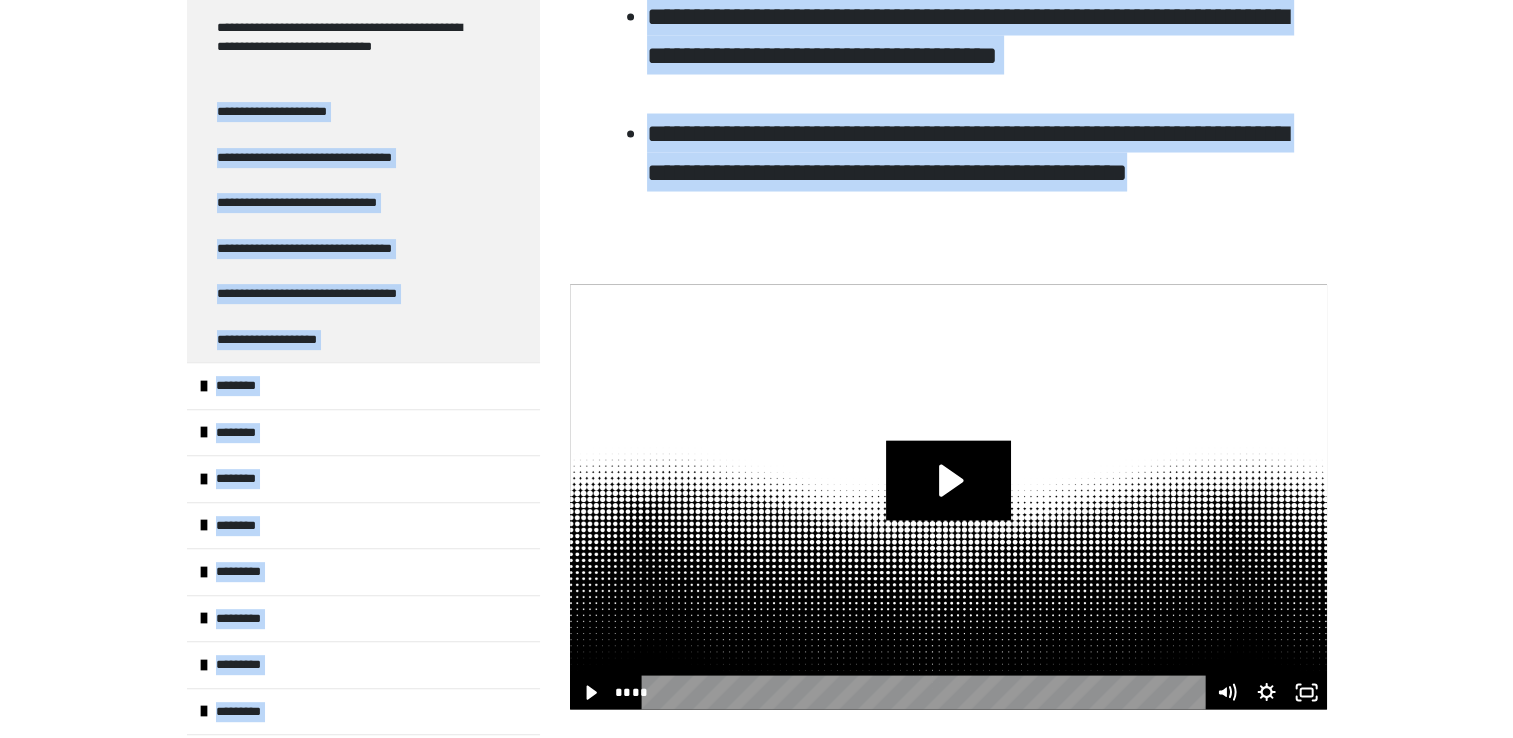 drag, startPoint x: 539, startPoint y: 10, endPoint x: 0, endPoint y: 376, distance: 651.519 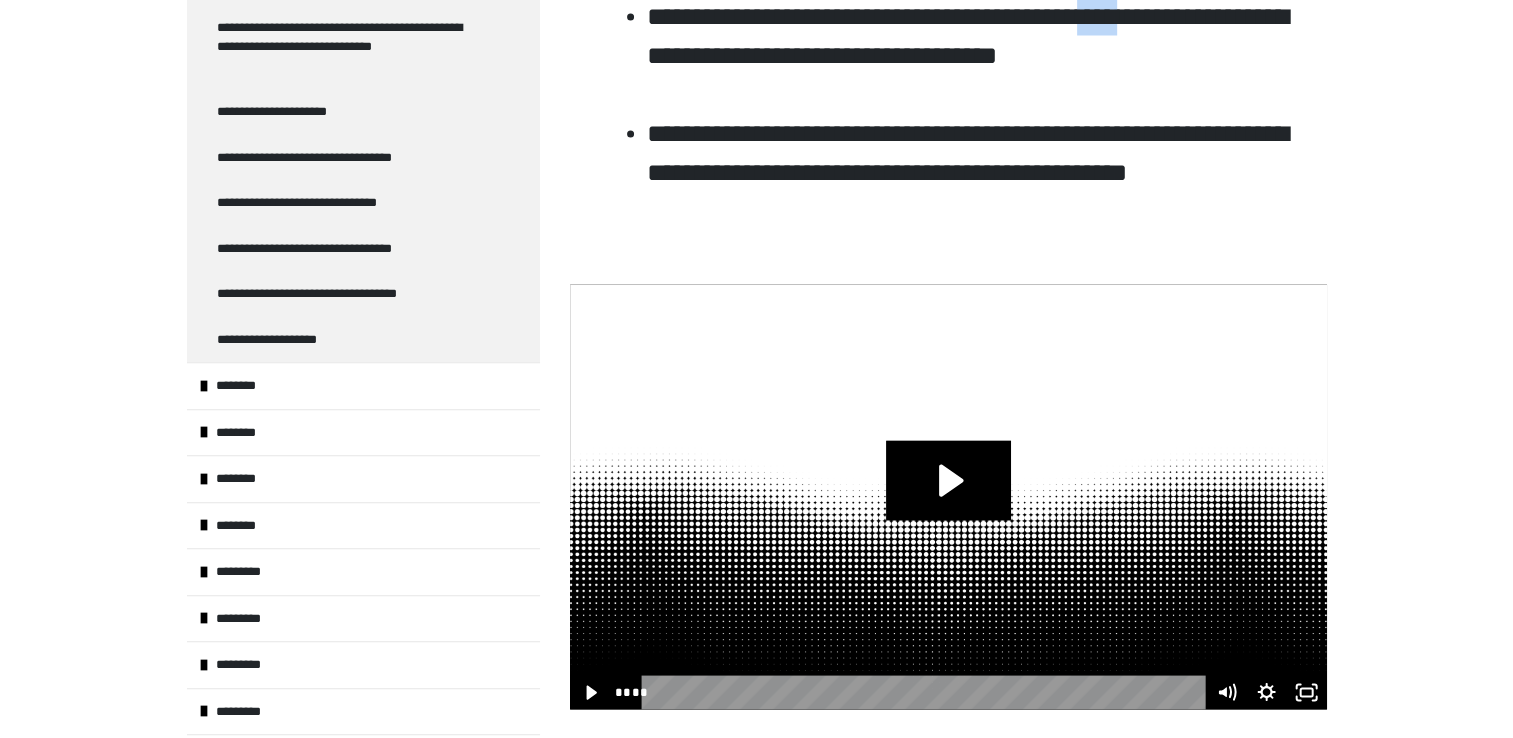click on "**********" at bounding box center (756, -1471) 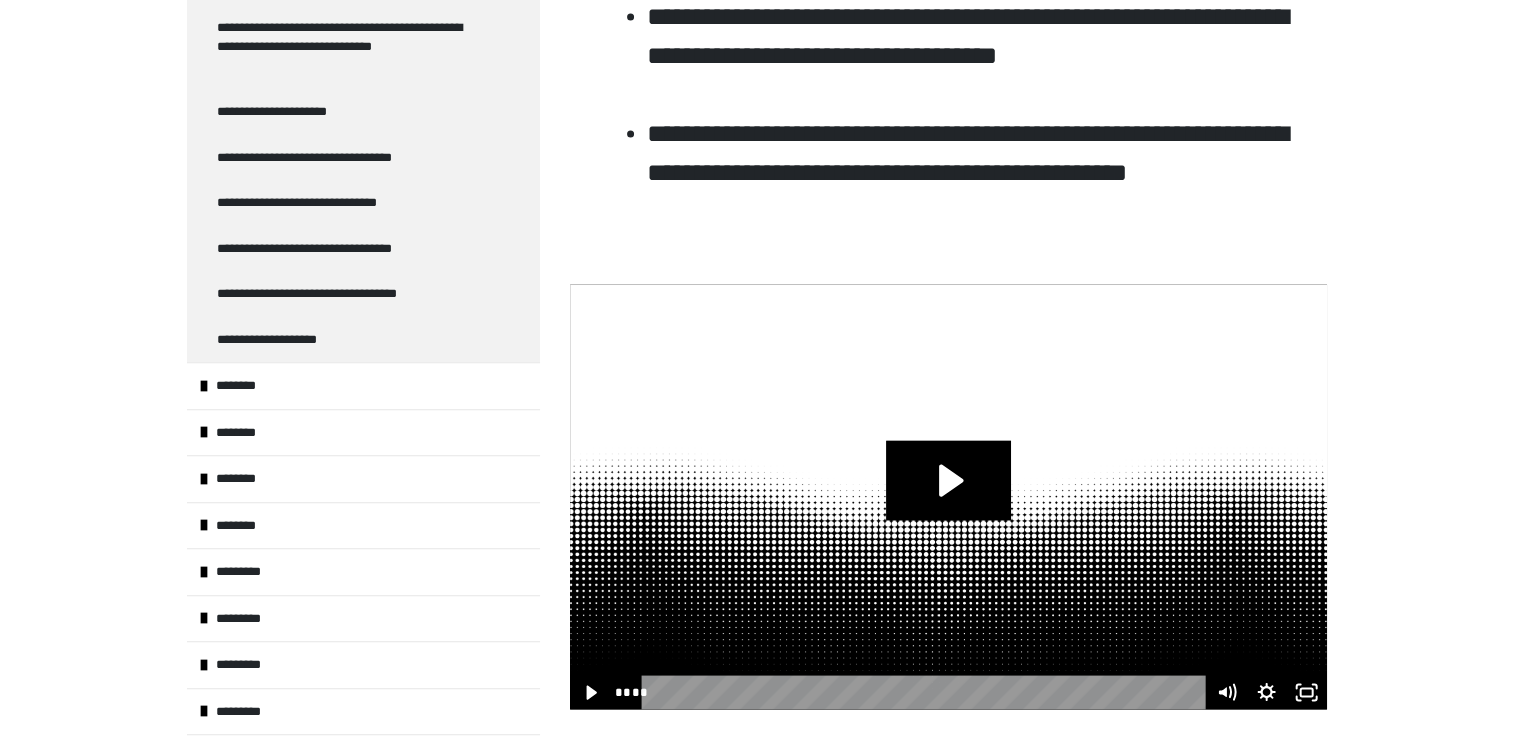 click on "**********" at bounding box center (756, -1471) 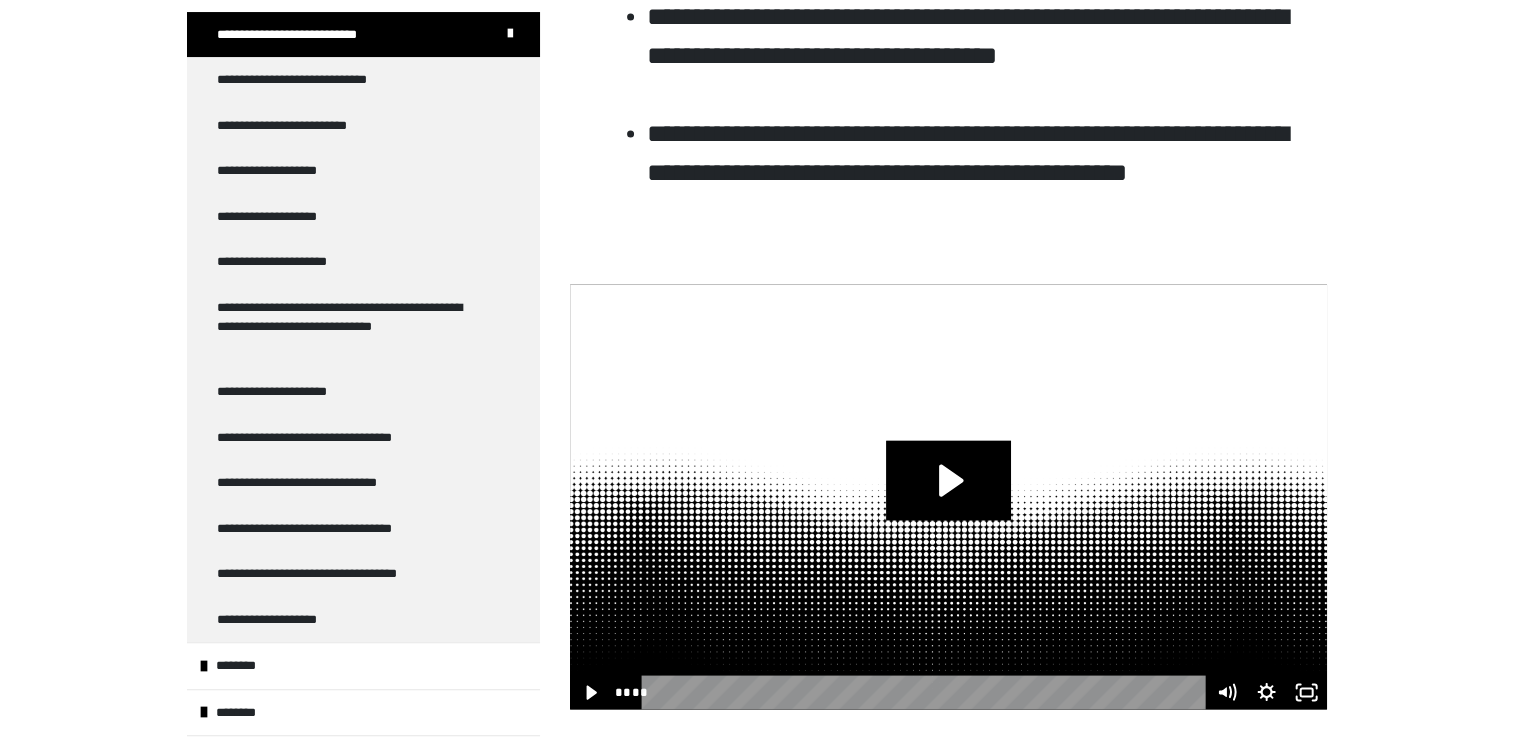 scroll, scrollTop: 332, scrollLeft: 0, axis: vertical 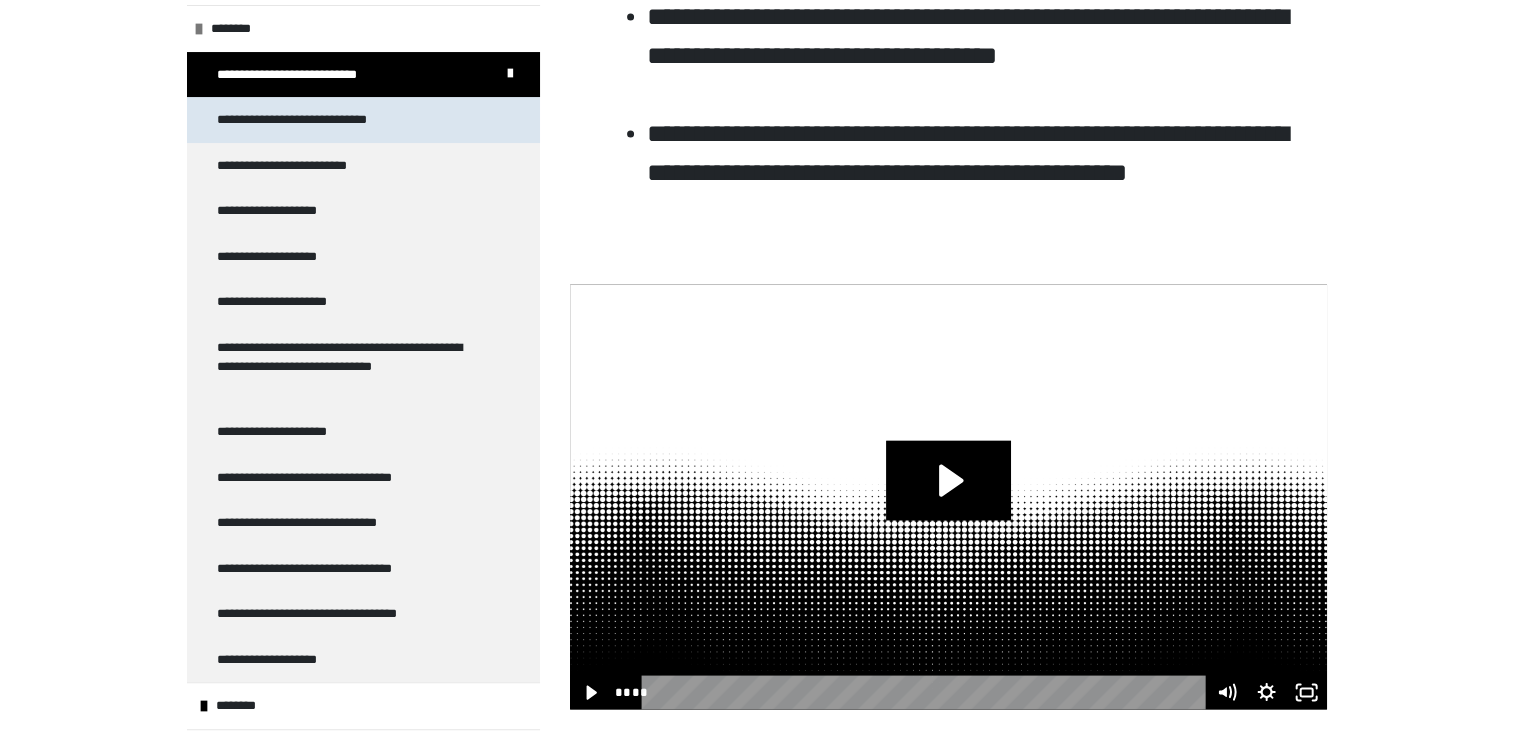 click on "**********" at bounding box center [313, 120] 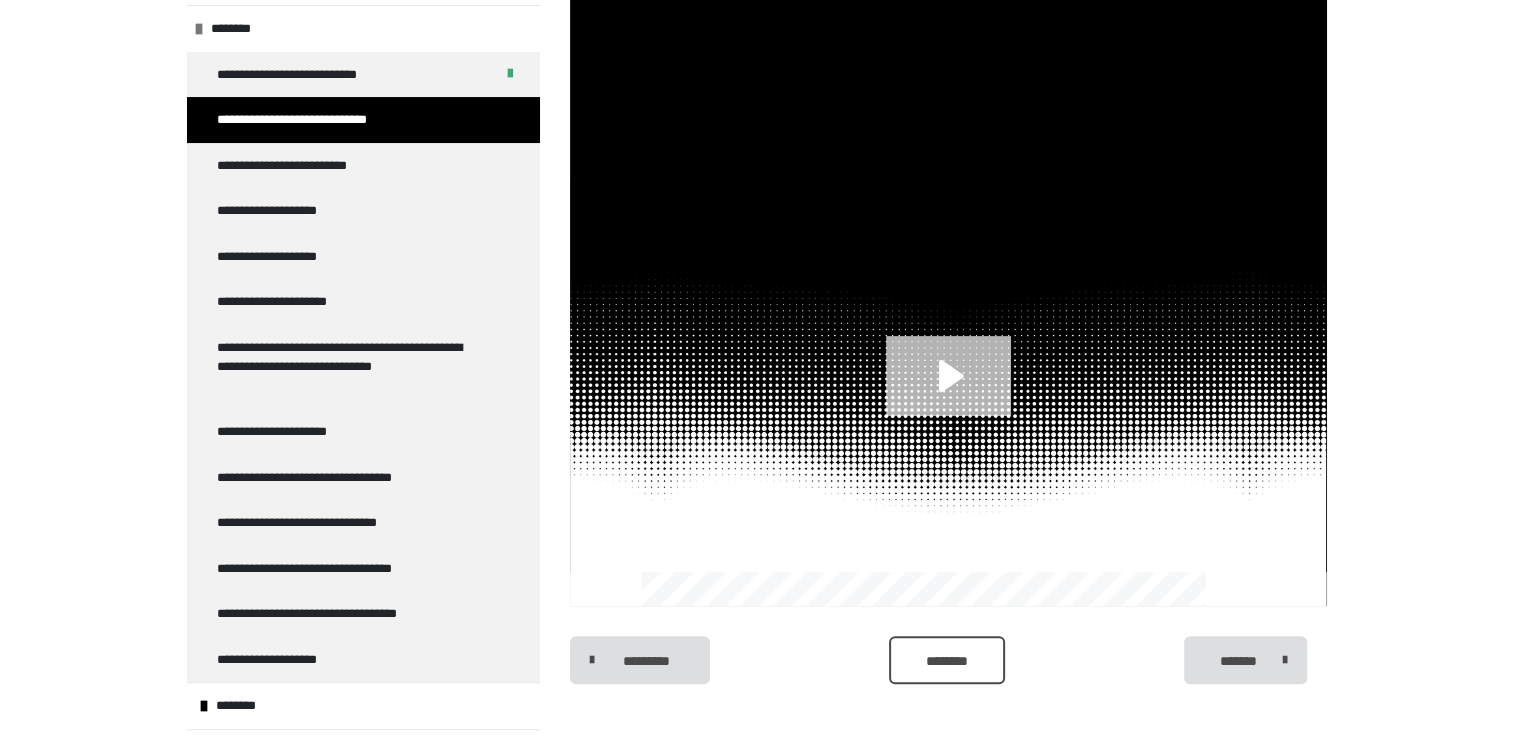 scroll, scrollTop: 585, scrollLeft: 0, axis: vertical 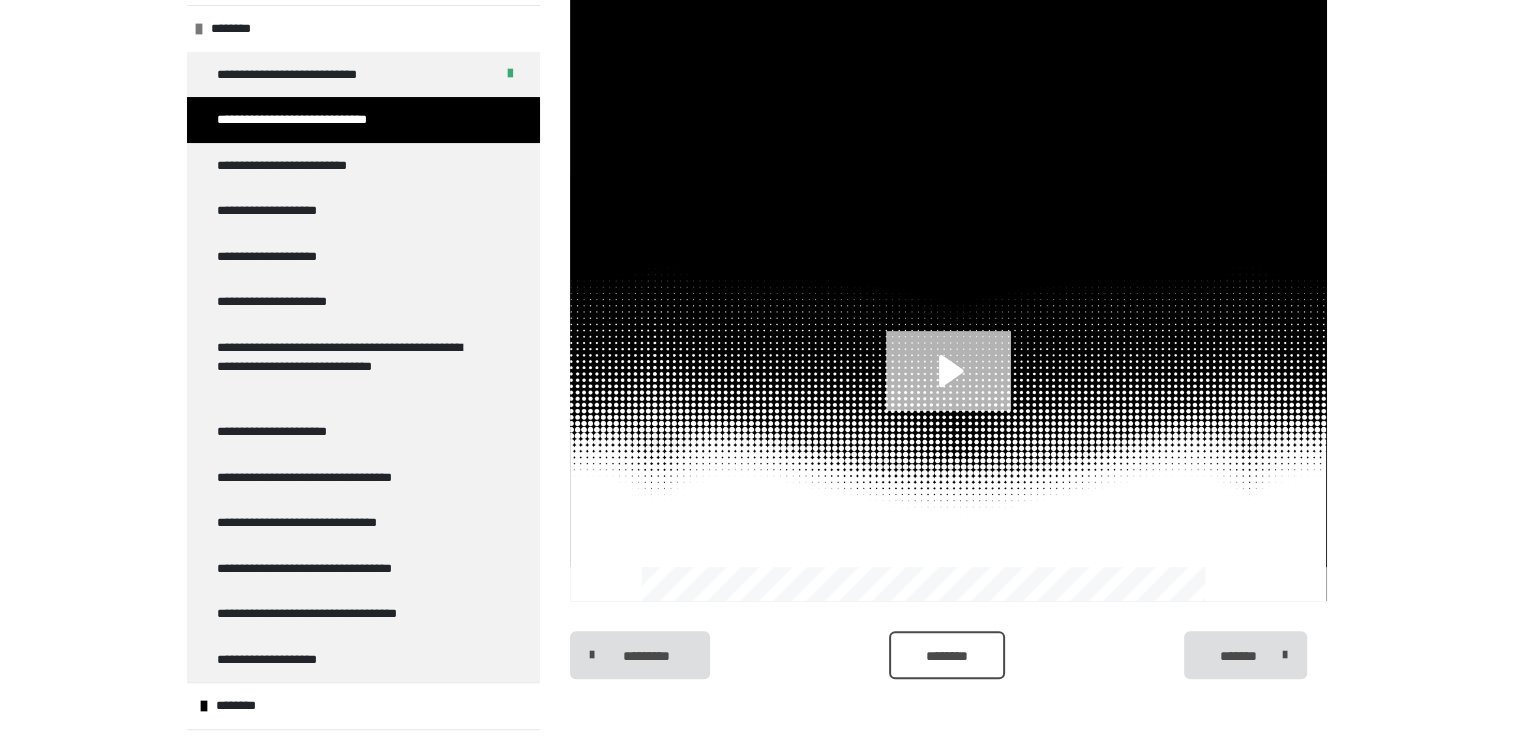 click 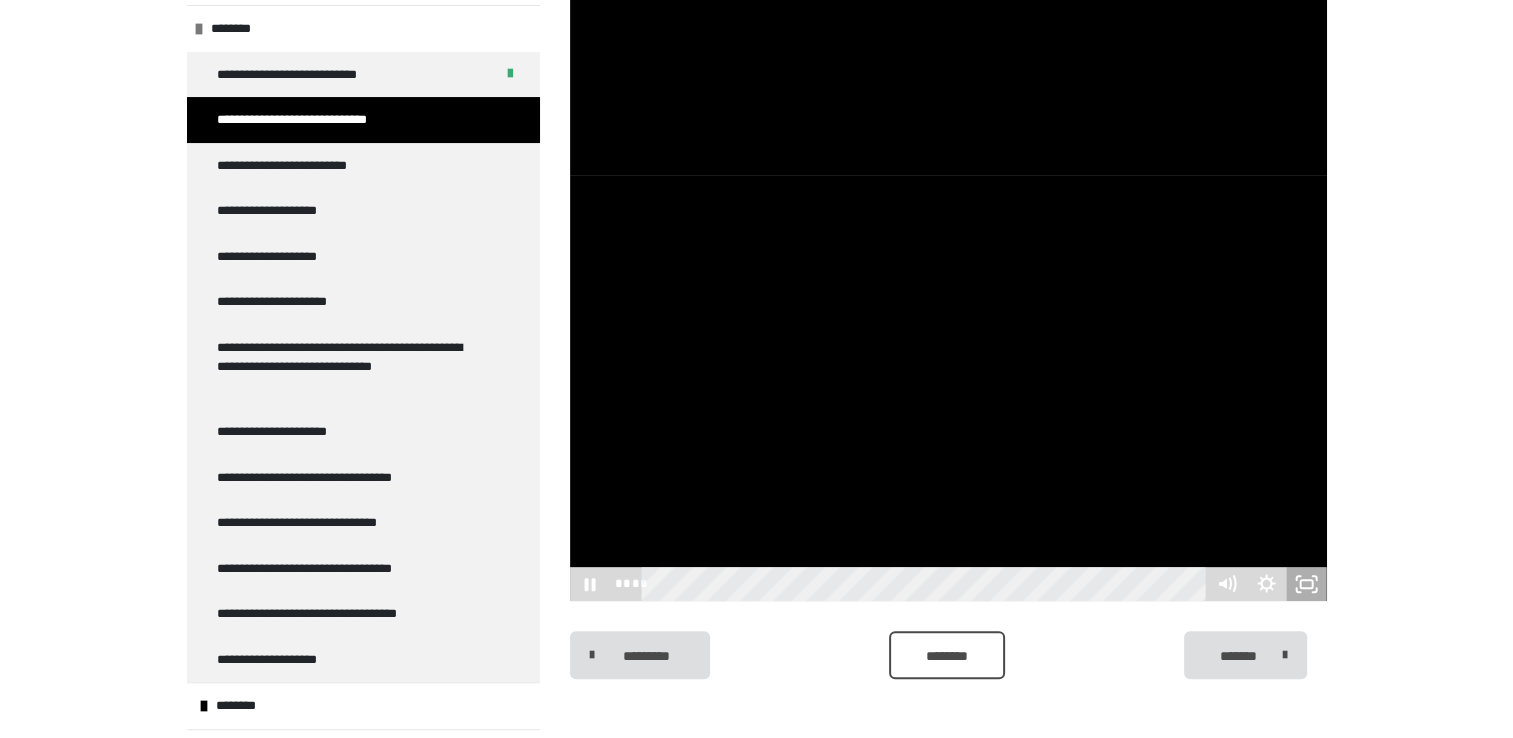 click 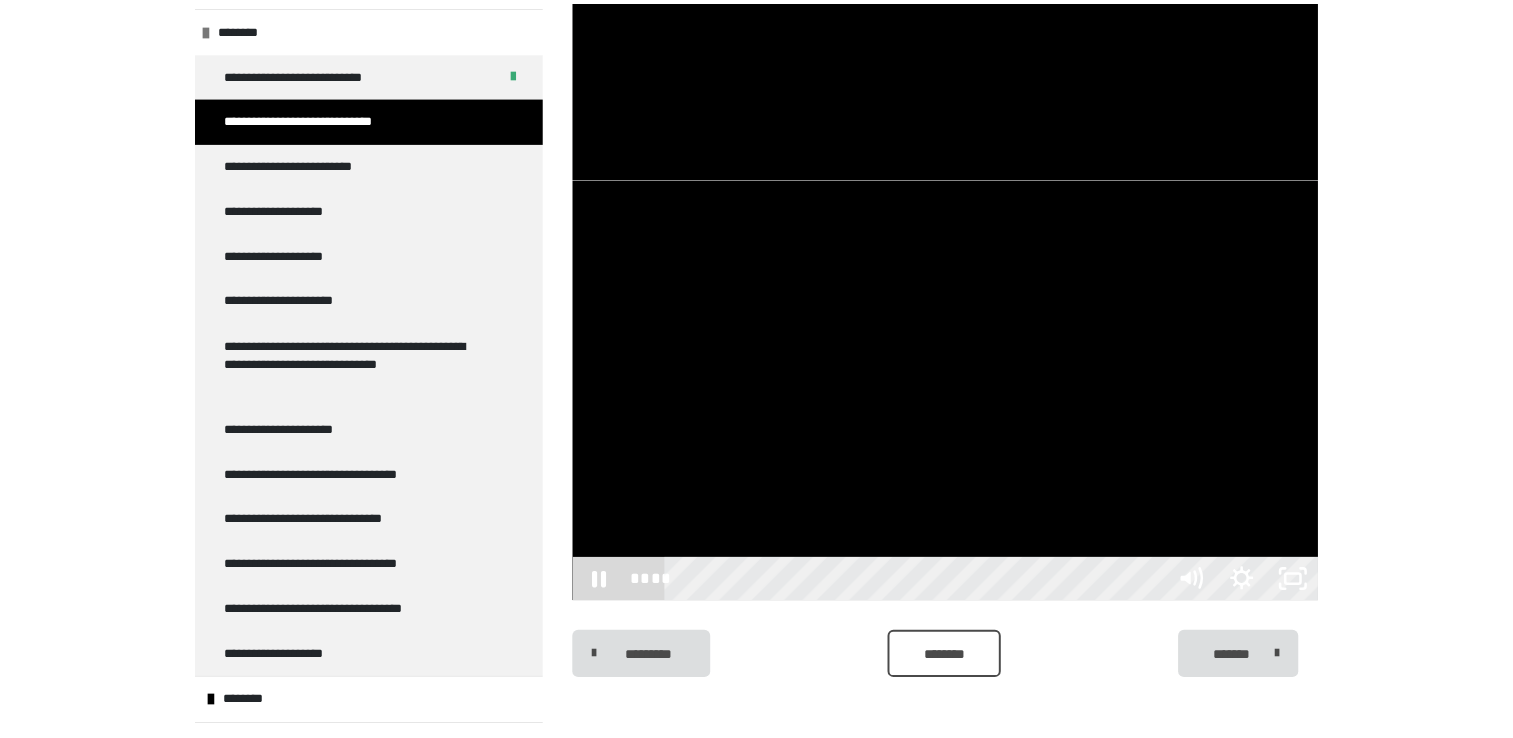 scroll, scrollTop: 460, scrollLeft: 0, axis: vertical 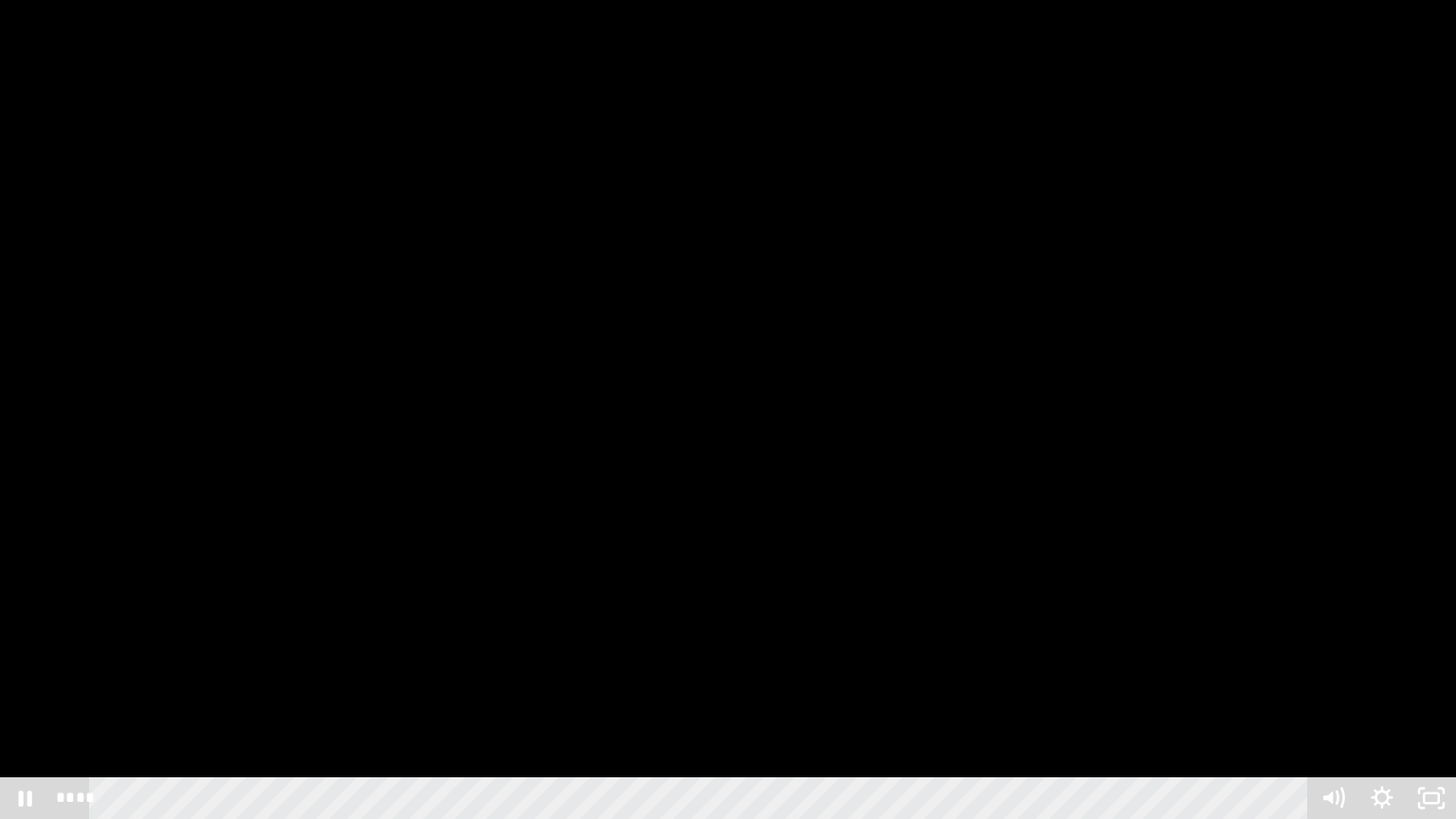 click at bounding box center [728, 410] 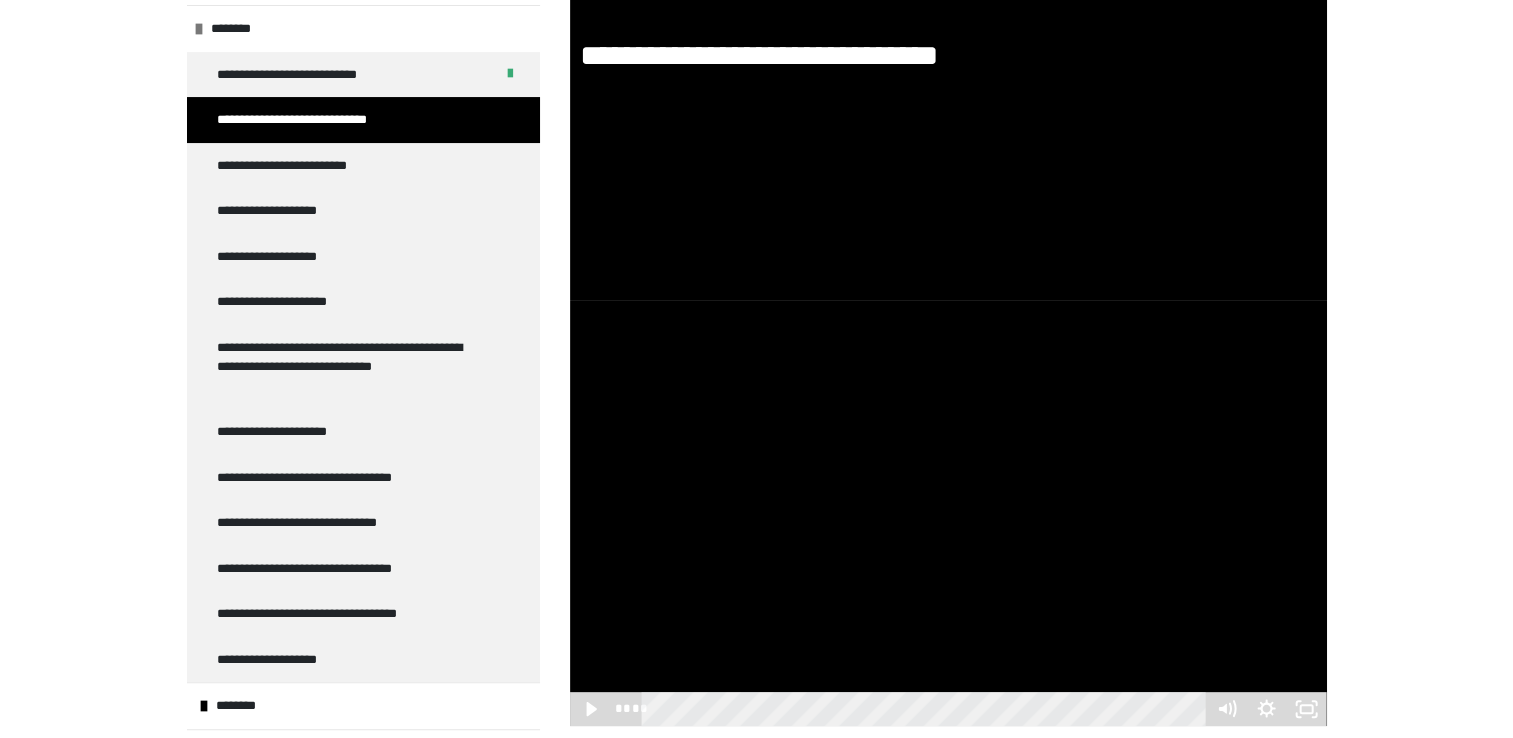 click on "**********" at bounding box center [756, 202] 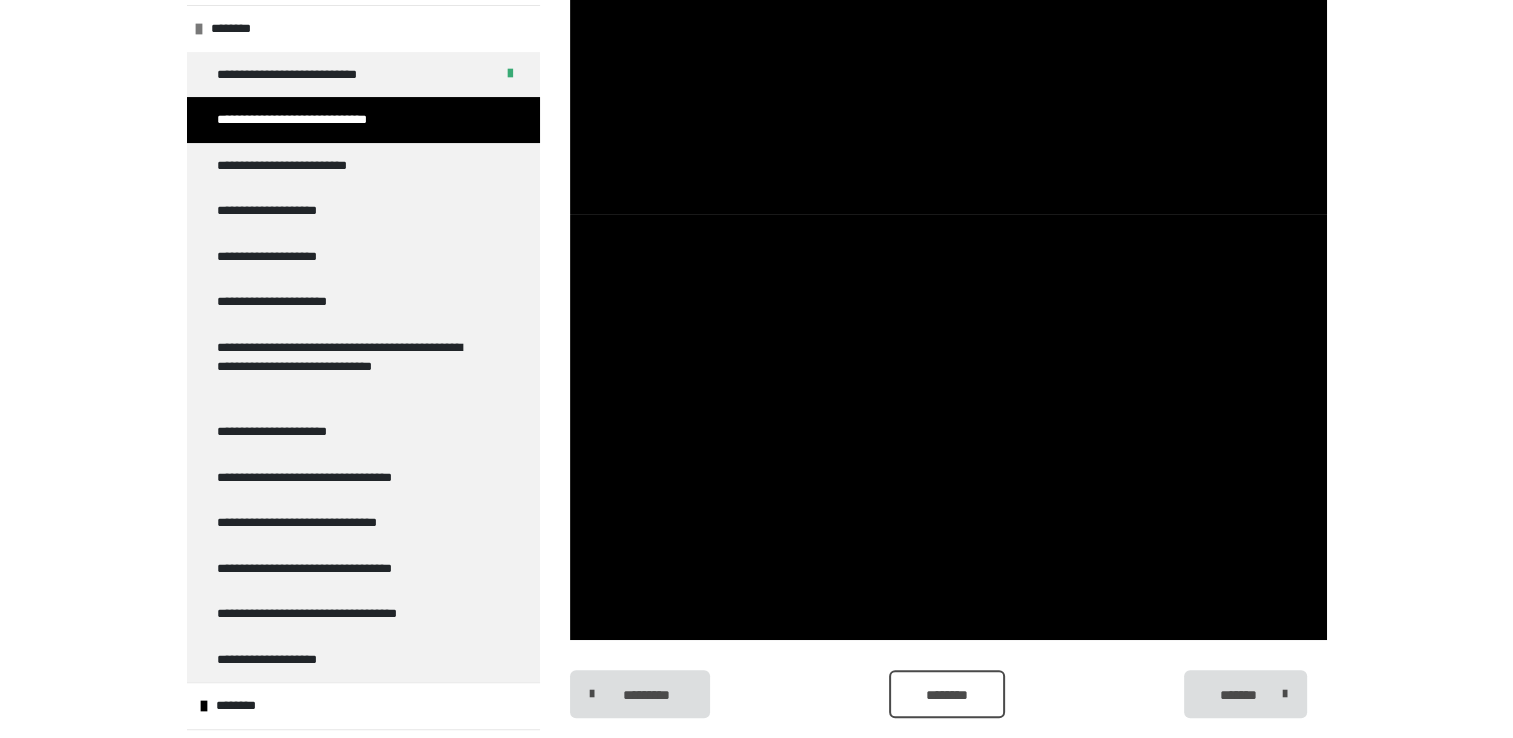 scroll, scrollTop: 552, scrollLeft: 0, axis: vertical 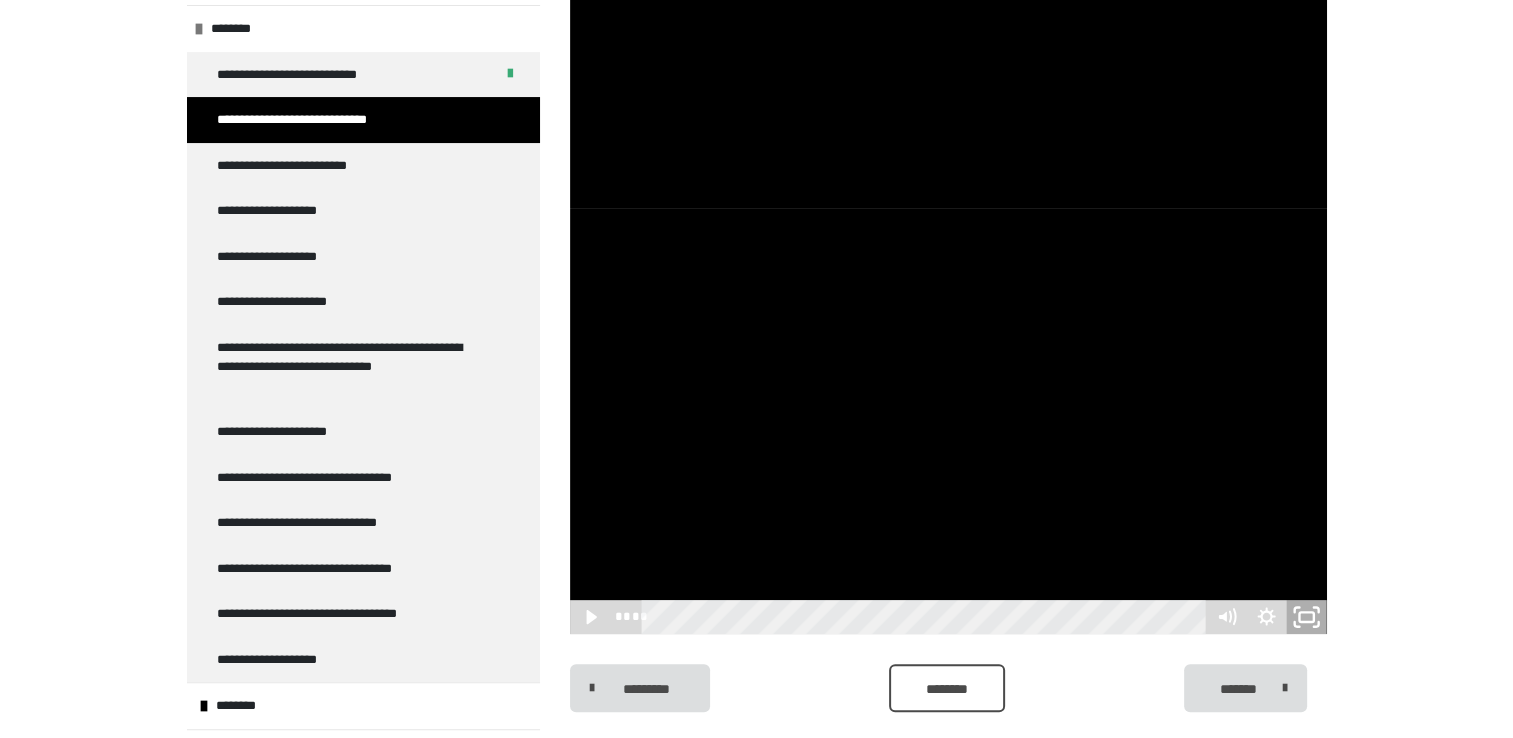 click 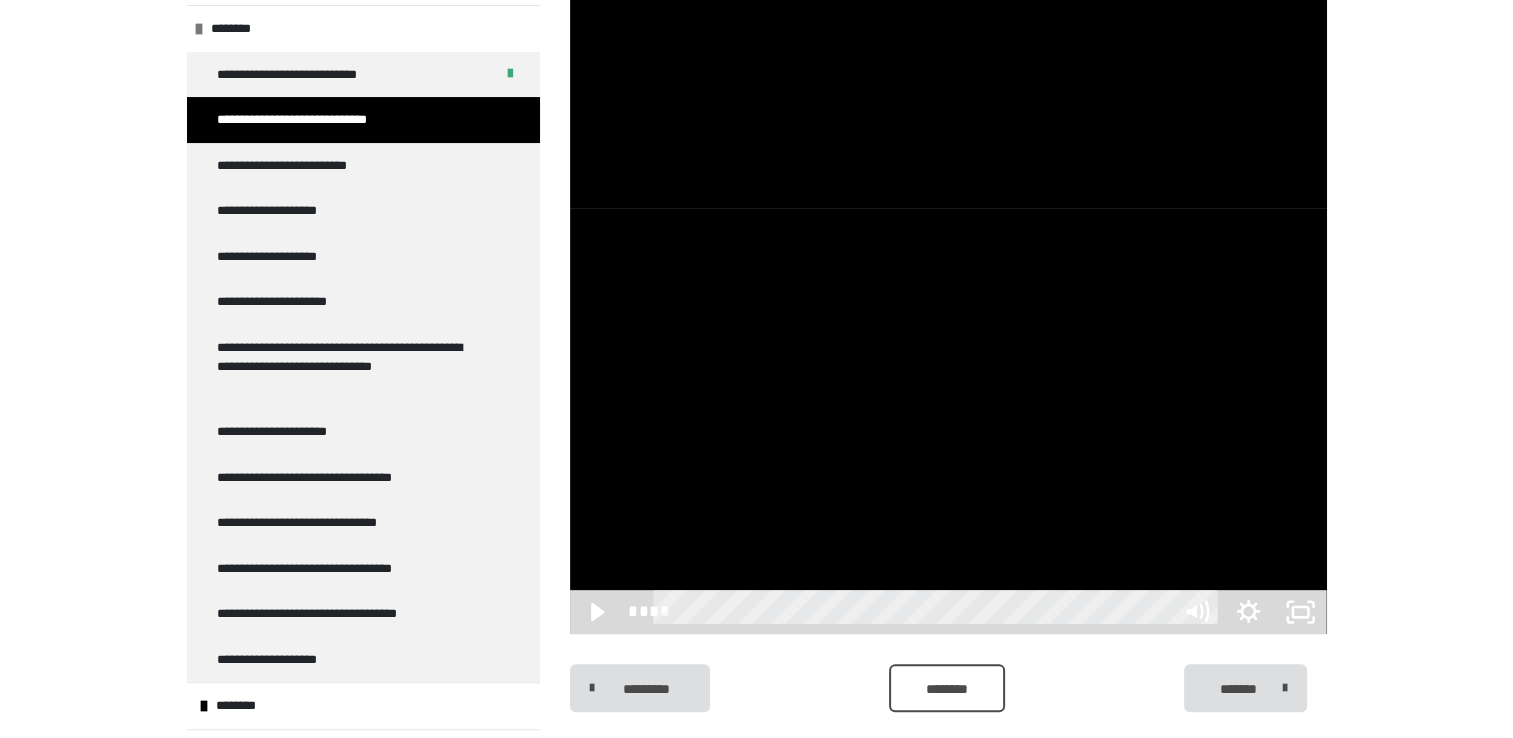 scroll, scrollTop: 460, scrollLeft: 0, axis: vertical 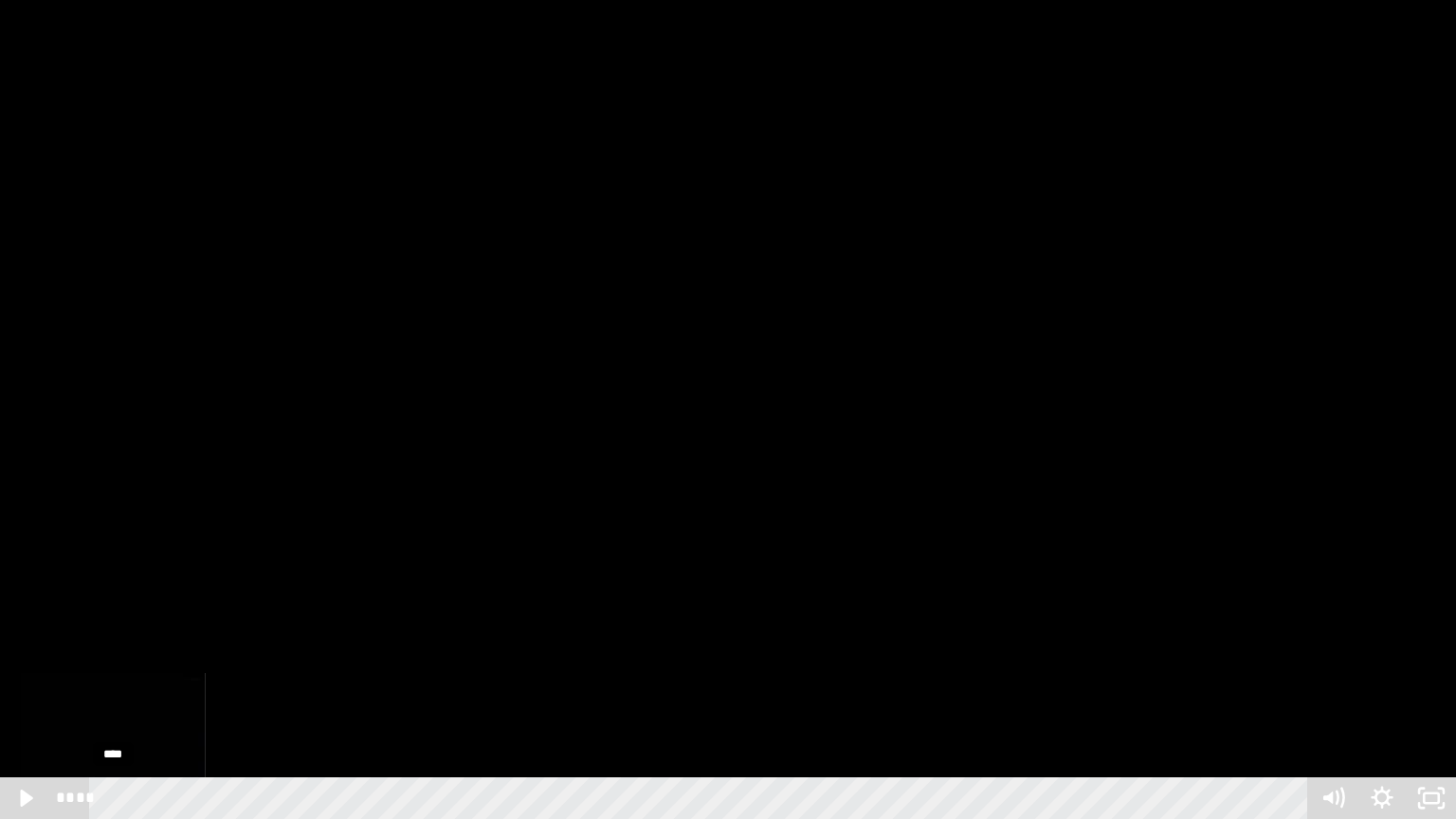 click on "****" at bounding box center [701, 798] 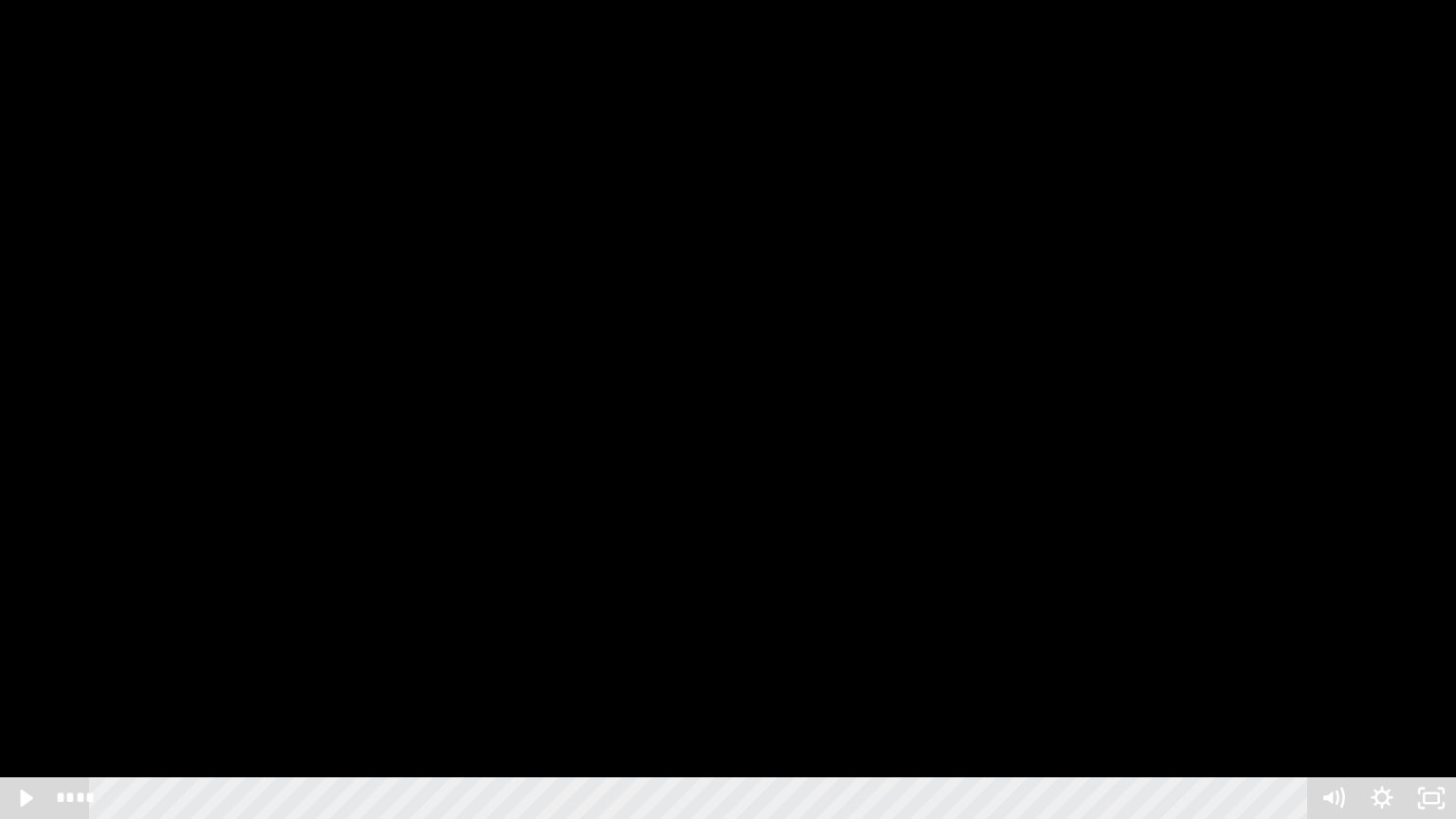 click at bounding box center (728, 410) 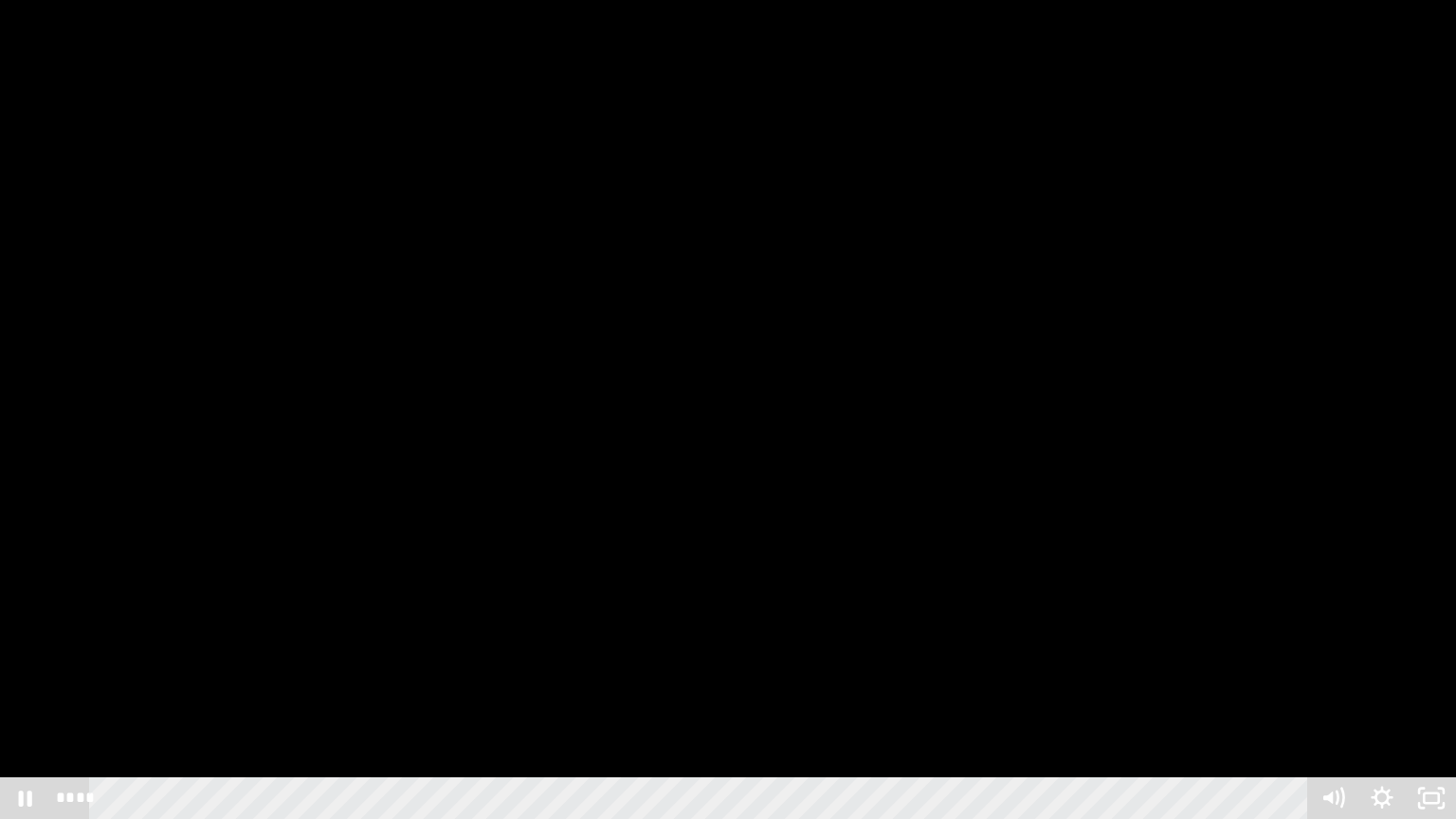 click at bounding box center (728, 410) 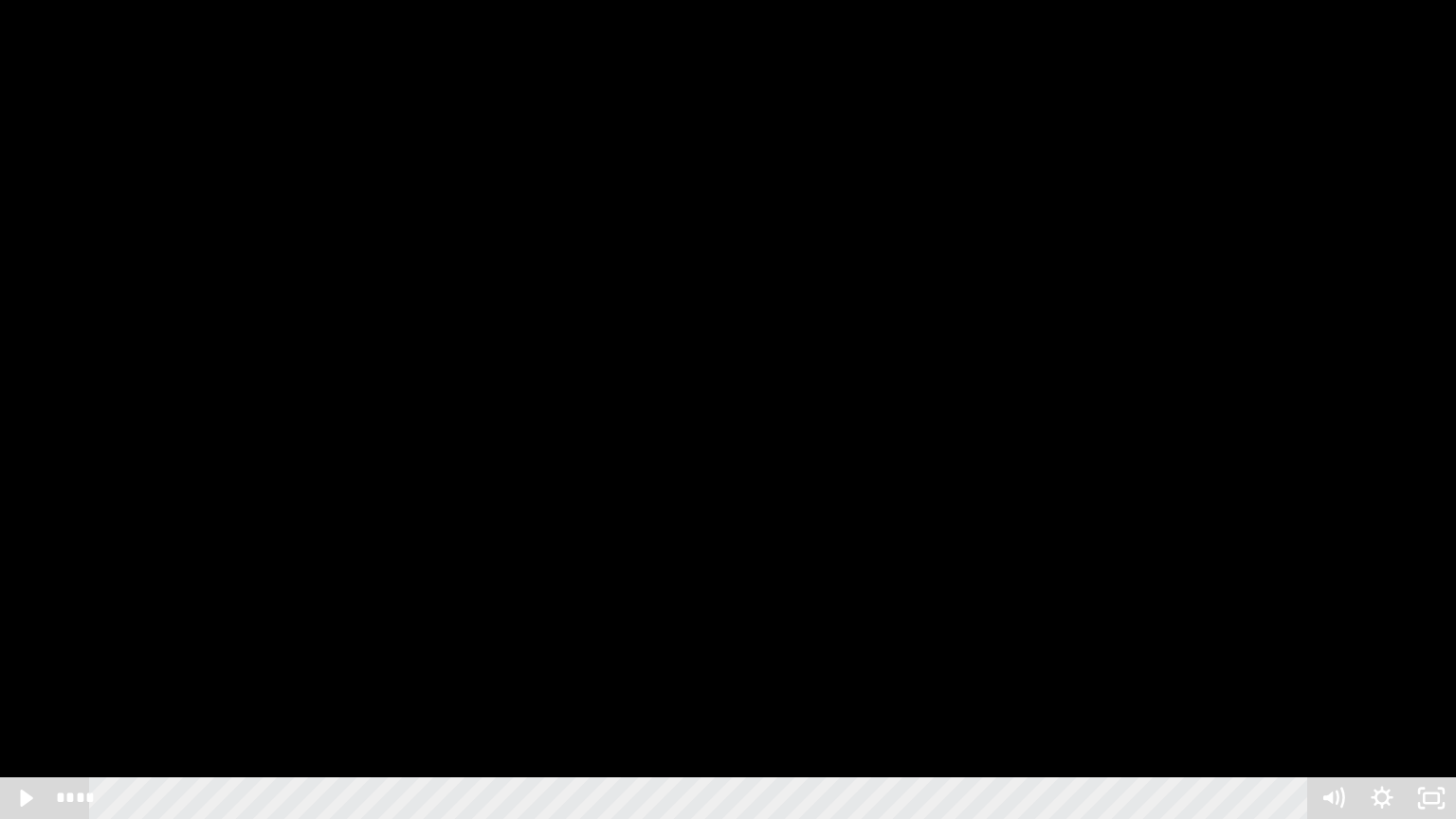 click at bounding box center [728, 410] 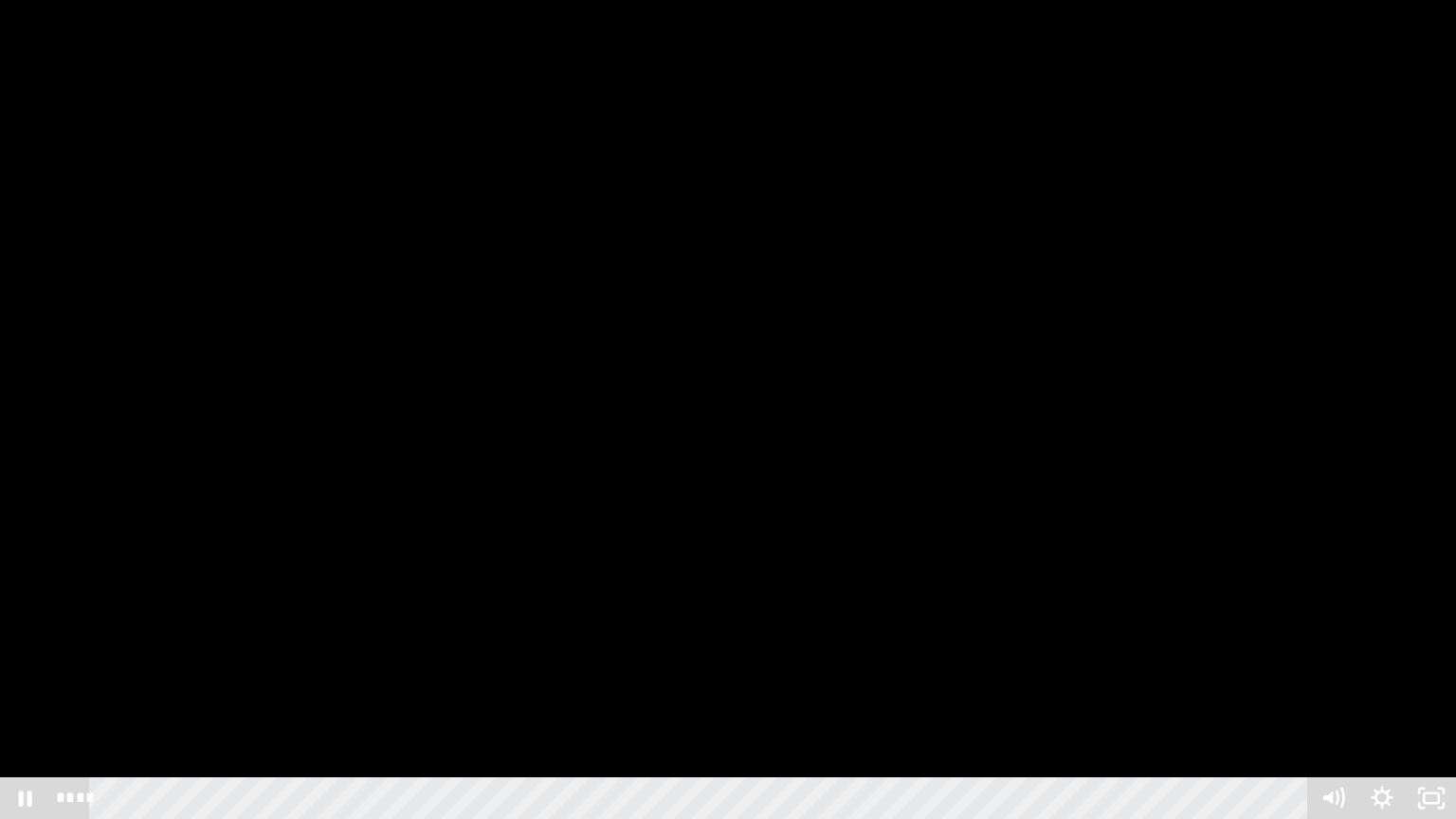 click at bounding box center (728, 410) 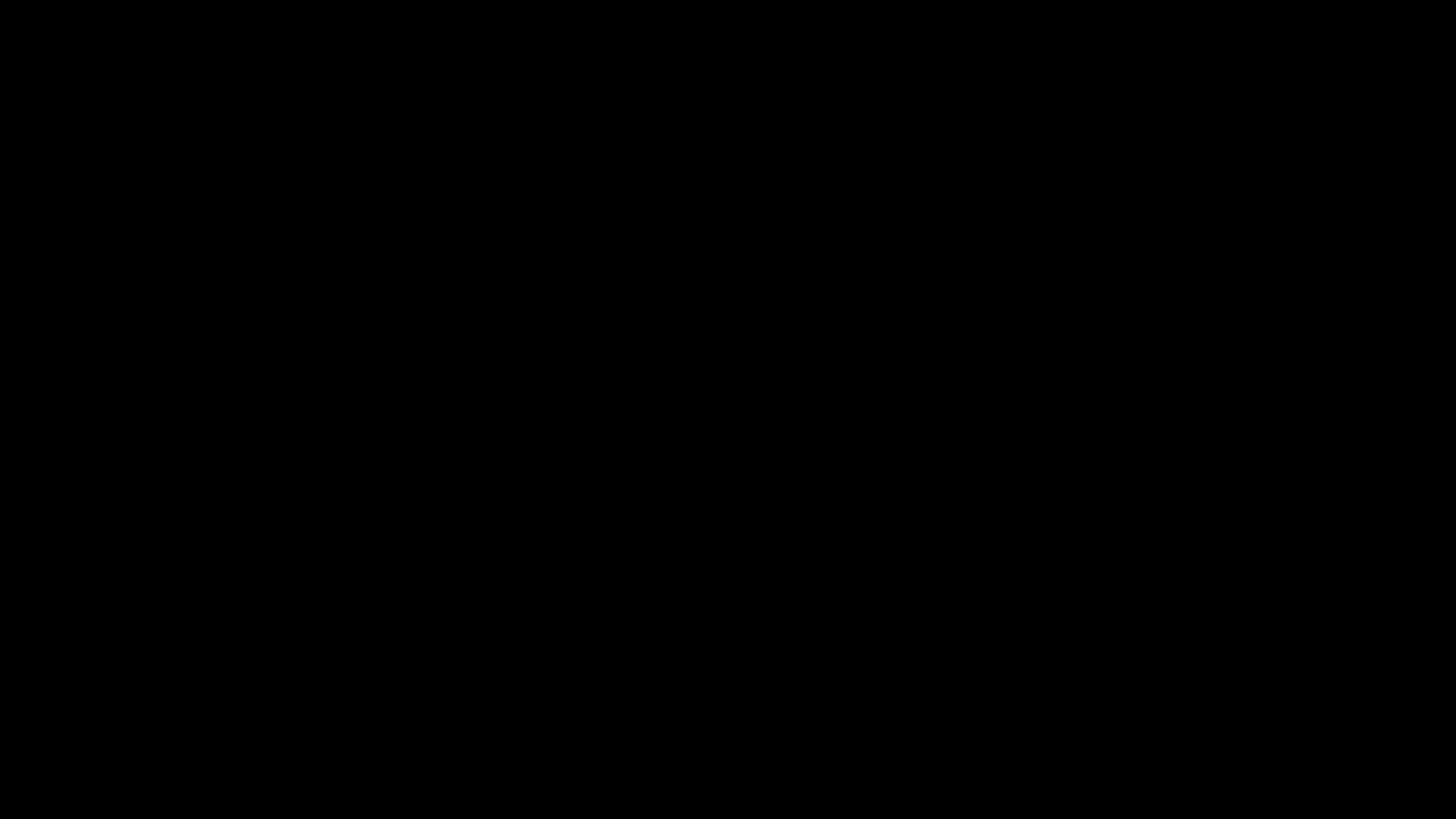 click at bounding box center (728, 410) 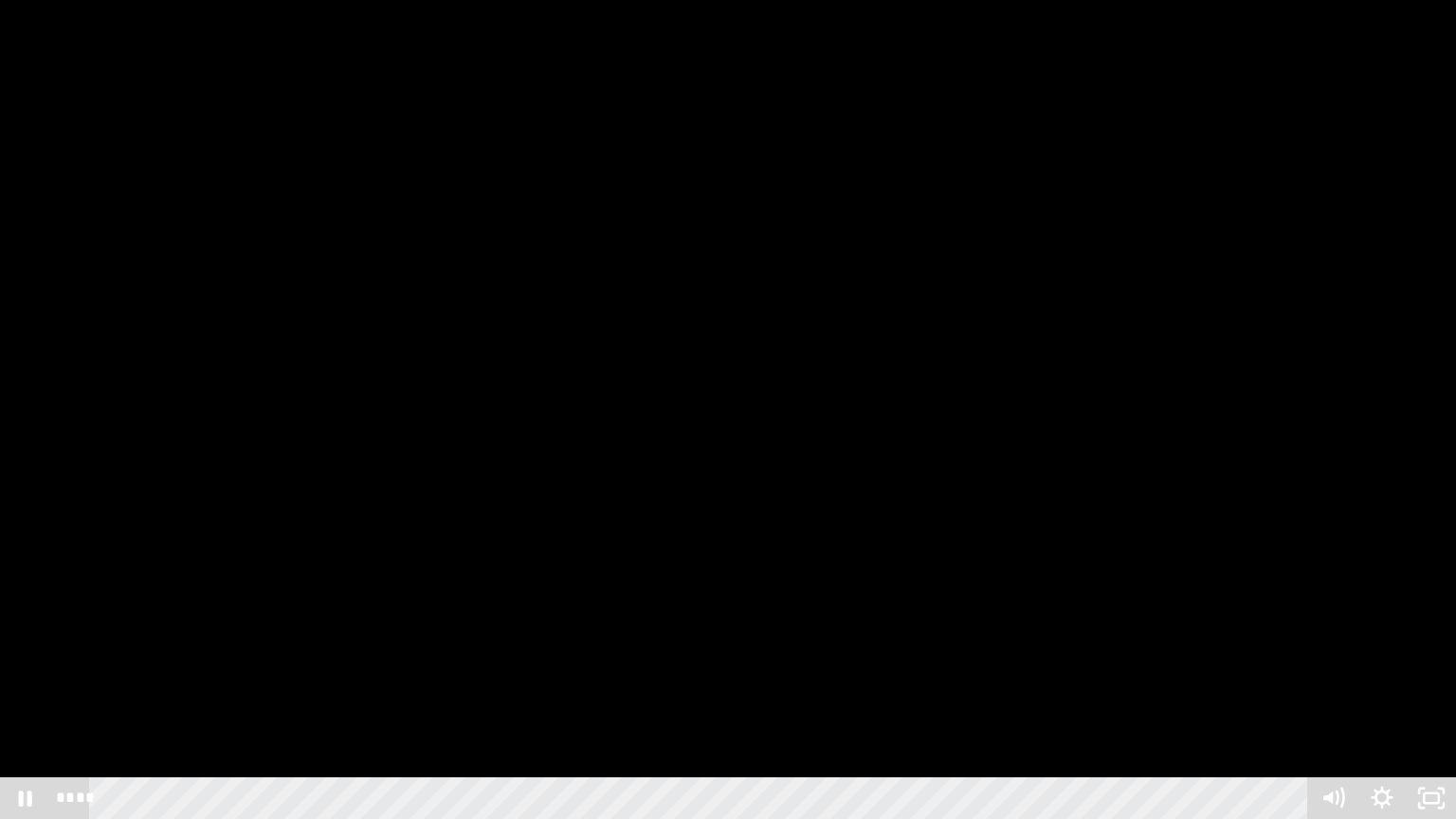 click at bounding box center (728, 410) 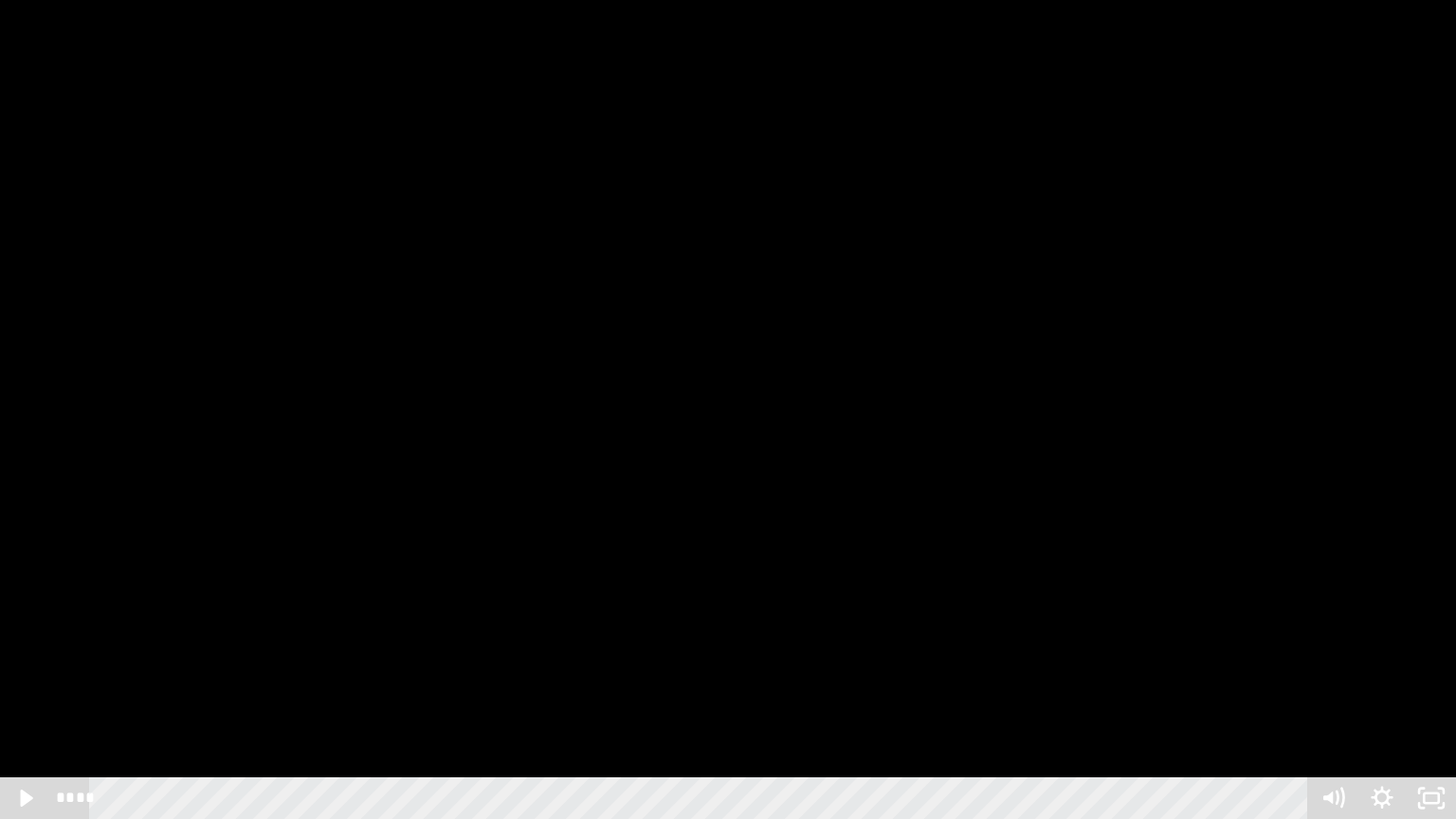 click at bounding box center (728, 410) 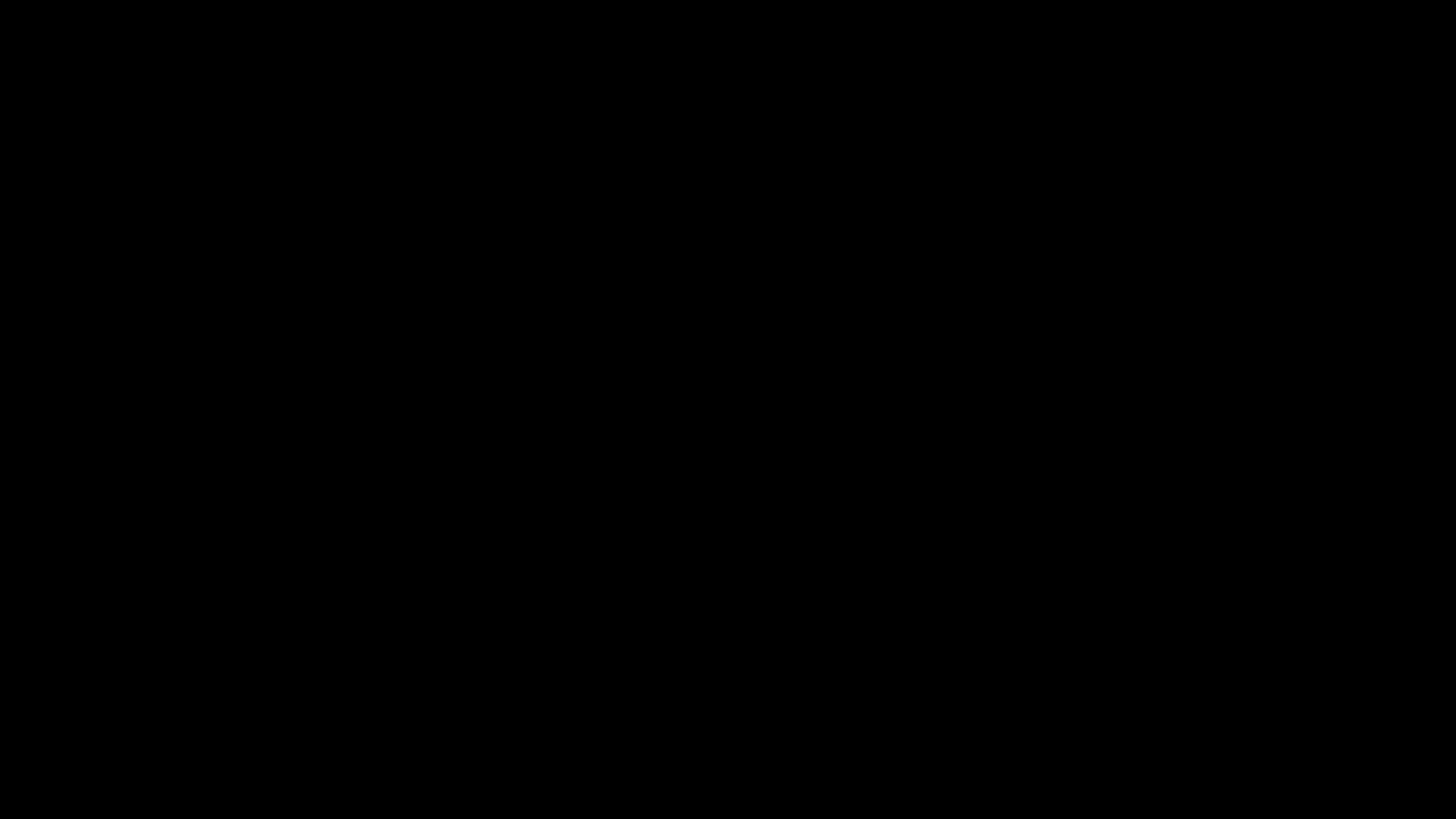 click at bounding box center (728, 410) 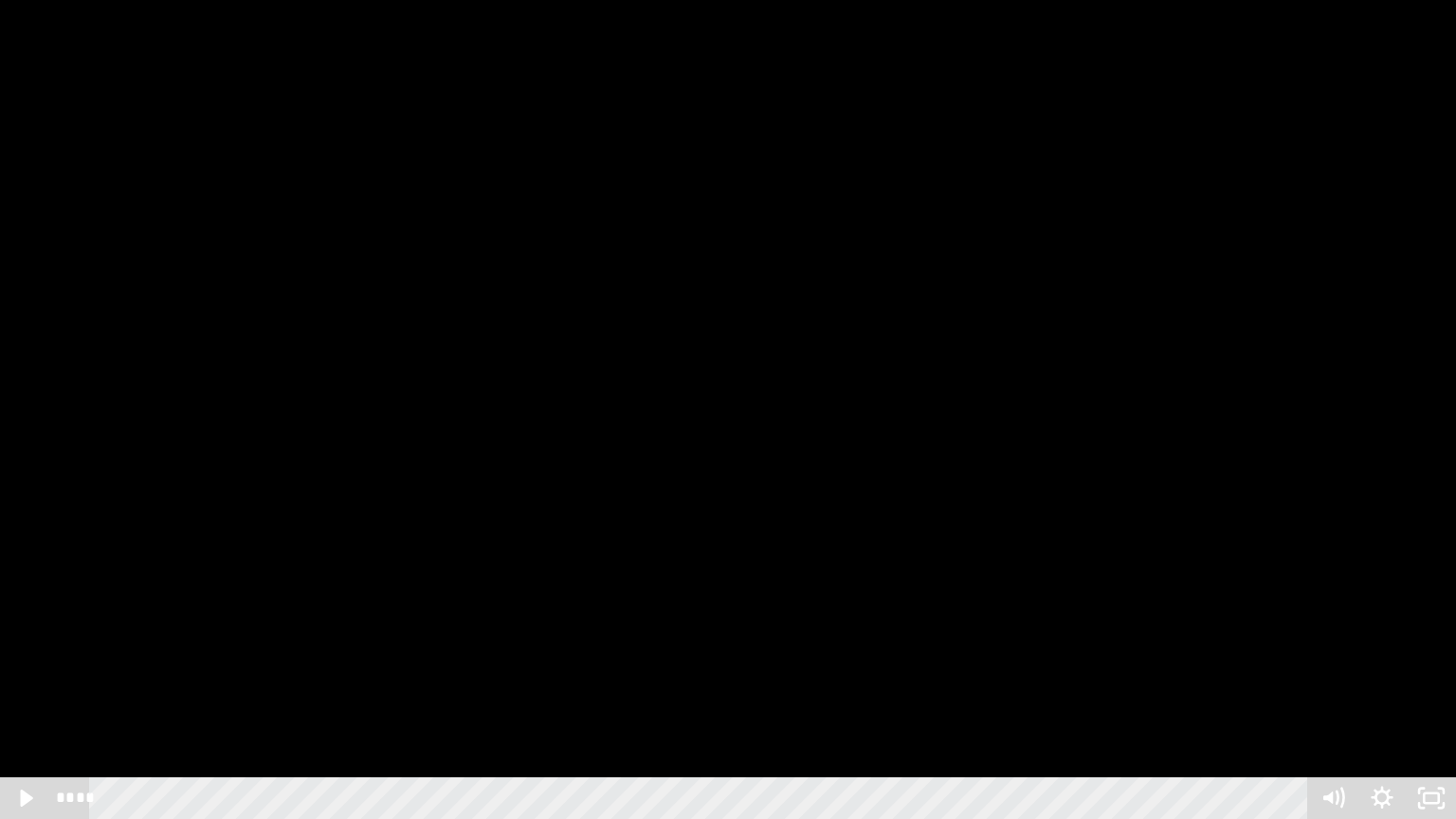 click at bounding box center (728, 410) 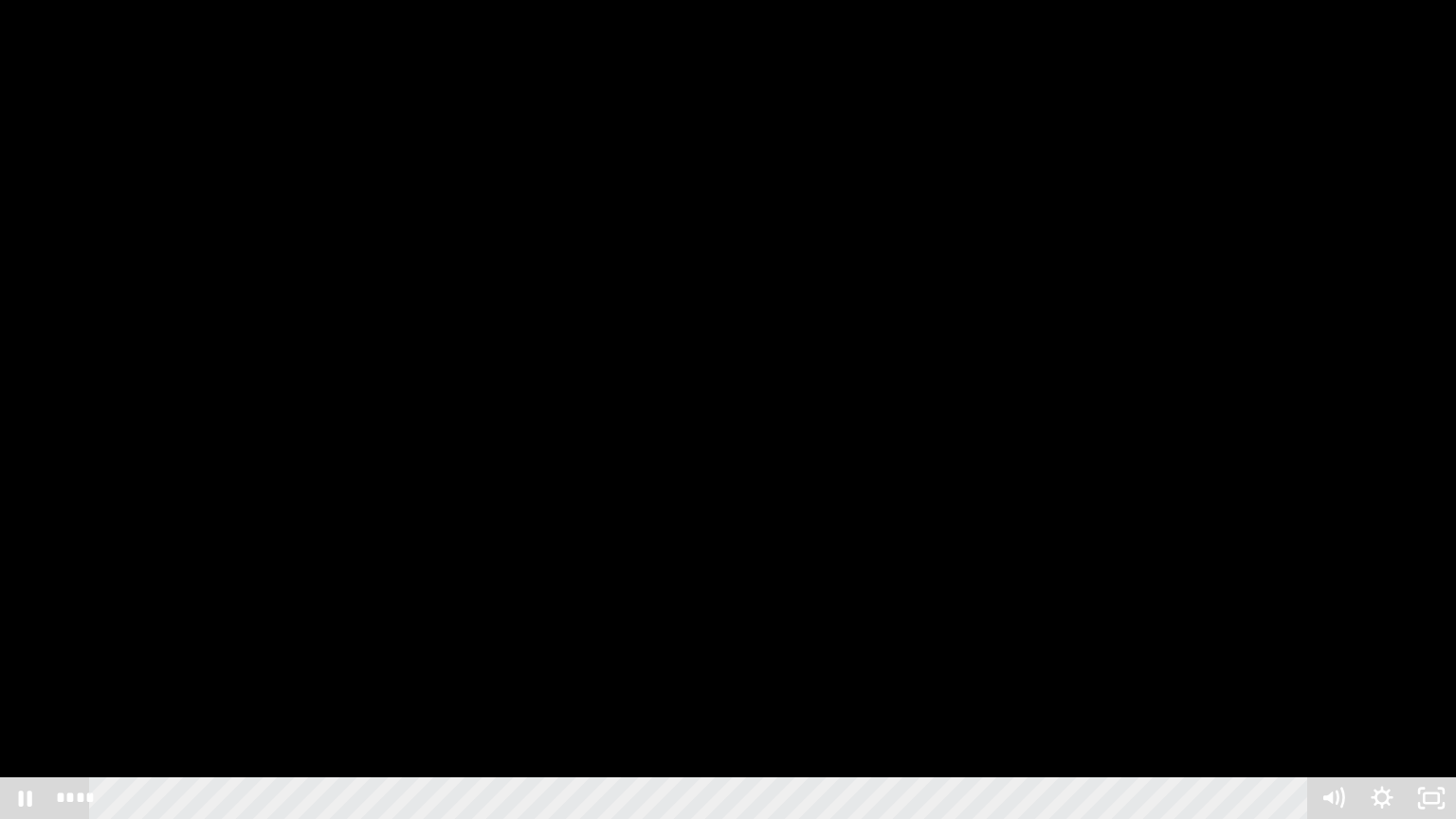 click at bounding box center [728, 410] 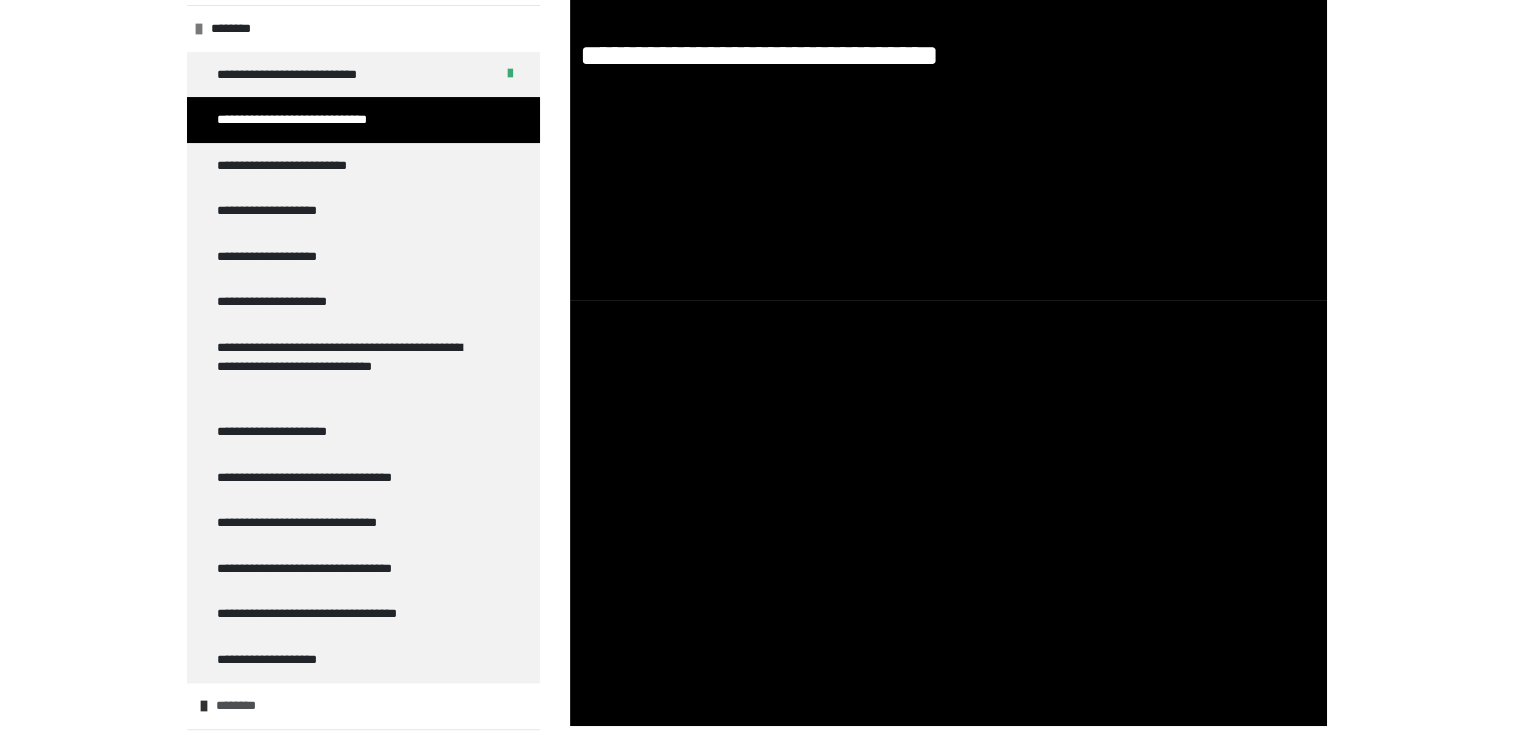click on "********" at bounding box center (363, 705) 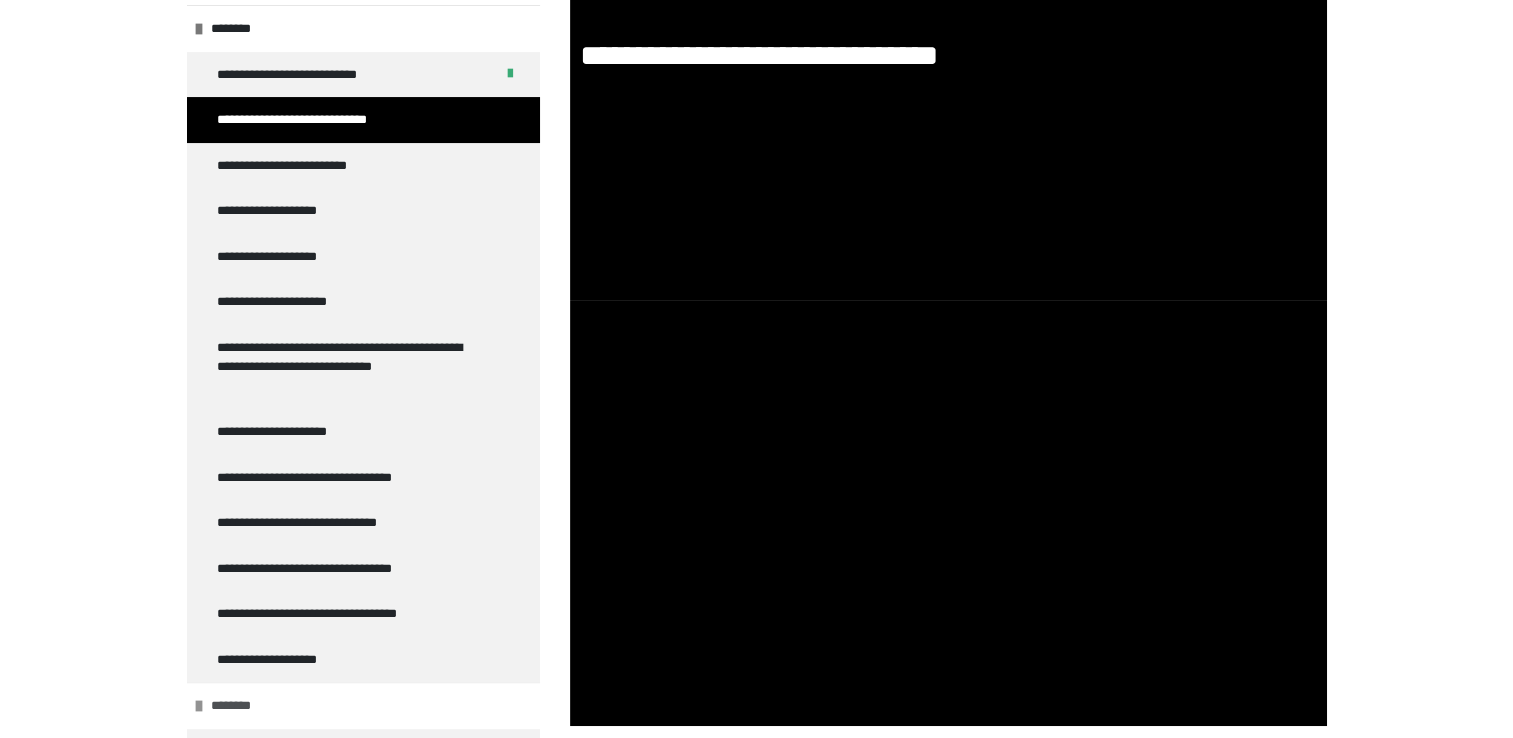 click on "********" at bounding box center [363, 705] 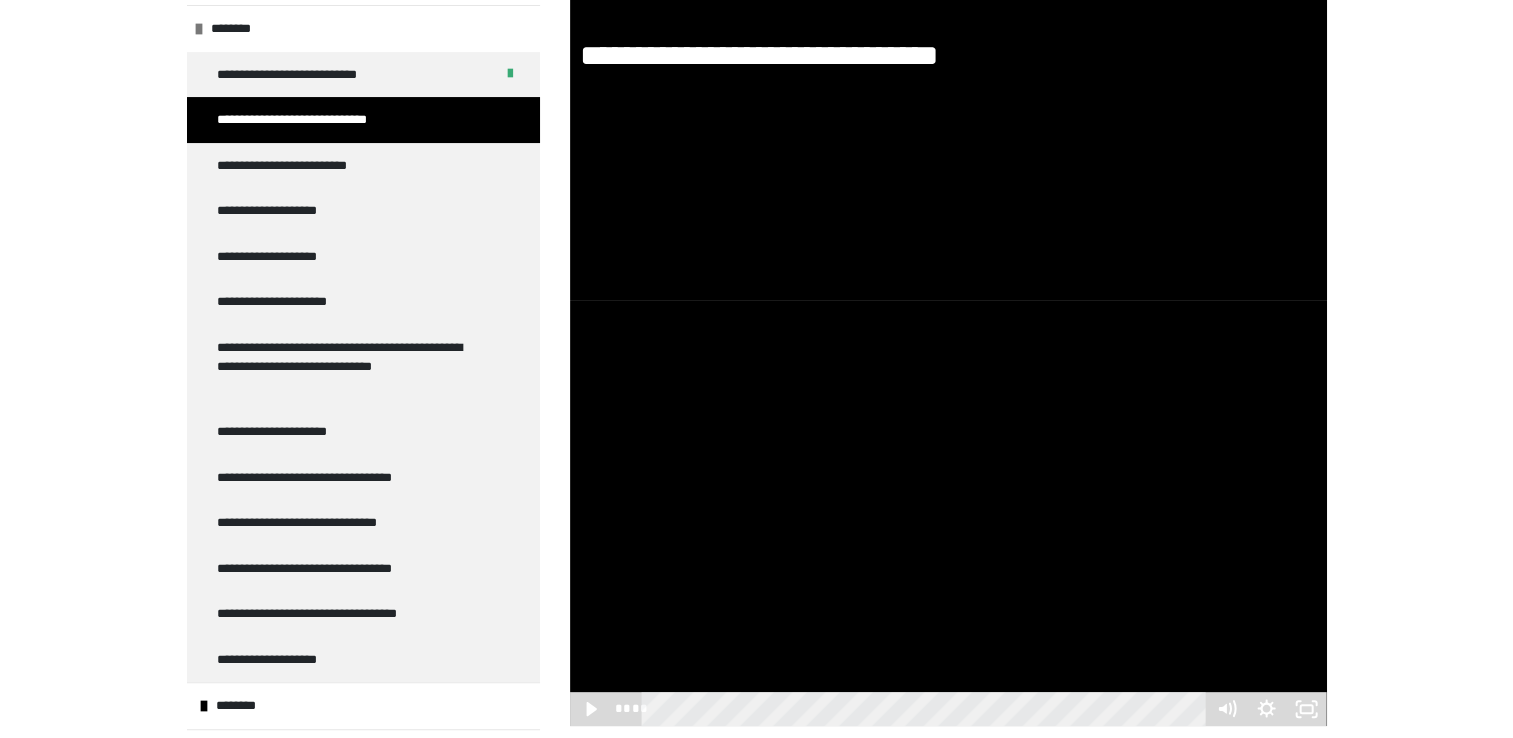 click at bounding box center [948, 513] 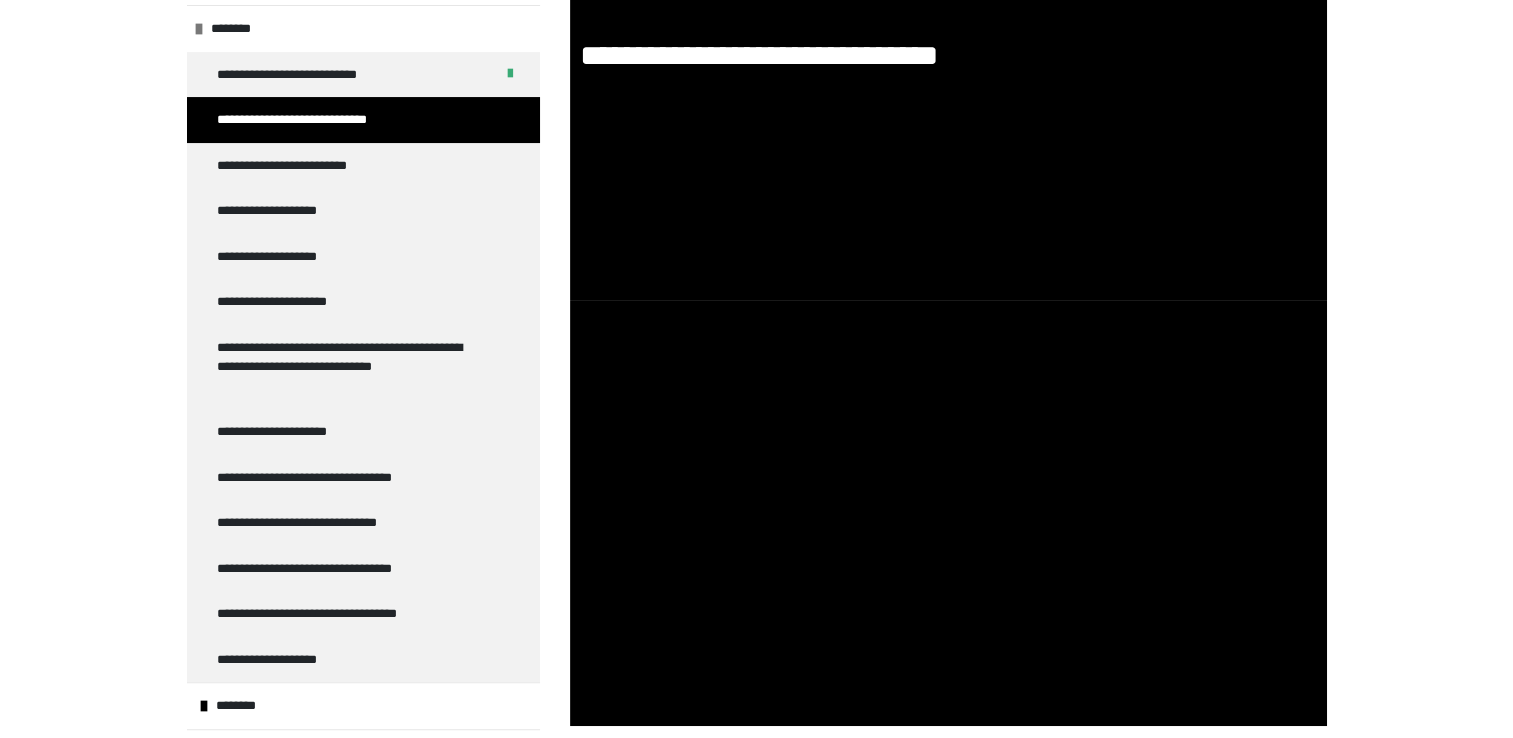 click at bounding box center [948, 513] 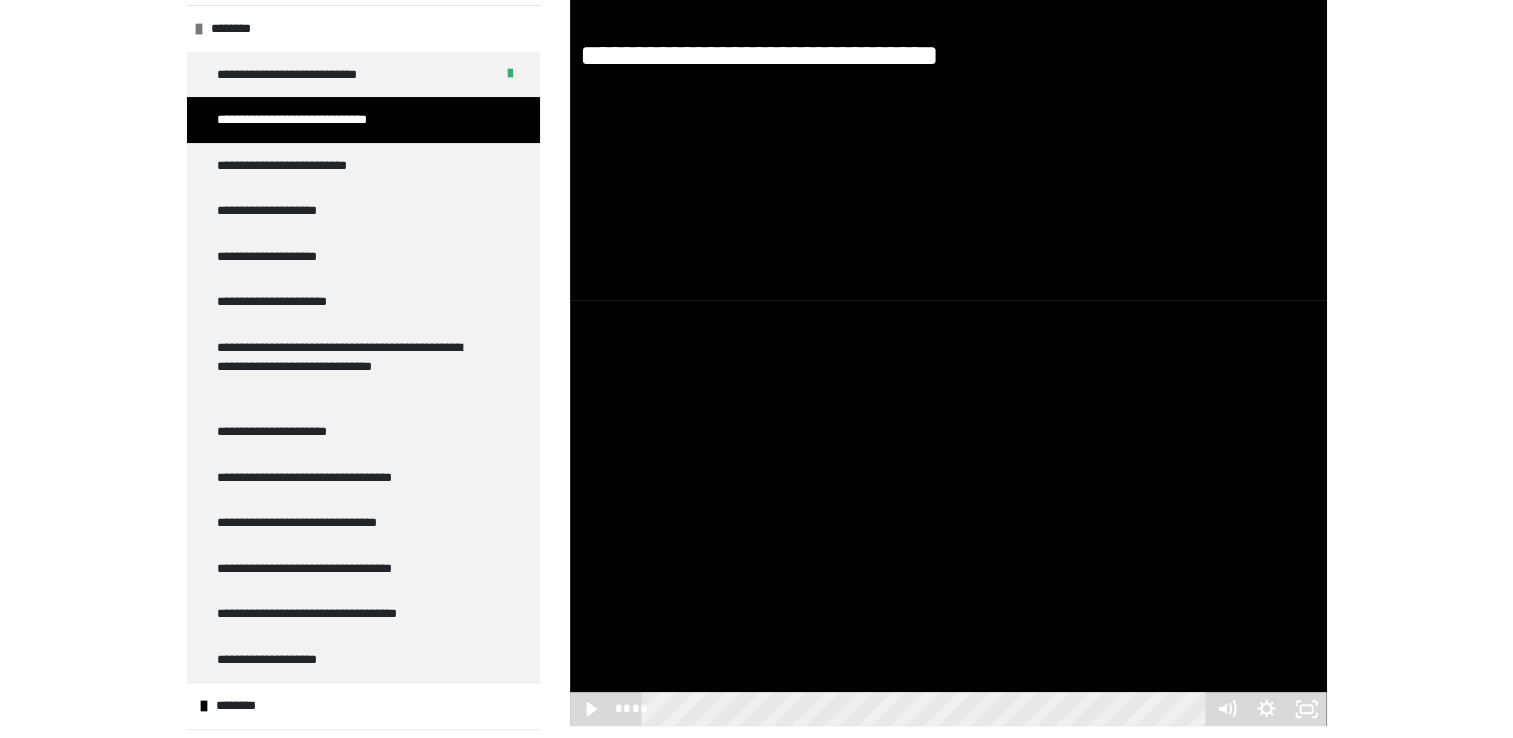click at bounding box center [948, 513] 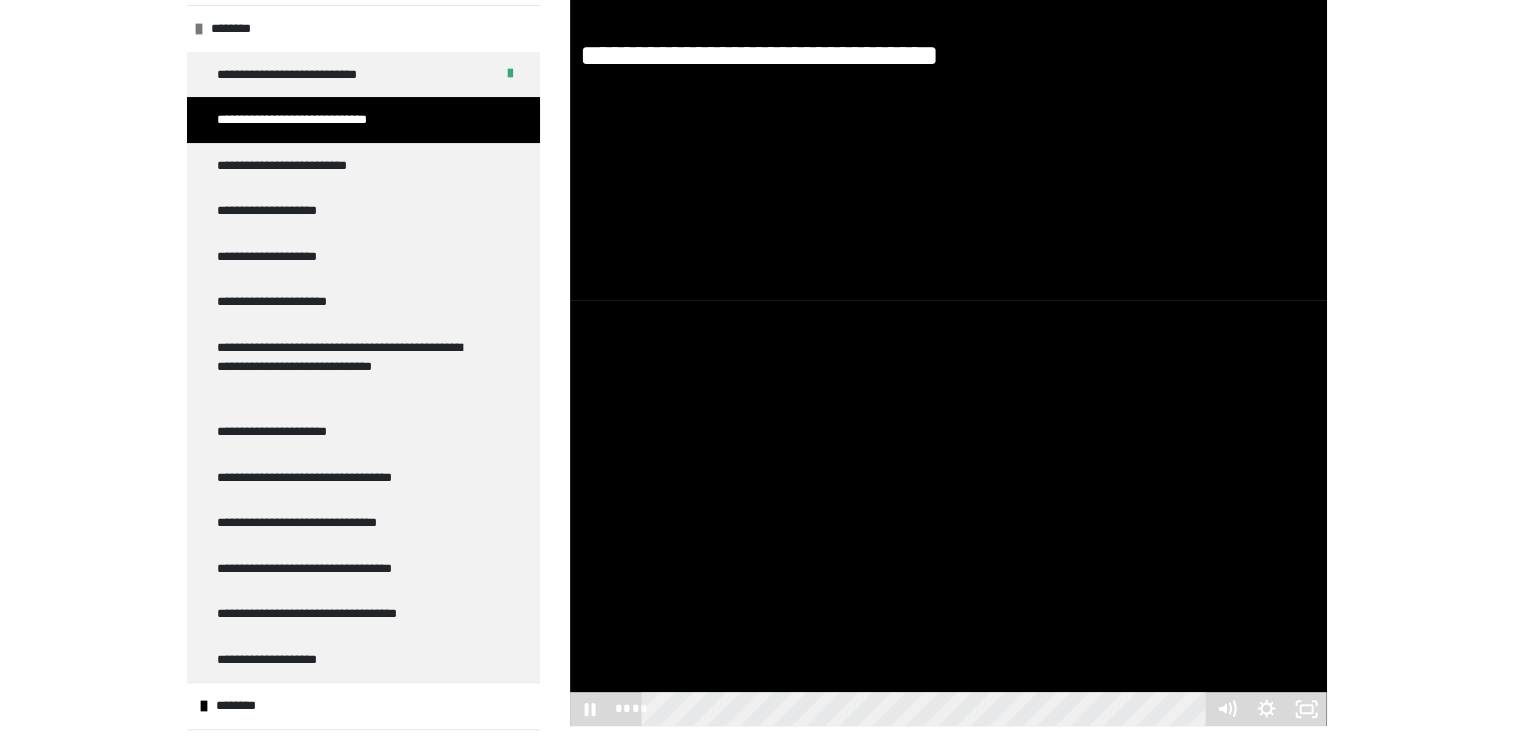 click at bounding box center [948, 513] 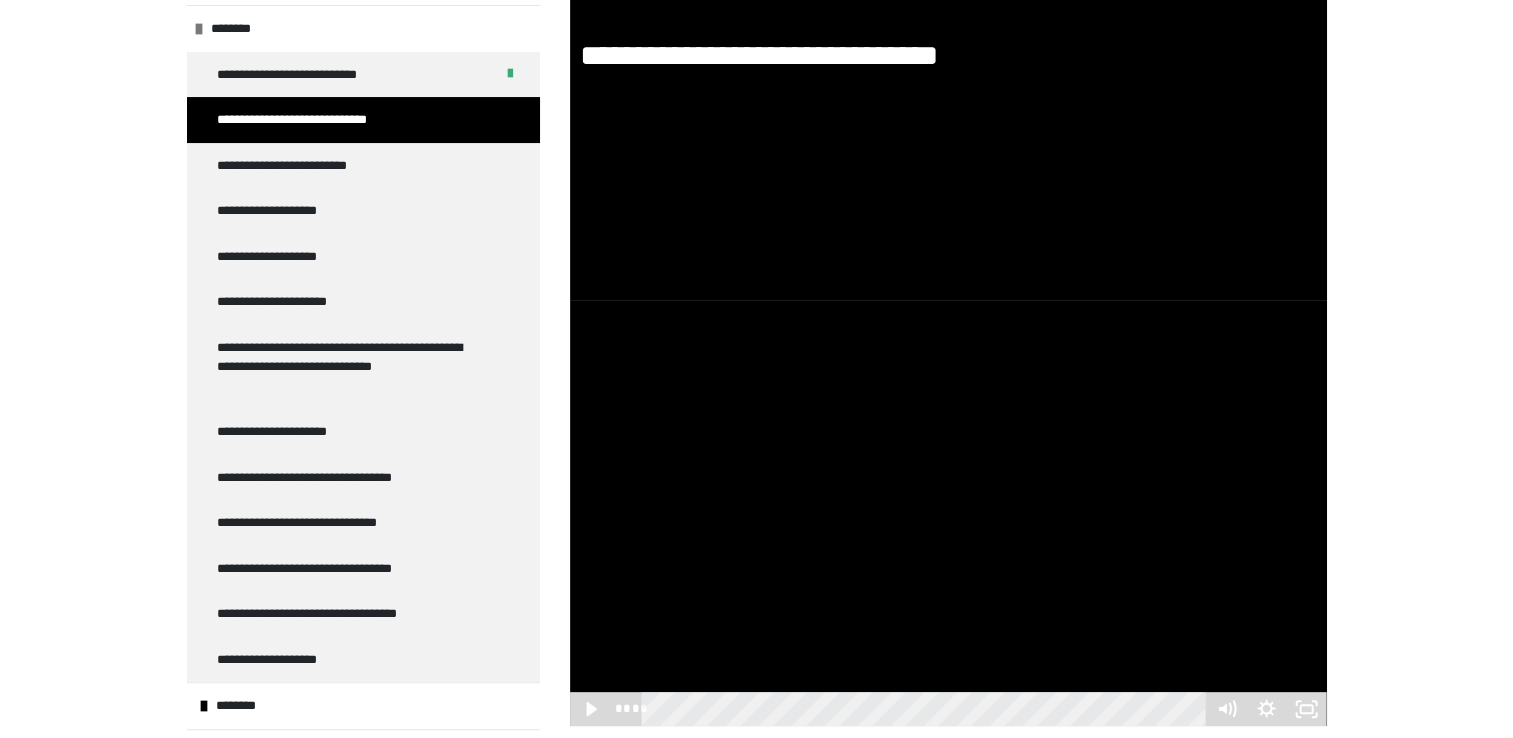 click at bounding box center [948, 513] 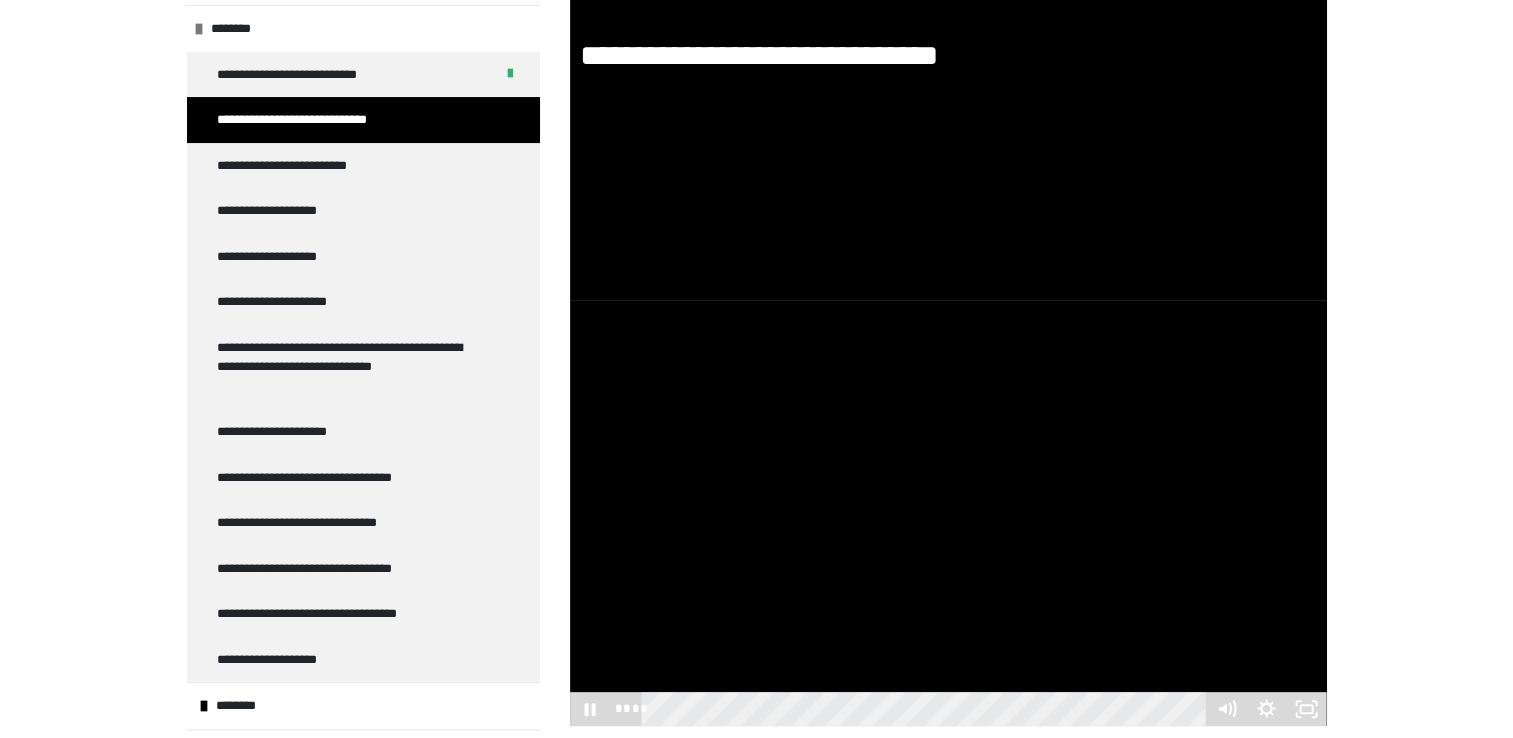 click at bounding box center [948, 513] 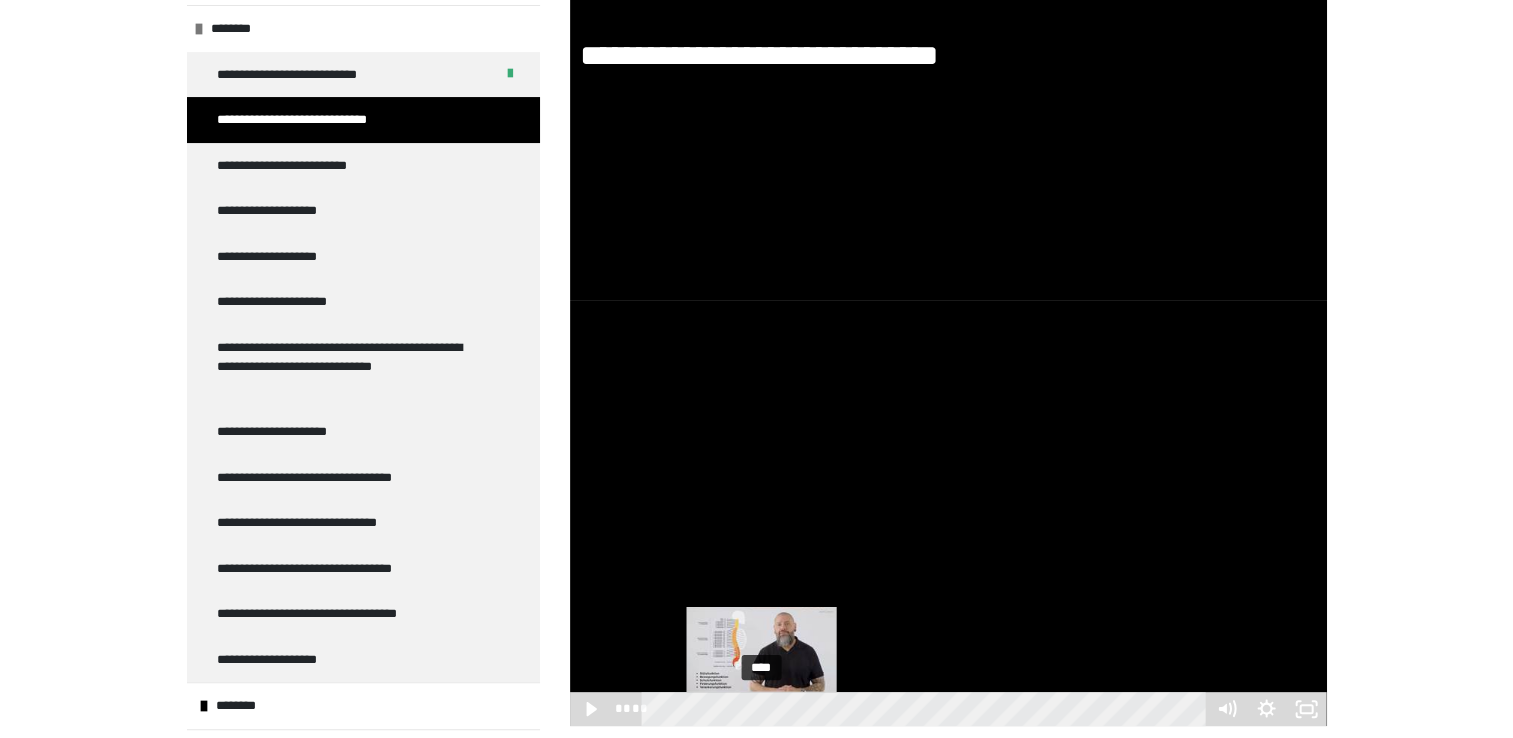 click on "****" at bounding box center [926, 709] 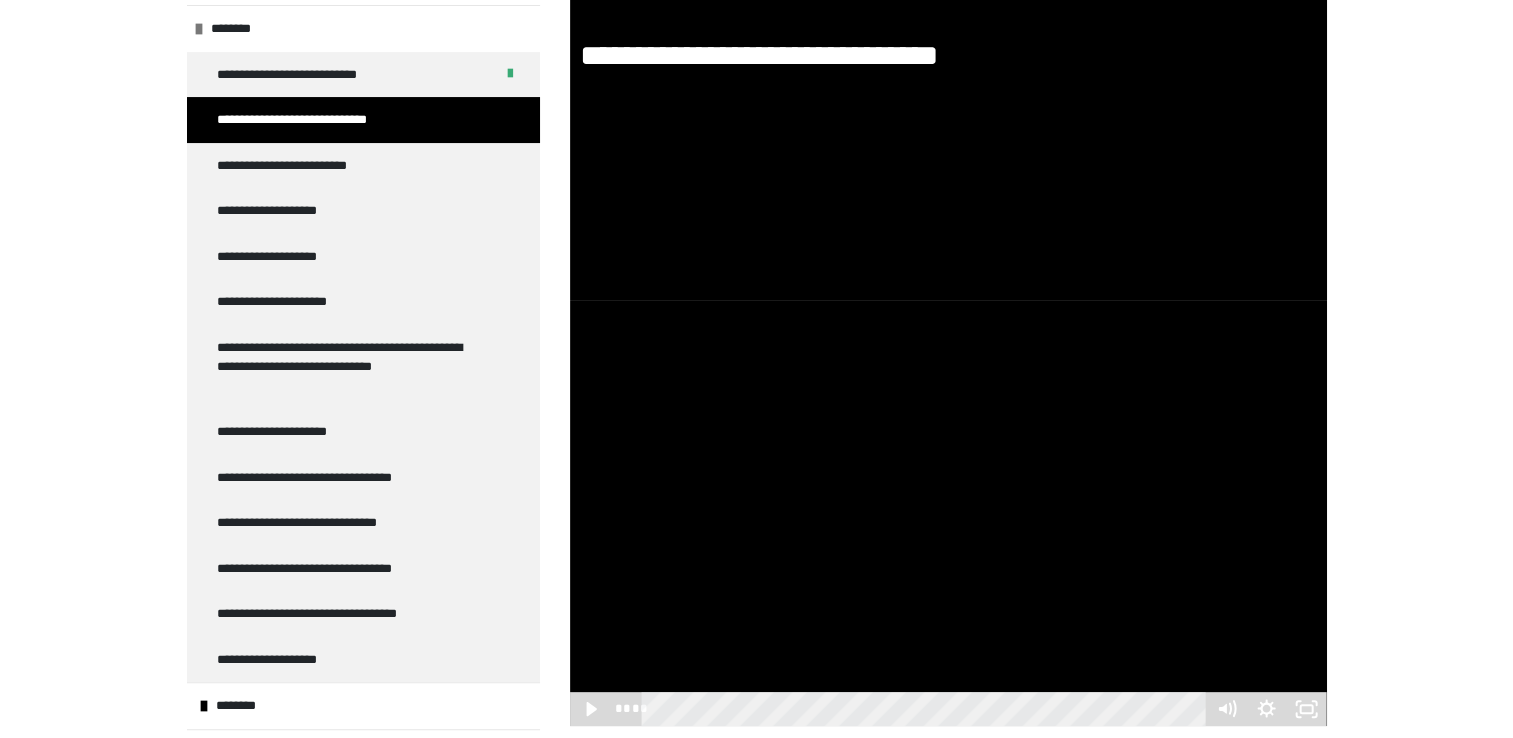 click at bounding box center (948, 513) 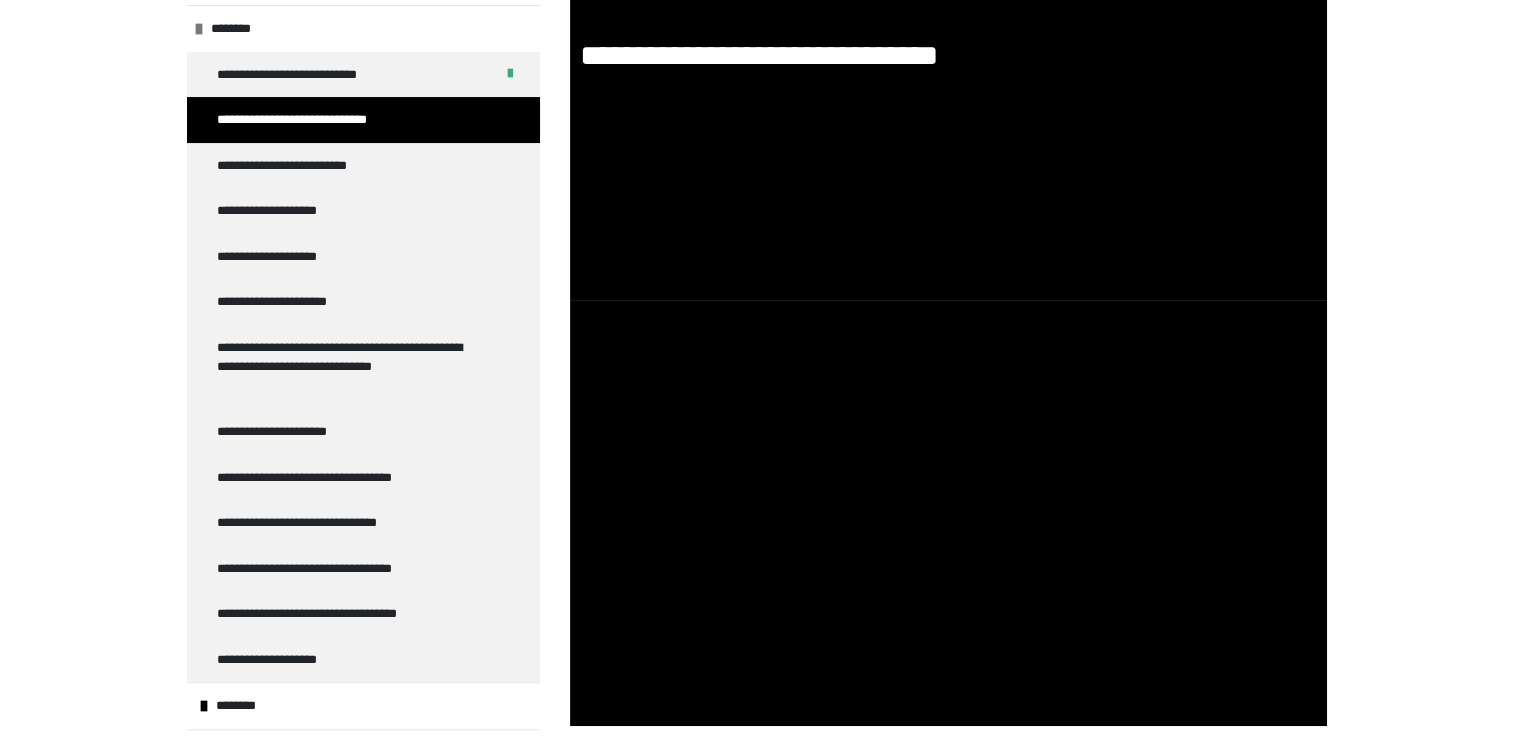 click at bounding box center [948, 513] 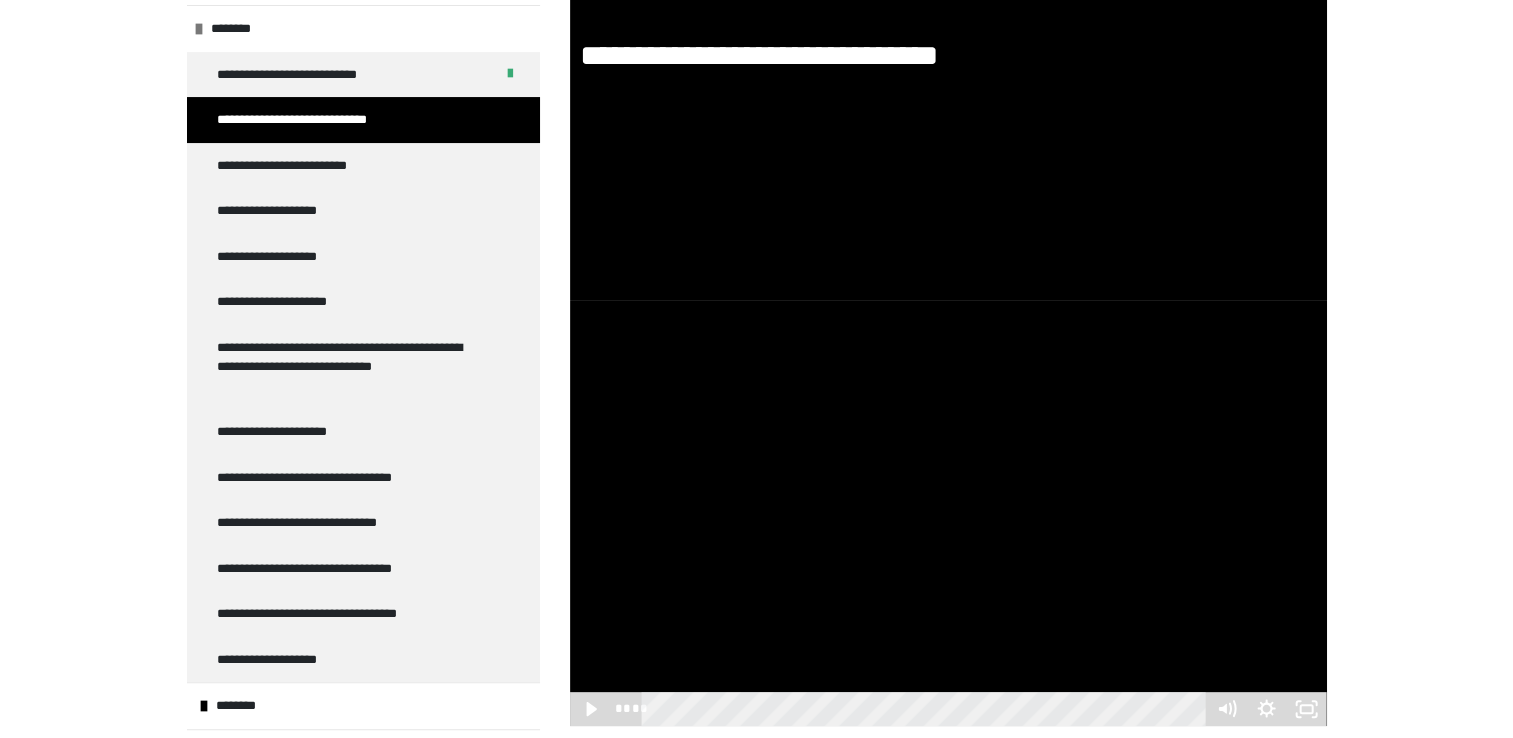 click at bounding box center [948, 513] 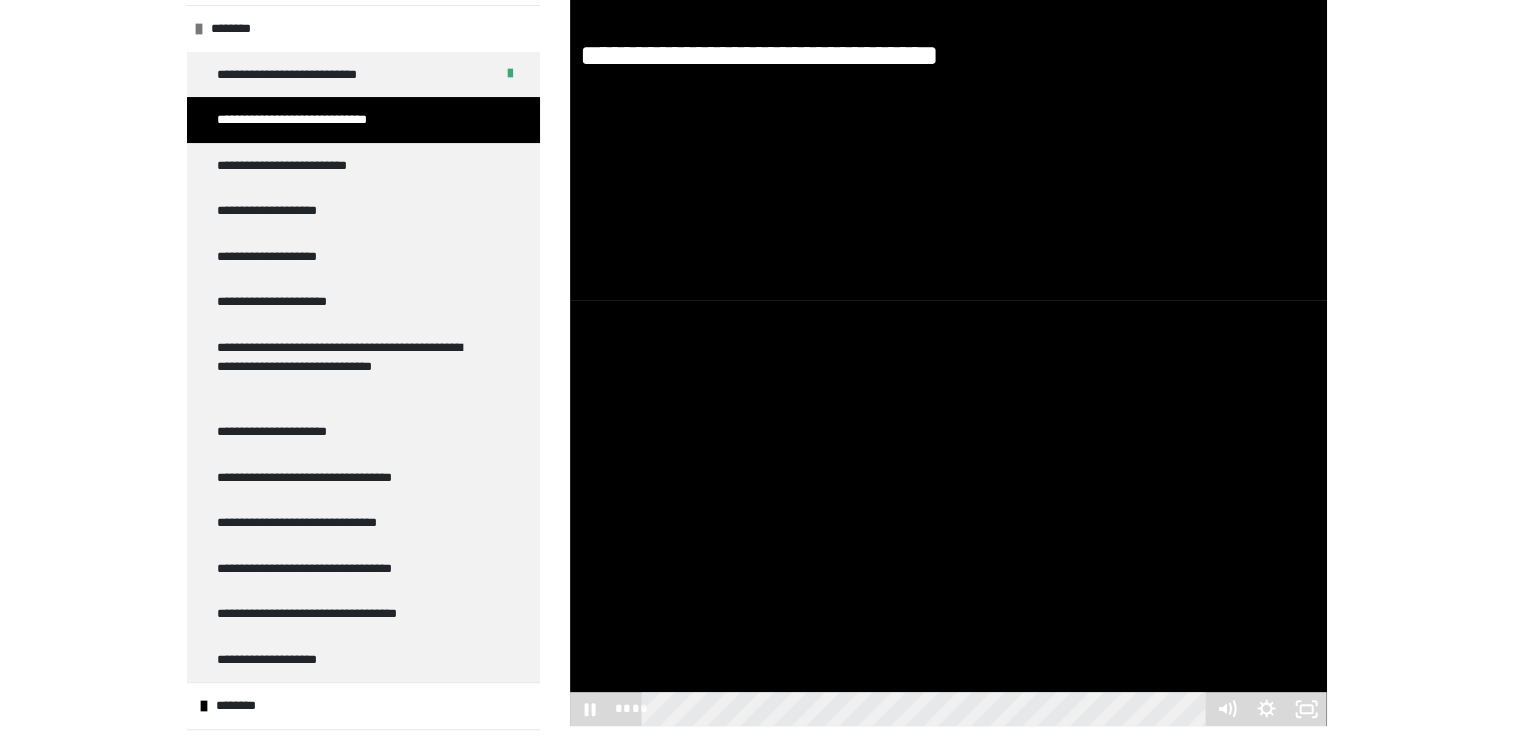 click at bounding box center [948, 513] 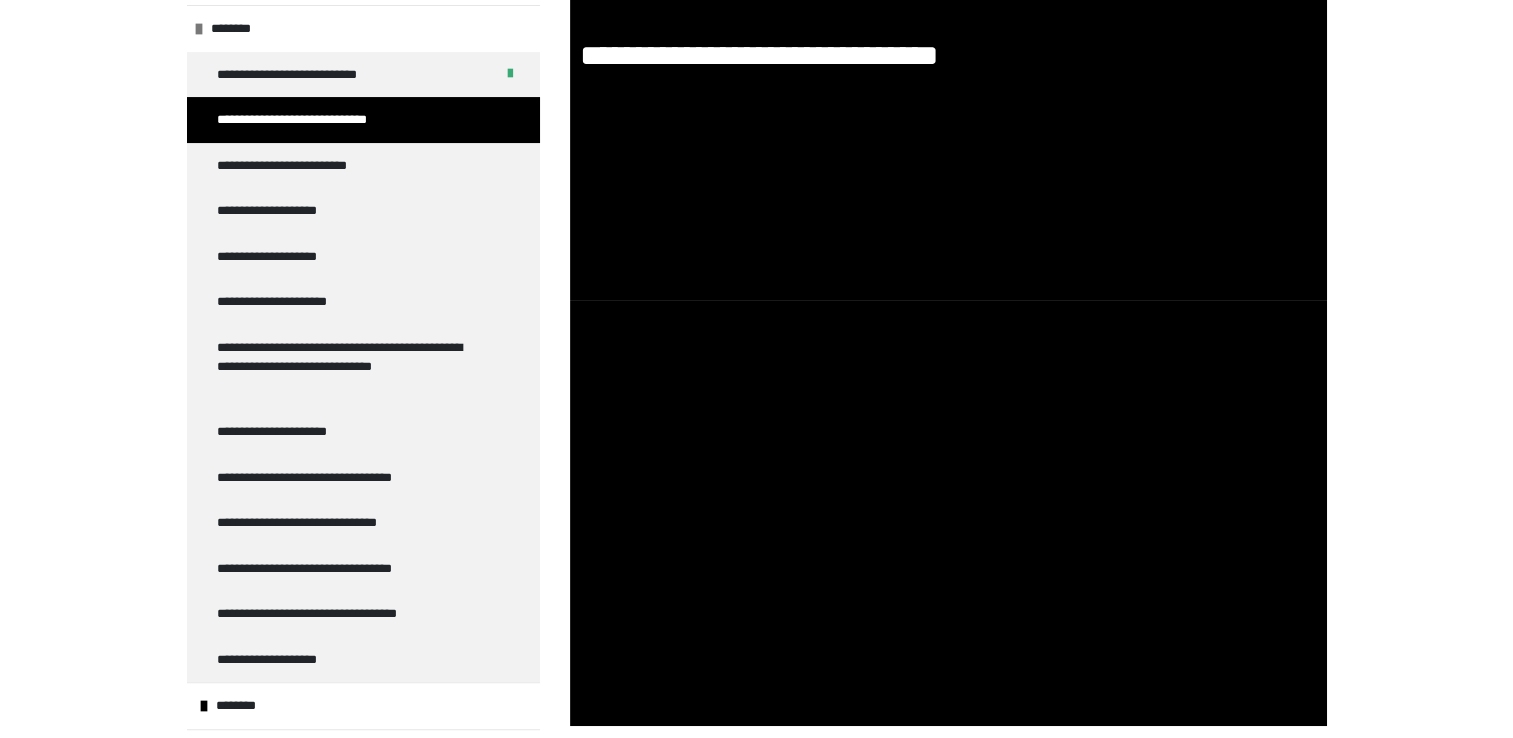 click at bounding box center (948, 513) 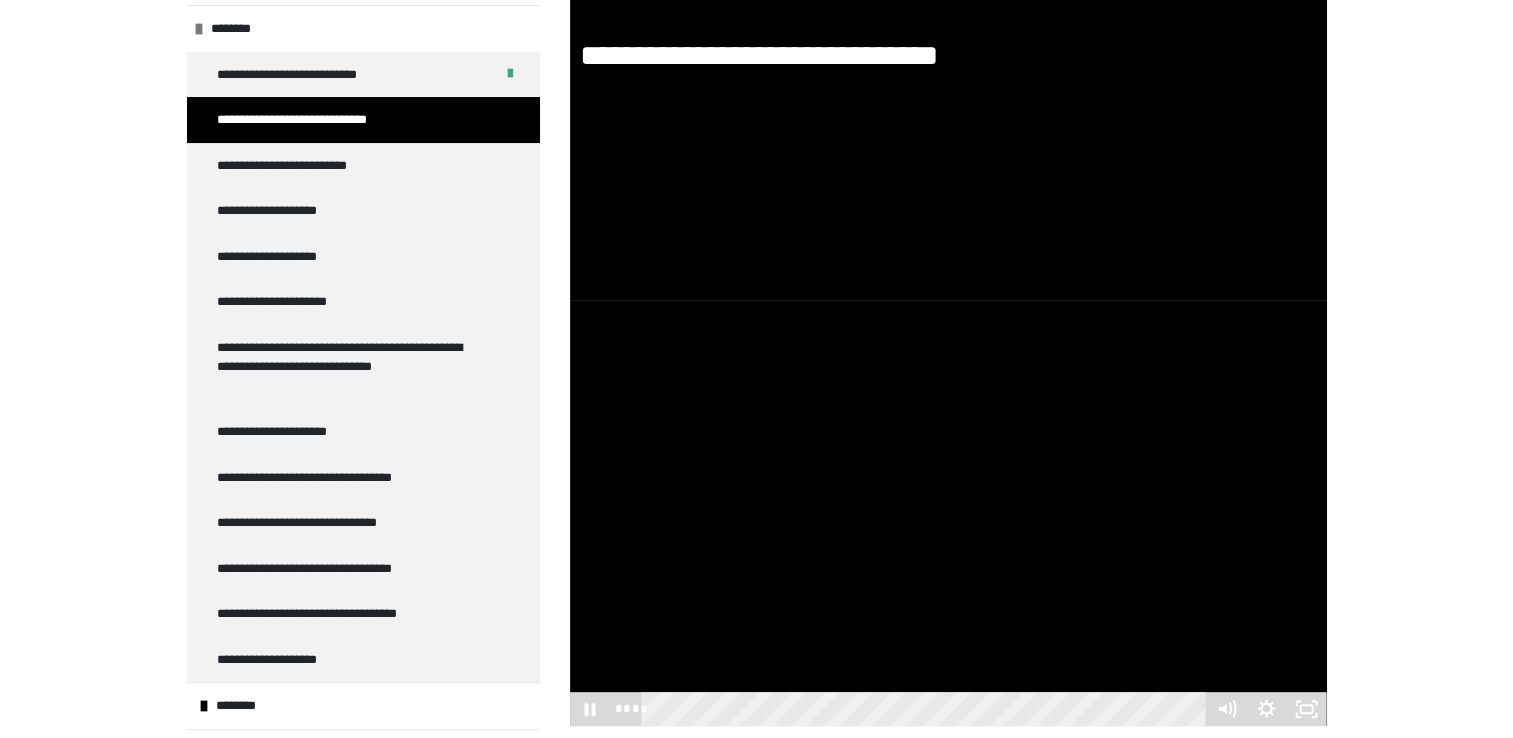 click at bounding box center (948, 513) 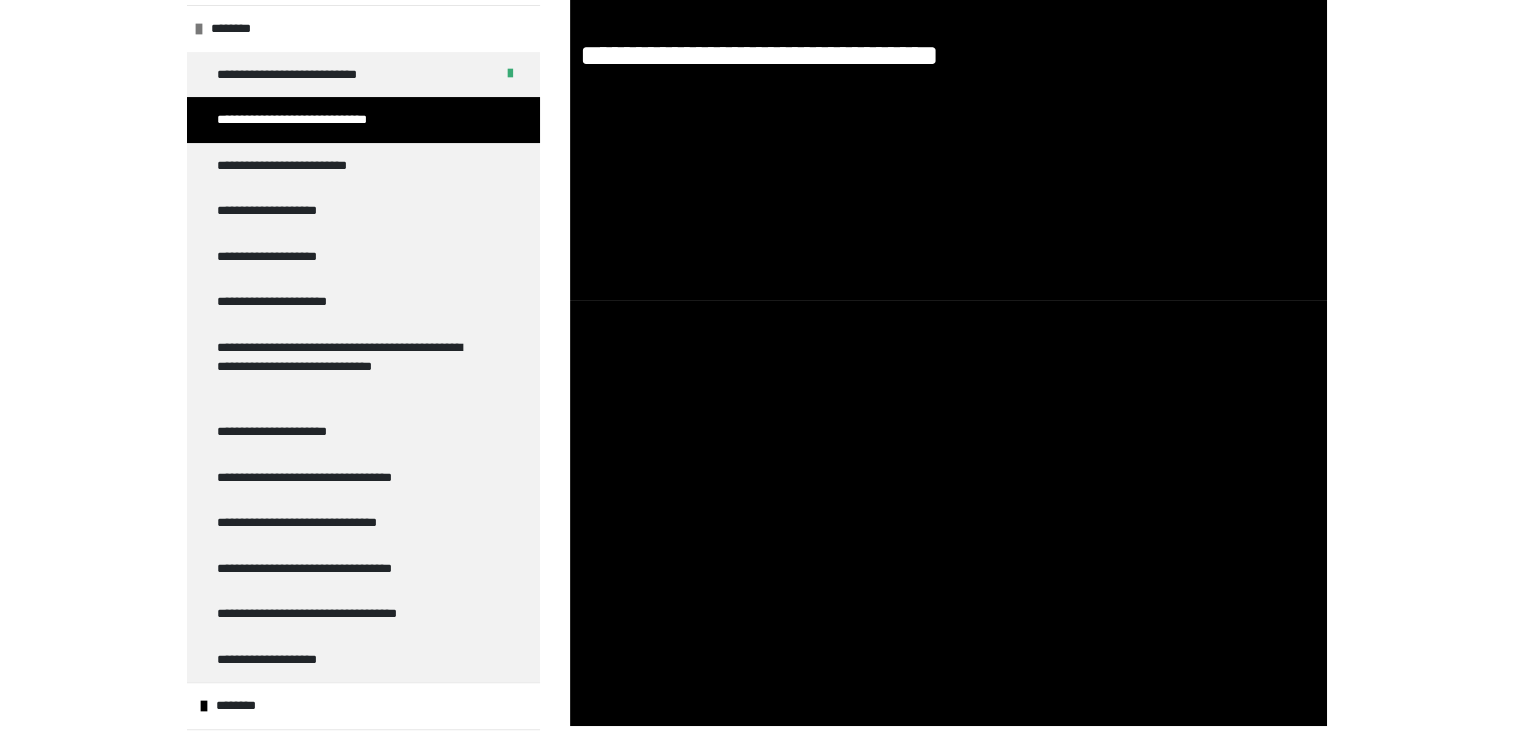 click at bounding box center (948, 513) 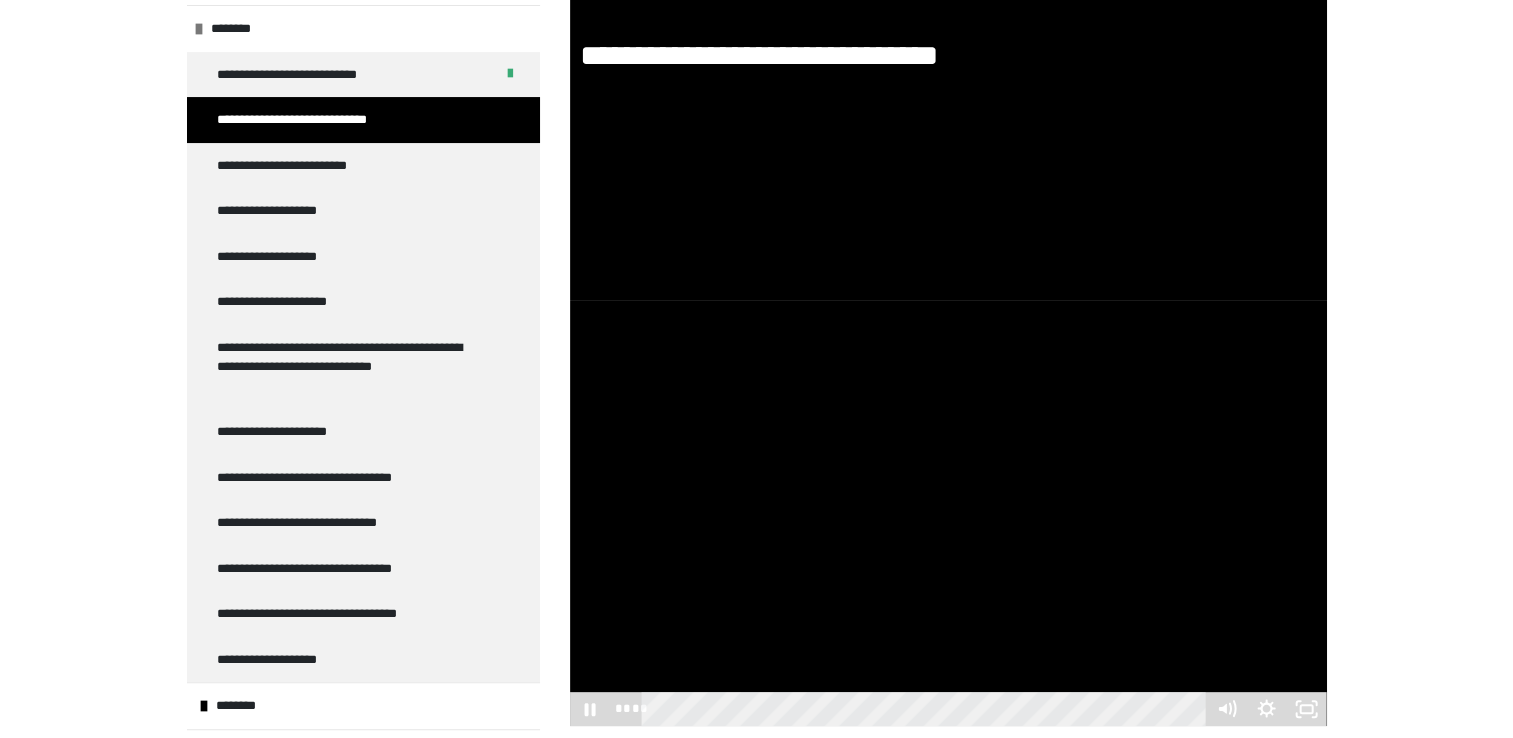 click at bounding box center [948, 513] 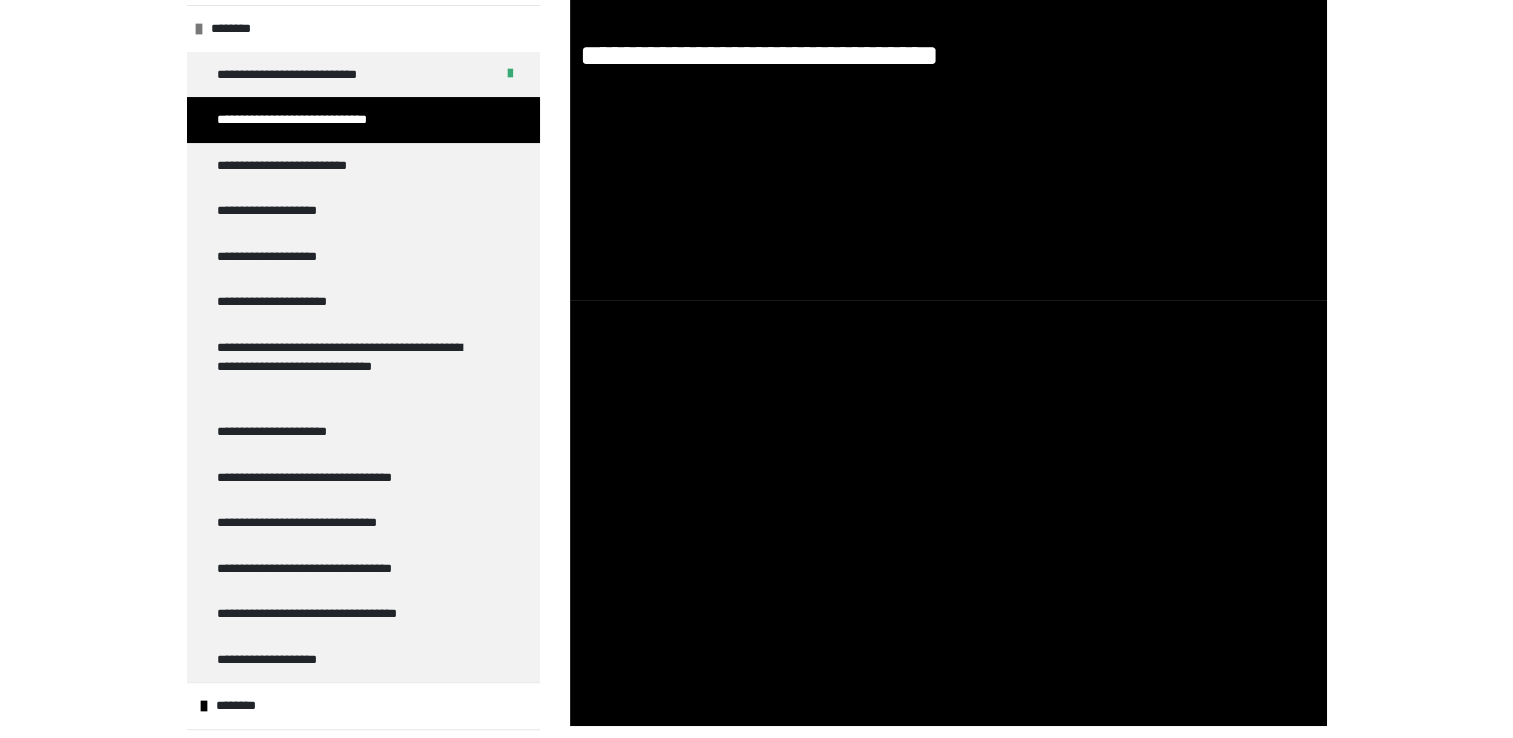 click at bounding box center [948, 513] 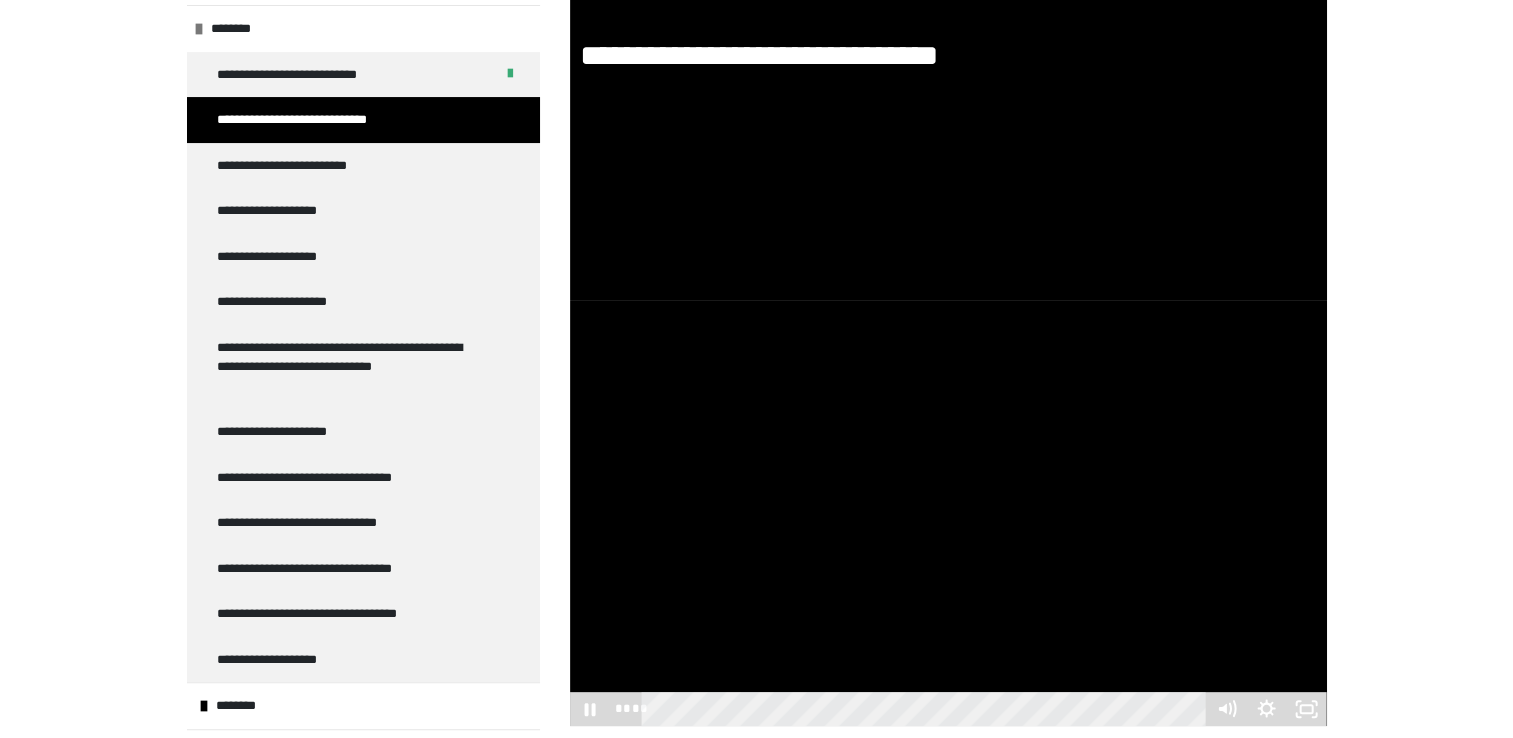 click at bounding box center (948, 513) 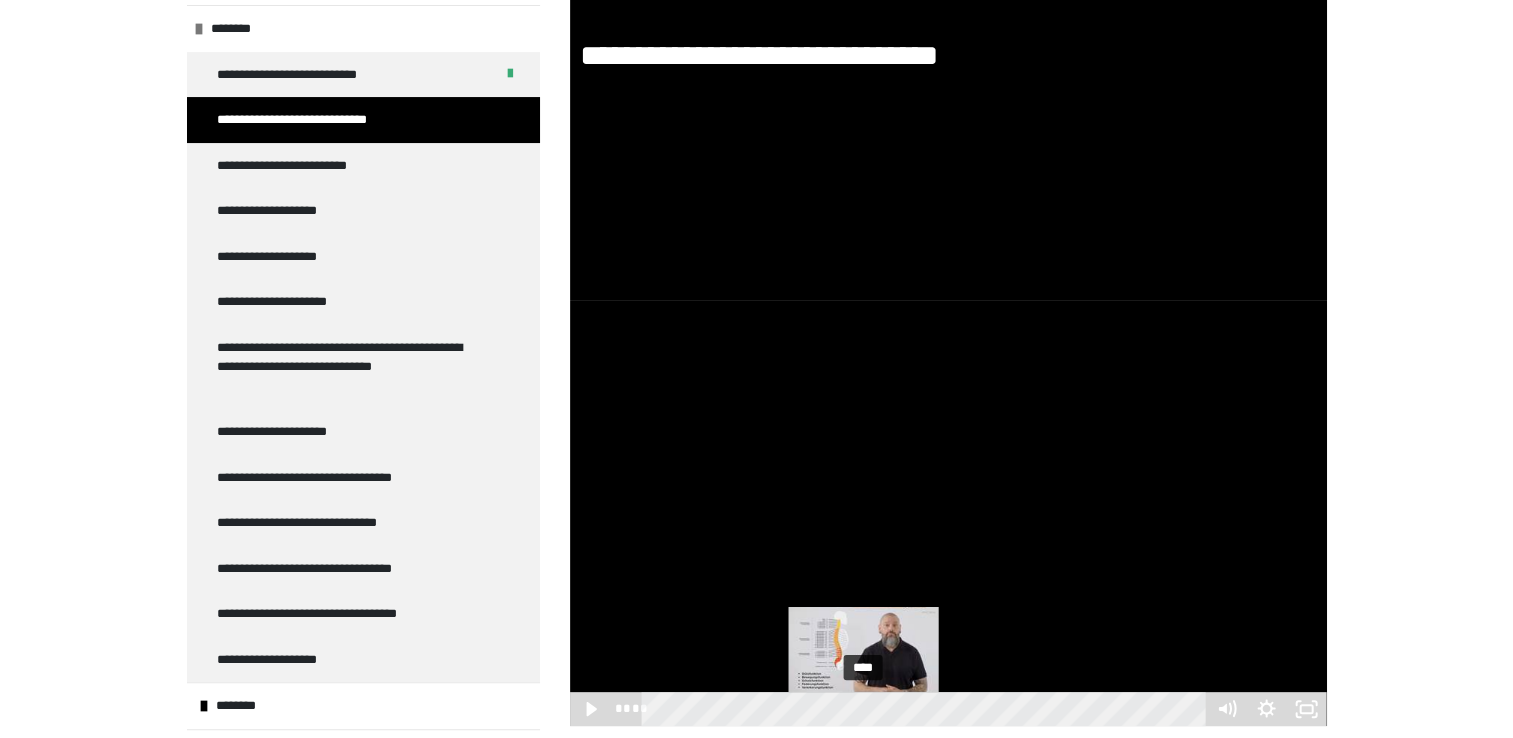 click on "****" at bounding box center (926, 709) 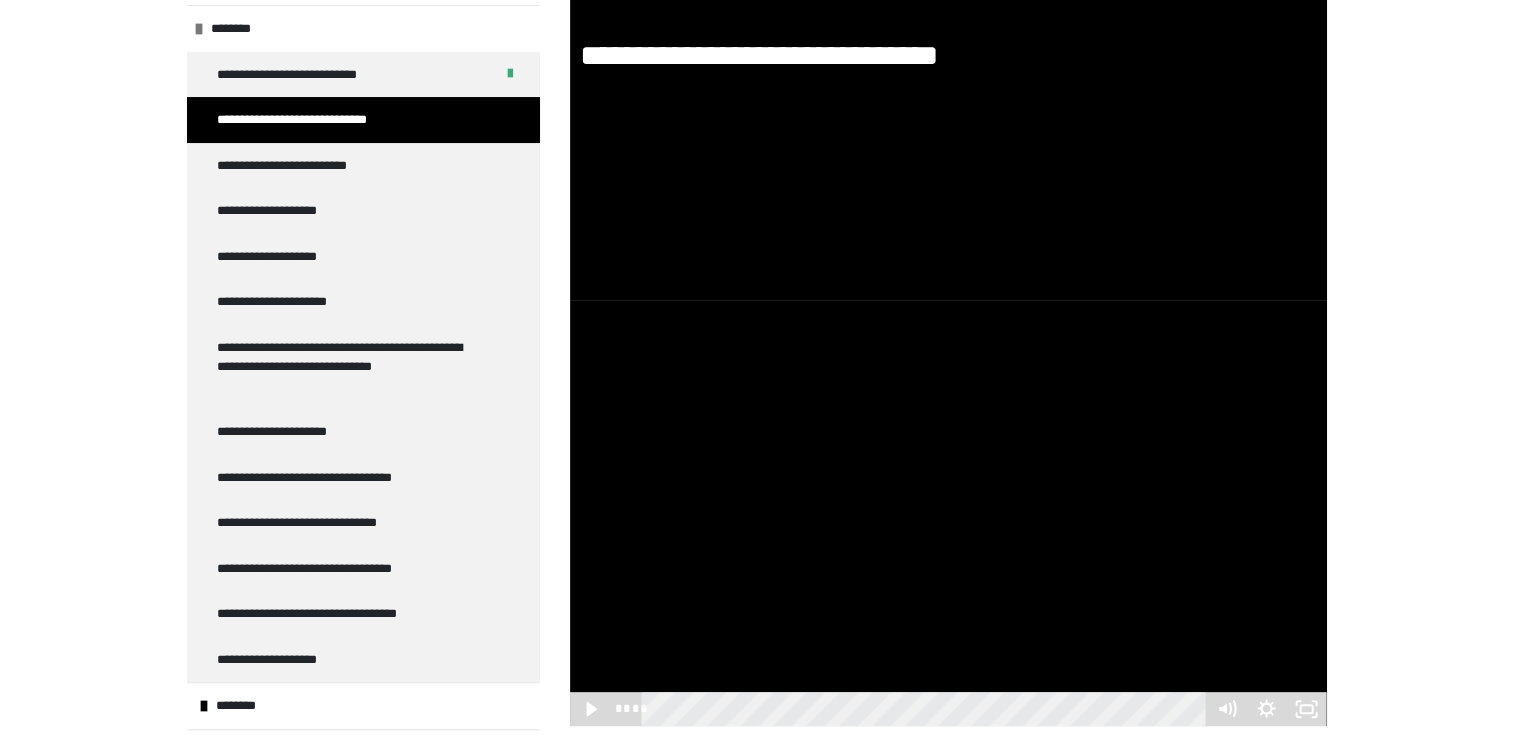 click at bounding box center (948, 513) 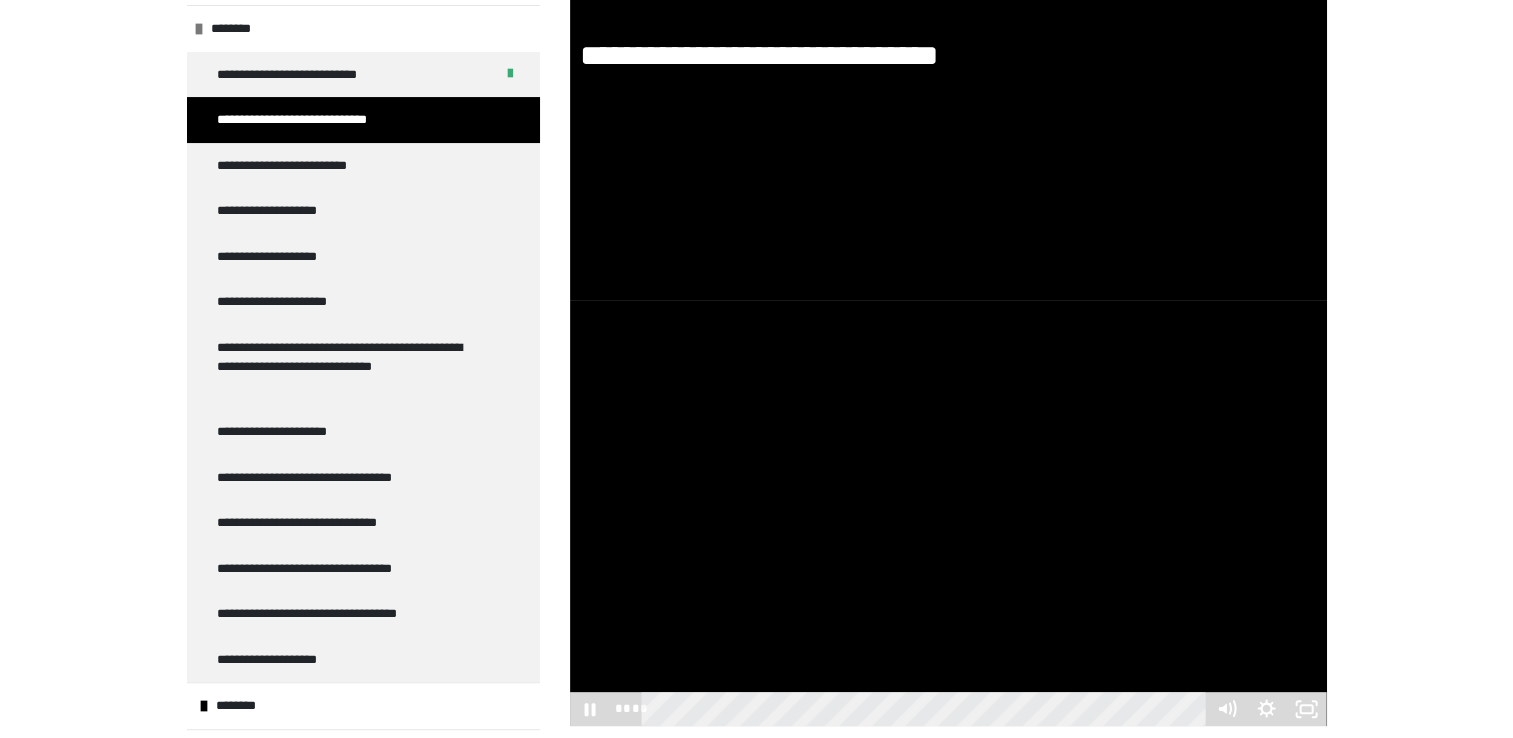click at bounding box center [948, 513] 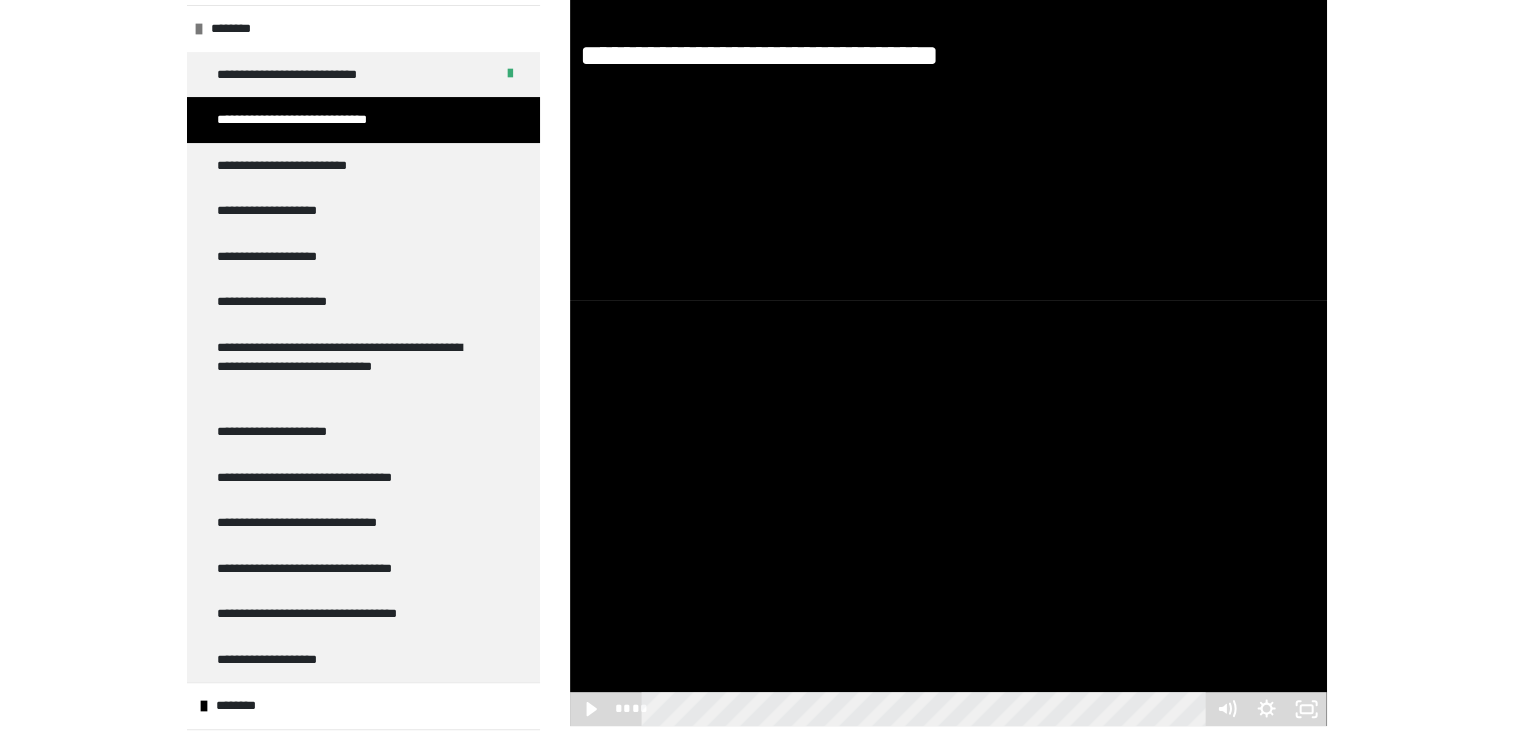 click at bounding box center [948, 513] 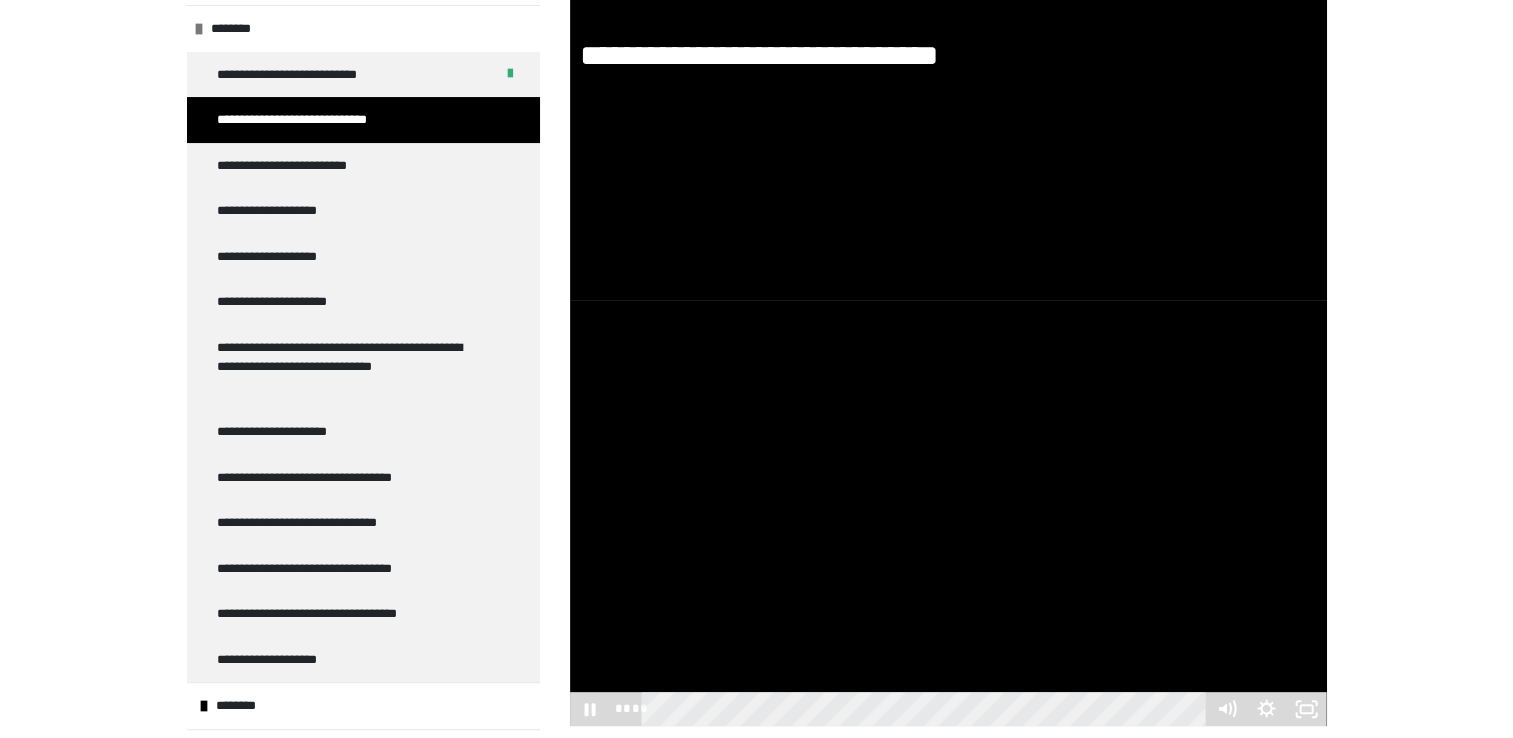 click at bounding box center (948, 513) 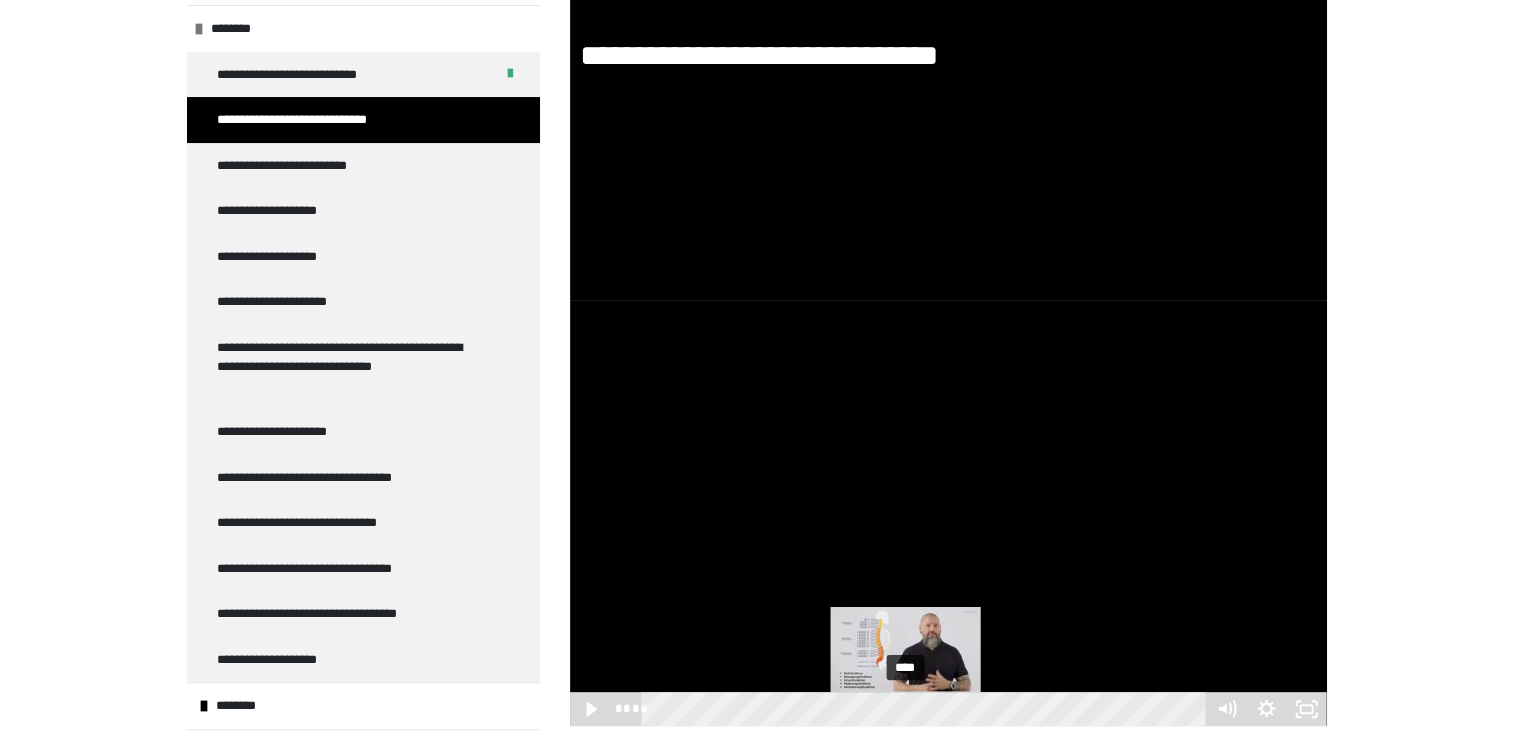 click on "****" at bounding box center [926, 709] 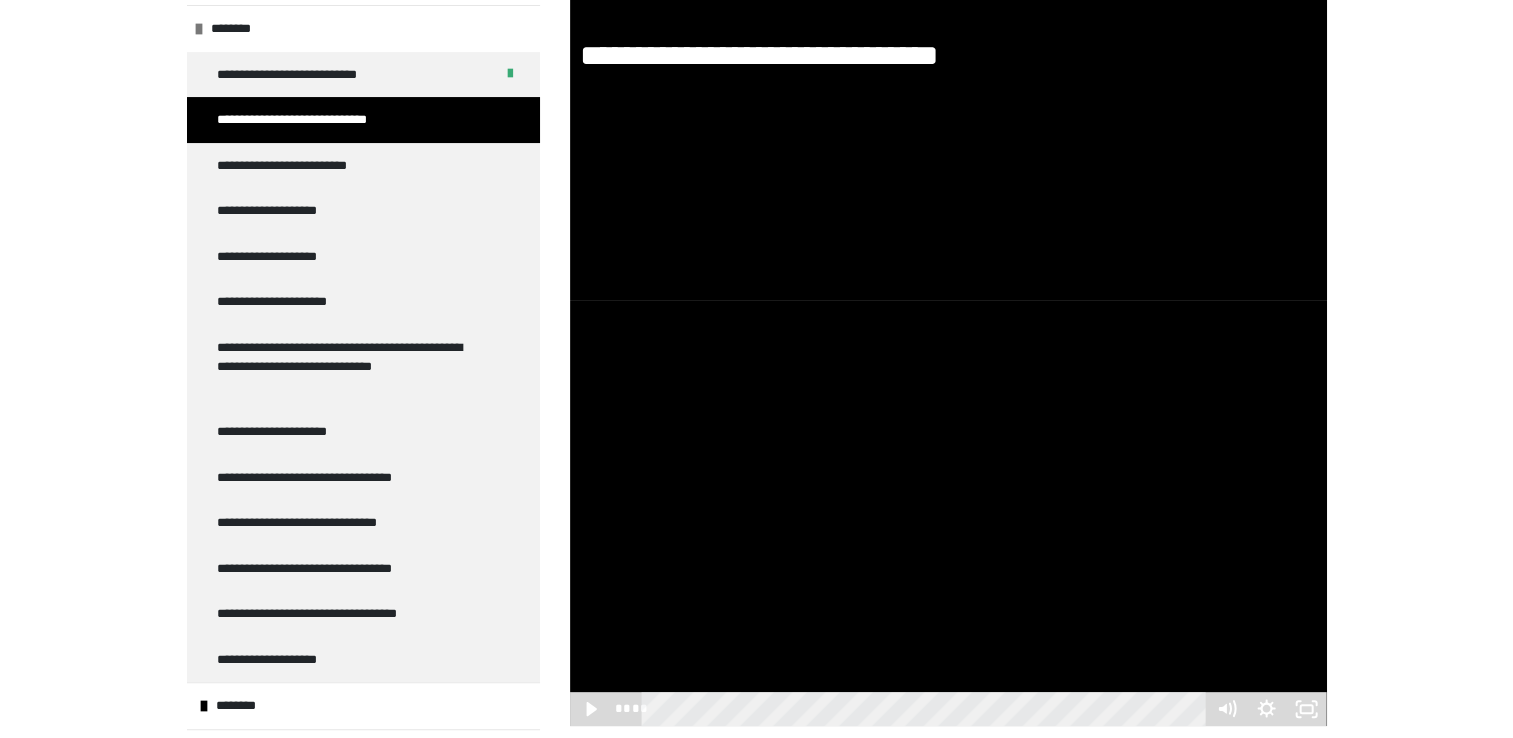 click at bounding box center (948, 513) 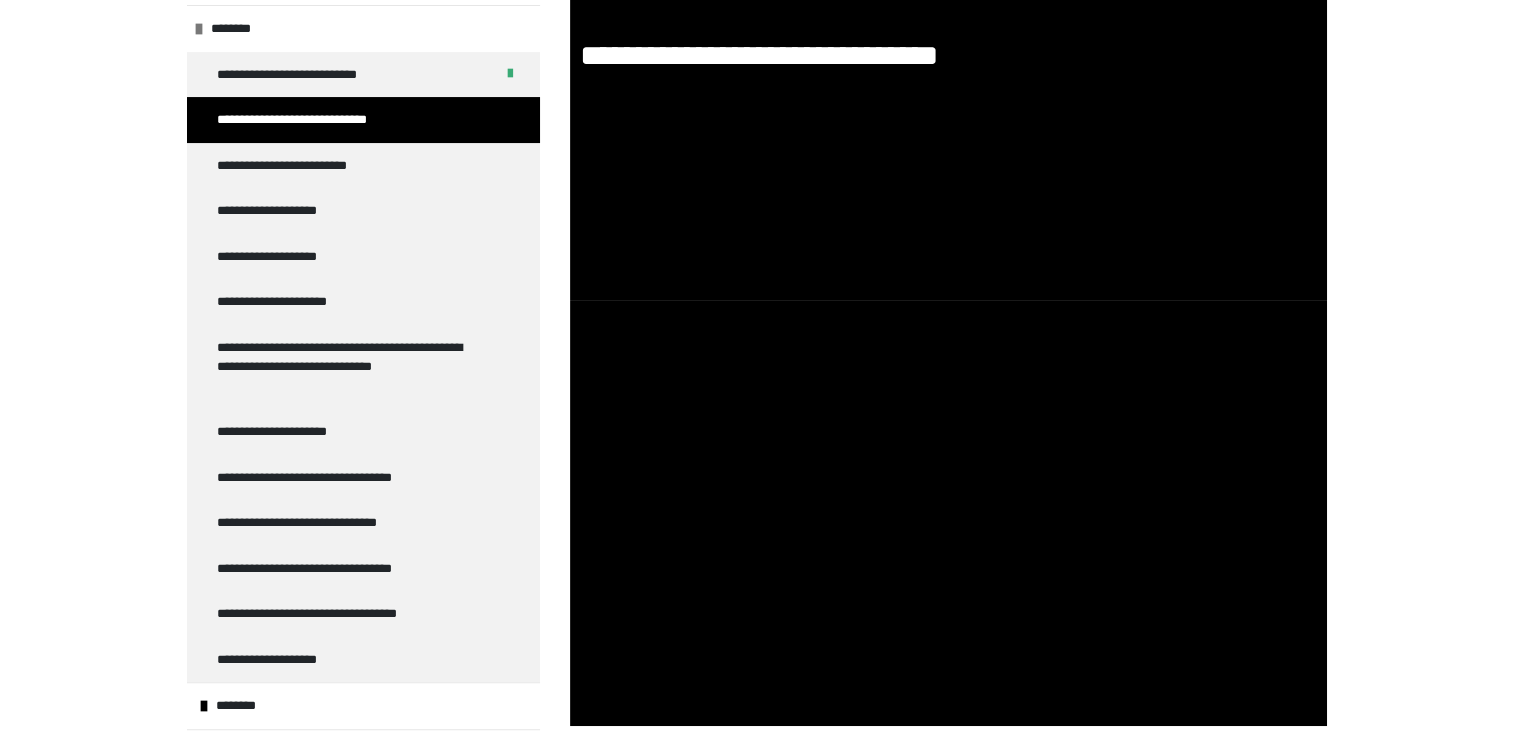click at bounding box center (948, 513) 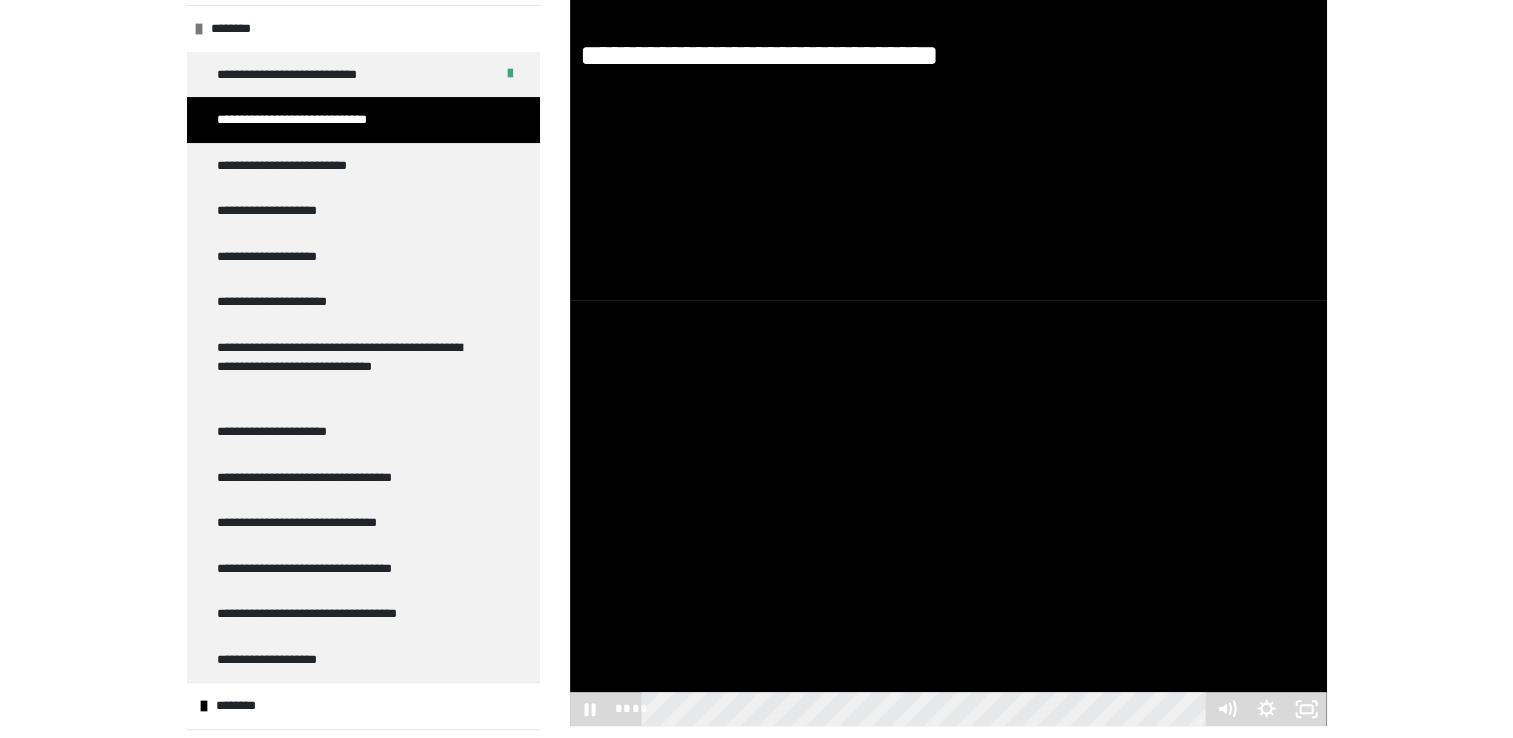 click at bounding box center [948, 513] 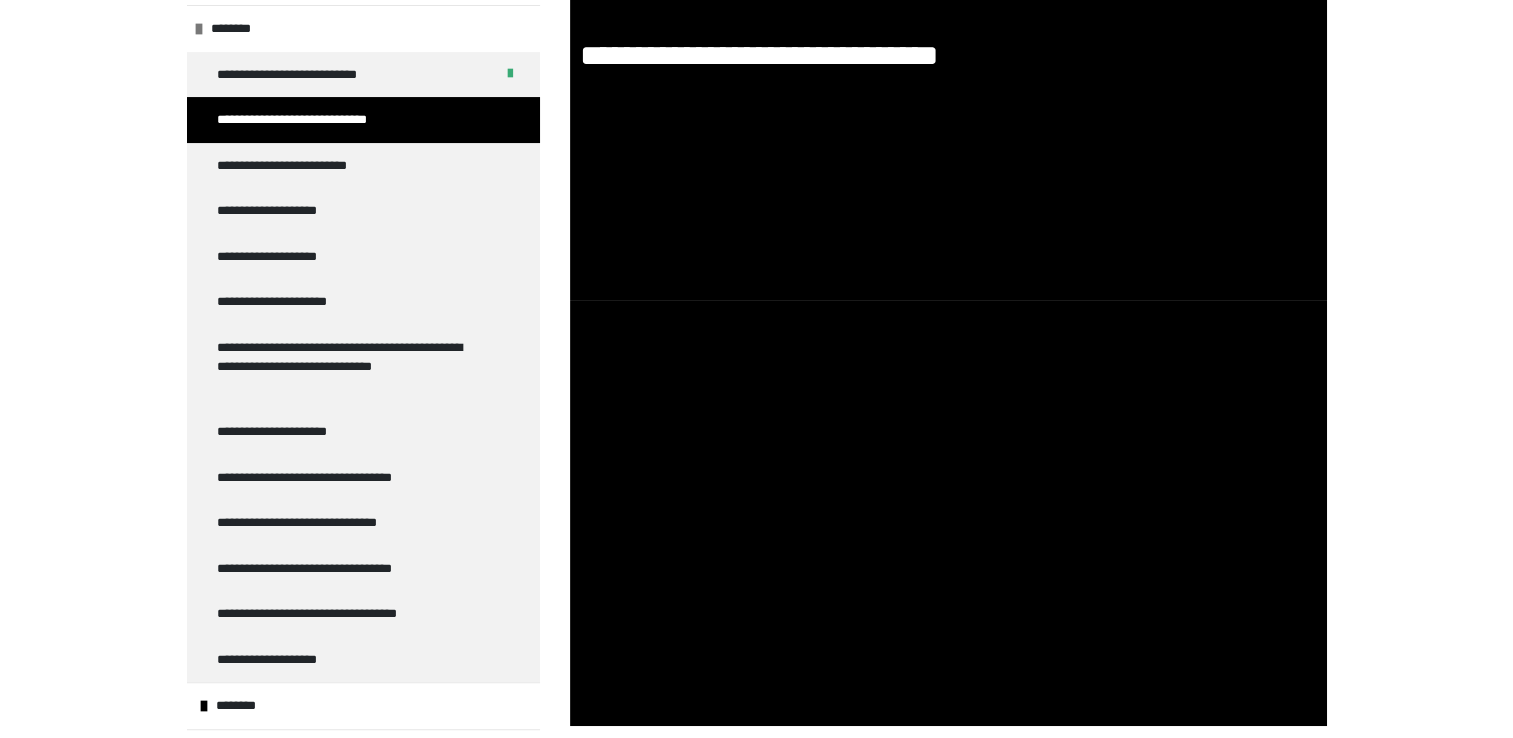 click at bounding box center [948, 513] 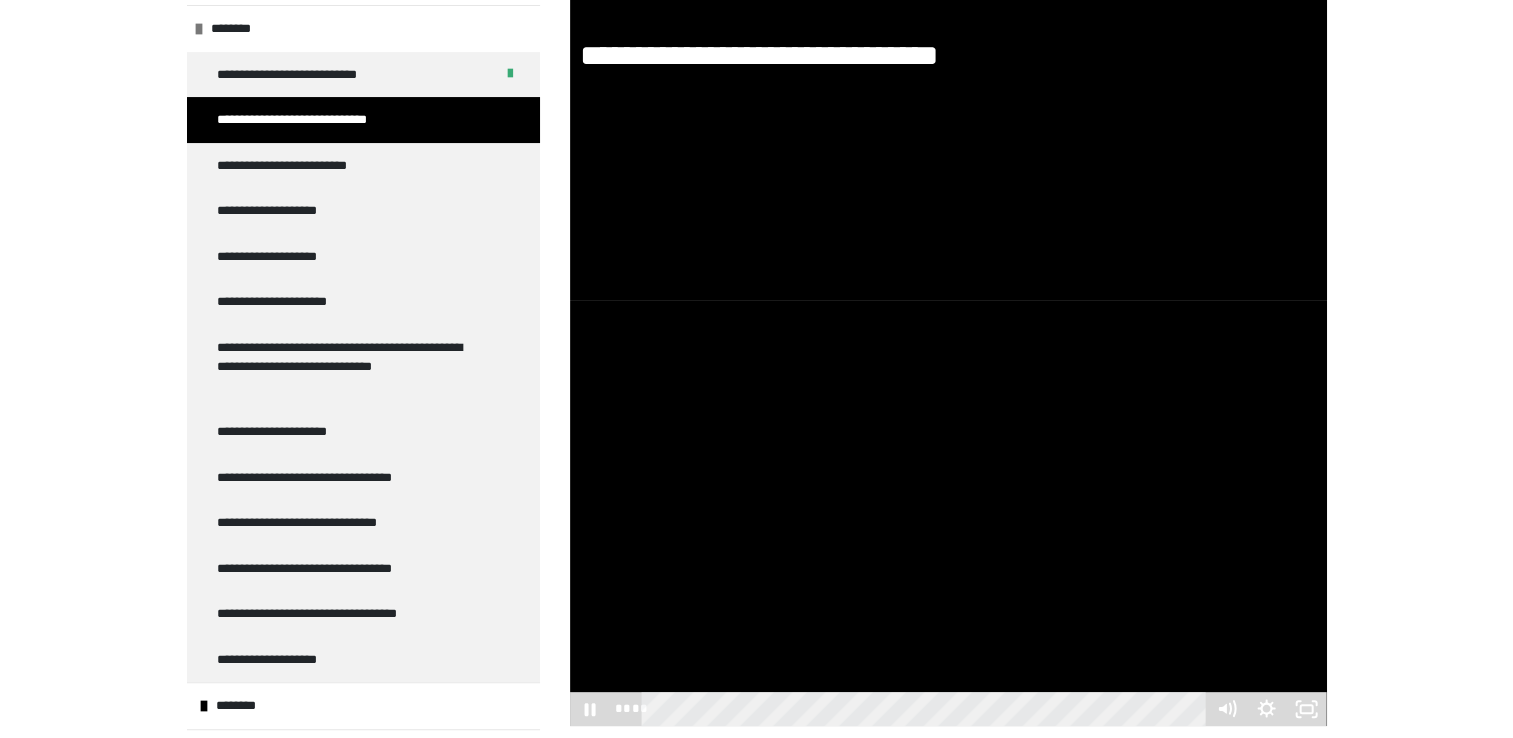 click at bounding box center (948, 513) 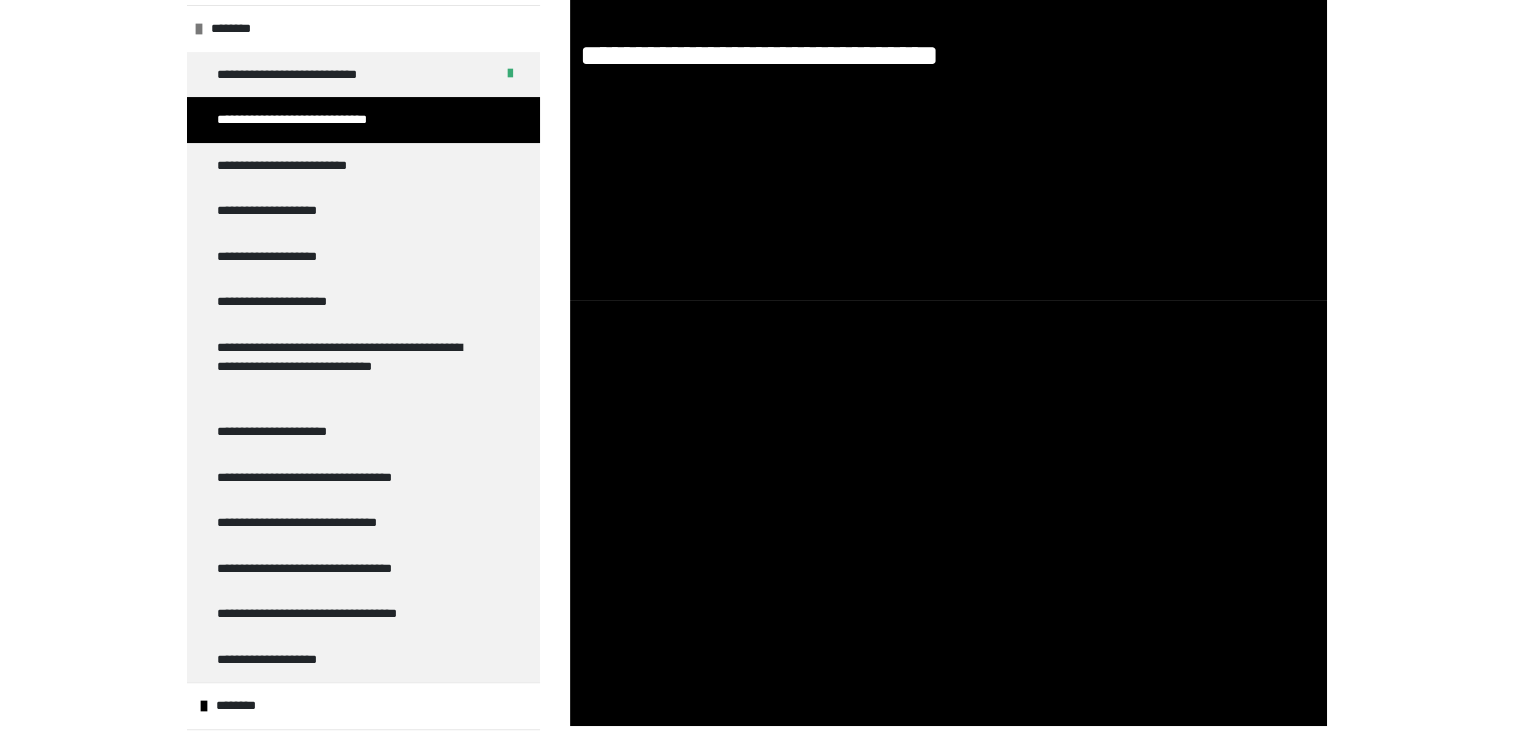 click at bounding box center [948, 513] 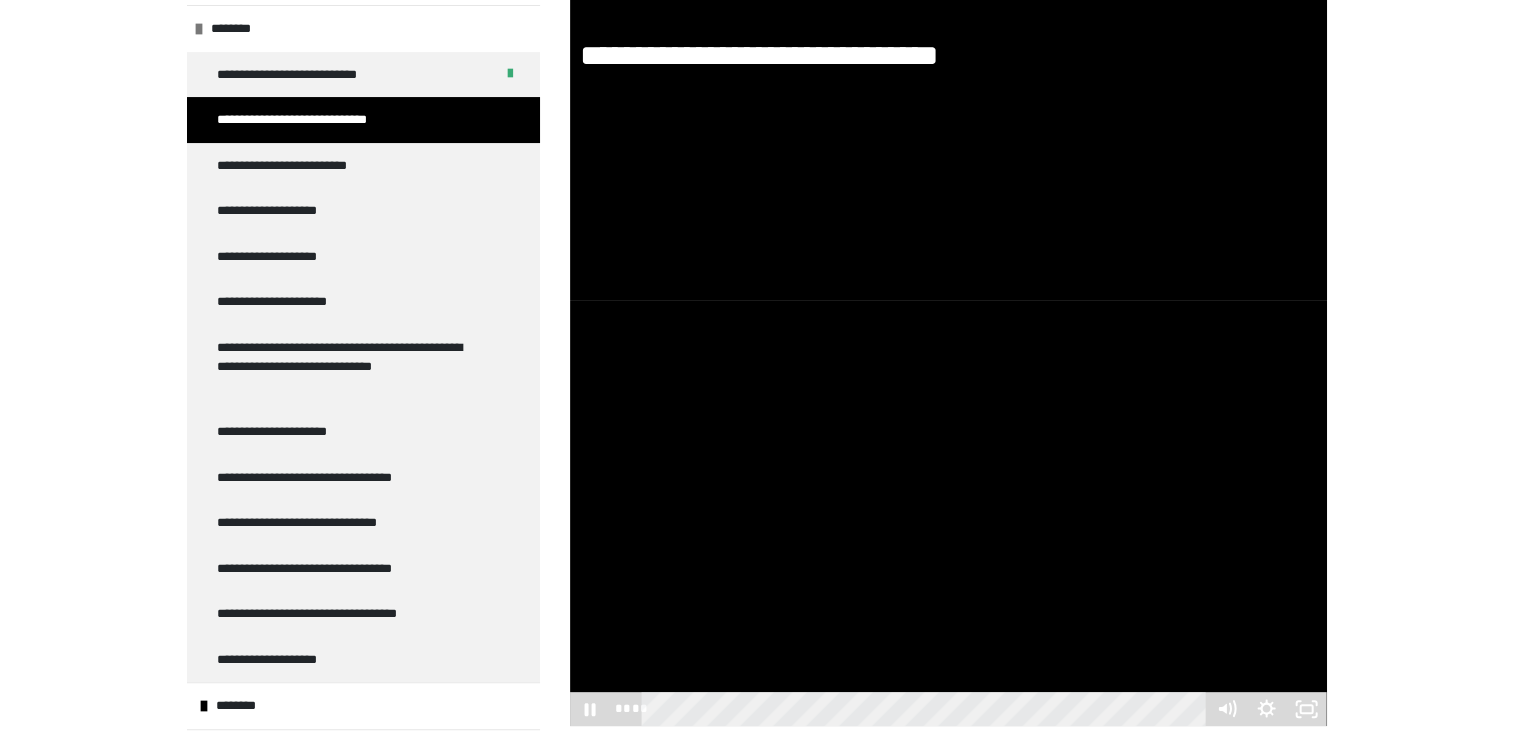 click at bounding box center [948, 513] 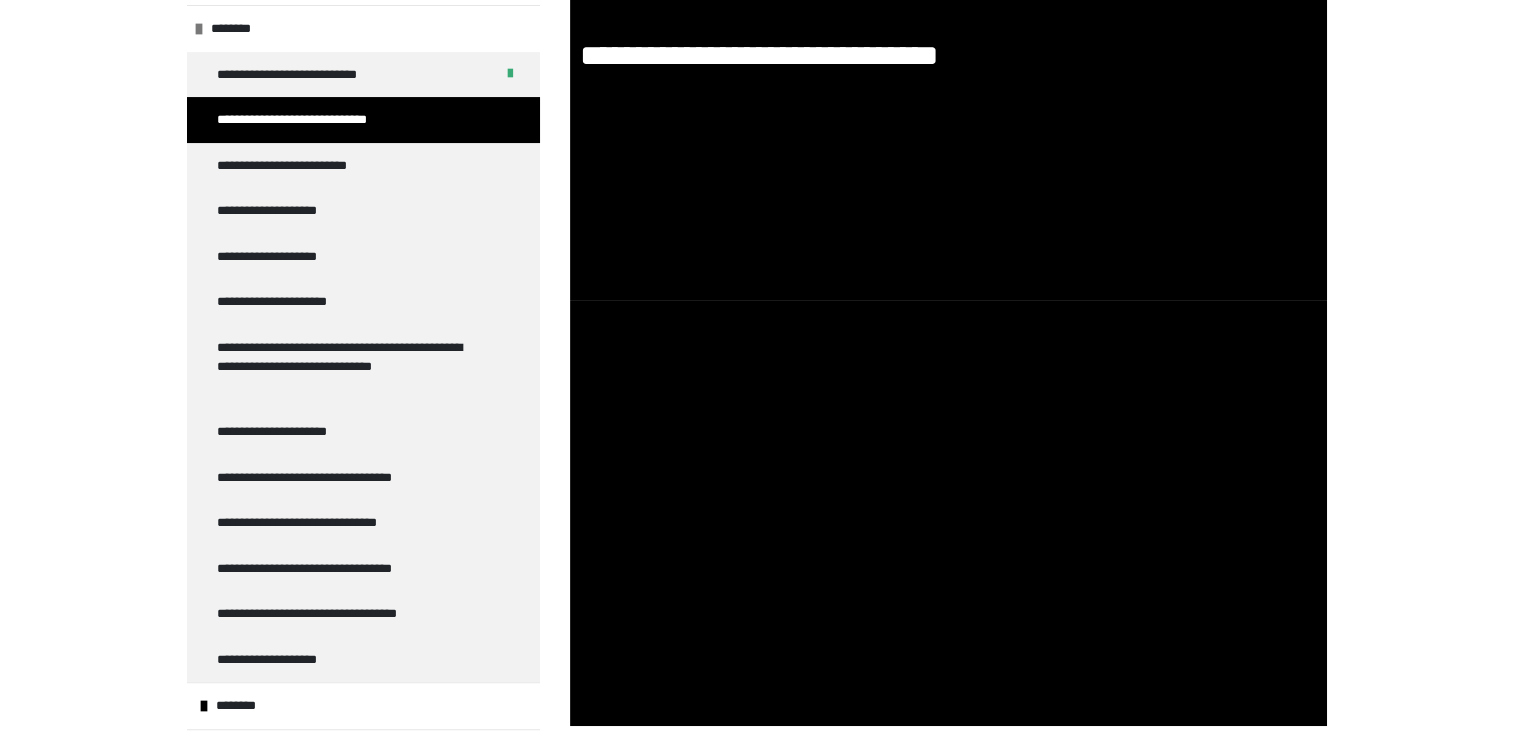 click at bounding box center (948, 513) 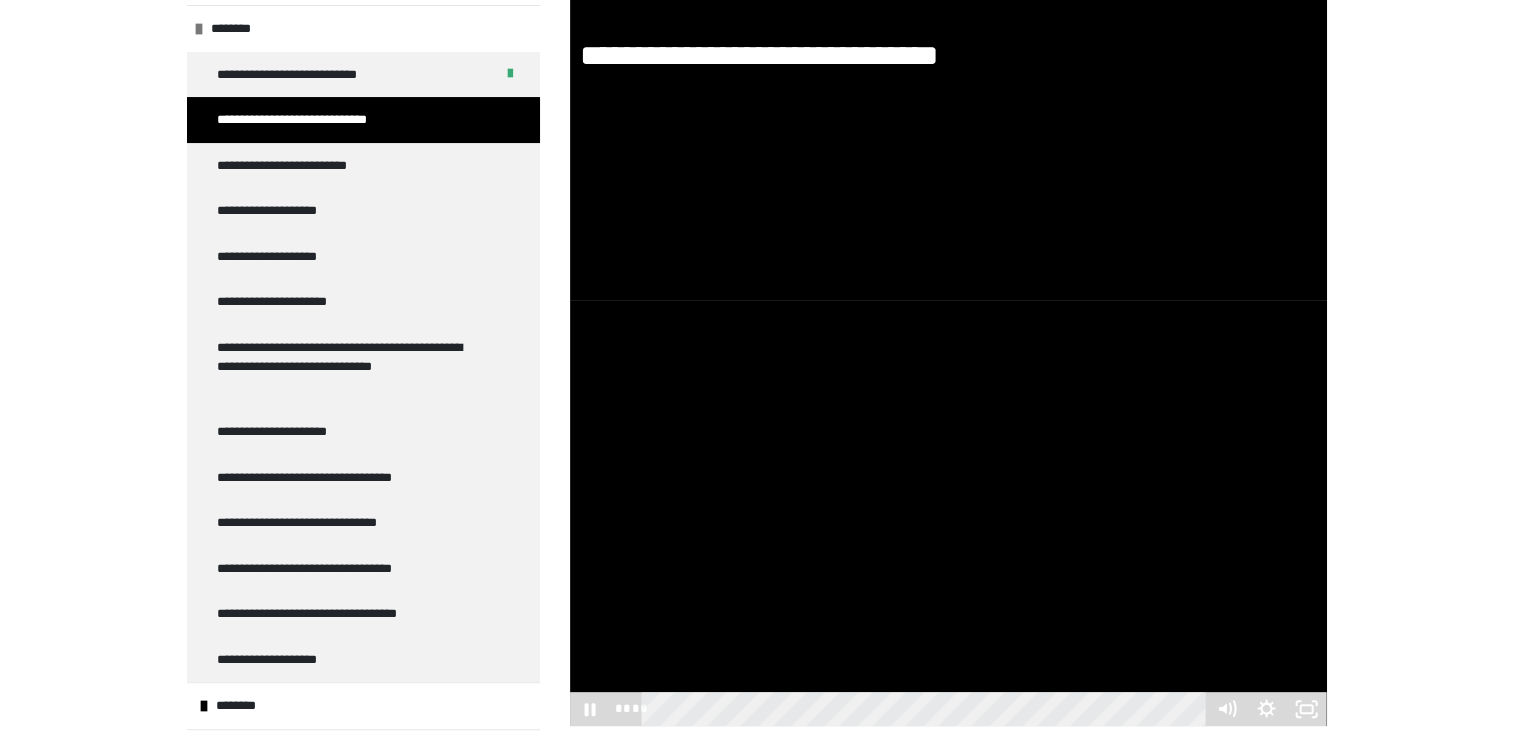 click at bounding box center [948, 513] 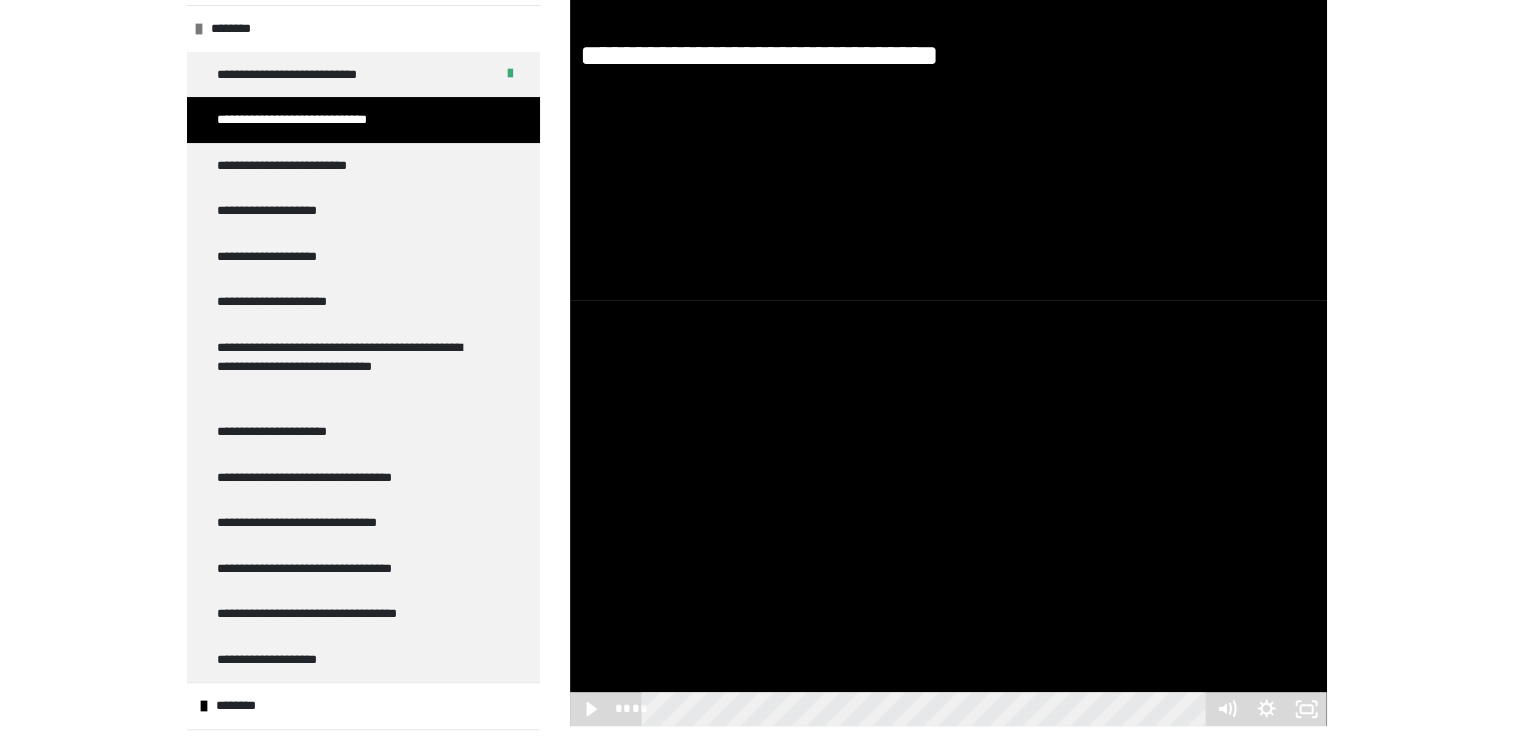 click at bounding box center [948, 513] 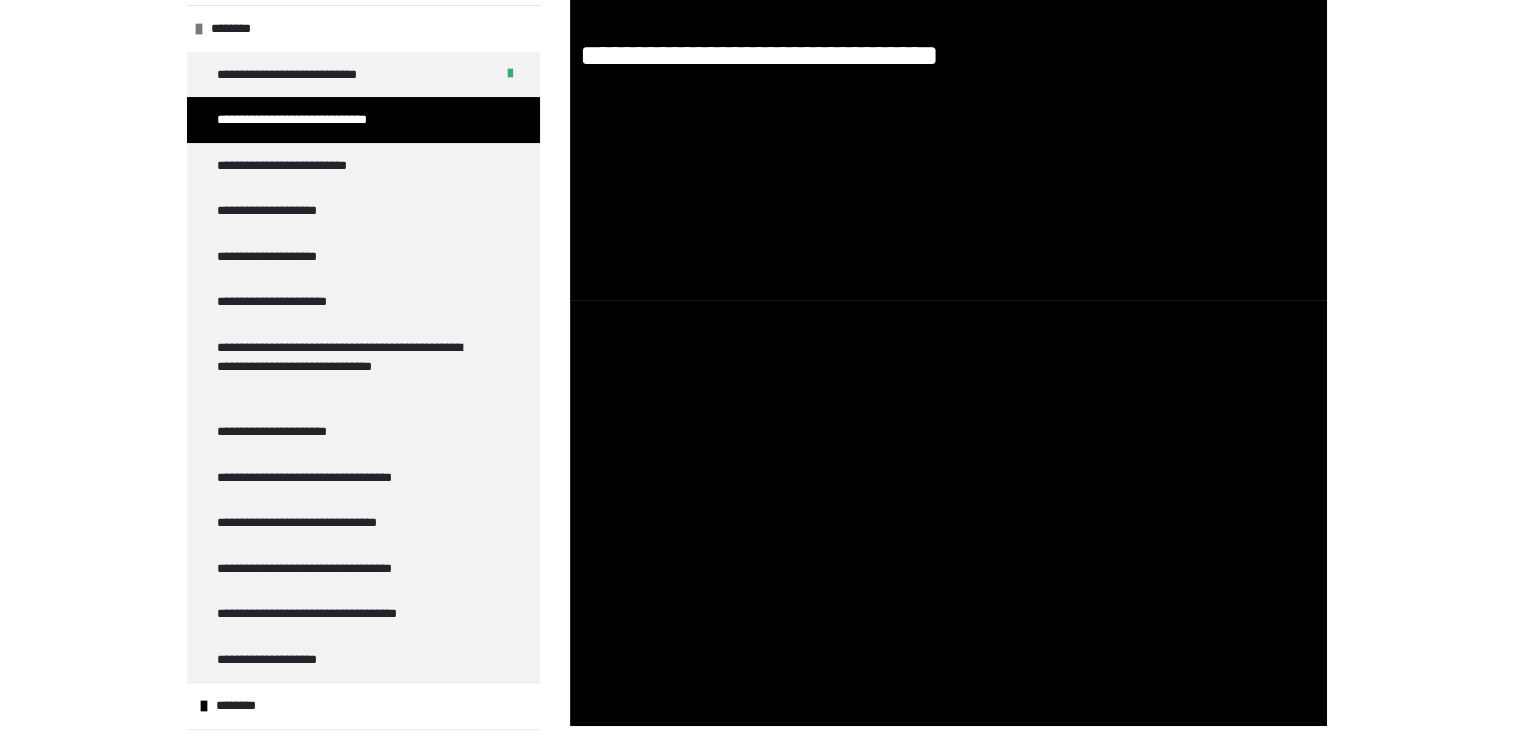click at bounding box center [948, 513] 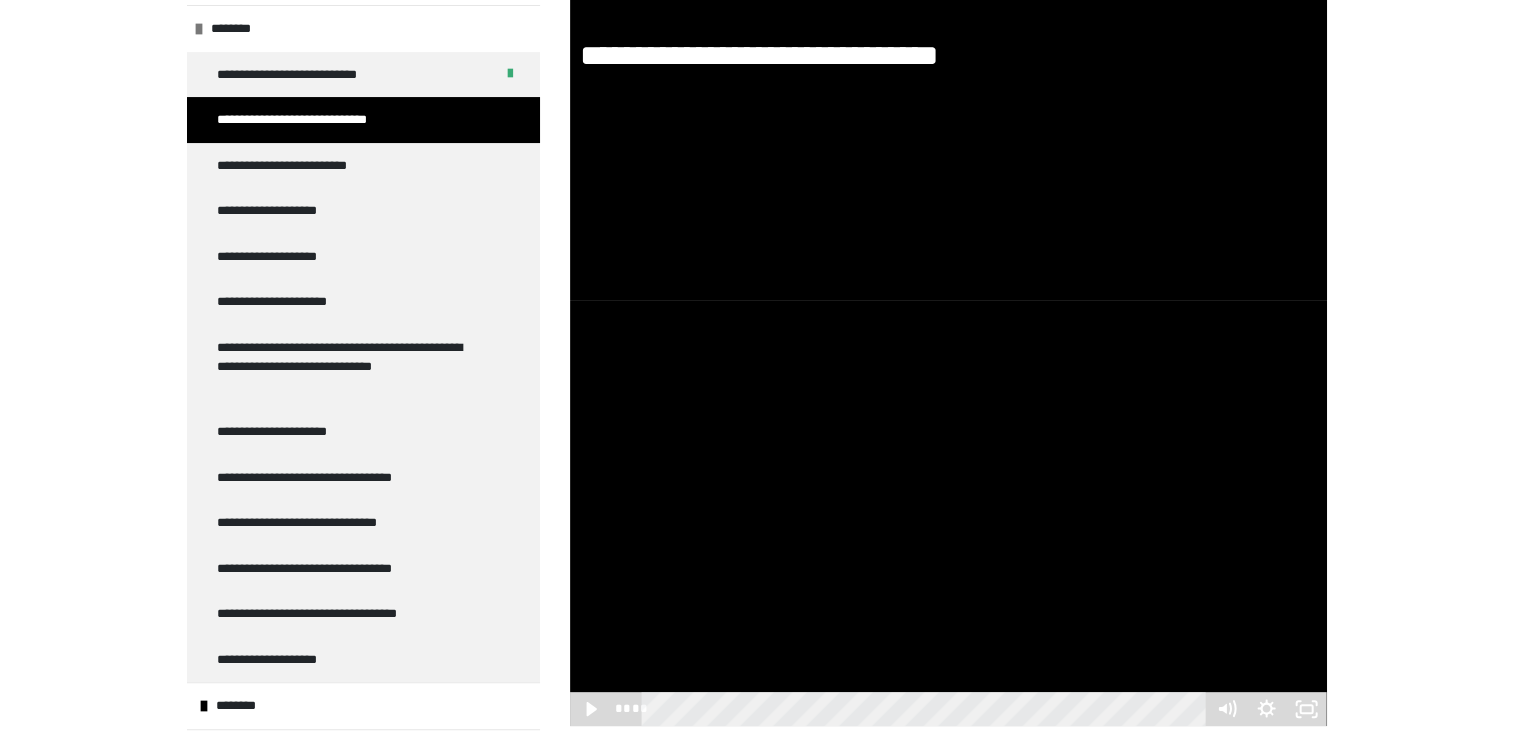 click on "**********" at bounding box center [948, 513] 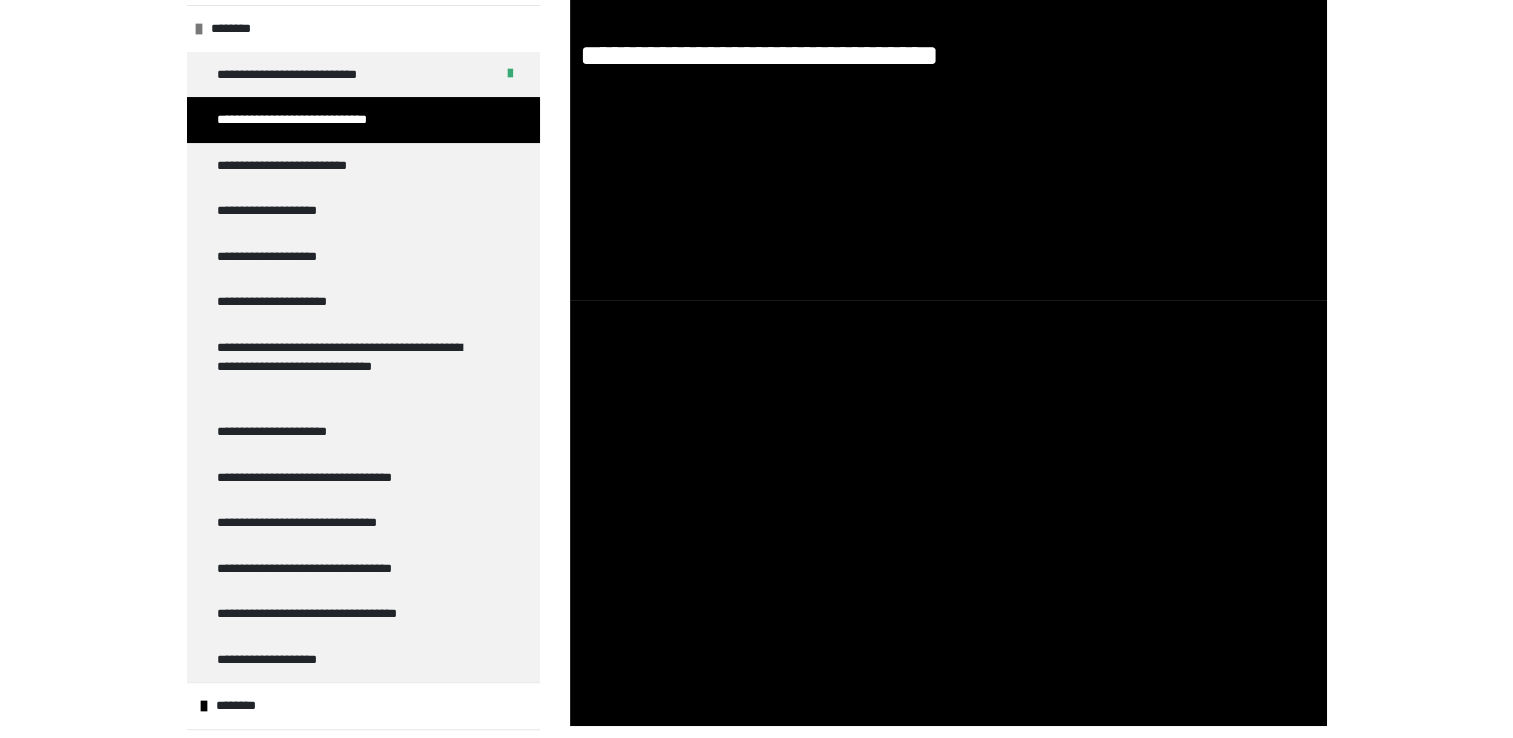 click at bounding box center (948, 513) 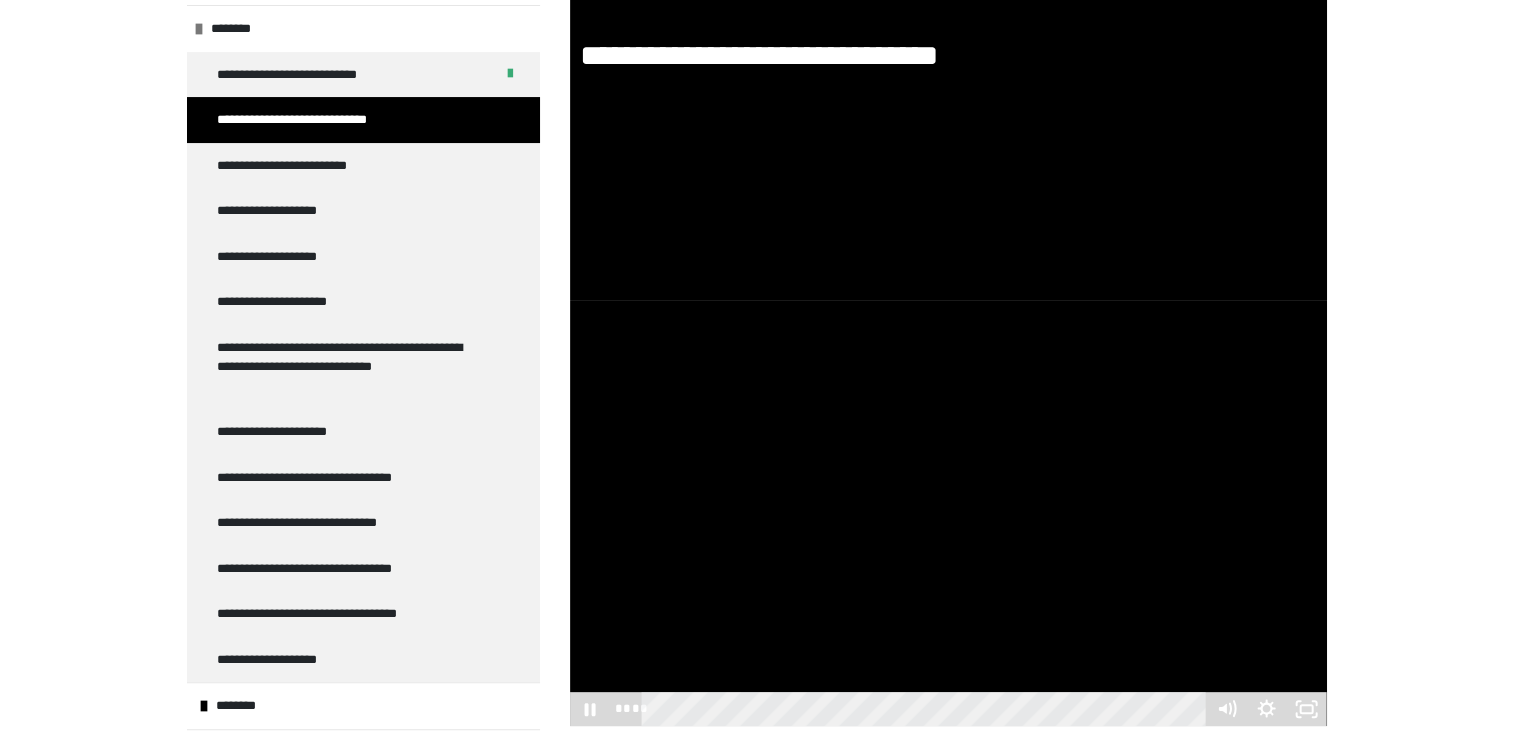 click at bounding box center [948, 513] 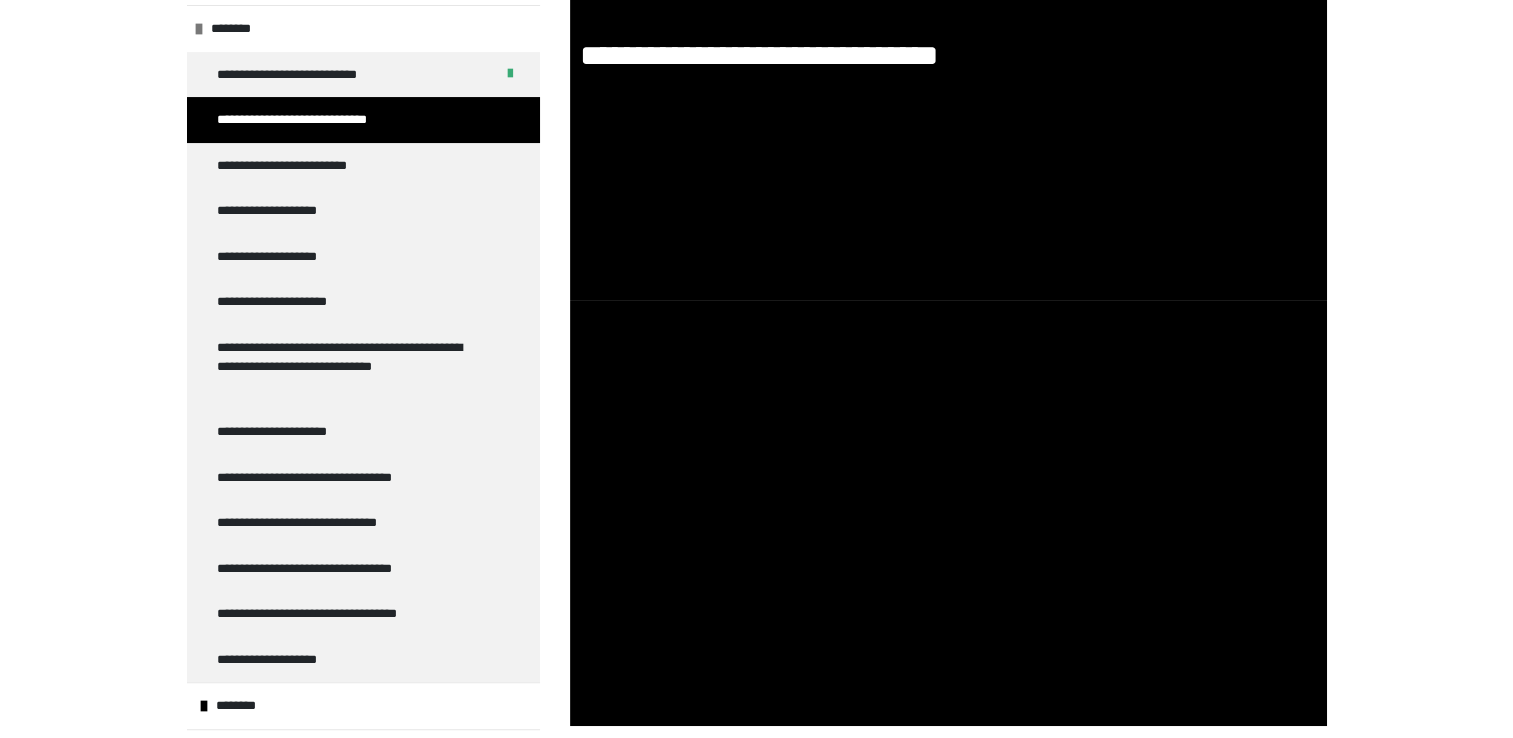 drag, startPoint x: 1172, startPoint y: 572, endPoint x: 1504, endPoint y: 729, distance: 367.2506 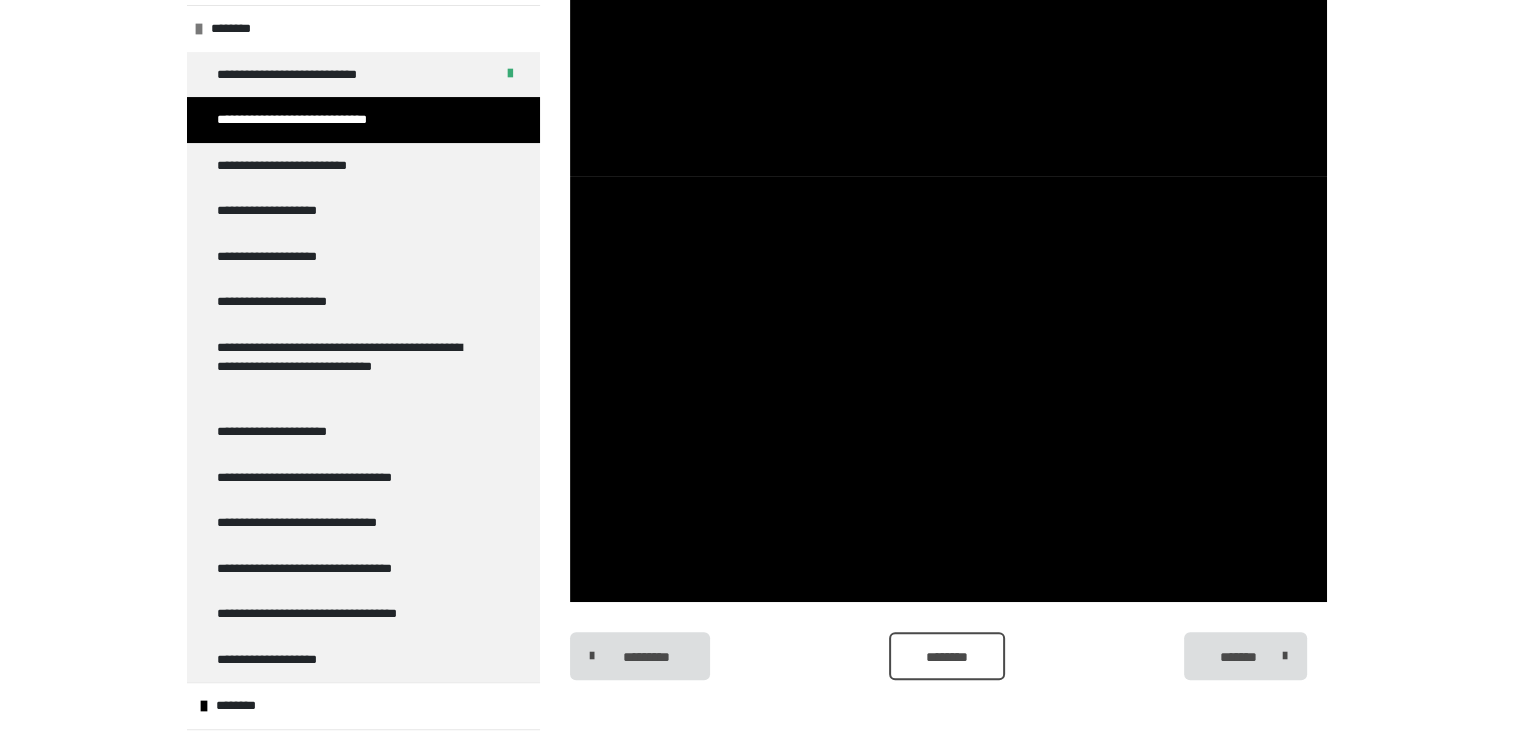 scroll, scrollTop: 585, scrollLeft: 0, axis: vertical 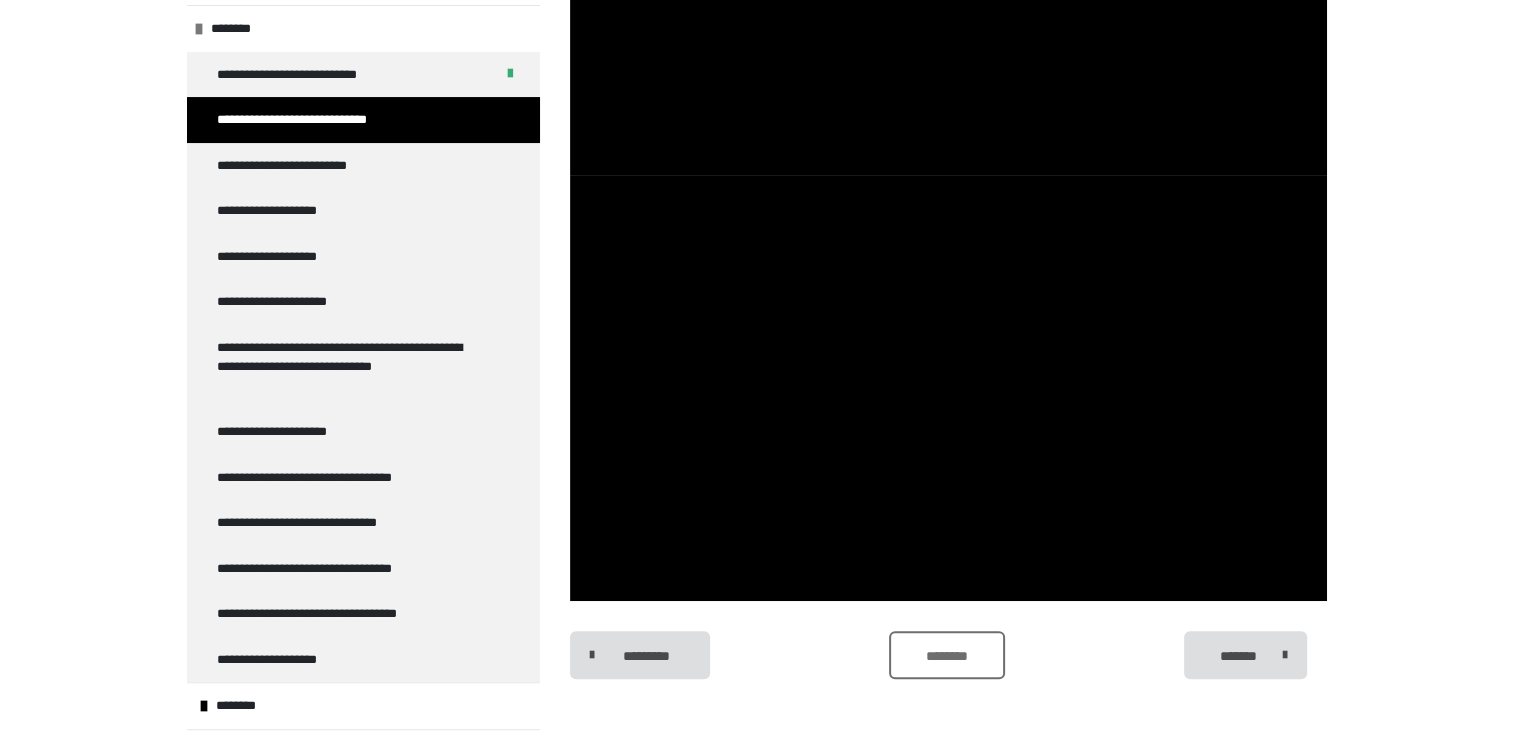 click on "********" at bounding box center (946, 656) 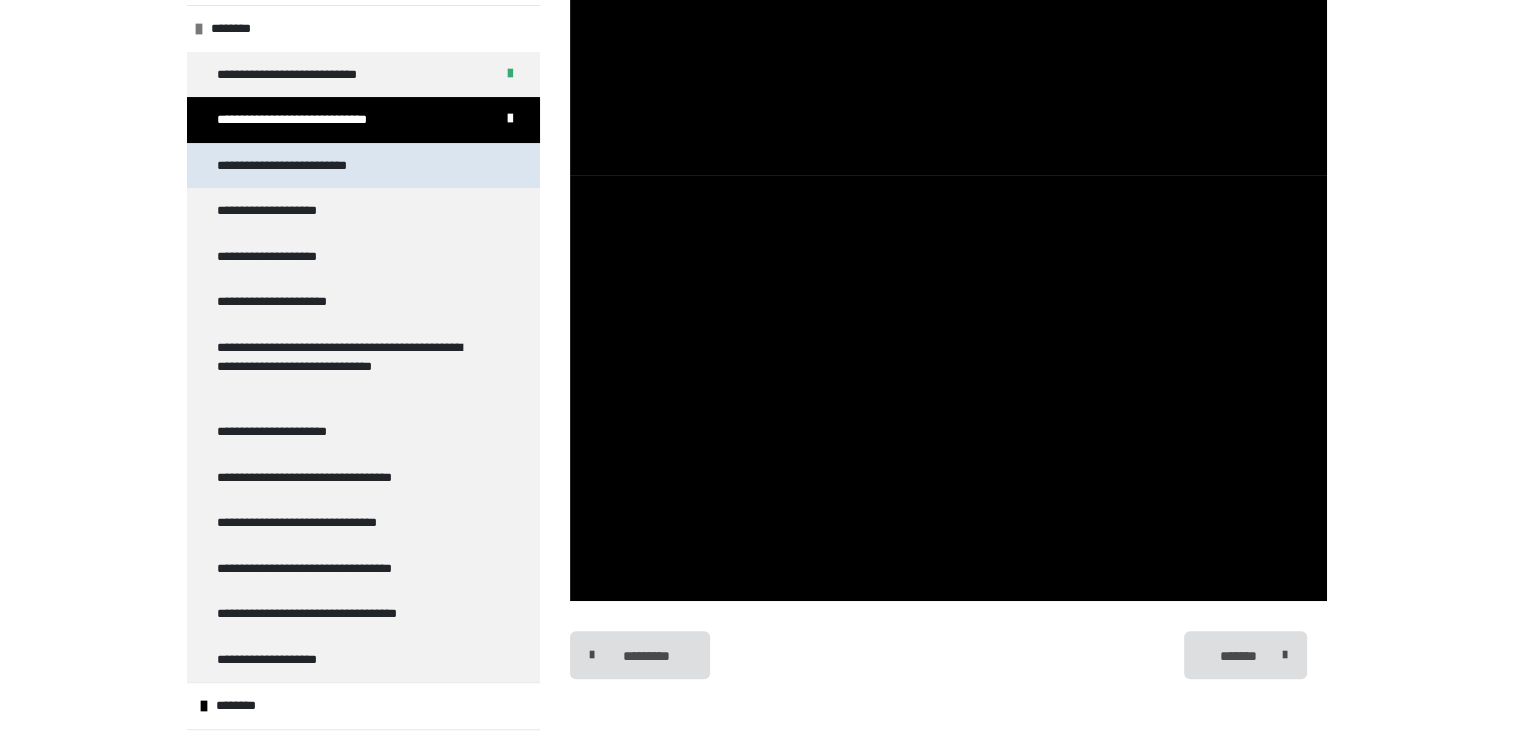 click on "**********" at bounding box center [363, 166] 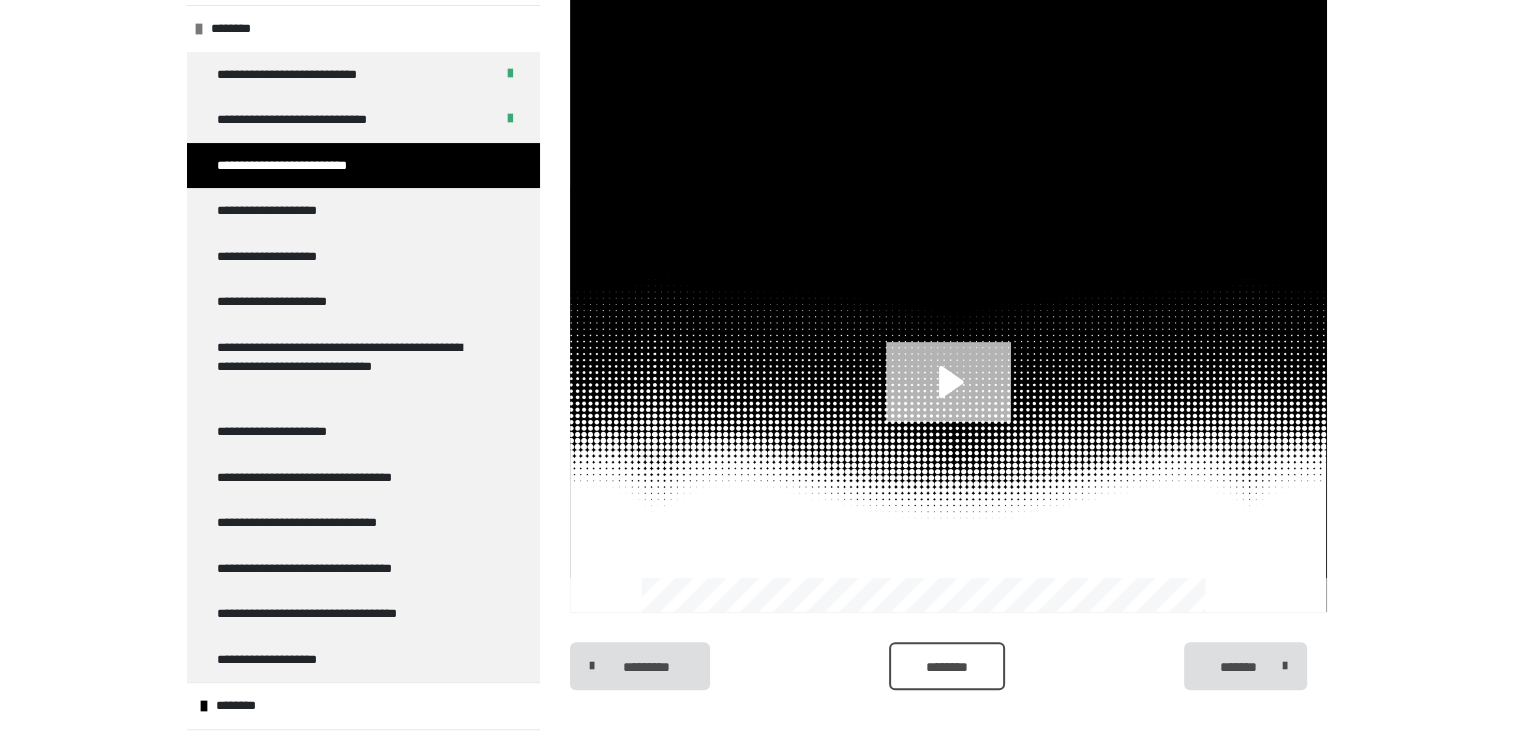 scroll, scrollTop: 585, scrollLeft: 0, axis: vertical 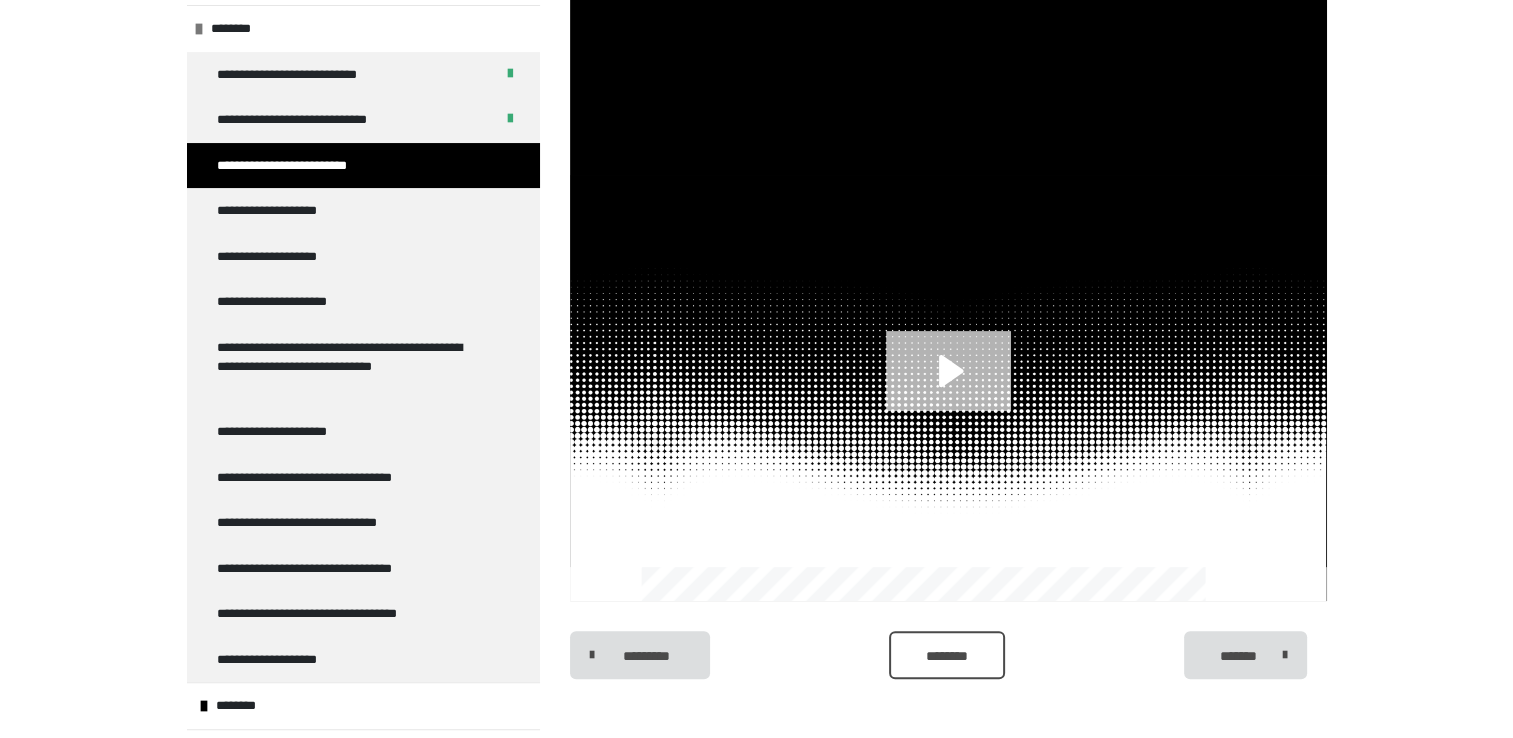 click 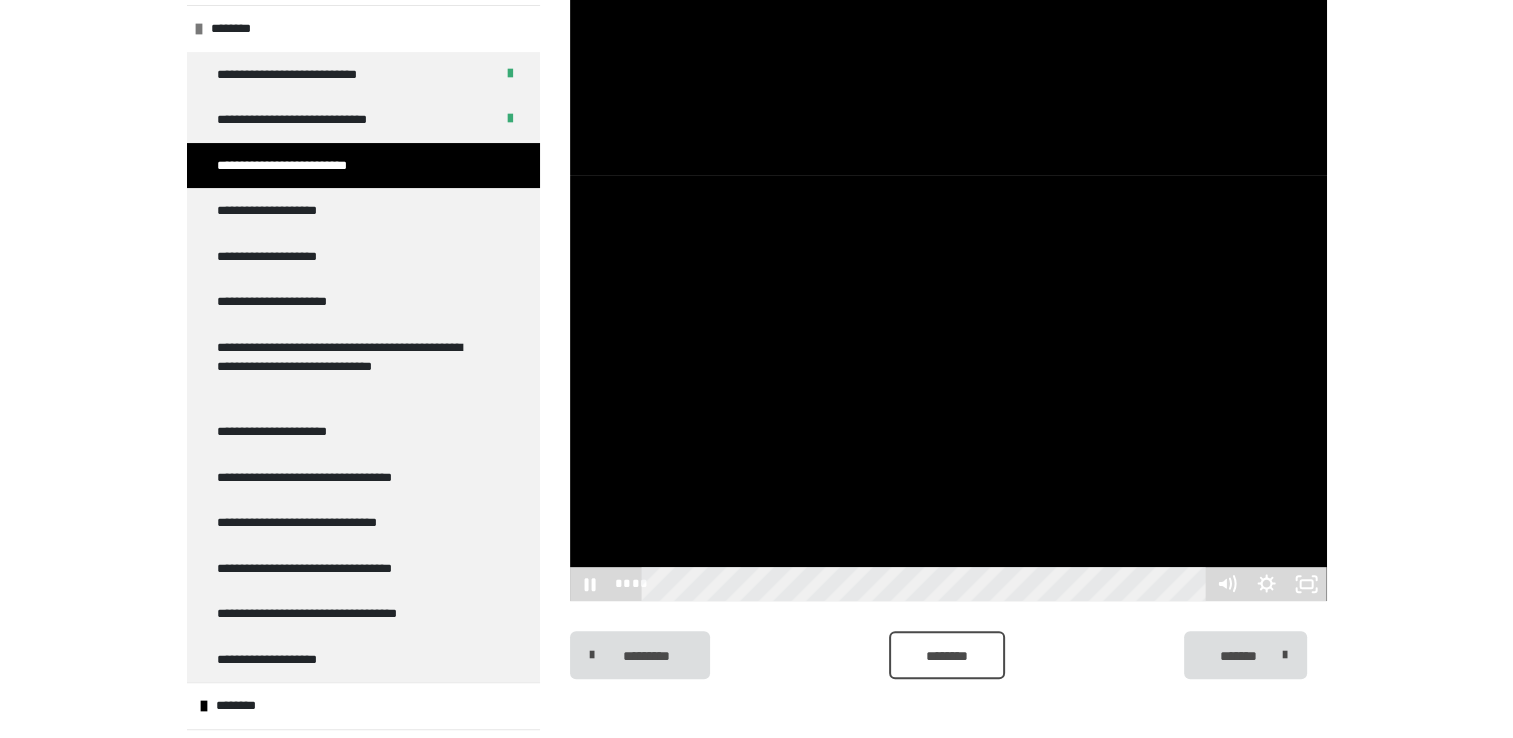 click at bounding box center [948, 388] 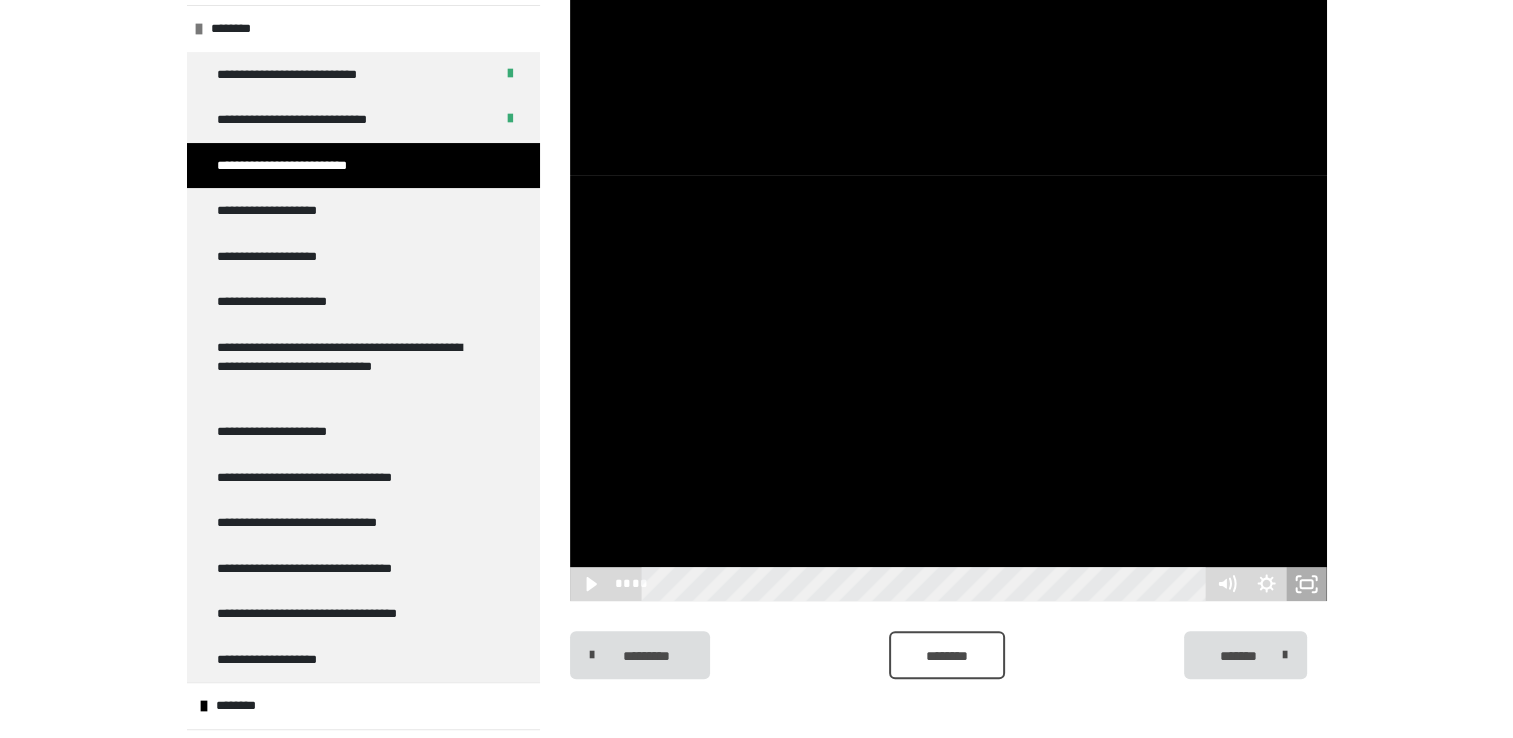 click 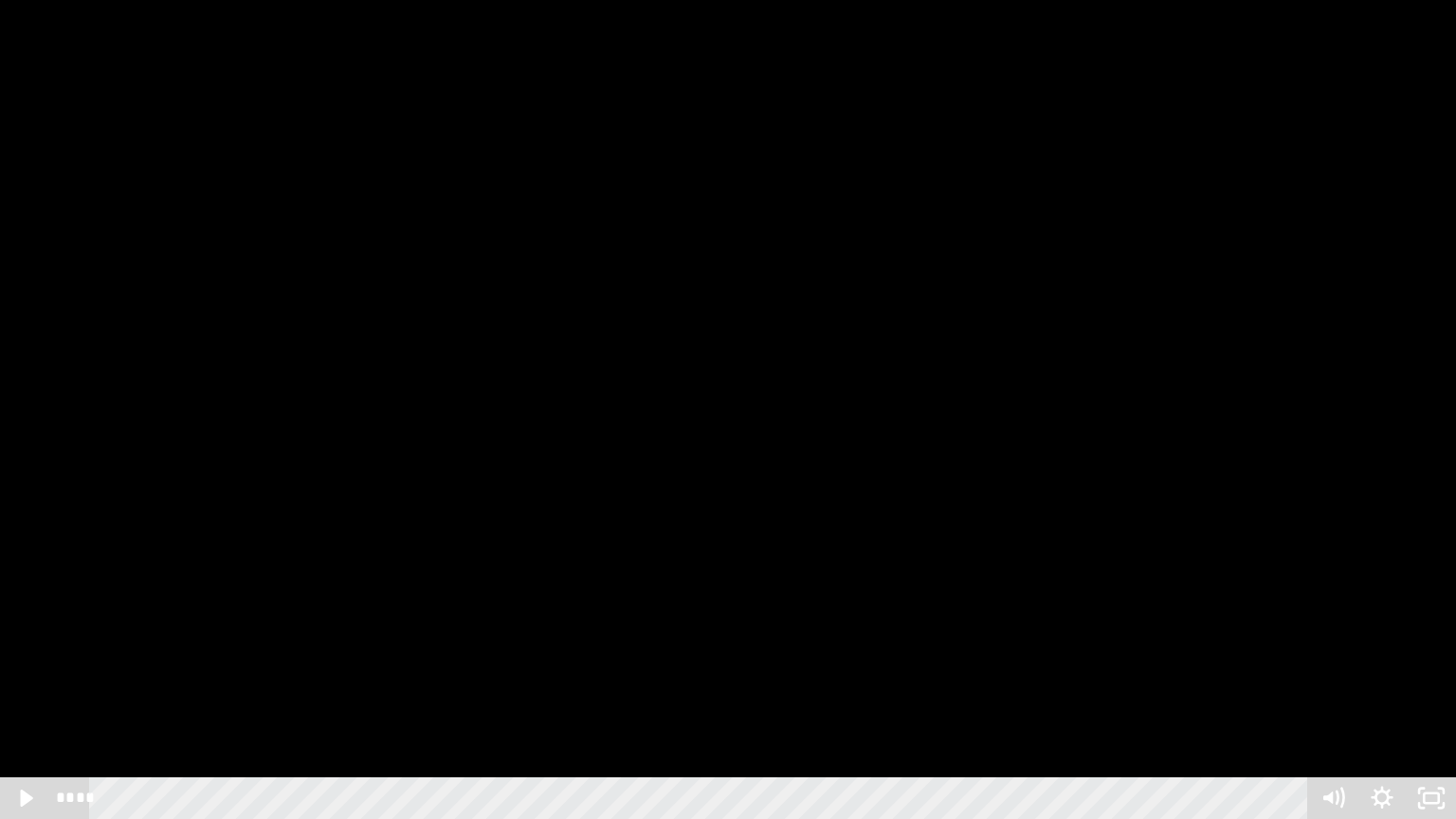 click at bounding box center [728, 410] 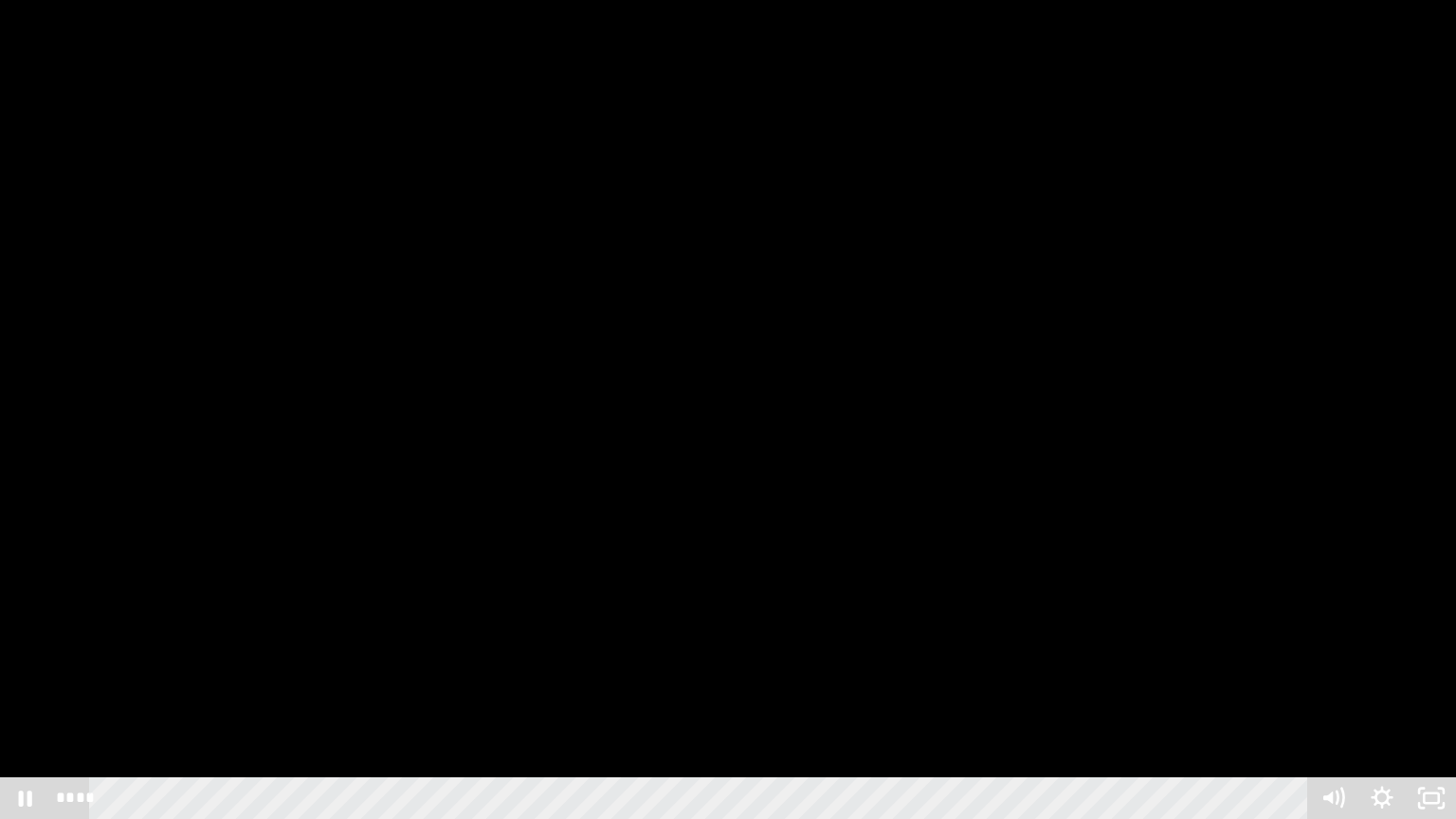 click at bounding box center (728, 410) 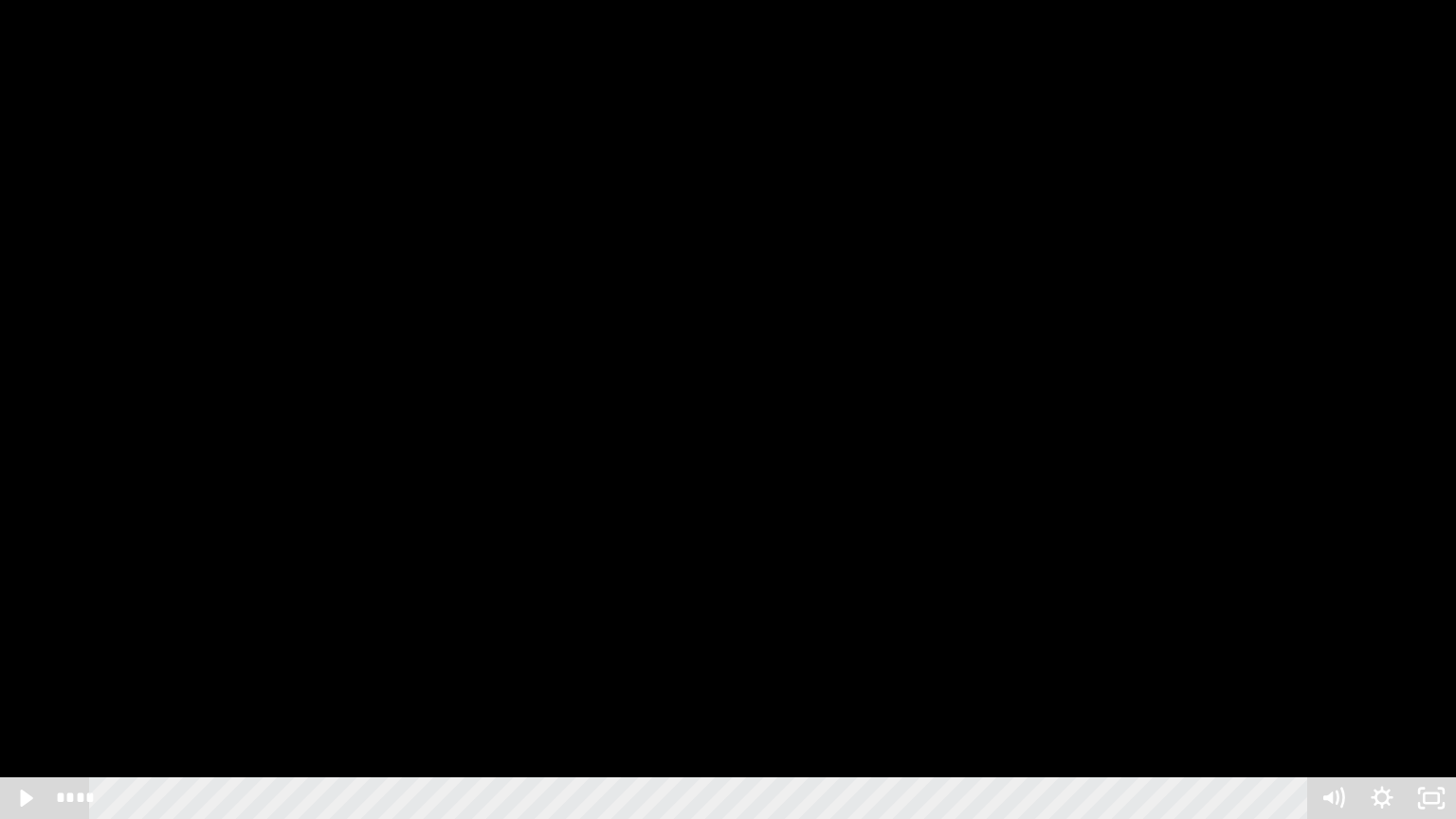 click at bounding box center [728, 410] 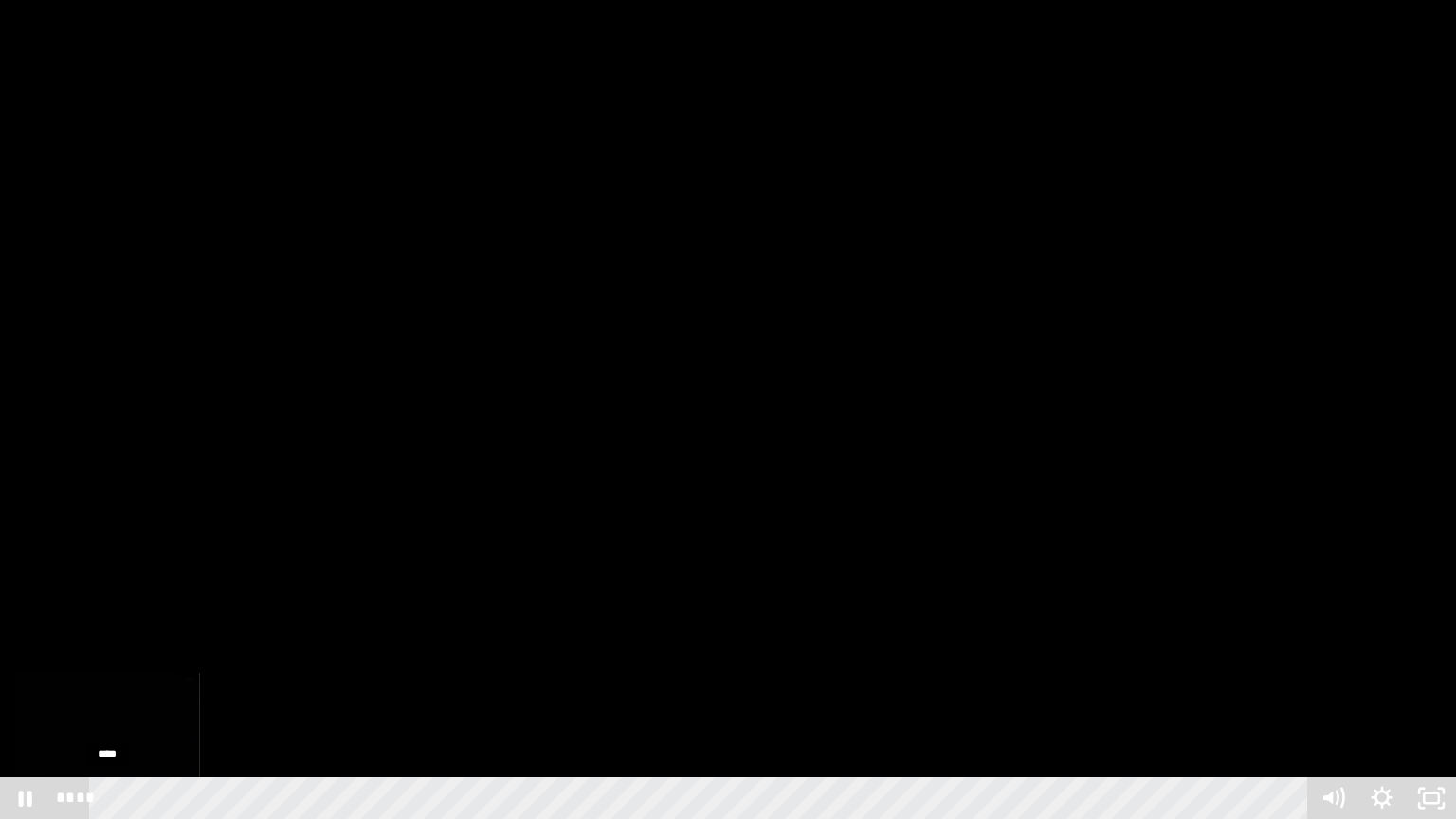 drag, startPoint x: 295, startPoint y: 673, endPoint x: 15, endPoint y: 818, distance: 315.3173 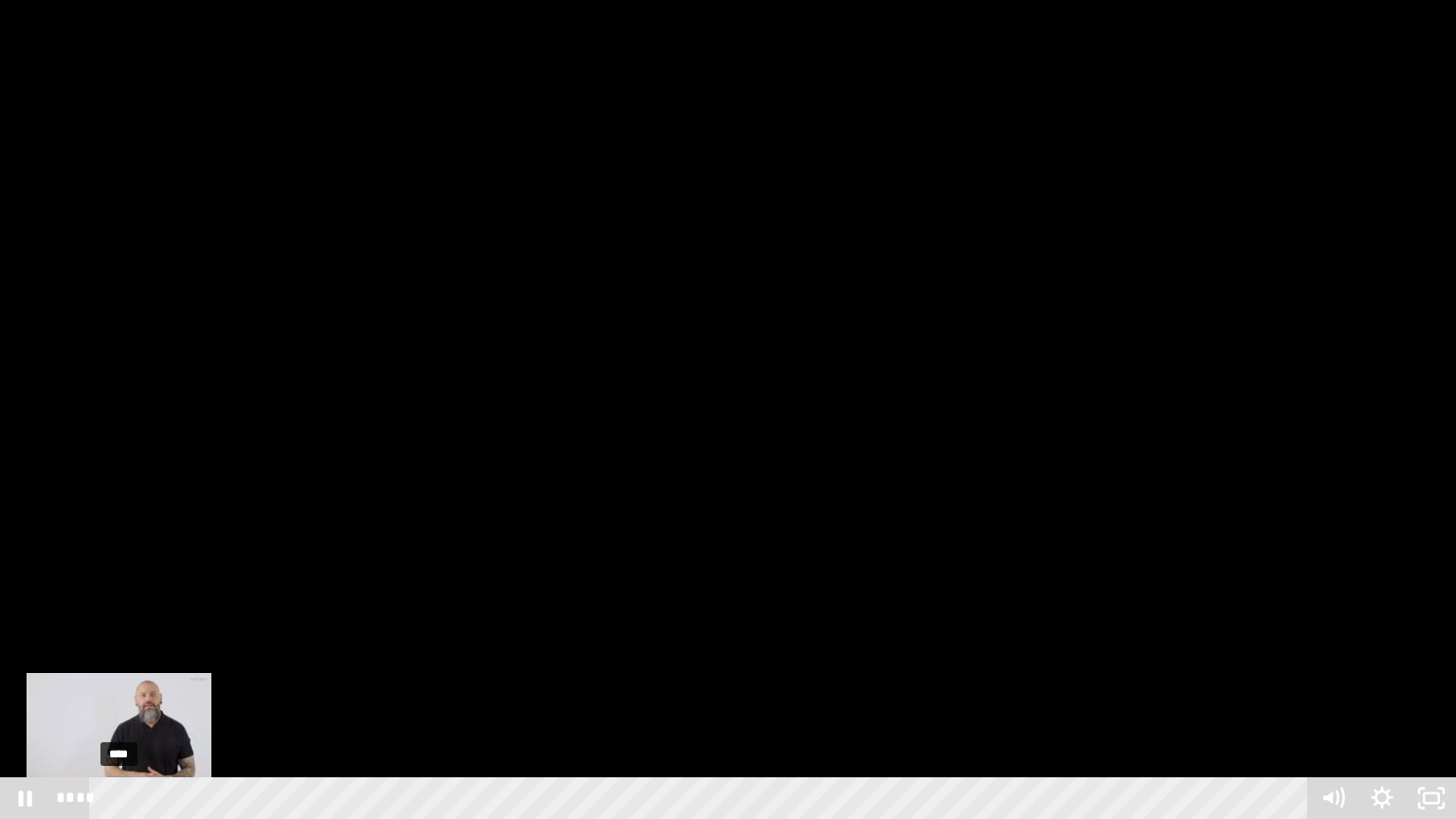 click on "****" at bounding box center [701, 798] 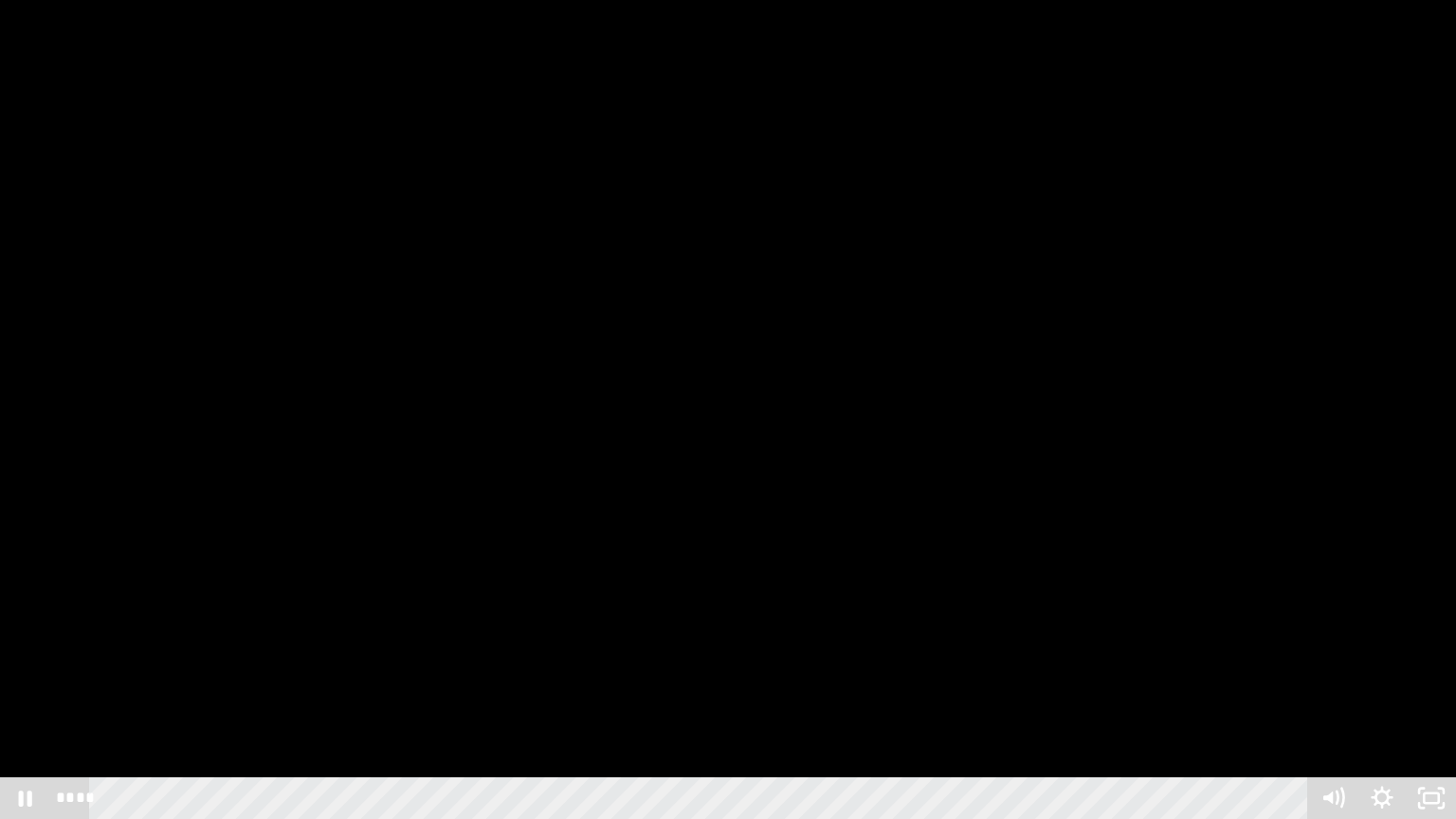 click at bounding box center [728, 410] 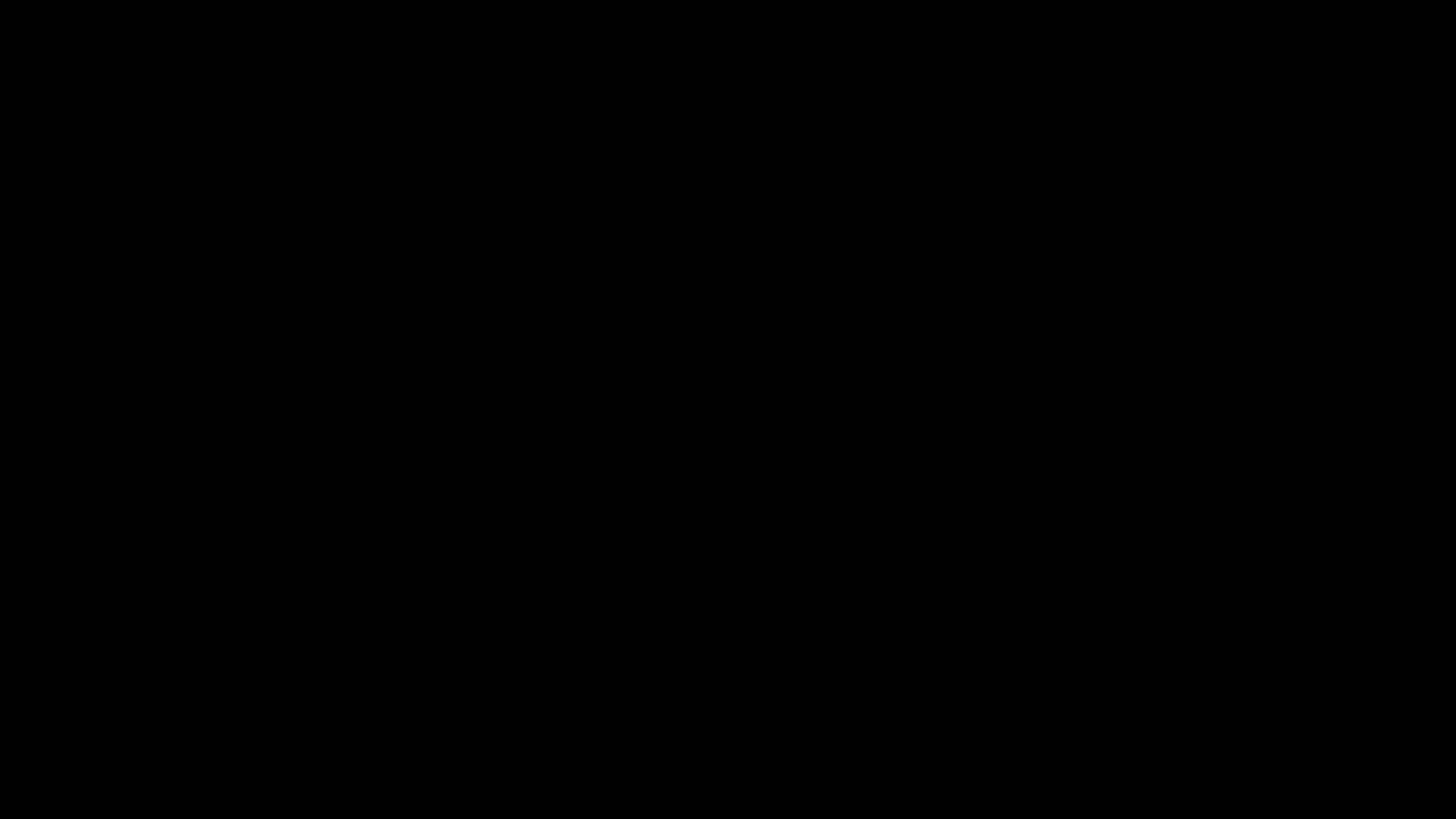 click at bounding box center [728, 410] 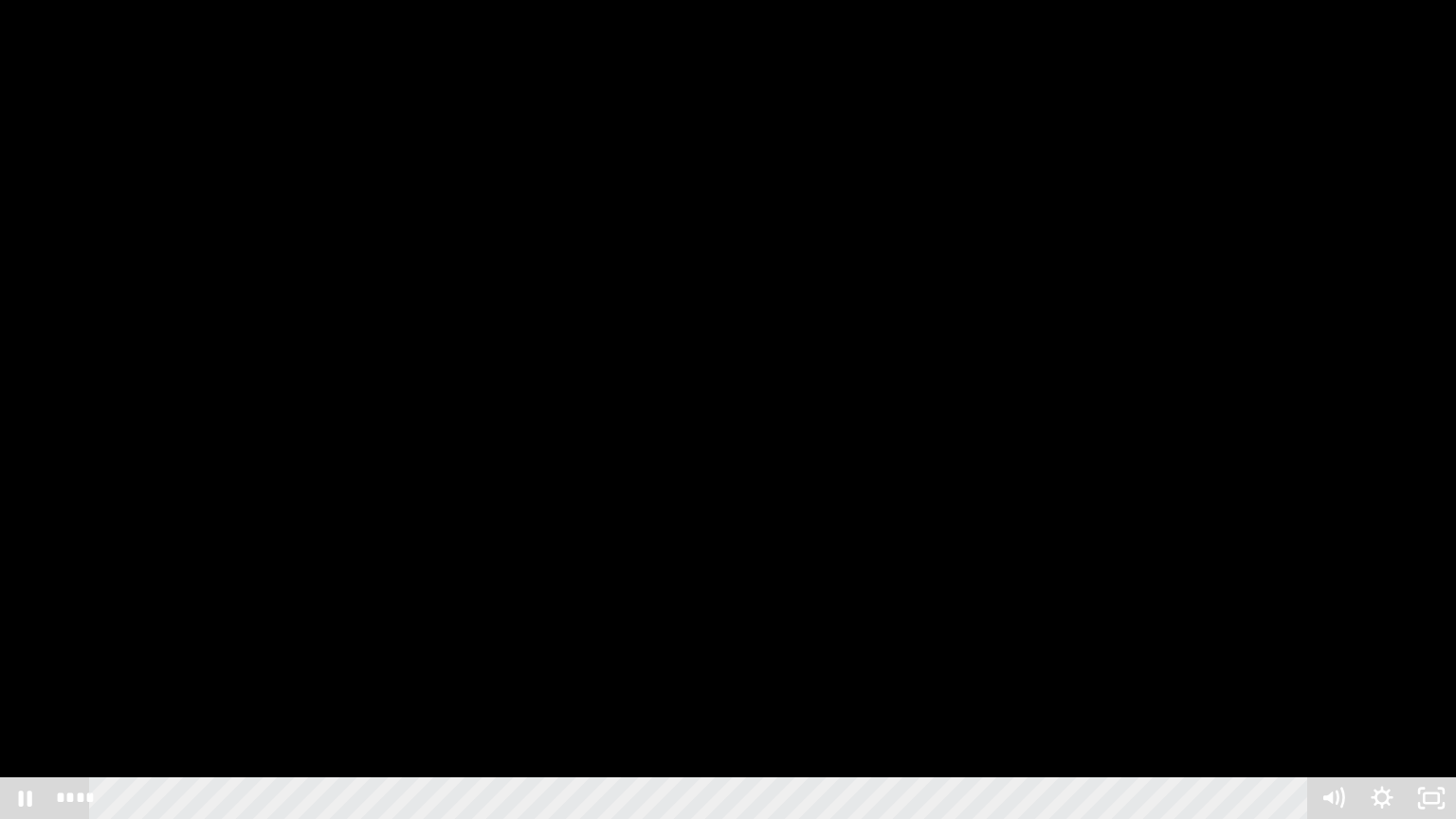 click at bounding box center [728, 410] 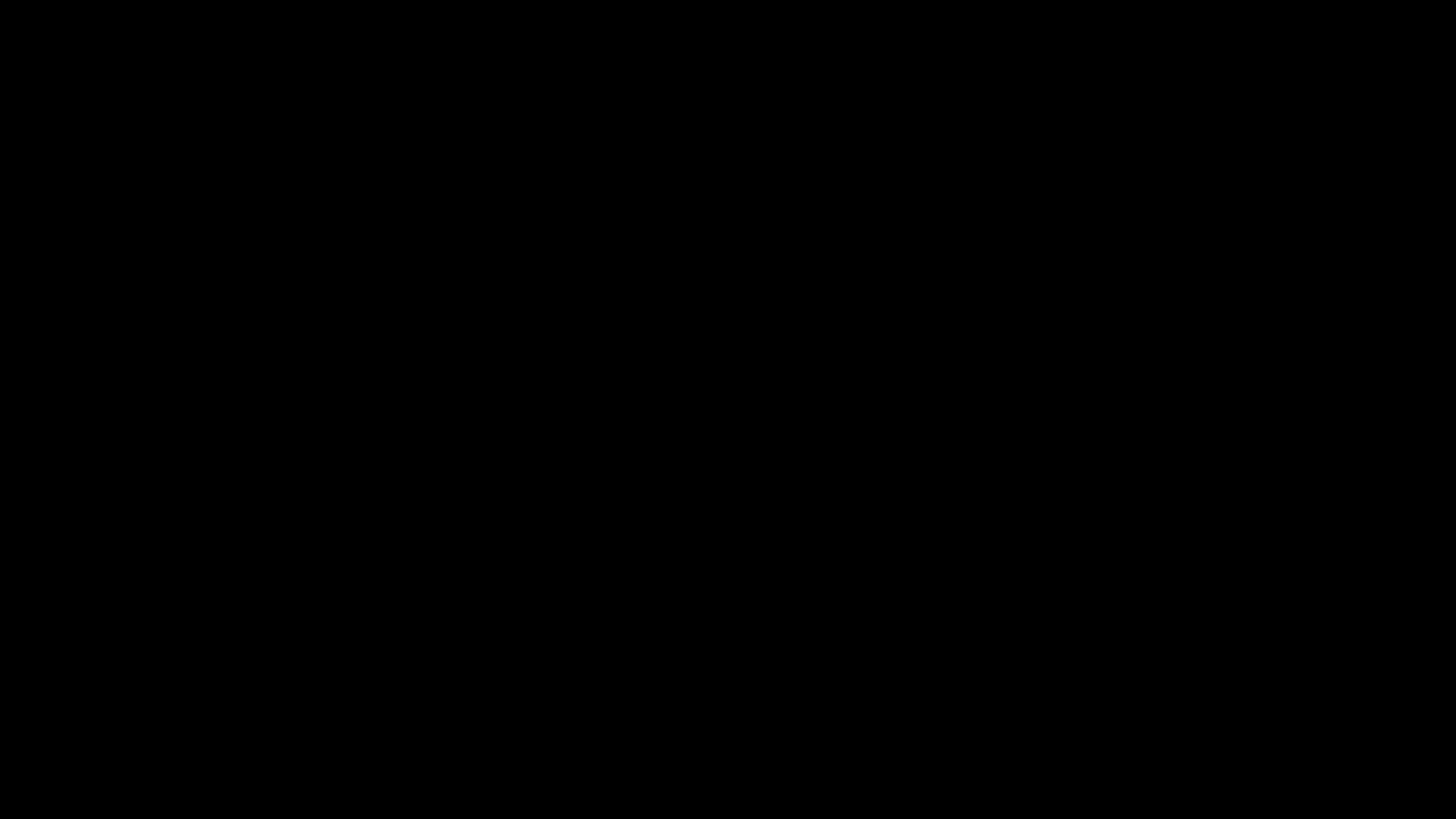 click at bounding box center (728, 410) 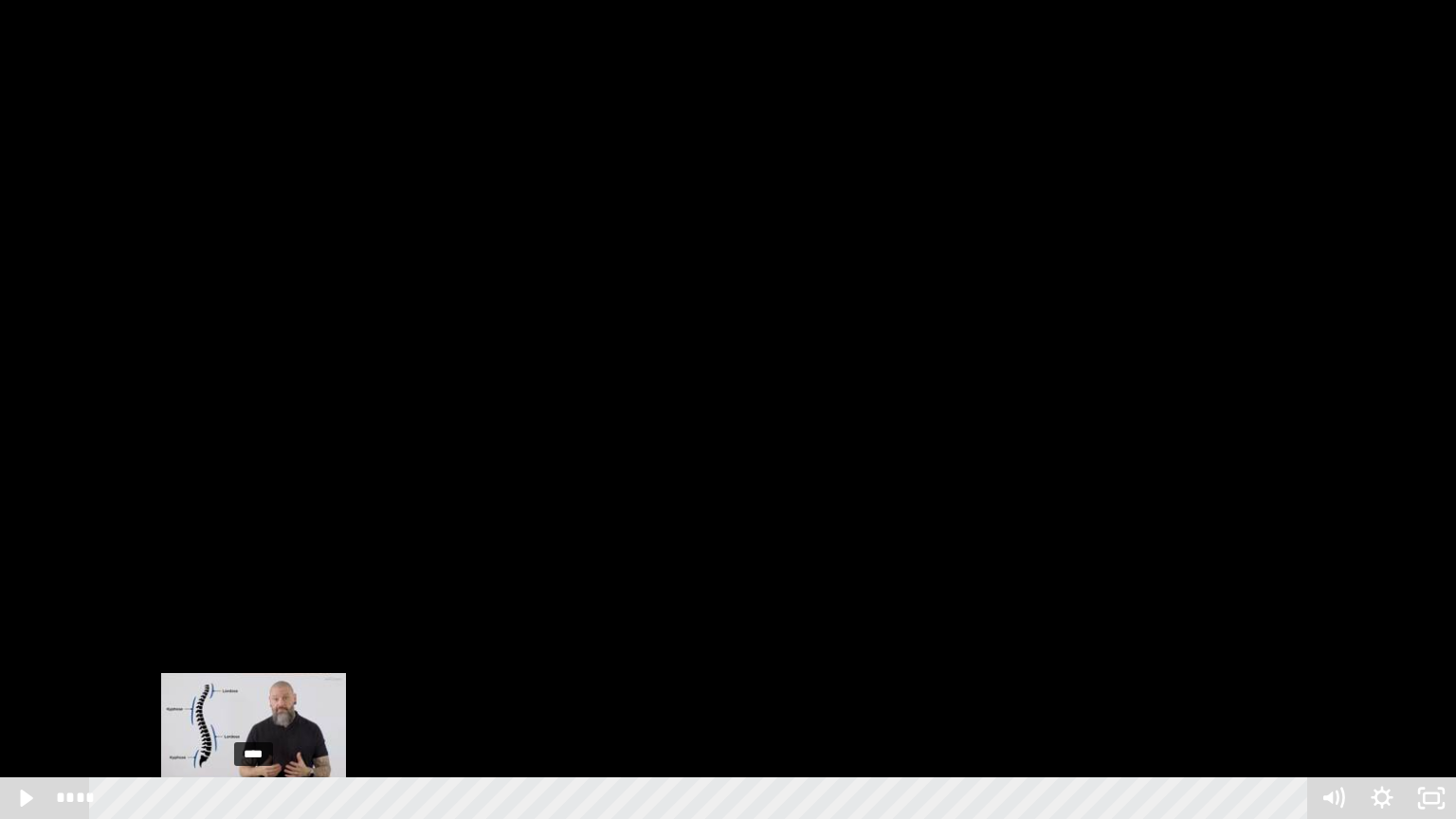 click on "****" at bounding box center [701, 798] 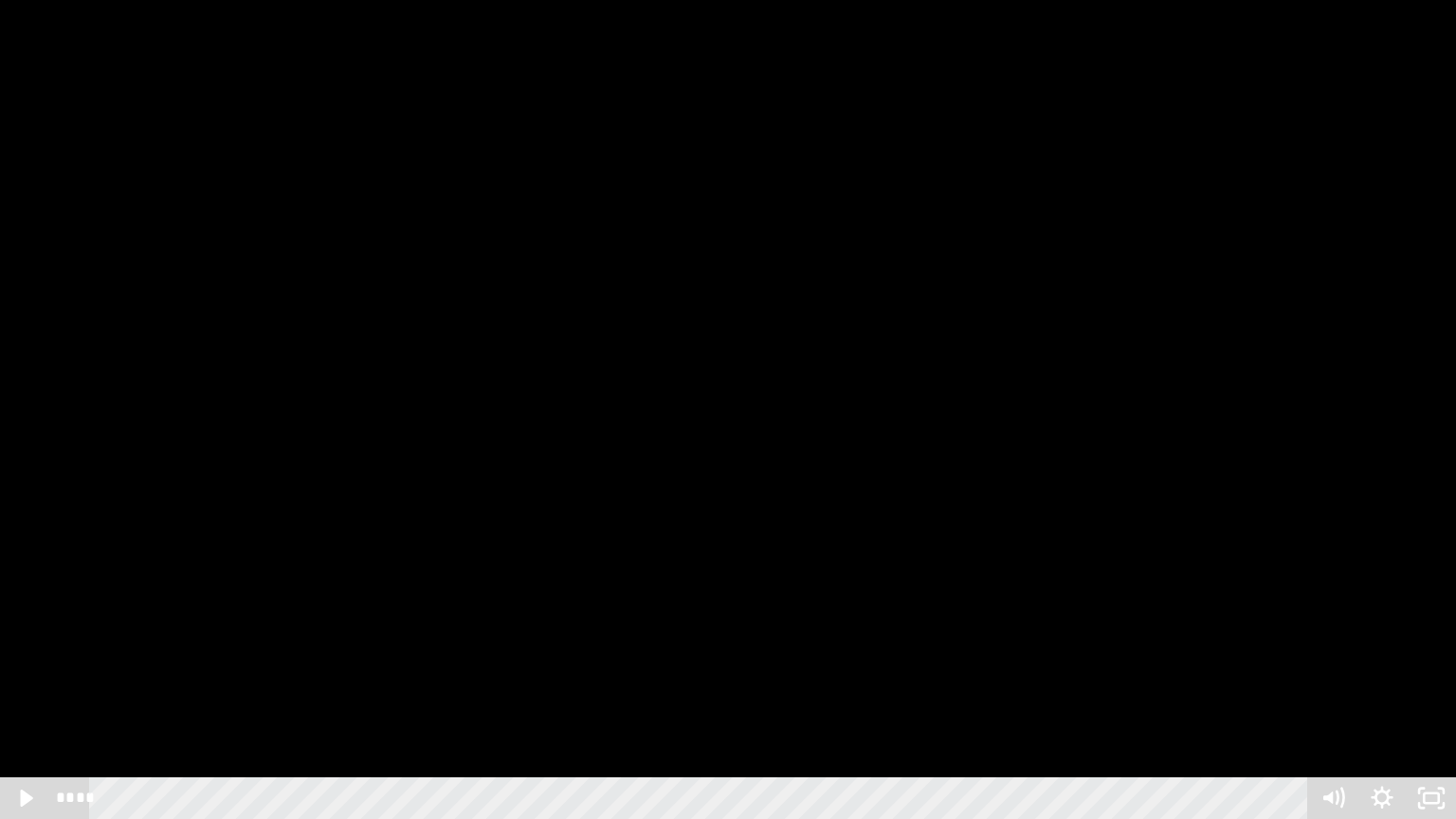 click at bounding box center (728, 410) 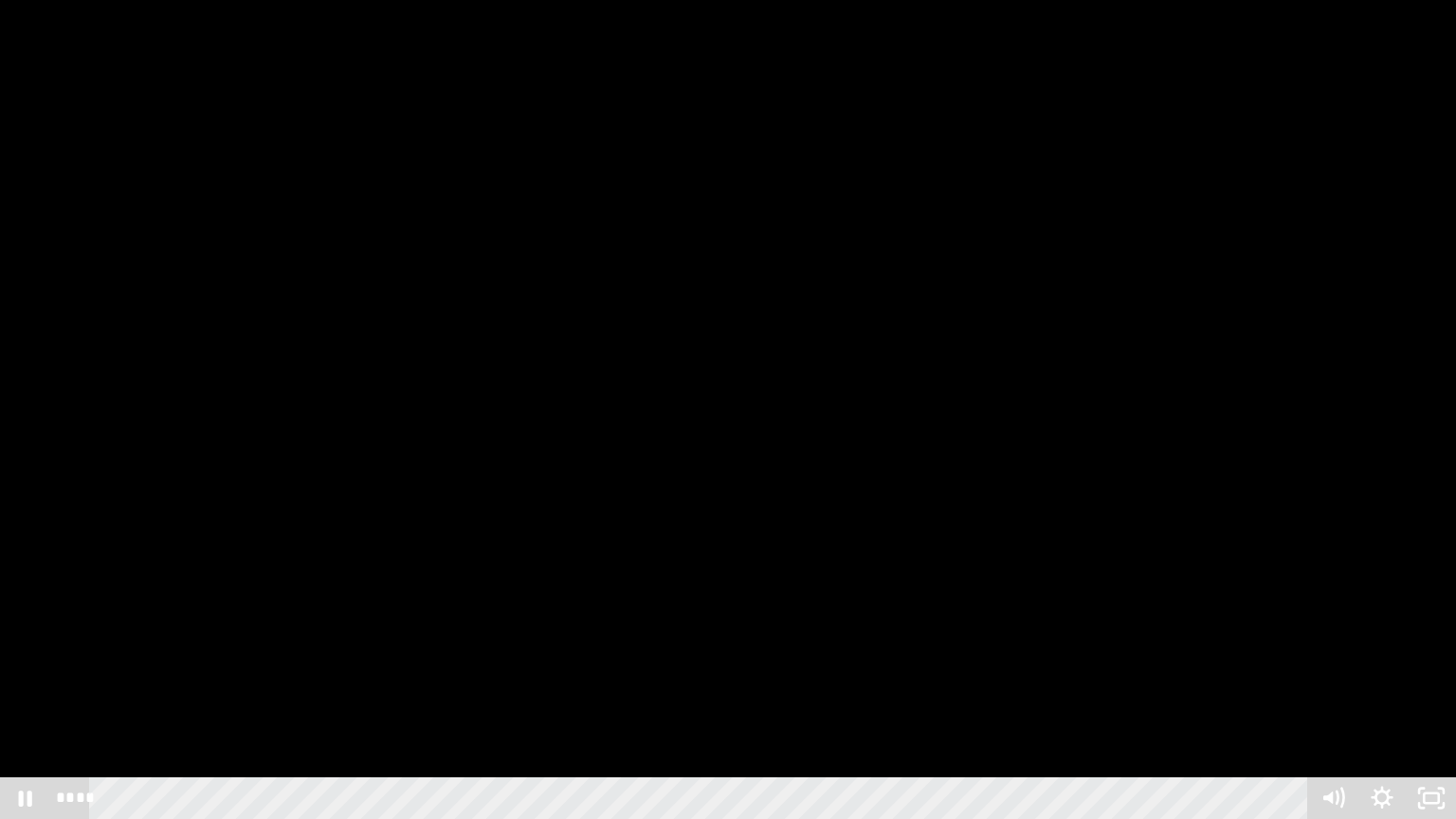 click at bounding box center [728, 410] 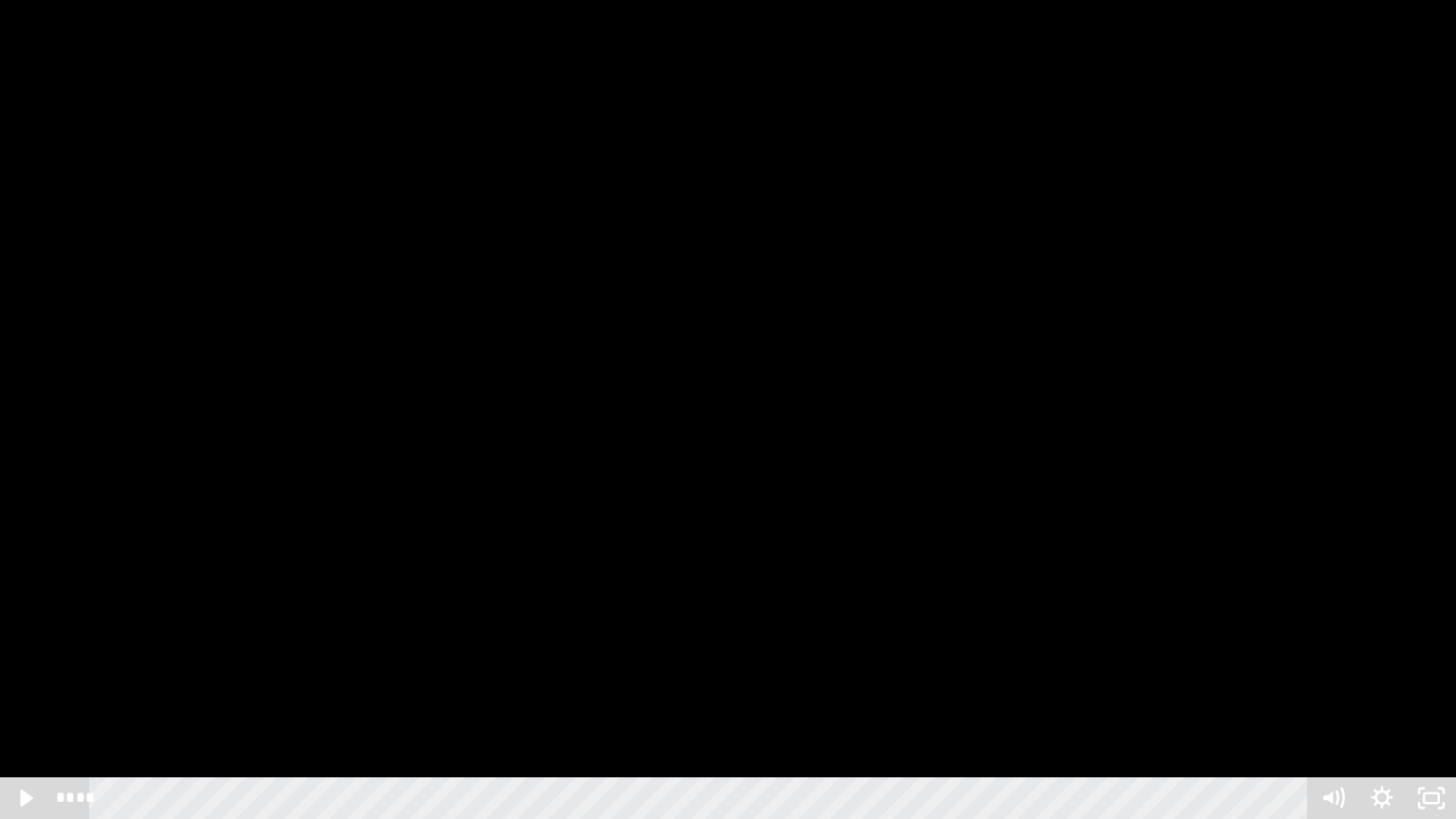click at bounding box center [728, 410] 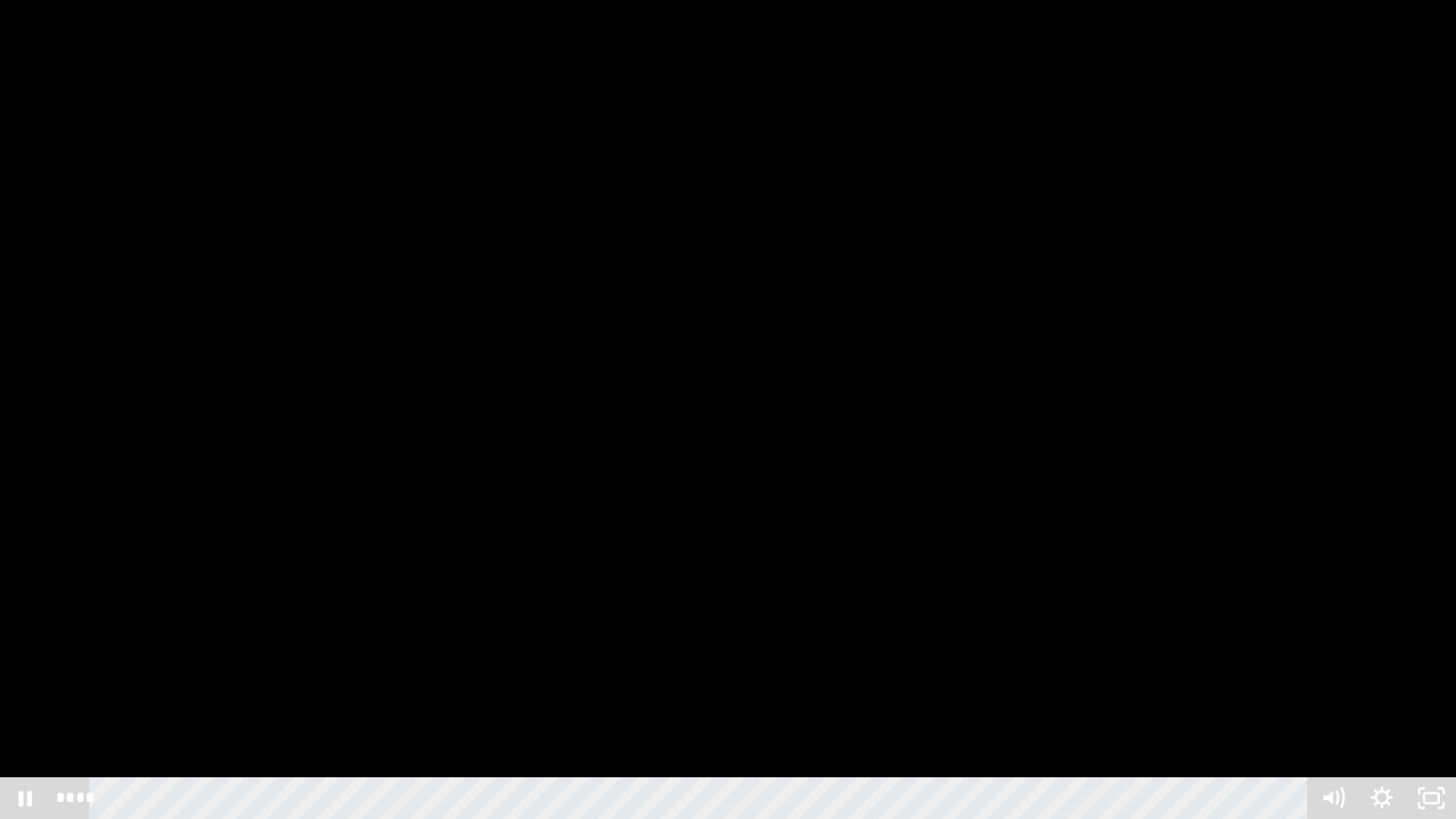 click at bounding box center [728, 410] 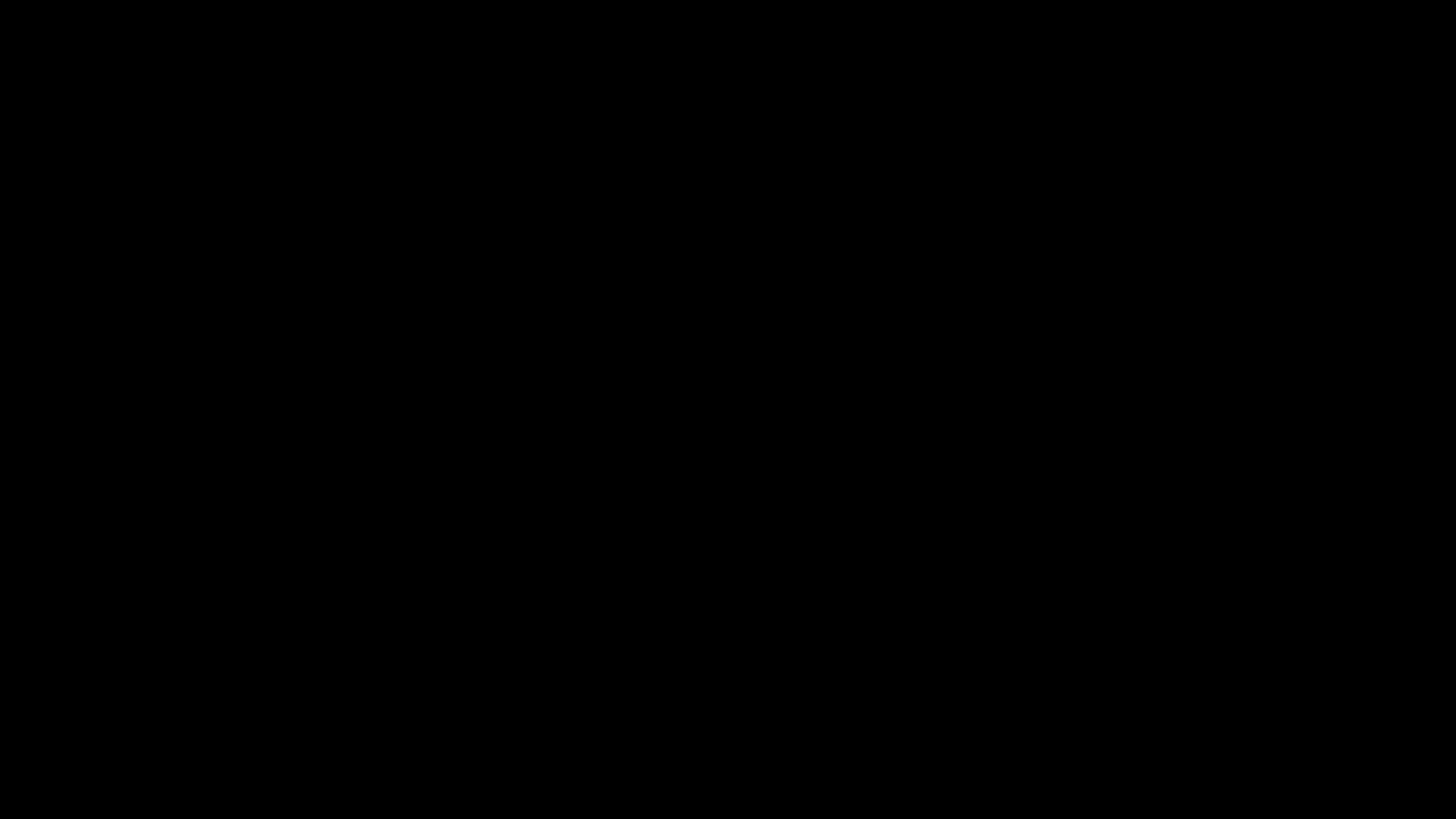 click at bounding box center (728, 410) 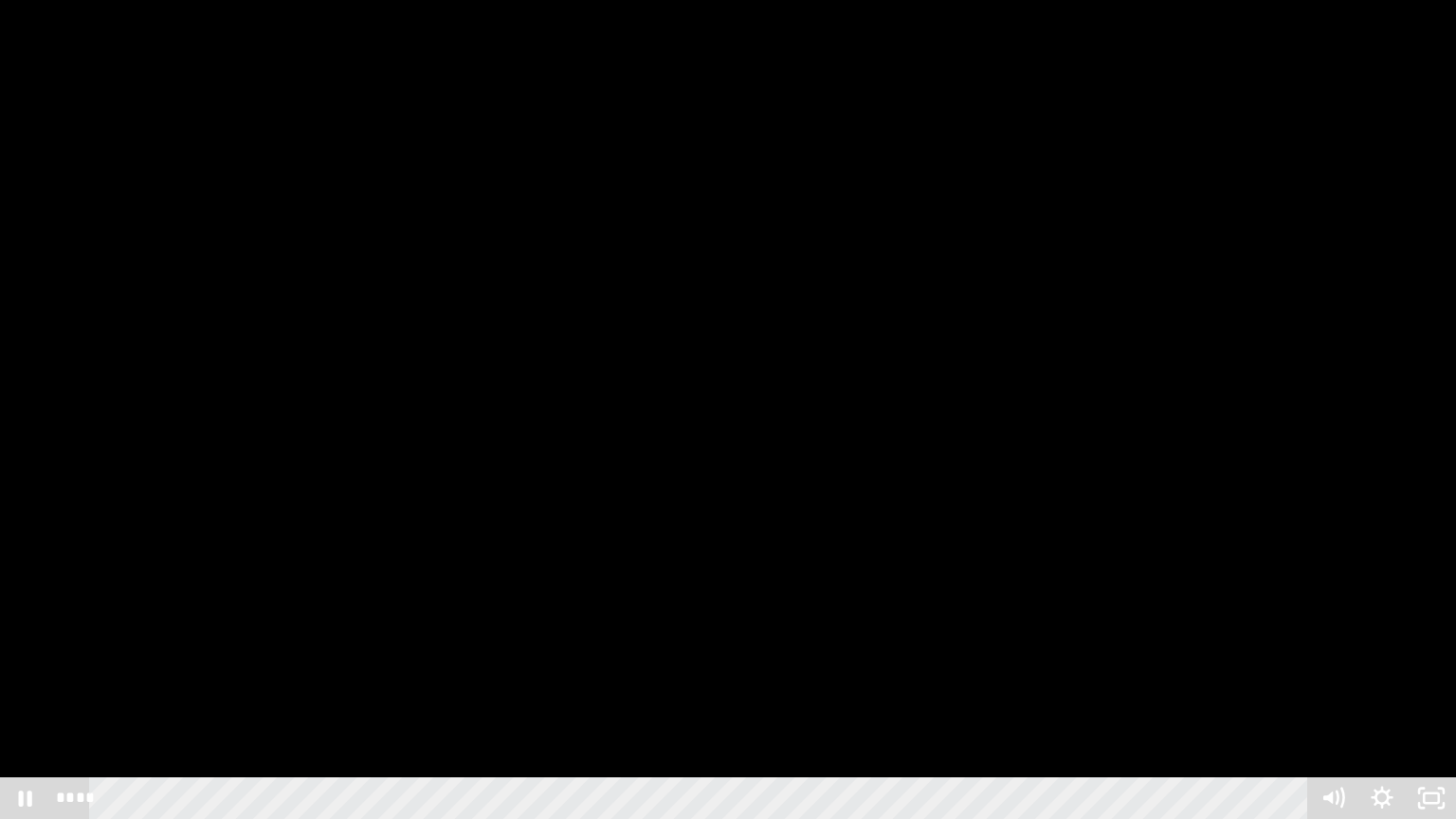 click at bounding box center (728, 410) 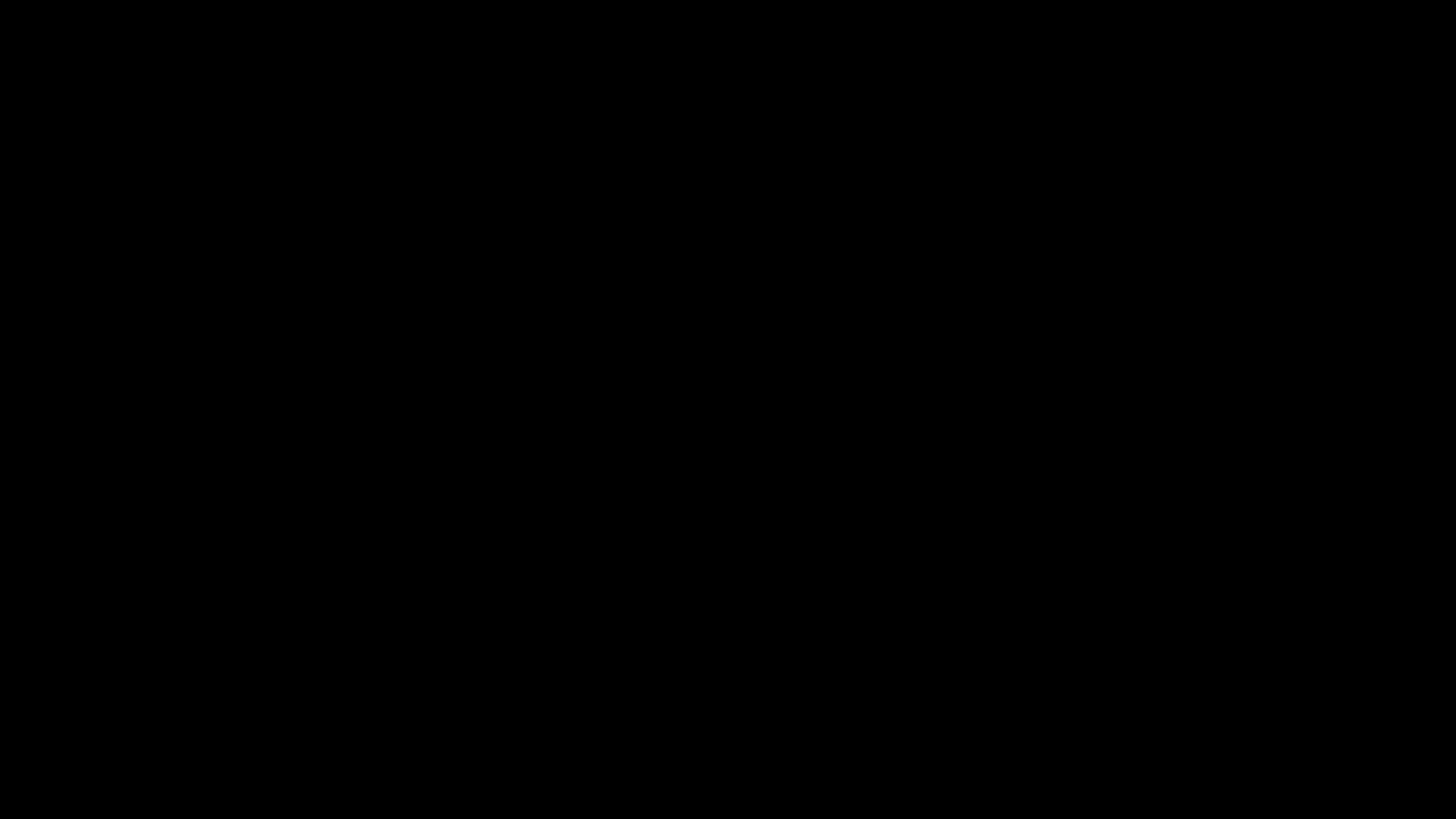 click at bounding box center [728, 410] 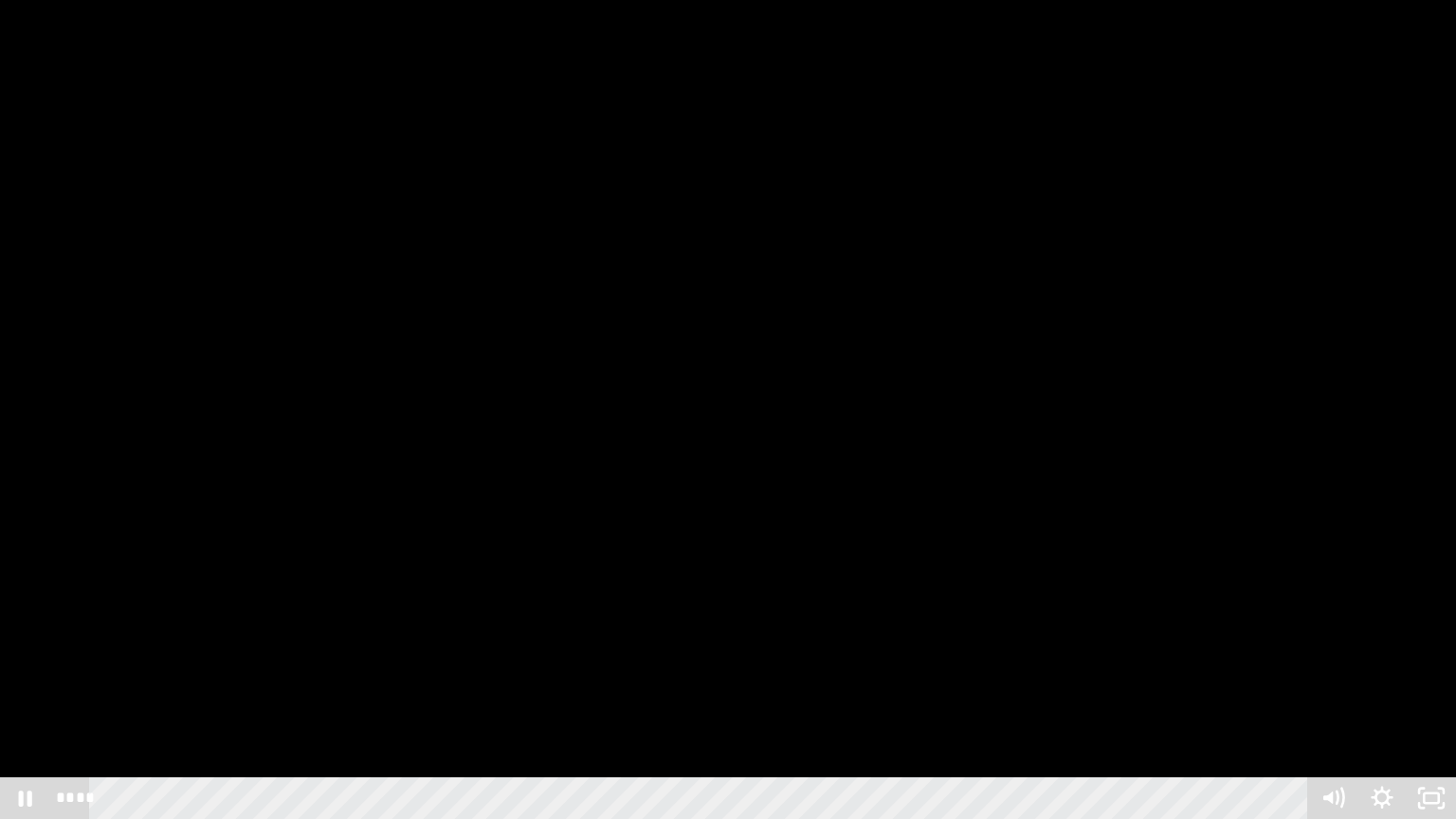 click at bounding box center [728, 410] 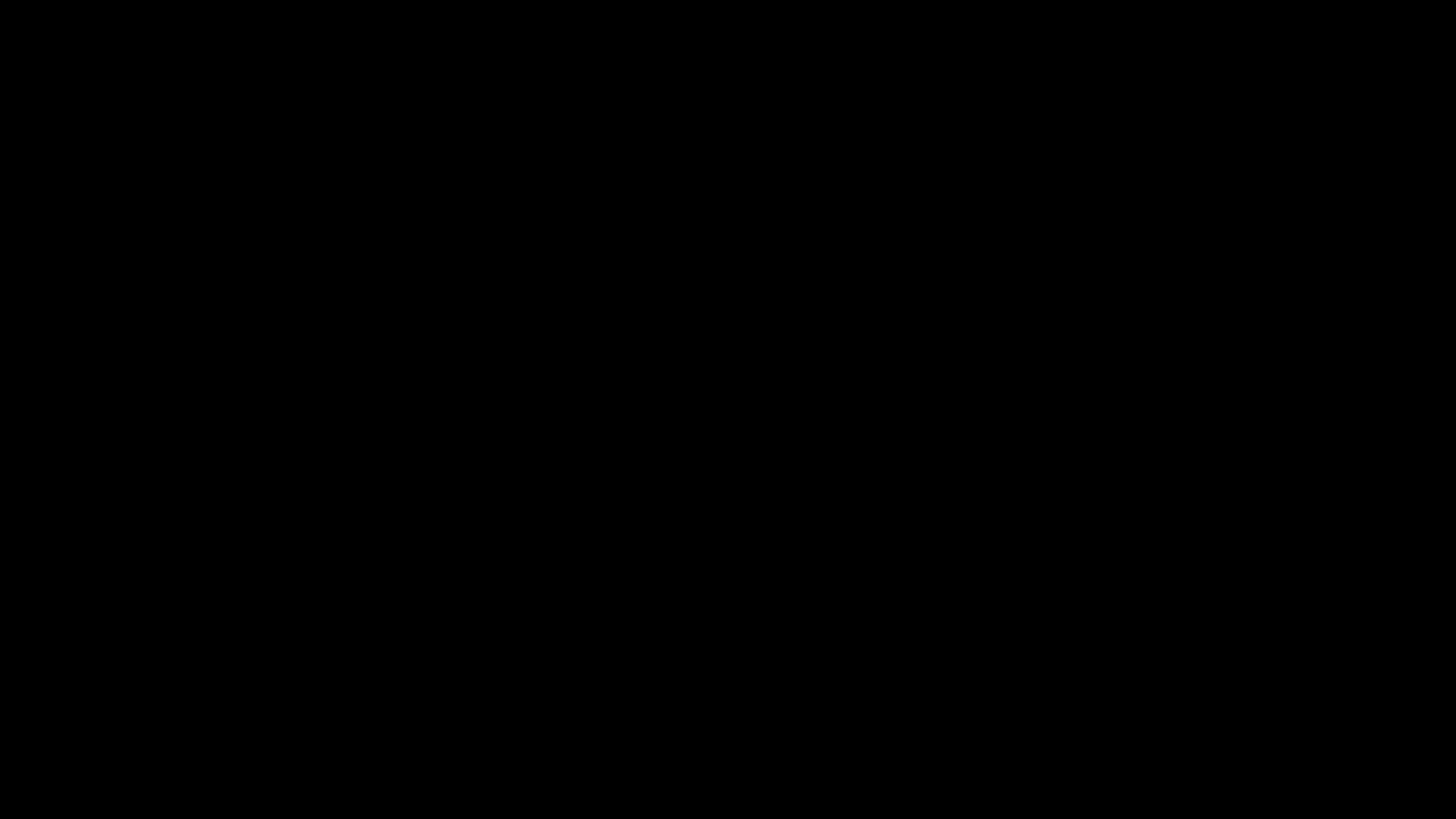 click at bounding box center (728, 410) 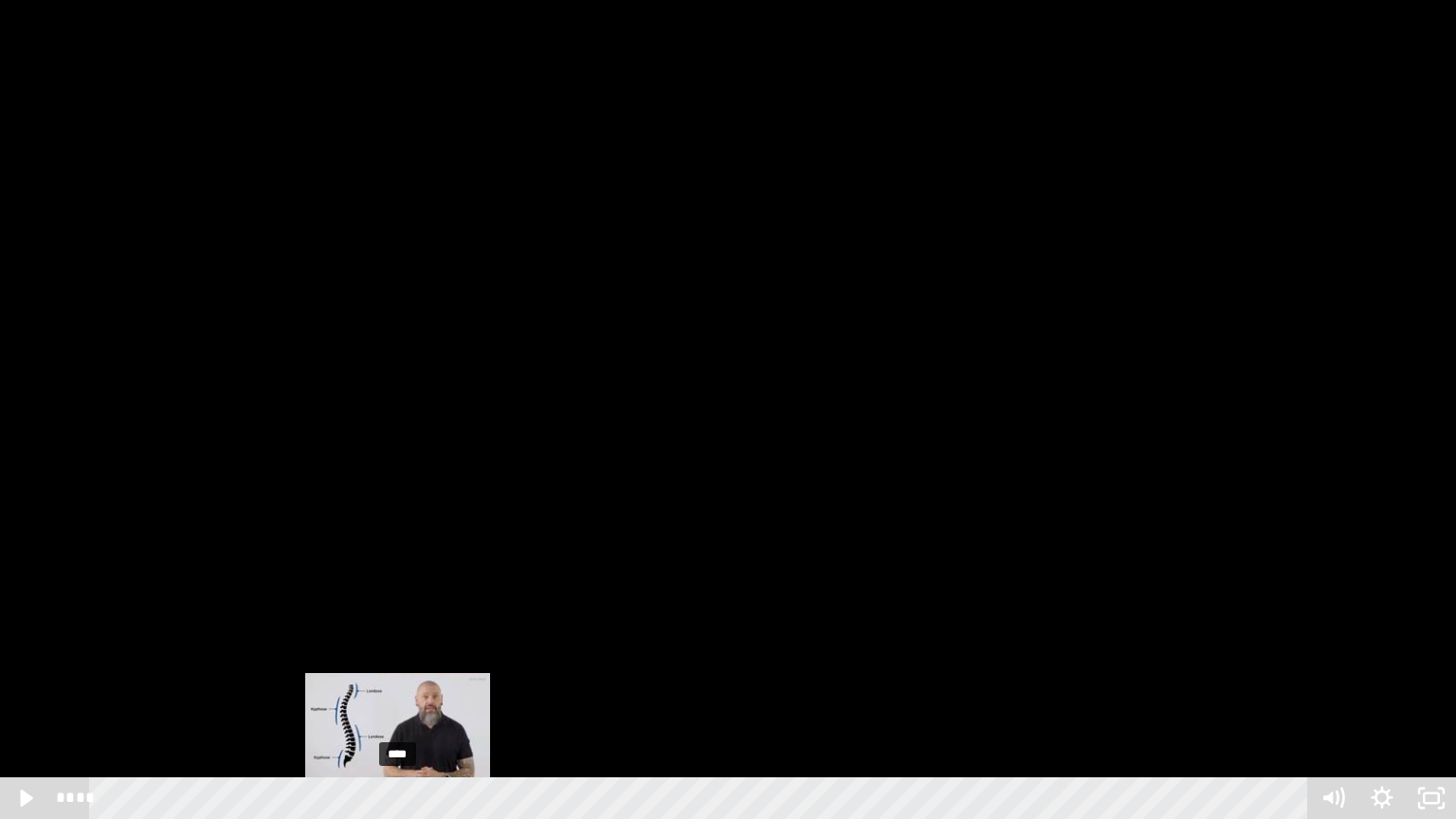 click on "****" at bounding box center (701, 798) 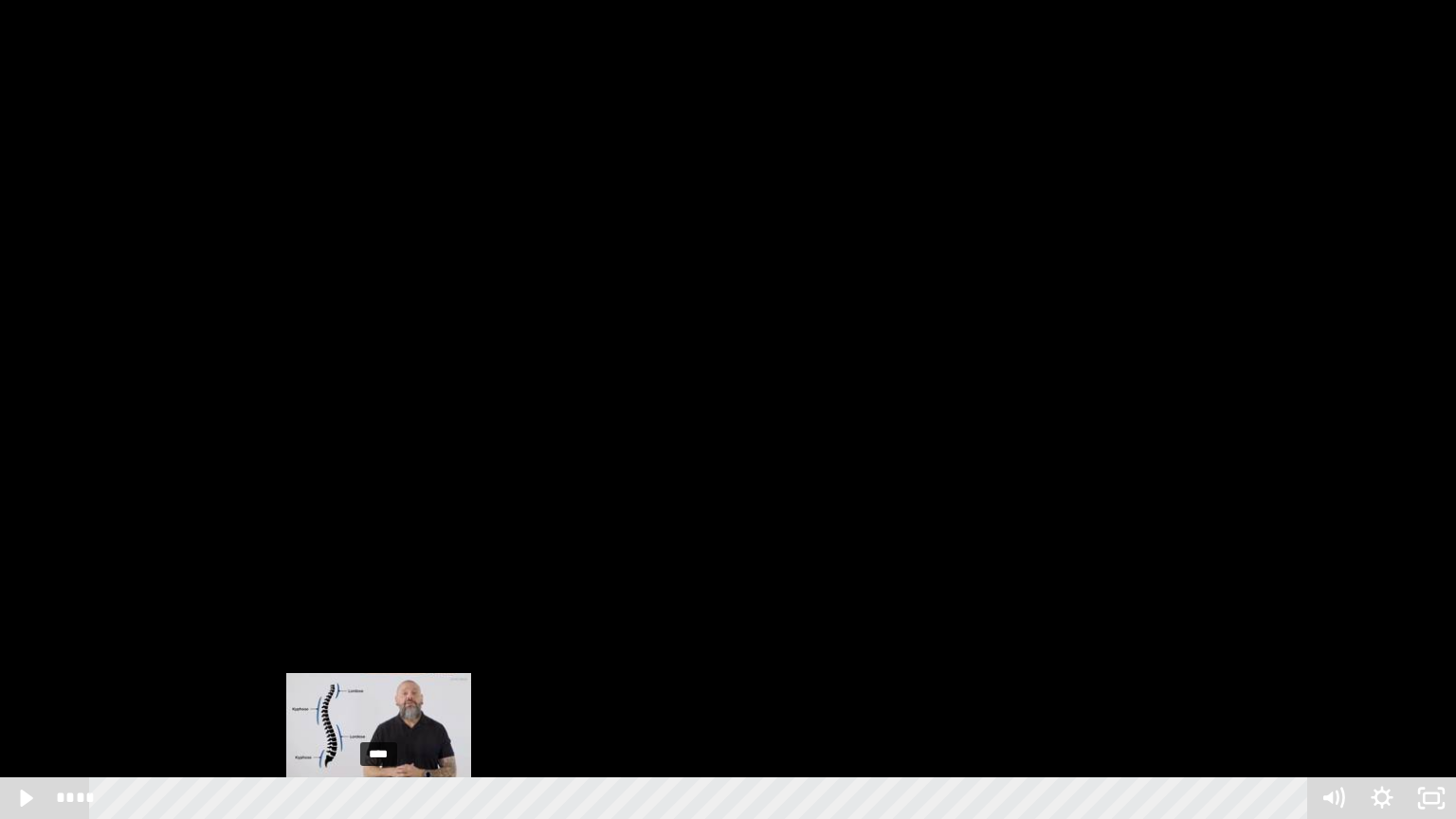 click on "****" at bounding box center (701, 798) 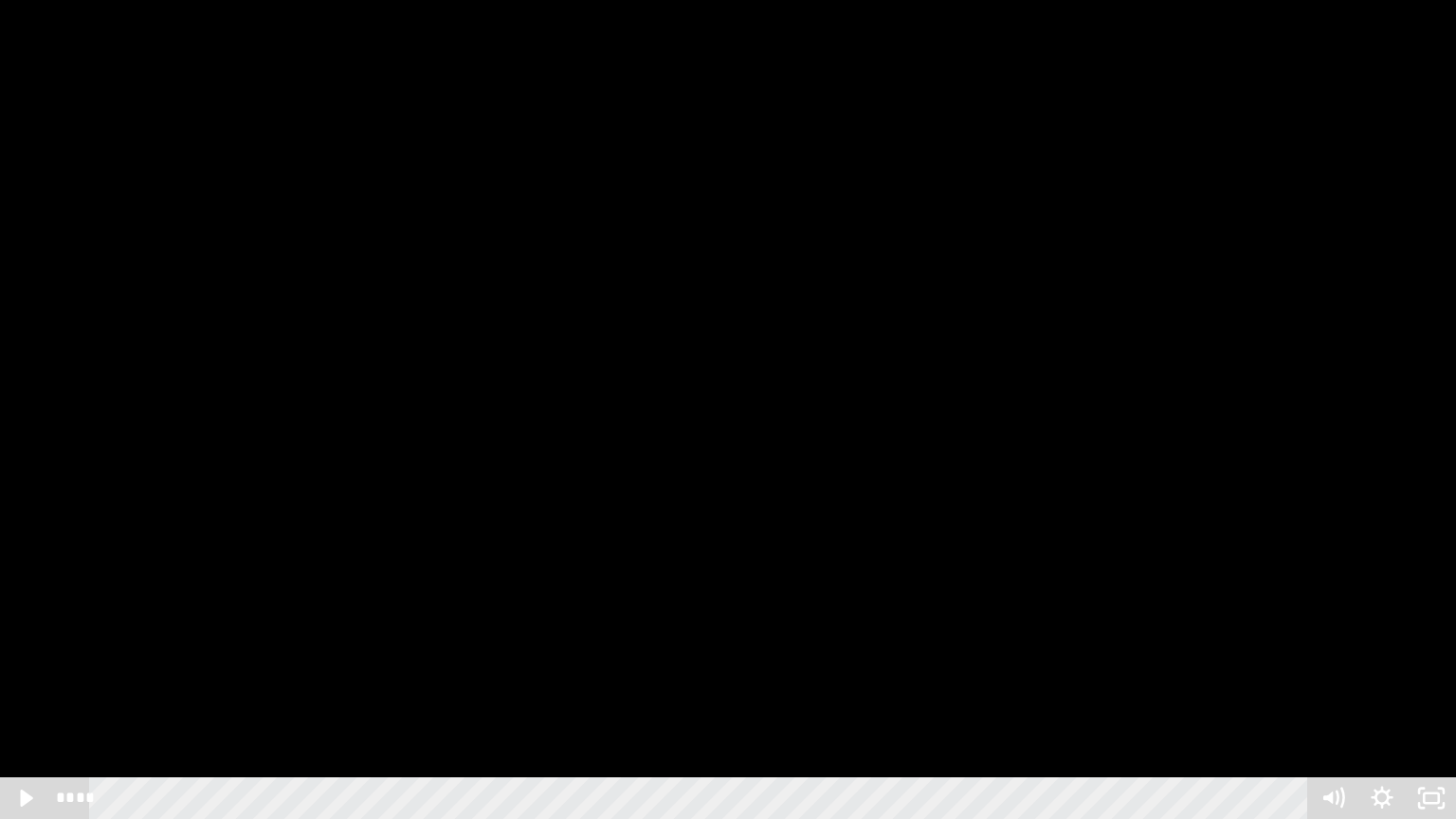 click at bounding box center (728, 410) 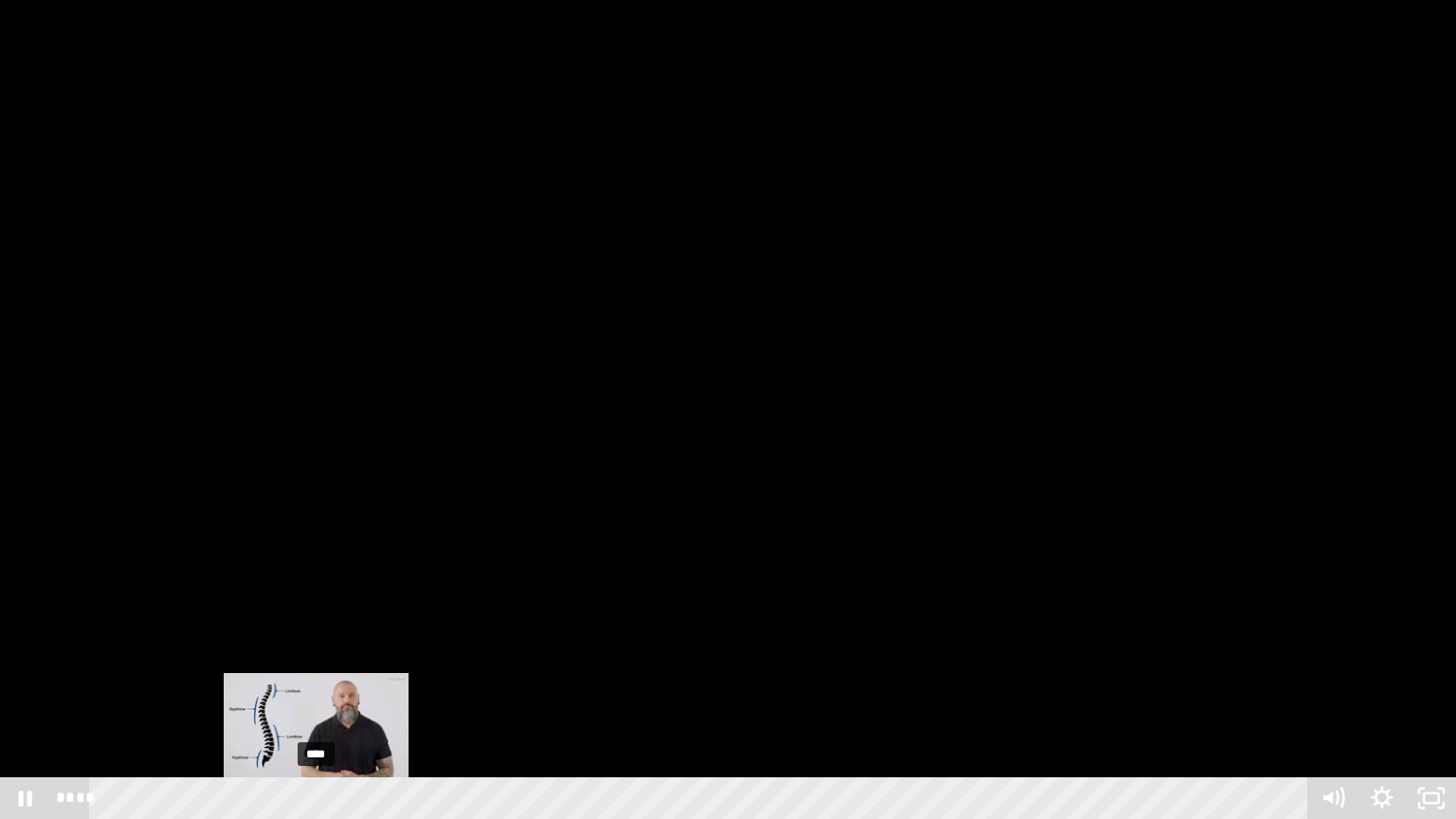click on "****" at bounding box center [701, 798] 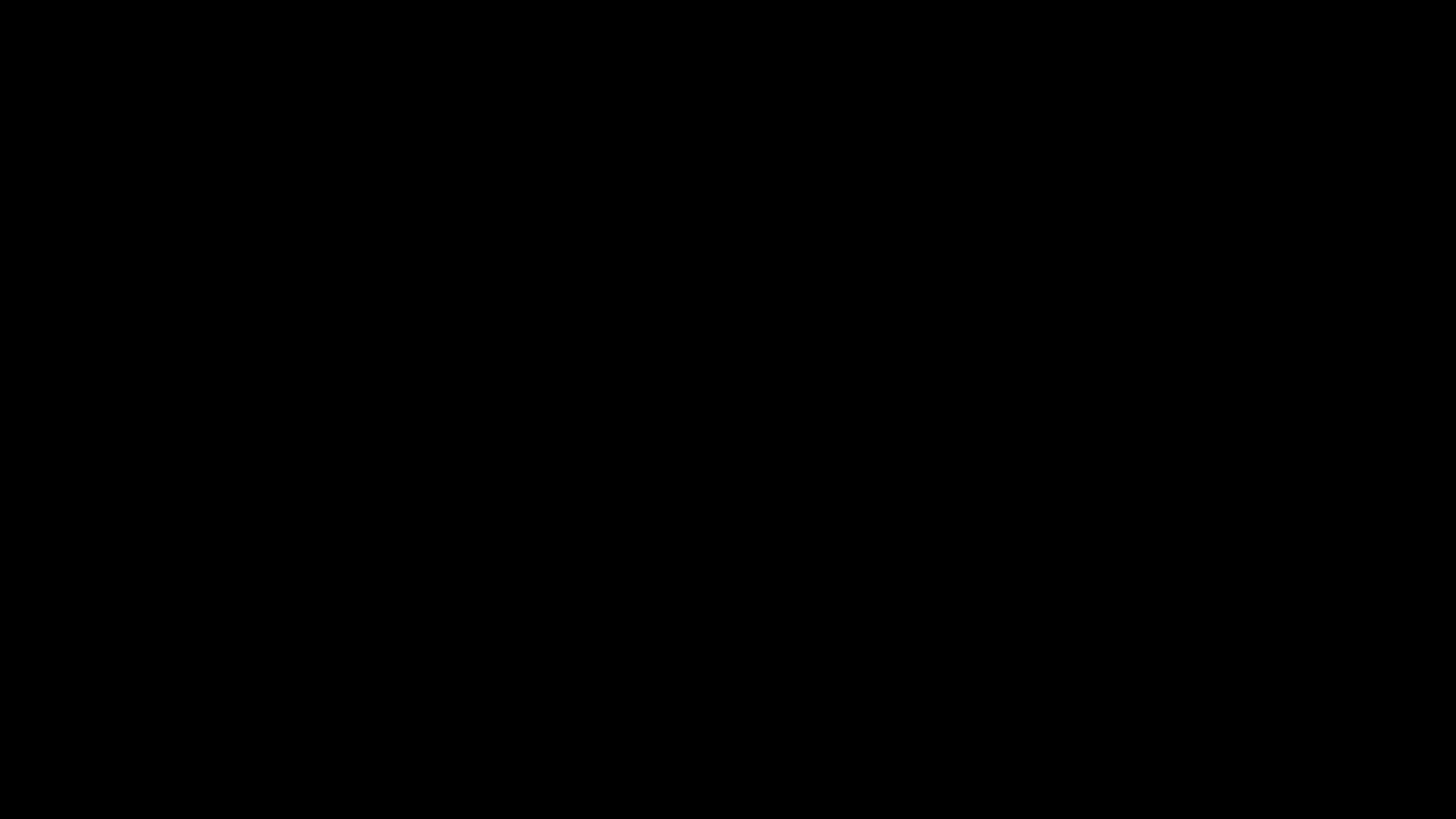 click at bounding box center (728, 410) 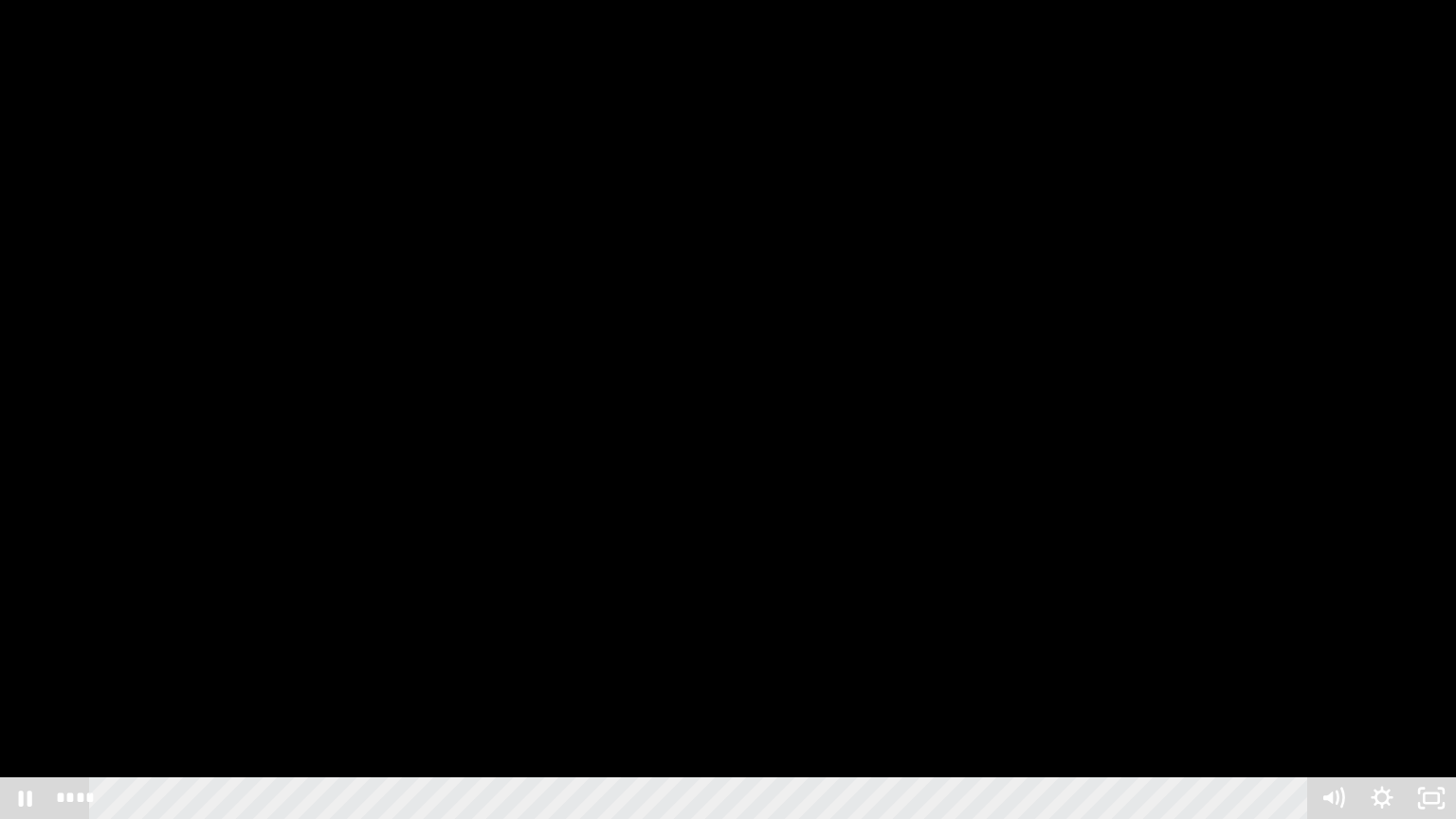 click at bounding box center [728, 410] 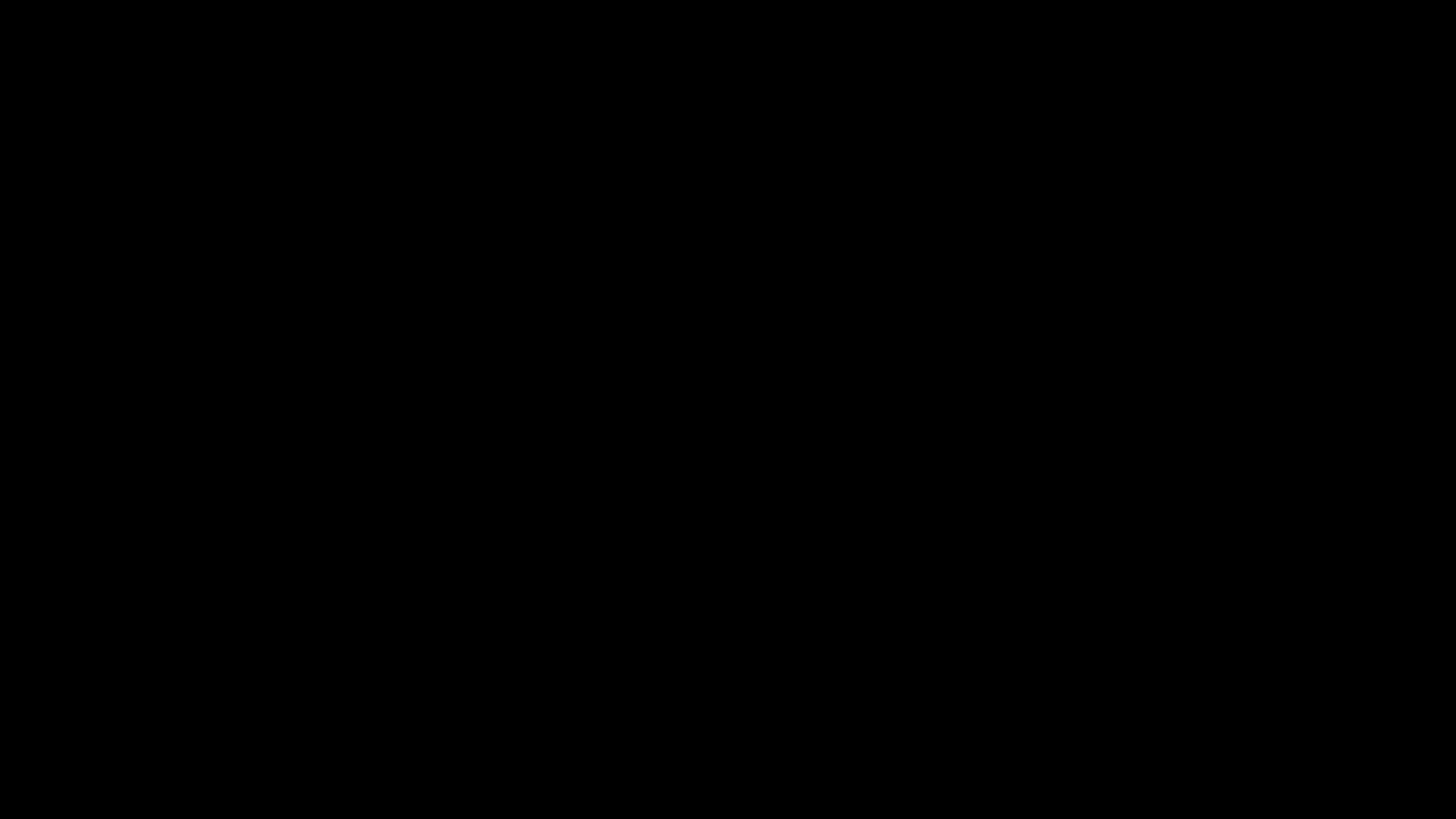 click at bounding box center [728, 410] 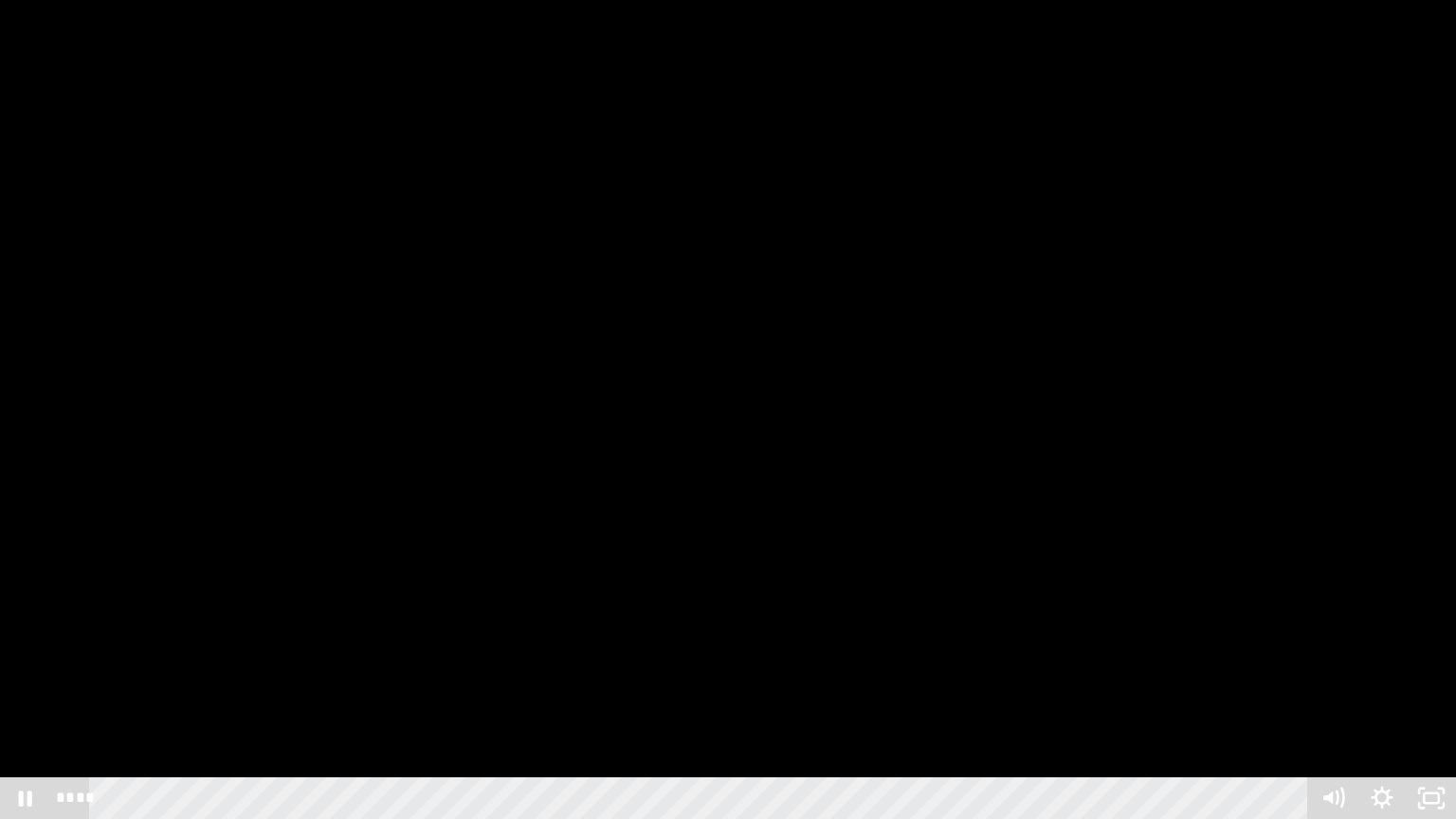 click at bounding box center [728, 410] 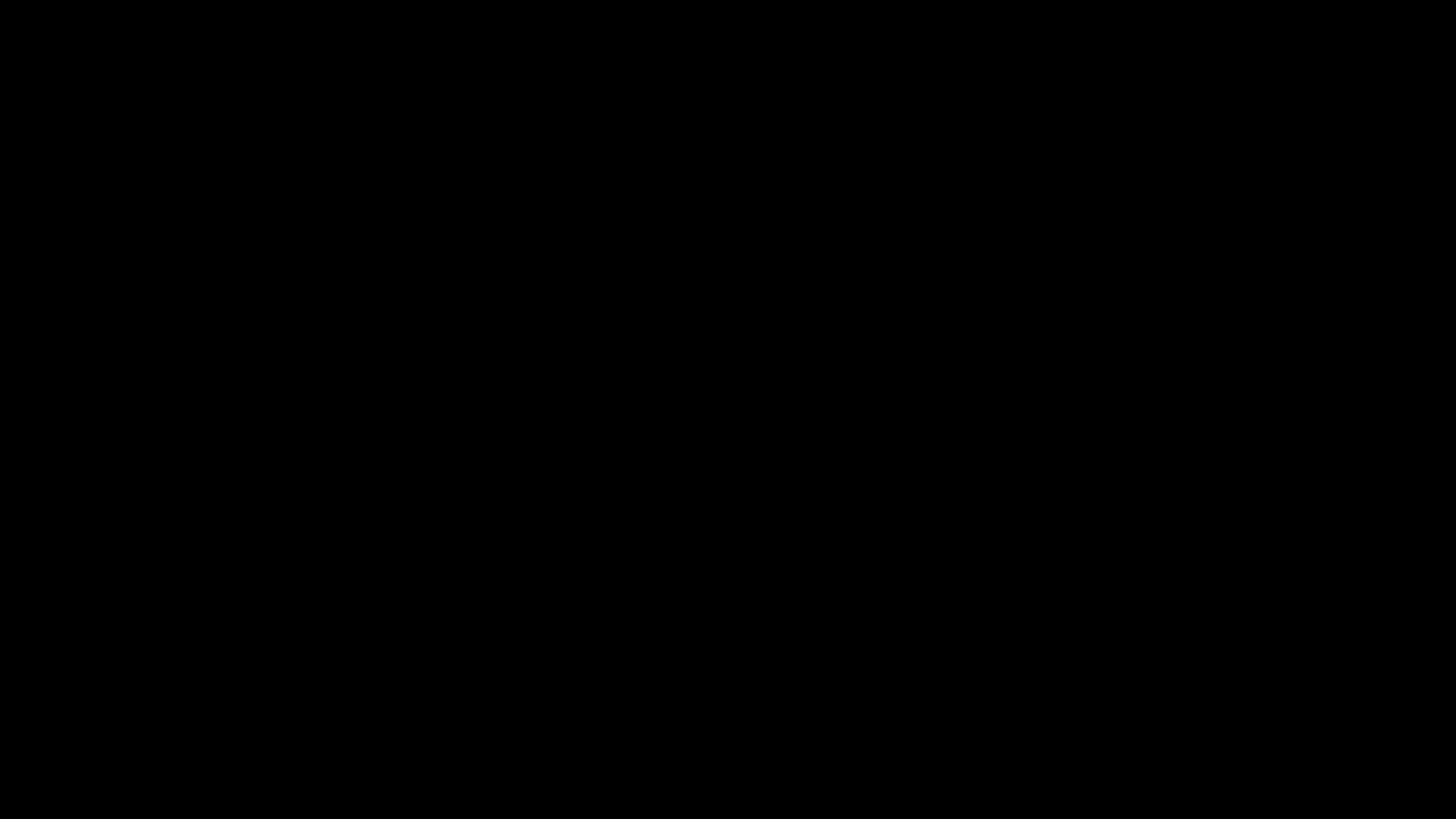 click at bounding box center [728, 410] 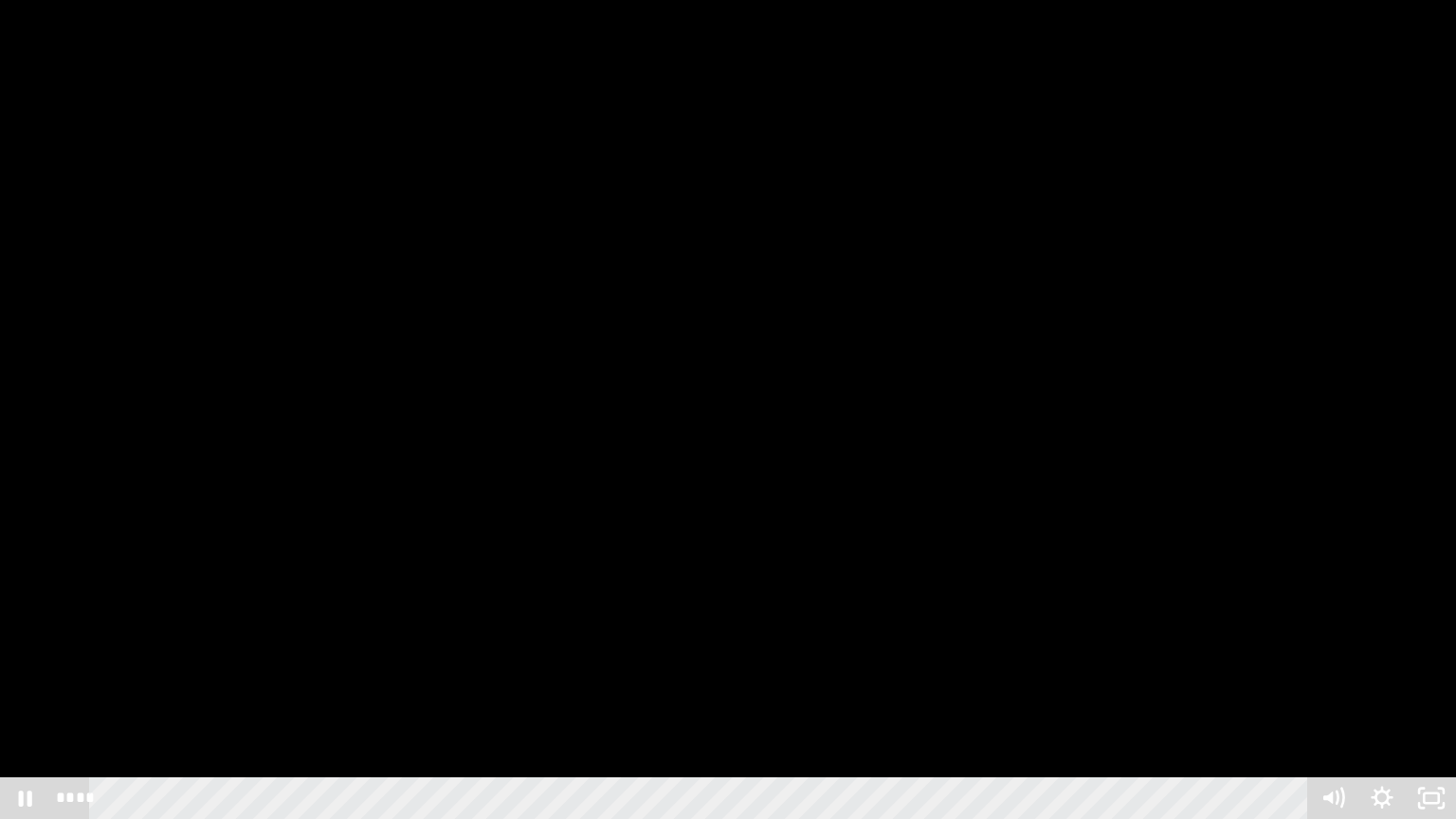 click at bounding box center (728, 410) 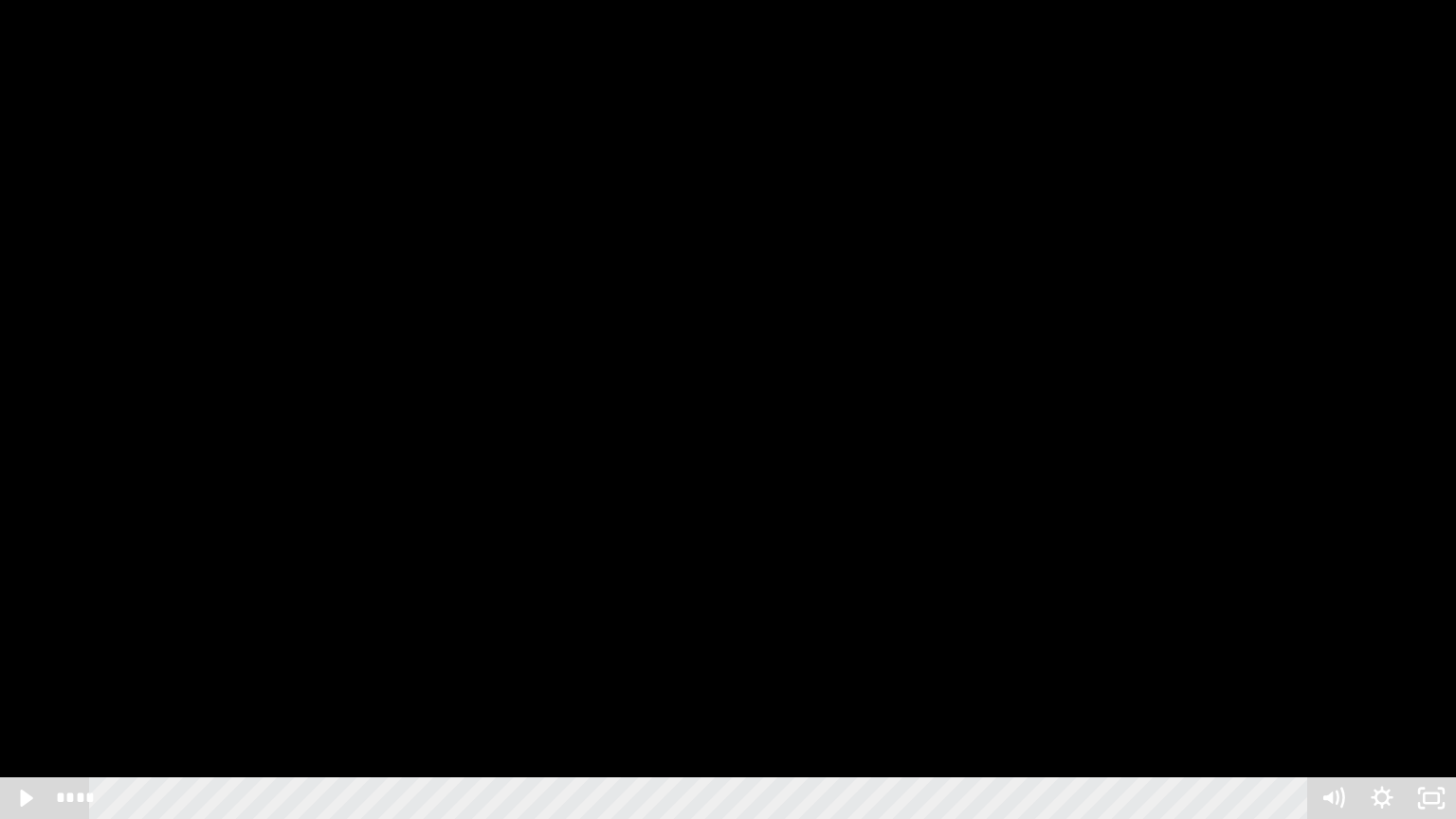 click at bounding box center (728, 410) 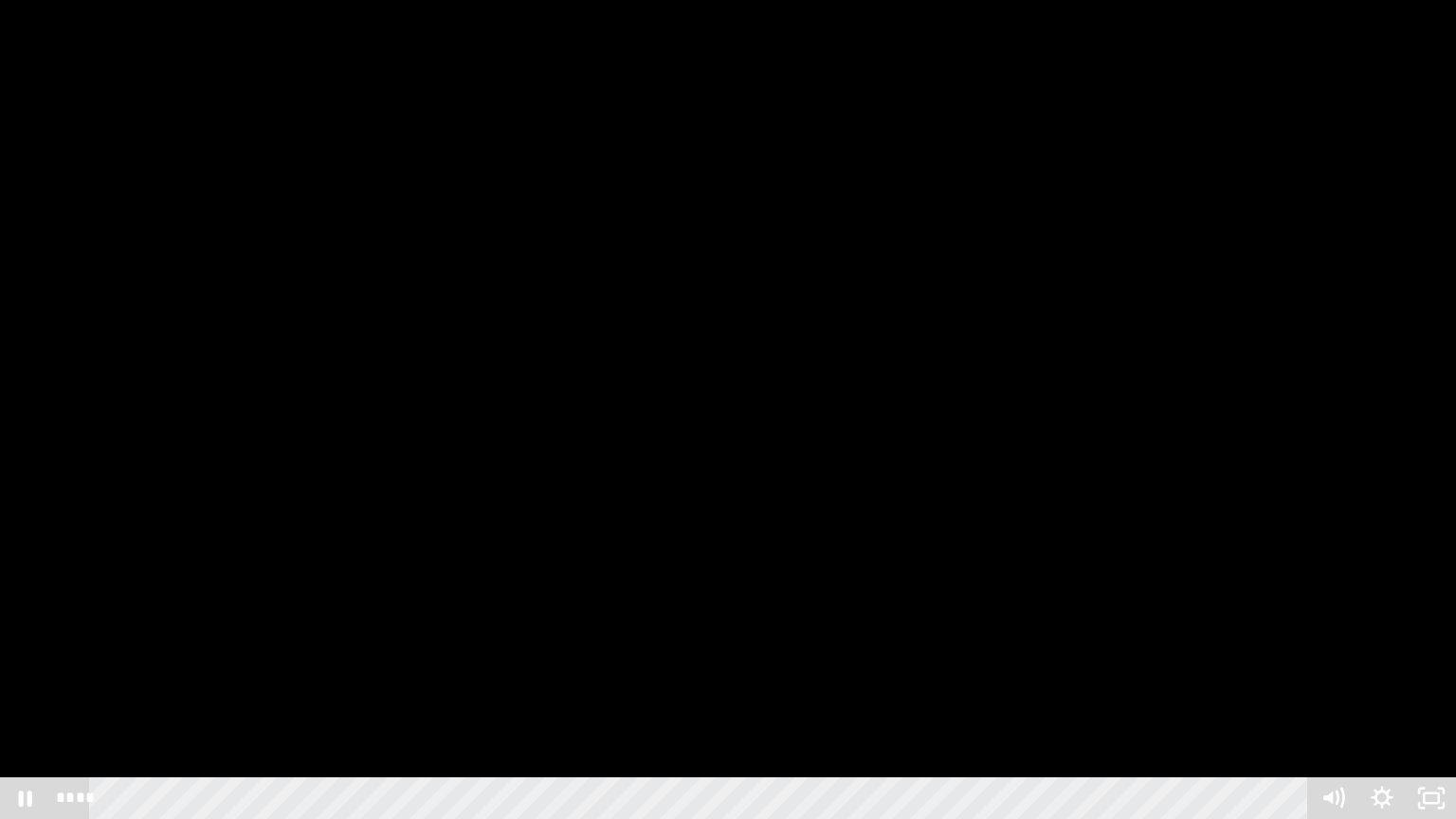click at bounding box center (728, 410) 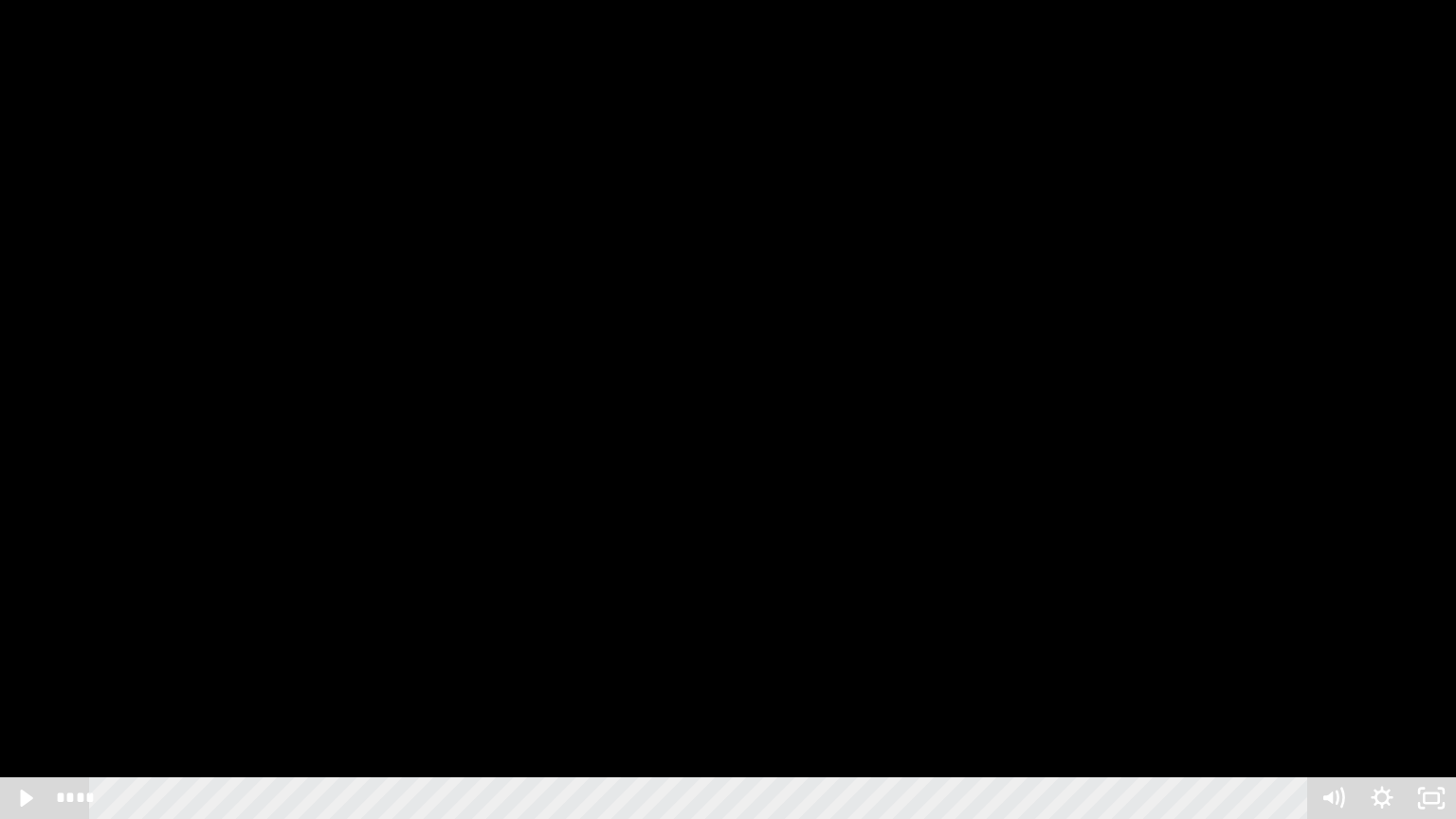 click at bounding box center [728, 410] 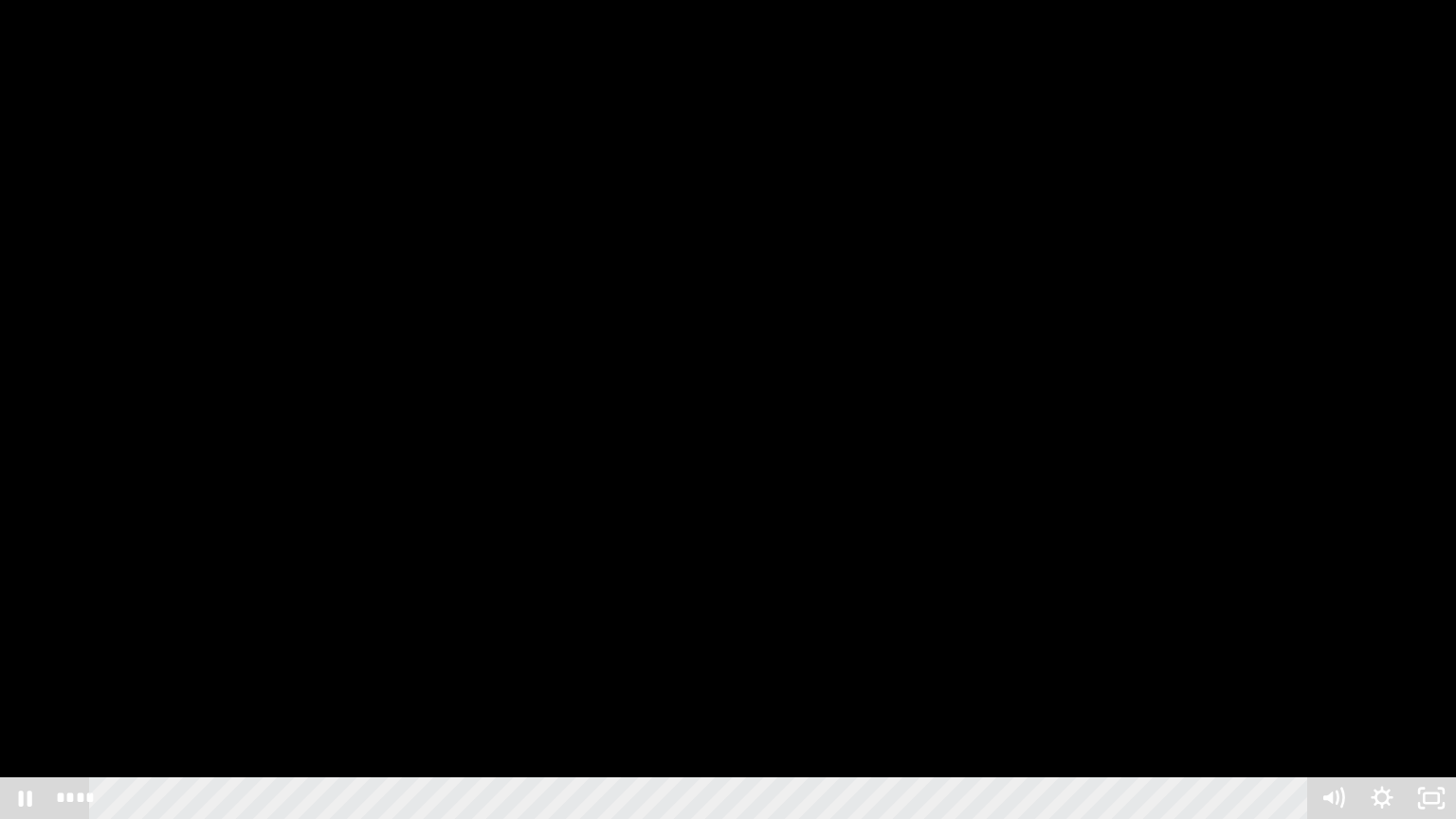 click at bounding box center [728, 410] 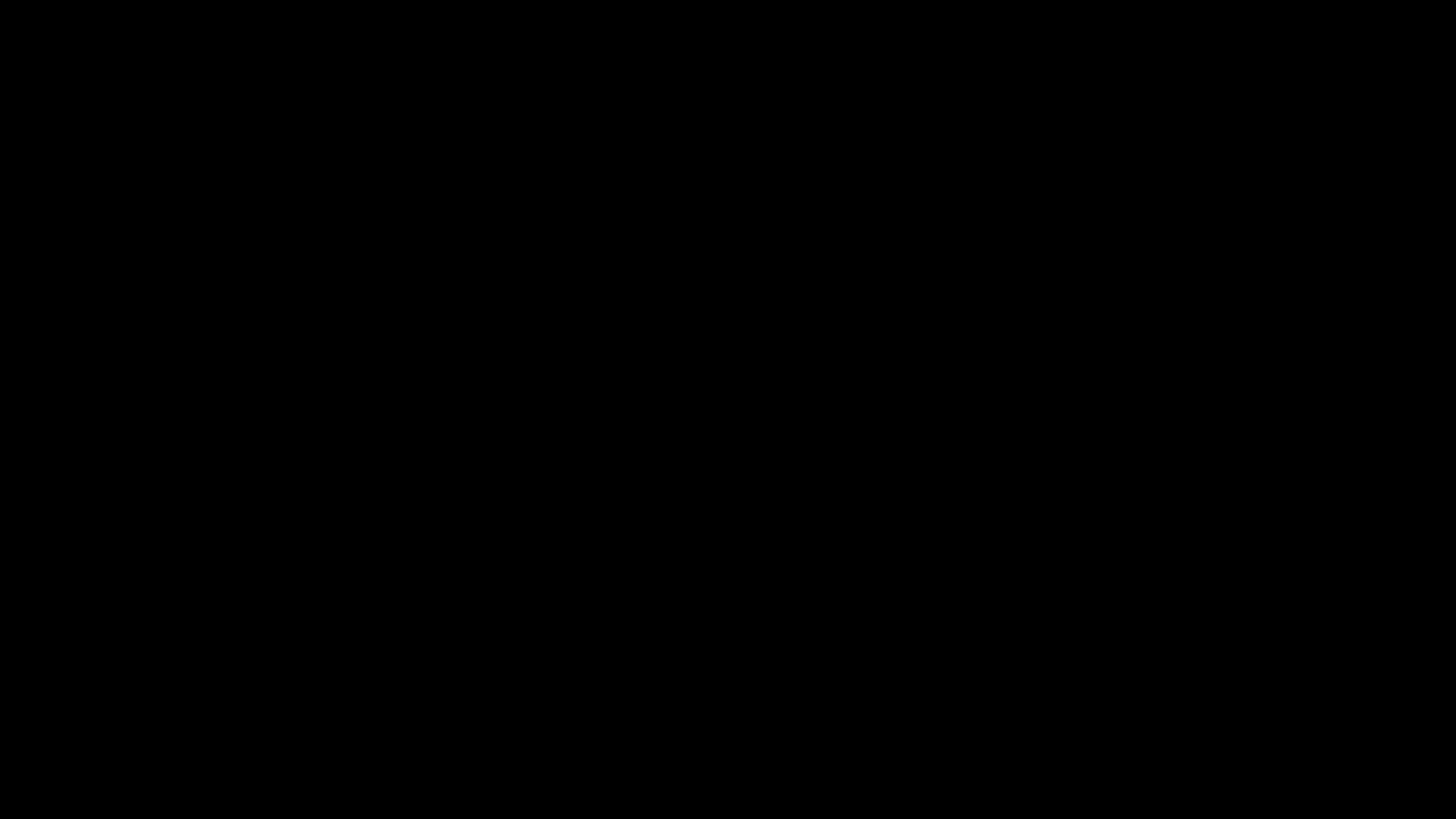 click at bounding box center [728, 410] 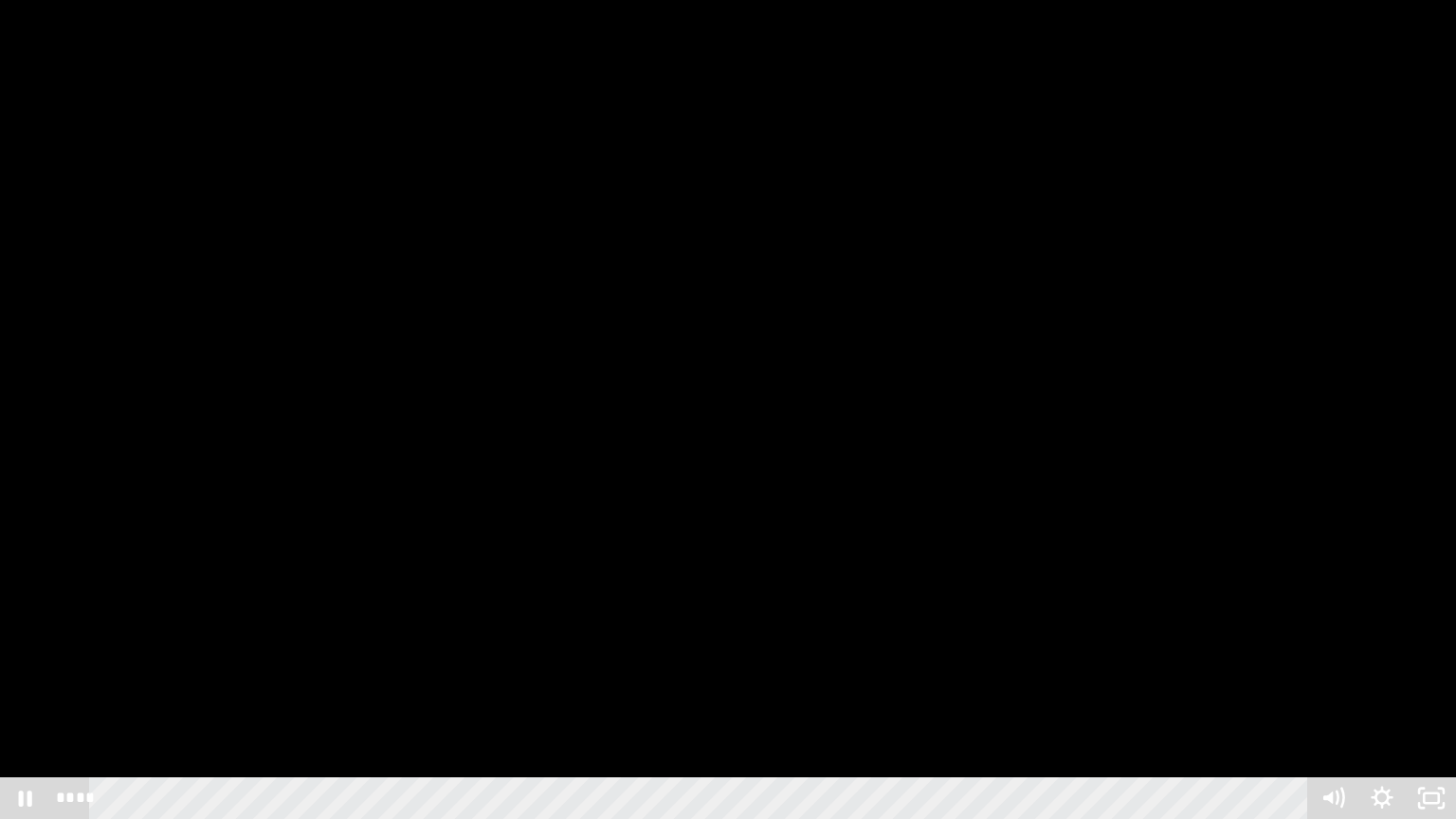 click at bounding box center (728, 410) 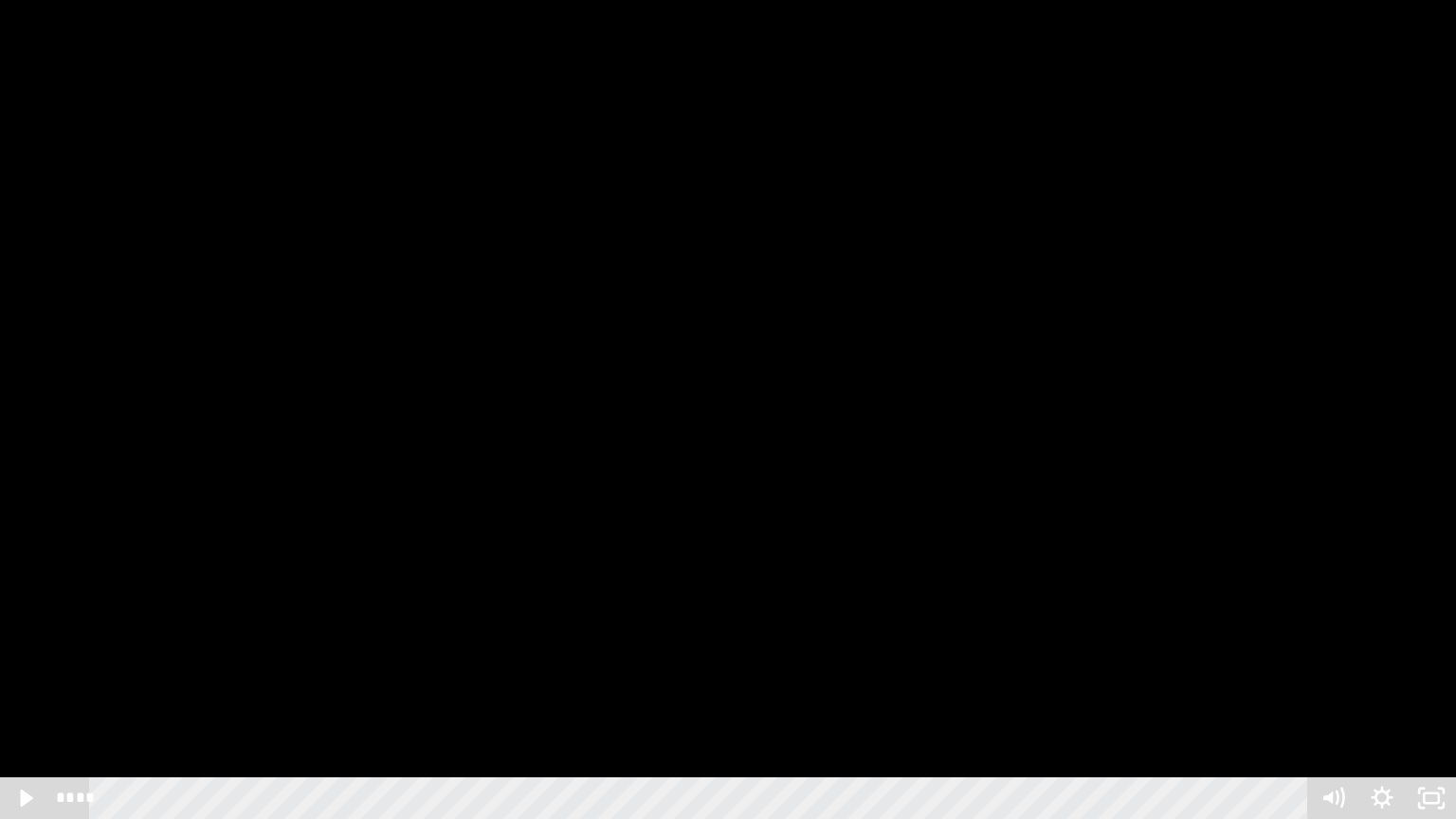 click at bounding box center (728, 410) 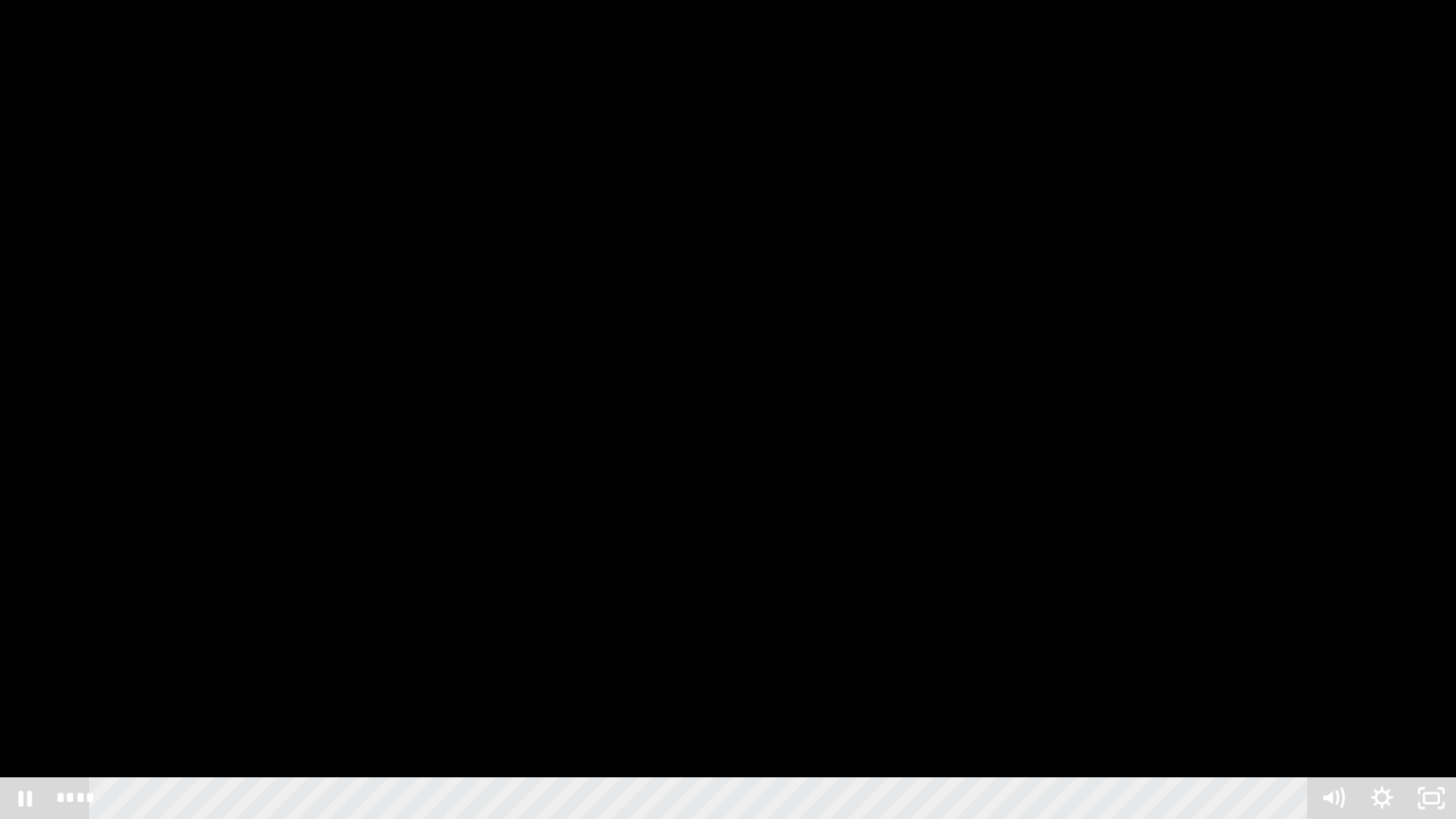 click at bounding box center [728, 410] 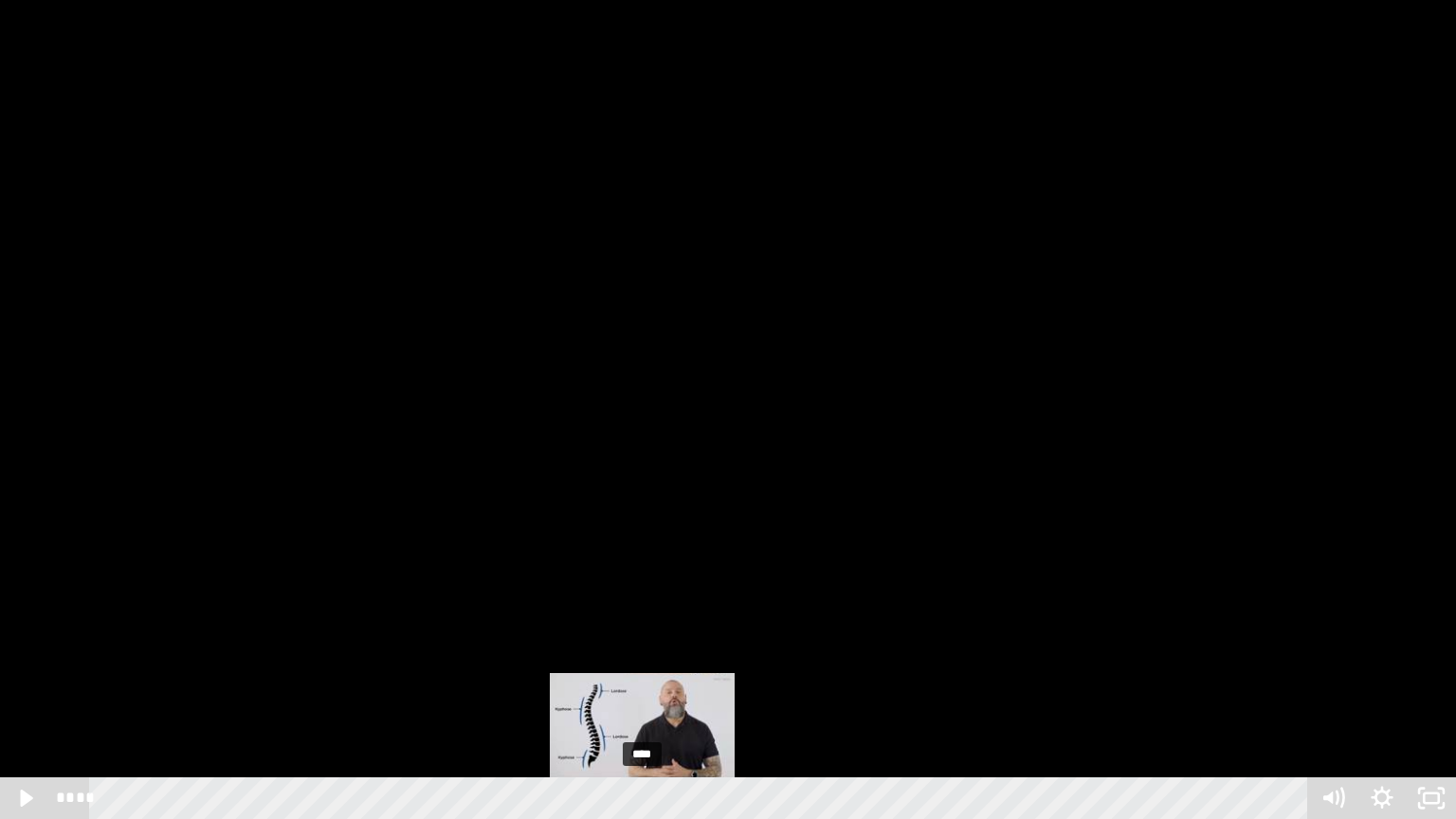 click on "****" at bounding box center (701, 798) 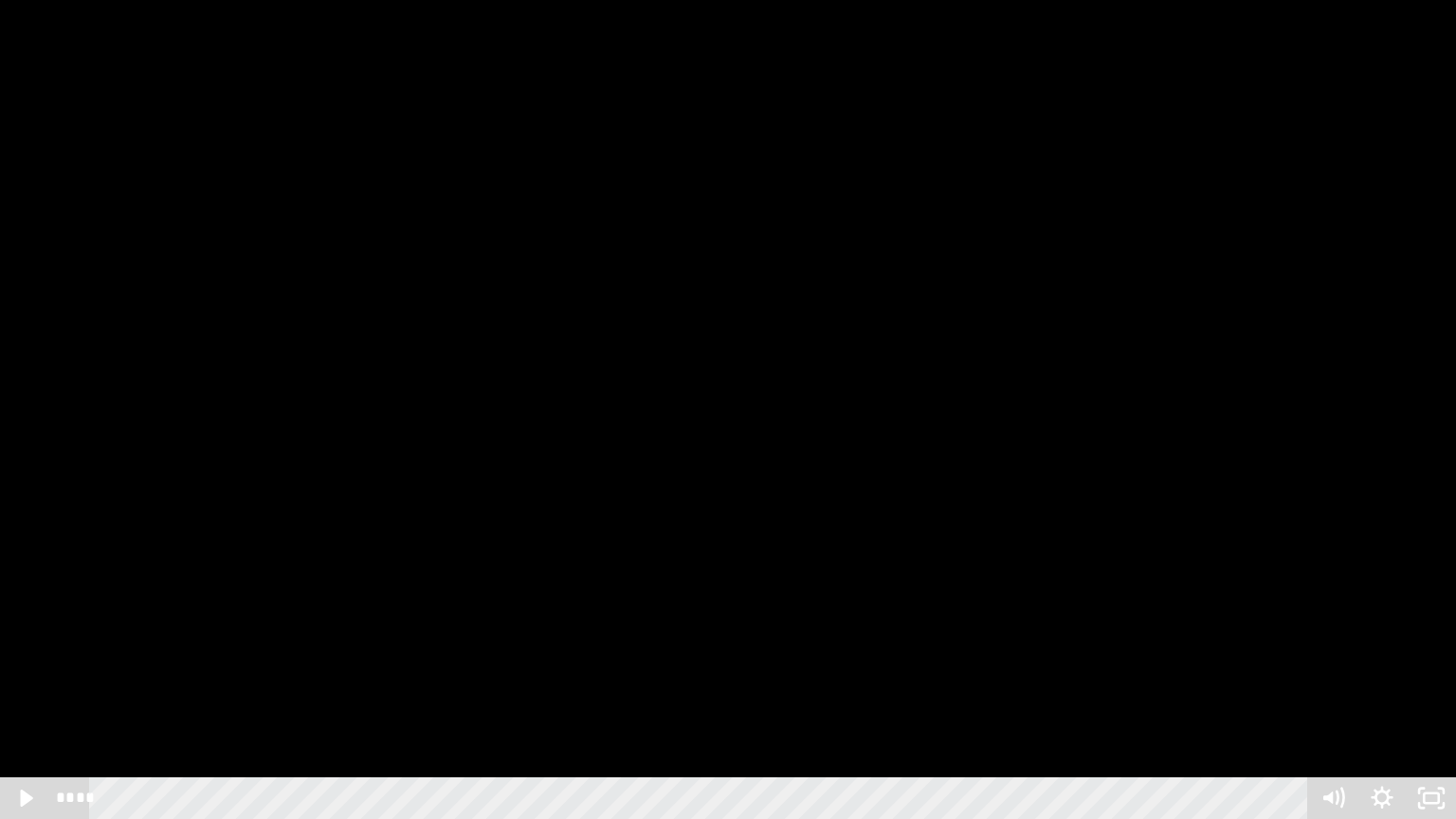 click at bounding box center [728, 410] 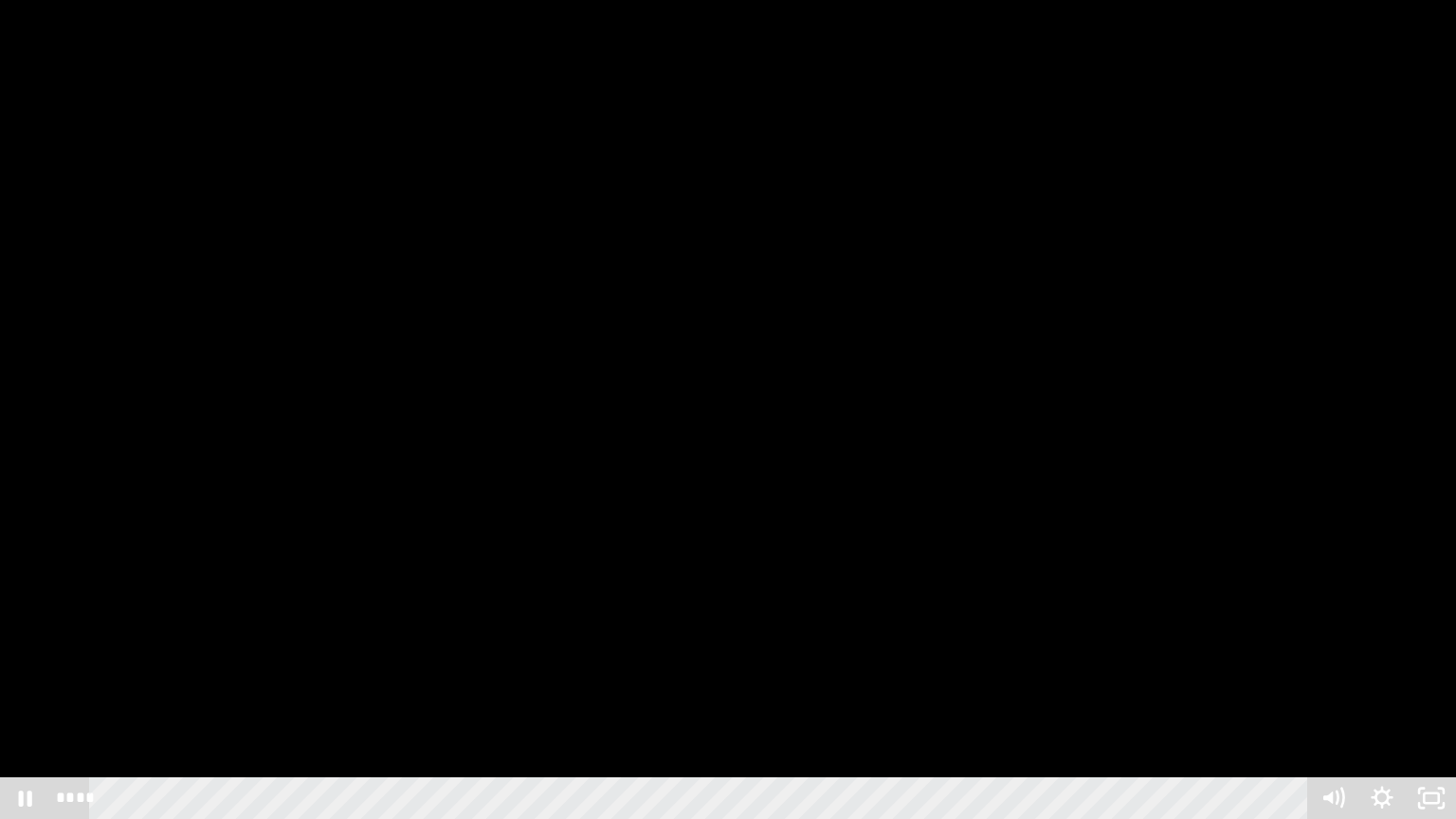 click at bounding box center (728, 410) 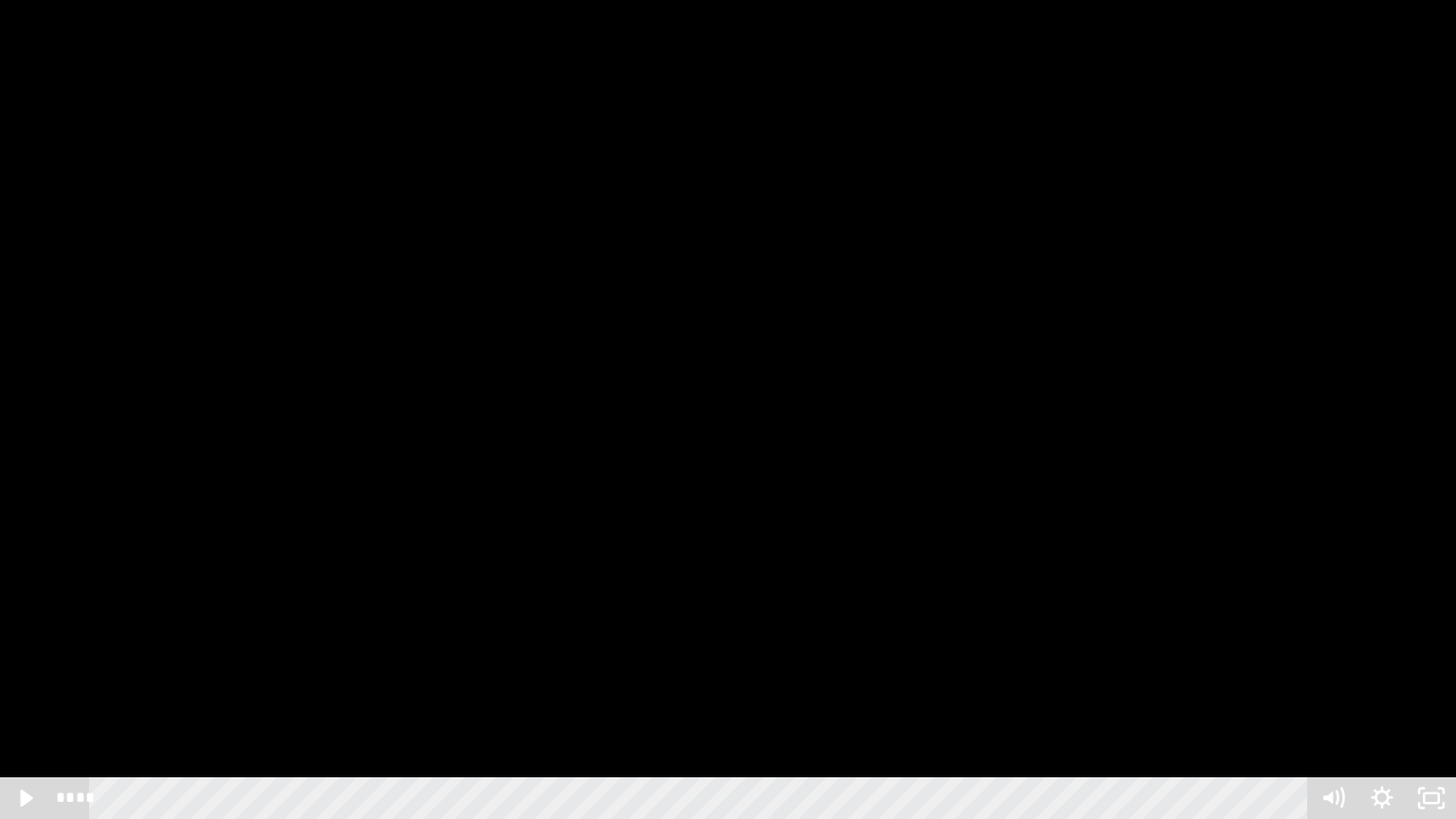 click at bounding box center (728, 410) 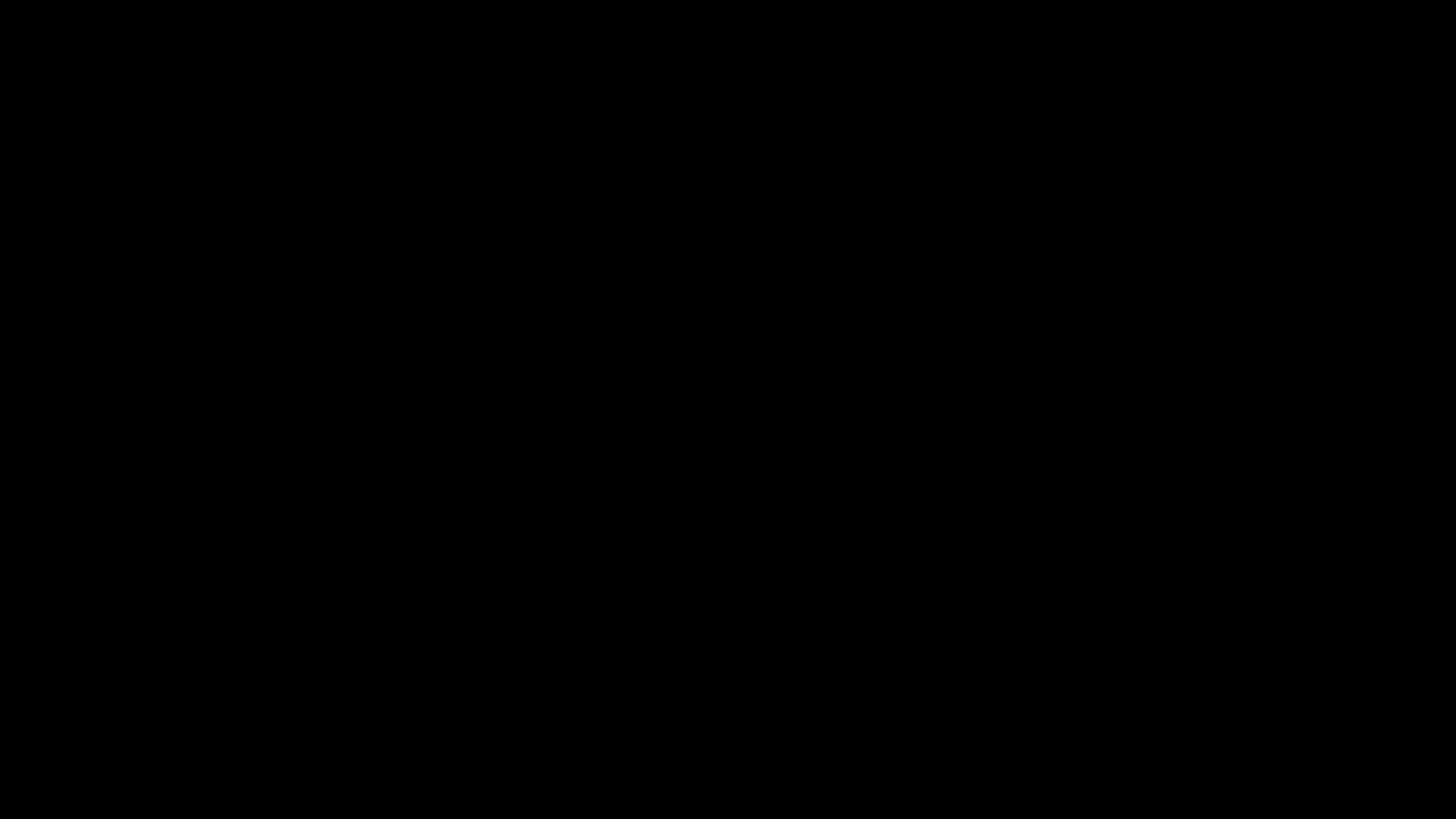 click at bounding box center (728, 410) 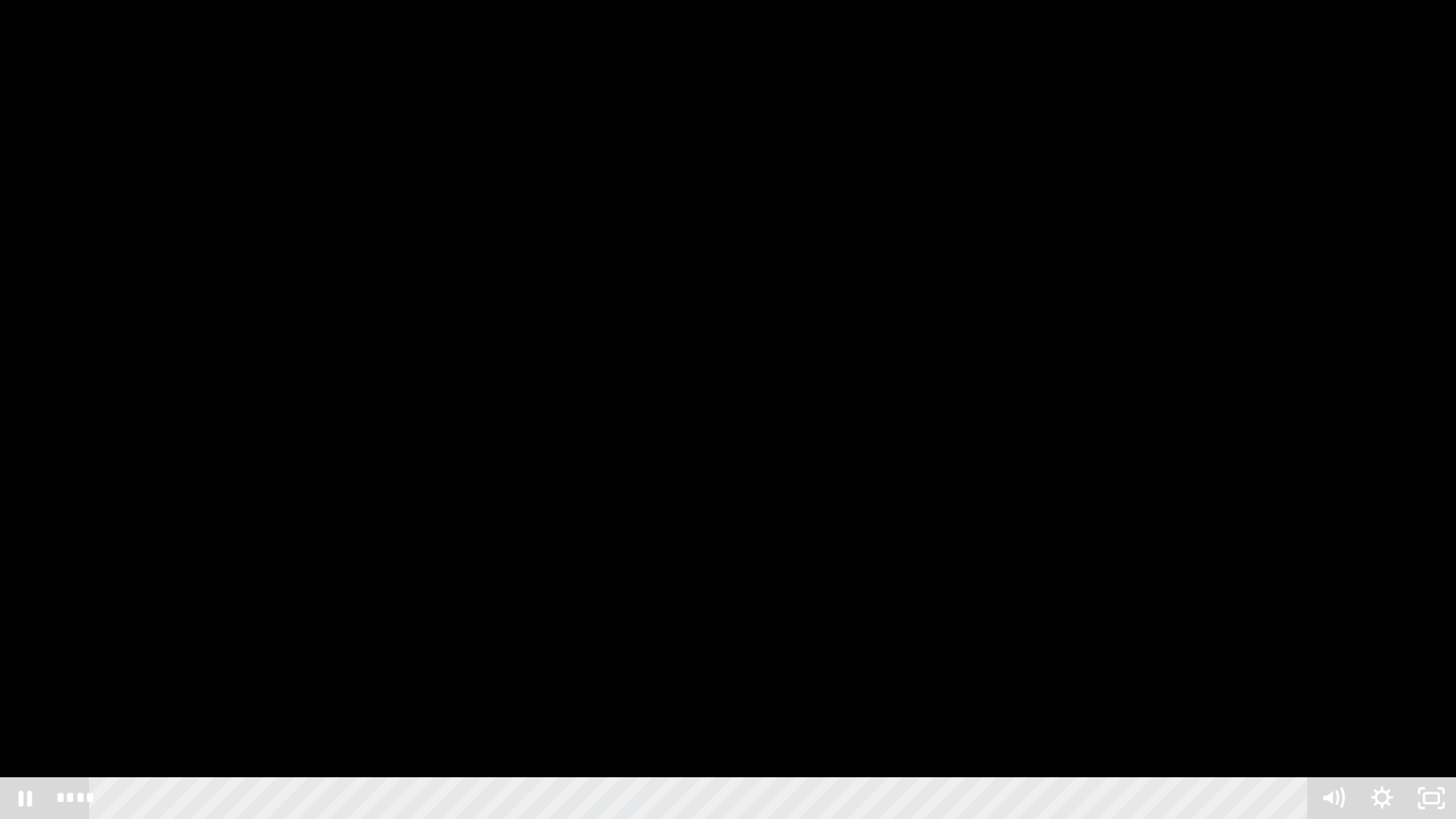 click at bounding box center [728, 410] 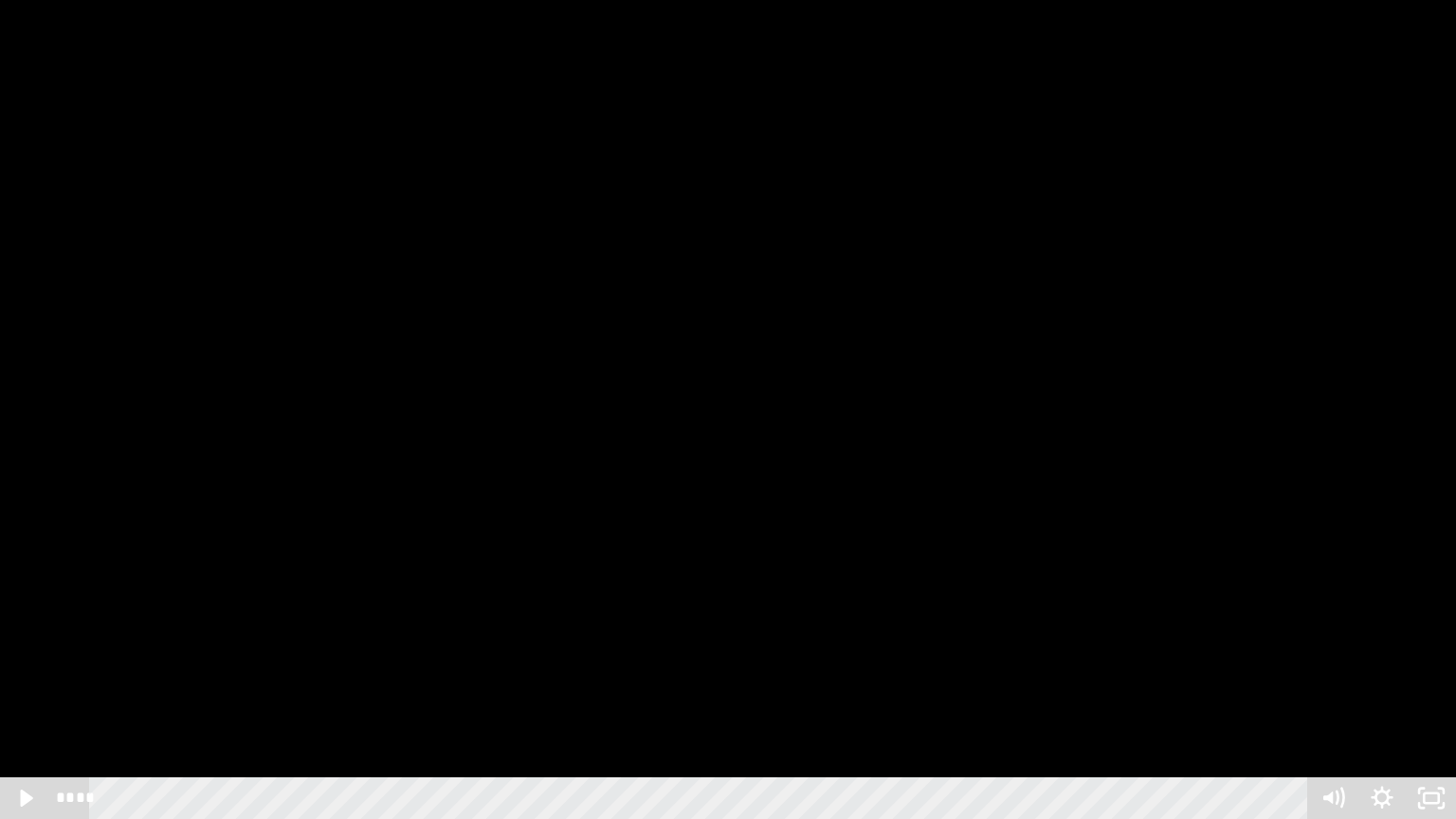 click at bounding box center [728, 410] 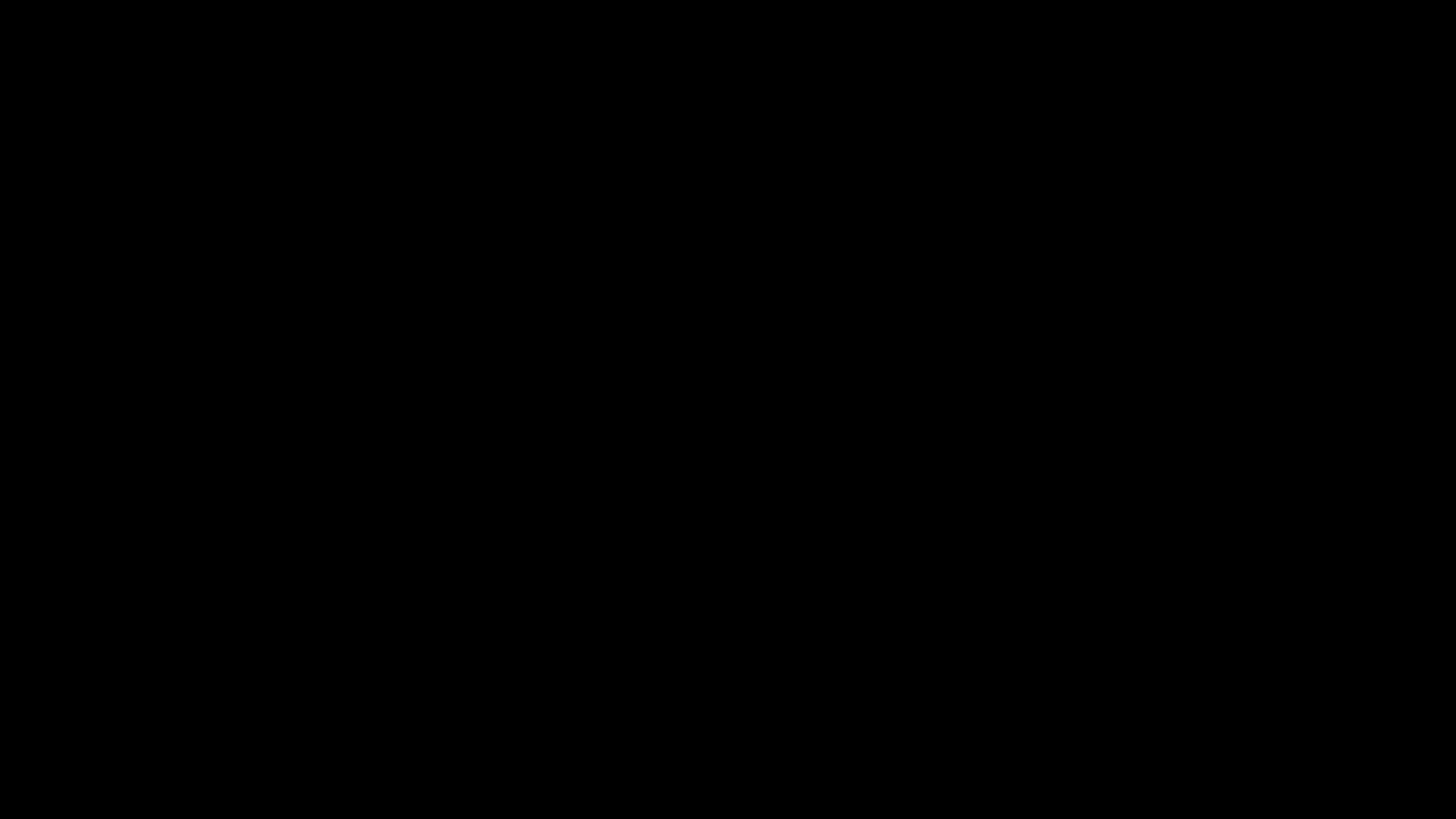 click at bounding box center (728, 410) 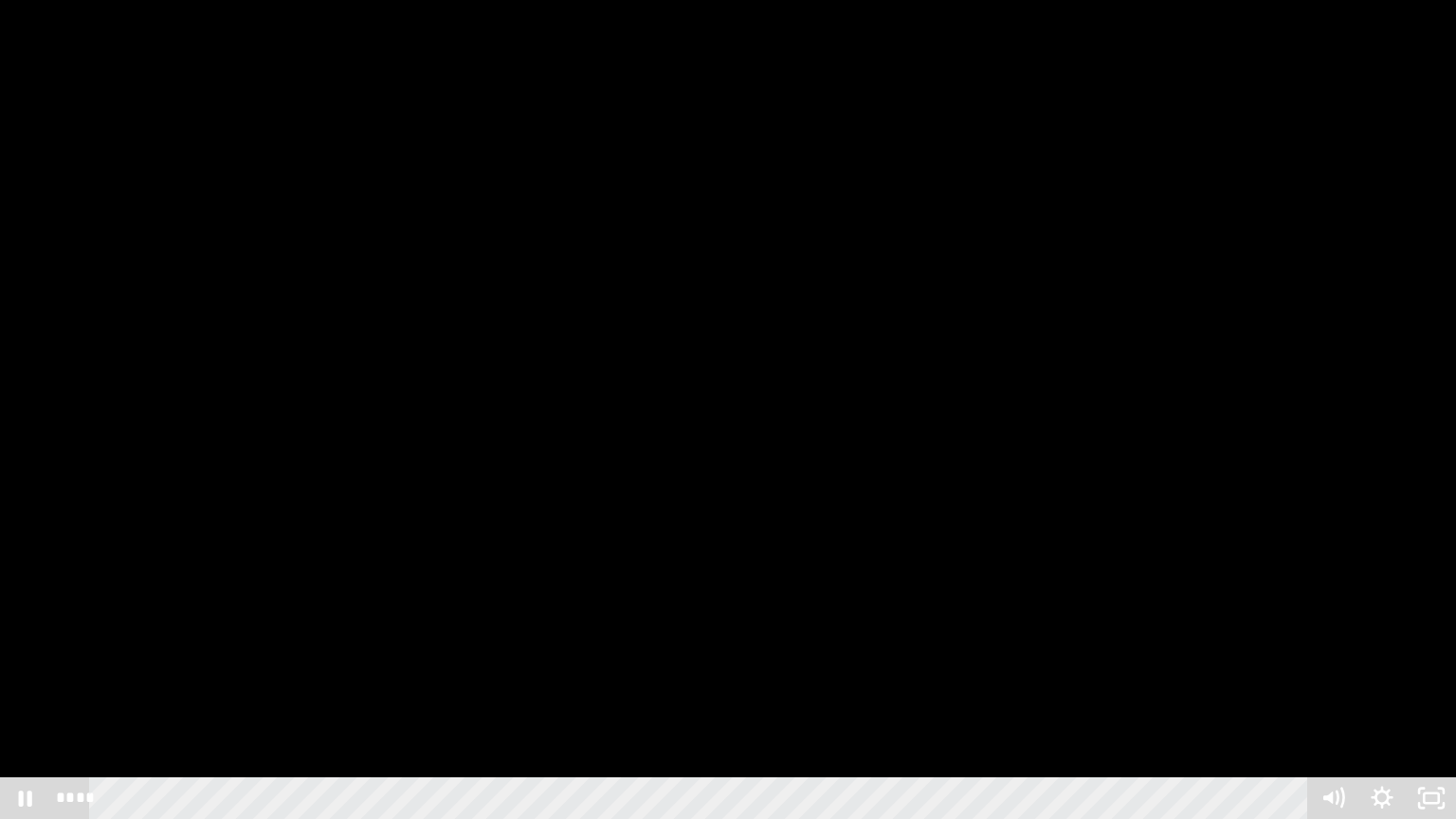 click at bounding box center (728, 410) 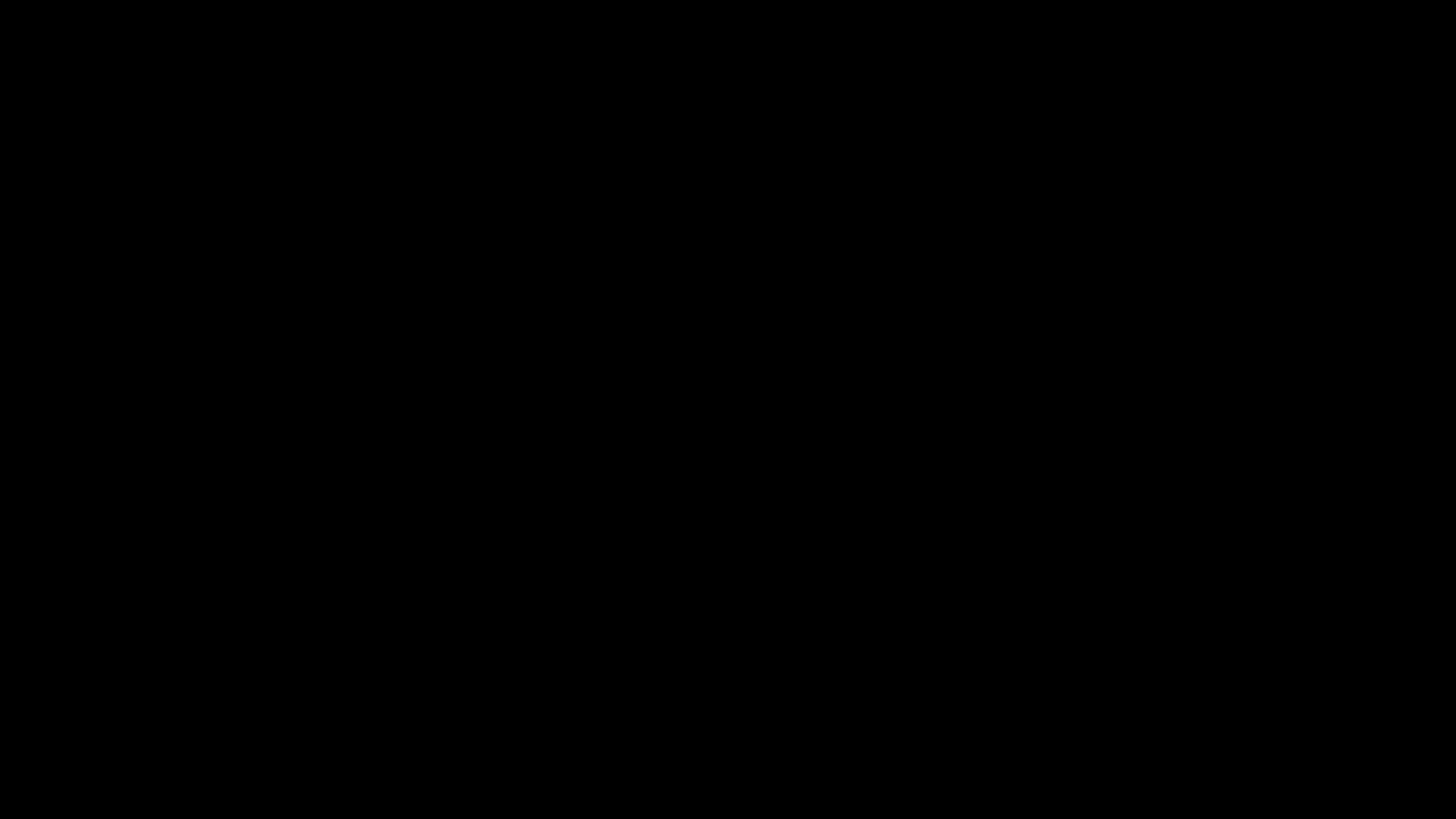 click at bounding box center (728, 410) 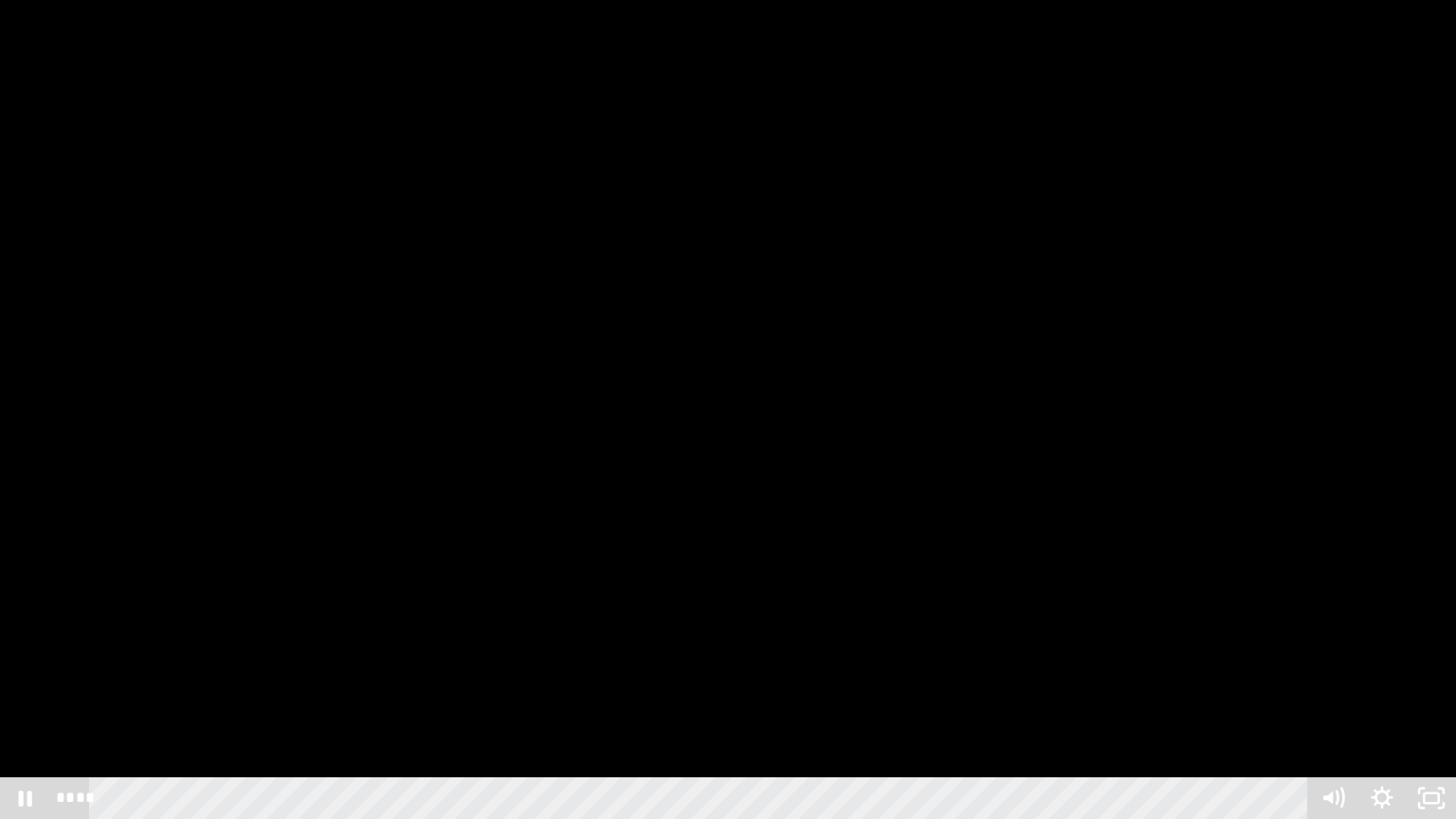 click at bounding box center [728, 410] 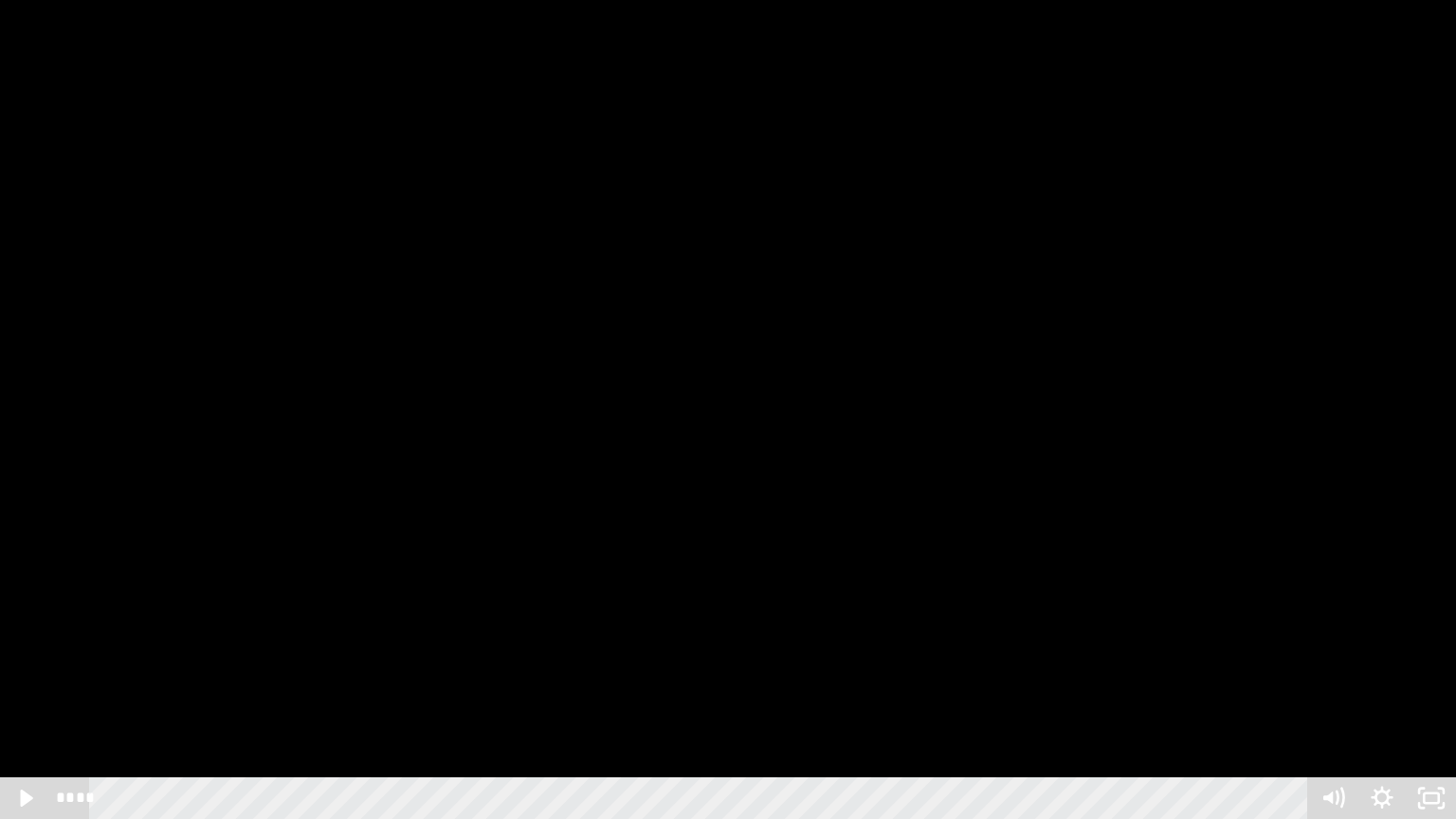 click at bounding box center (728, 410) 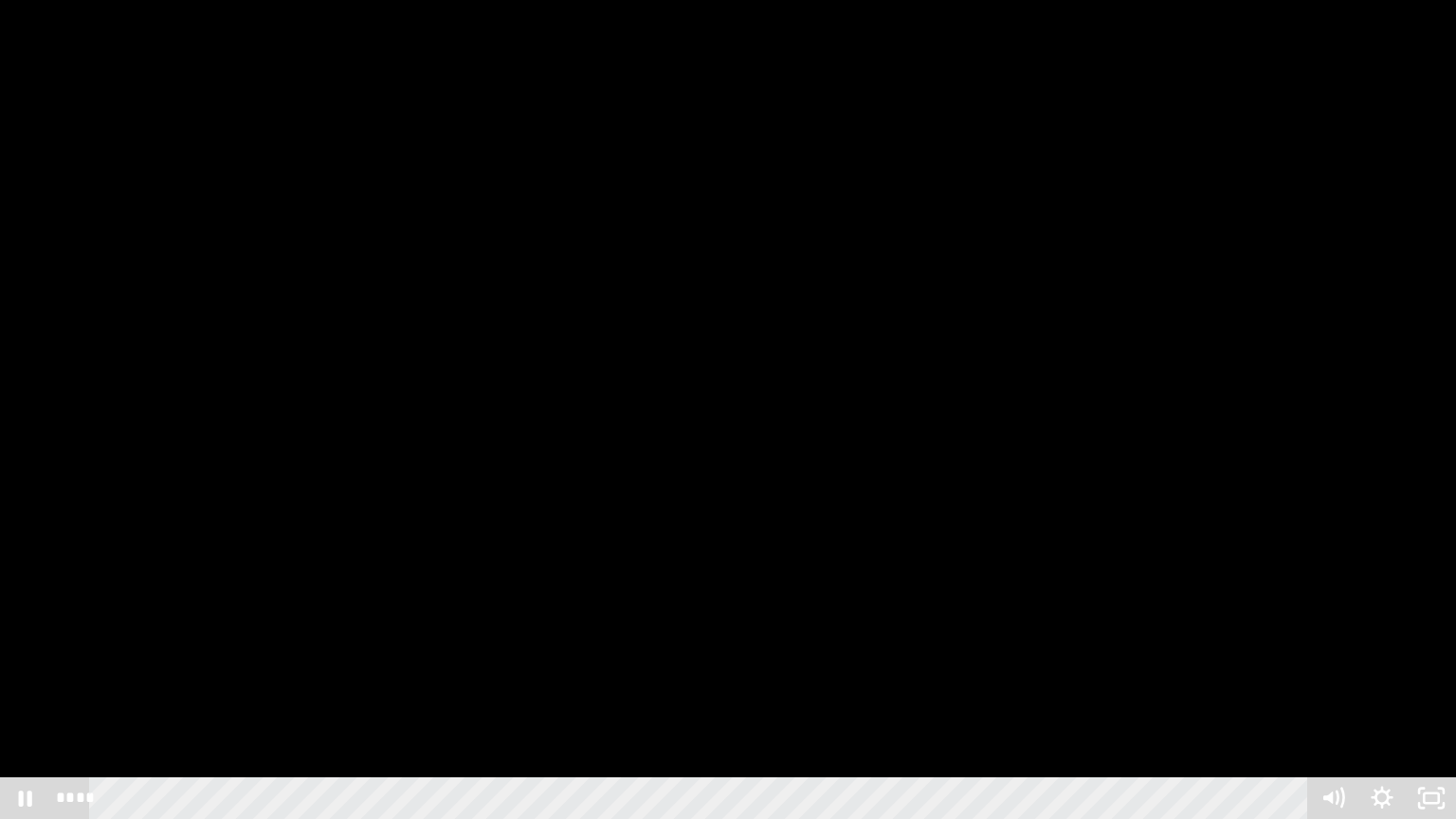 click at bounding box center (728, 410) 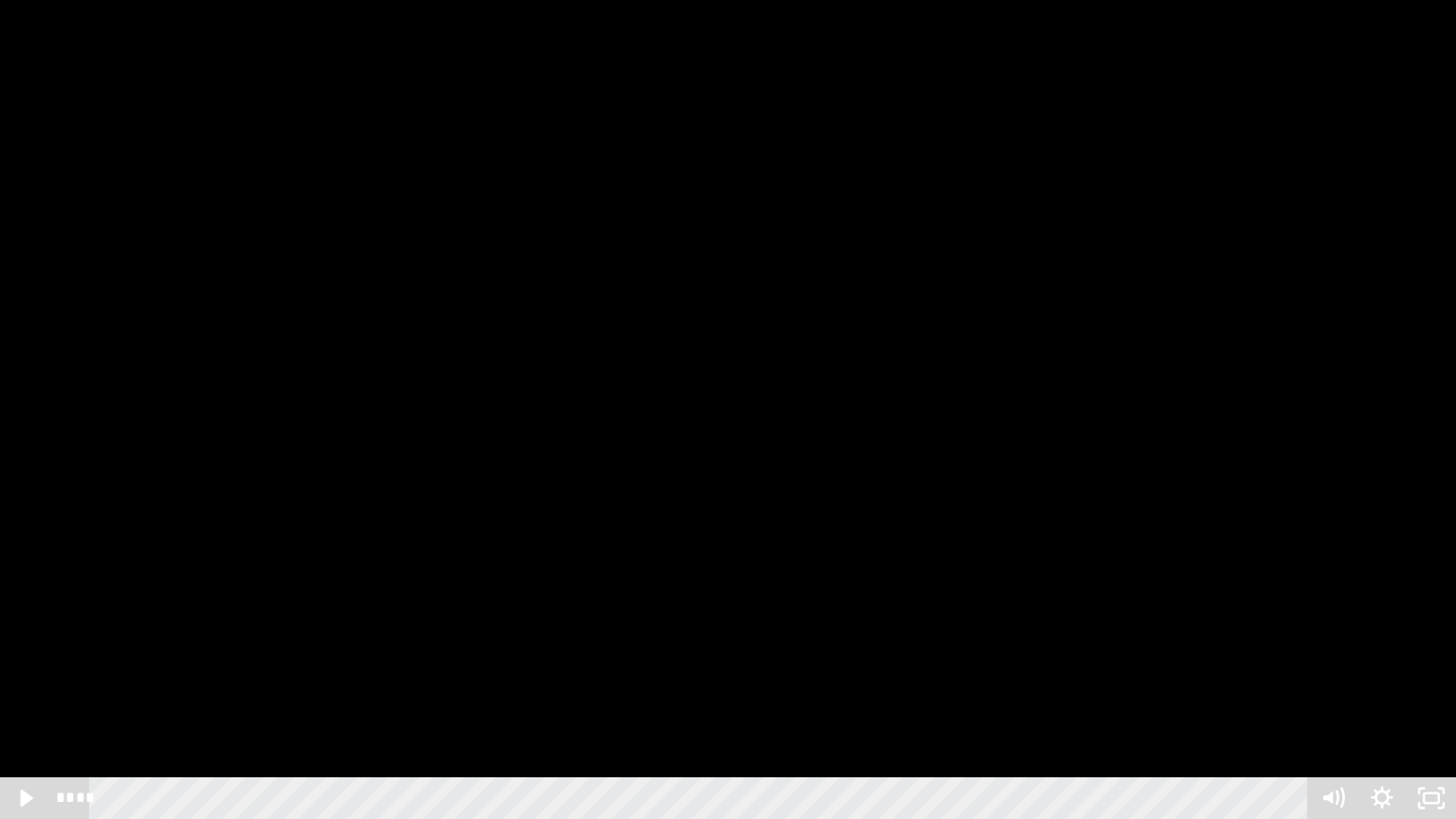 click at bounding box center [728, 410] 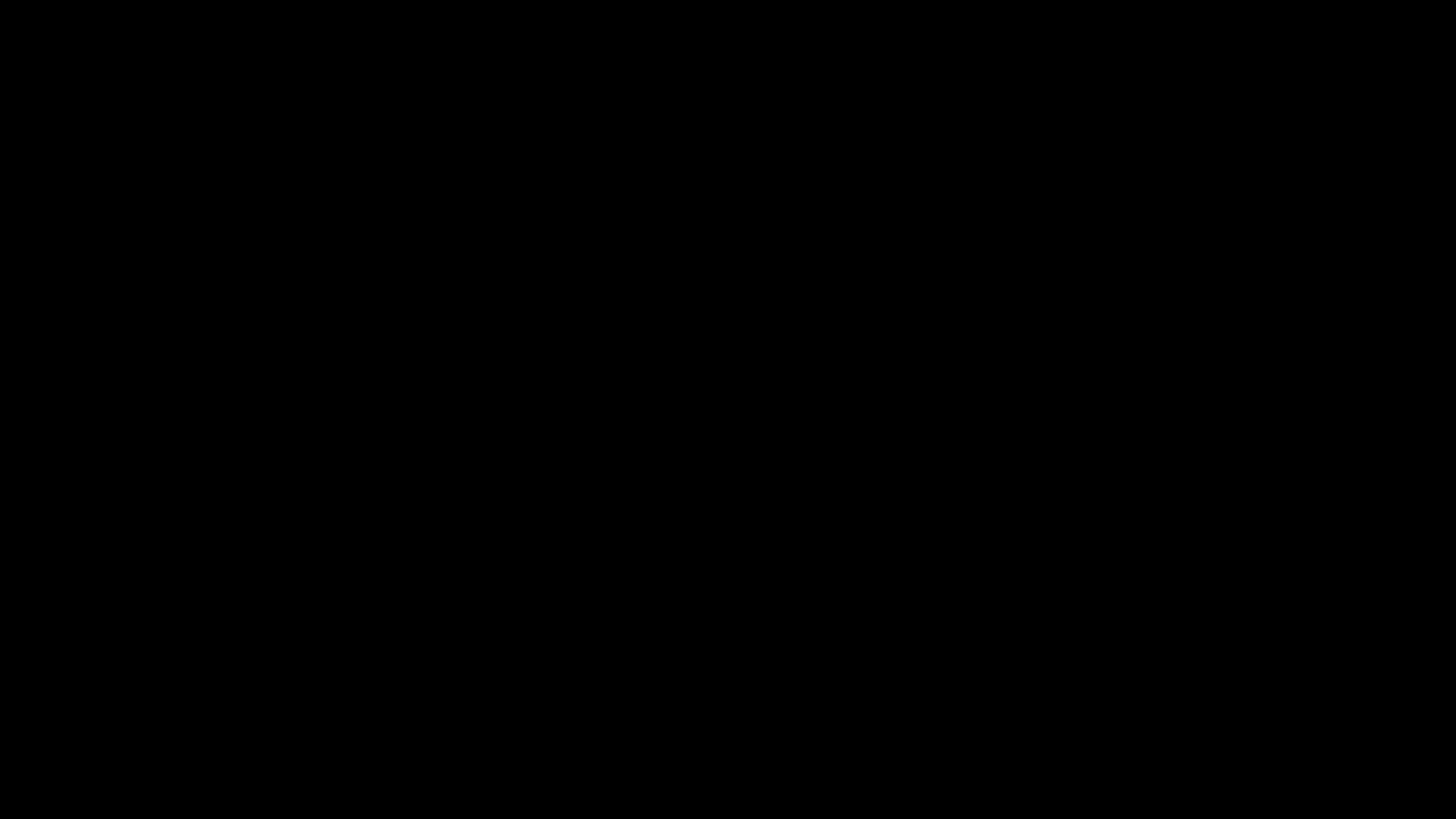 click at bounding box center [728, 410] 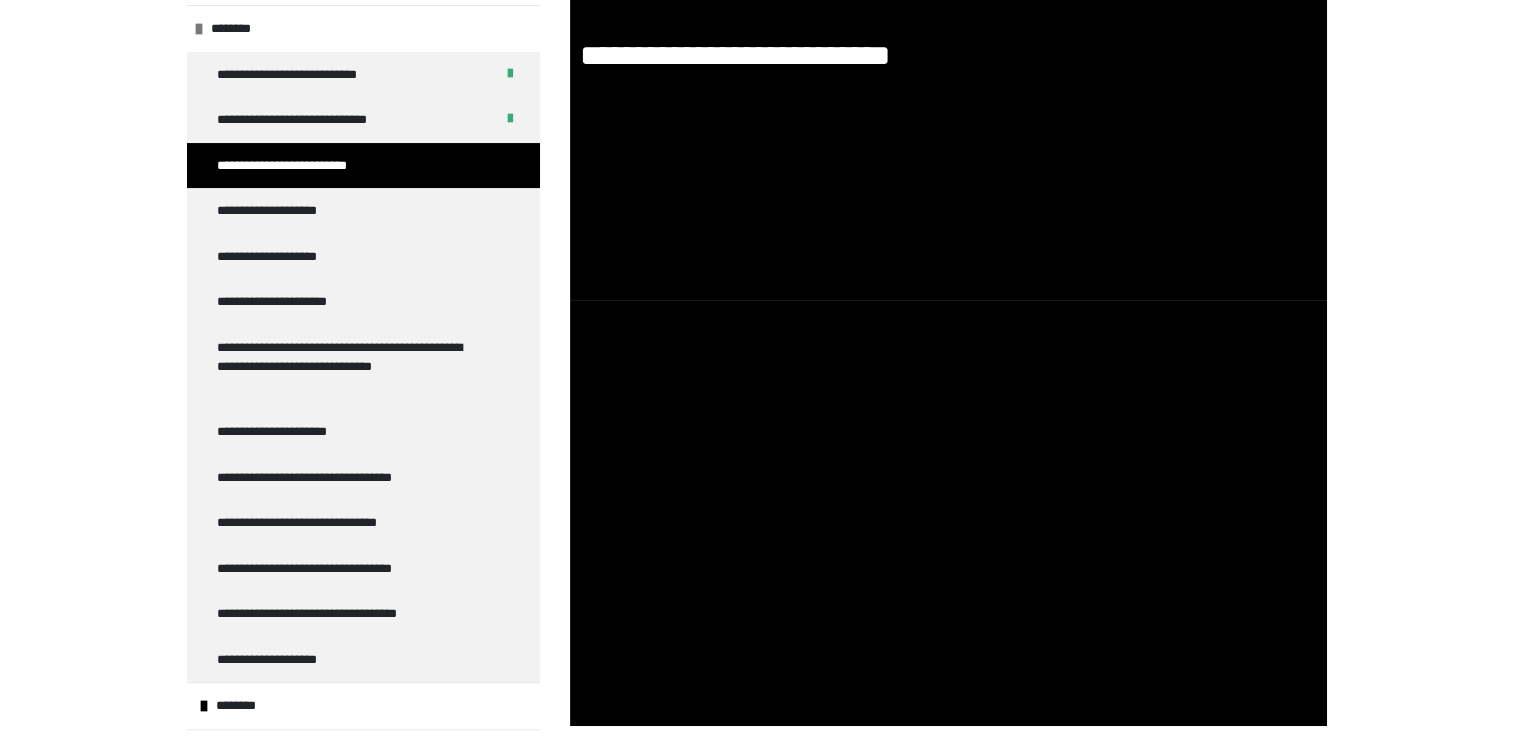 drag, startPoint x: 1512, startPoint y: 318, endPoint x: 1527, endPoint y: 351, distance: 36.249138 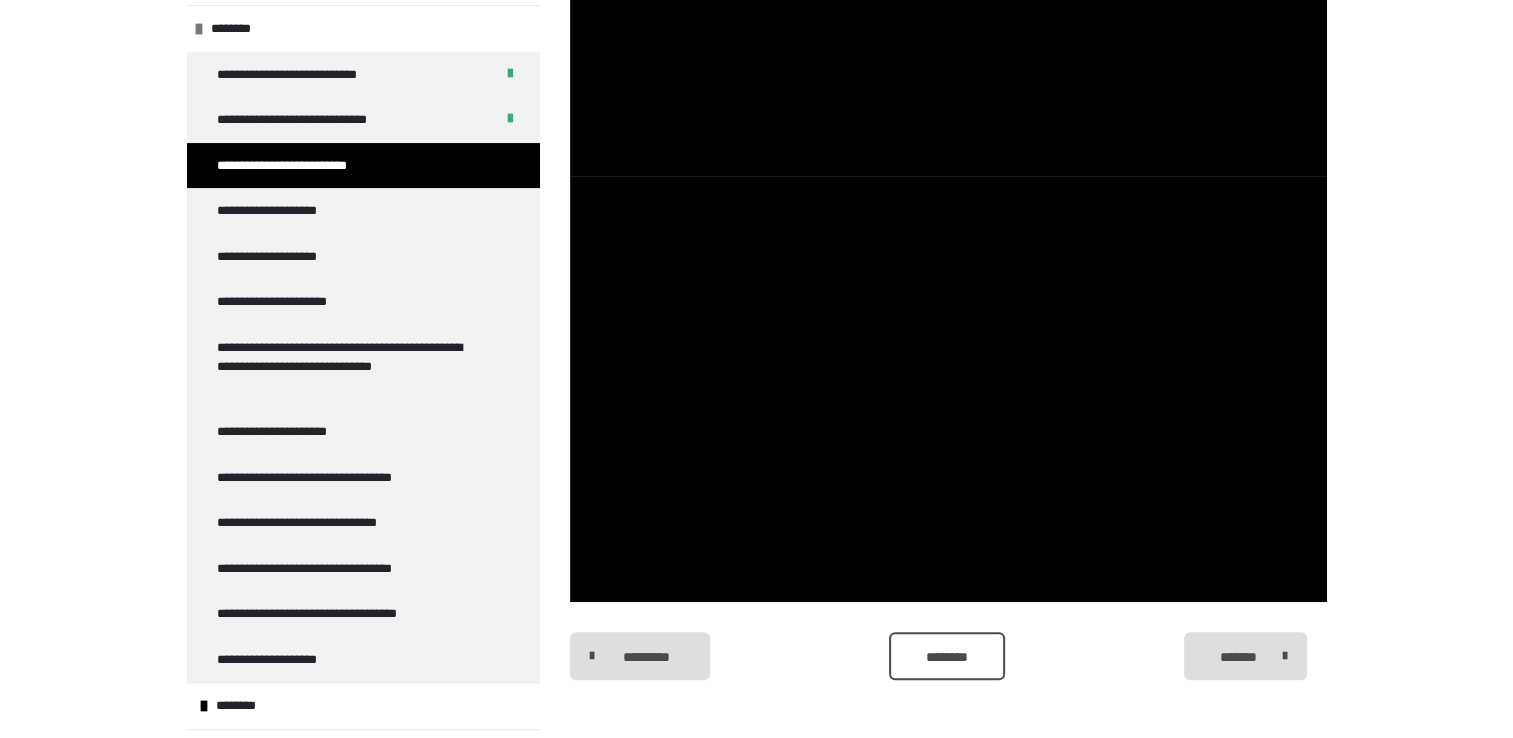 scroll, scrollTop: 585, scrollLeft: 0, axis: vertical 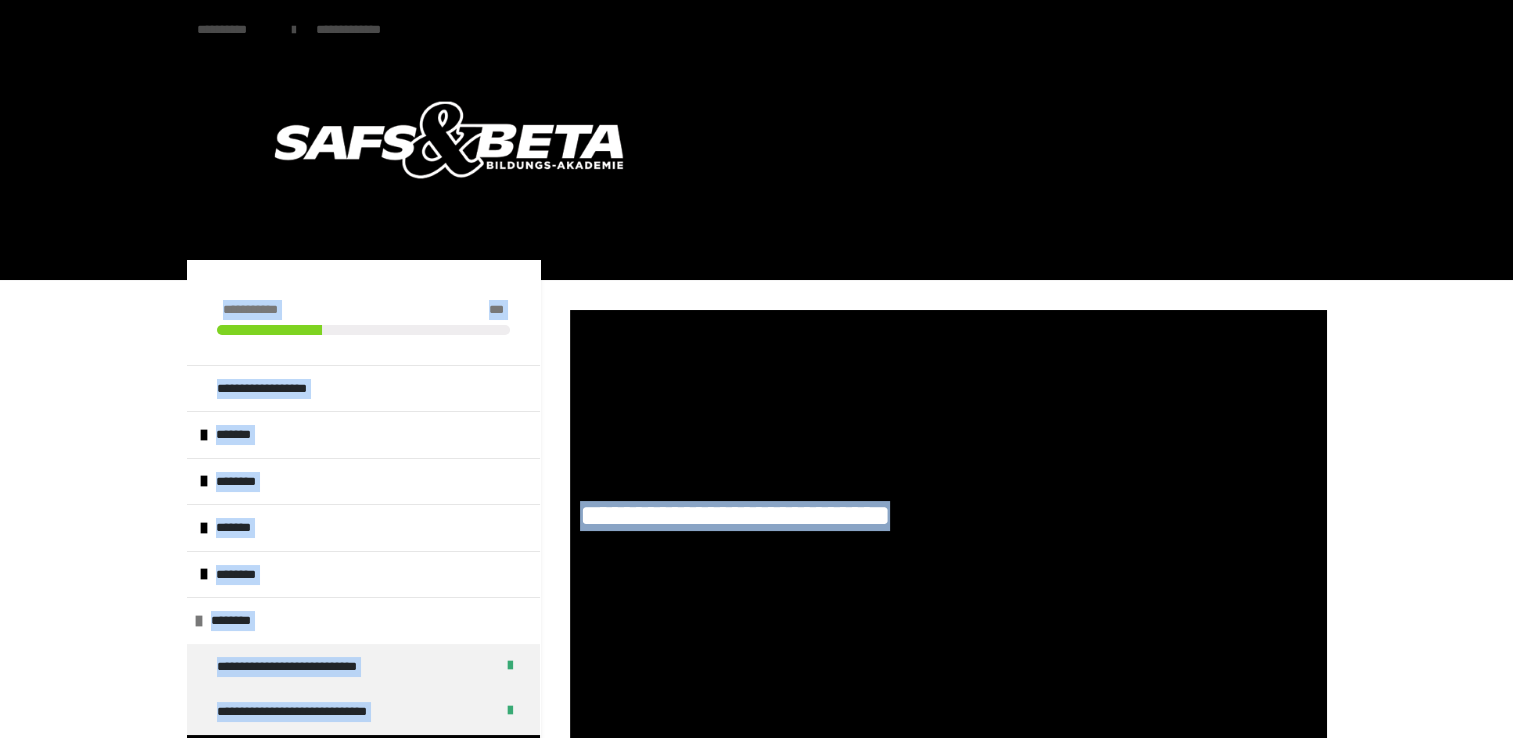 drag, startPoint x: 1476, startPoint y: 39, endPoint x: 1472, endPoint y: -13, distance: 52.153618 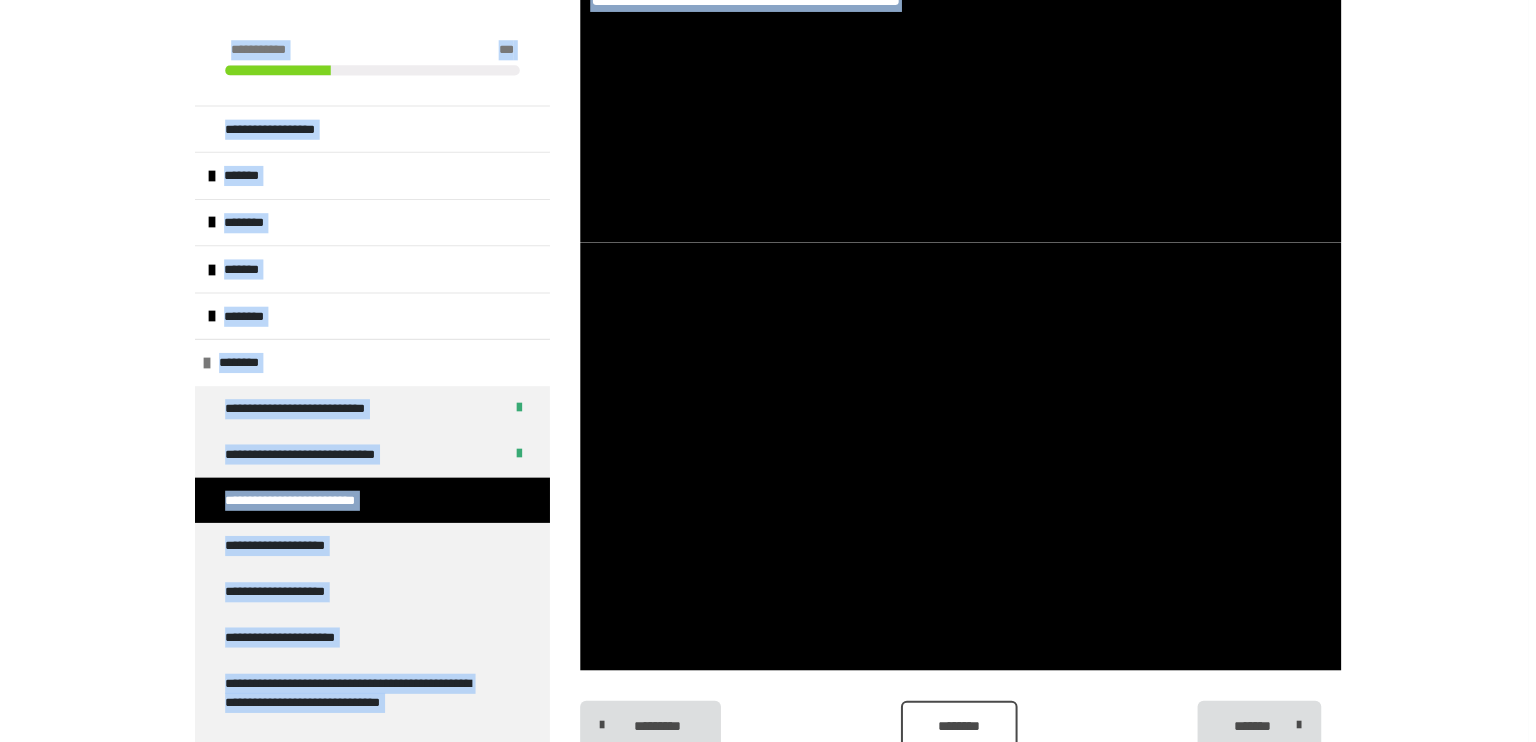 scroll, scrollTop: 538, scrollLeft: 0, axis: vertical 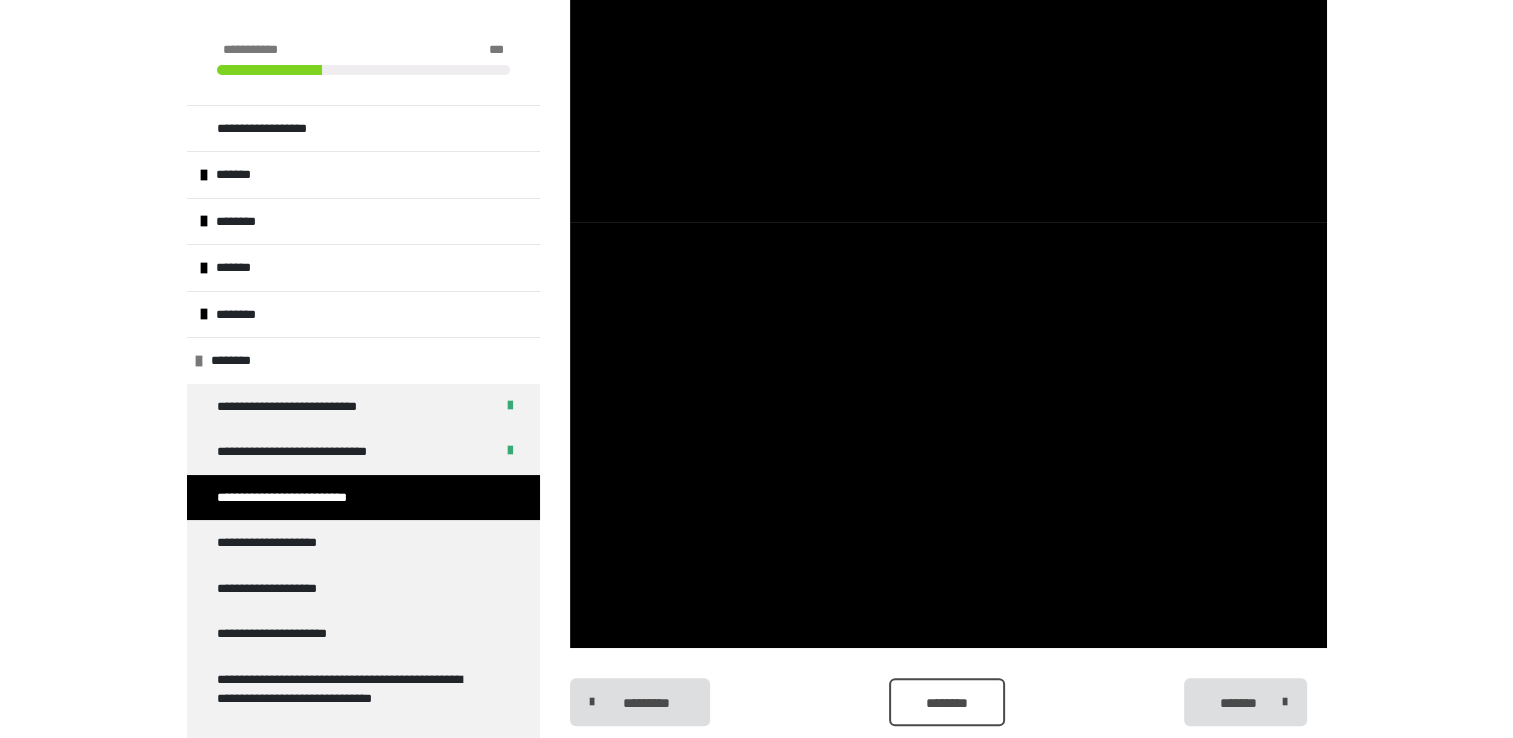 click on "**********" at bounding box center [756, 124] 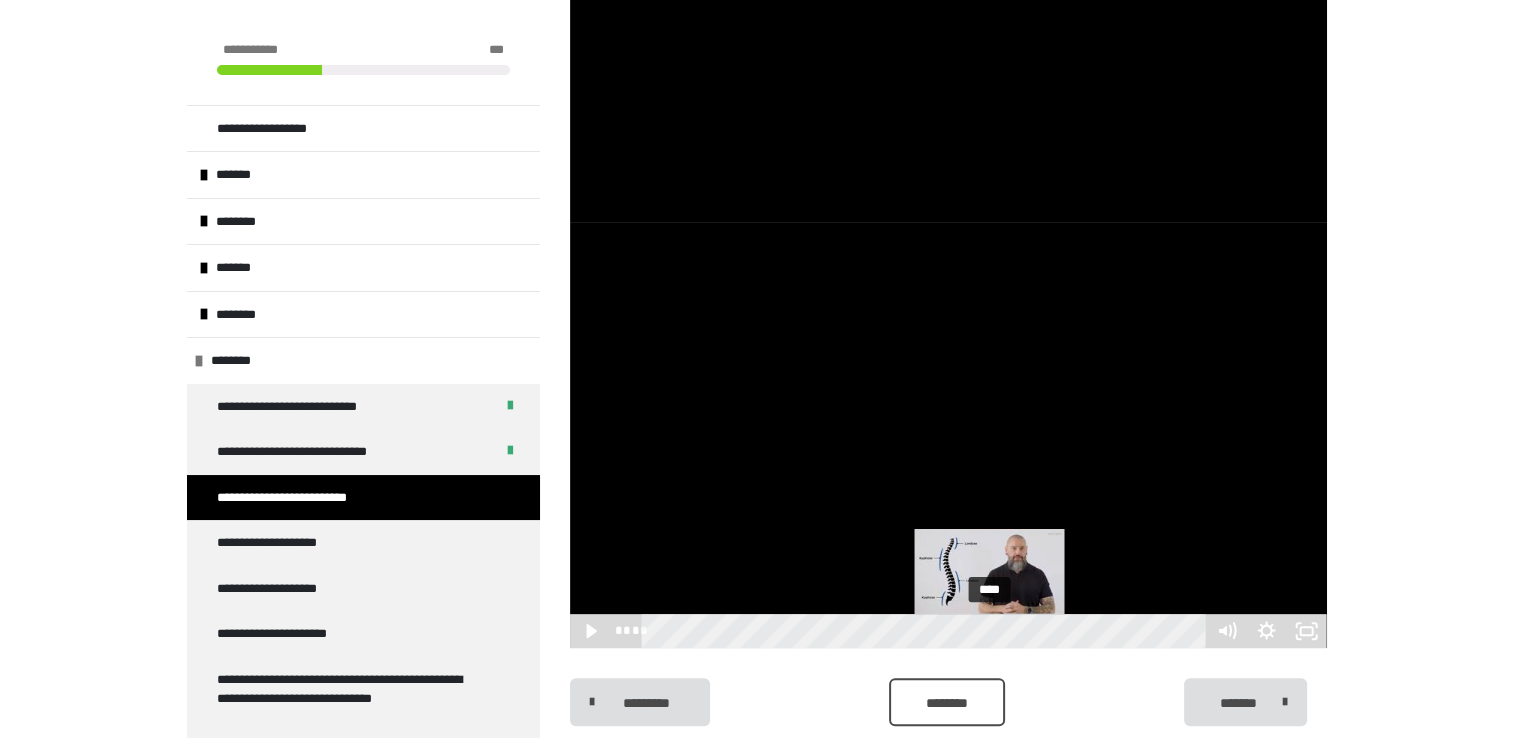 click on "****" at bounding box center [926, 631] 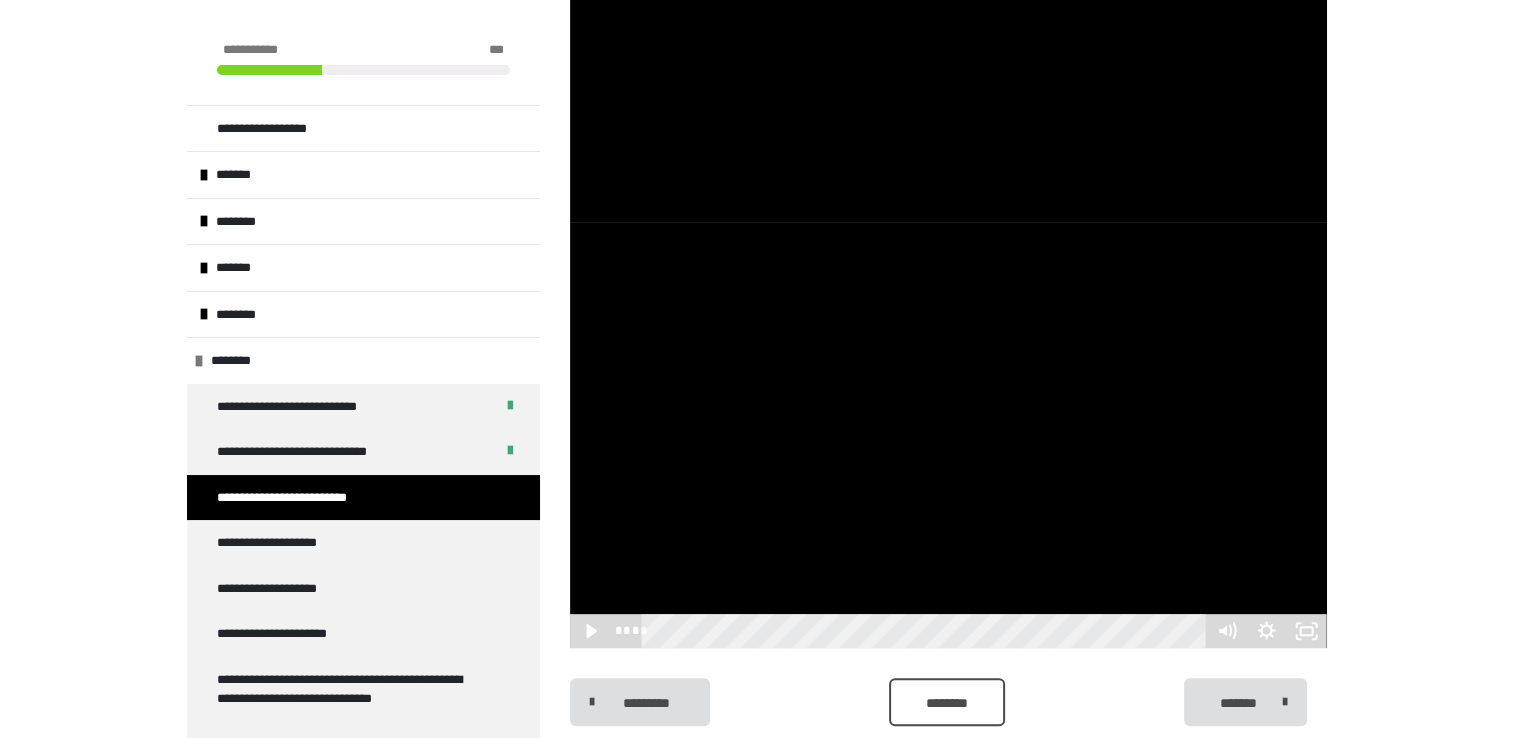 click at bounding box center [948, 435] 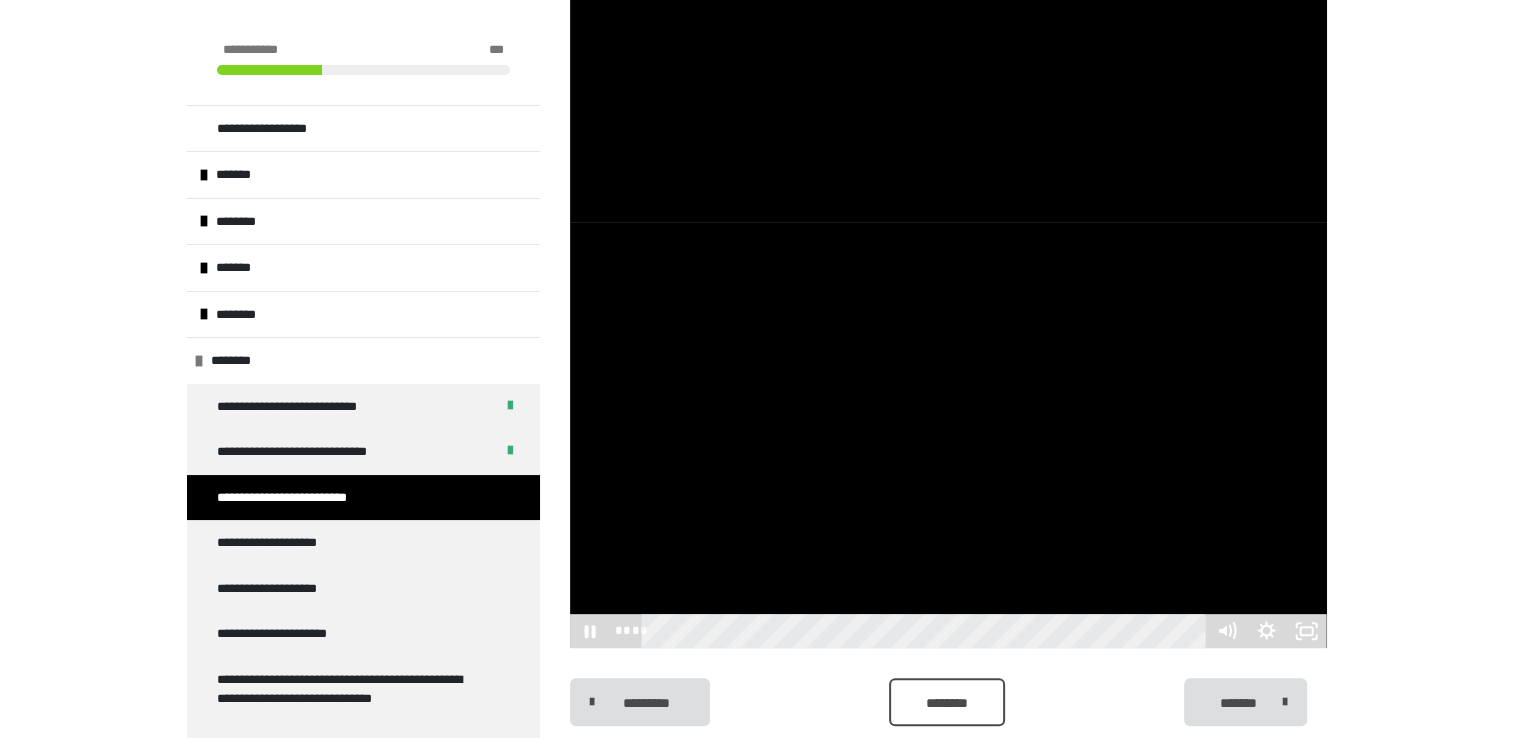 click at bounding box center (948, 435) 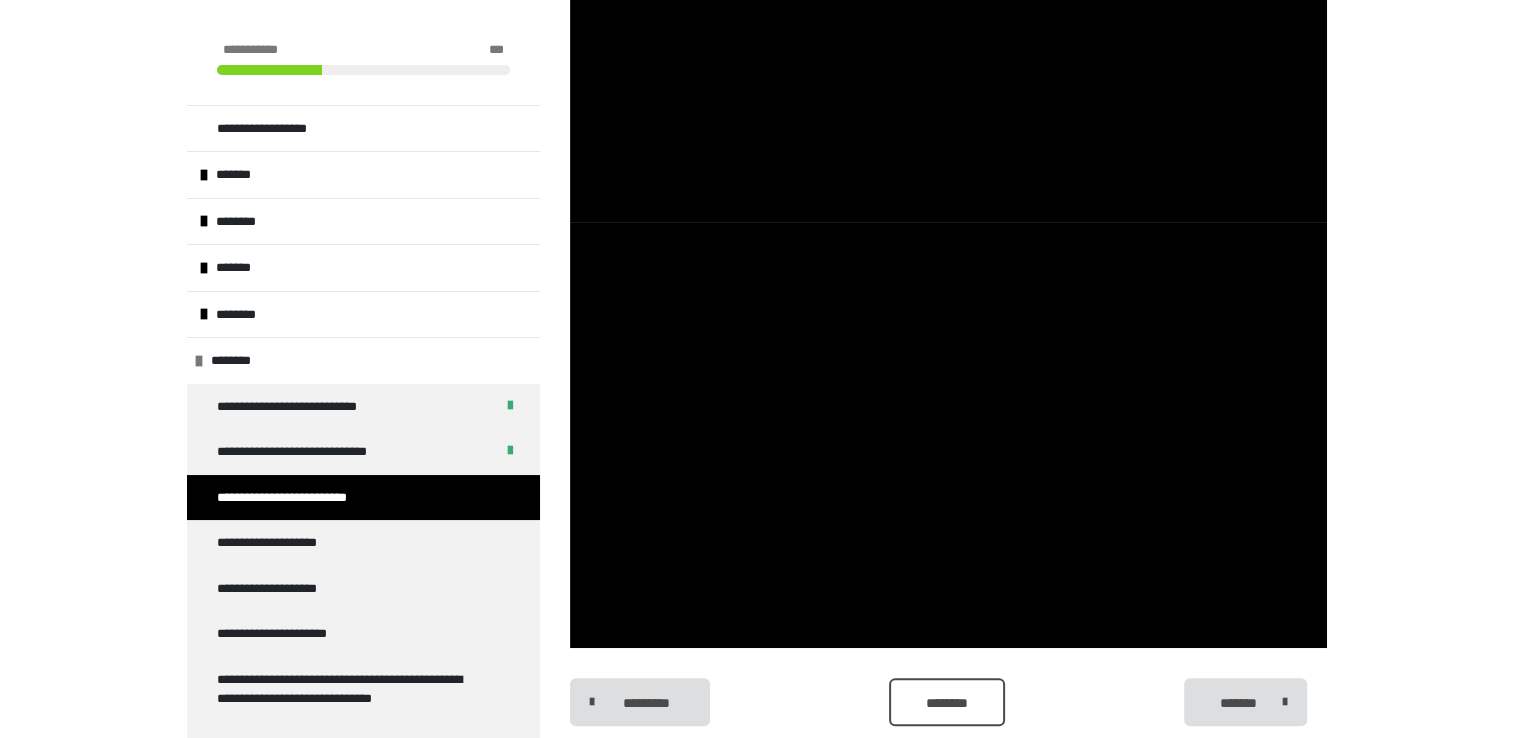 click at bounding box center (948, 435) 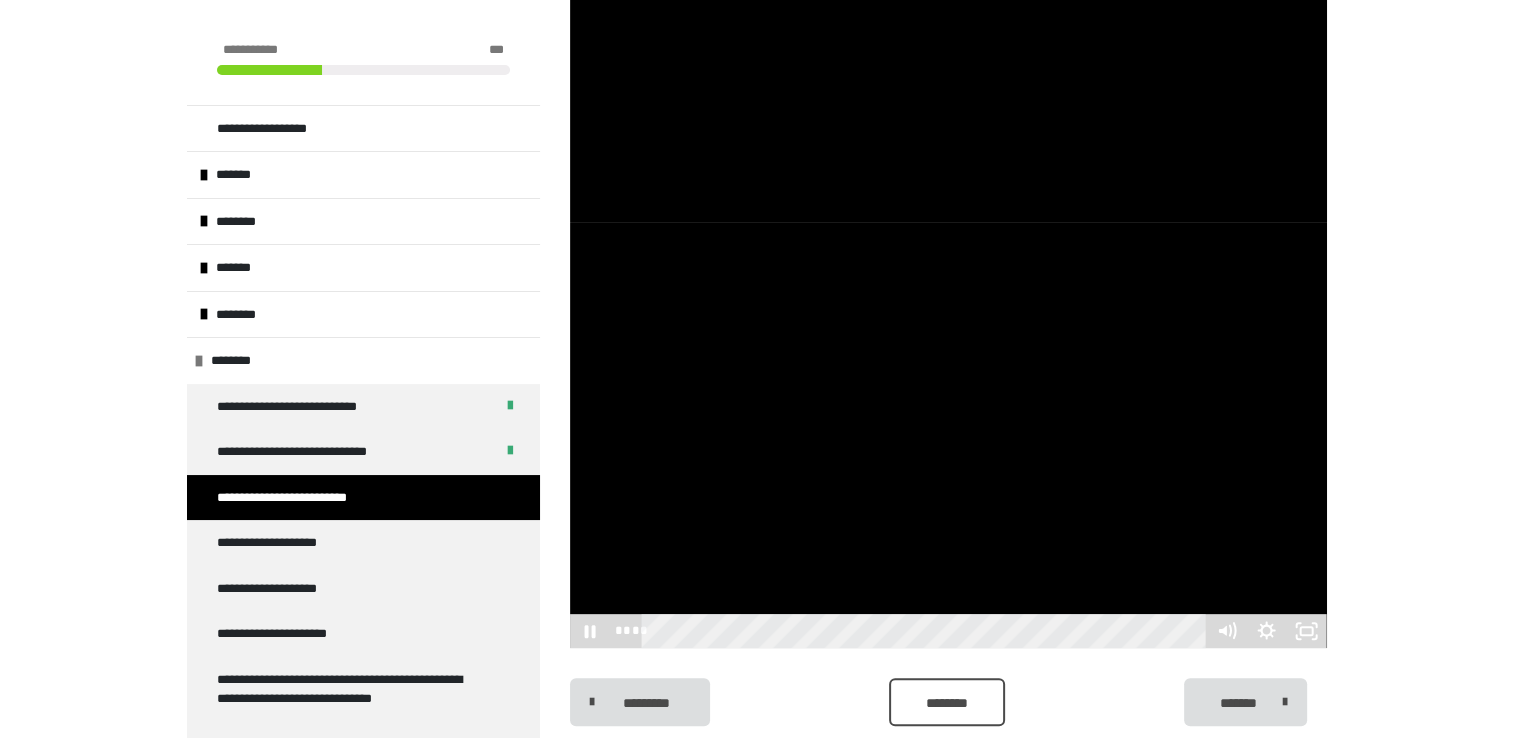 click at bounding box center (948, 435) 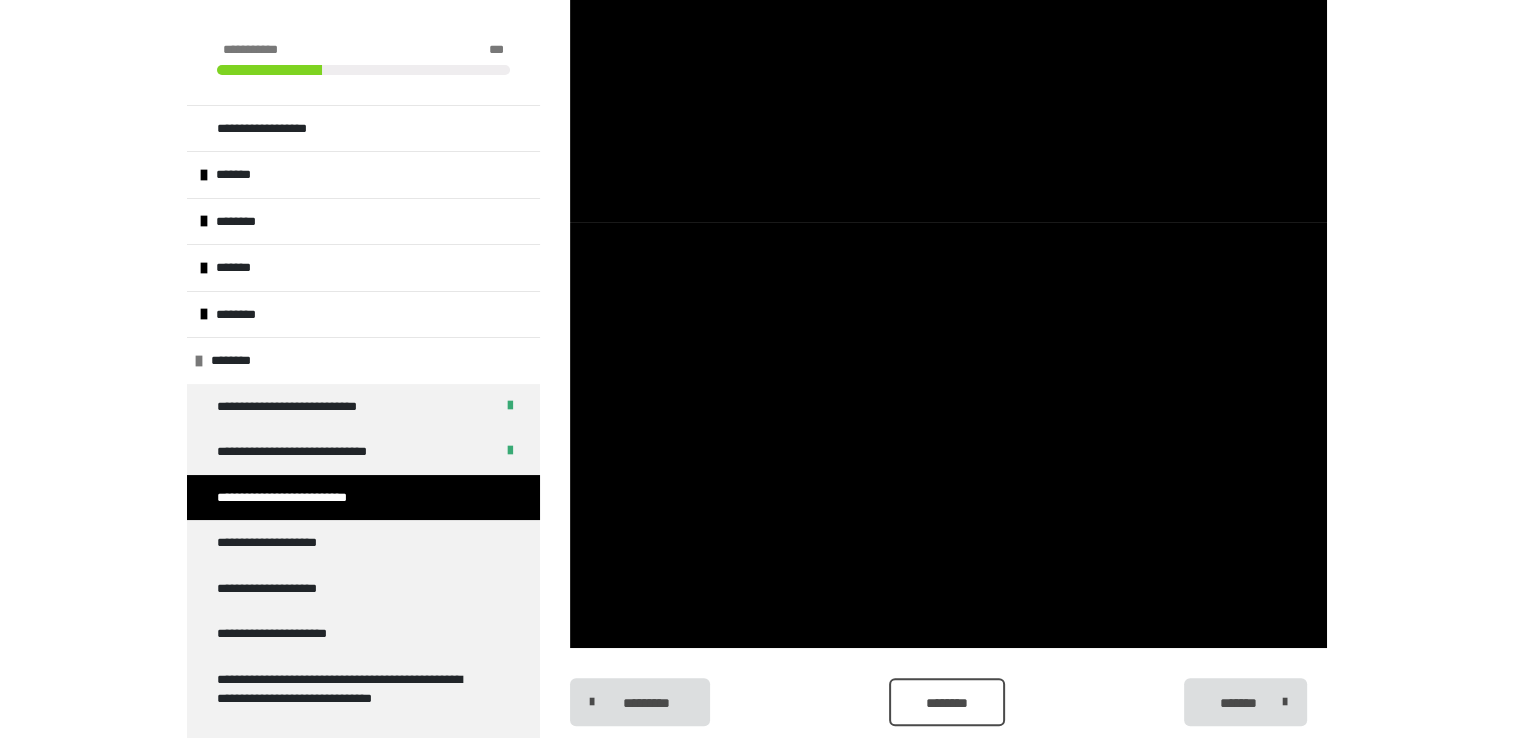 click at bounding box center [948, 435] 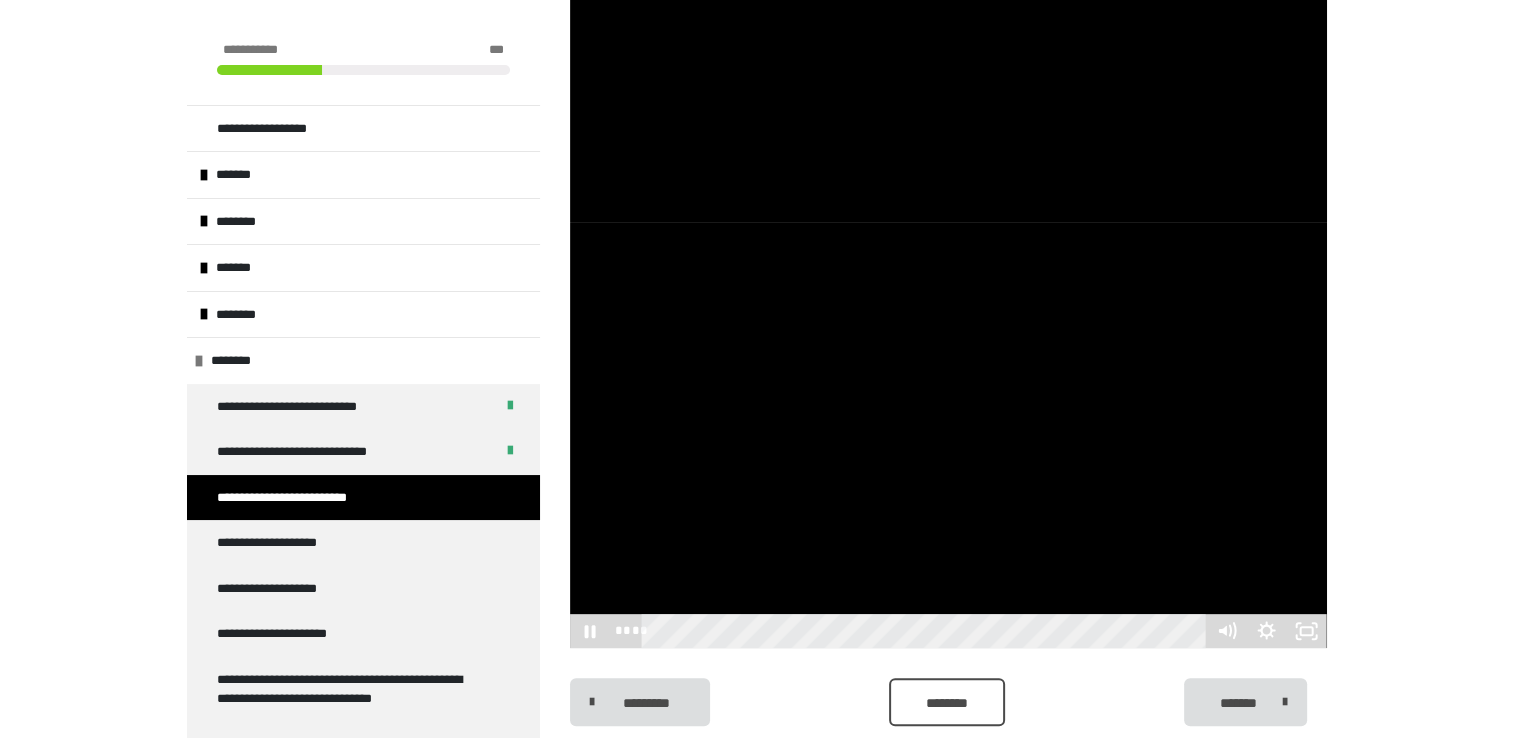 click at bounding box center (948, 435) 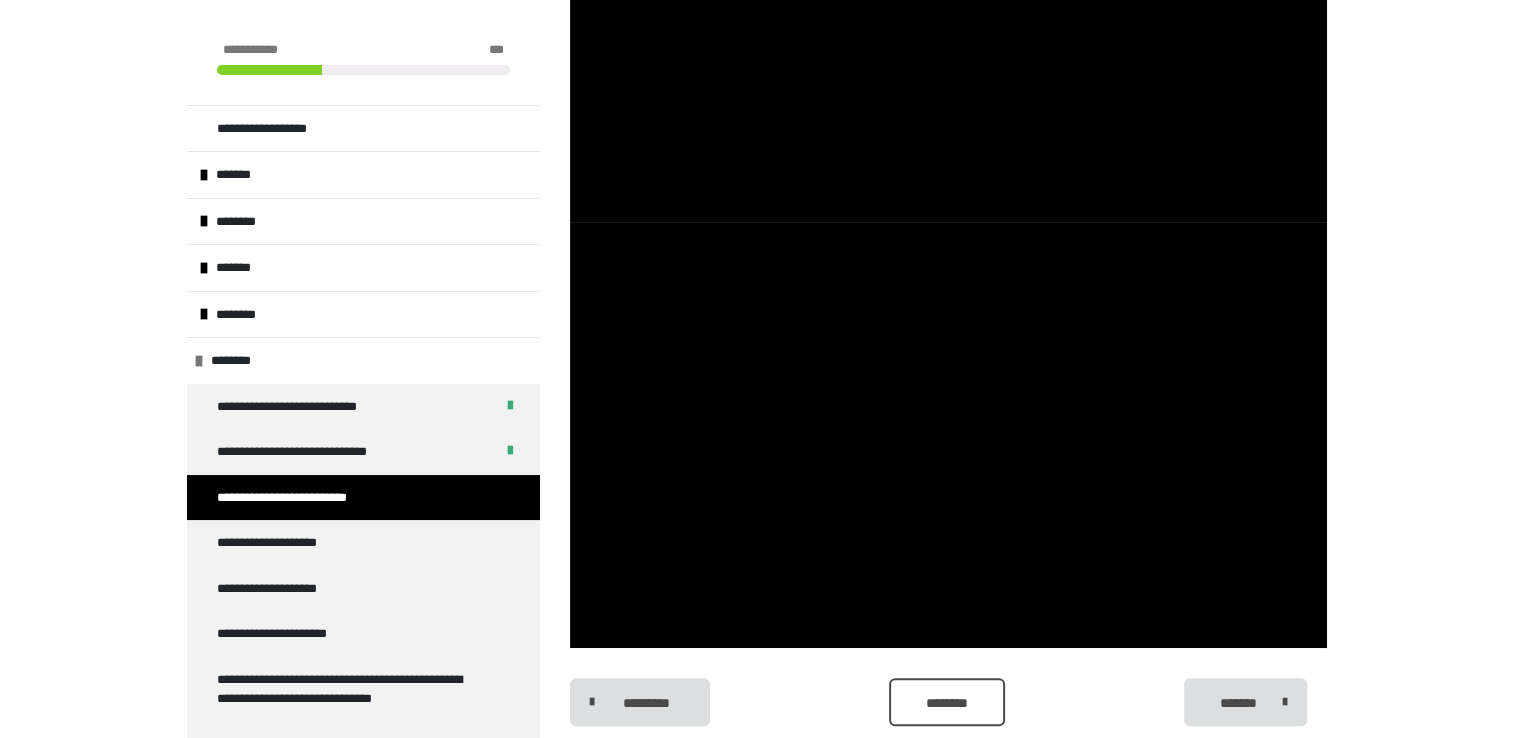 click at bounding box center (948, 435) 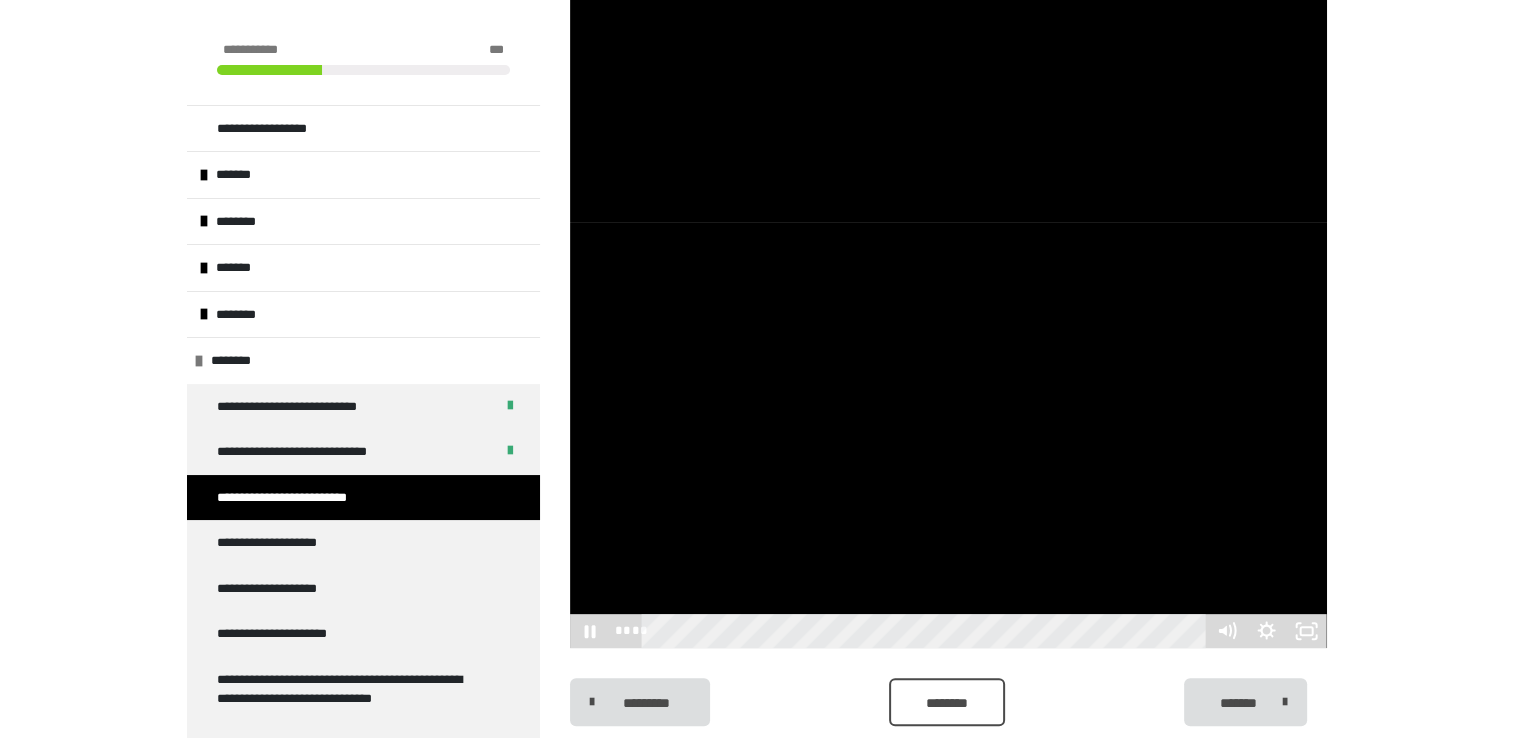 click at bounding box center [948, 435] 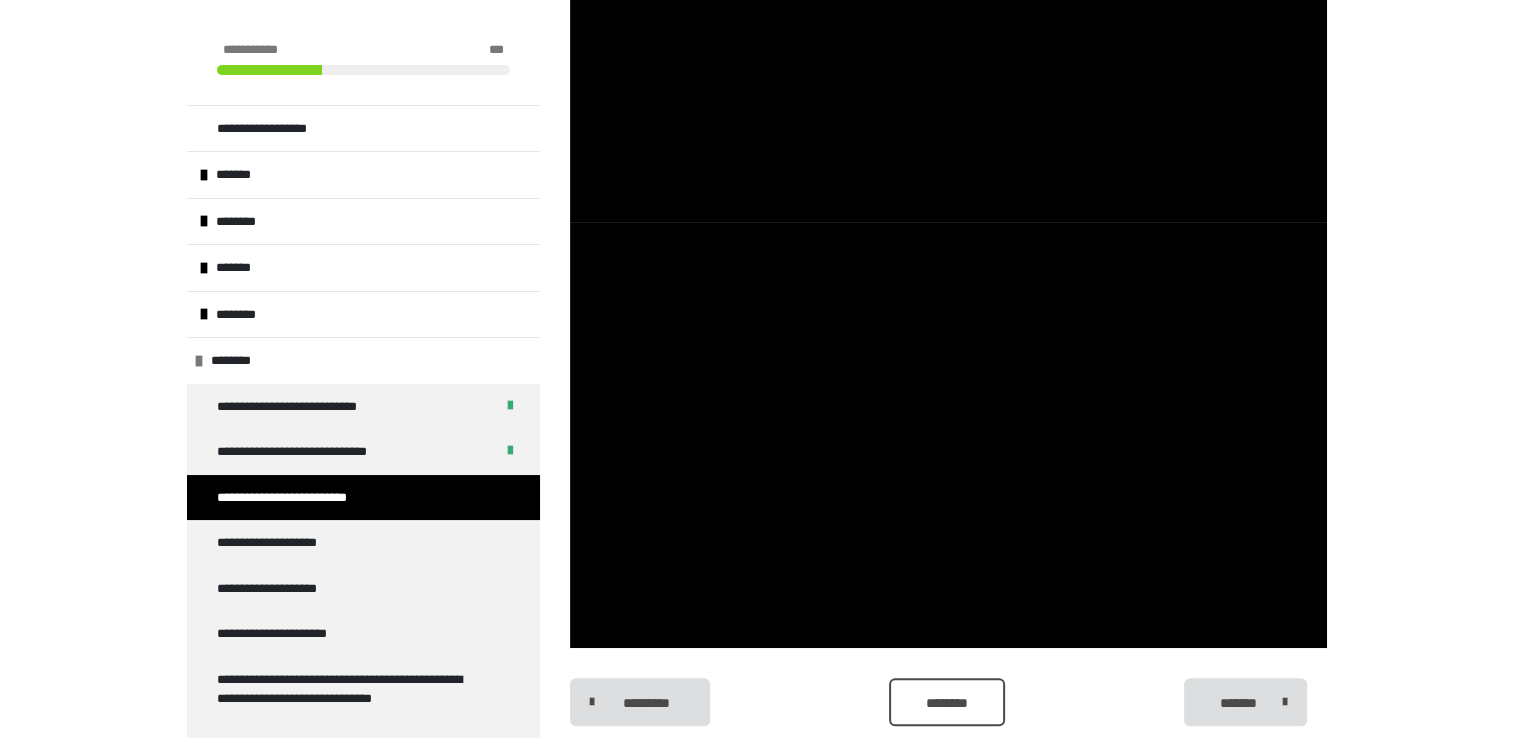 click at bounding box center [948, 435] 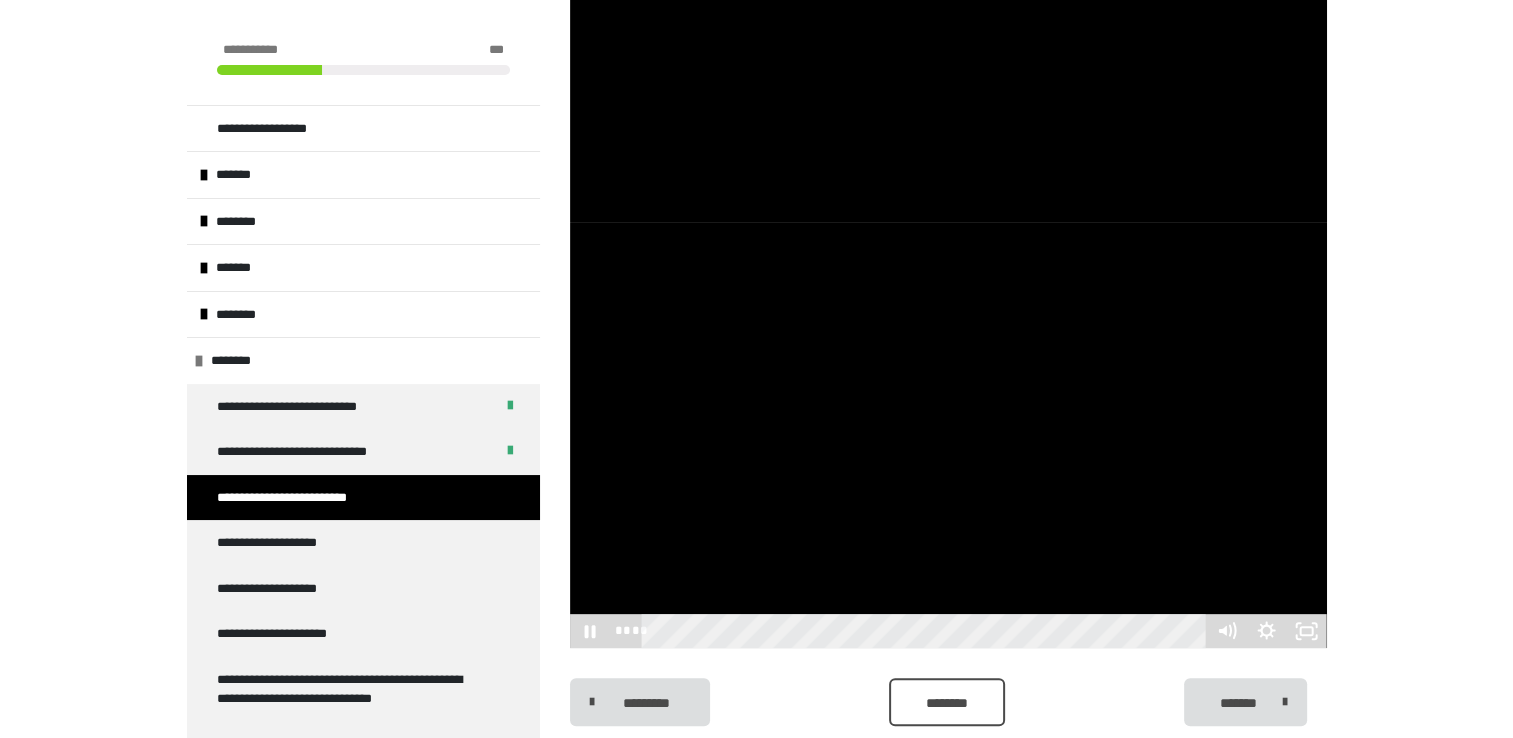 click at bounding box center (948, 435) 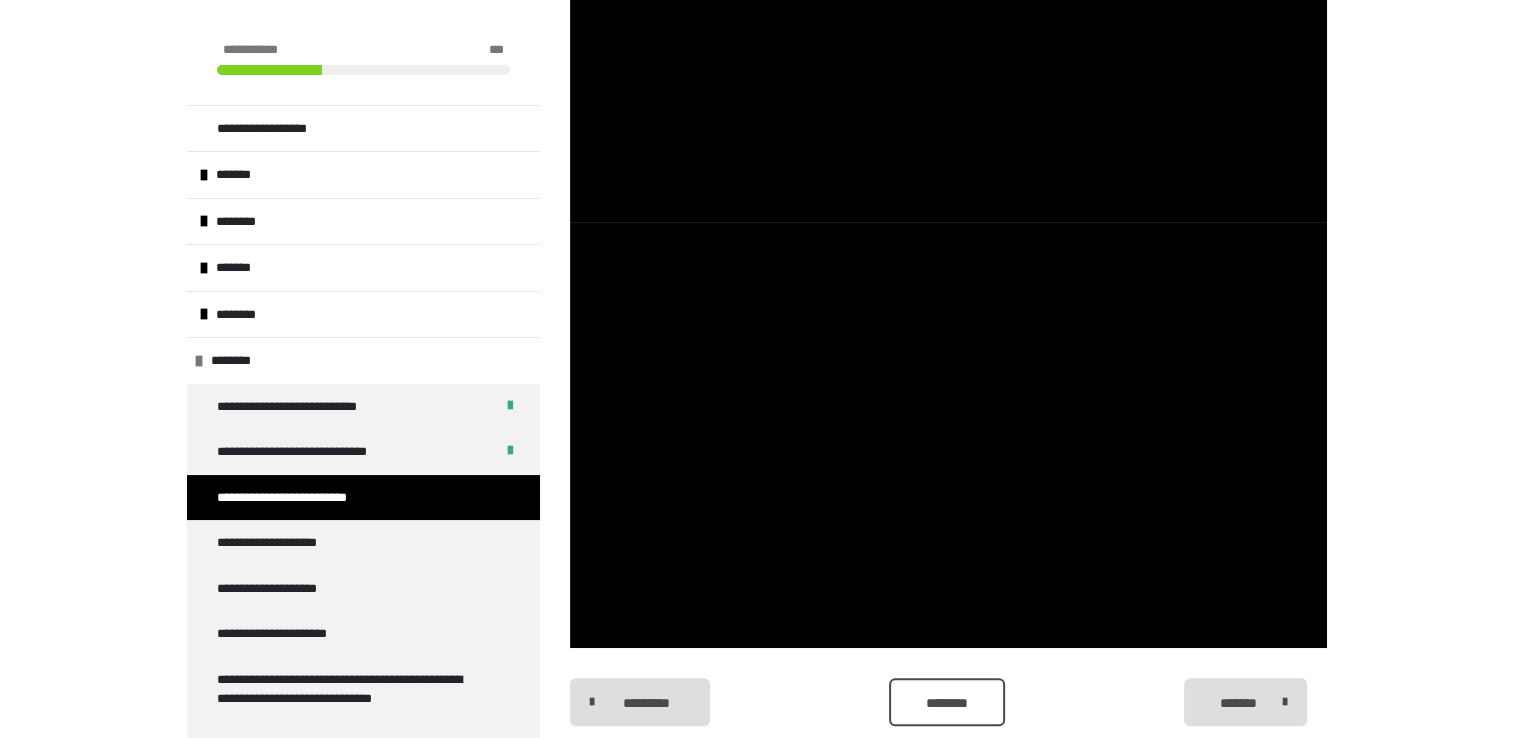 click at bounding box center (948, 435) 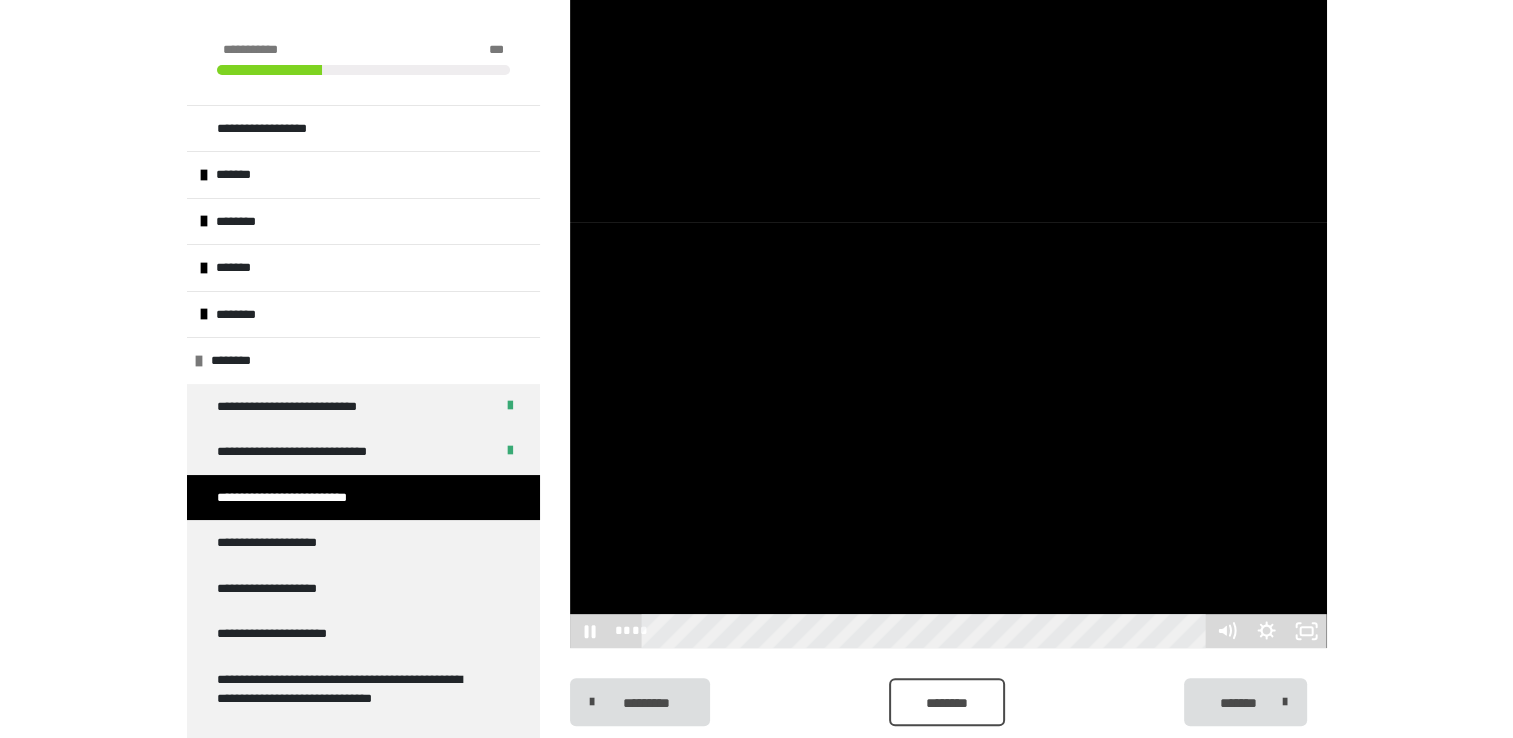 click at bounding box center [948, 435] 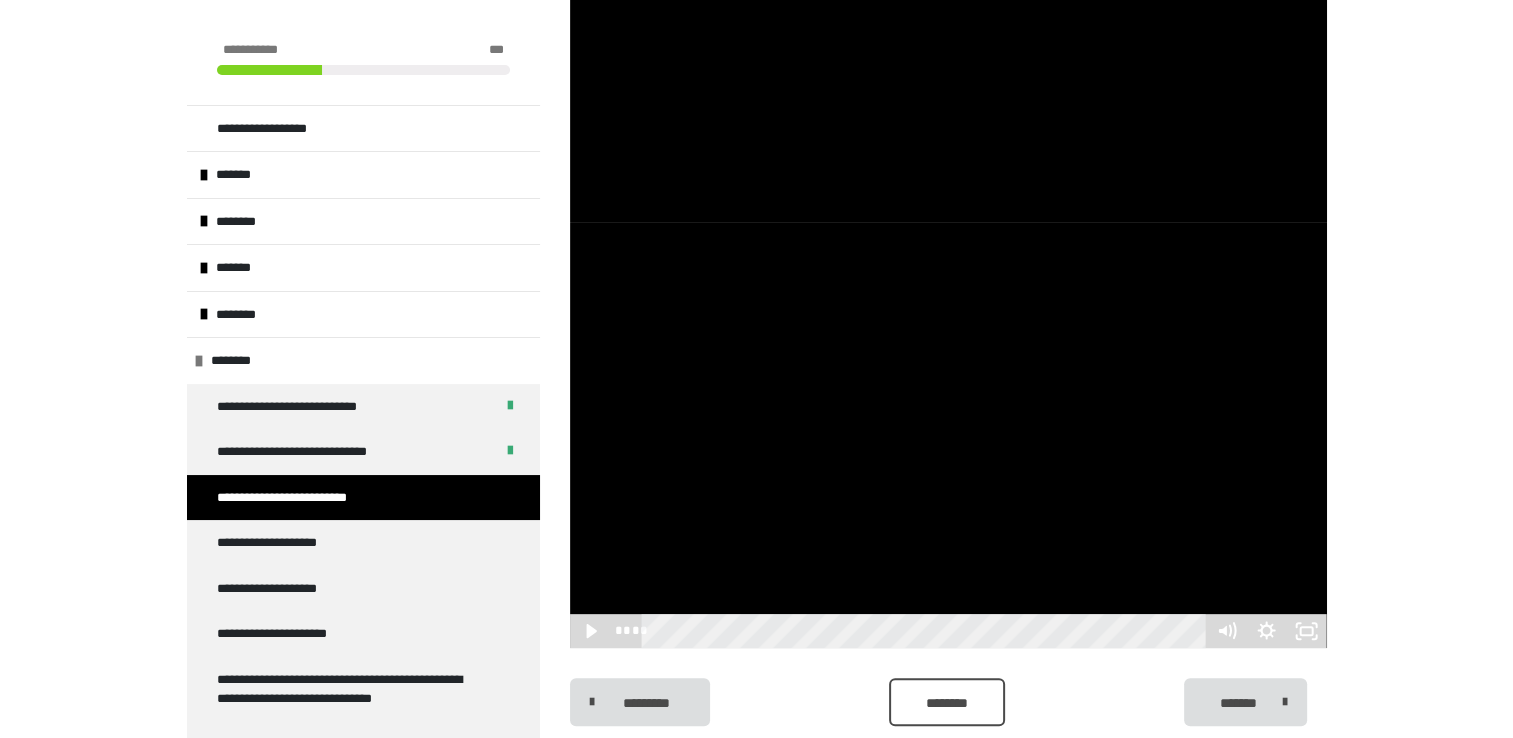 click at bounding box center (948, 435) 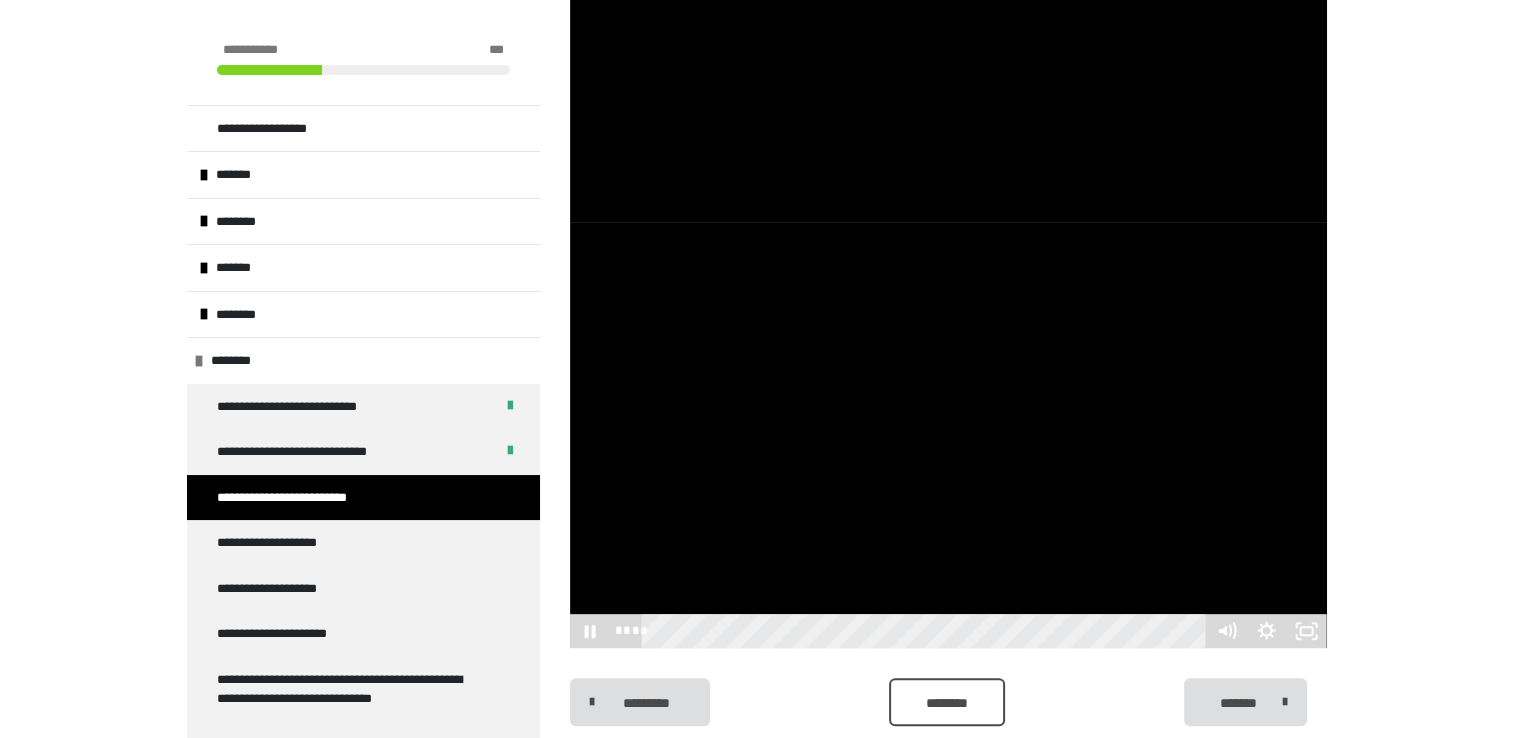 click at bounding box center [948, 435] 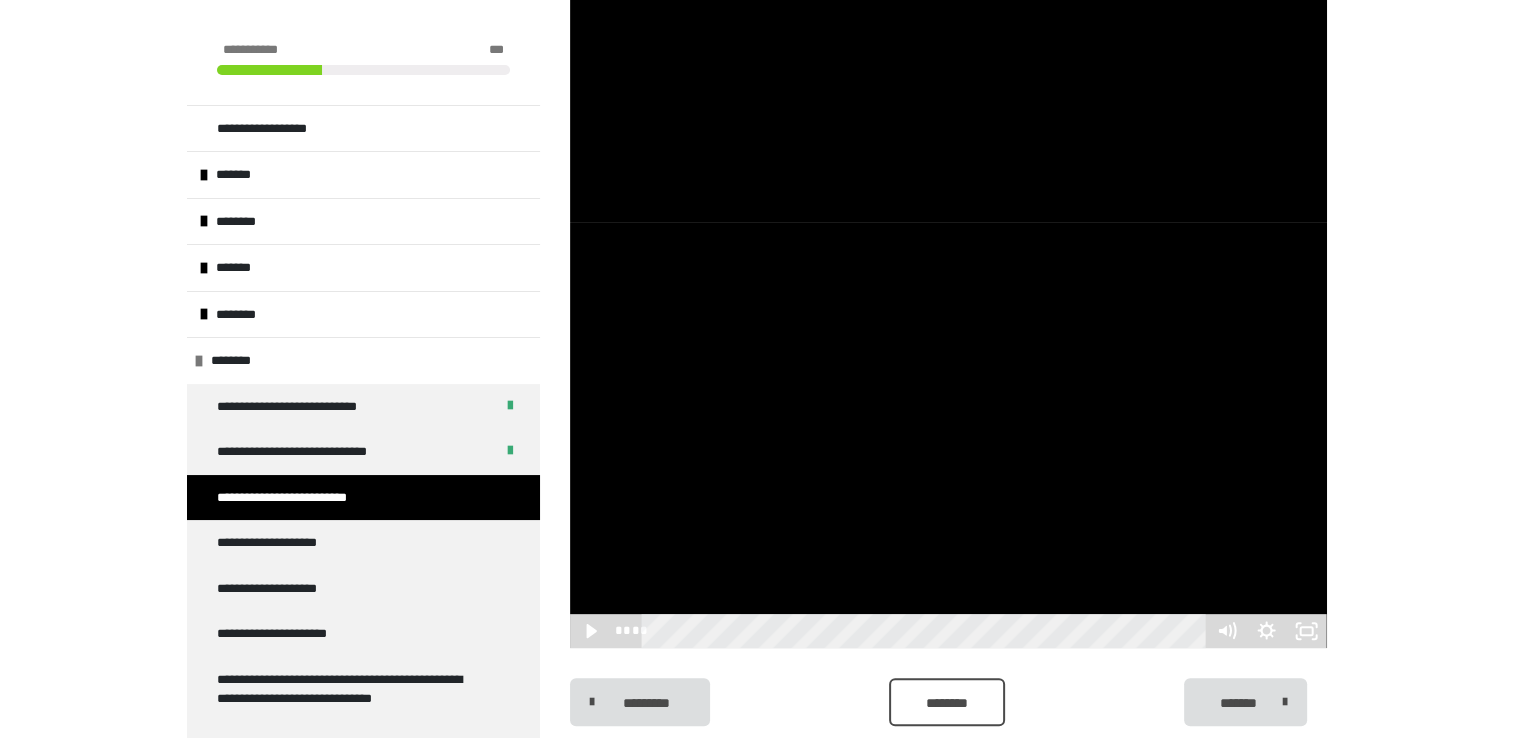 click at bounding box center (948, 435) 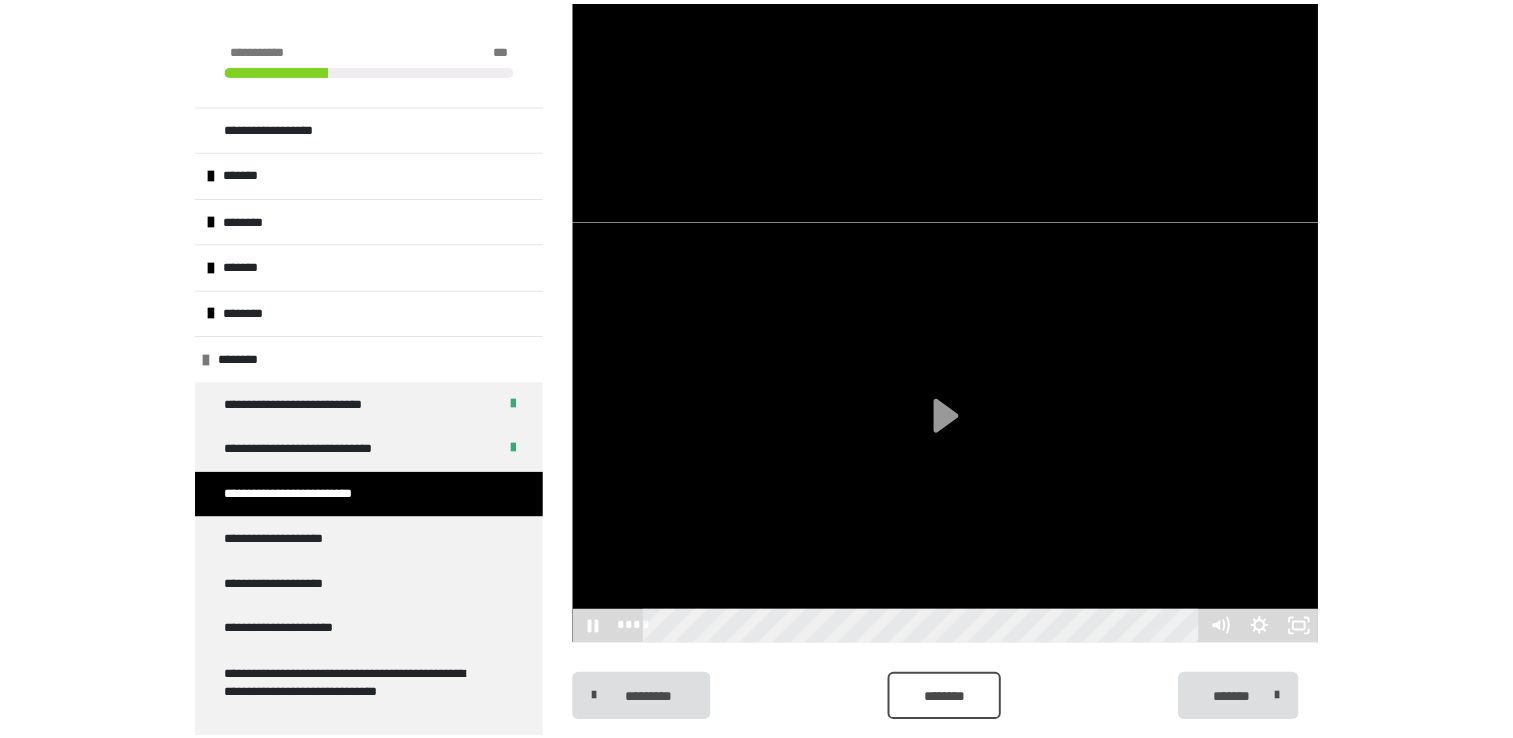 scroll, scrollTop: 460, scrollLeft: 0, axis: vertical 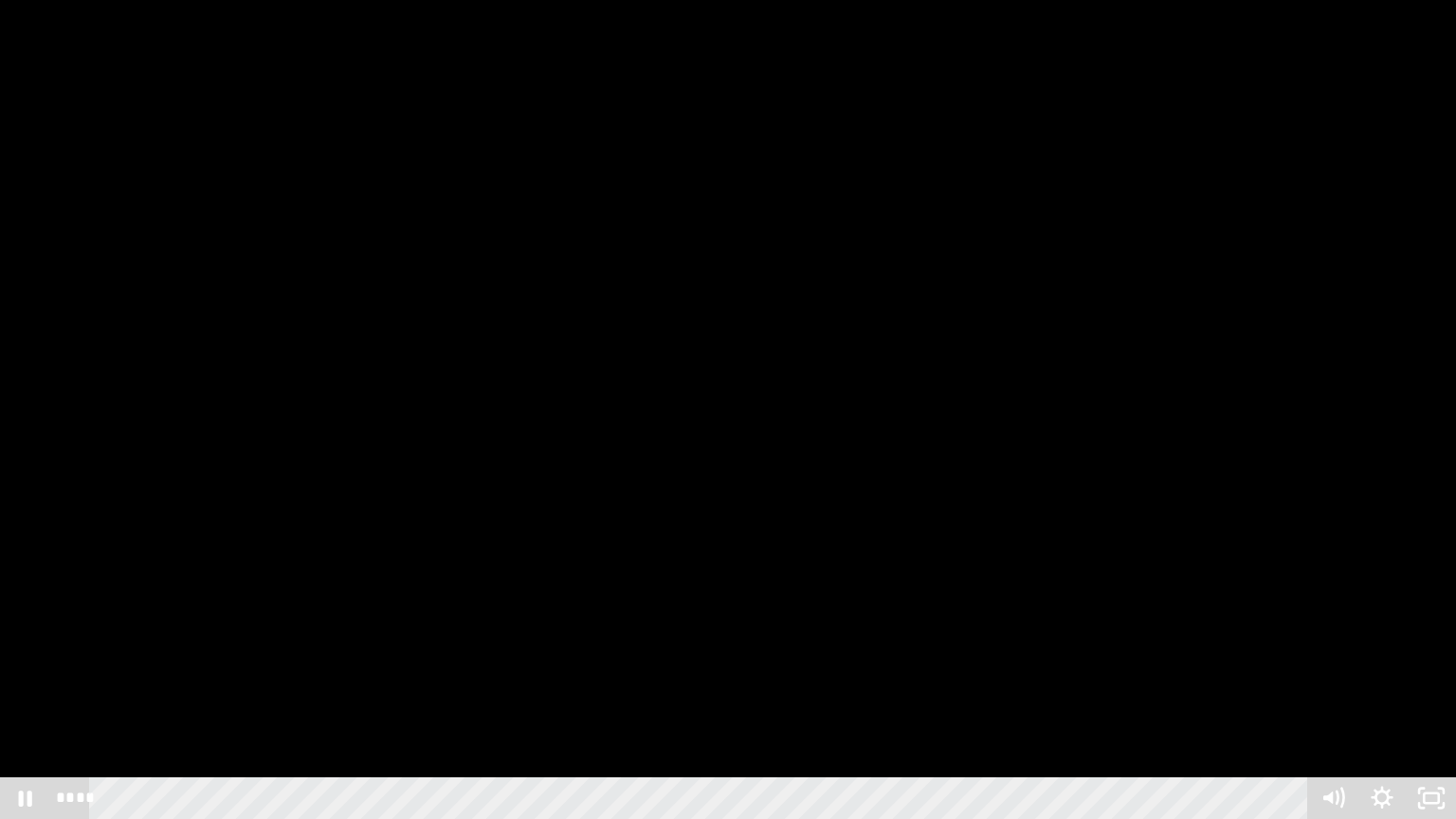 click at bounding box center [728, 410] 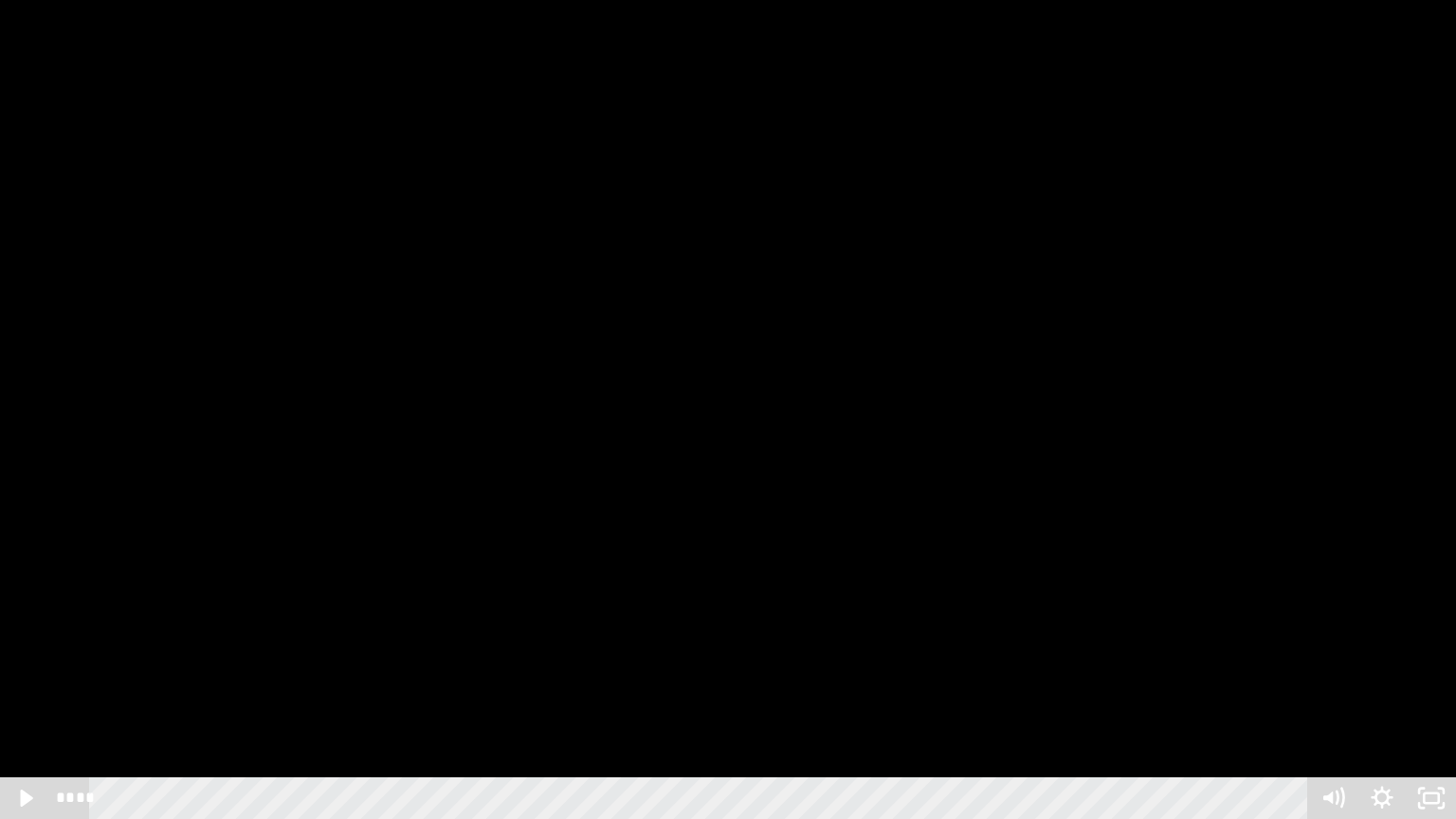 click at bounding box center [728, 410] 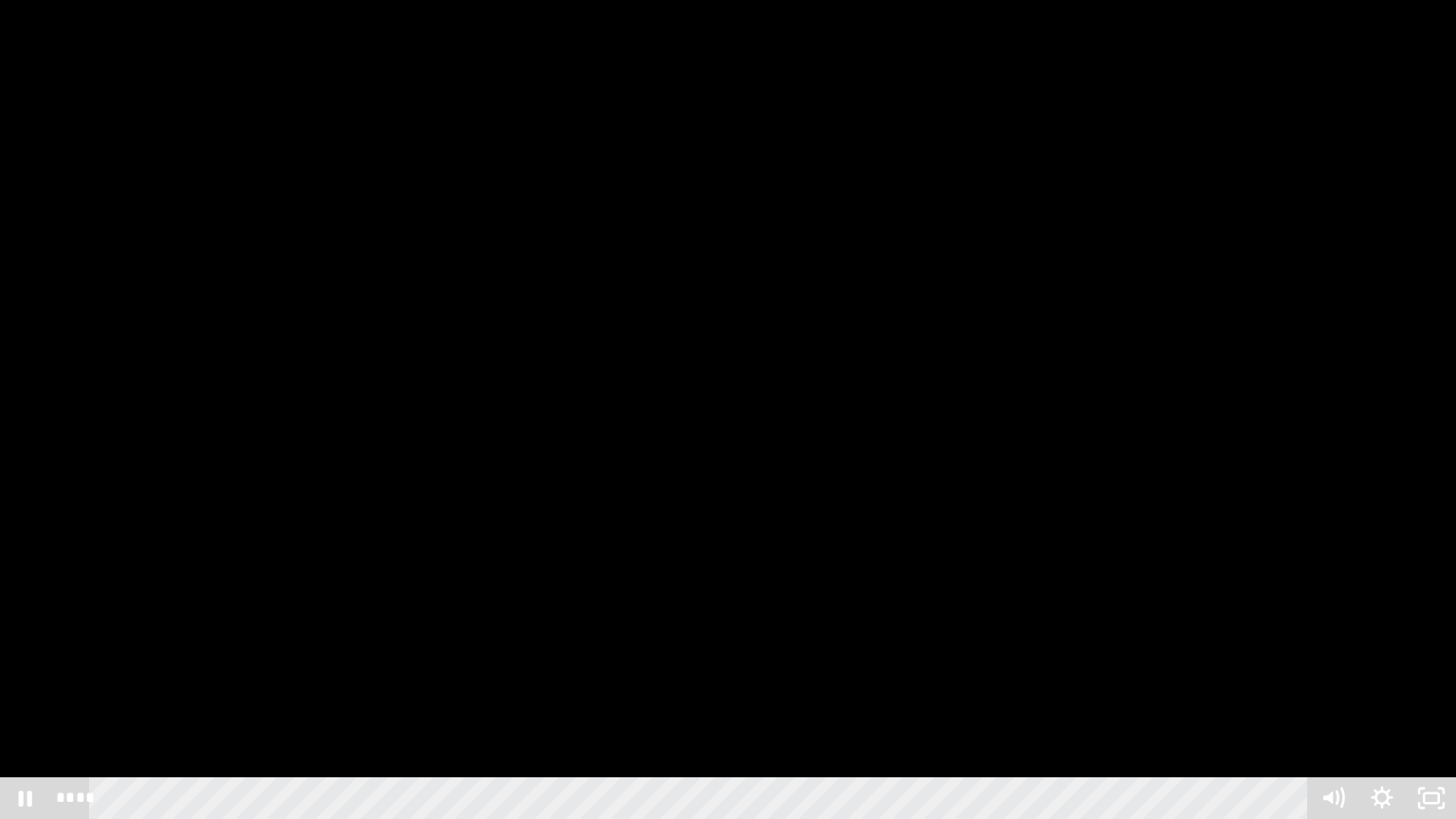 click at bounding box center (728, 410) 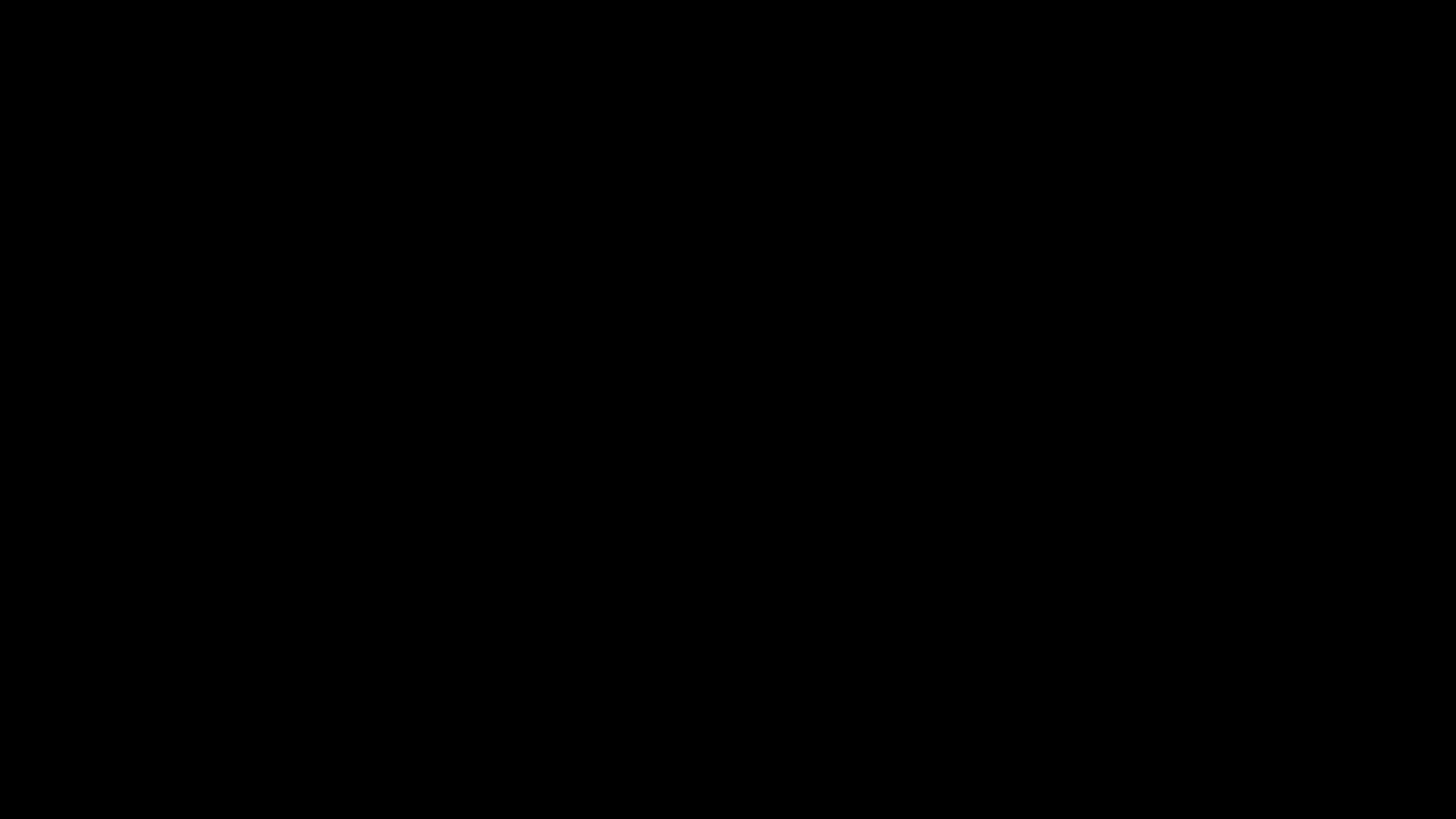 click at bounding box center [728, 410] 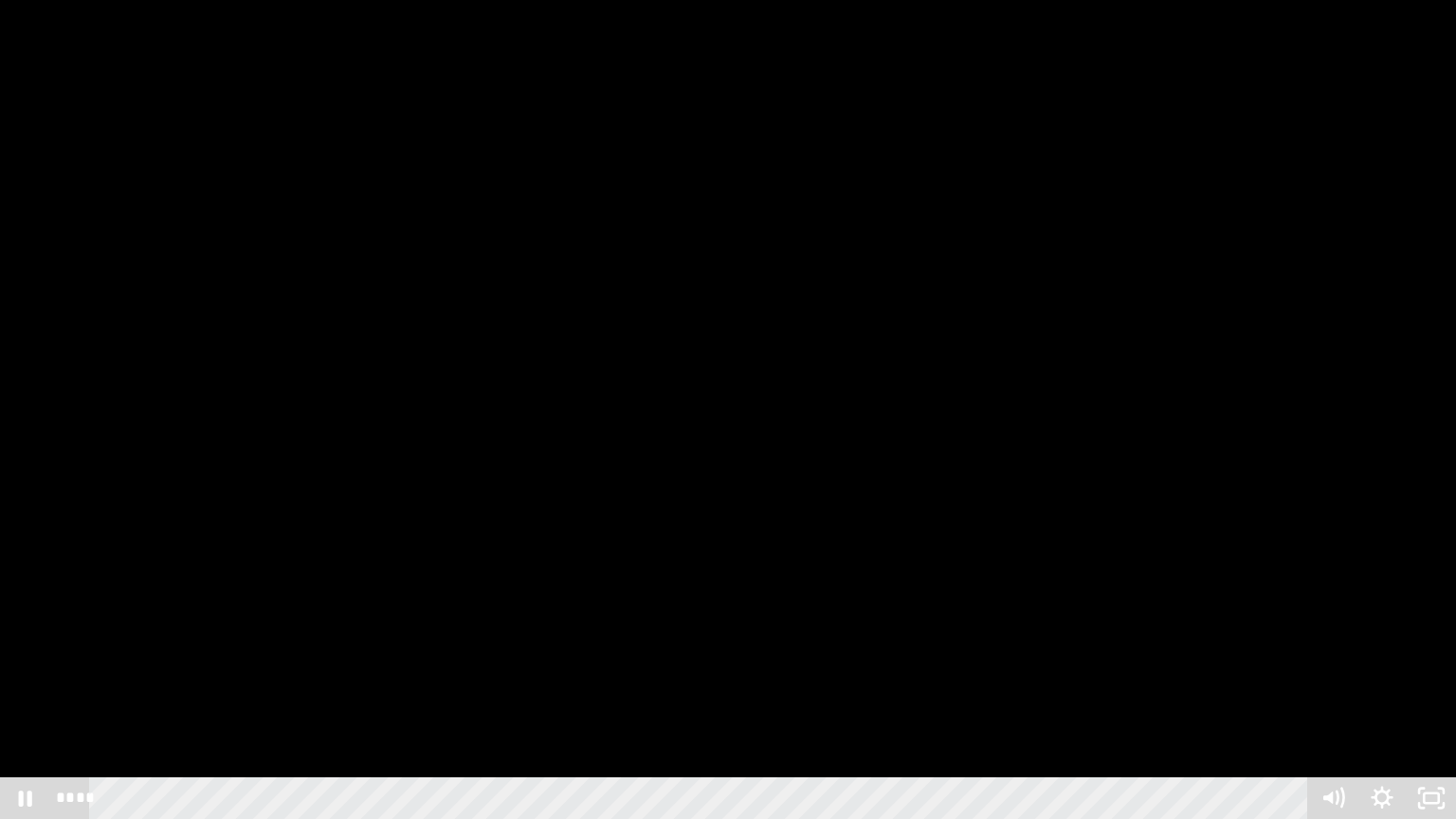click at bounding box center (728, 410) 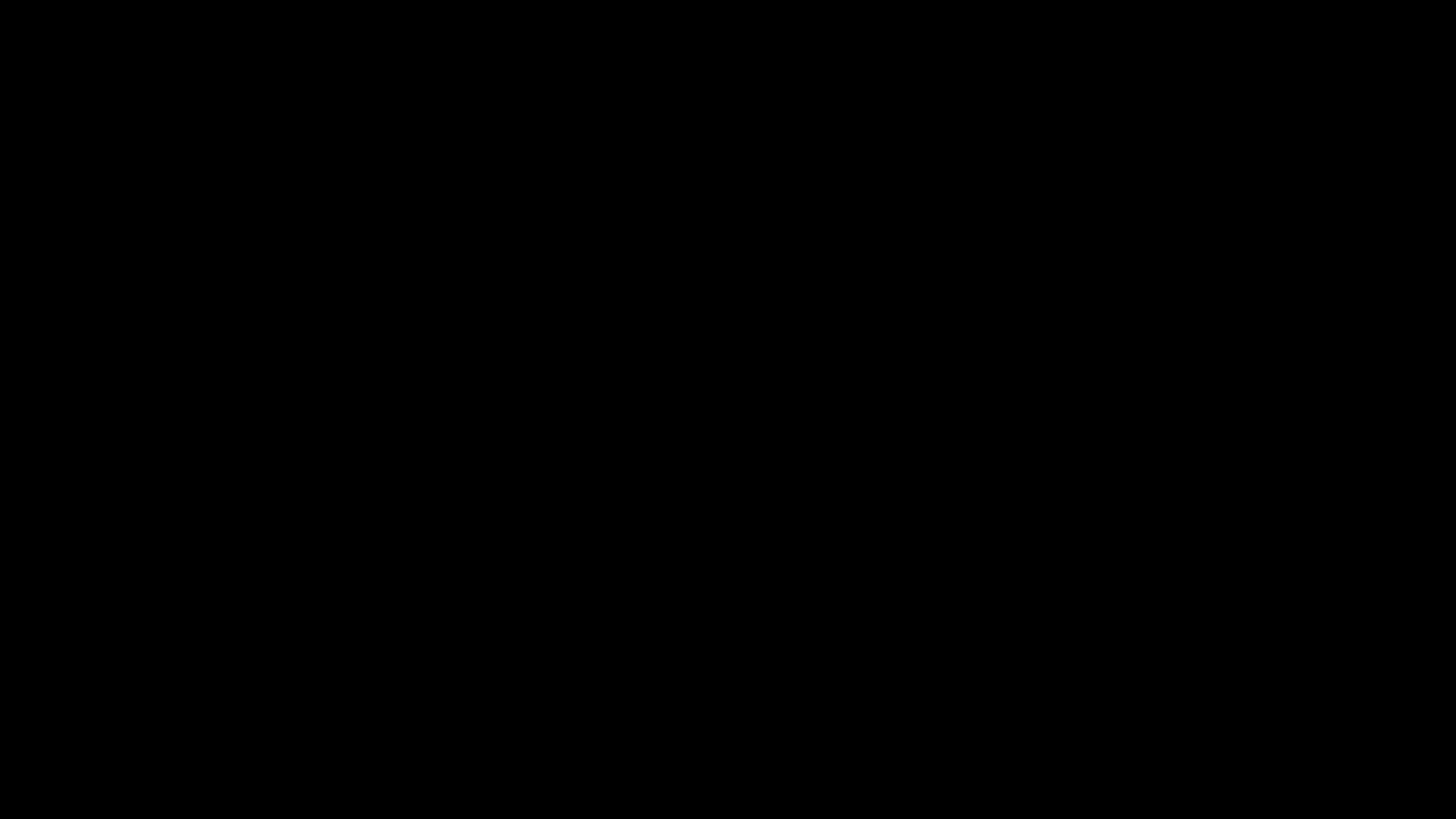 click at bounding box center (728, 410) 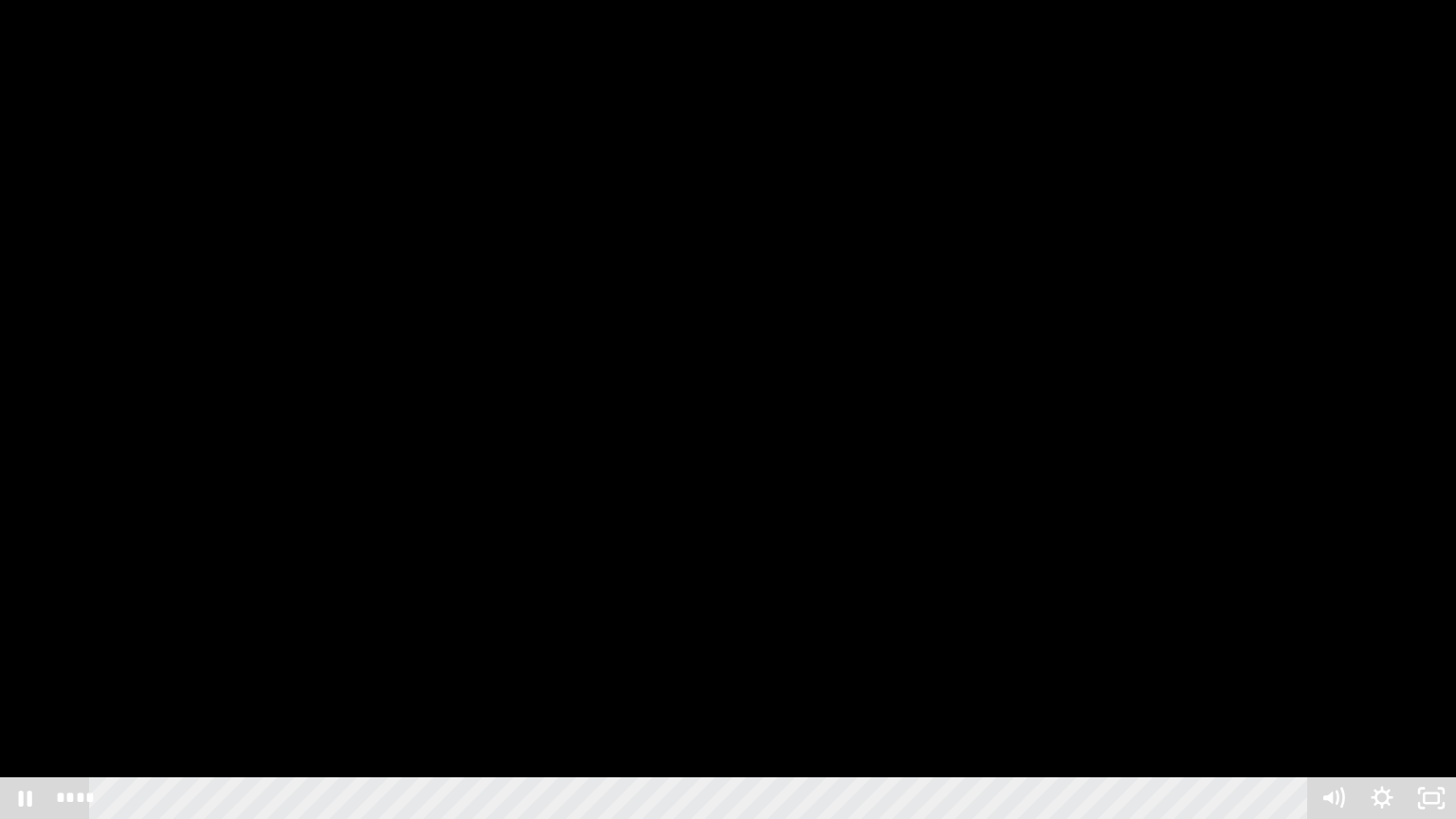 click at bounding box center (728, 410) 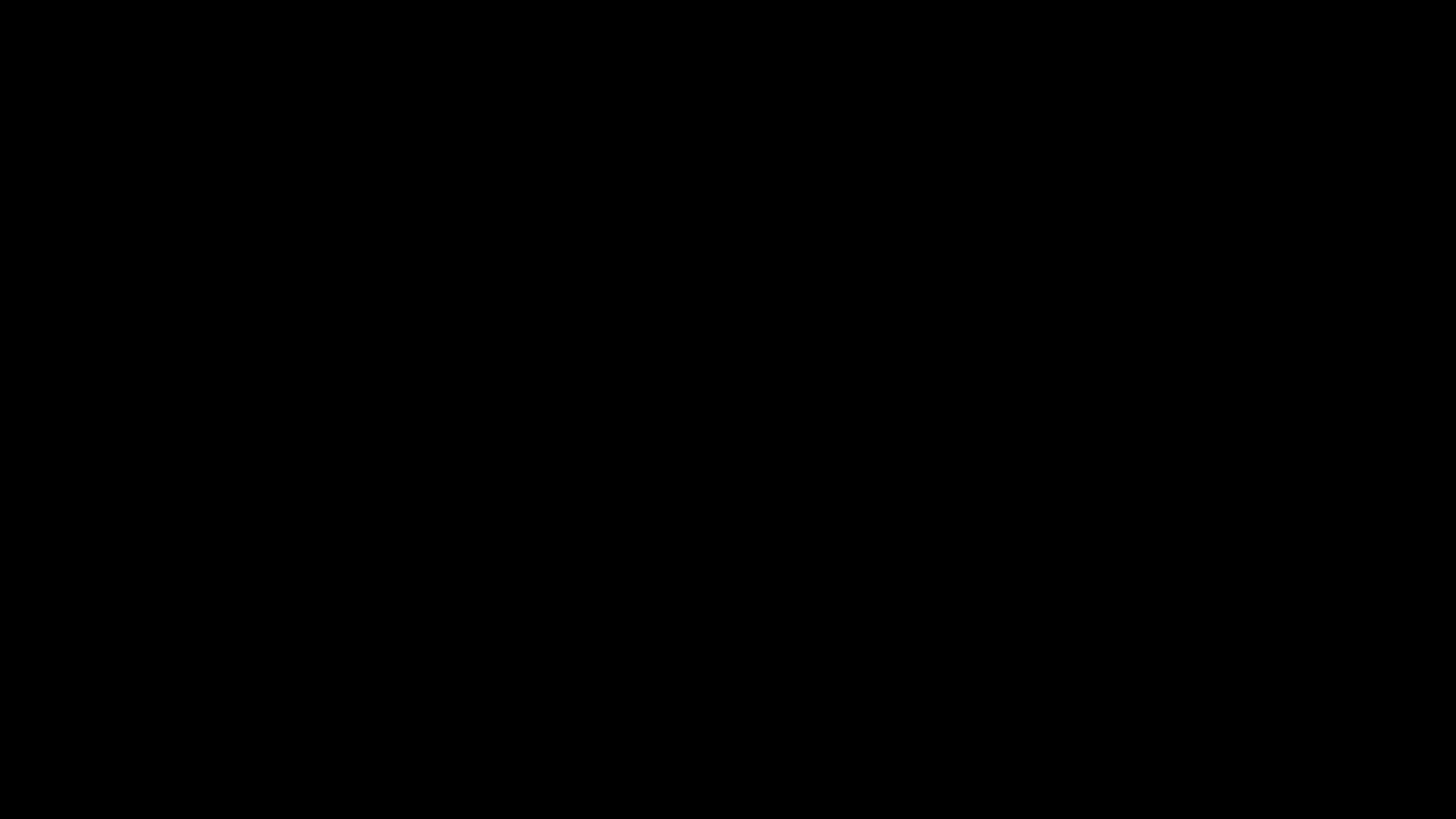 click at bounding box center [728, 410] 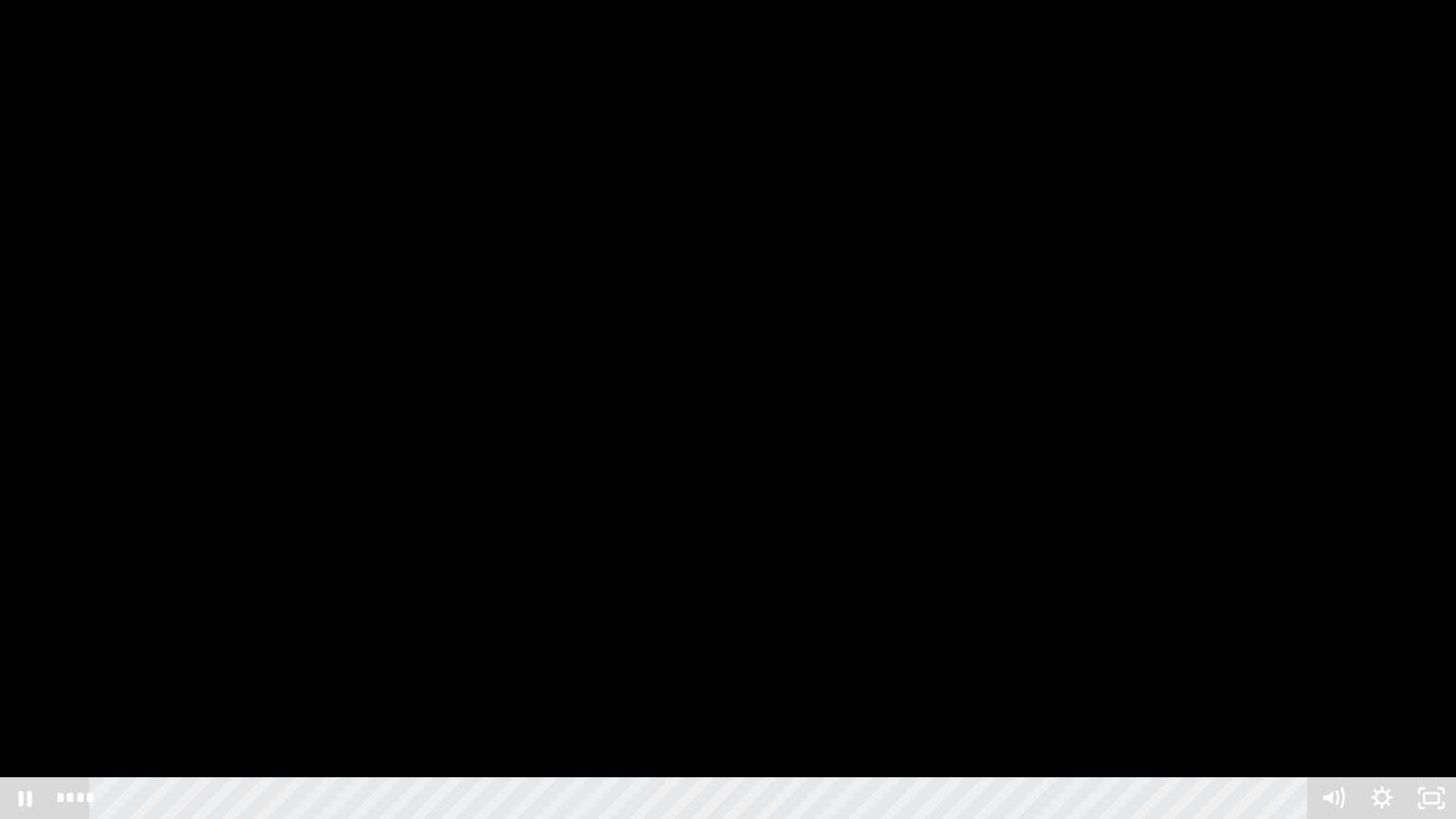 click at bounding box center [728, 410] 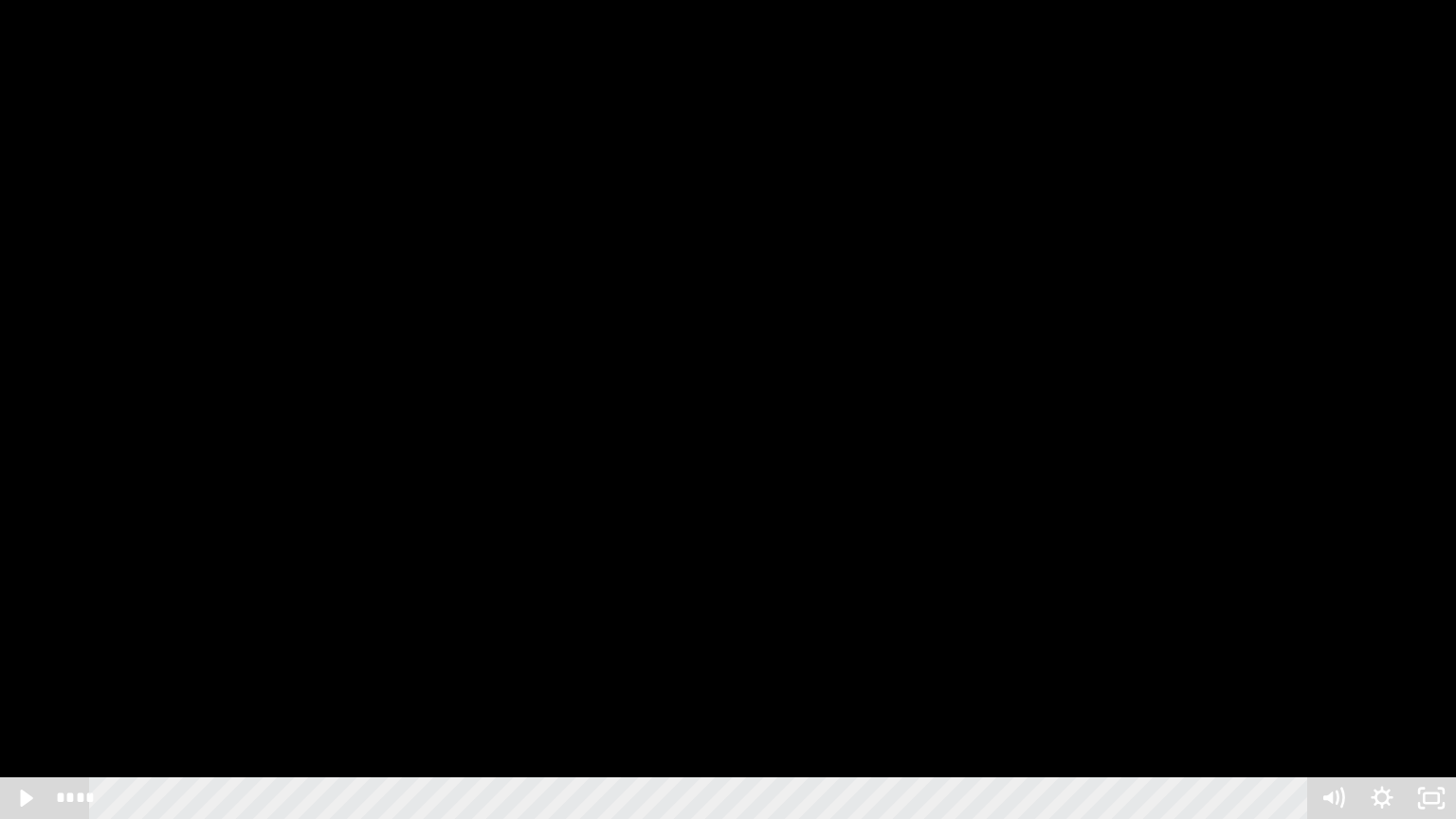 click at bounding box center (728, 410) 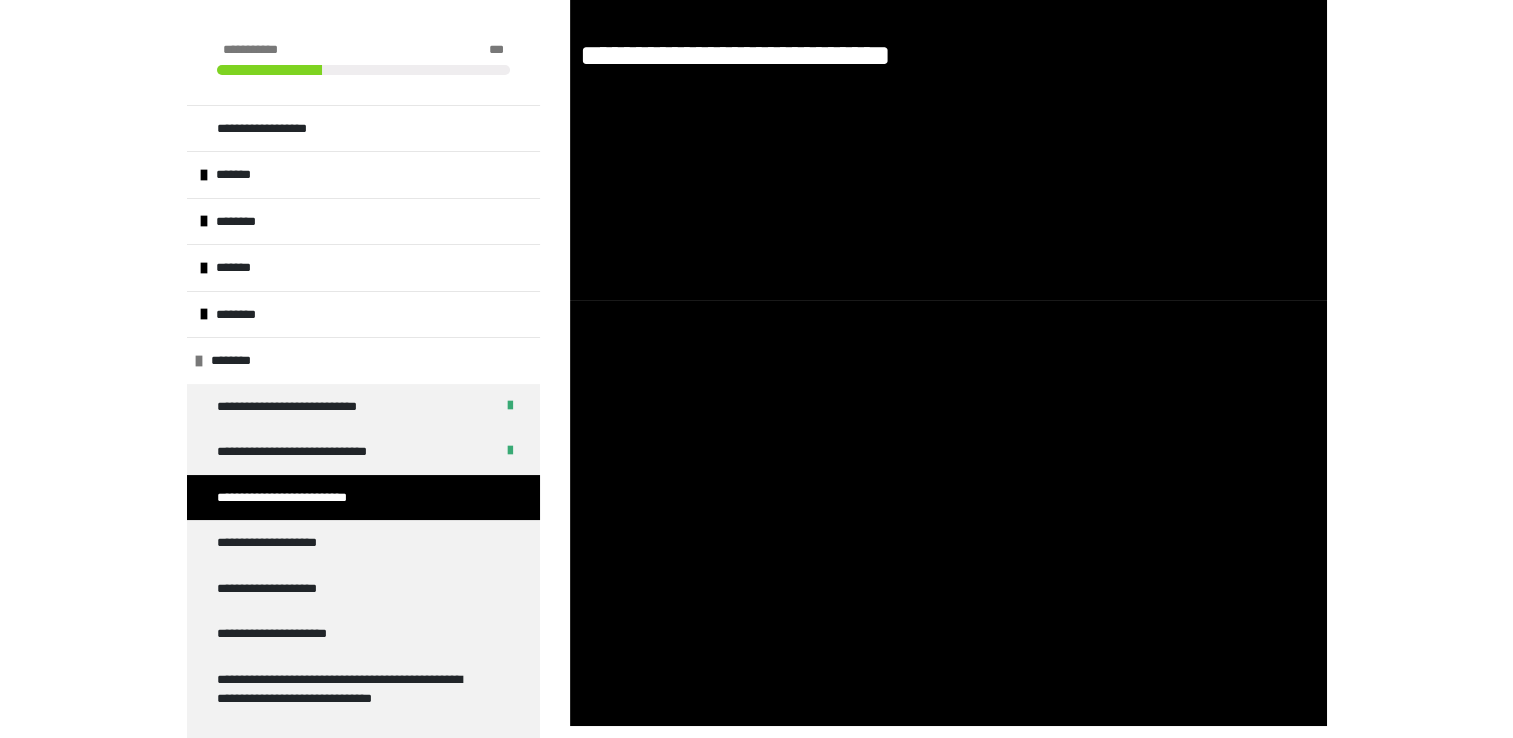 scroll, scrollTop: 585, scrollLeft: 0, axis: vertical 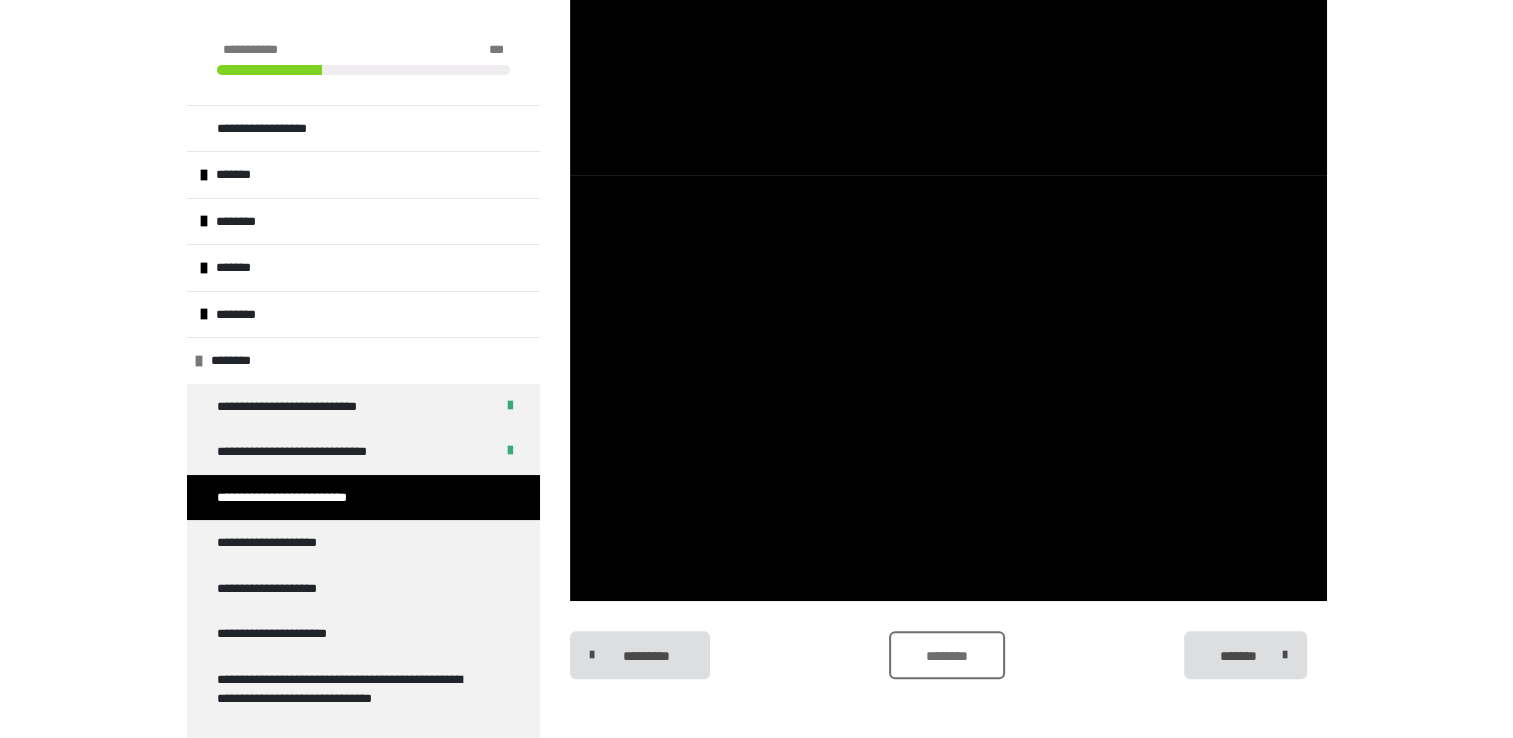 click on "********" at bounding box center [946, 656] 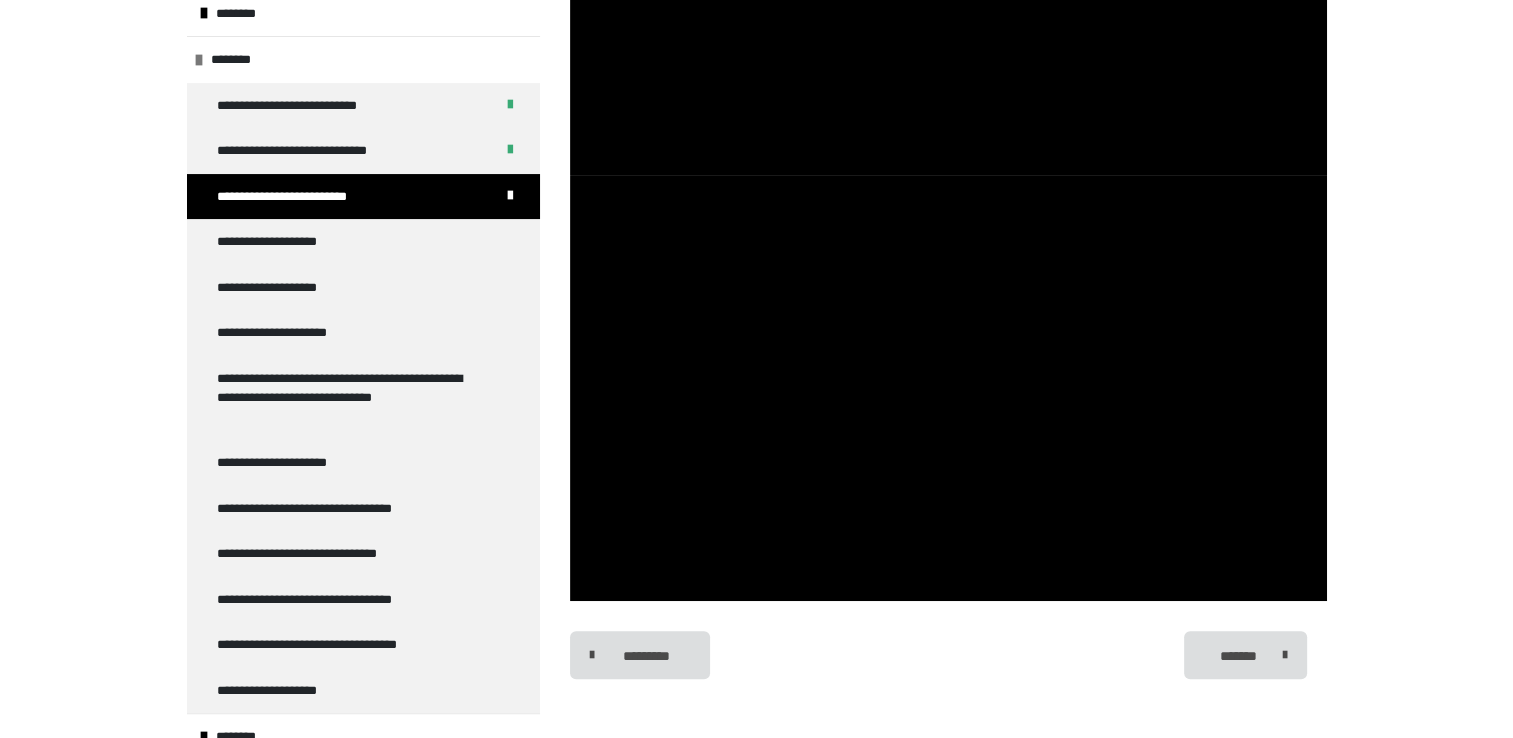 scroll, scrollTop: 320, scrollLeft: 0, axis: vertical 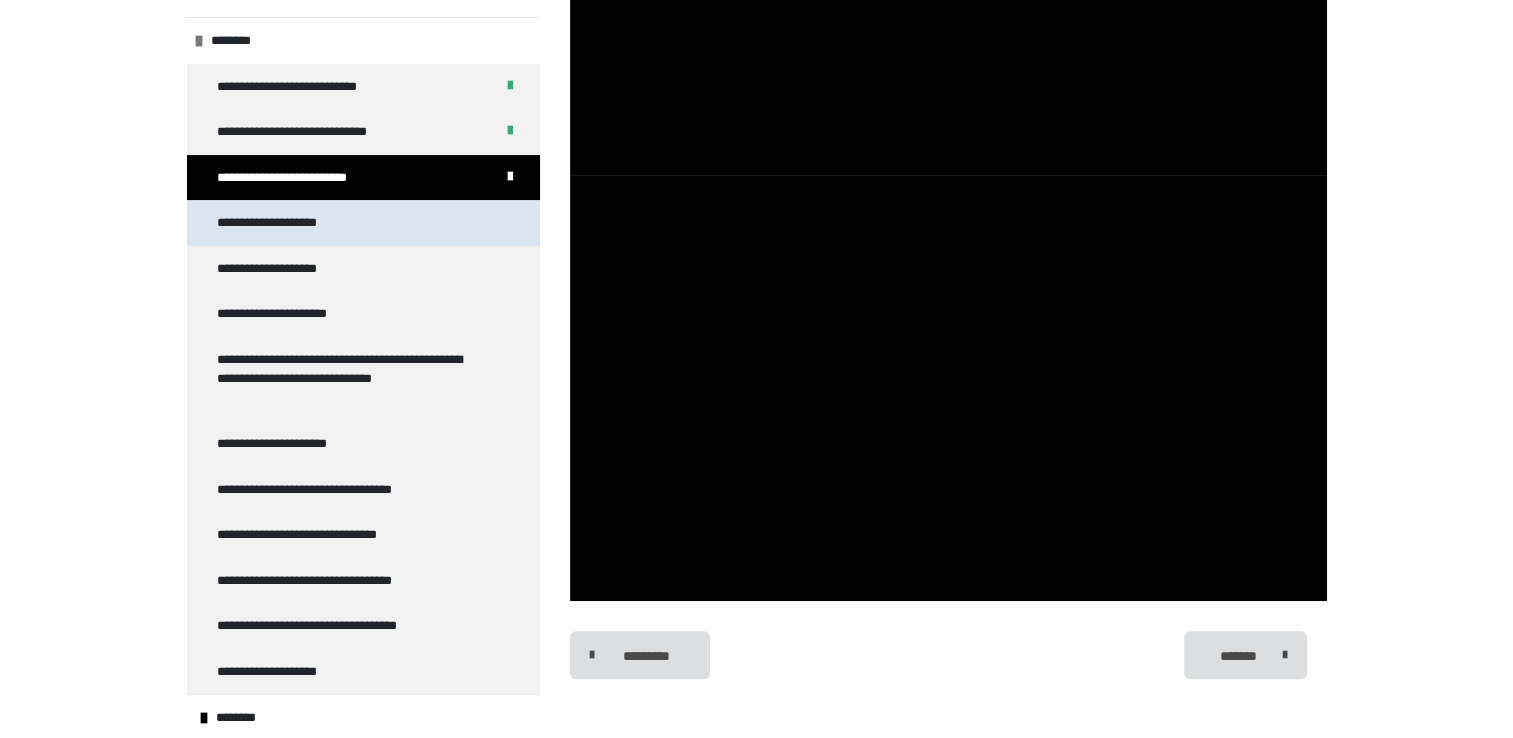 click on "**********" at bounding box center (299, 223) 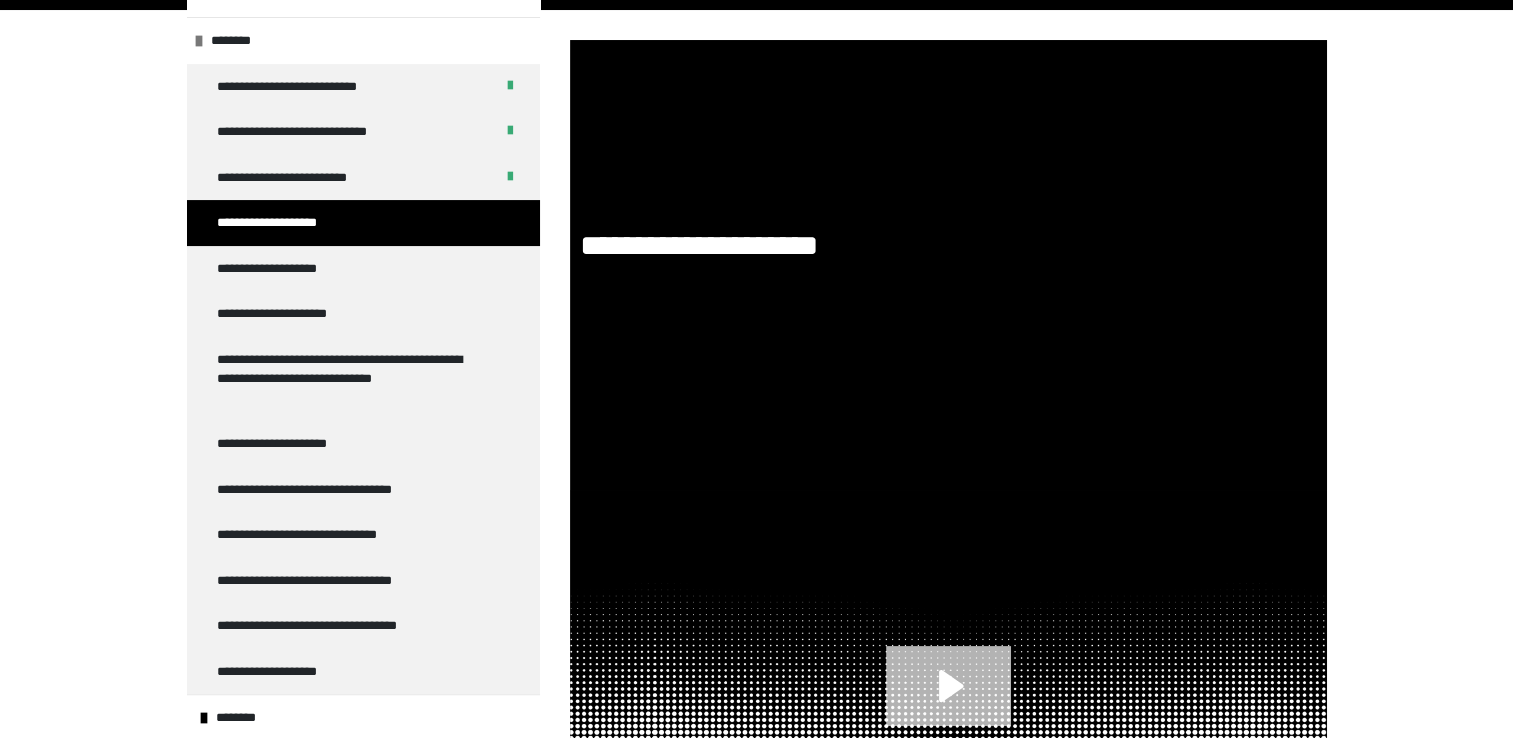 click on "**********" at bounding box center (756, 392) 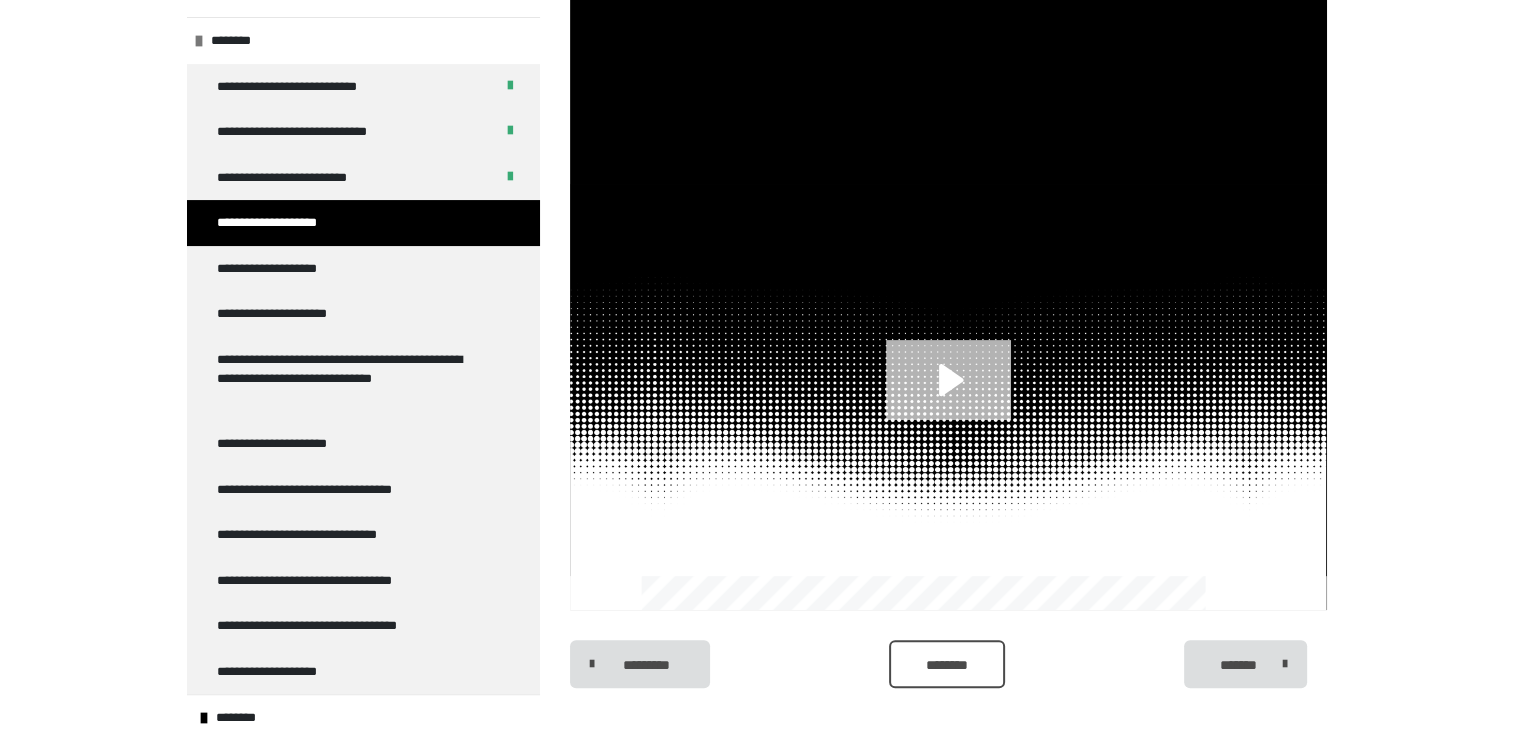 scroll, scrollTop: 585, scrollLeft: 0, axis: vertical 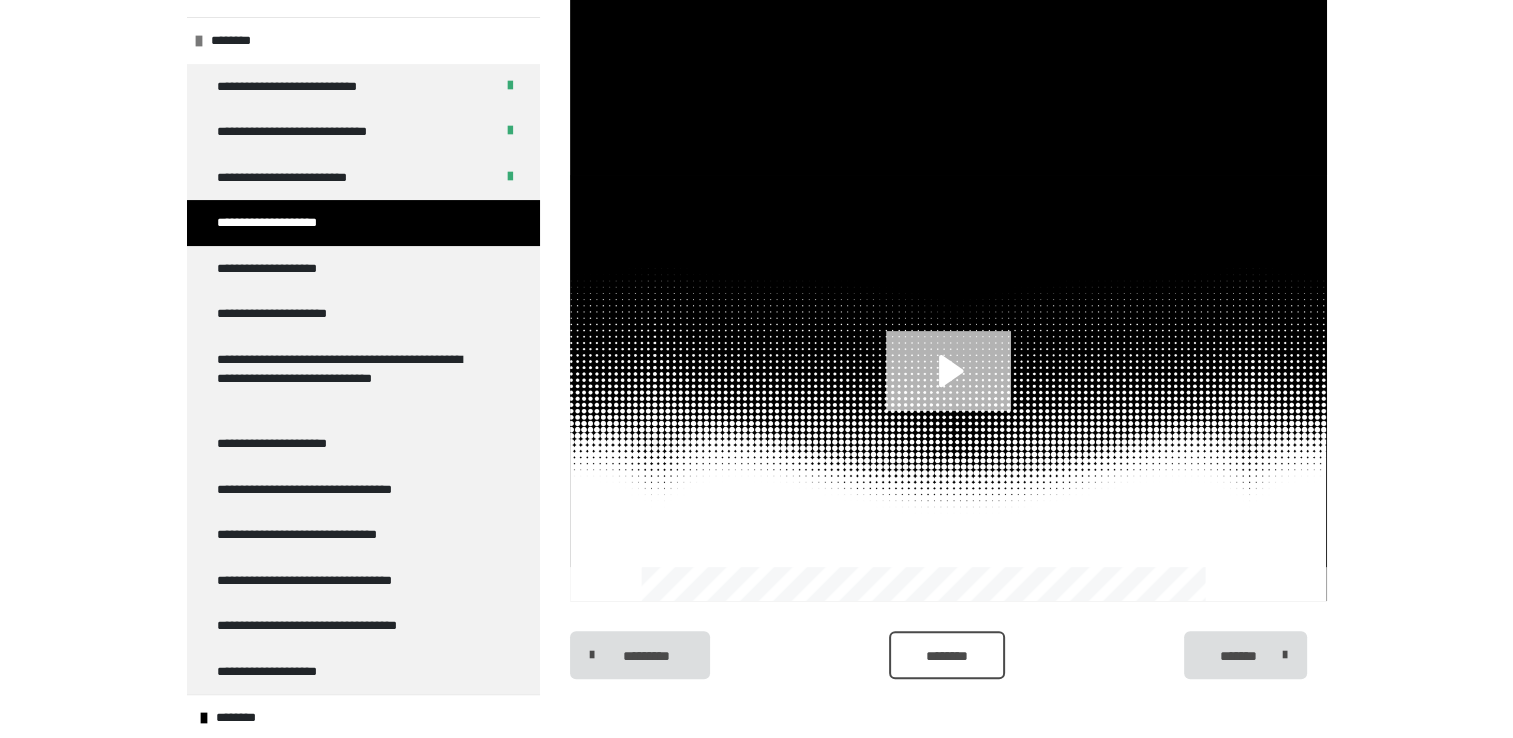 click 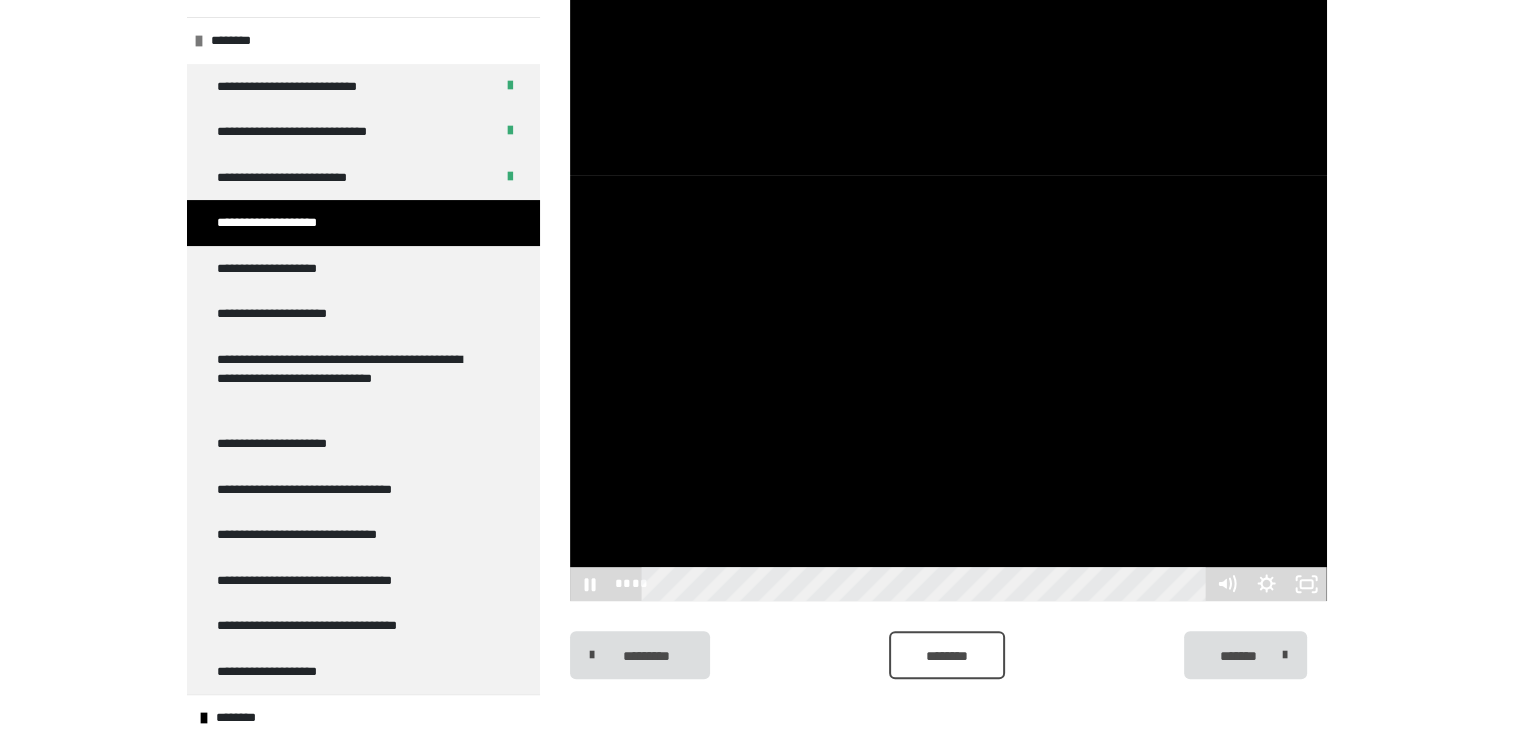 click at bounding box center [948, 388] 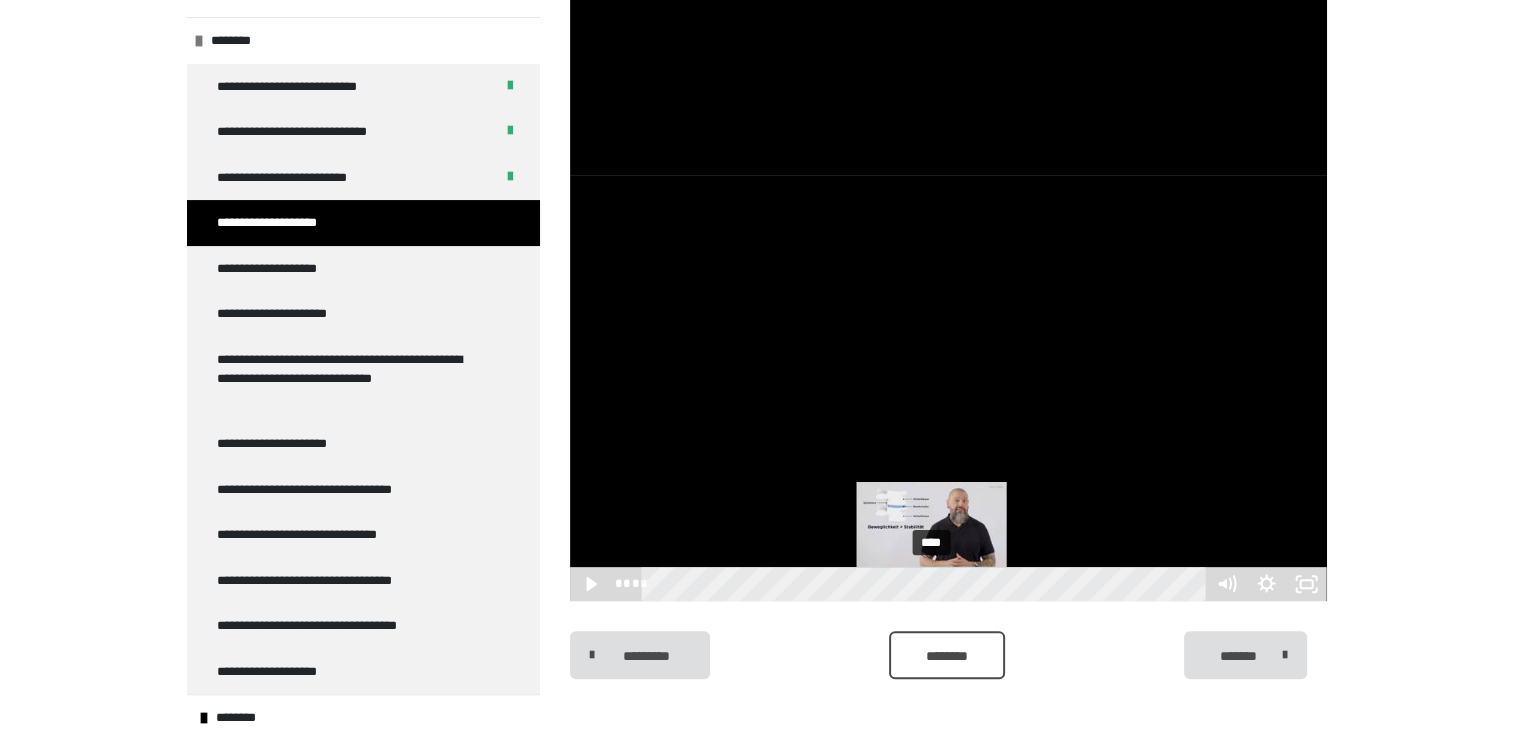 click on "****" at bounding box center (926, 584) 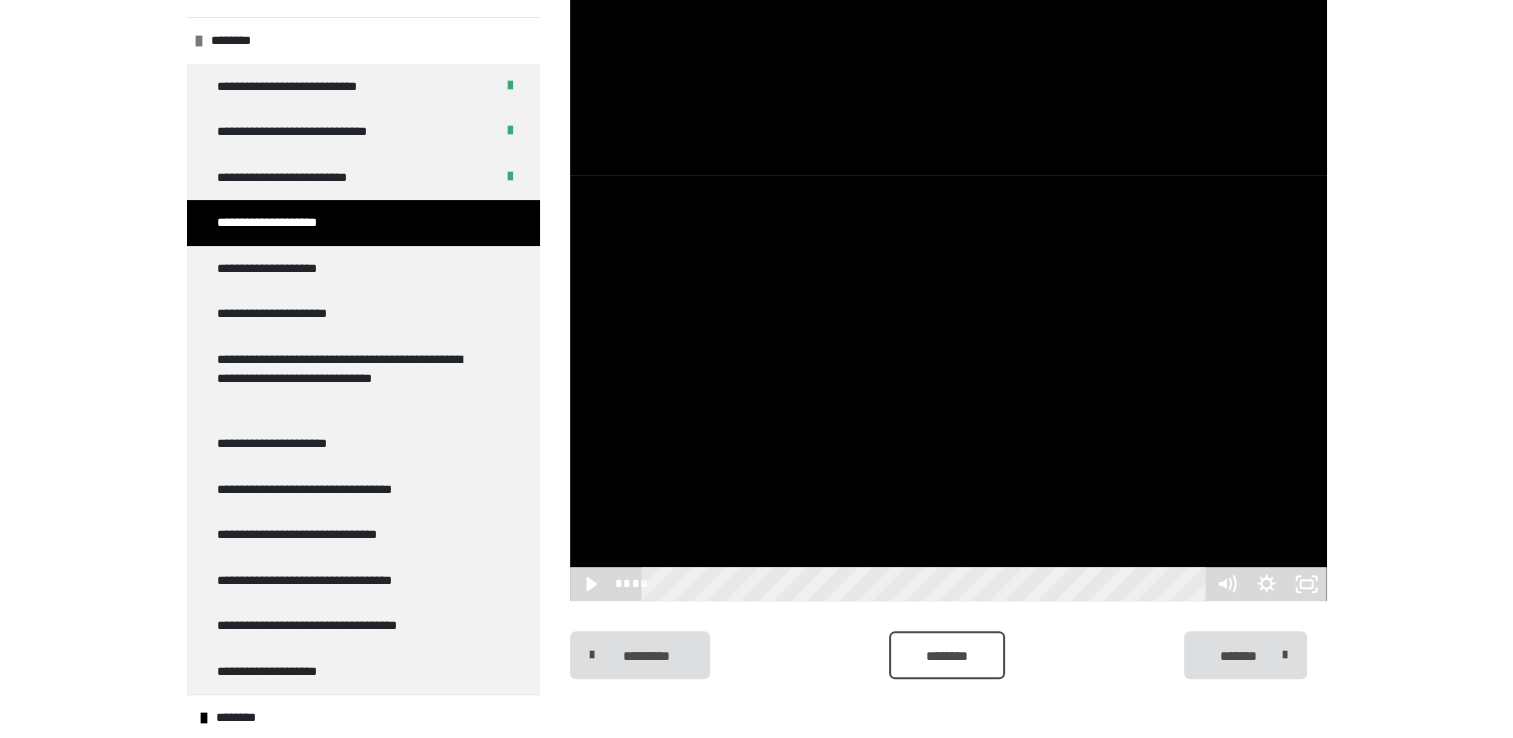 click on "**********" at bounding box center [756, 77] 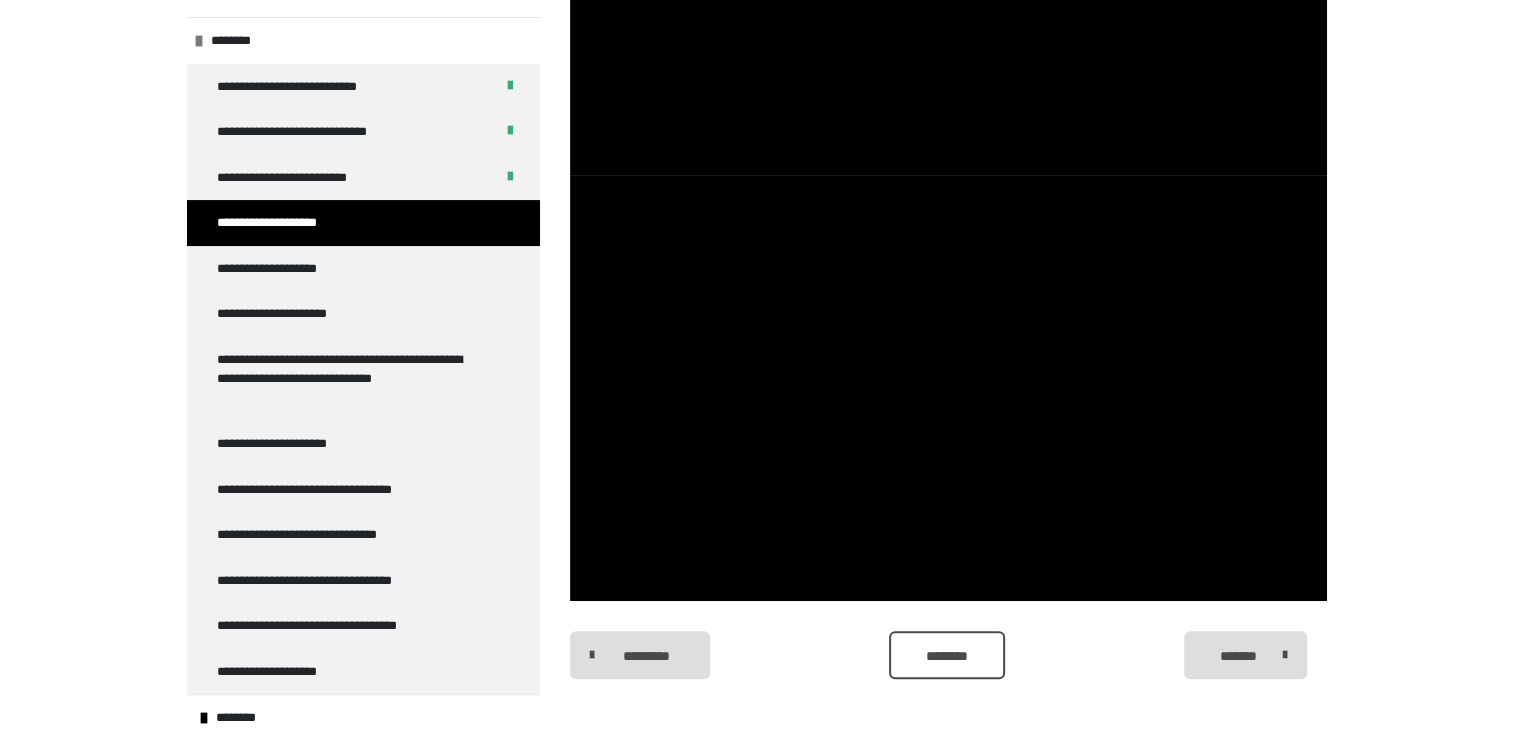 click at bounding box center (948, 388) 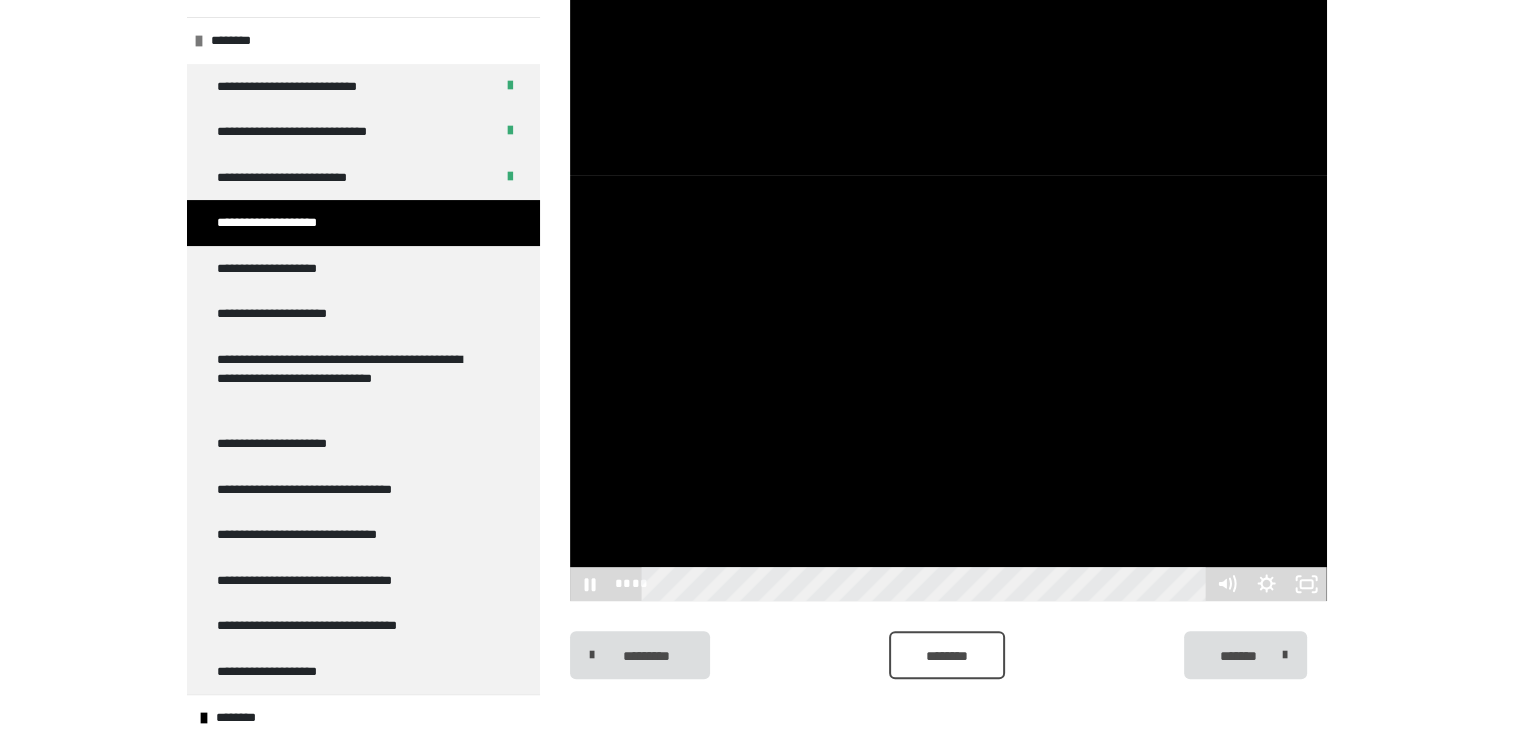 click at bounding box center [948, 388] 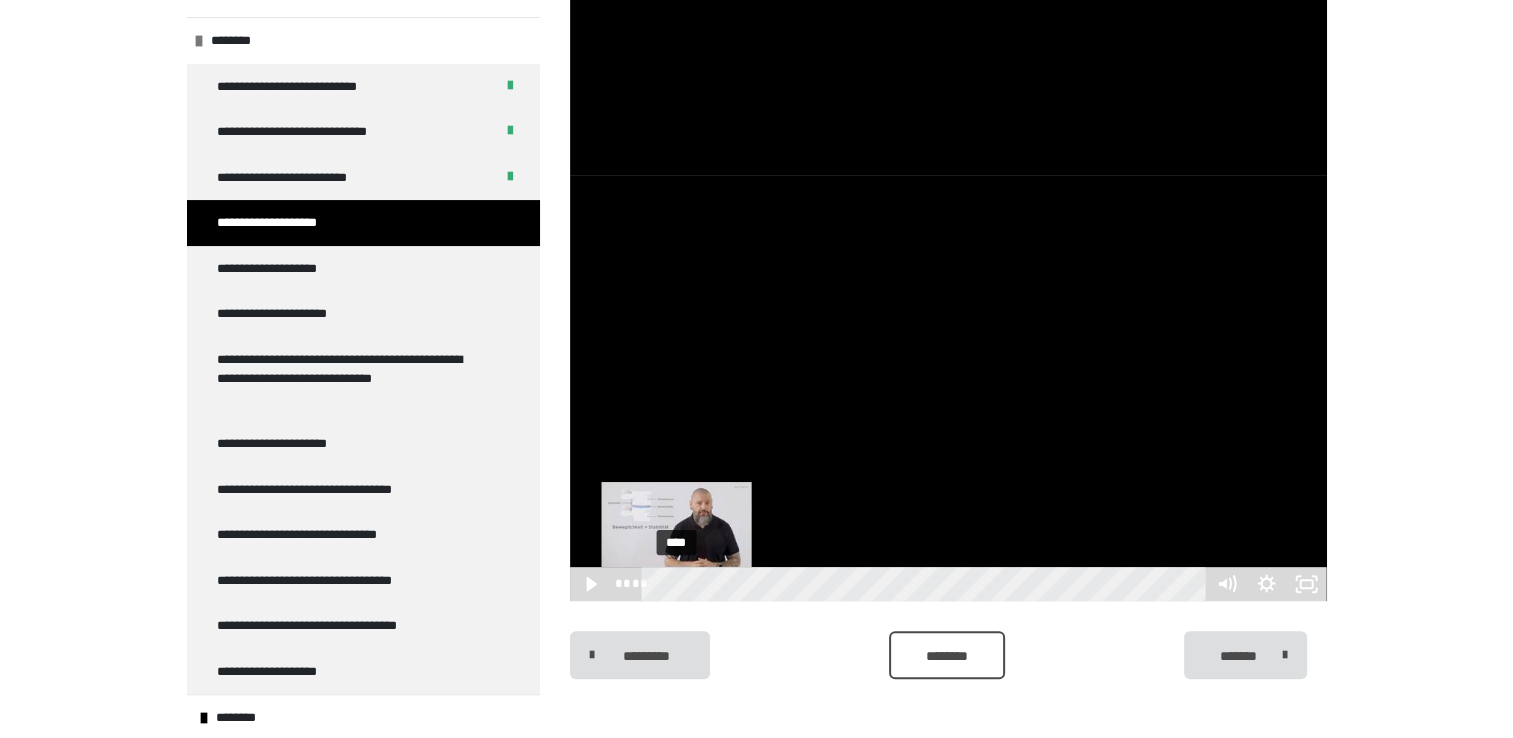 click on "****" at bounding box center (926, 584) 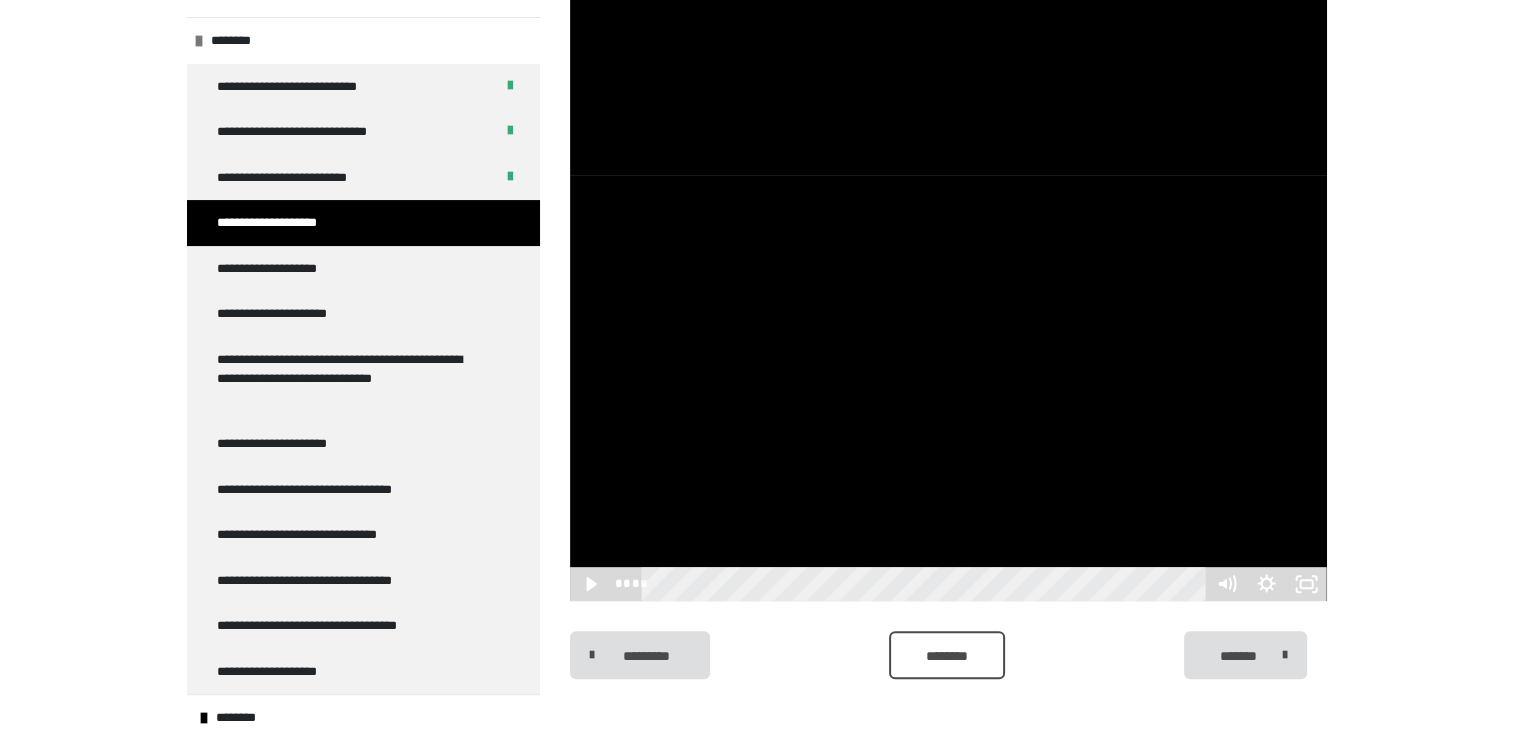 click at bounding box center (948, 388) 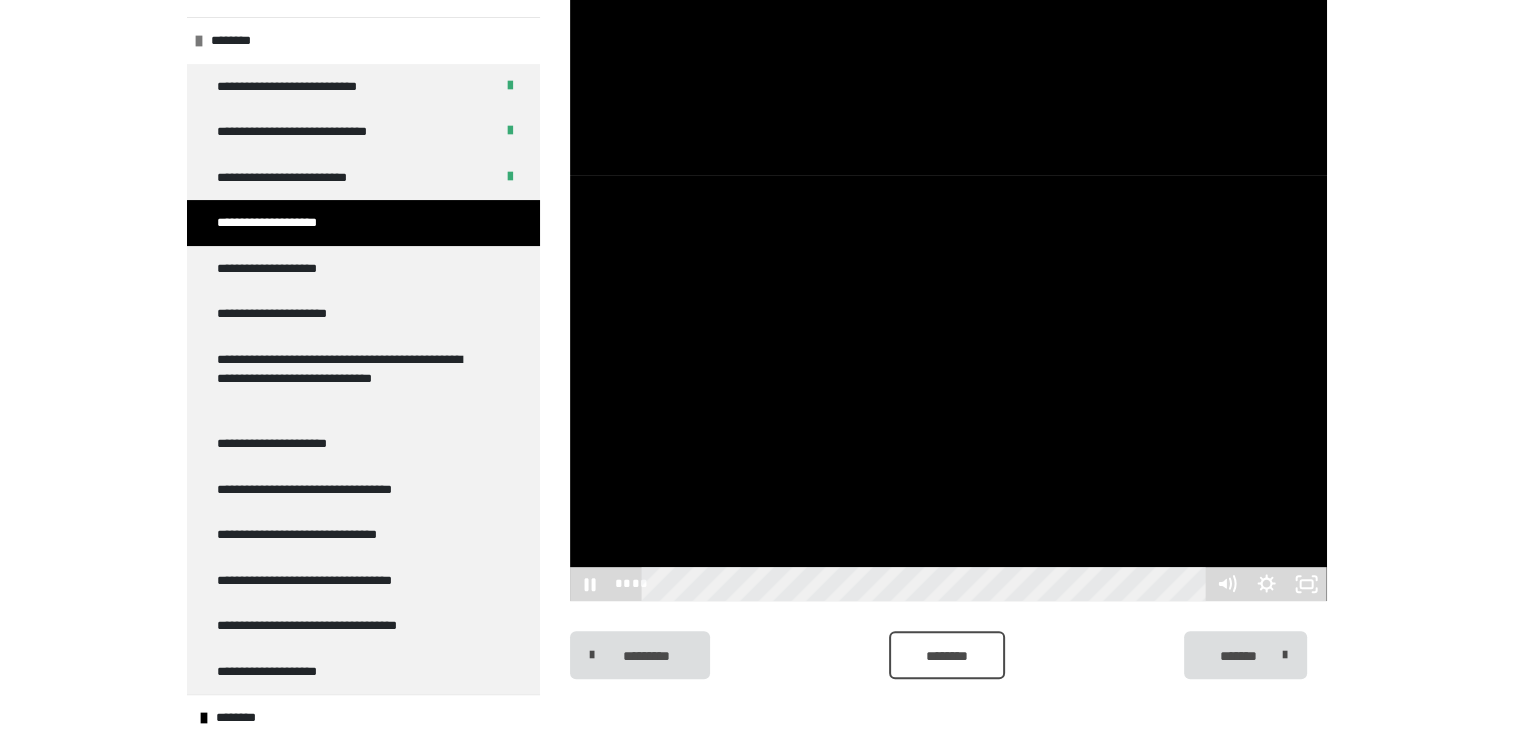 click at bounding box center [948, 388] 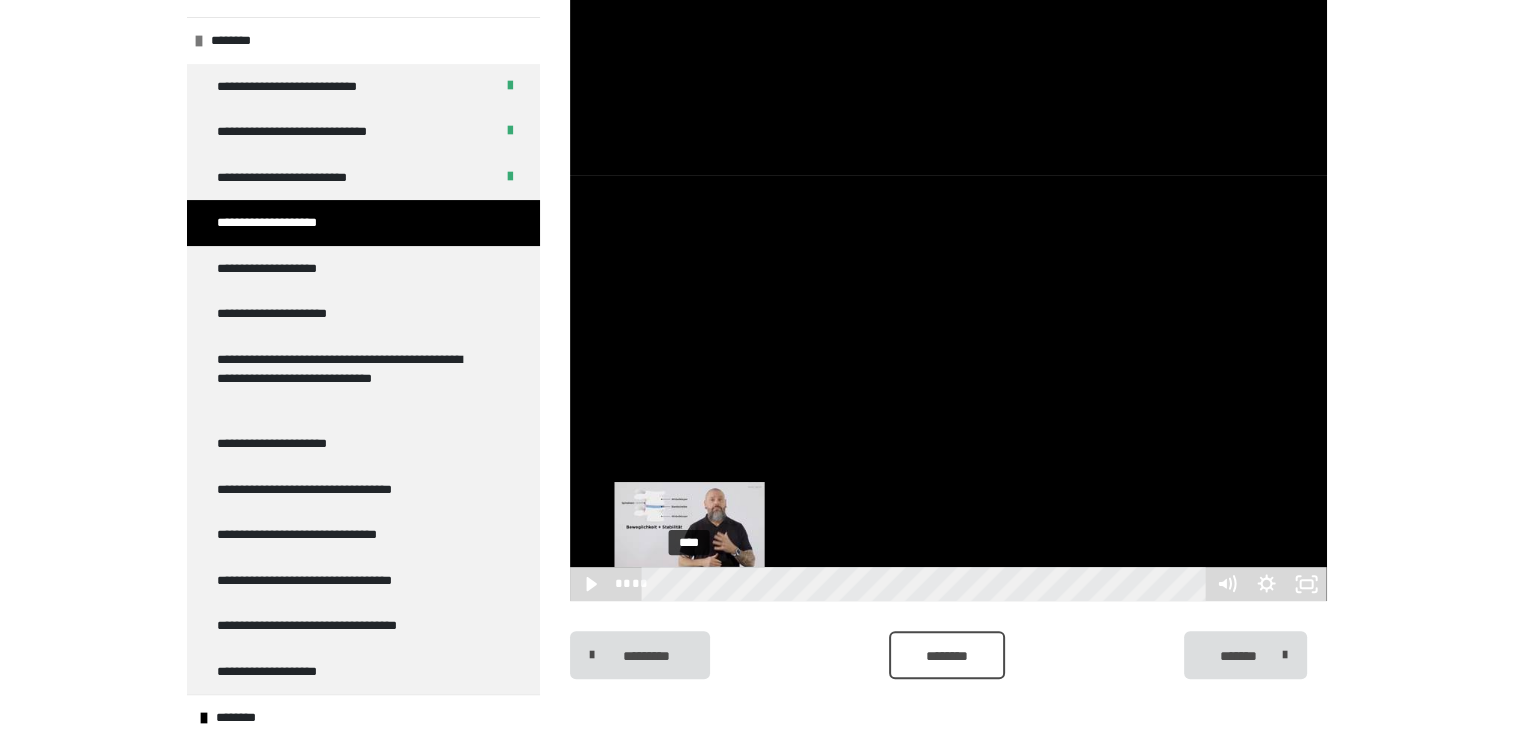 click on "****" at bounding box center [926, 584] 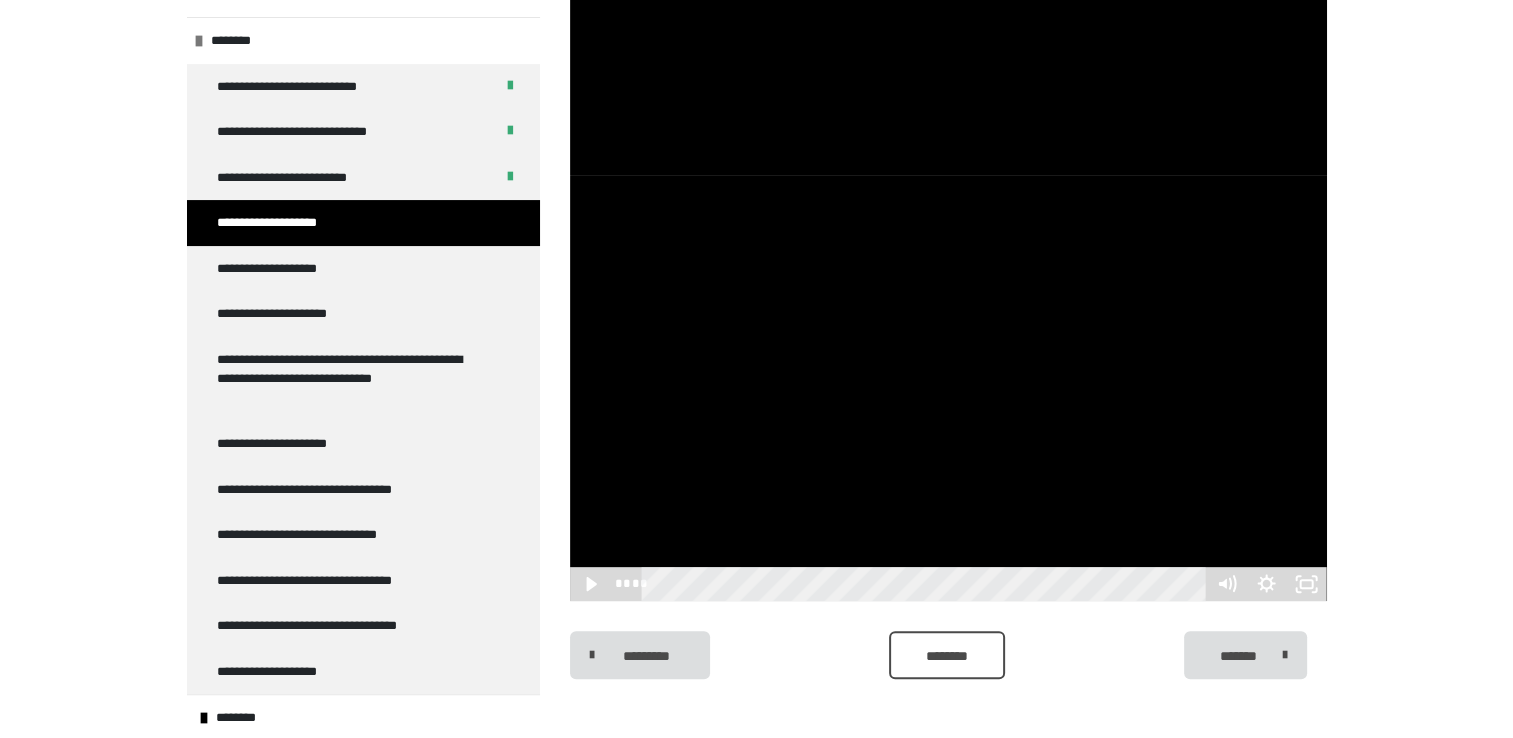 click at bounding box center (948, 388) 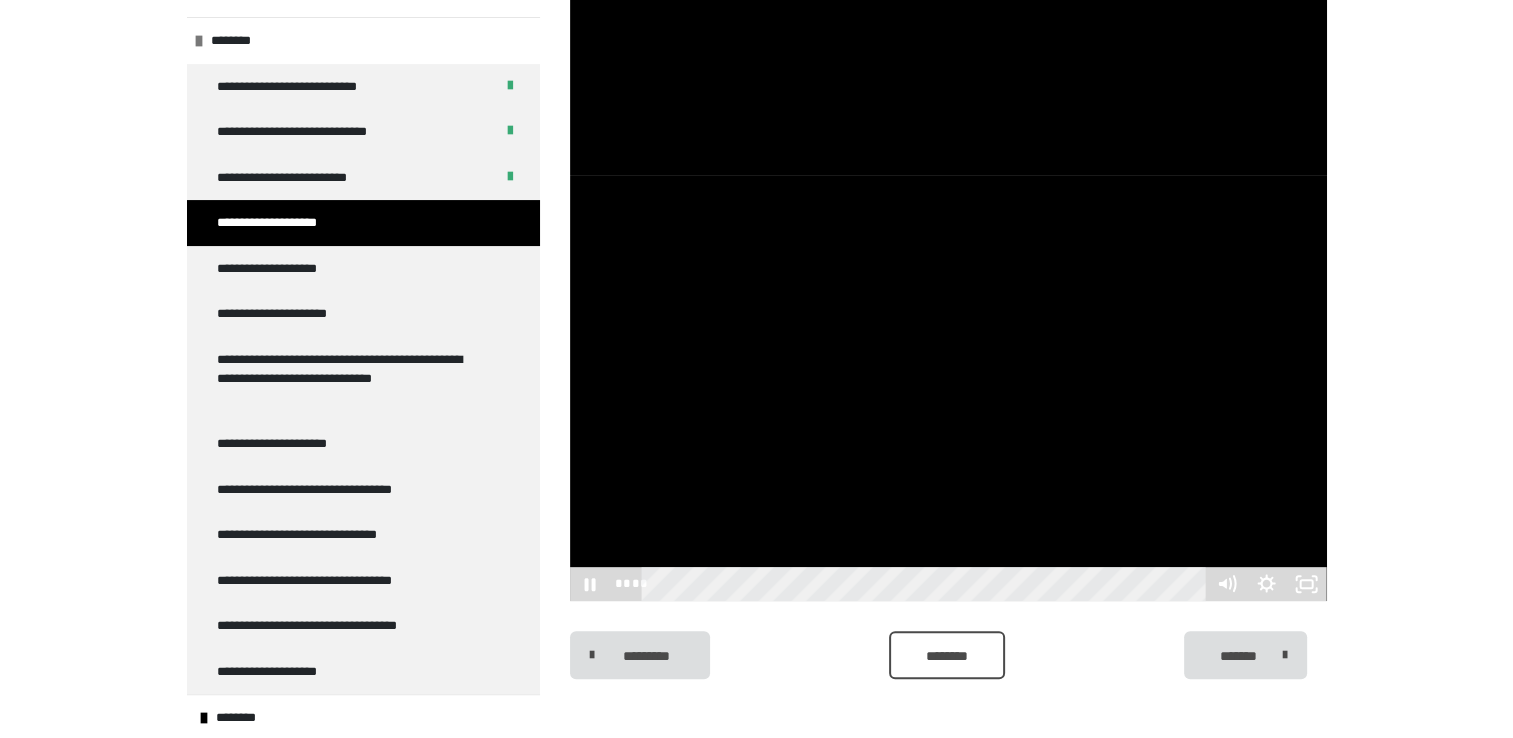 click at bounding box center [948, 388] 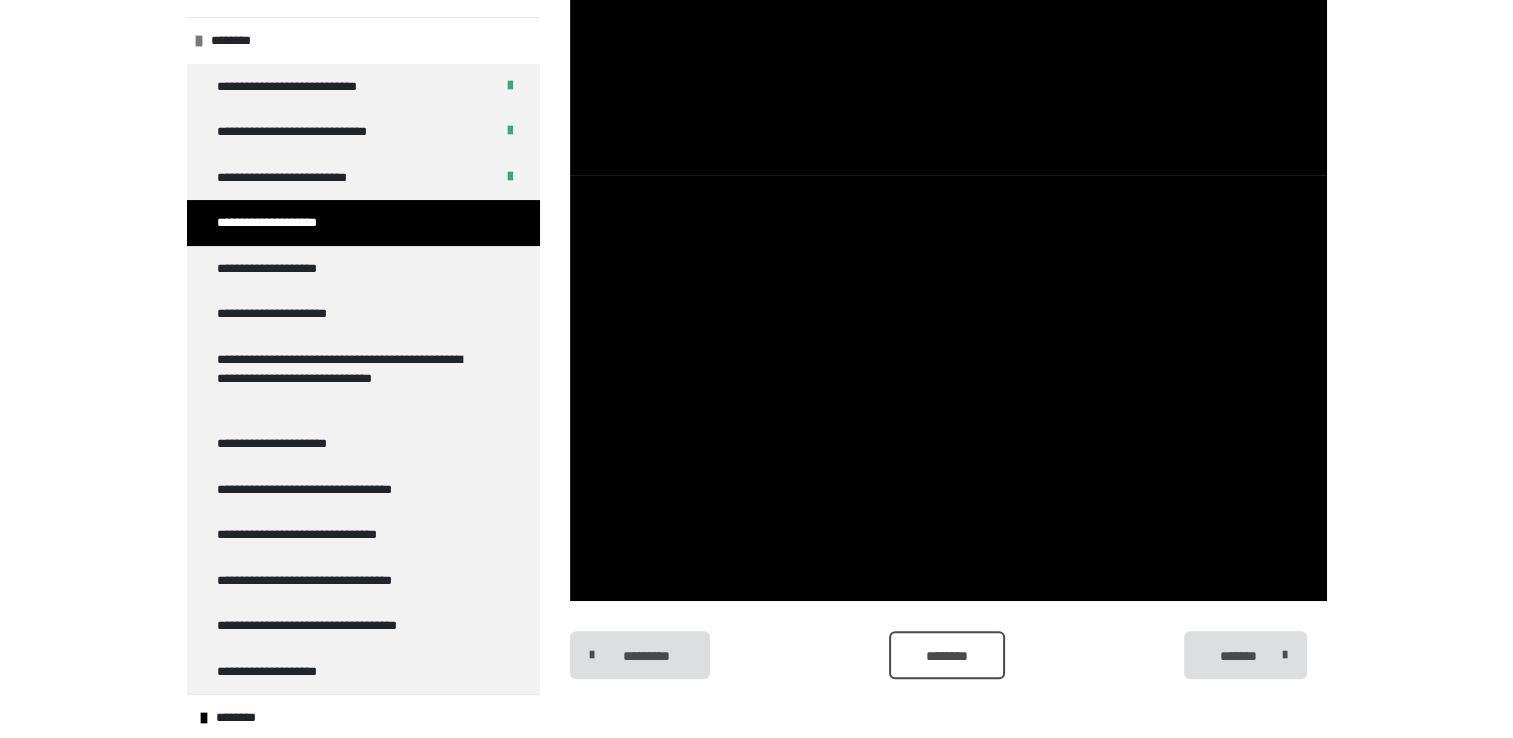 click at bounding box center (948, 388) 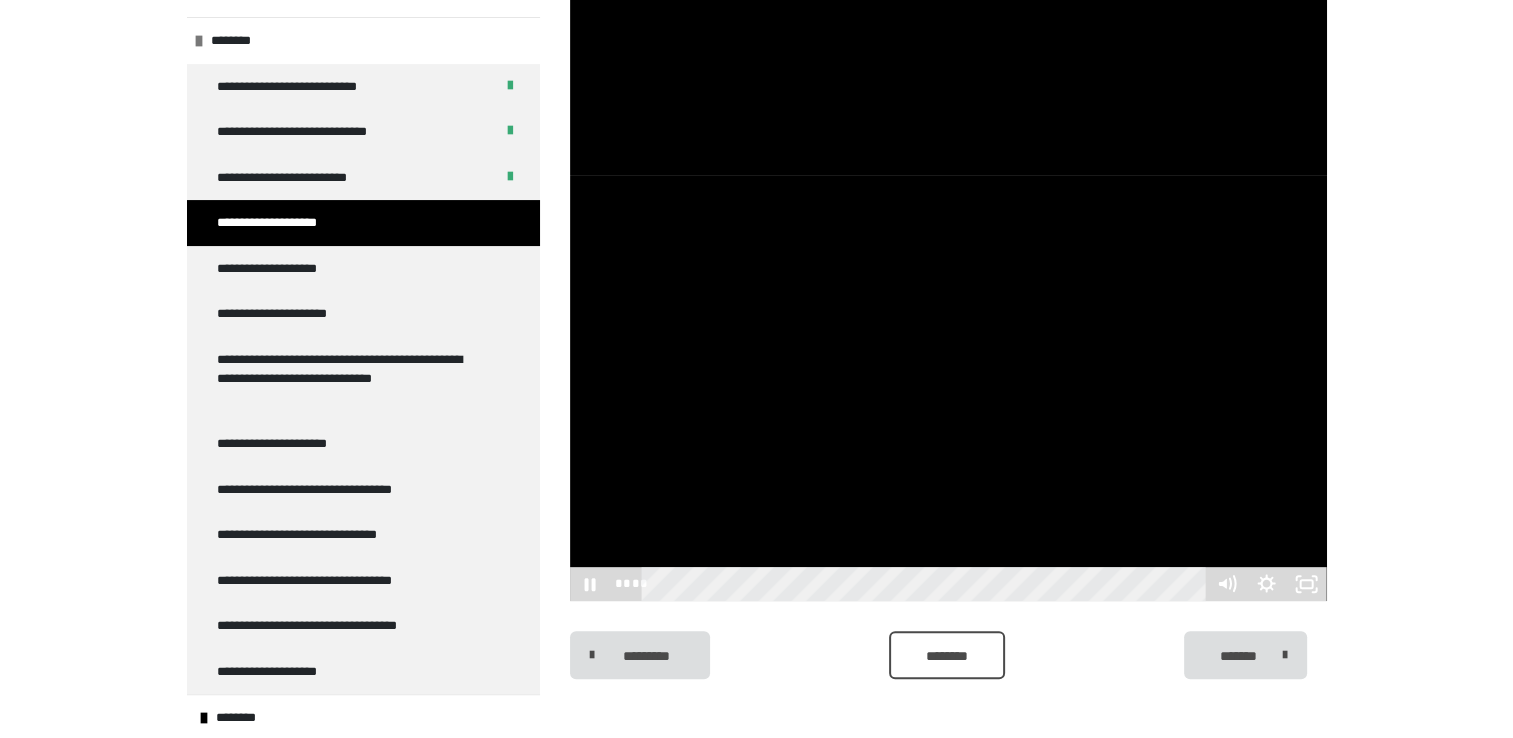 click at bounding box center (948, 388) 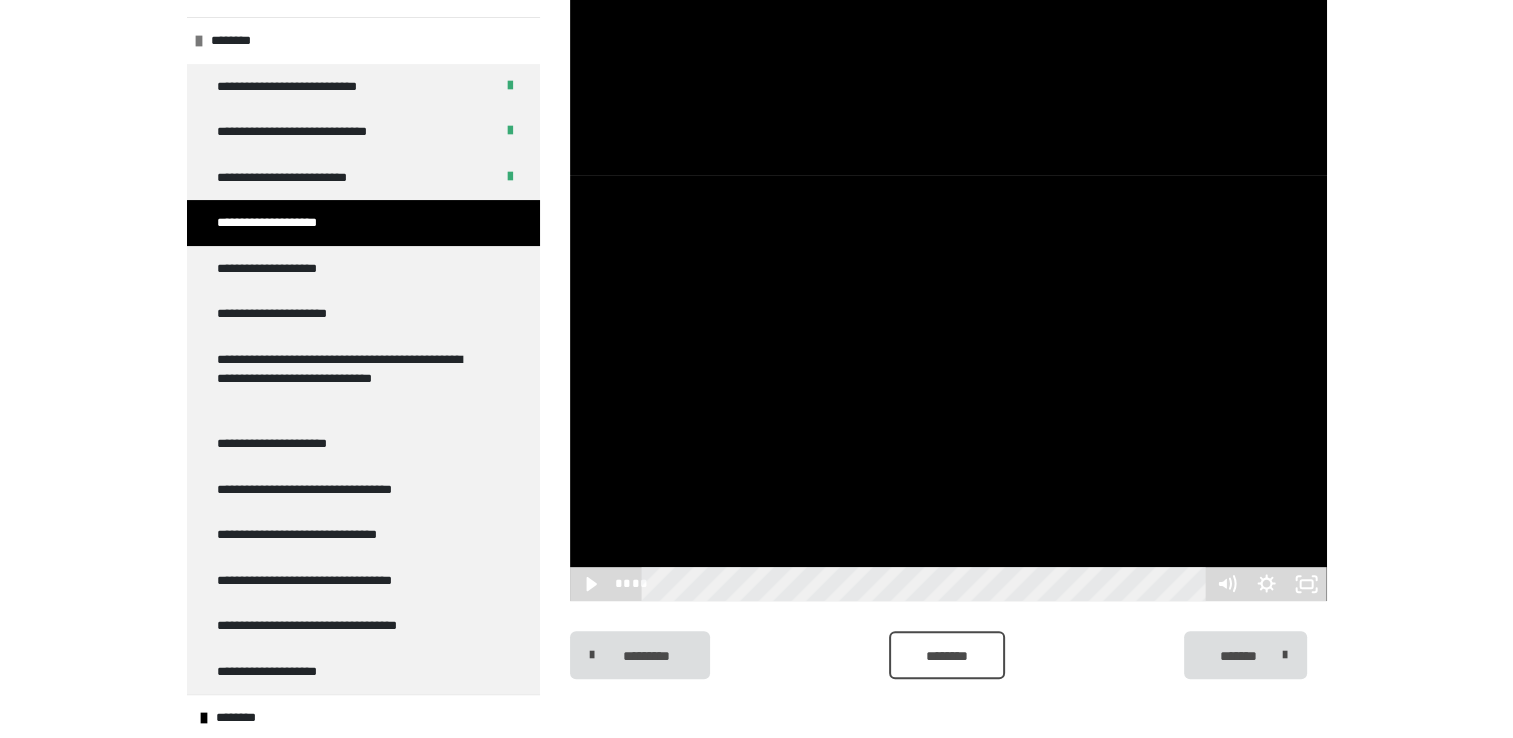 click at bounding box center (948, 388) 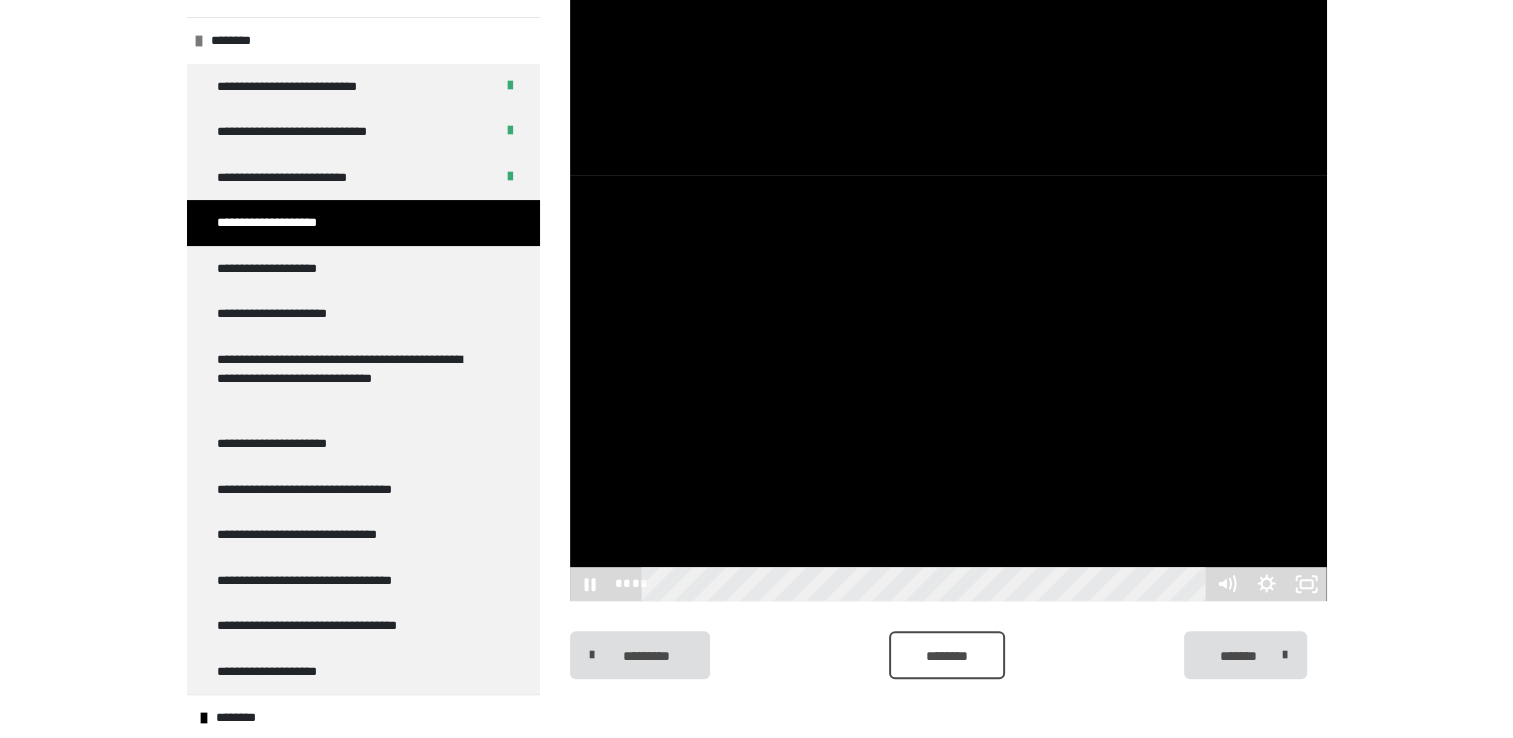 click at bounding box center [948, 388] 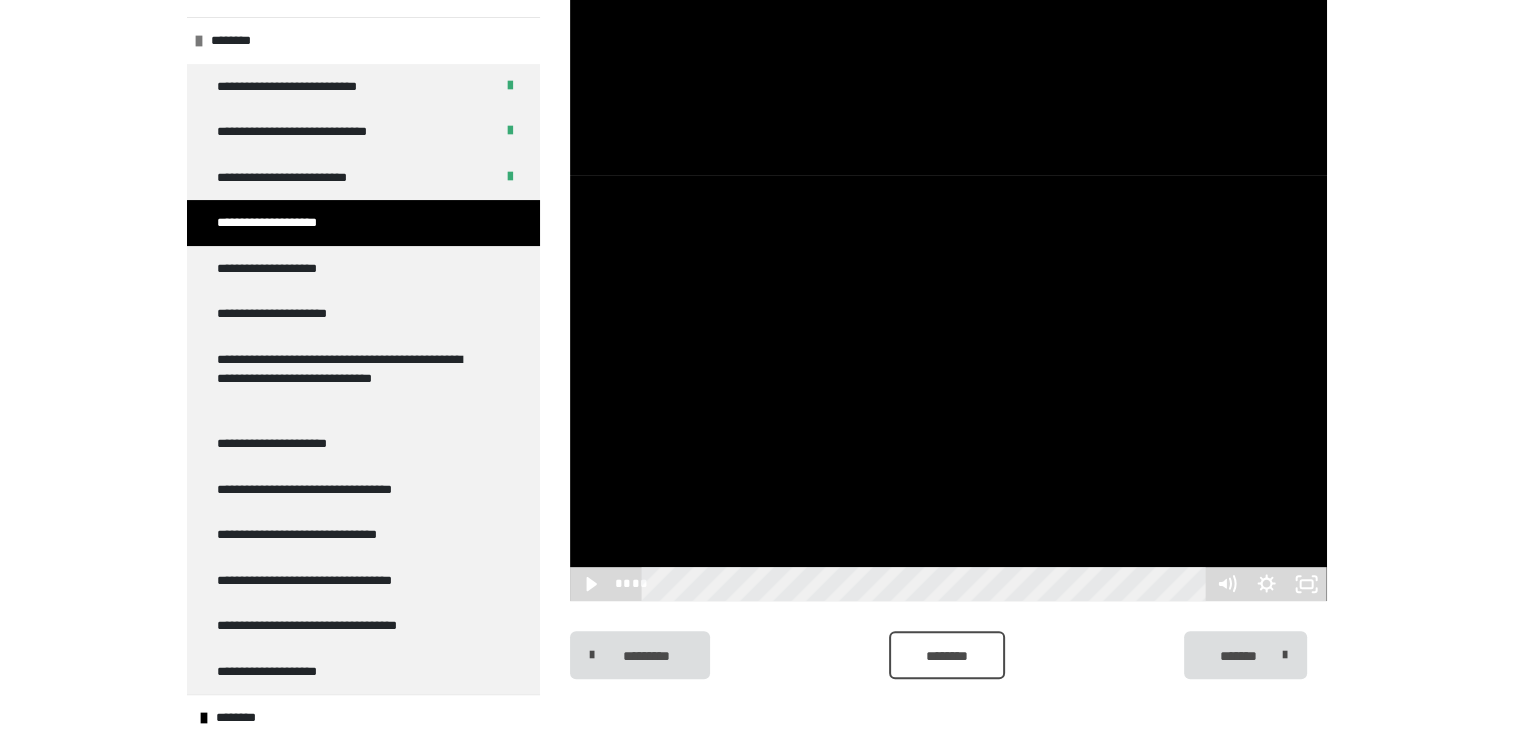 click at bounding box center [948, 388] 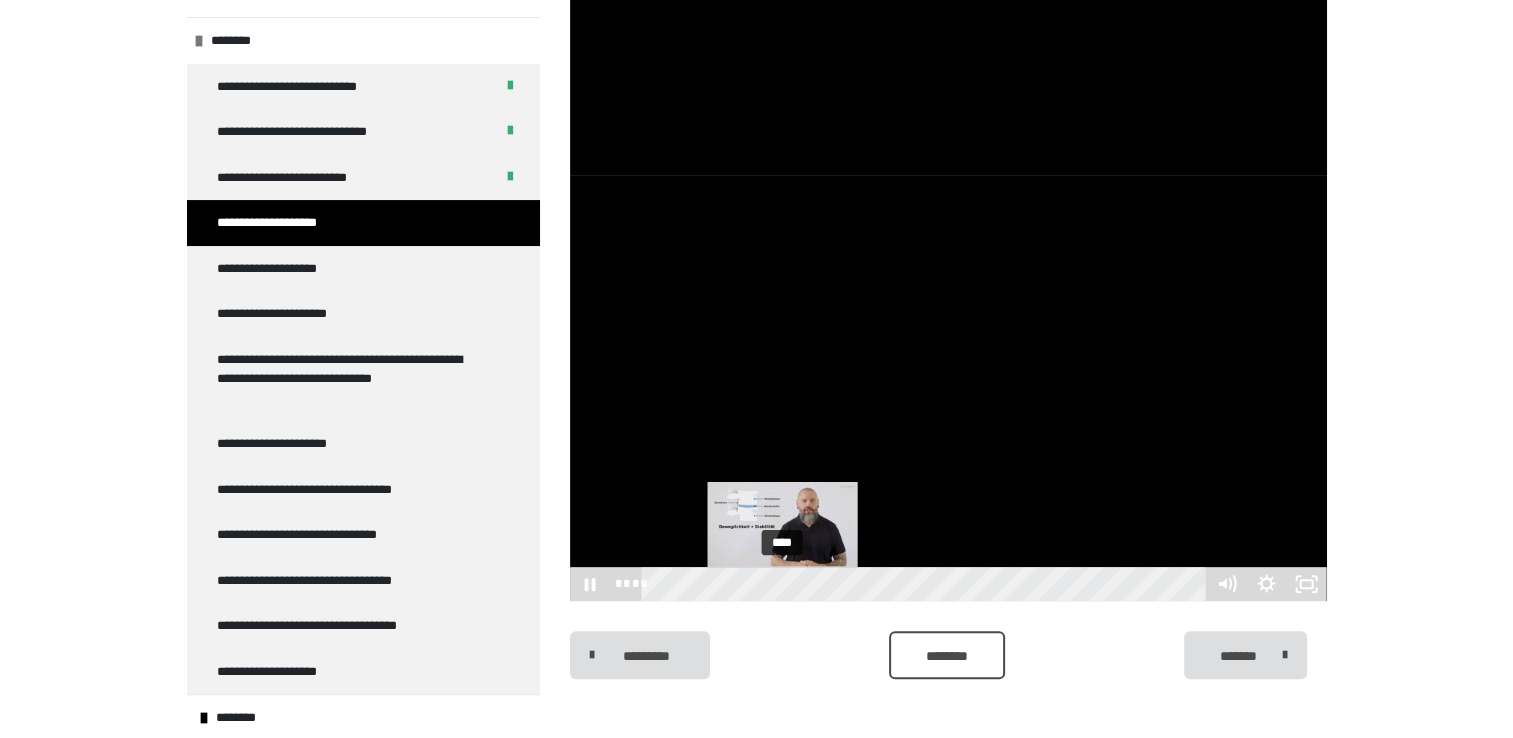 click on "****" at bounding box center (926, 584) 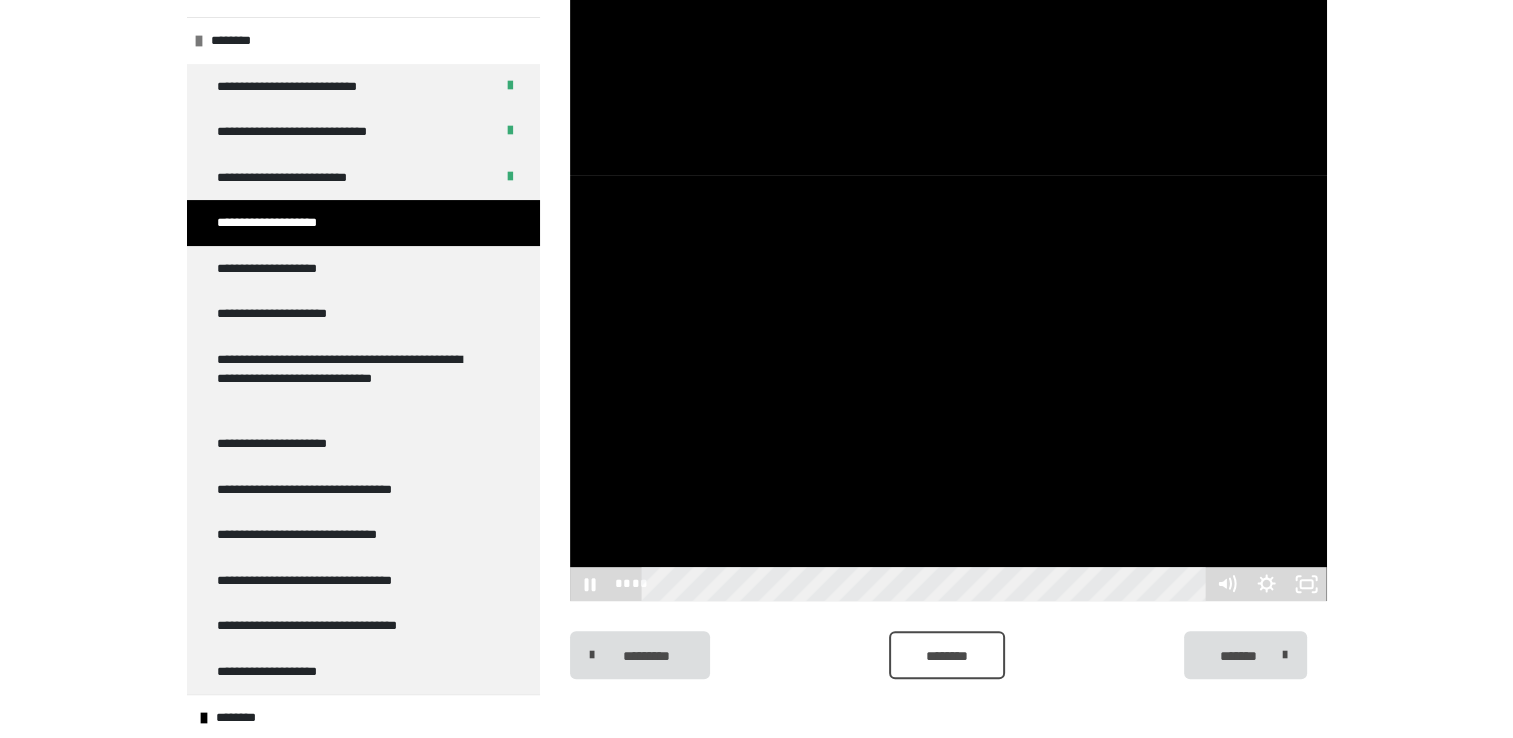 click at bounding box center (948, 388) 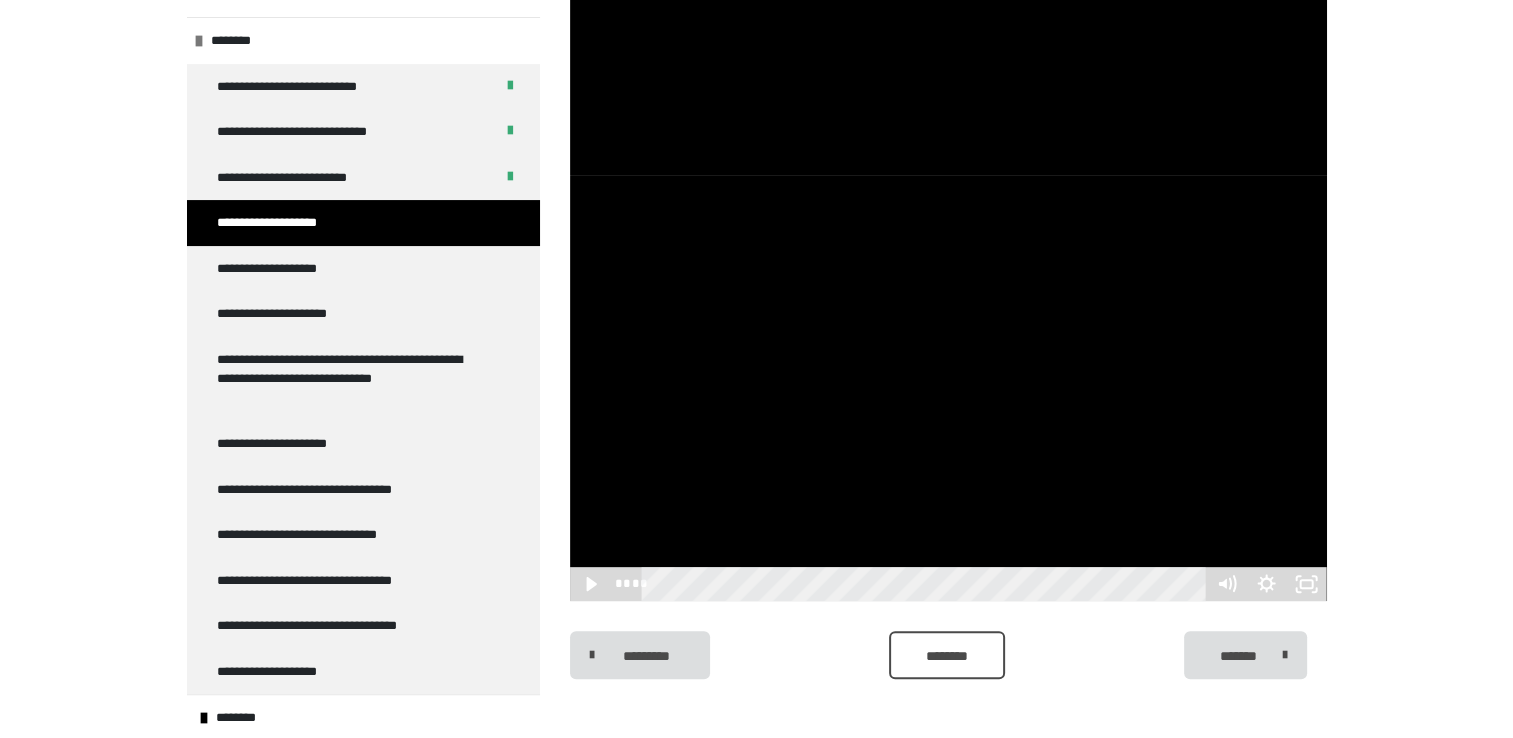 click at bounding box center [948, 388] 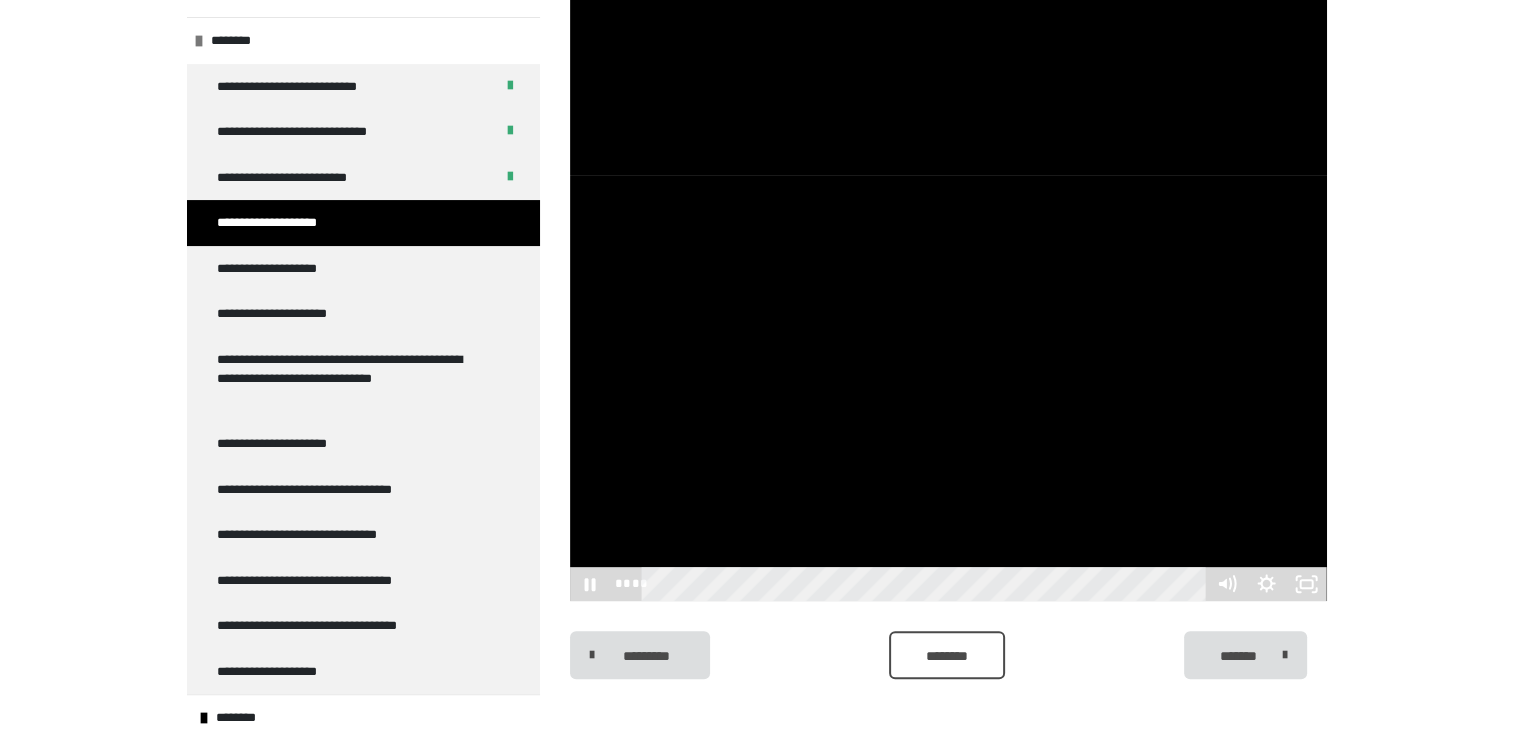click at bounding box center (948, 388) 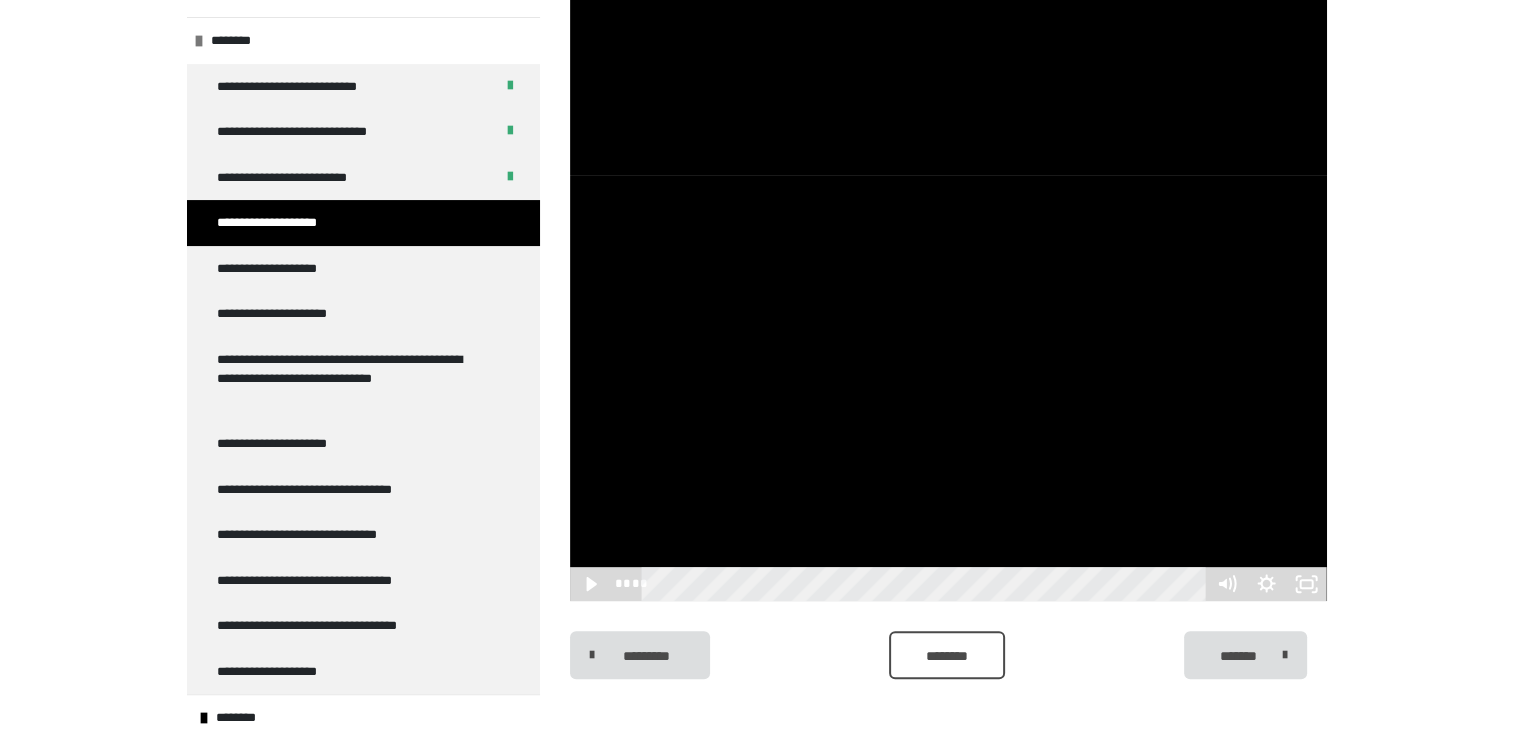 click at bounding box center [948, 388] 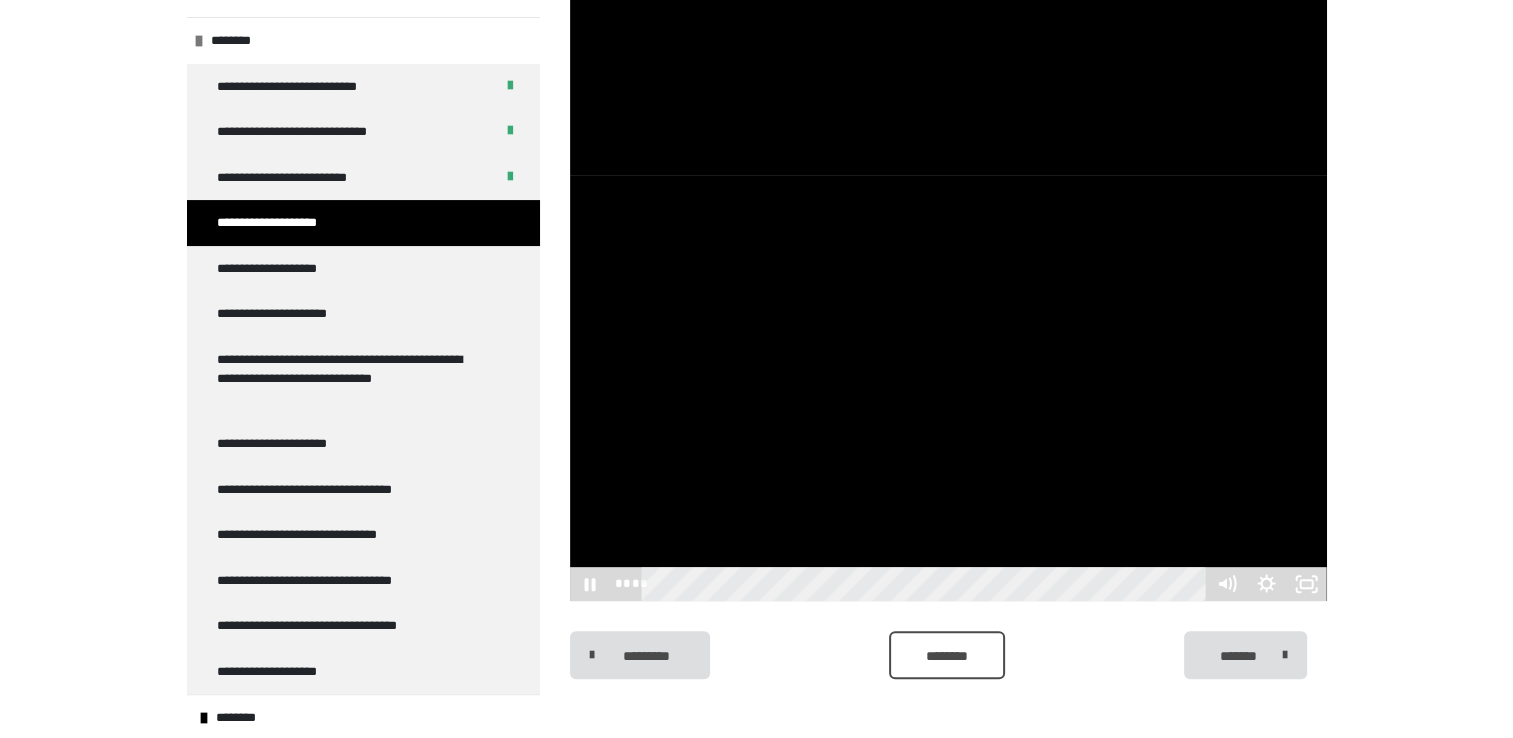 click at bounding box center [948, 388] 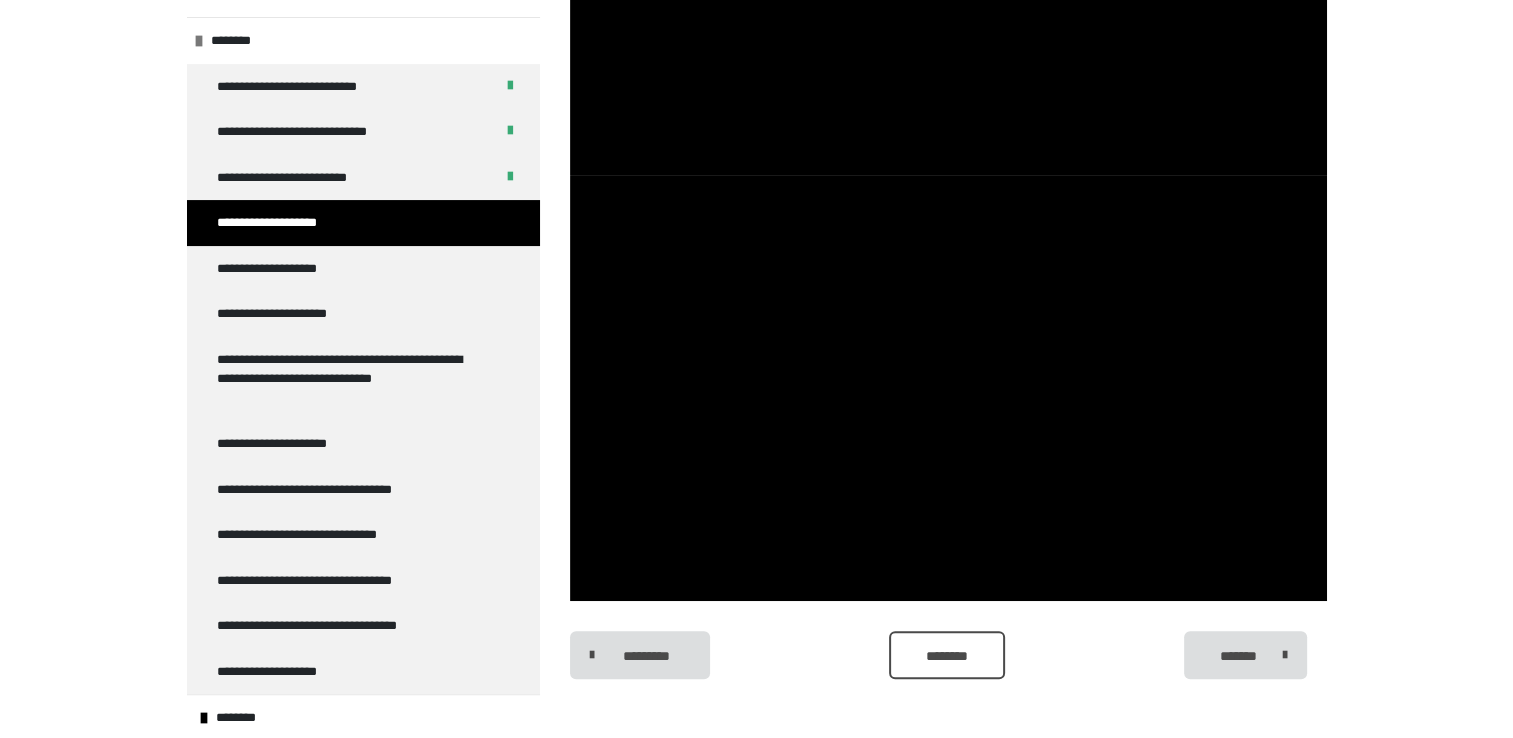 click at bounding box center (948, 388) 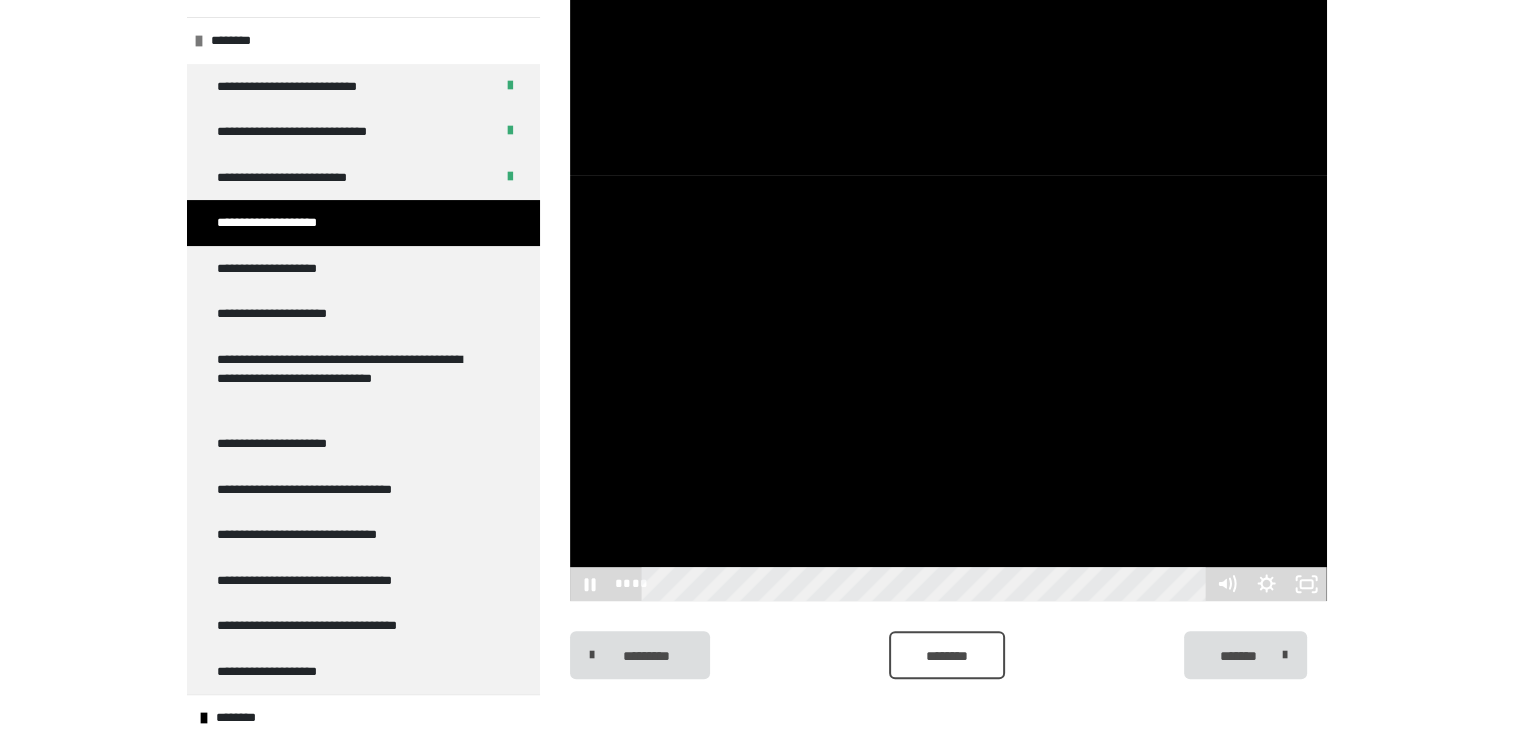 click at bounding box center (948, 388) 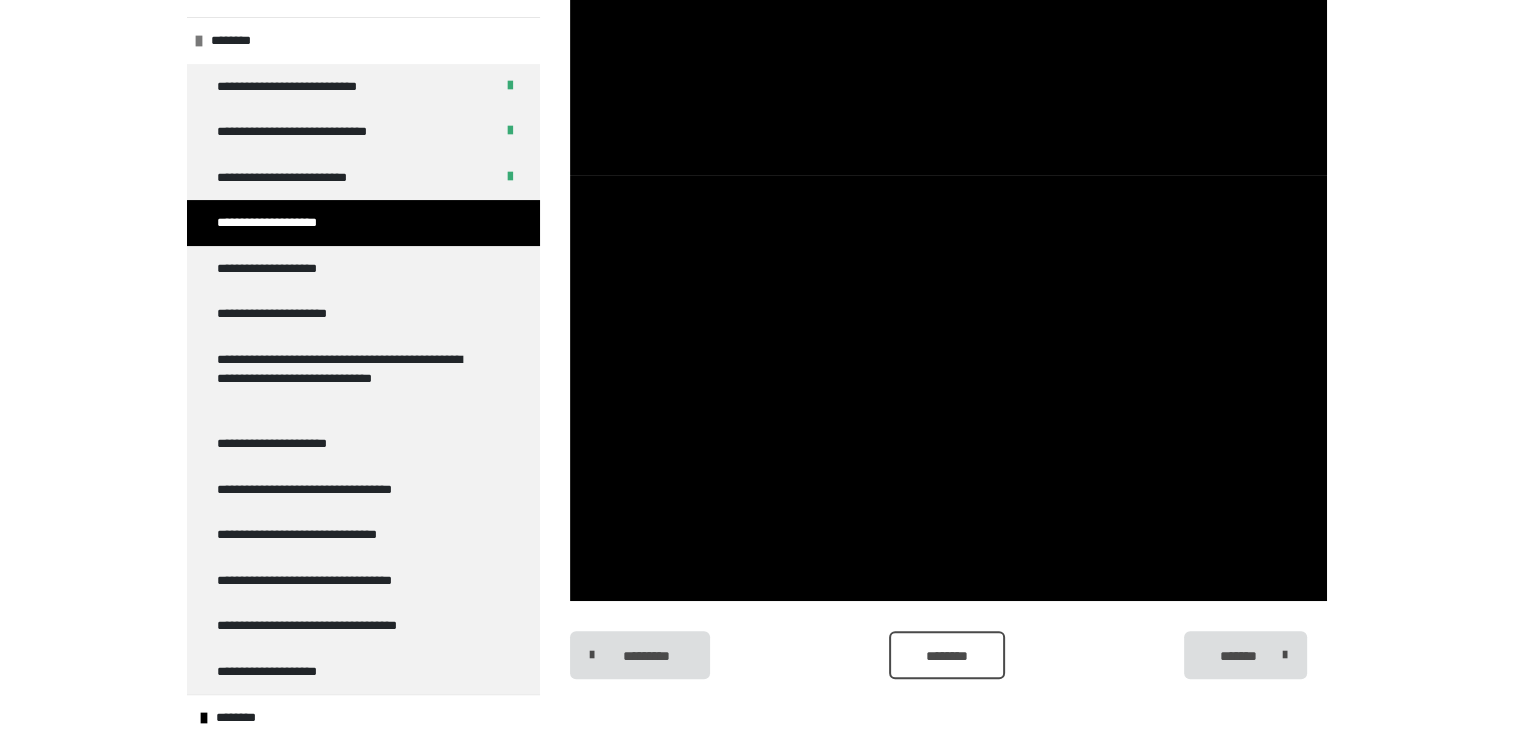 click at bounding box center [948, 388] 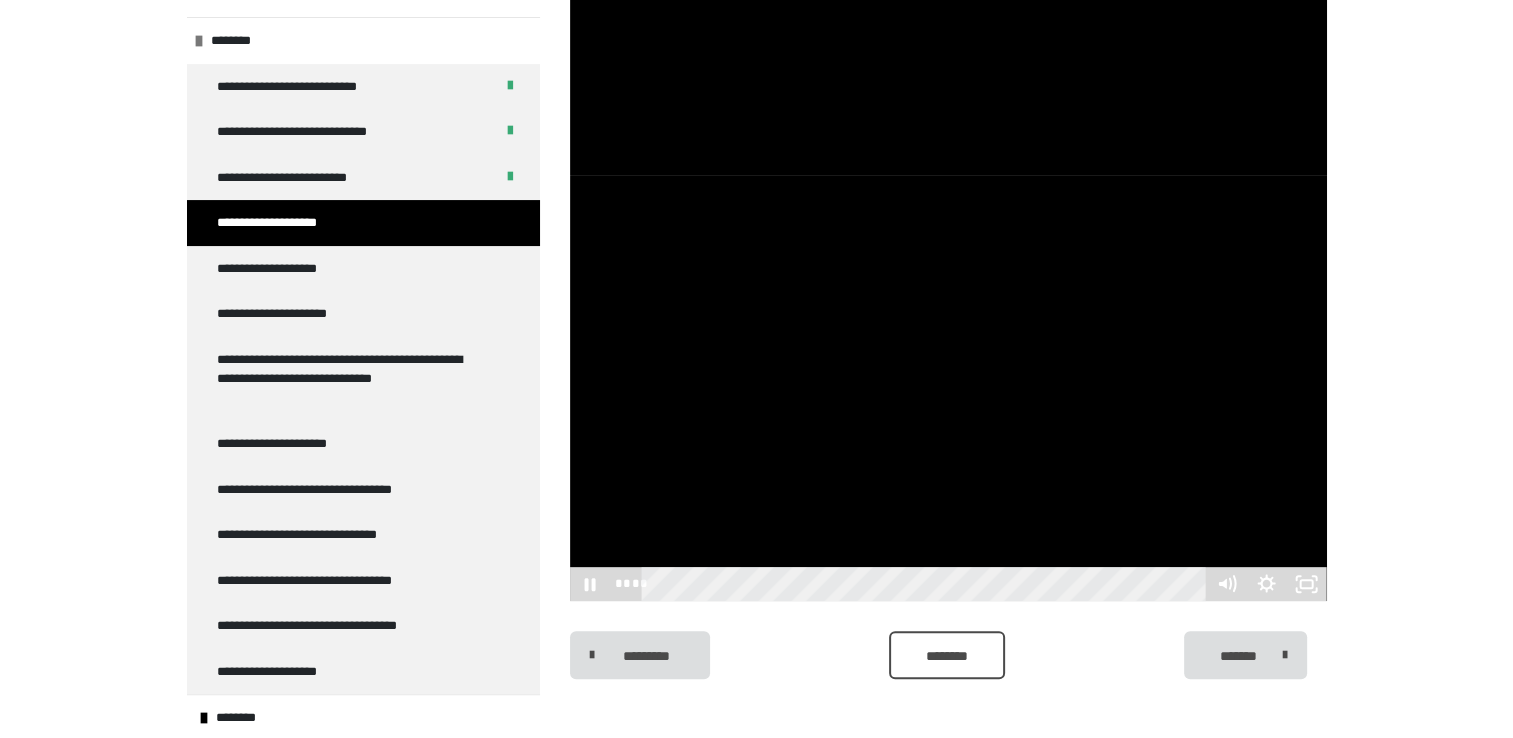 click at bounding box center (948, 388) 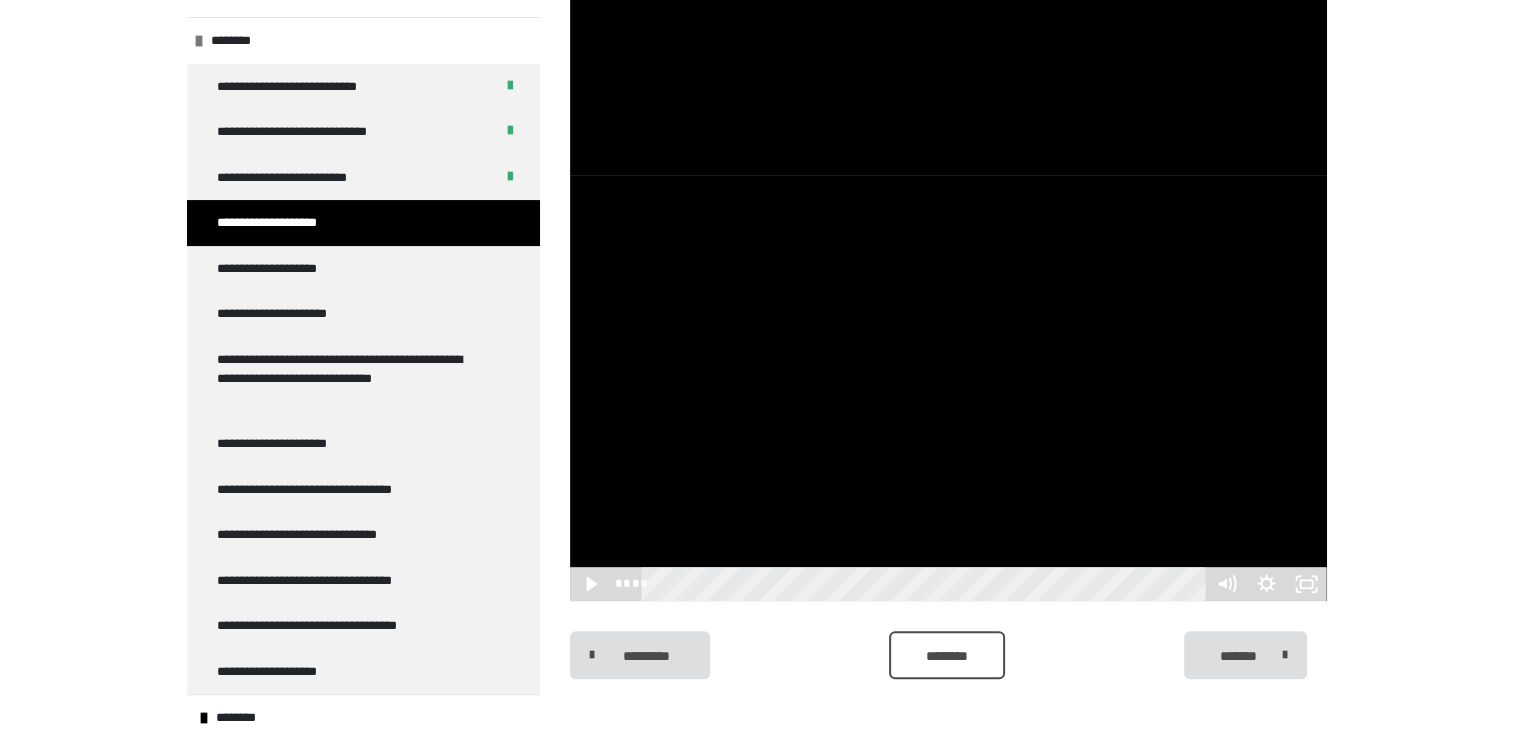 click at bounding box center [948, 388] 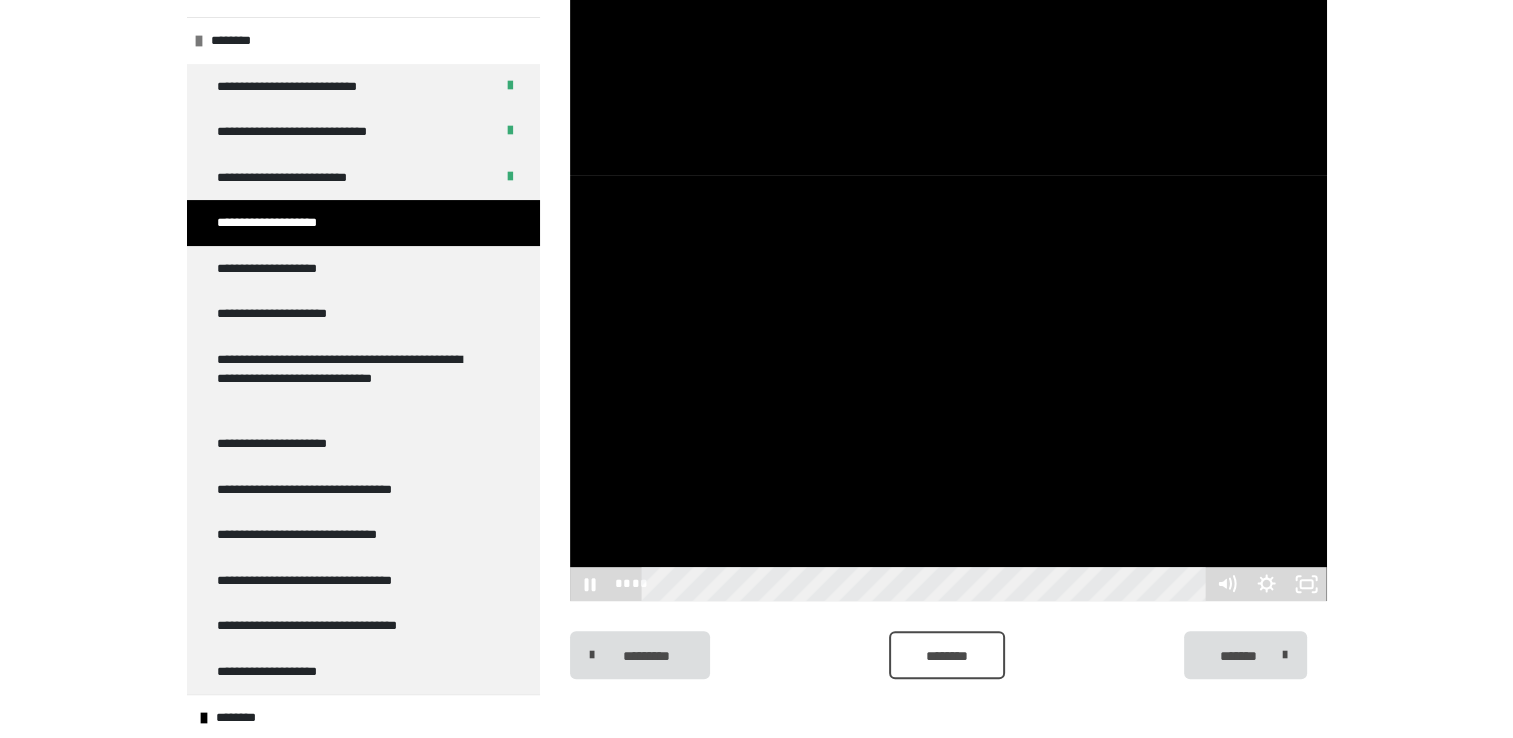 click at bounding box center (948, 388) 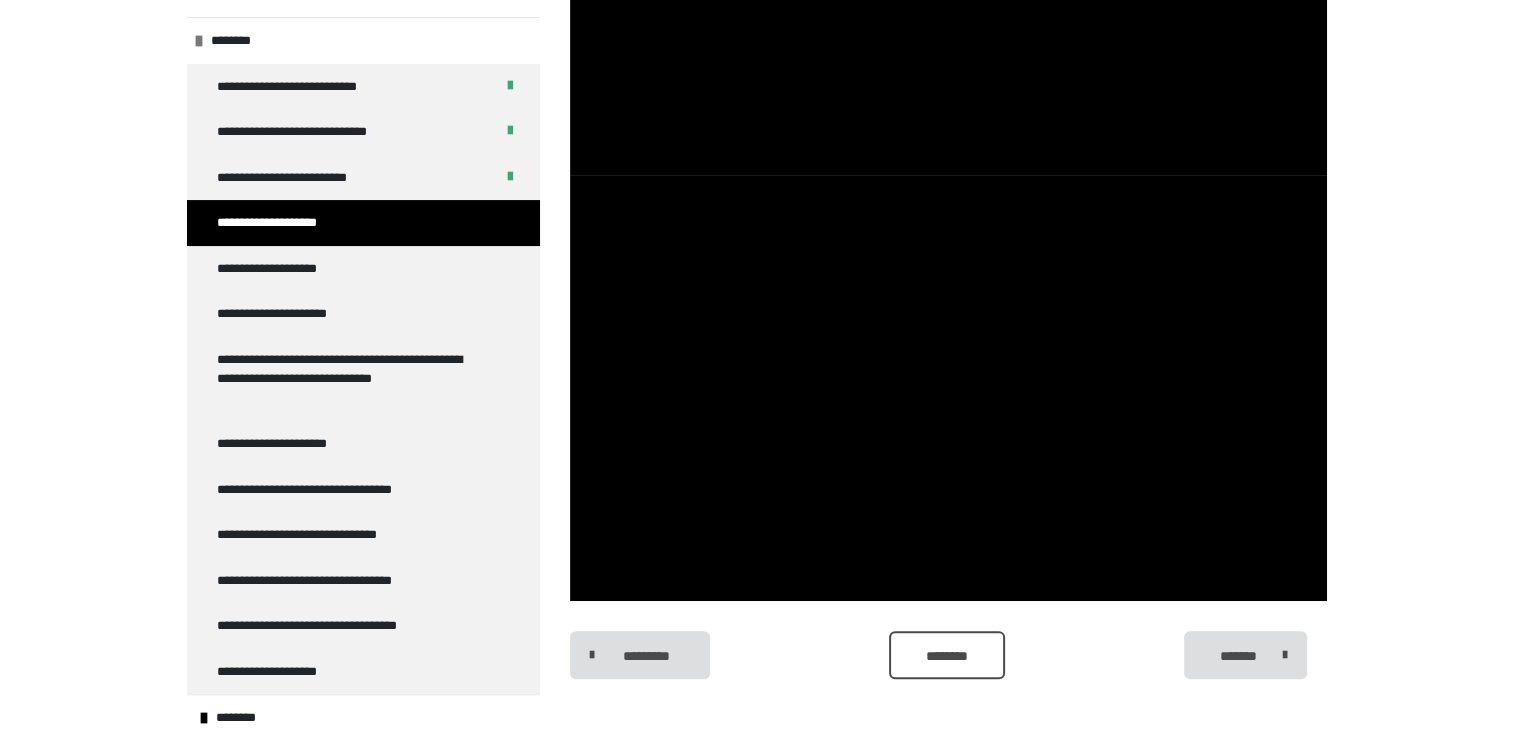 click at bounding box center (948, 388) 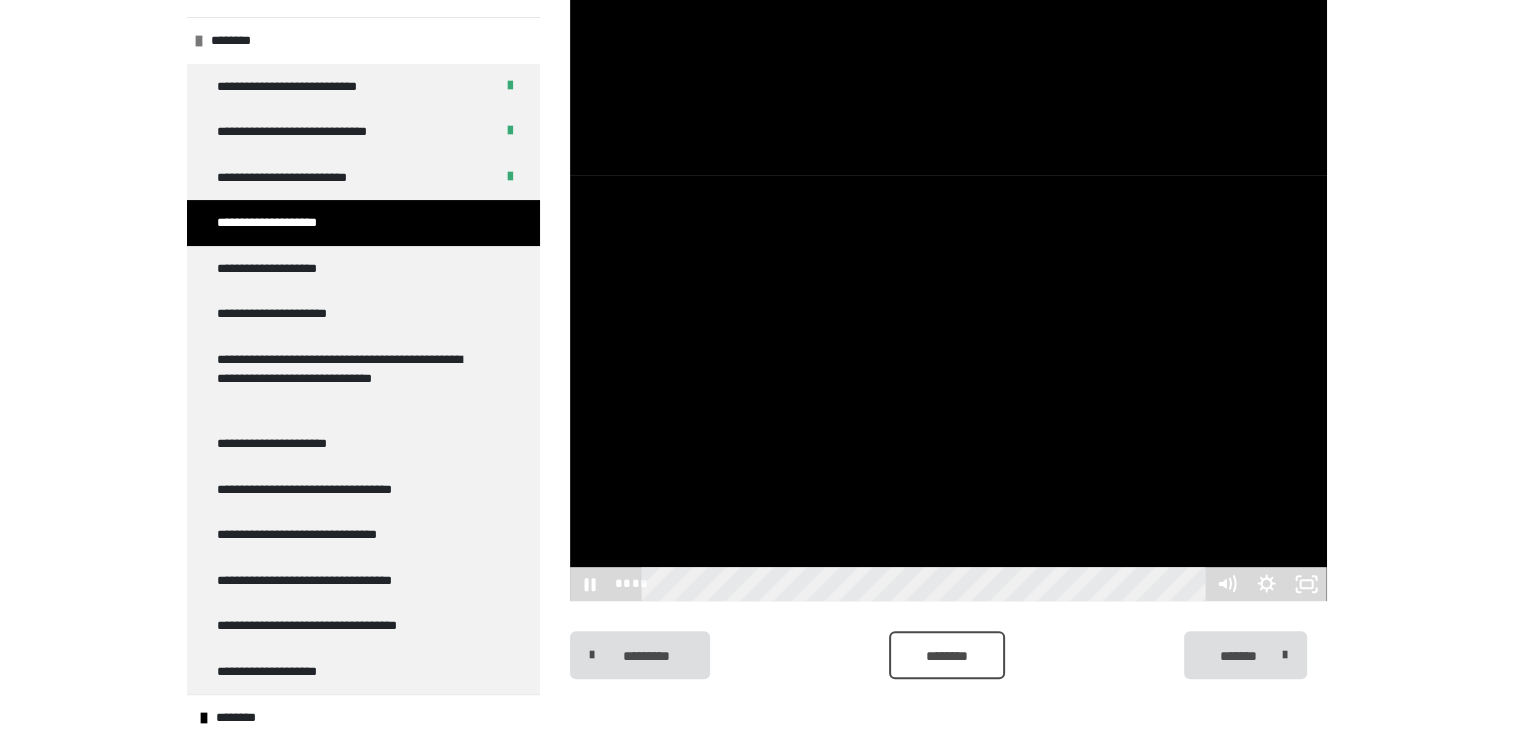 click at bounding box center (948, 388) 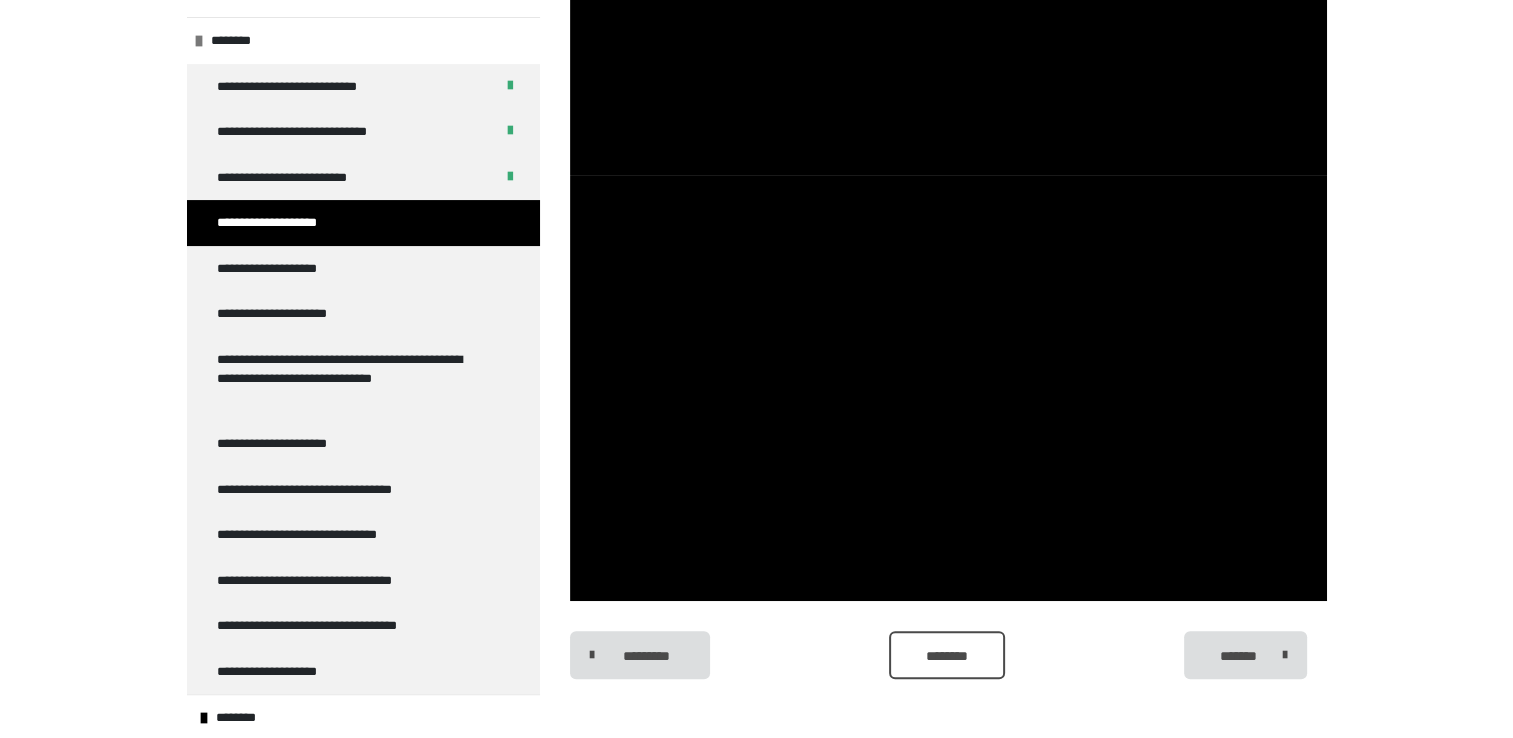 click at bounding box center [948, 388] 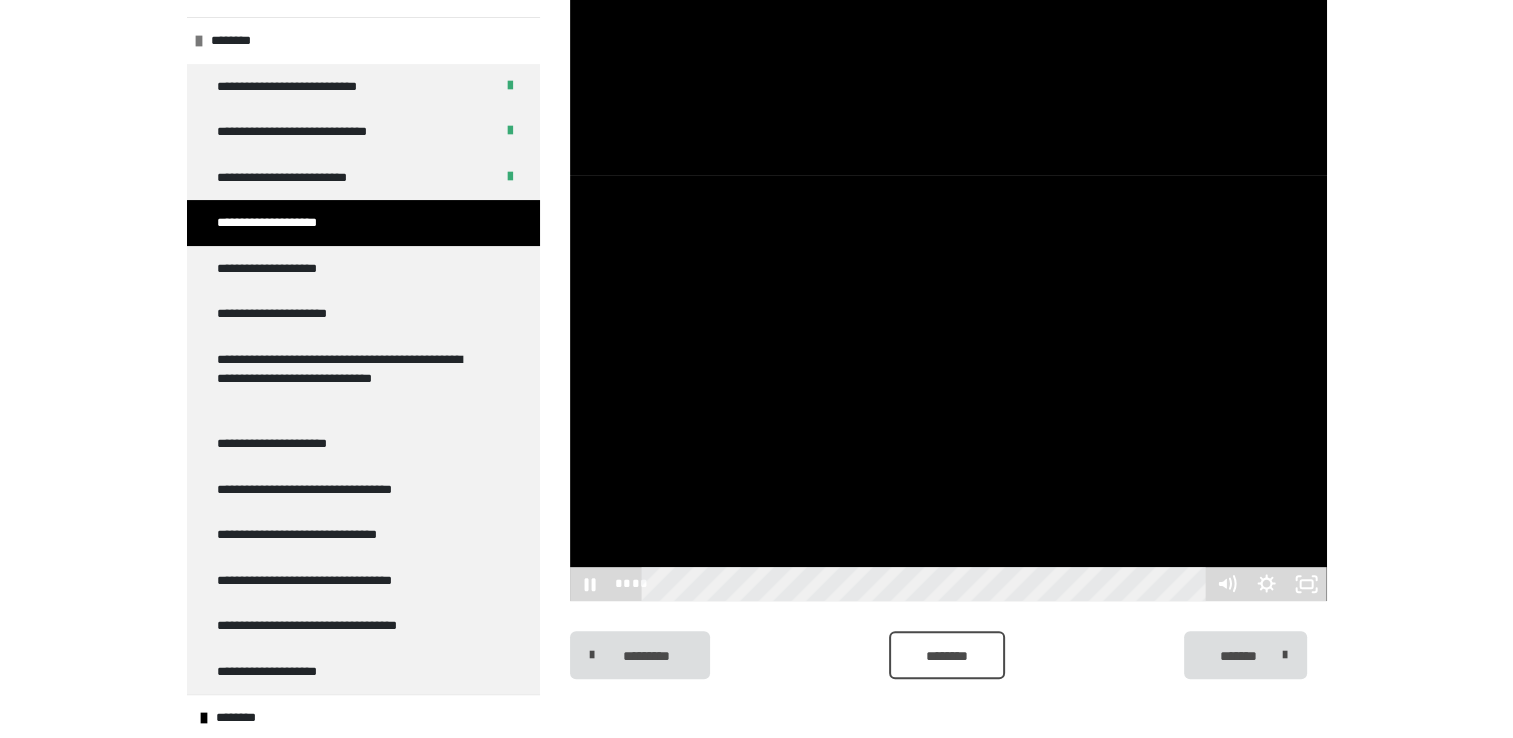 click at bounding box center [948, 388] 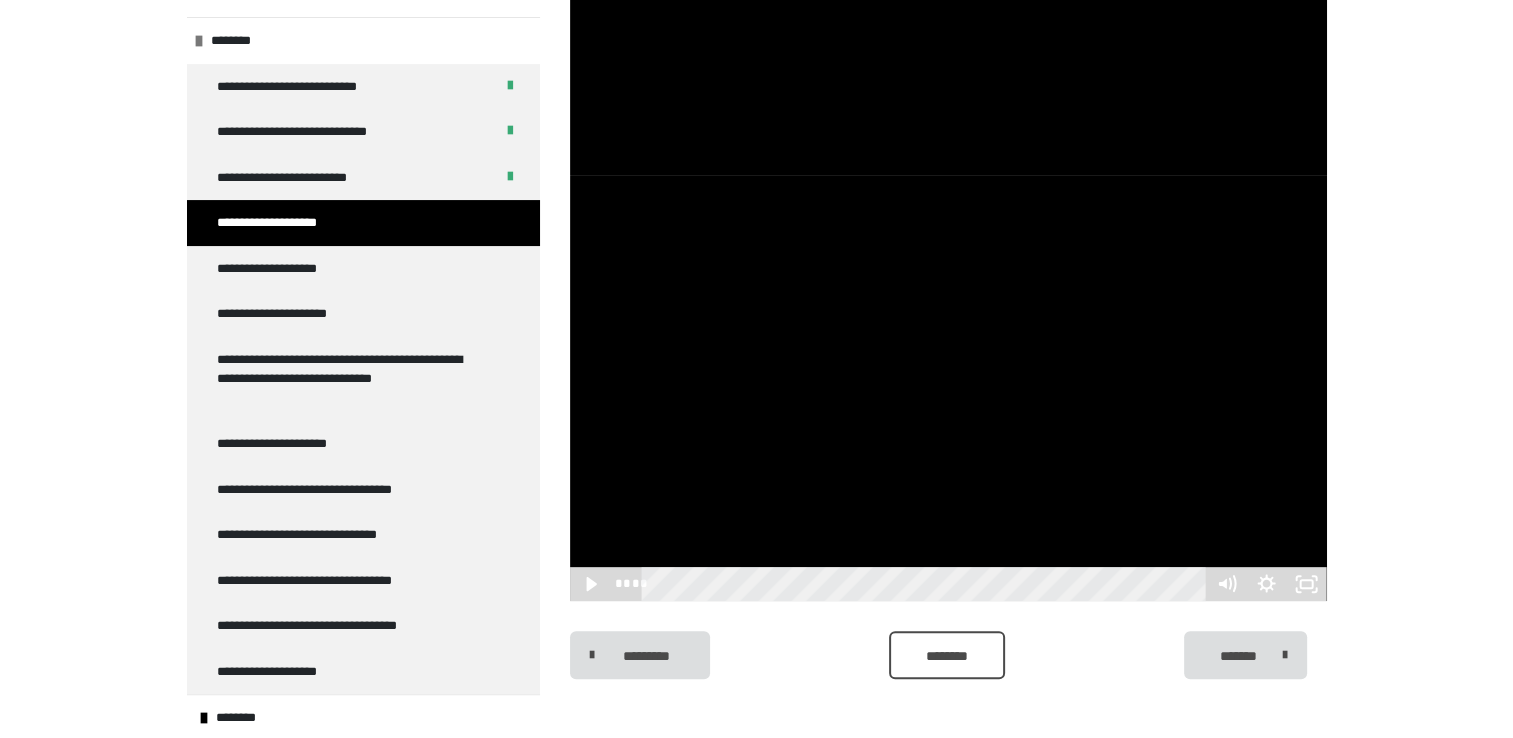 click at bounding box center (948, 388) 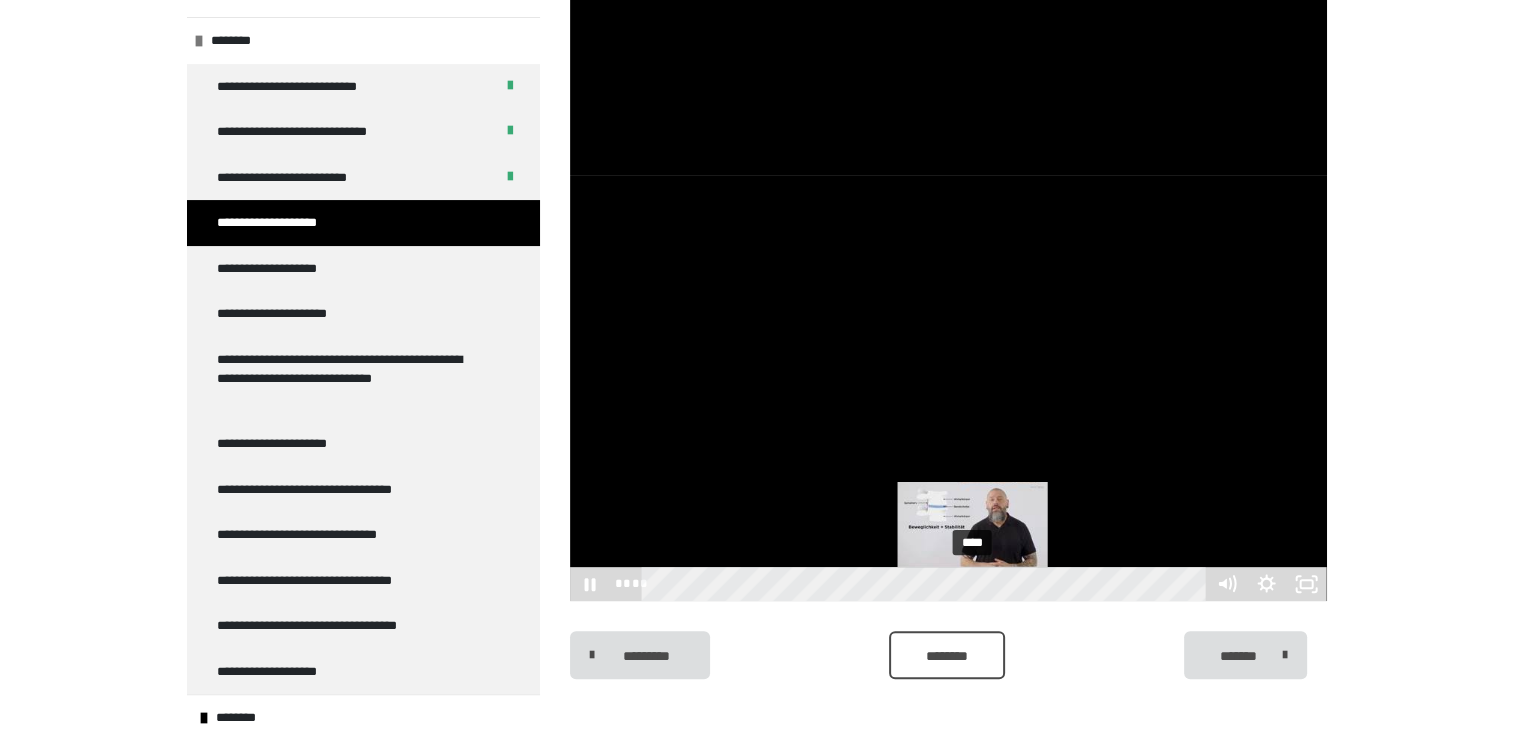click on "****" at bounding box center [926, 584] 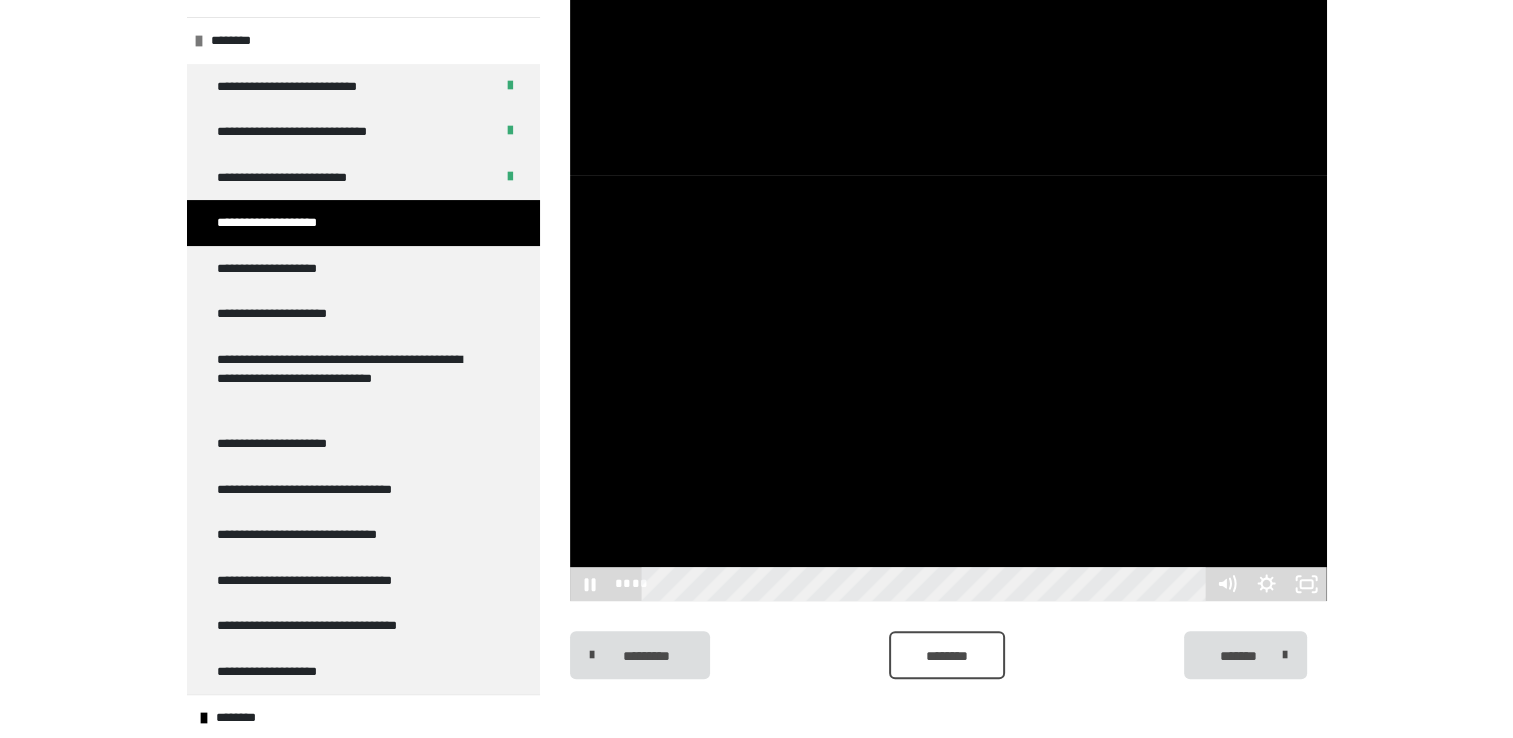 click at bounding box center (948, 388) 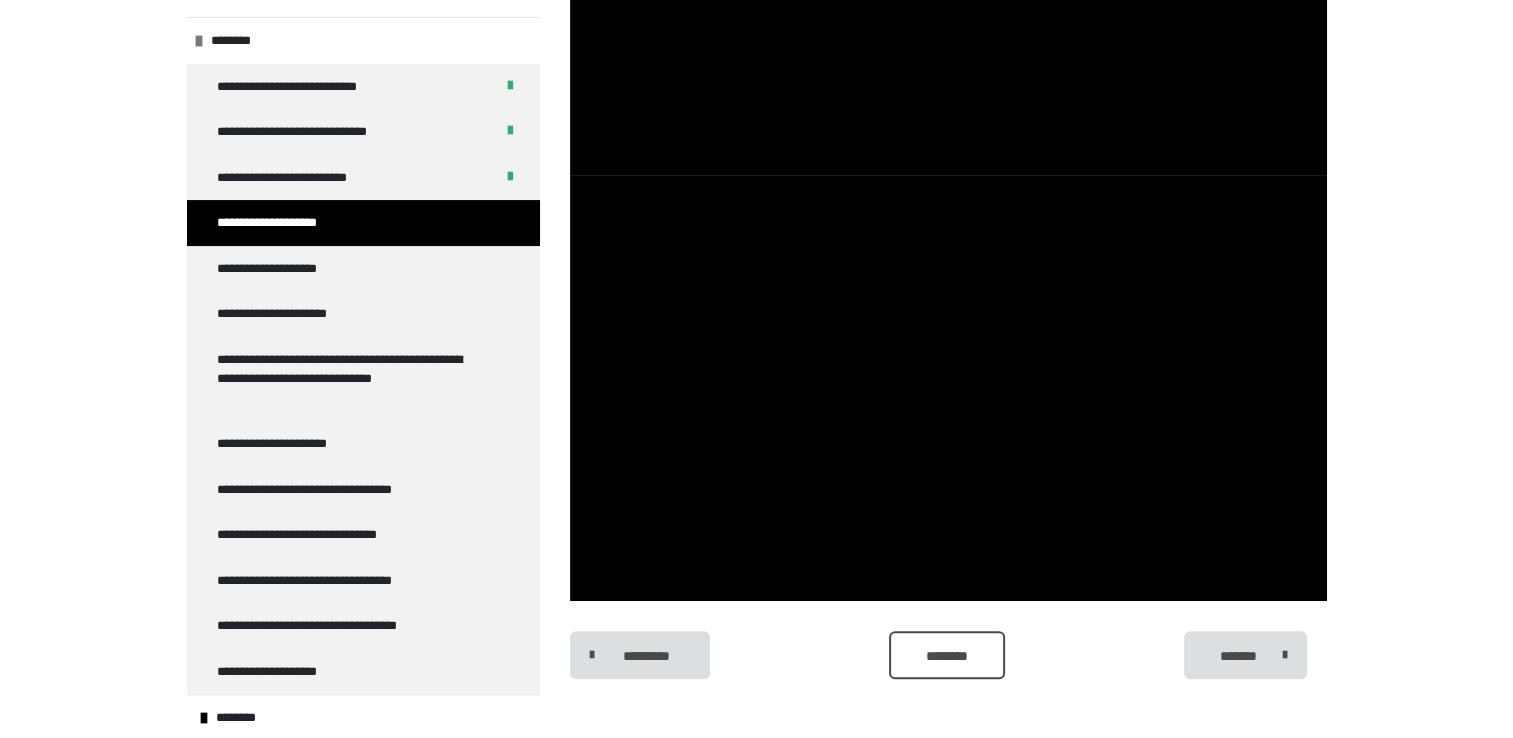 click at bounding box center (948, 388) 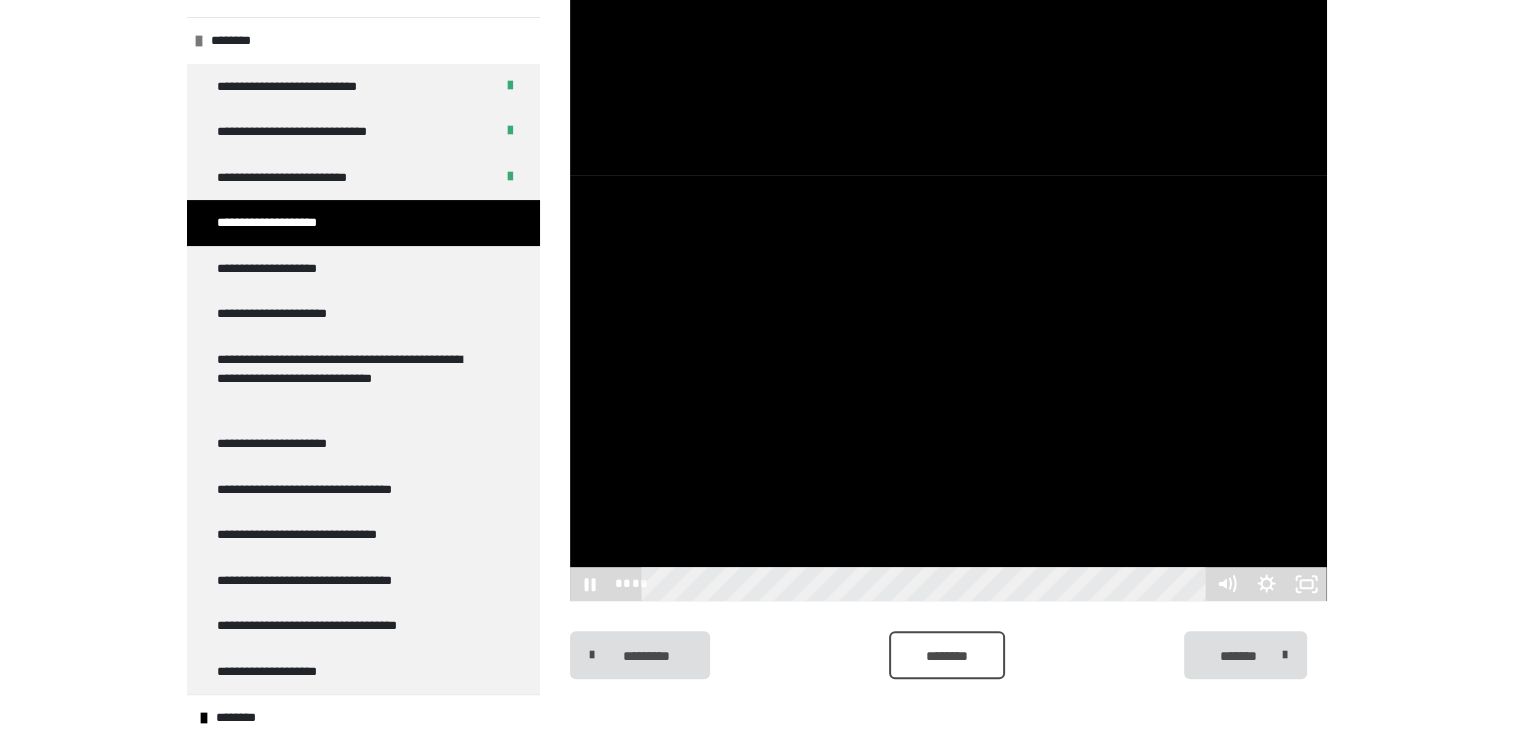 click at bounding box center (948, 388) 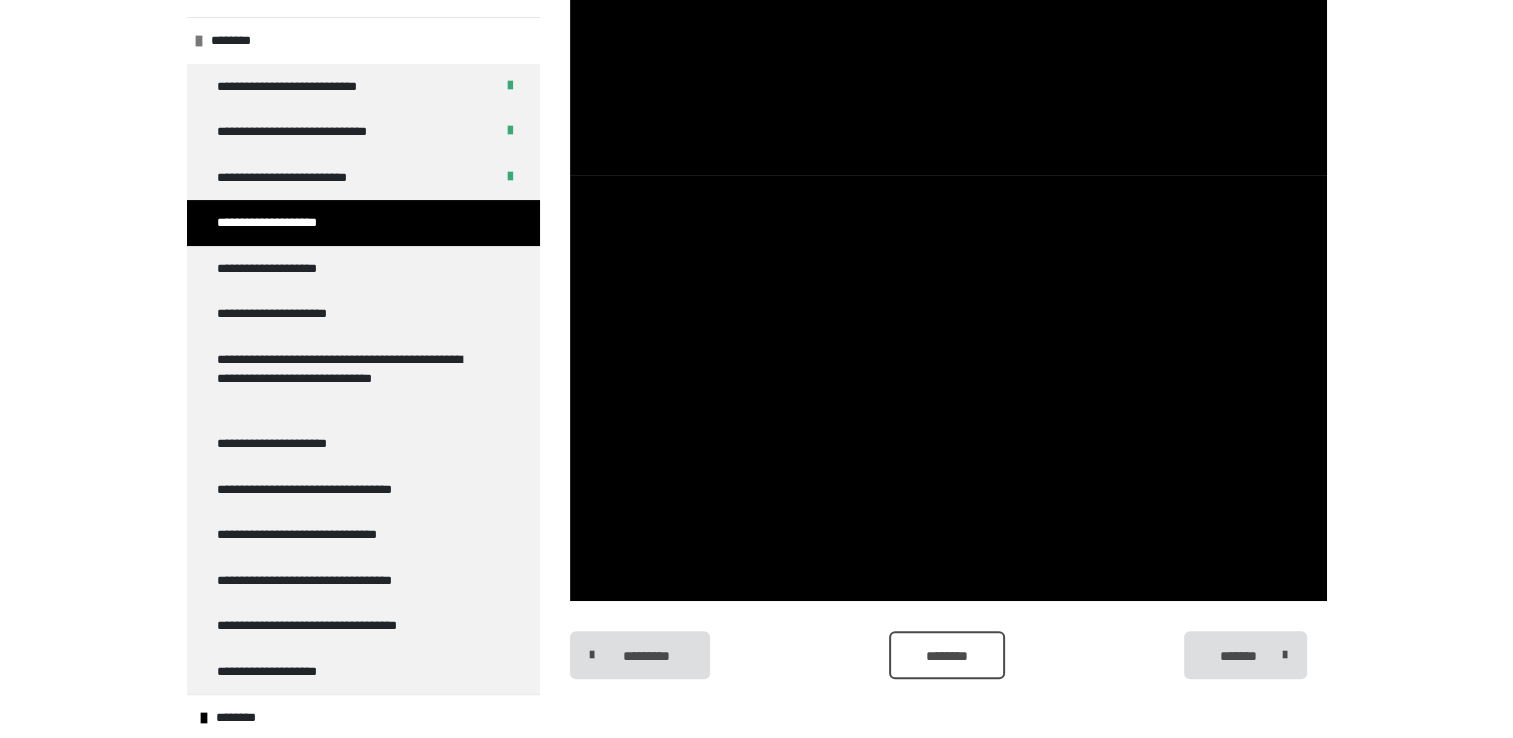 click at bounding box center (948, 388) 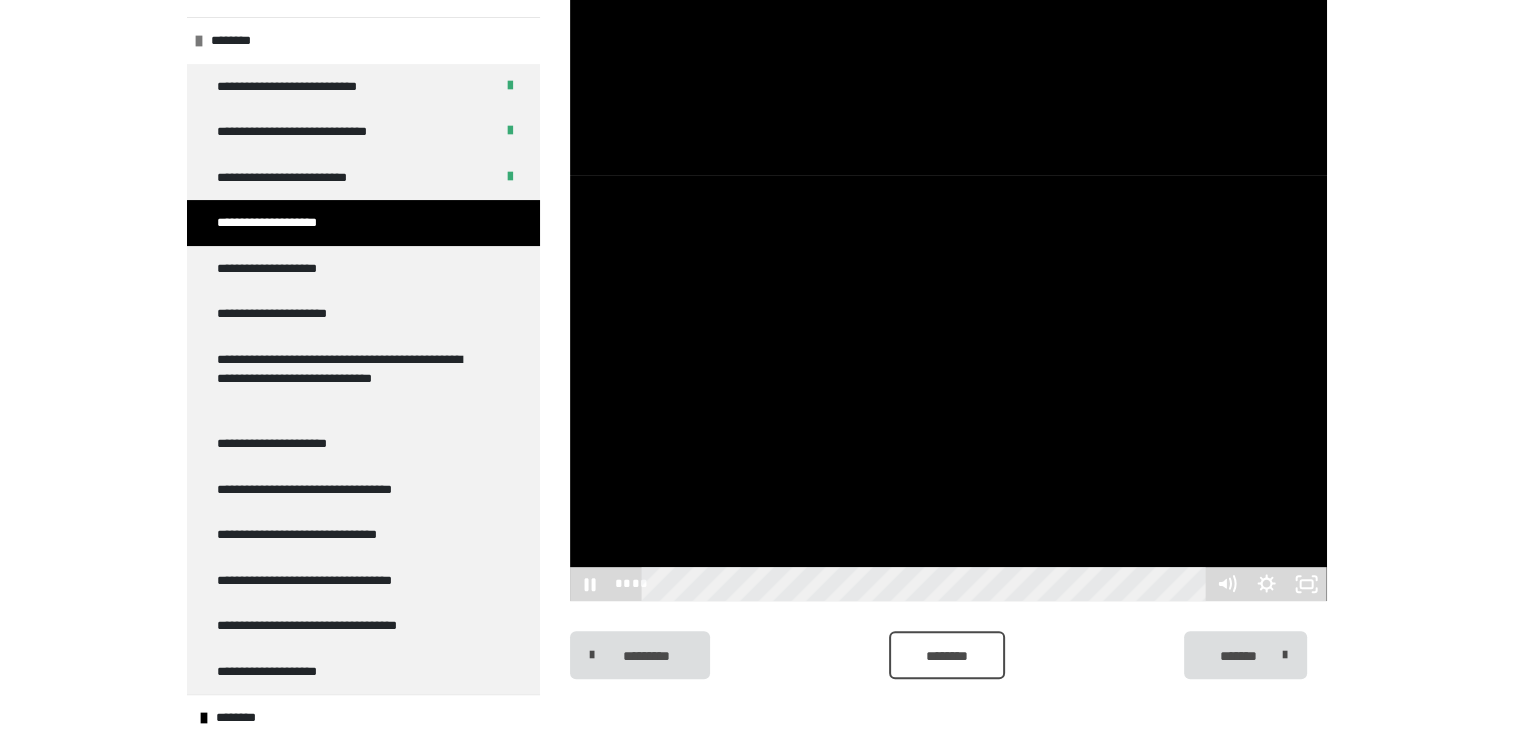 click at bounding box center (948, 388) 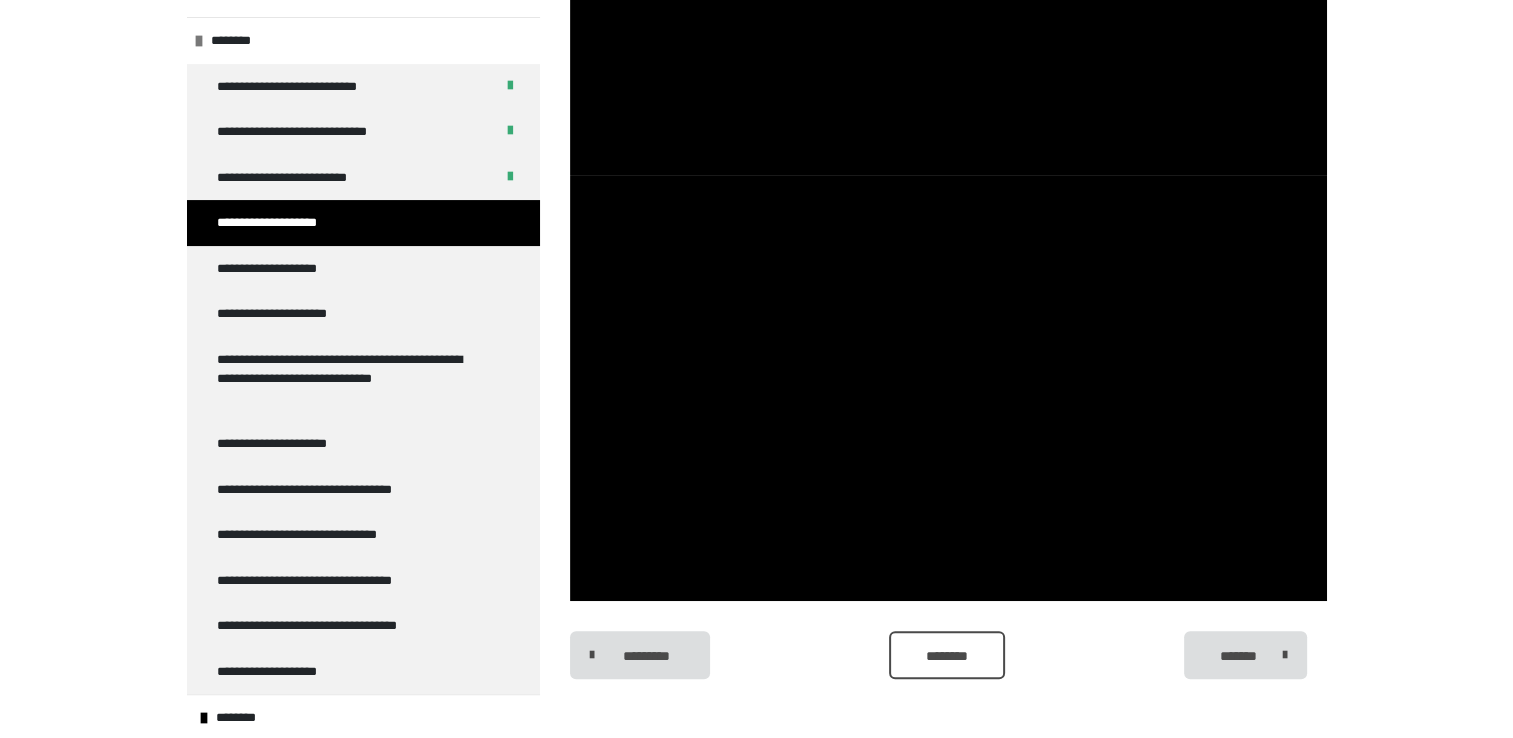 click at bounding box center (948, 388) 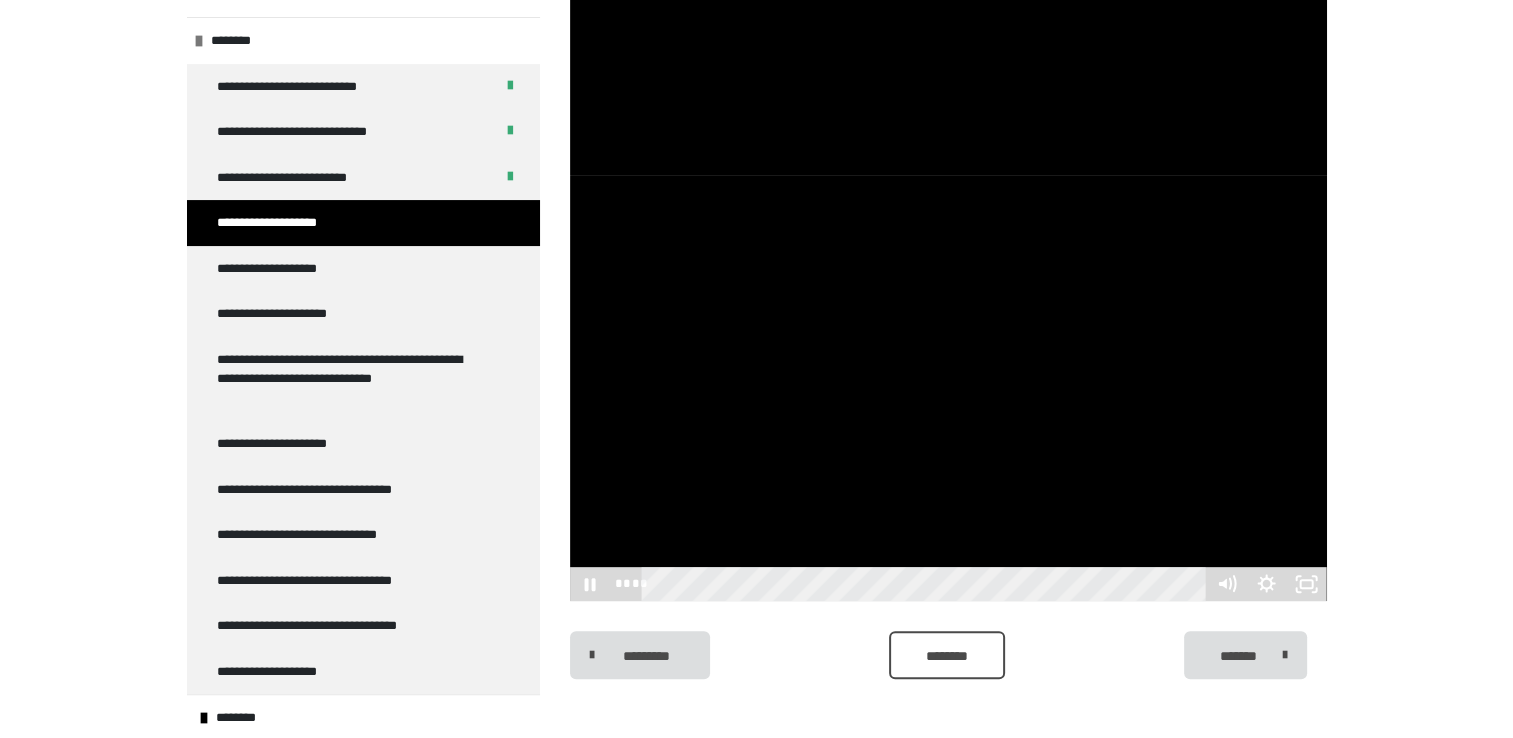 click at bounding box center (948, 388) 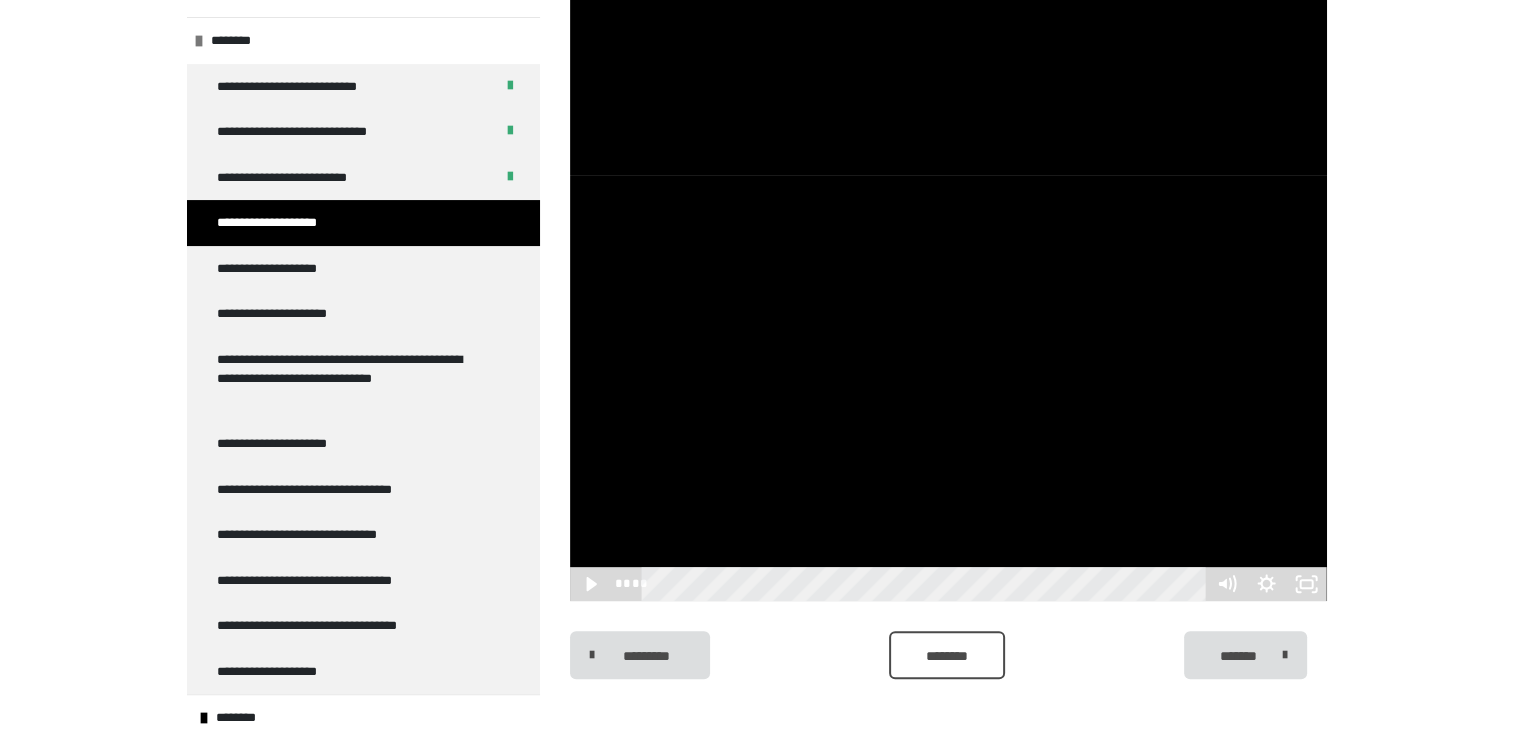 click at bounding box center (948, 388) 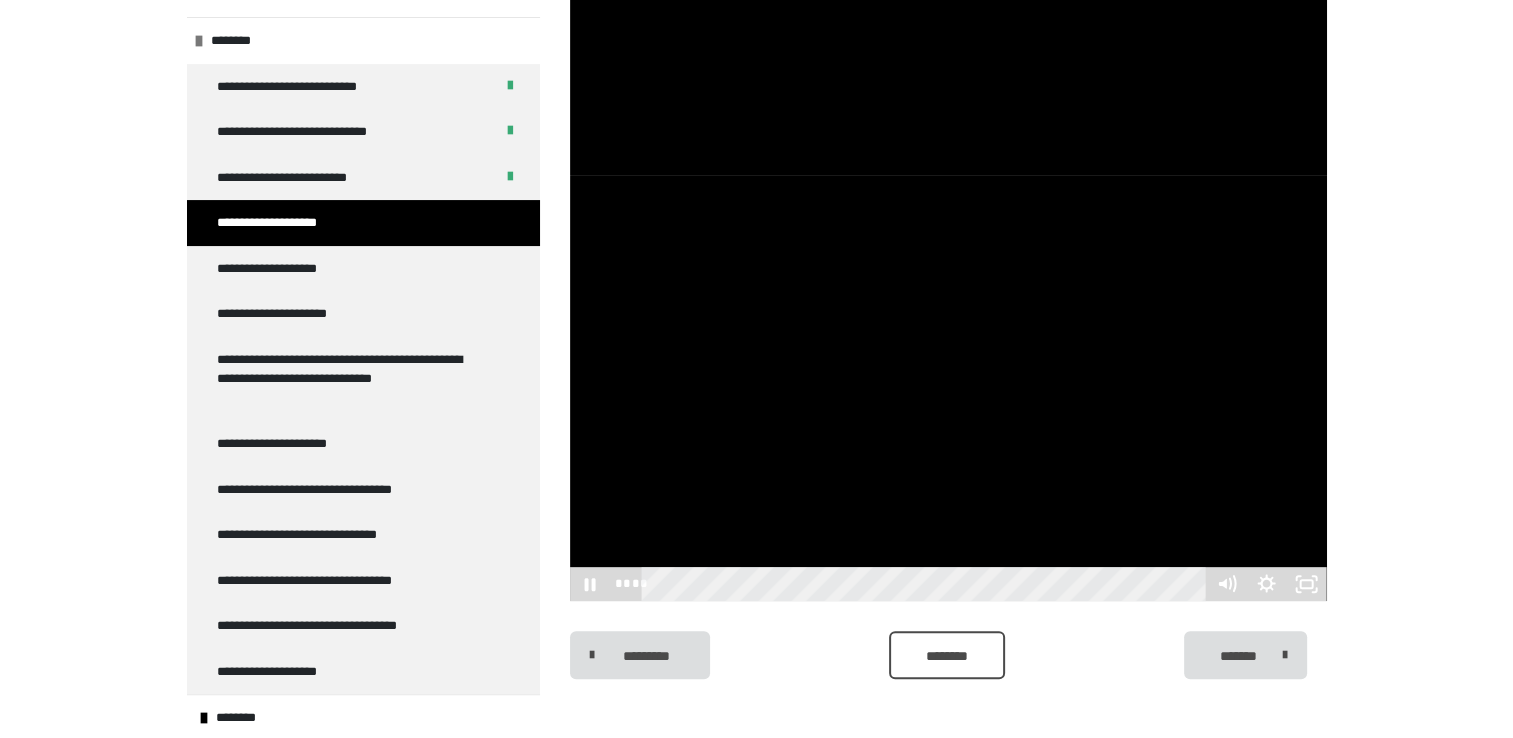 click at bounding box center [948, 388] 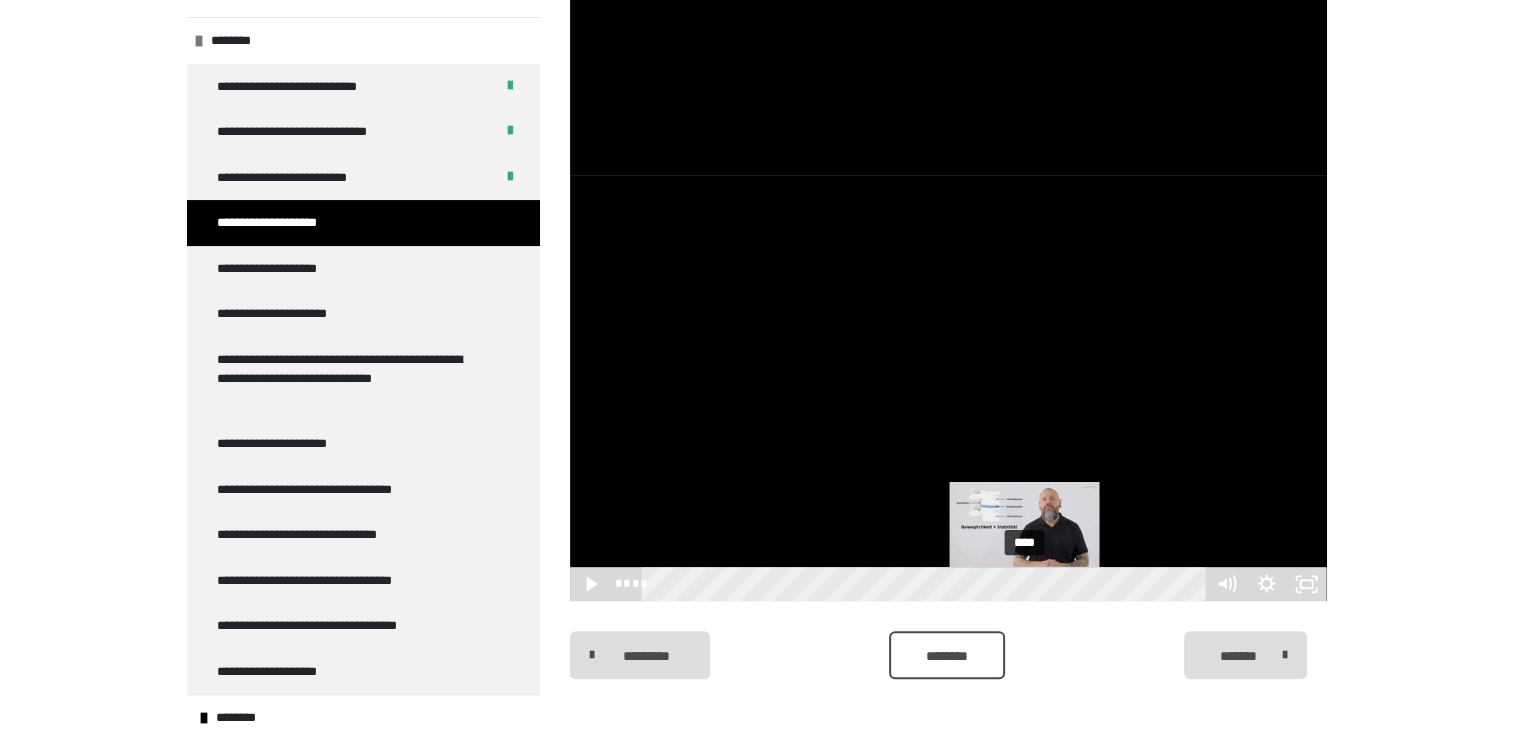 click on "****" at bounding box center [926, 584] 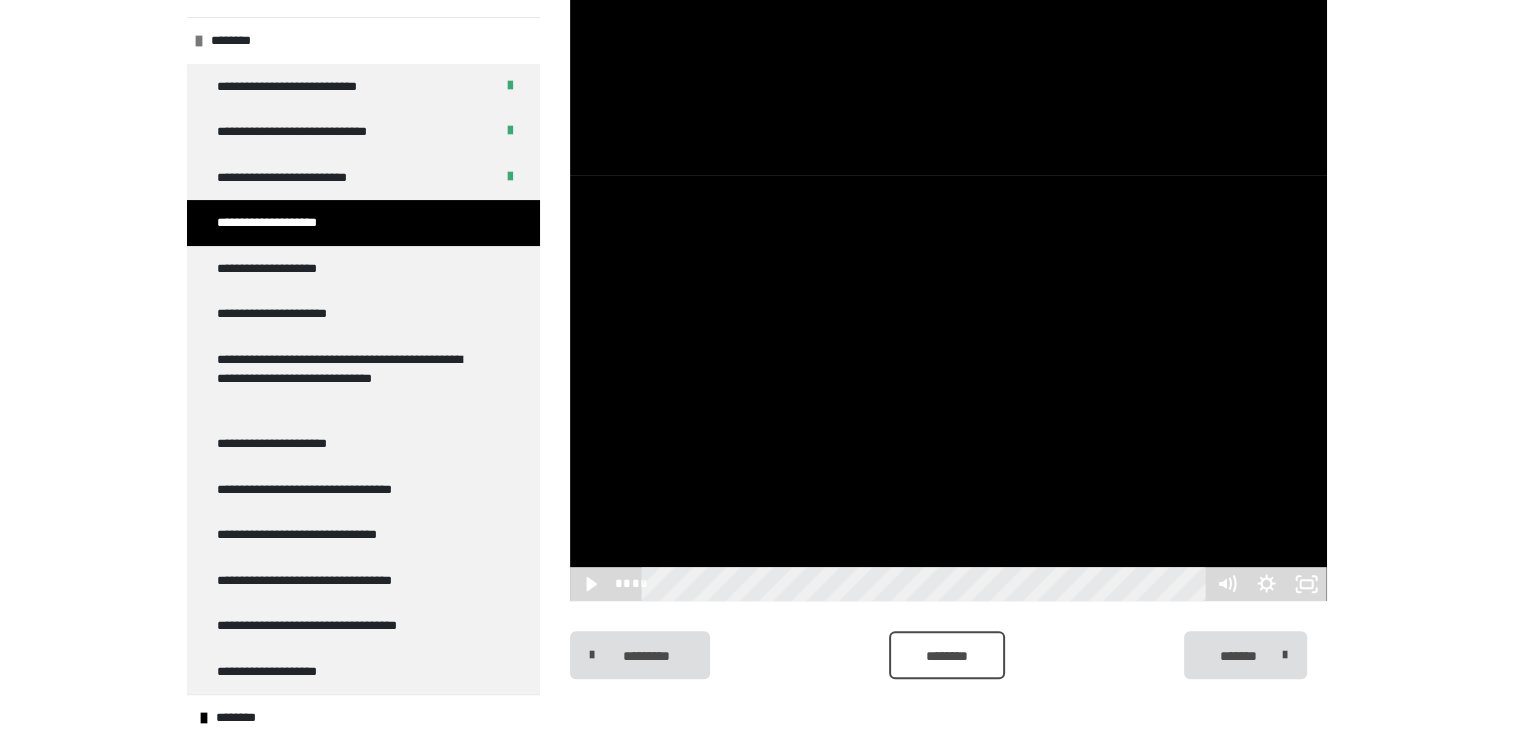 click at bounding box center (948, 388) 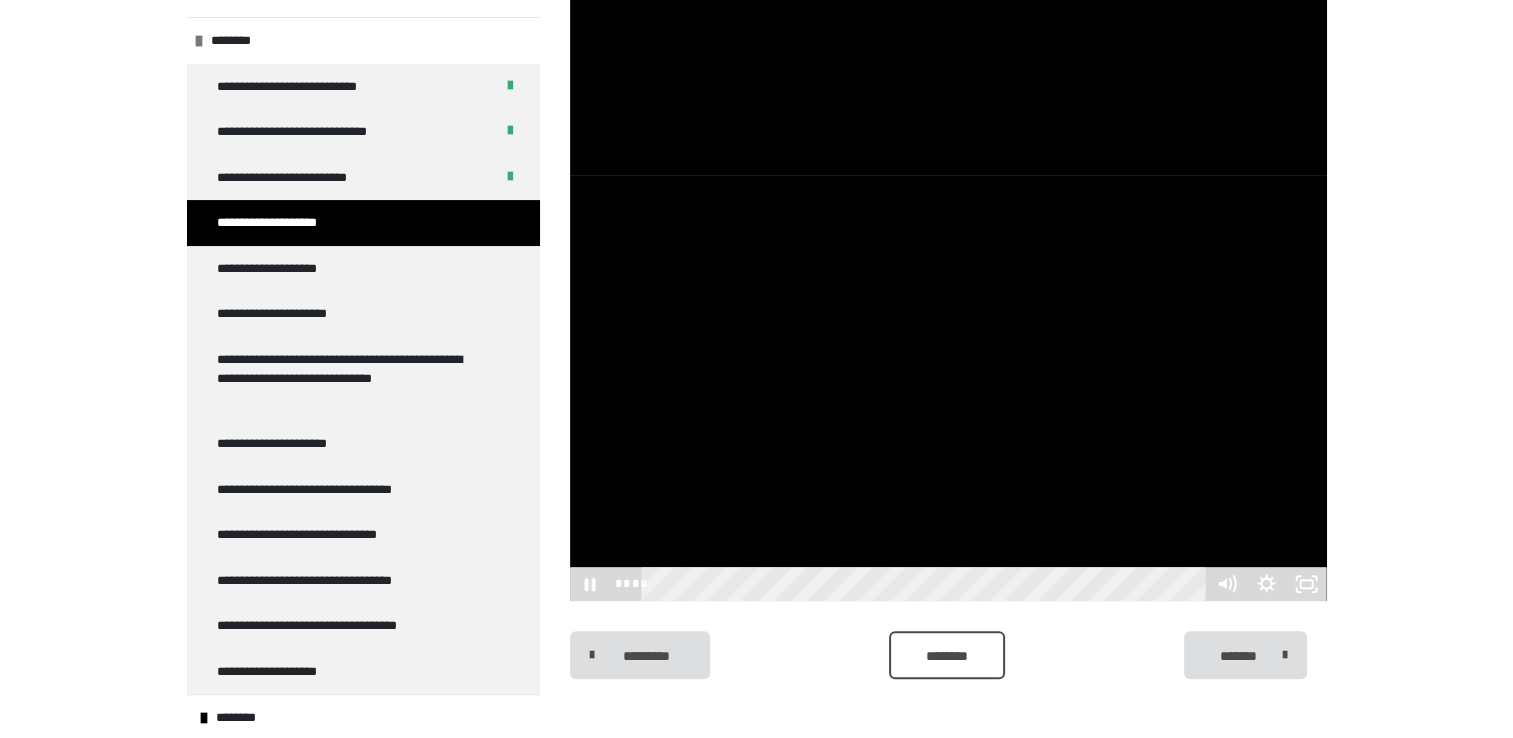 click at bounding box center [948, 388] 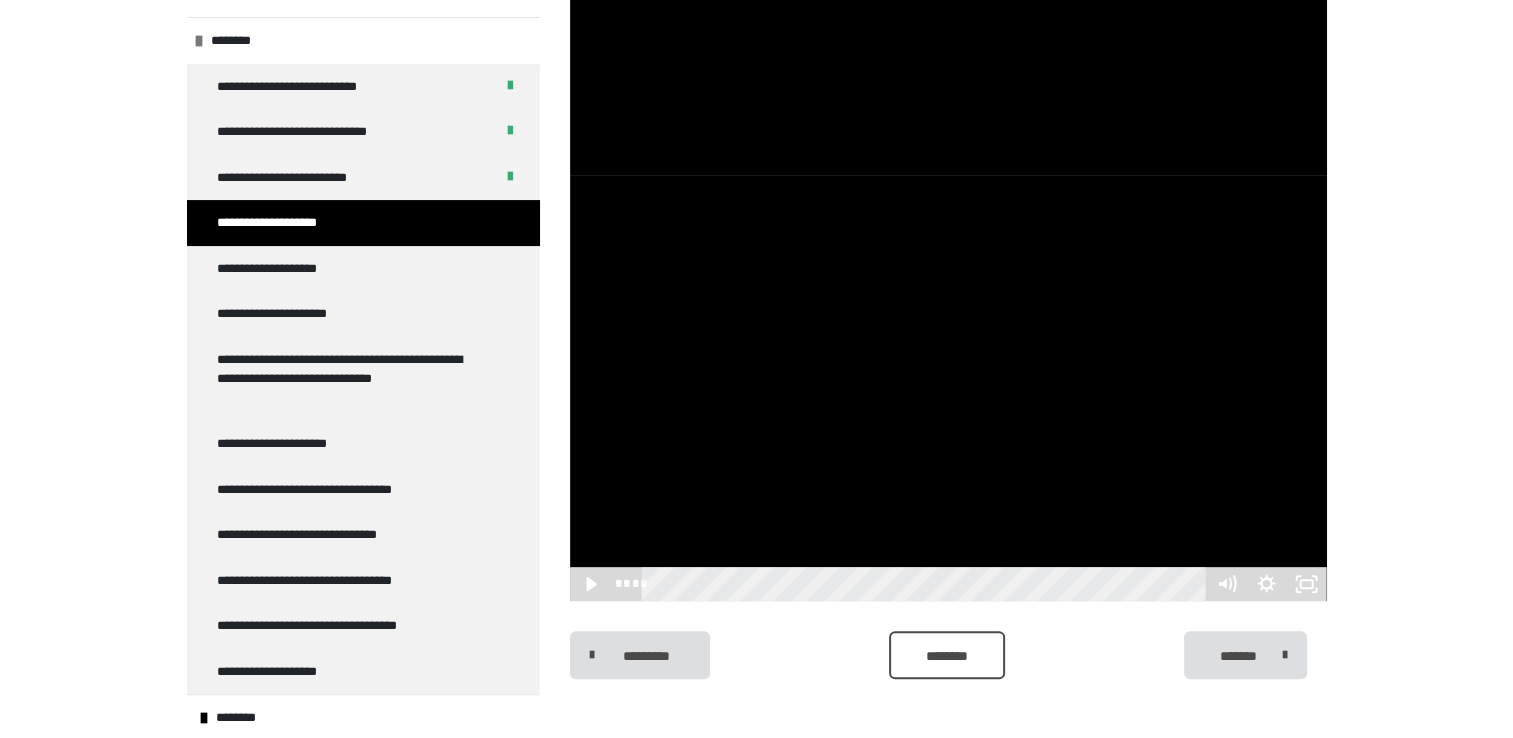click at bounding box center [948, 388] 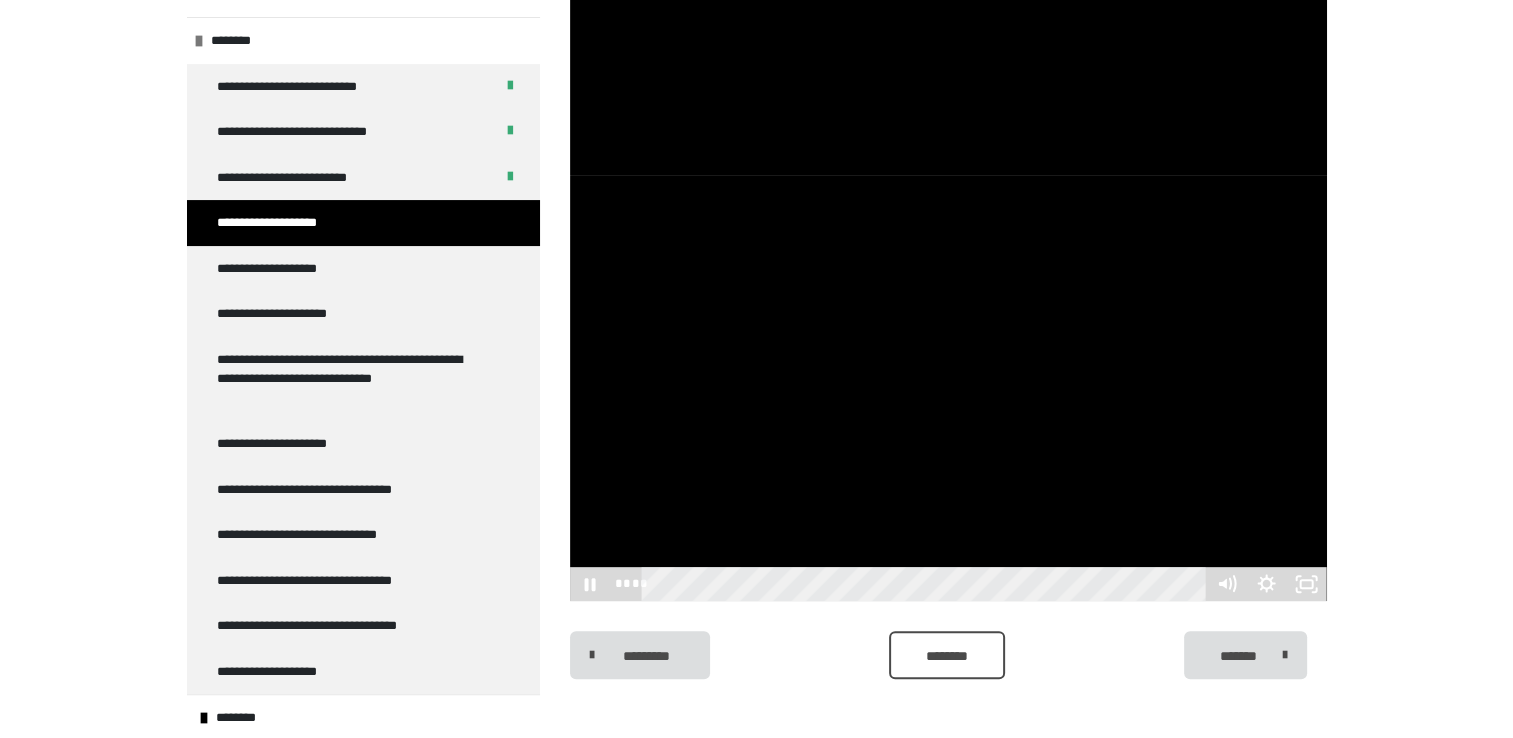 click at bounding box center (948, 388) 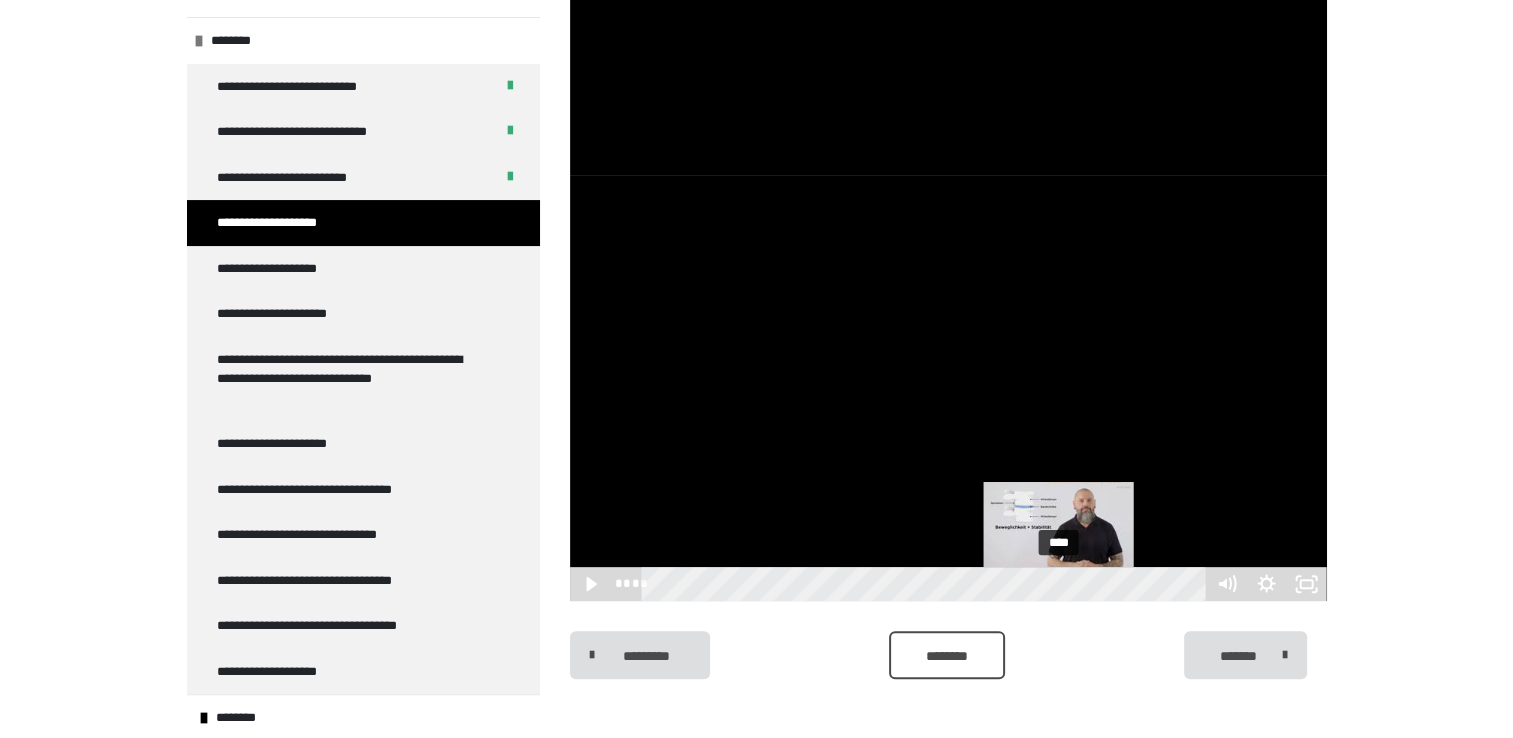 click on "****" at bounding box center [926, 584] 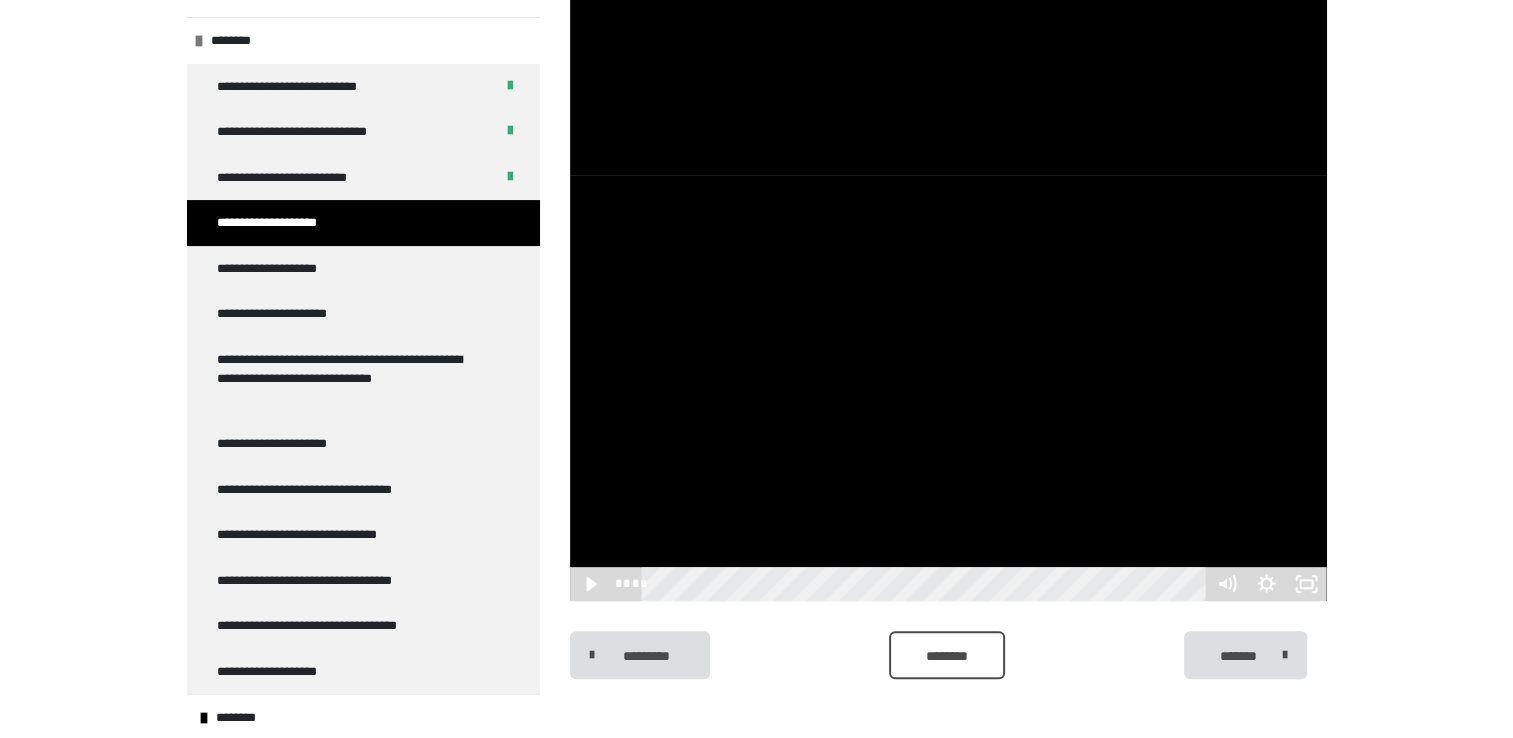 click at bounding box center (948, 388) 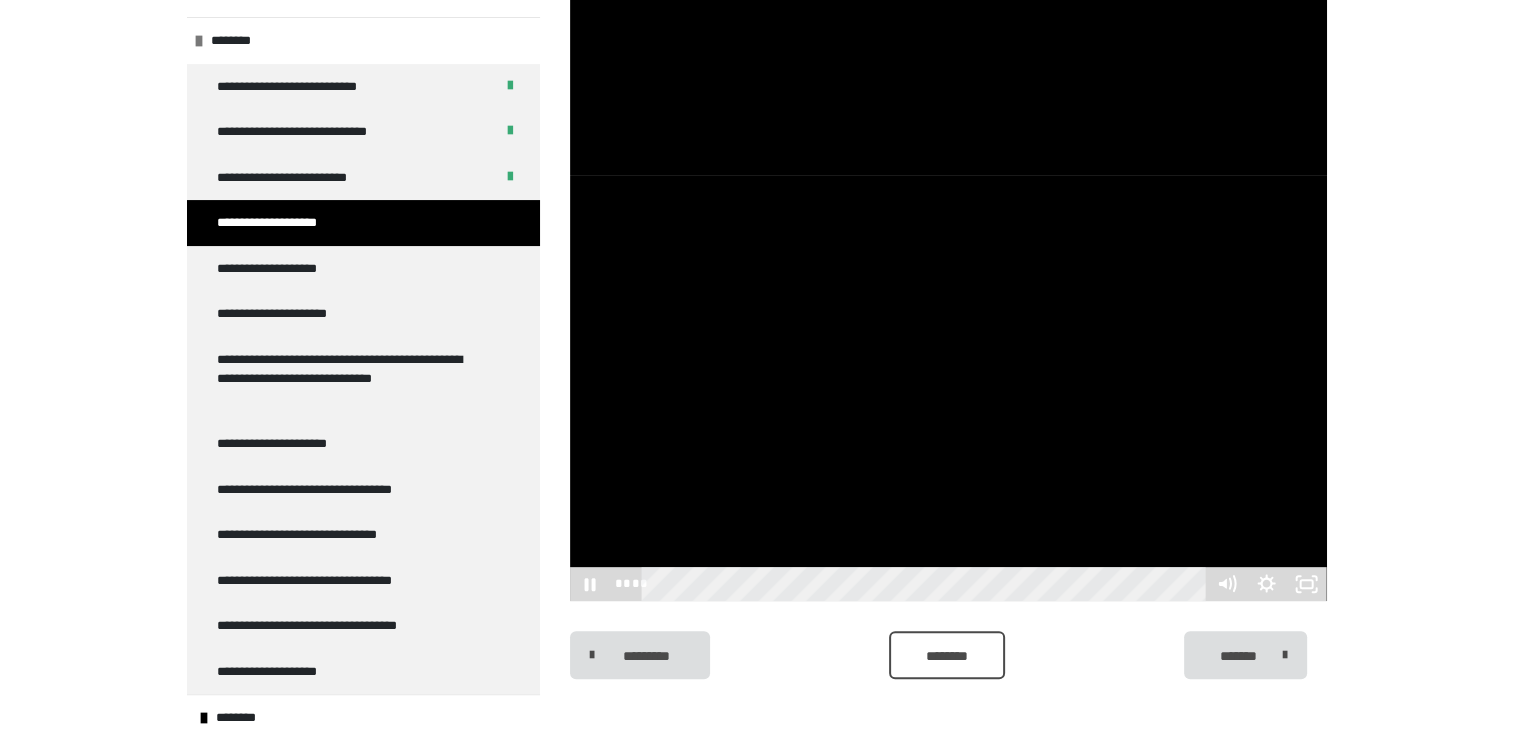 click at bounding box center (948, 388) 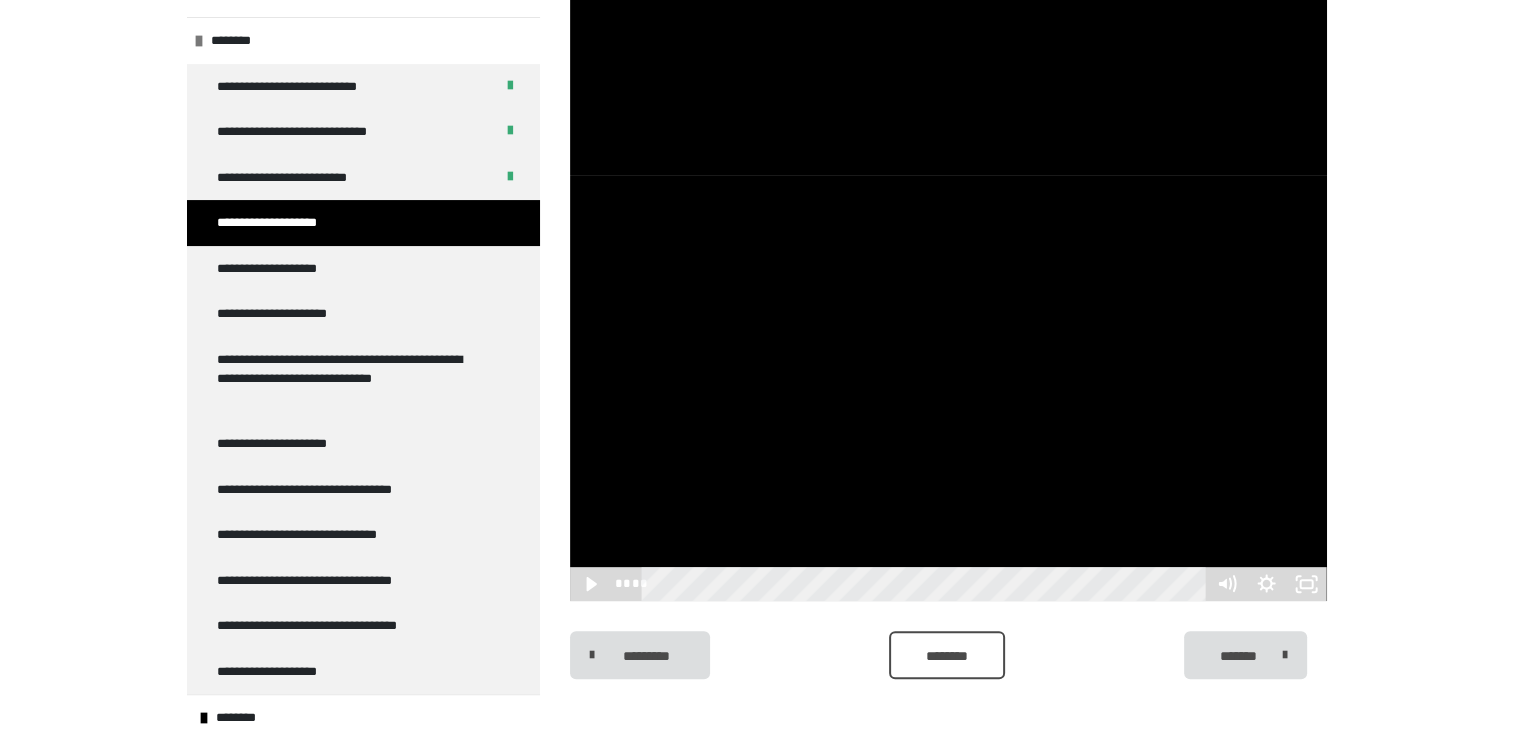 click at bounding box center (948, 388) 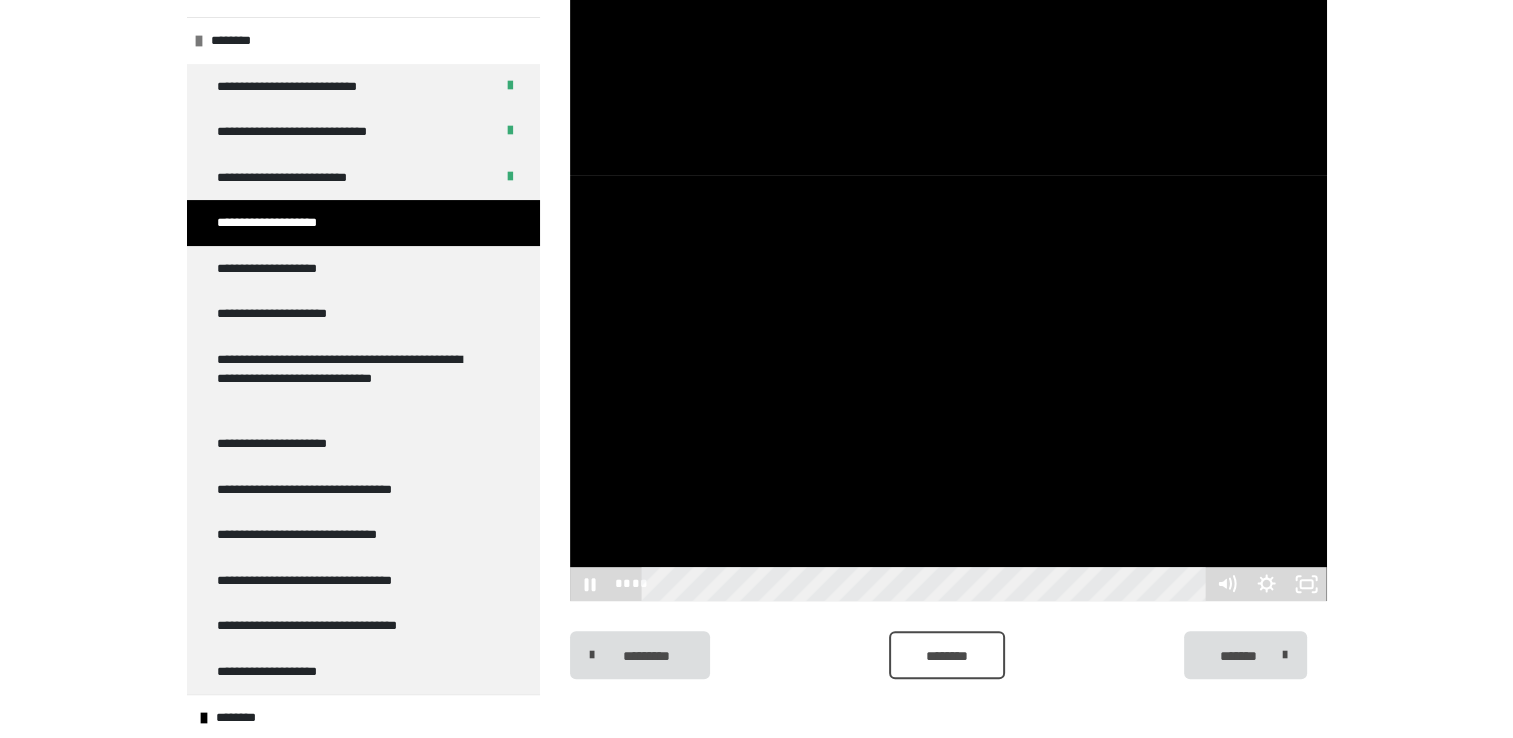 click at bounding box center (948, 388) 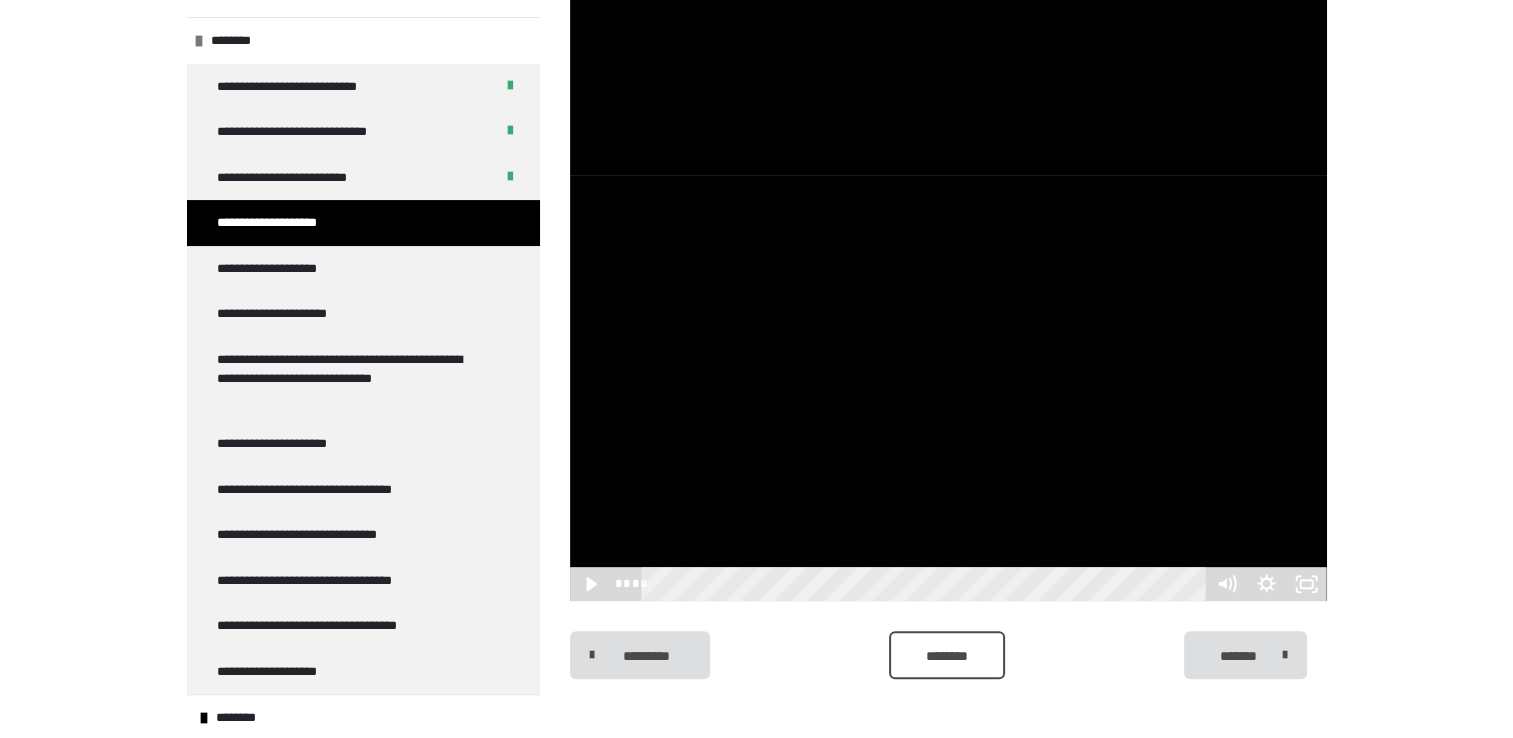 drag, startPoint x: 1092, startPoint y: 429, endPoint x: 946, endPoint y: 450, distance: 147.50255 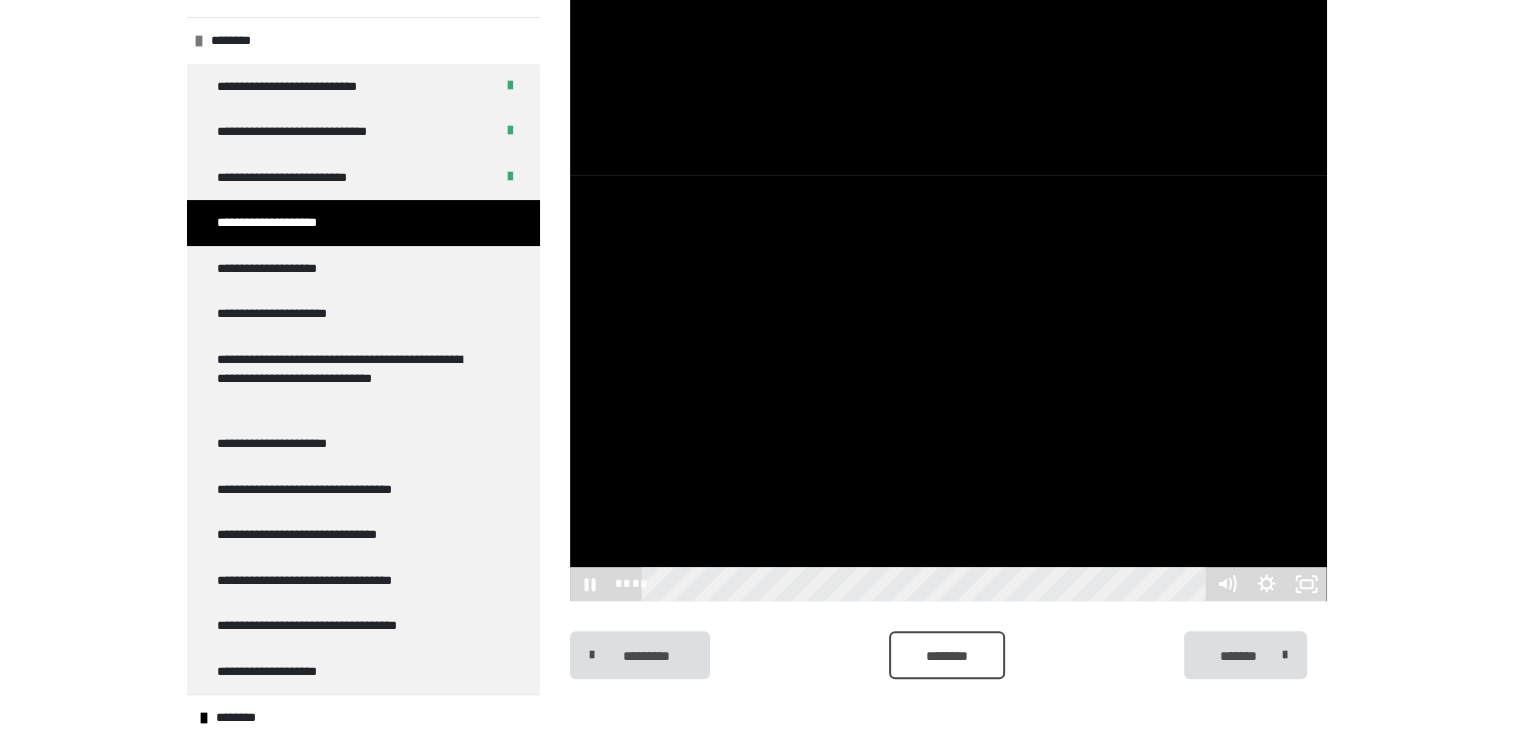click at bounding box center (948, 388) 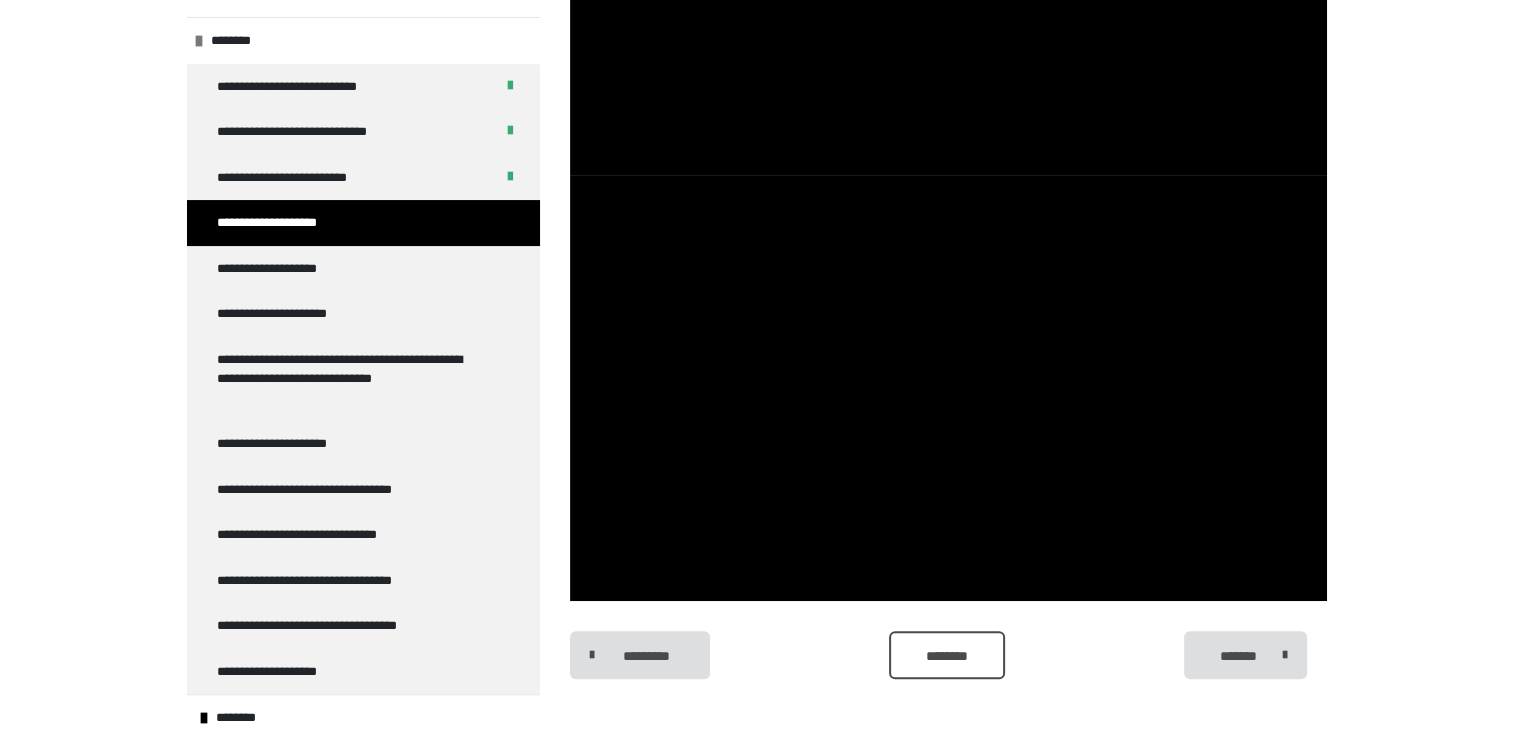 click at bounding box center [948, 388] 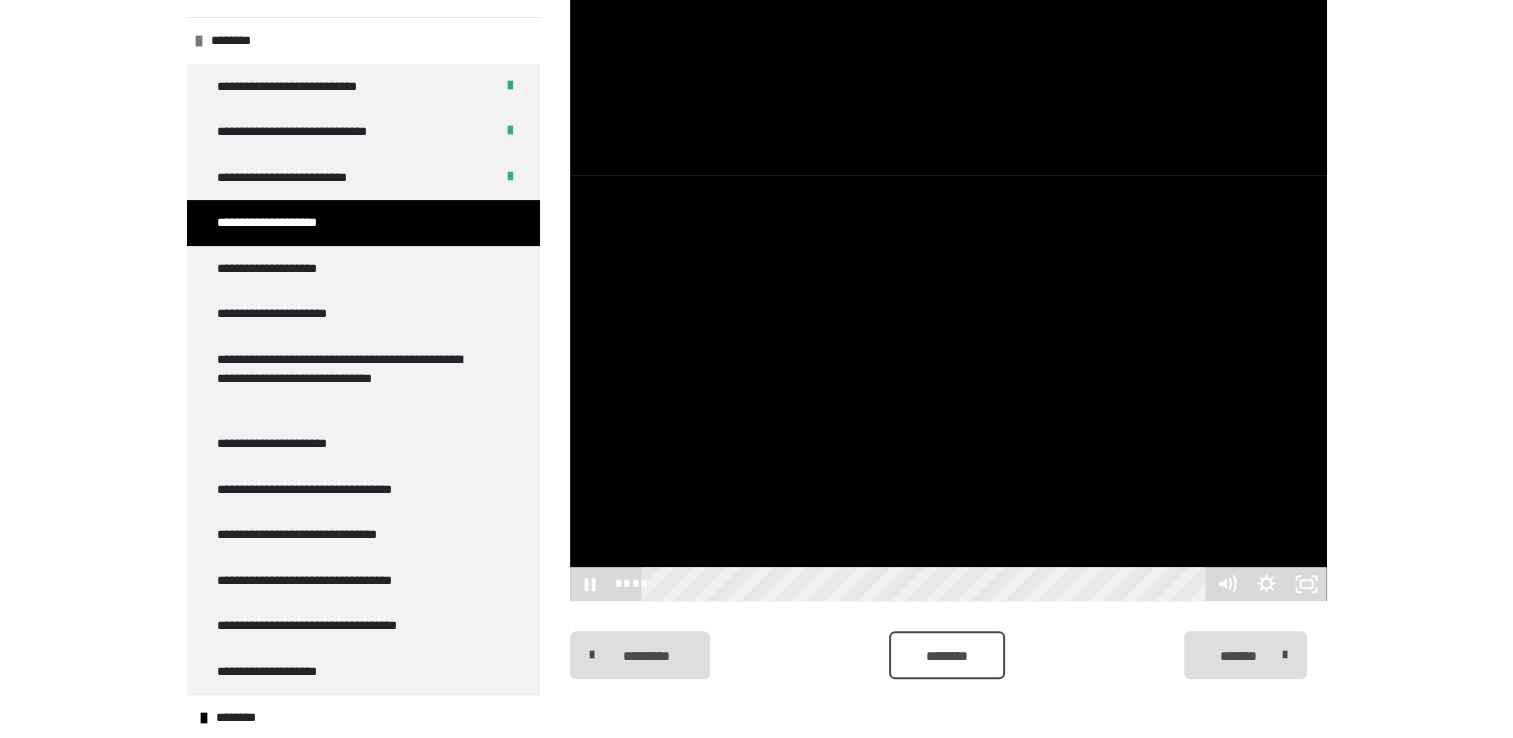 click at bounding box center [948, 388] 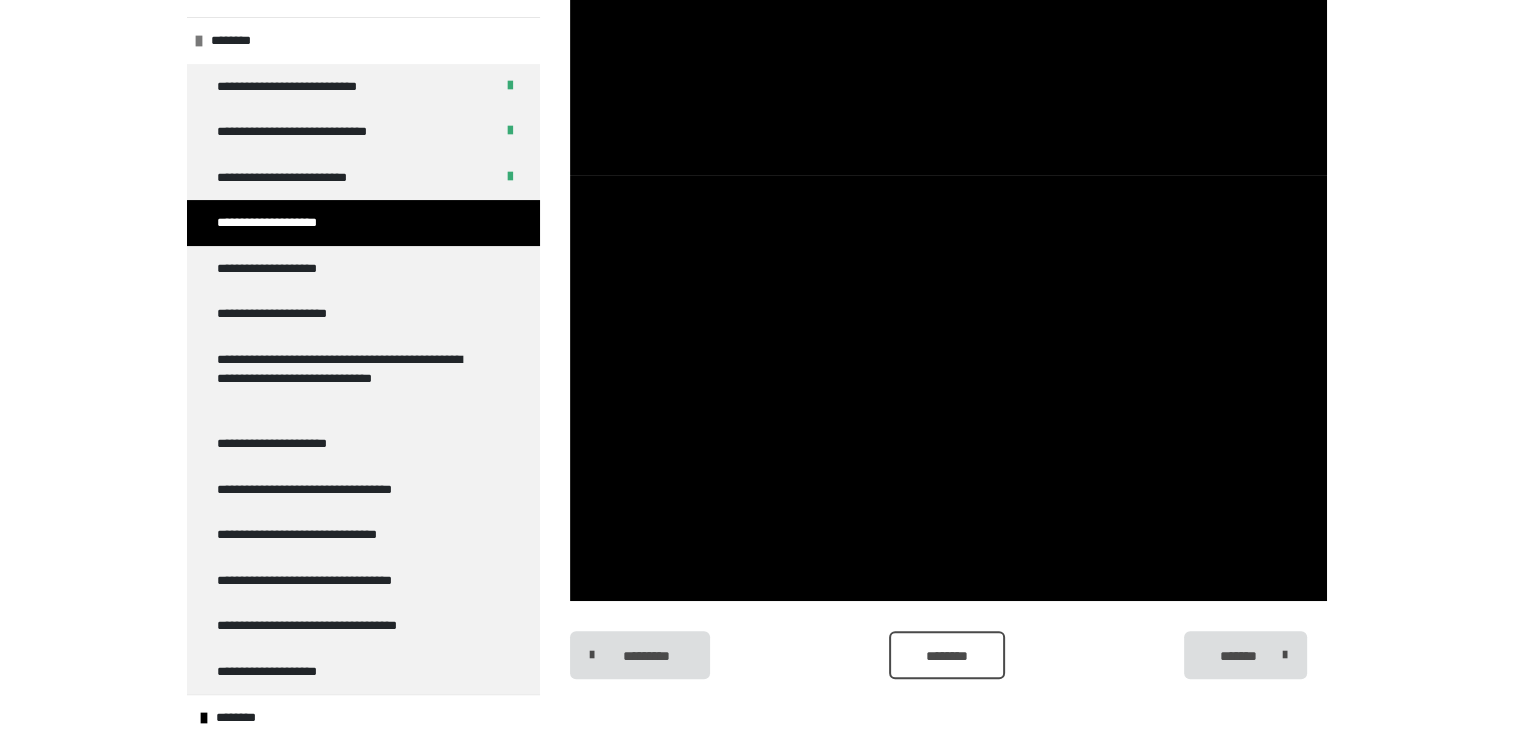 click at bounding box center (948, 388) 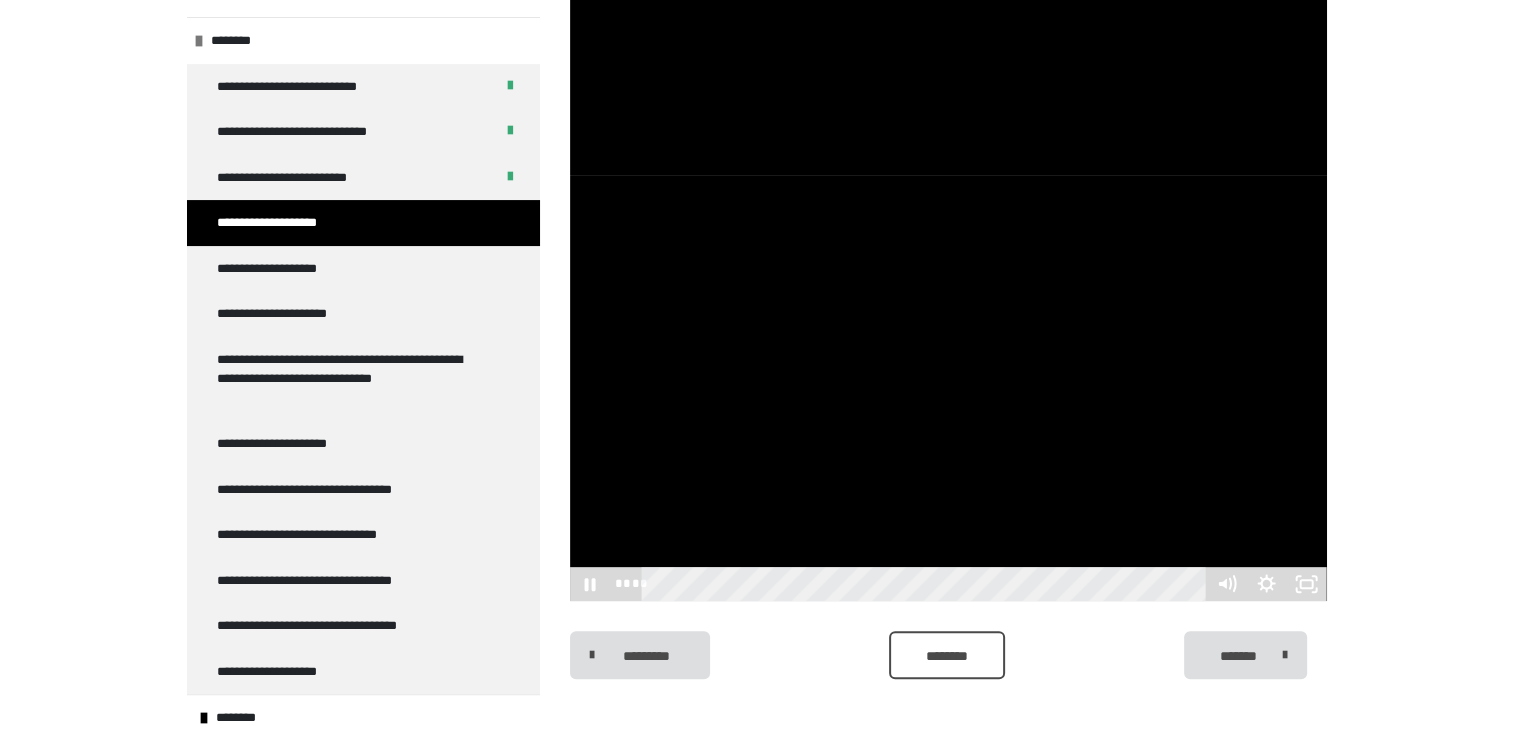 click at bounding box center (948, 388) 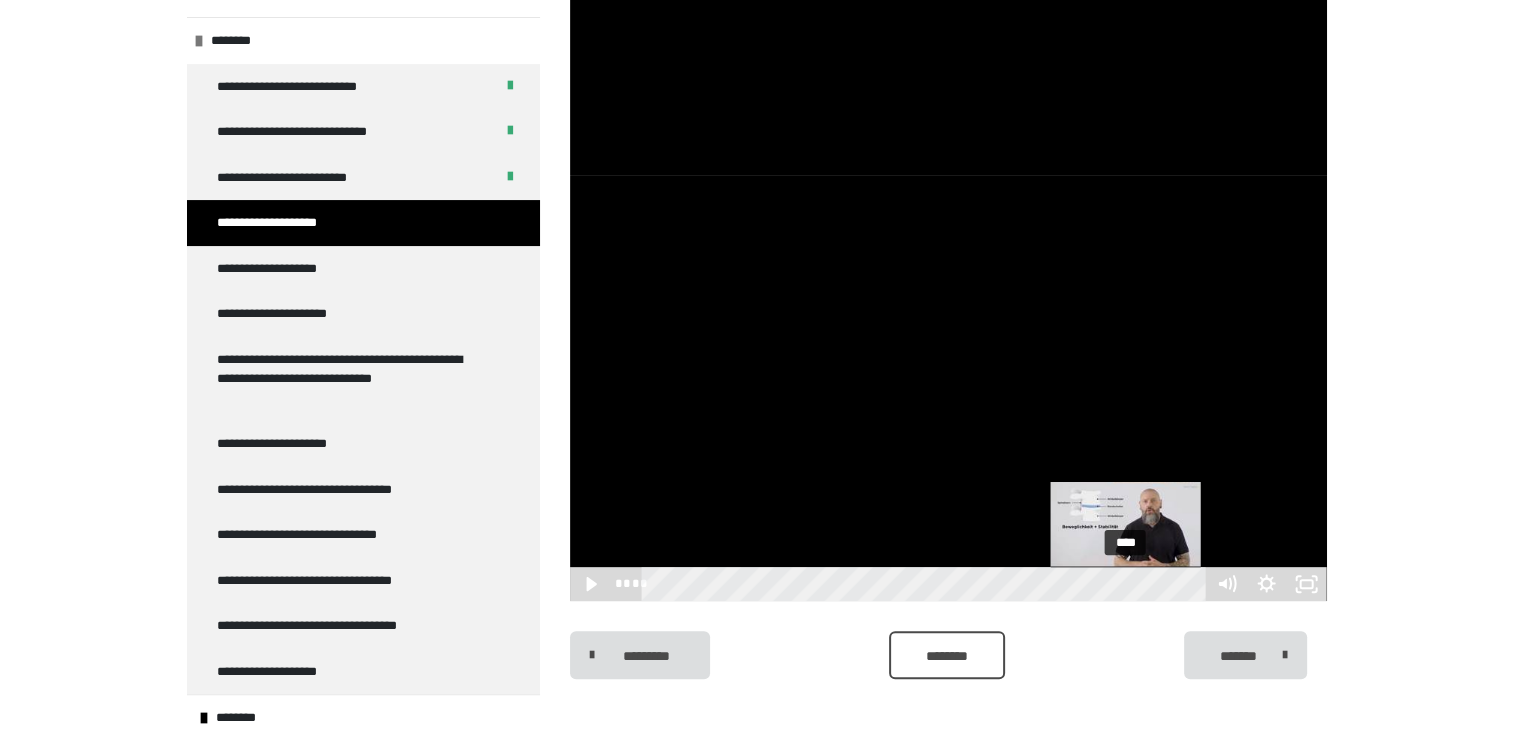 click on "****" at bounding box center [926, 584] 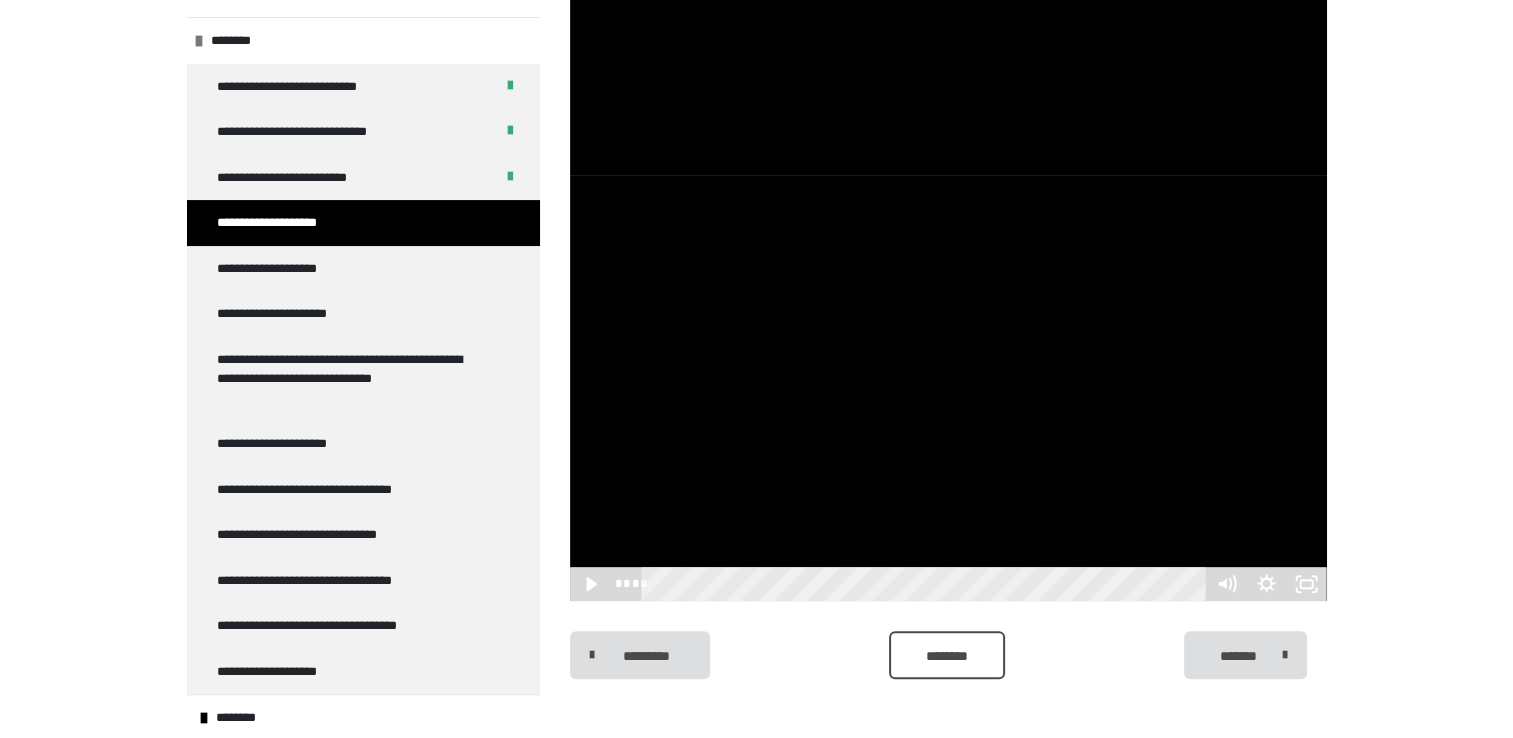 click at bounding box center (948, 388) 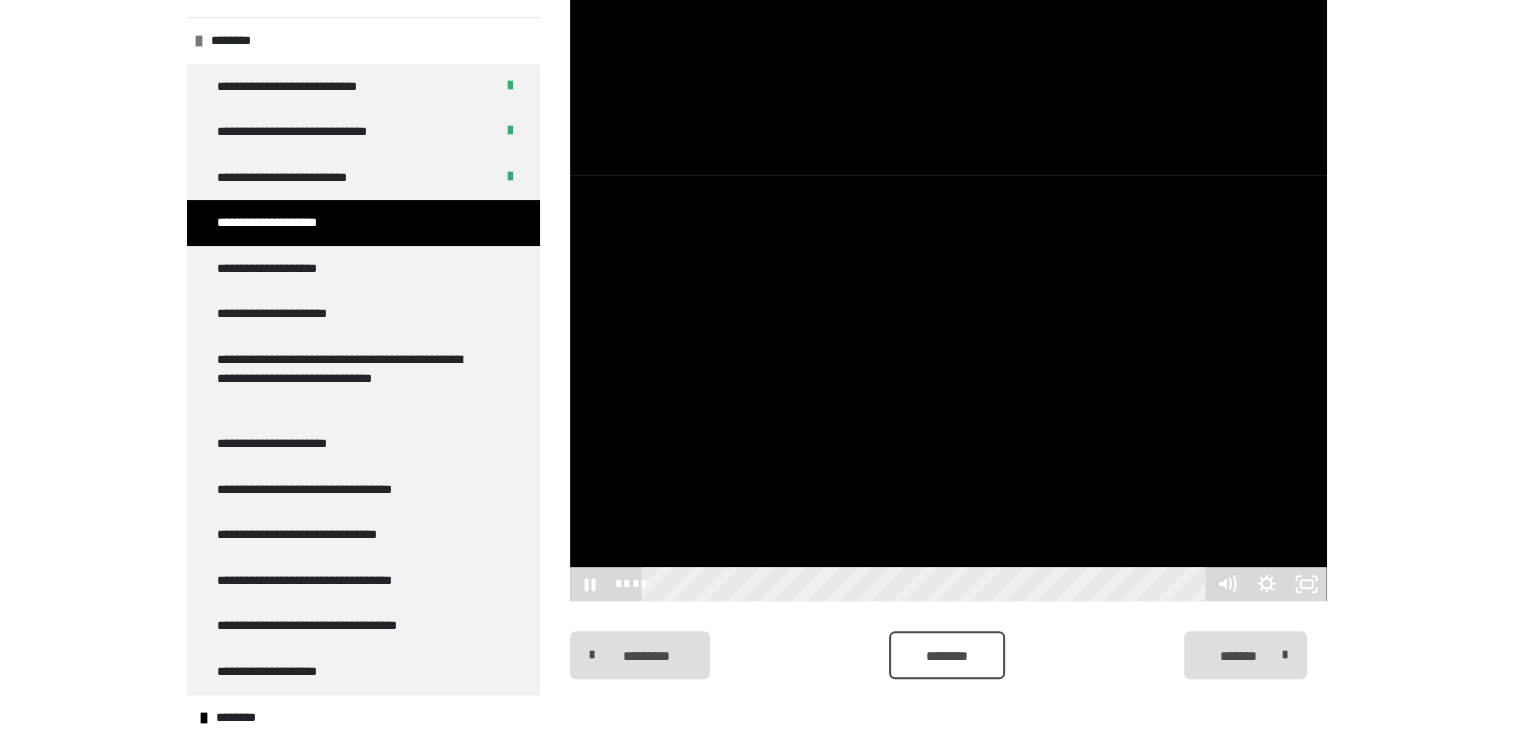 click at bounding box center [948, 388] 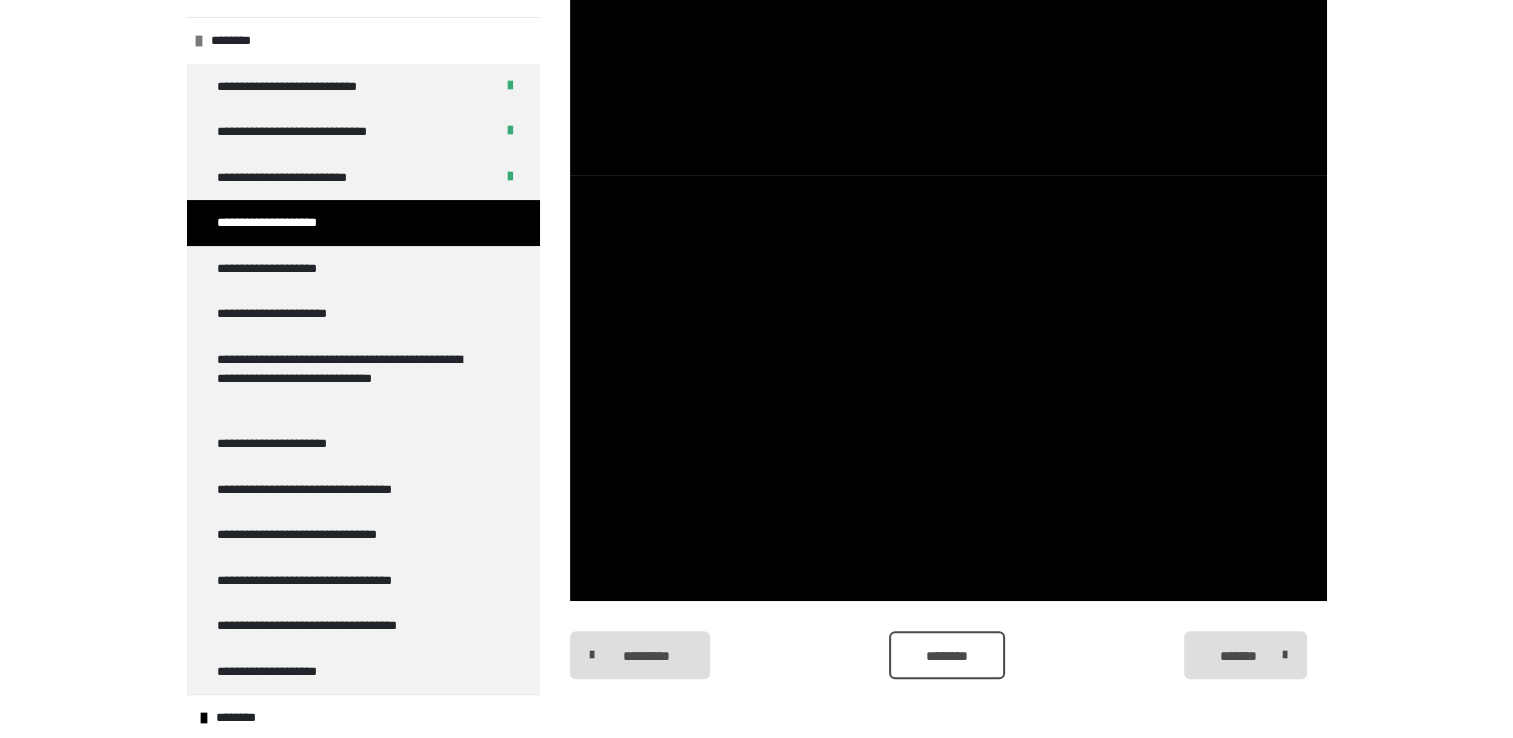 click at bounding box center [948, 388] 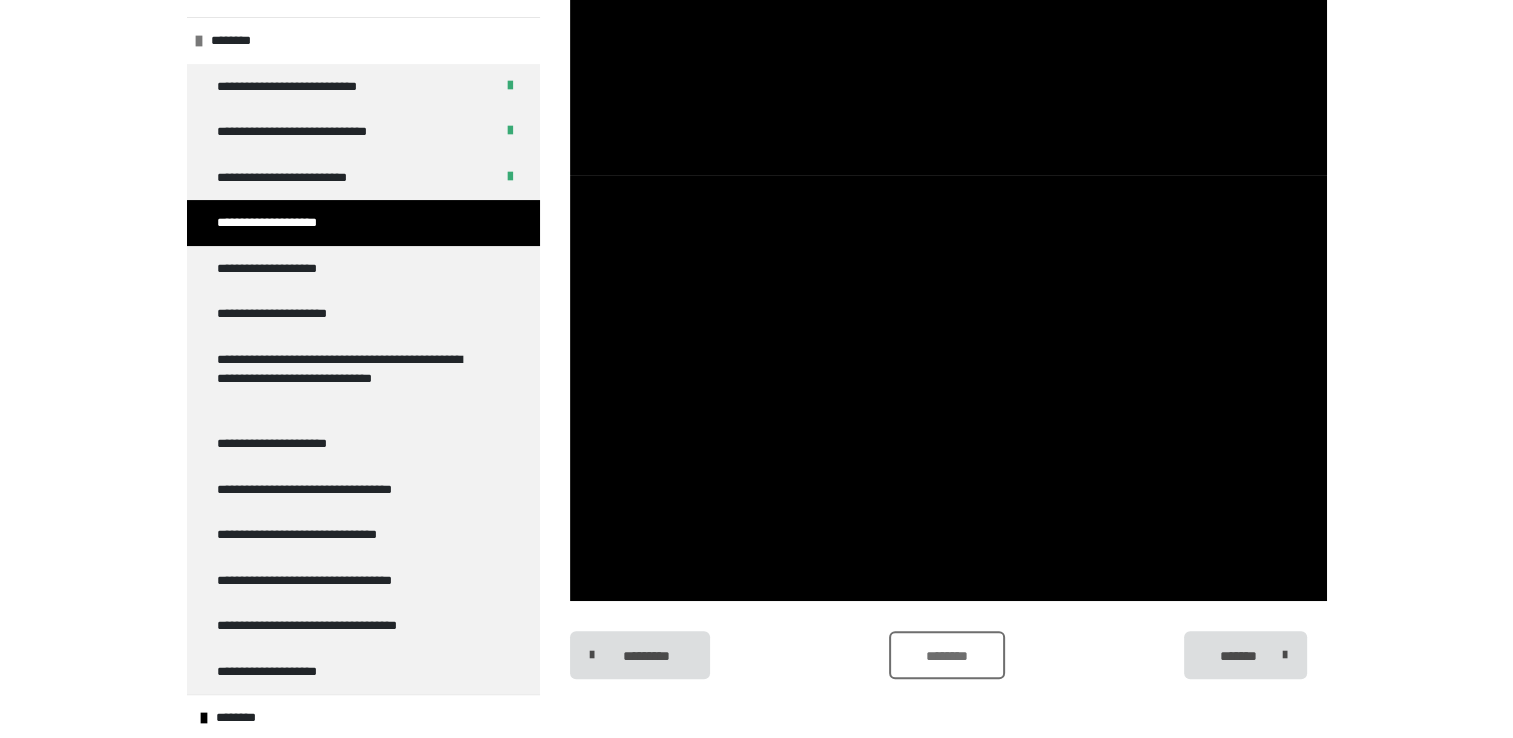 click on "********" at bounding box center (946, 656) 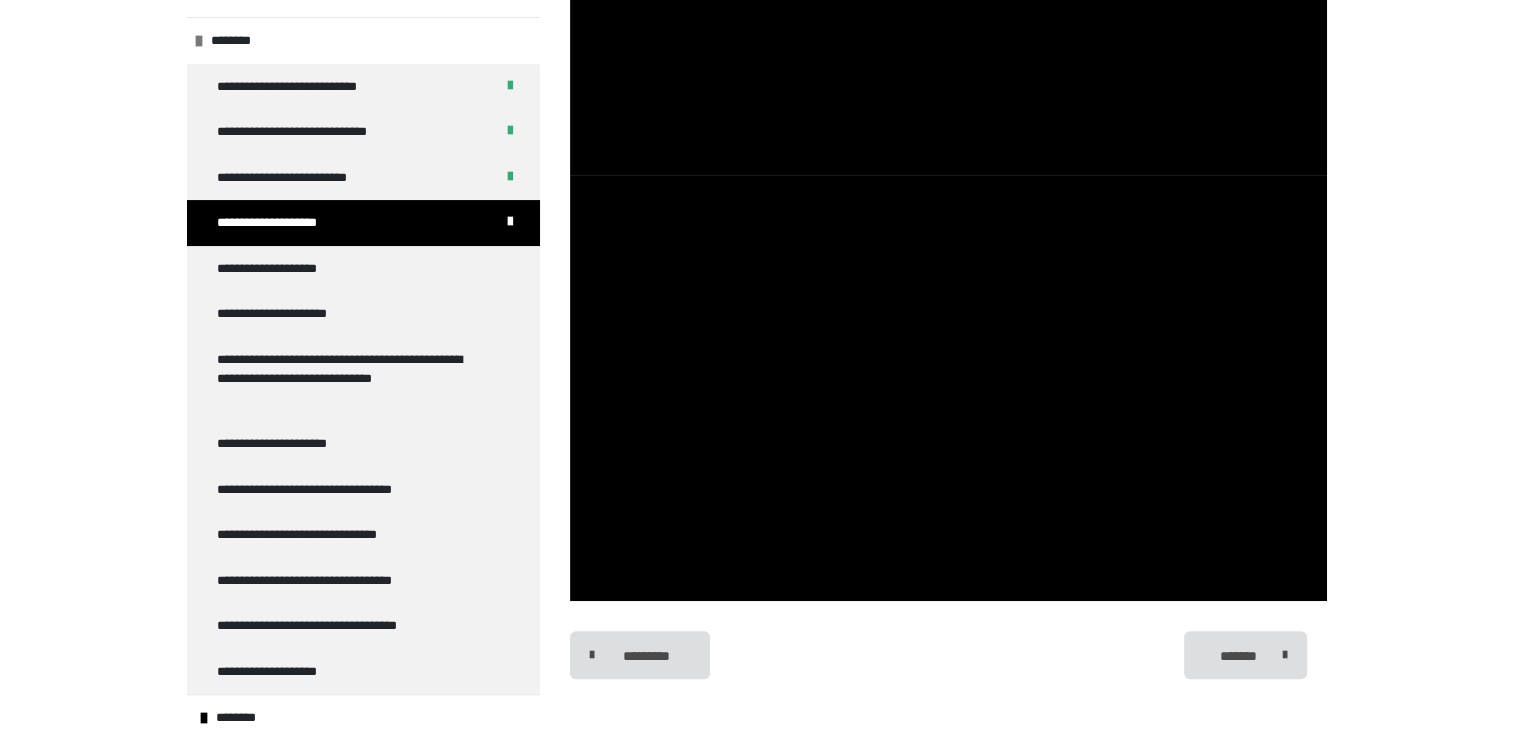 click on "********* ******** *******" at bounding box center (948, 655) 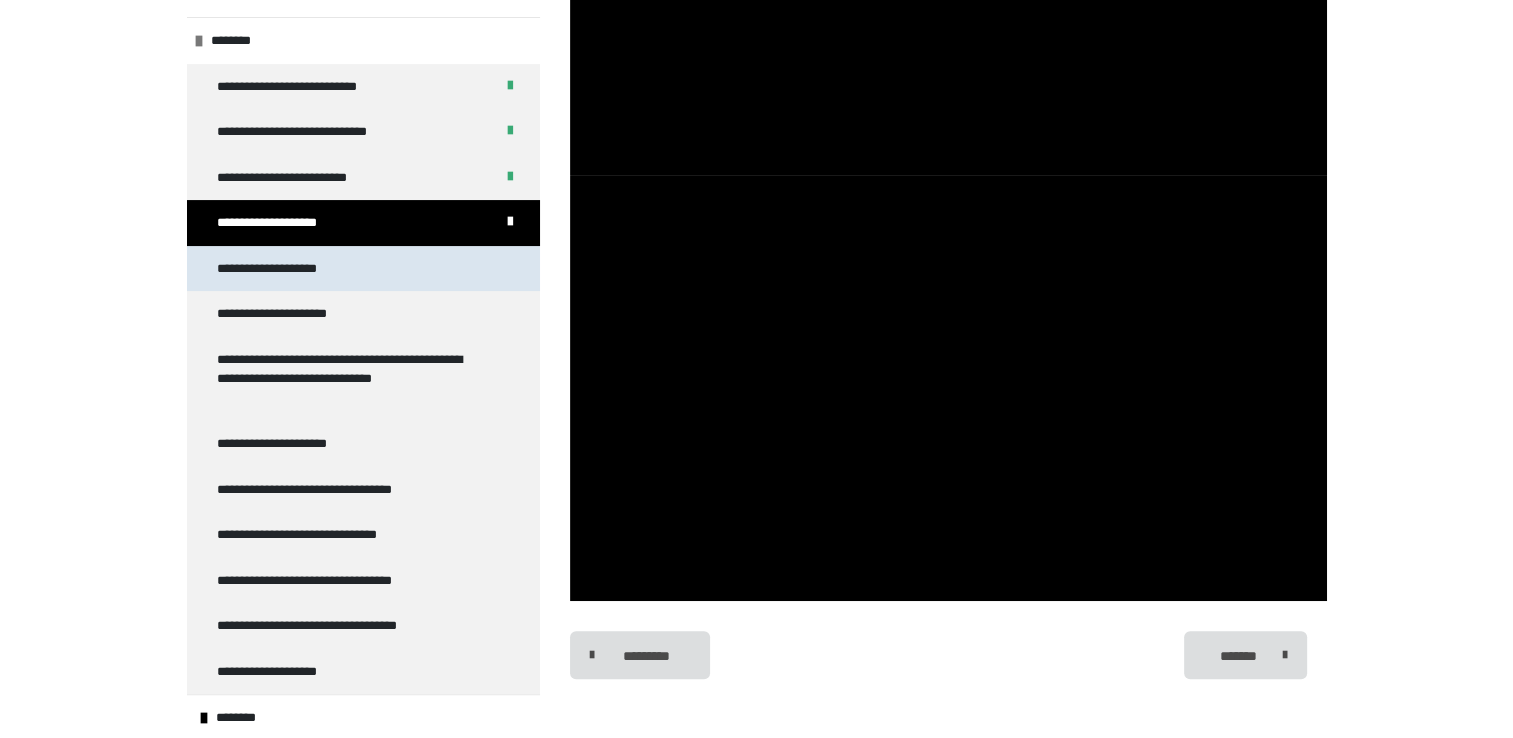 click on "**********" at bounding box center [285, 269] 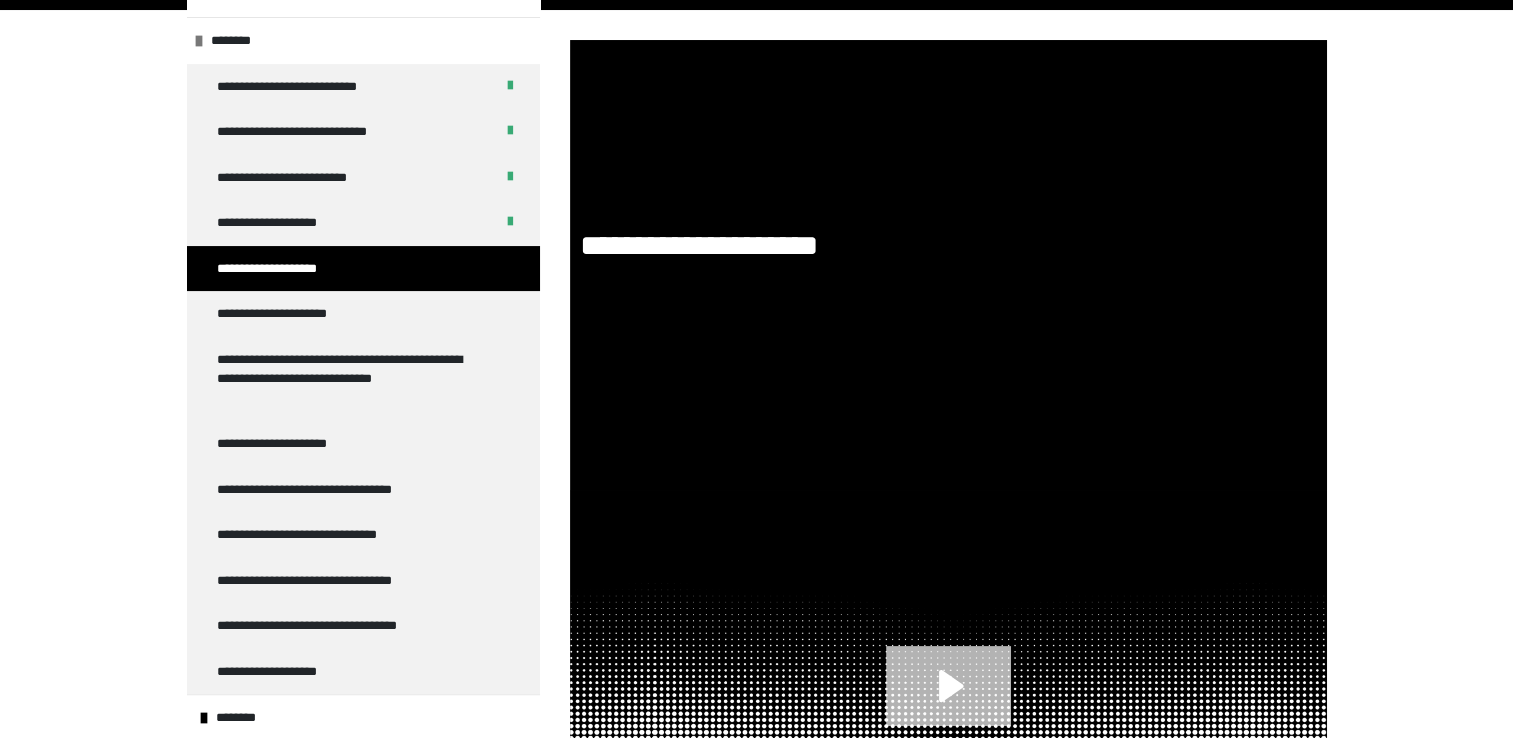 scroll, scrollTop: 585, scrollLeft: 0, axis: vertical 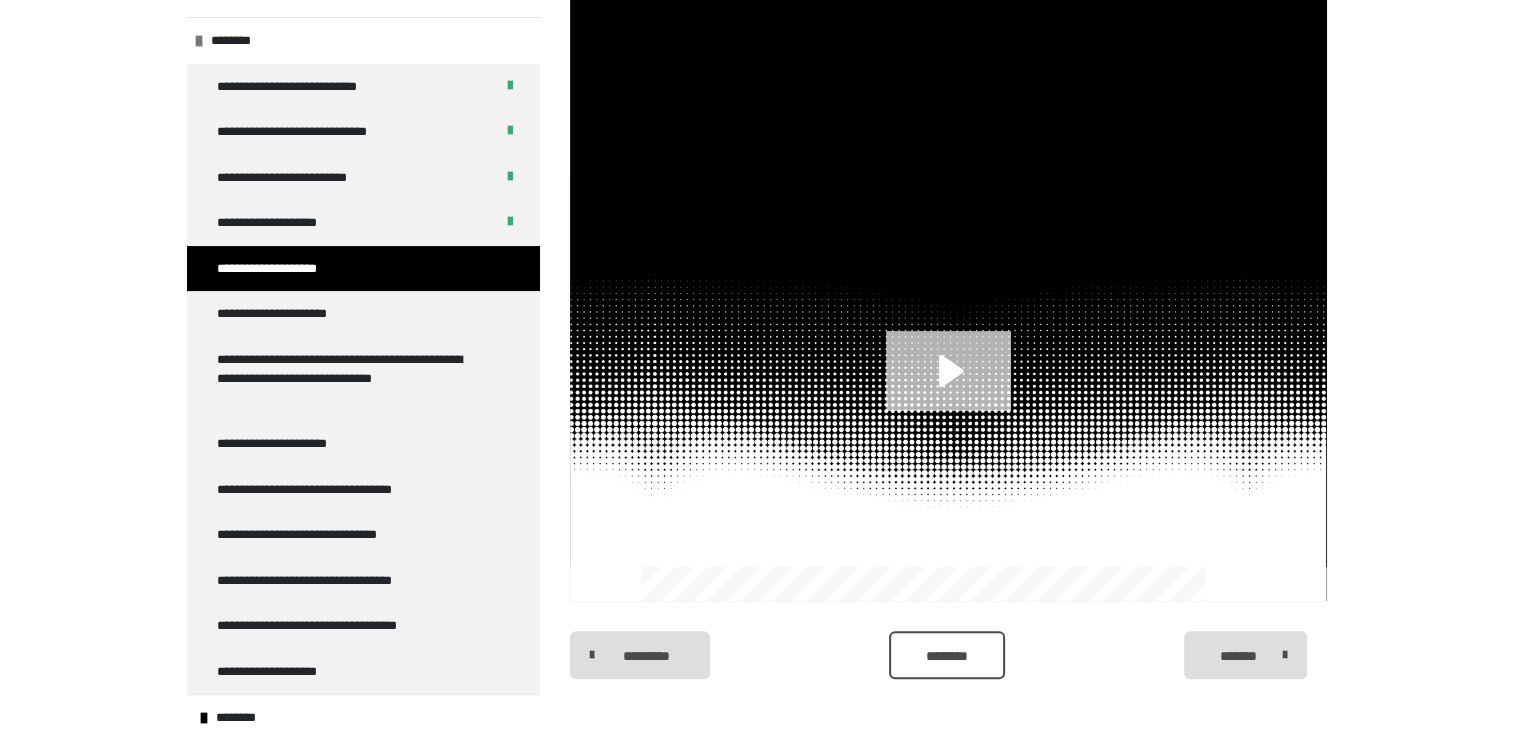 click 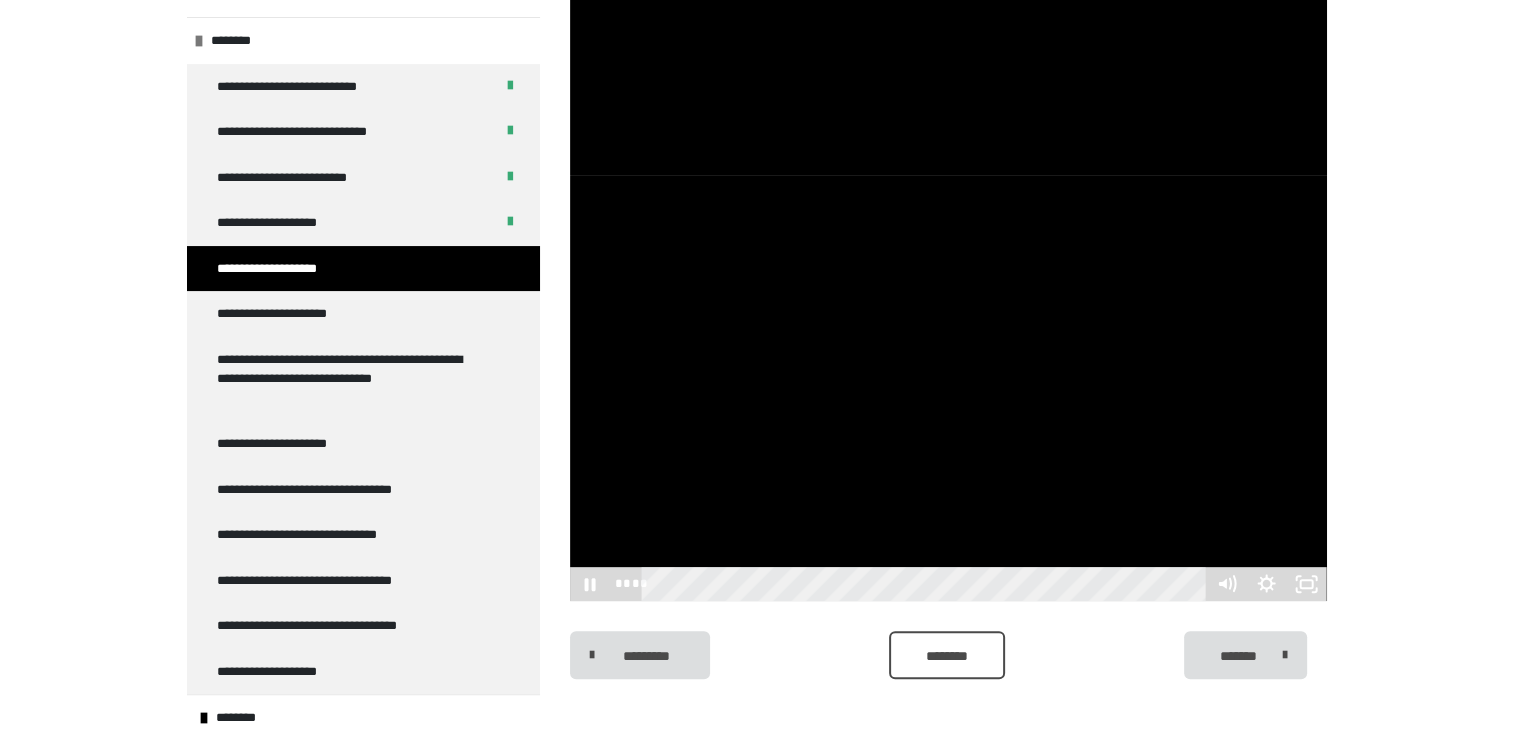 click at bounding box center [948, 388] 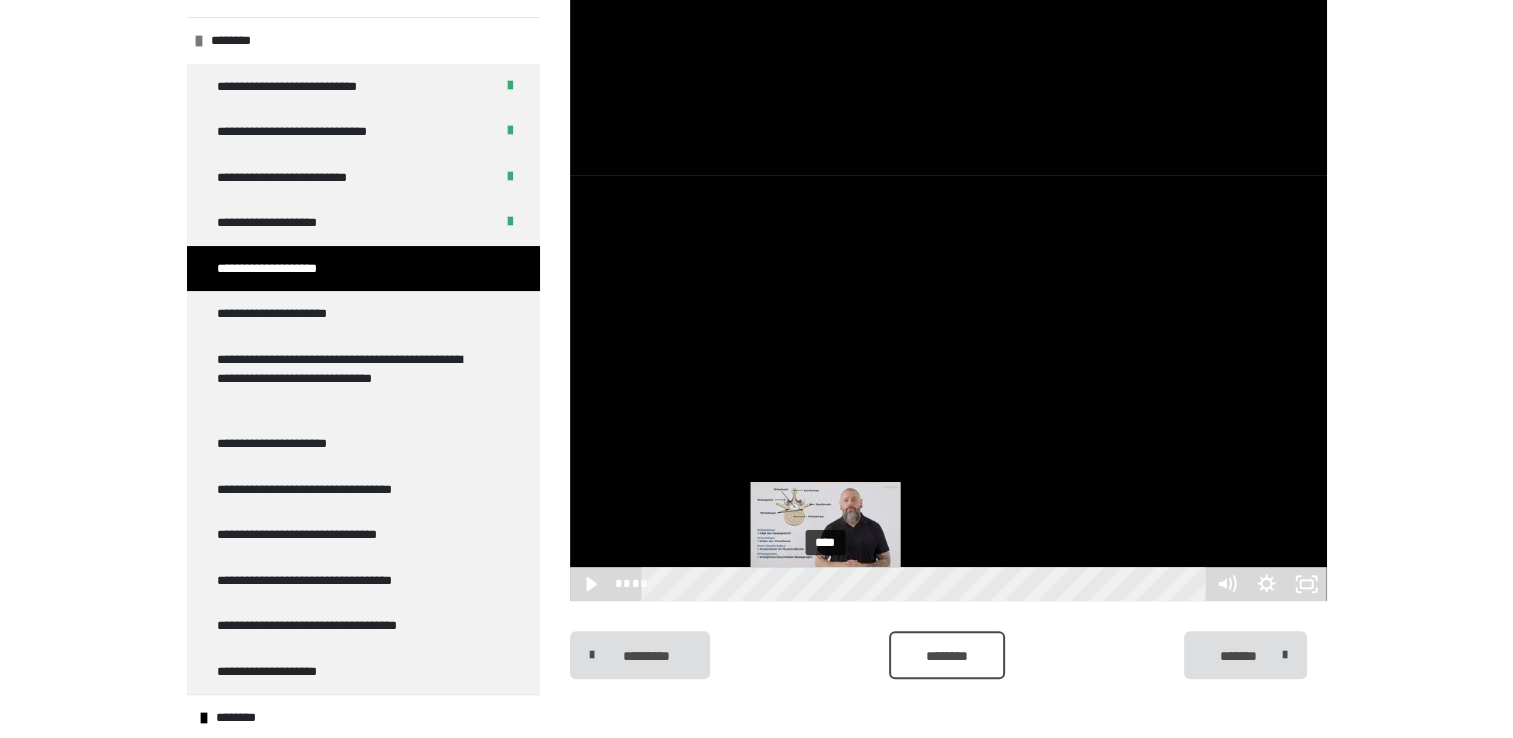 click on "****" at bounding box center [926, 584] 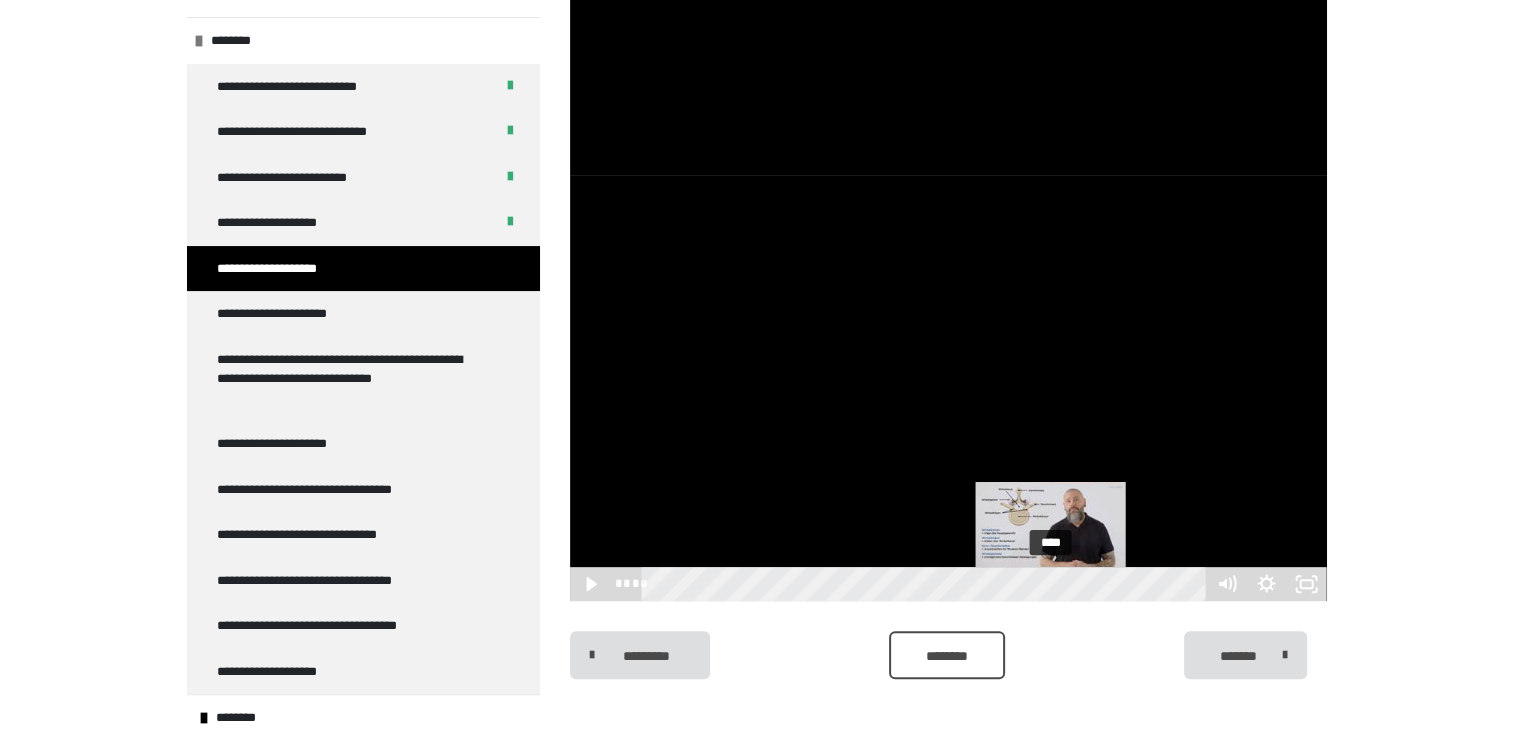 click on "****" at bounding box center [926, 584] 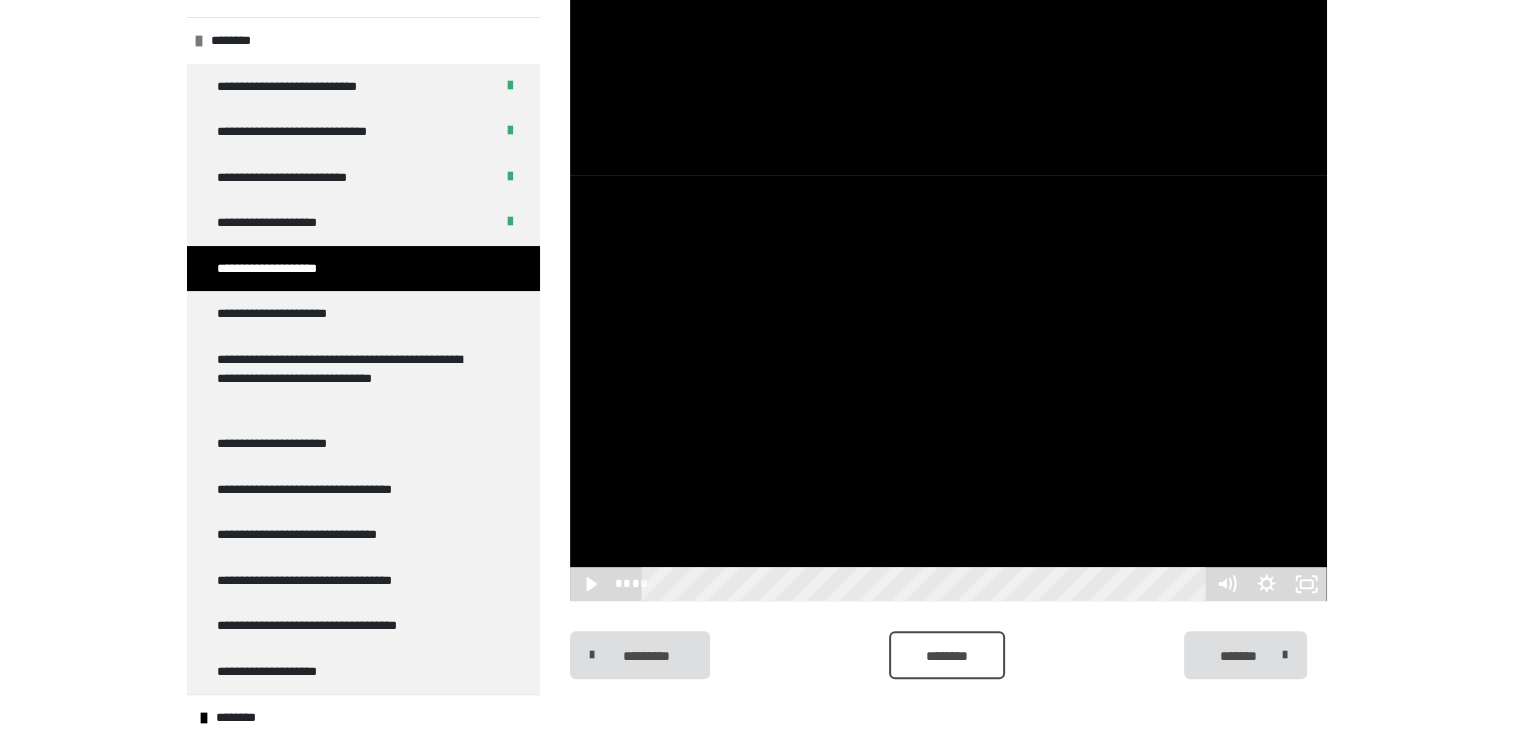 click at bounding box center [948, 388] 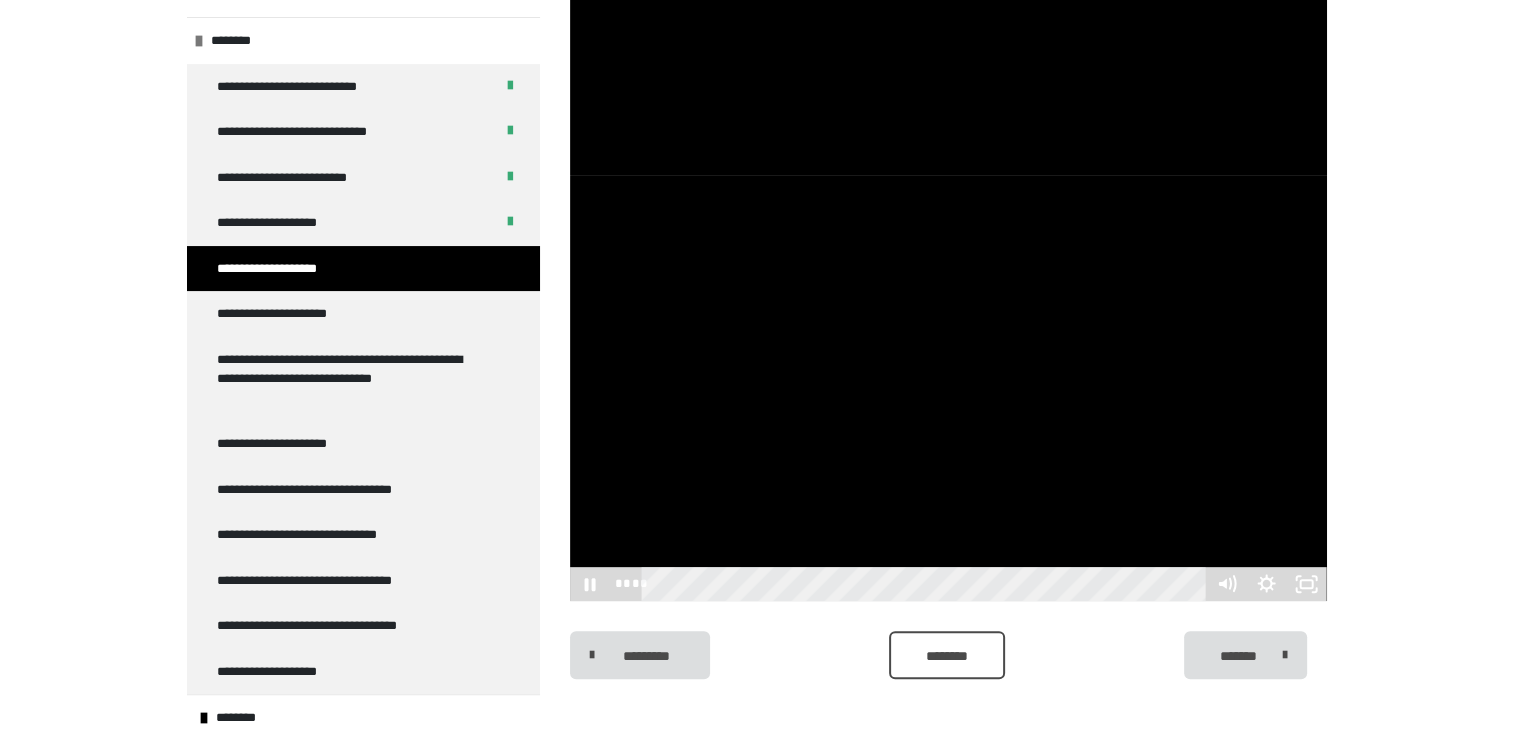 click at bounding box center (948, 388) 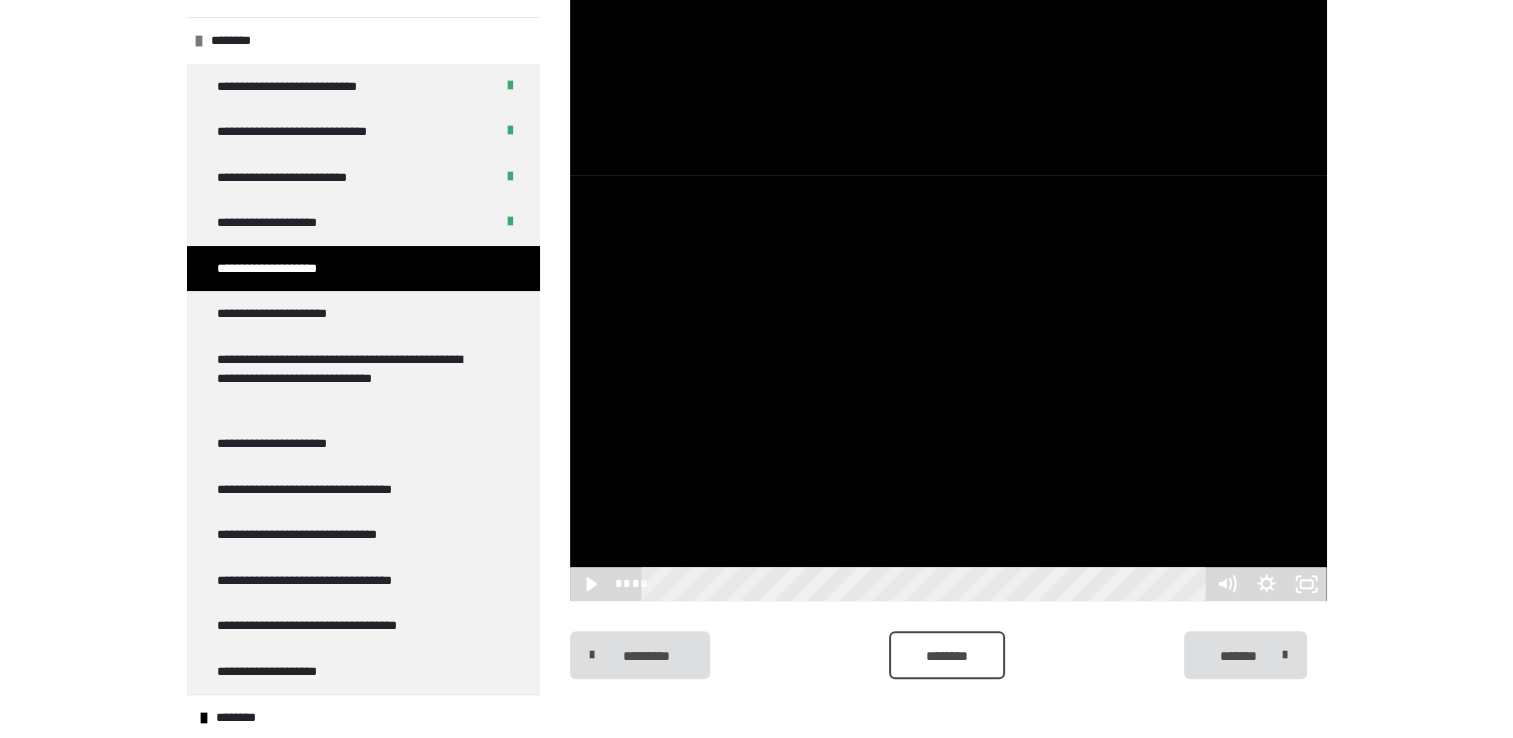 click at bounding box center [948, 388] 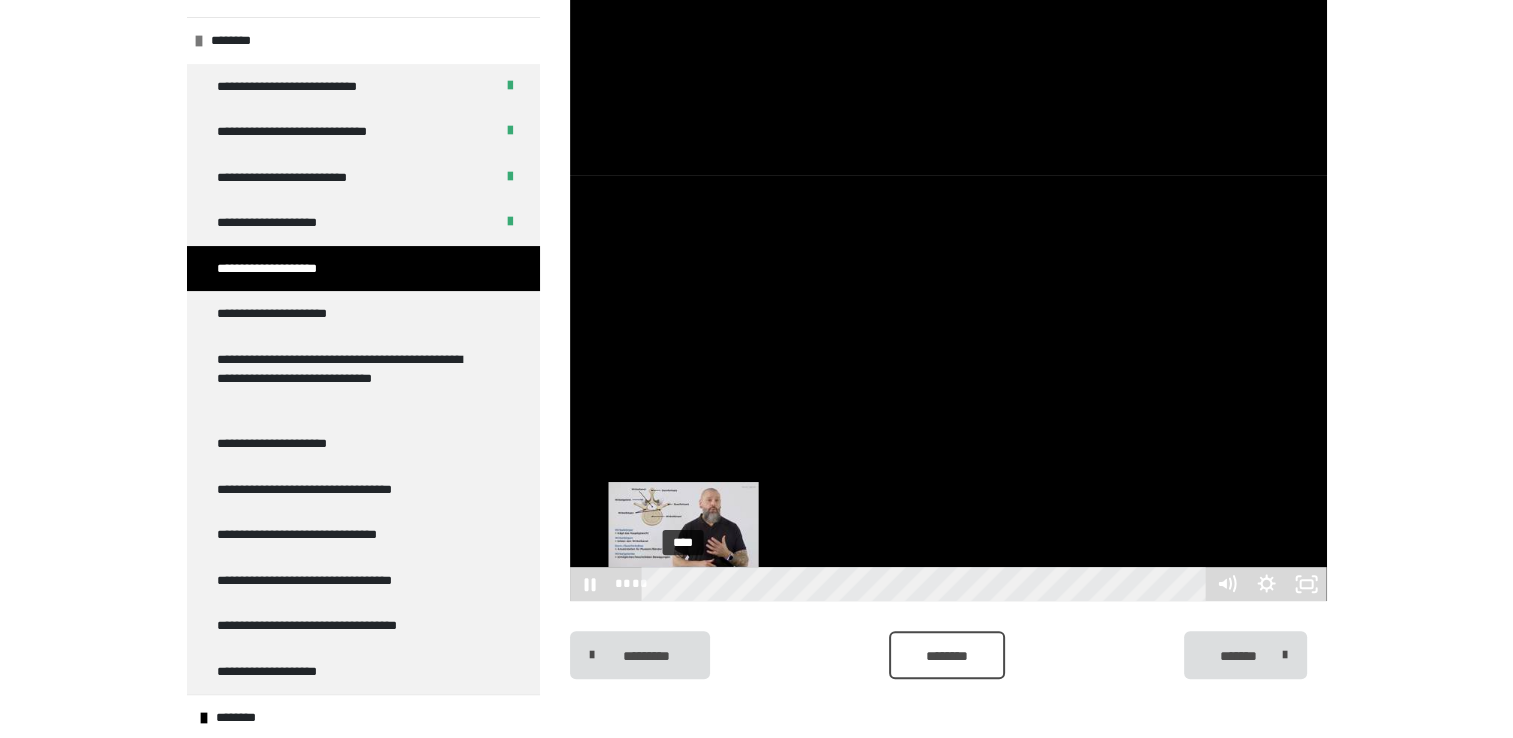 click on "****" at bounding box center (926, 584) 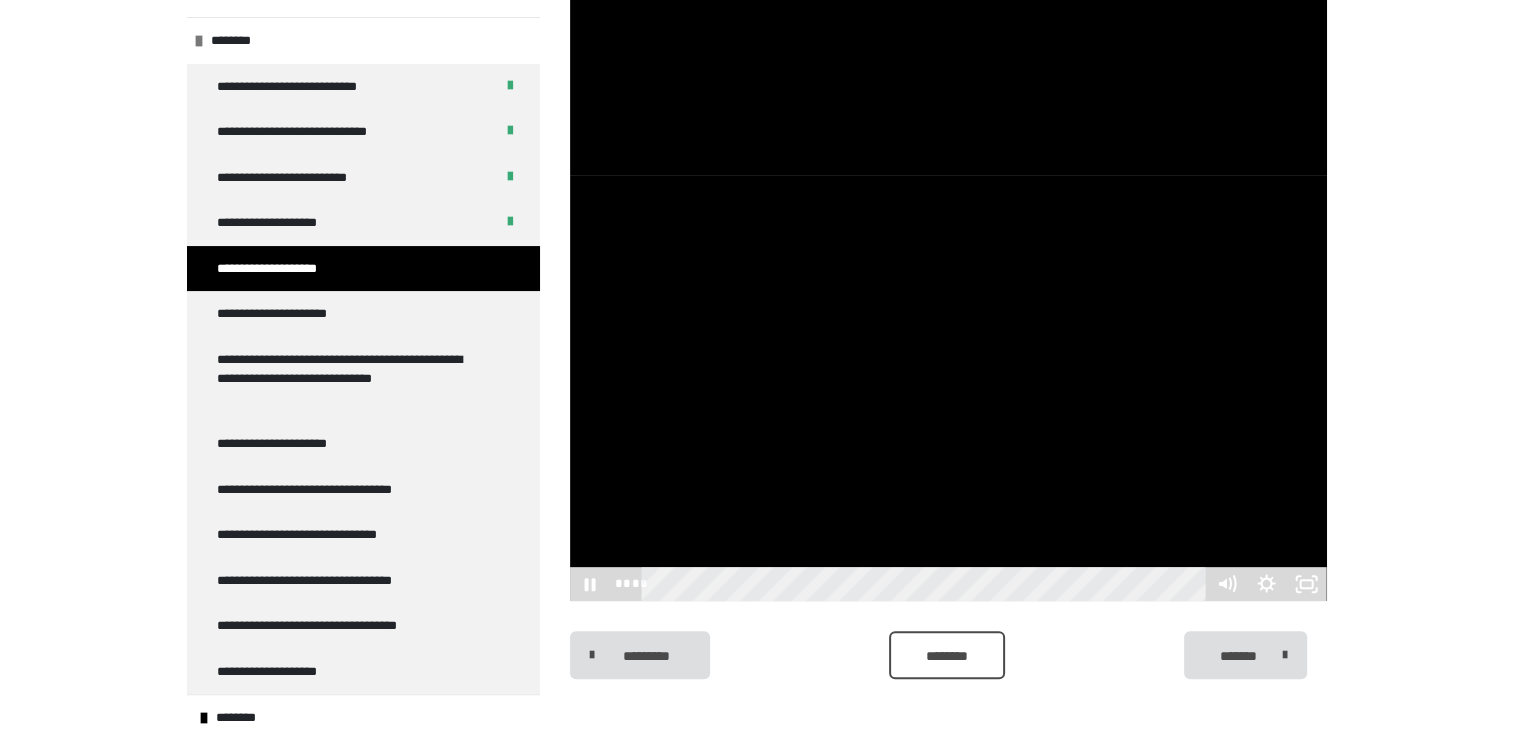click at bounding box center (948, 388) 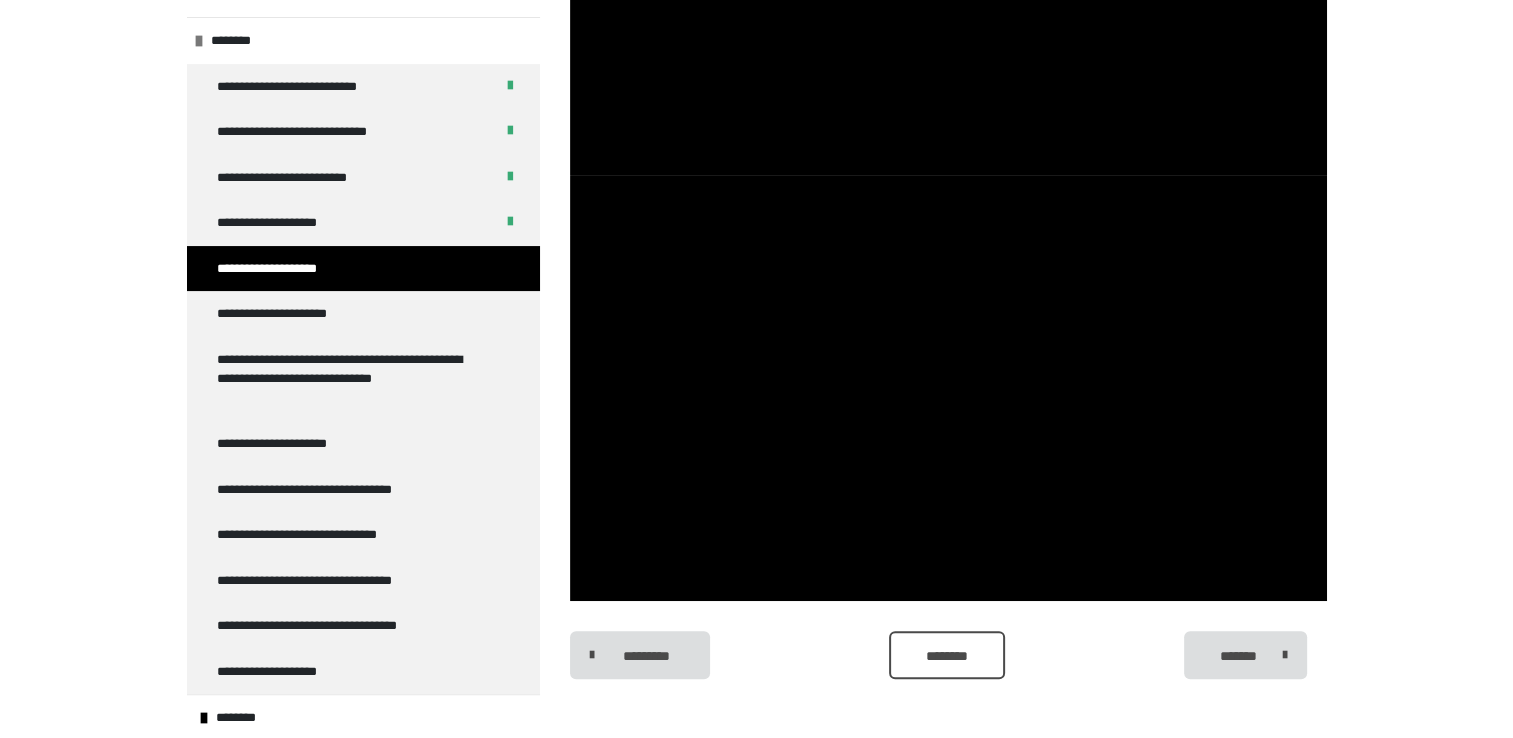 click at bounding box center [948, 388] 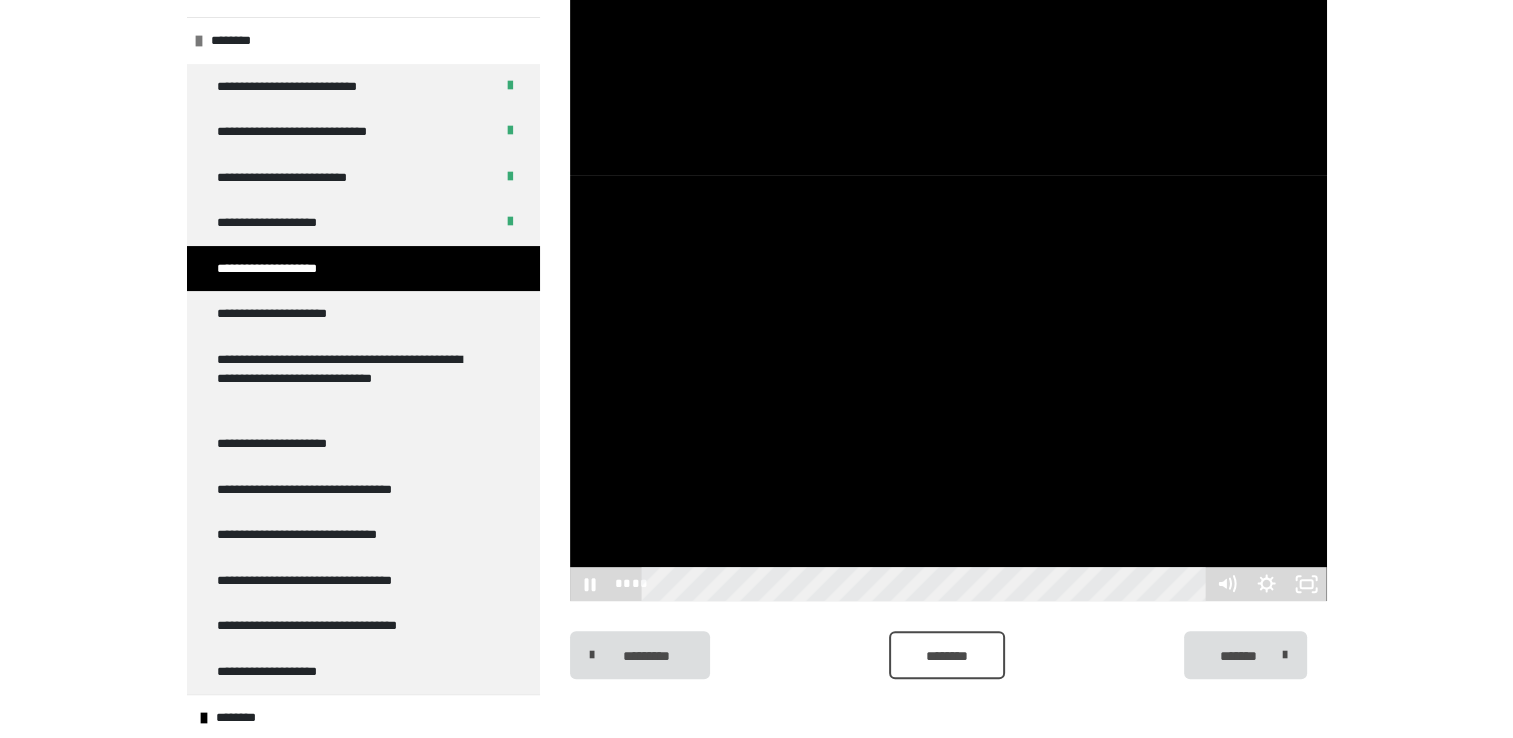 click at bounding box center [948, 388] 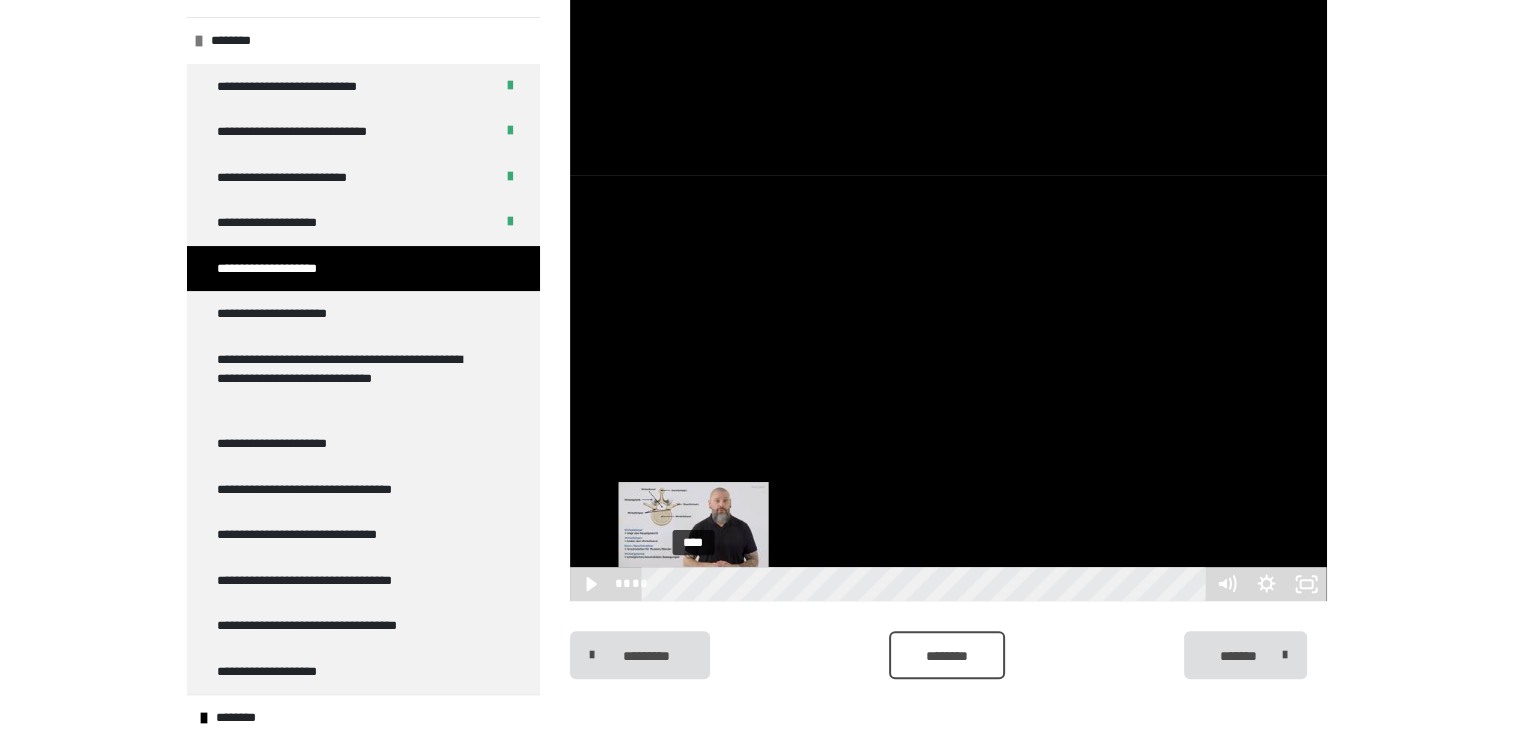 click on "****" at bounding box center (926, 584) 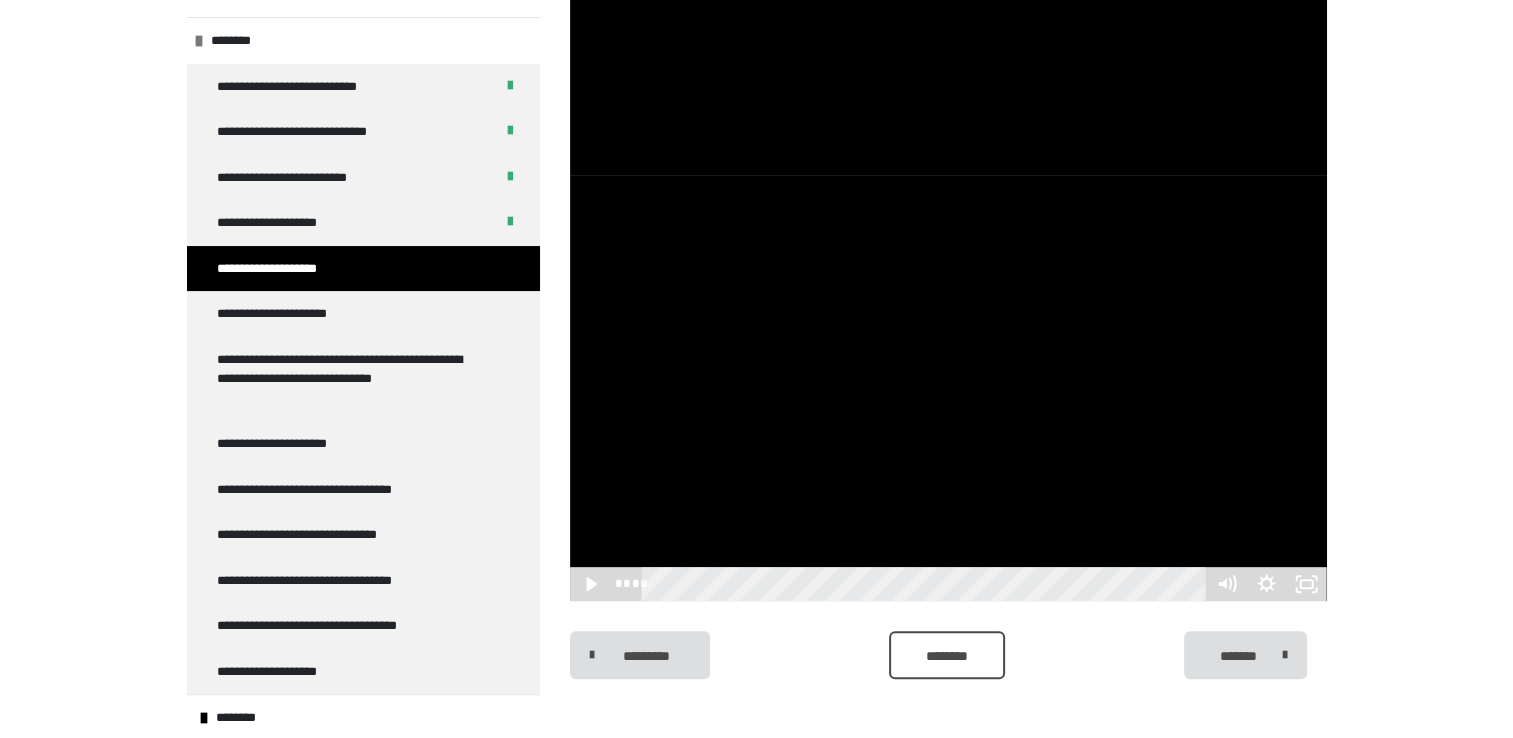 click at bounding box center [948, 388] 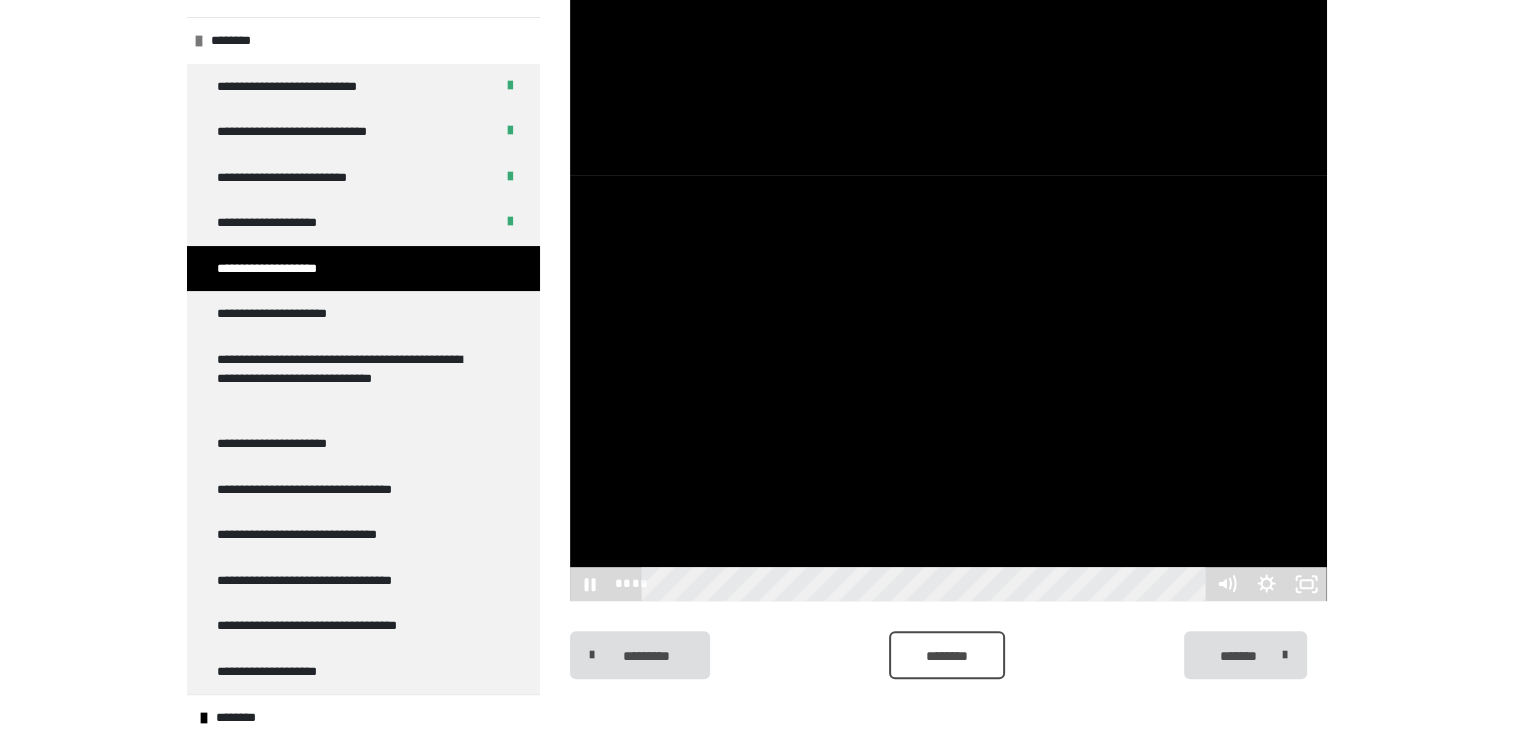 click at bounding box center (948, 388) 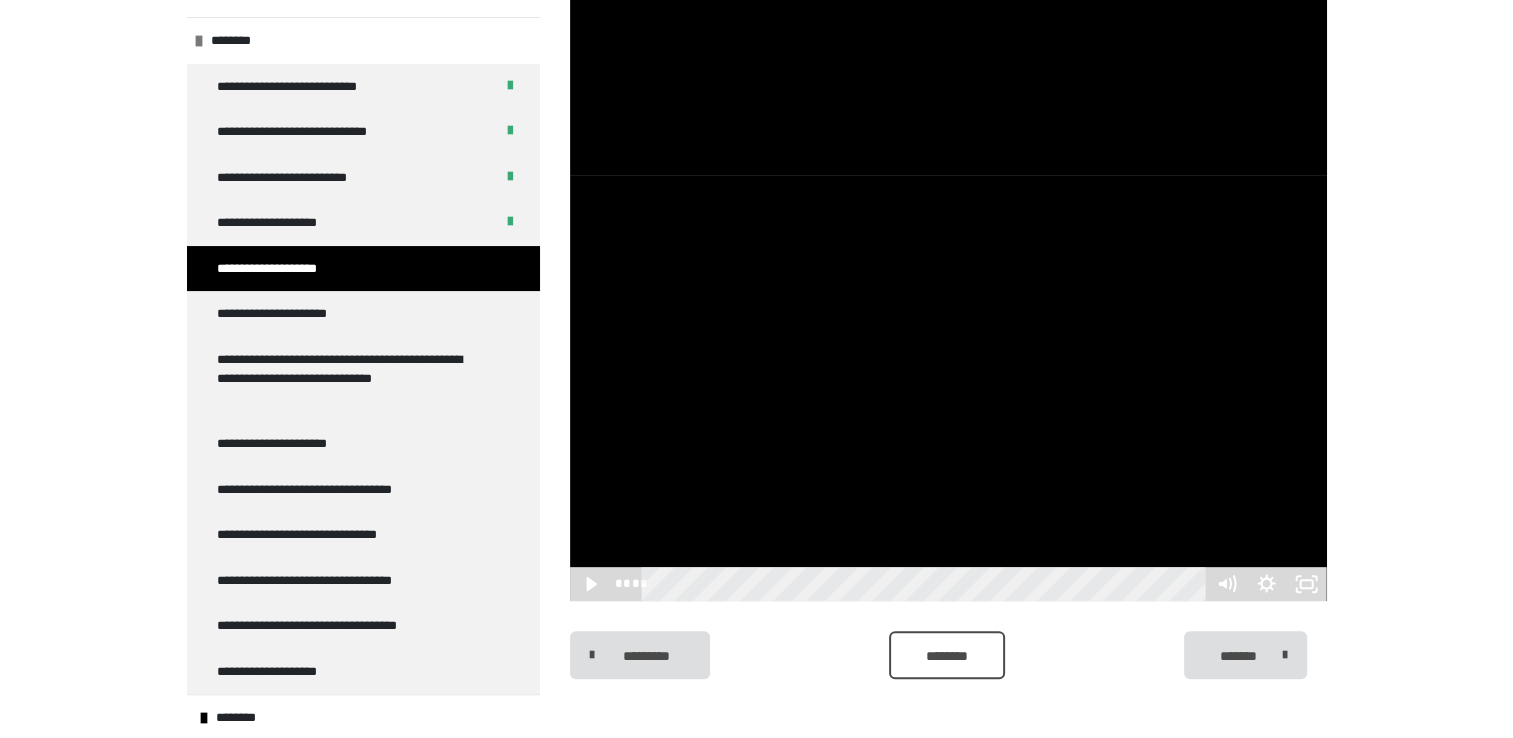 click at bounding box center (948, 388) 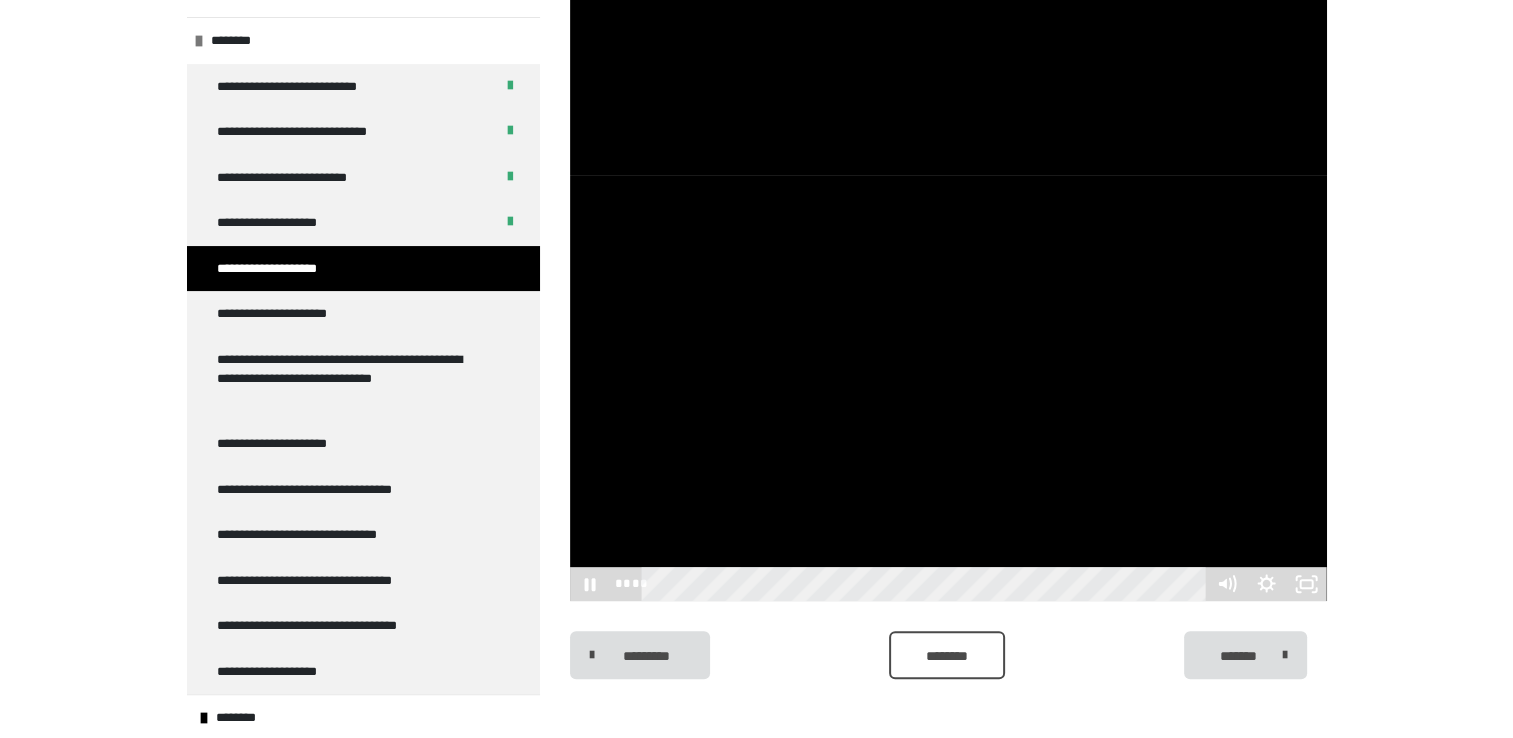 click at bounding box center [948, 388] 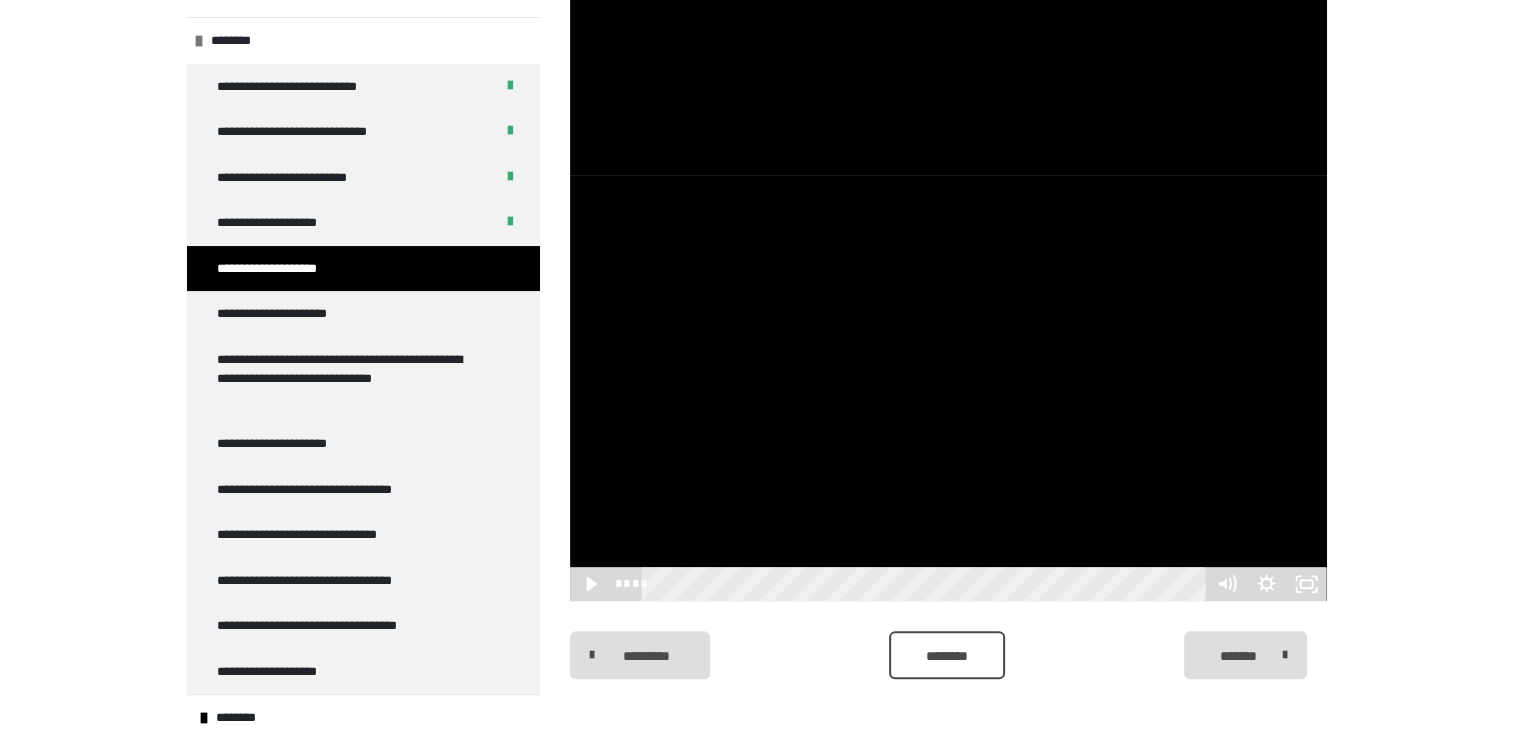 click at bounding box center [948, 388] 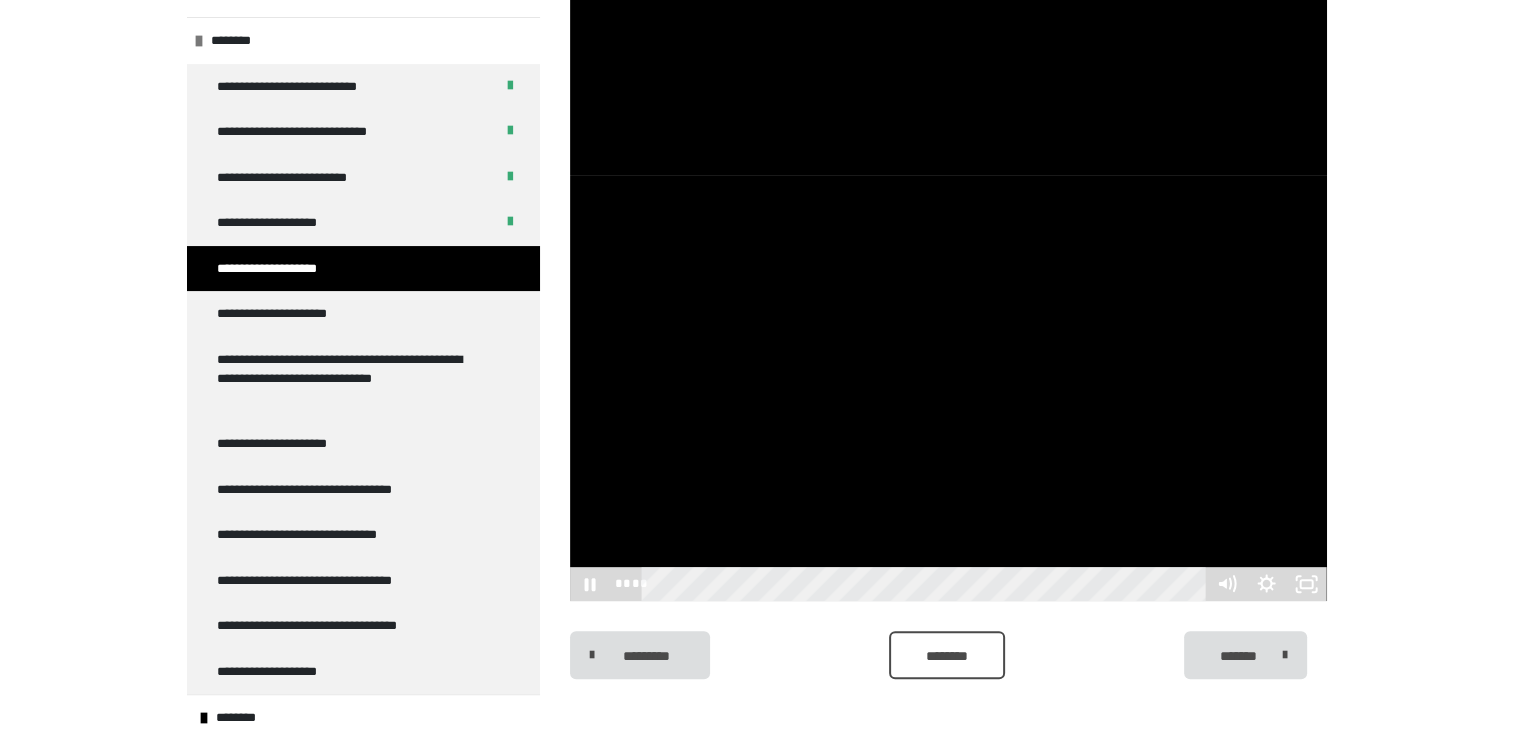 click at bounding box center [948, 388] 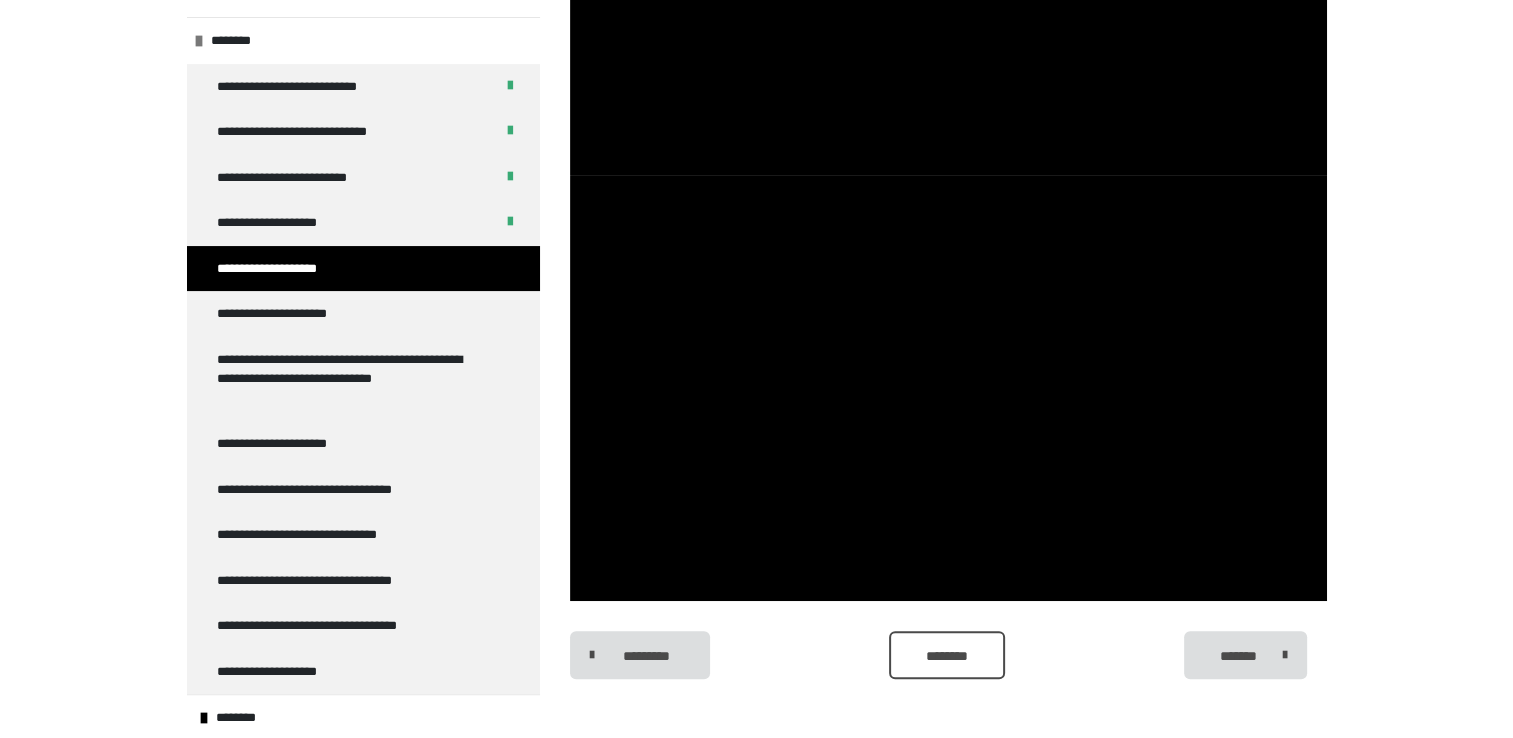 click at bounding box center (948, 388) 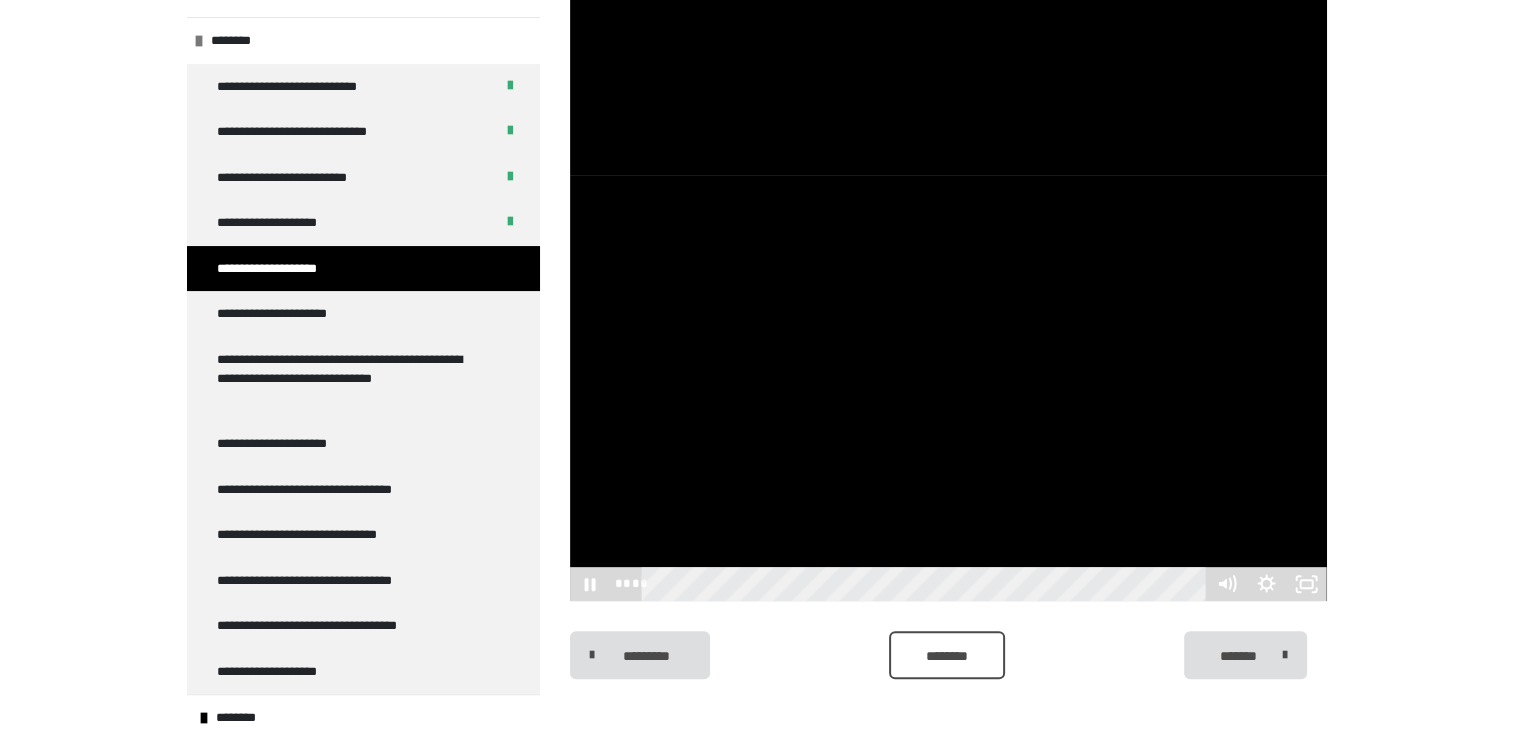 click at bounding box center [948, 388] 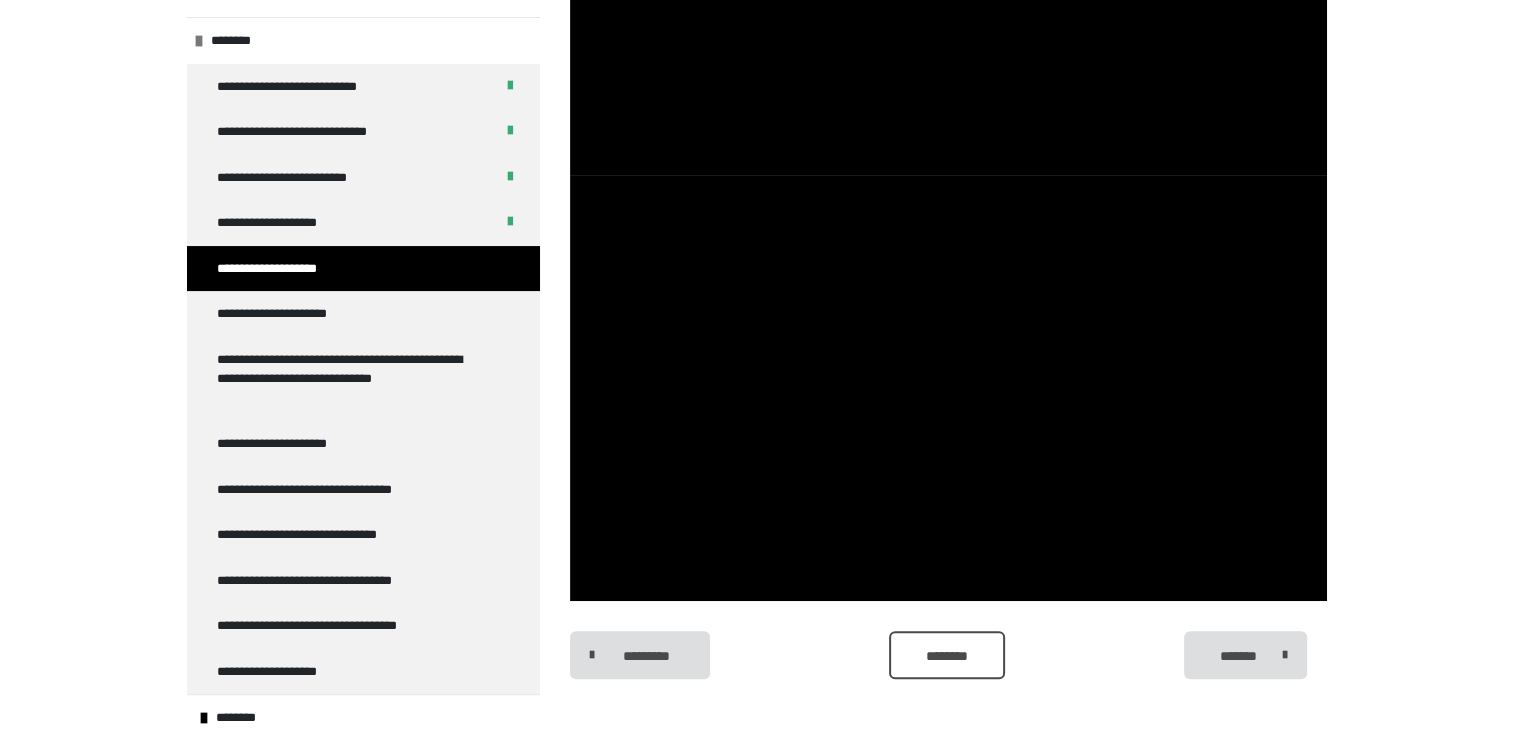 click at bounding box center (948, 388) 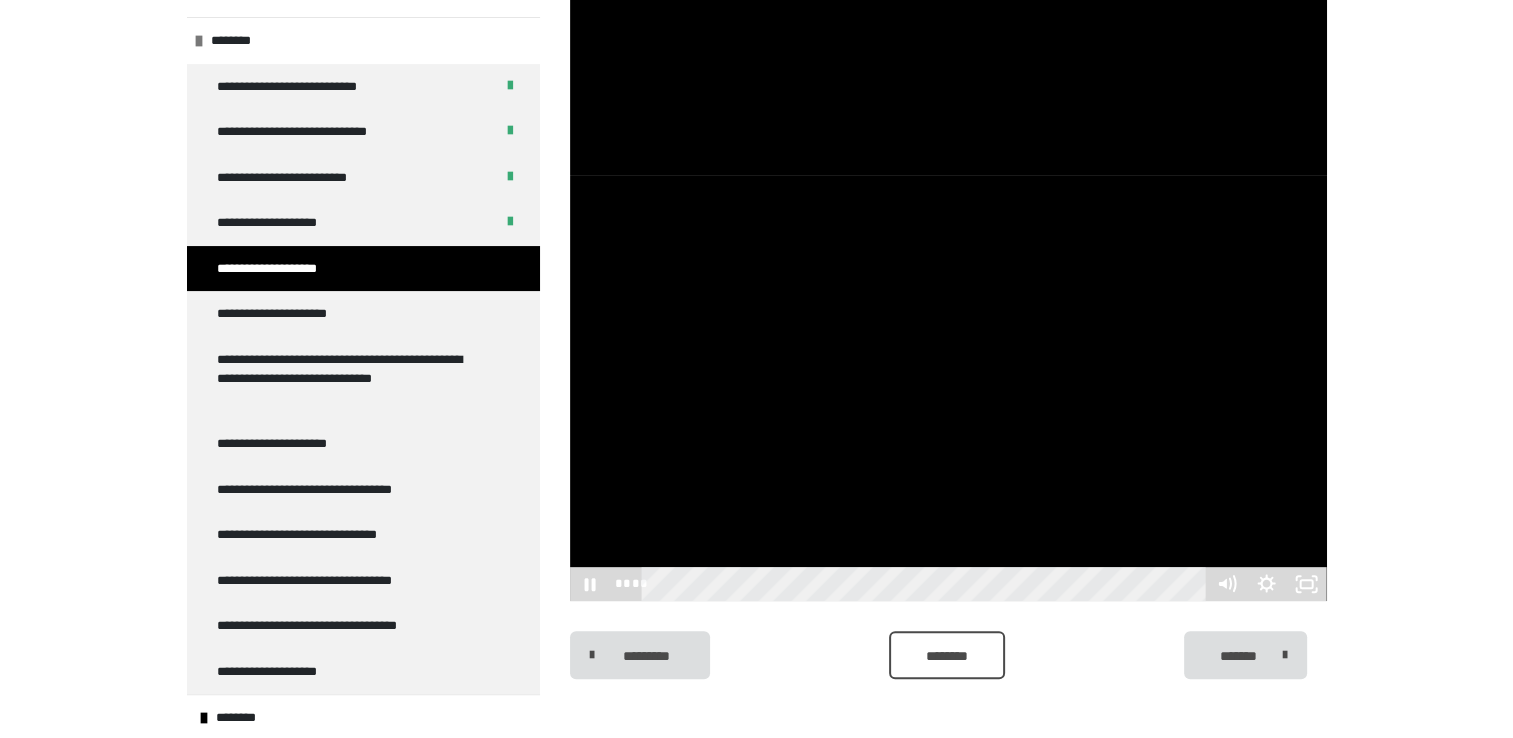 click at bounding box center [948, 388] 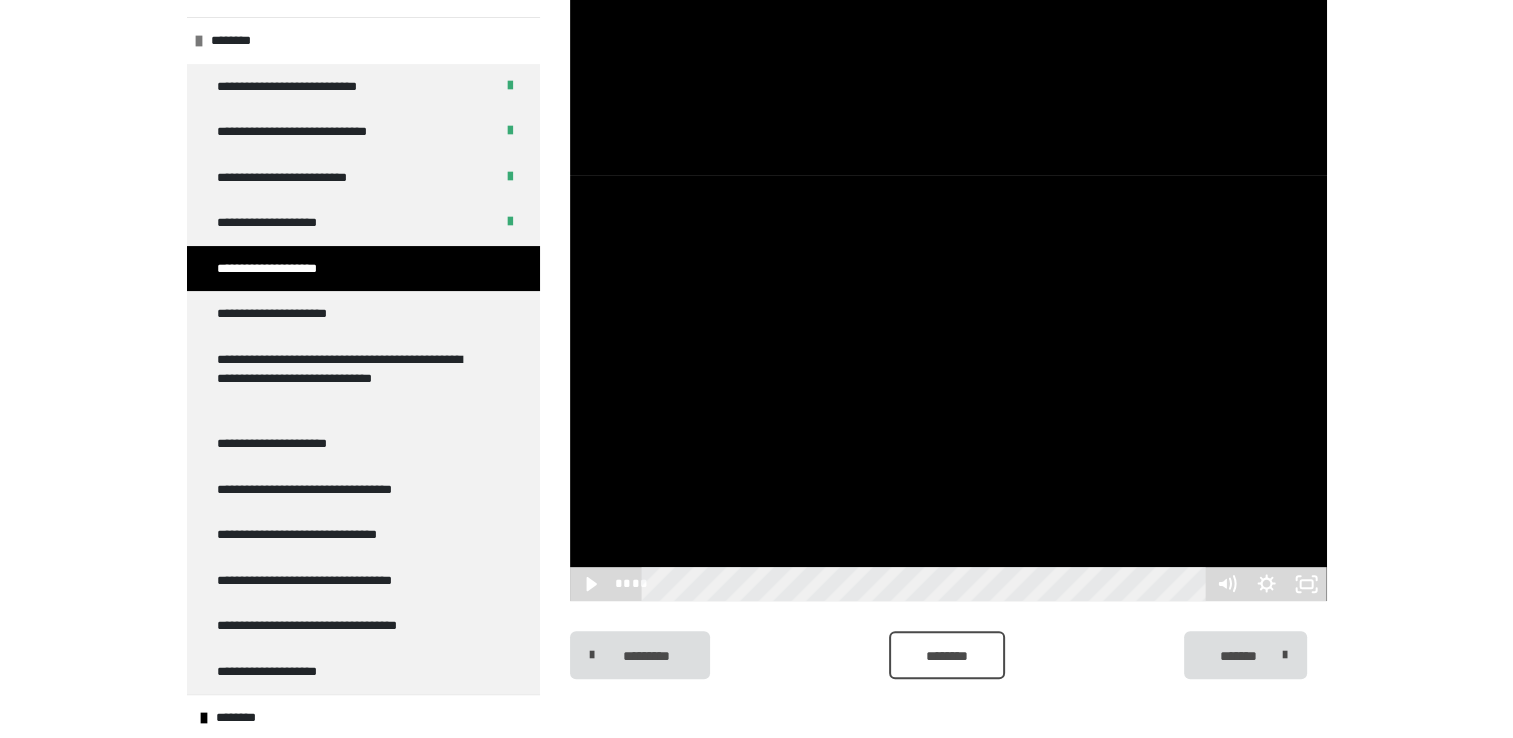 click at bounding box center (948, 388) 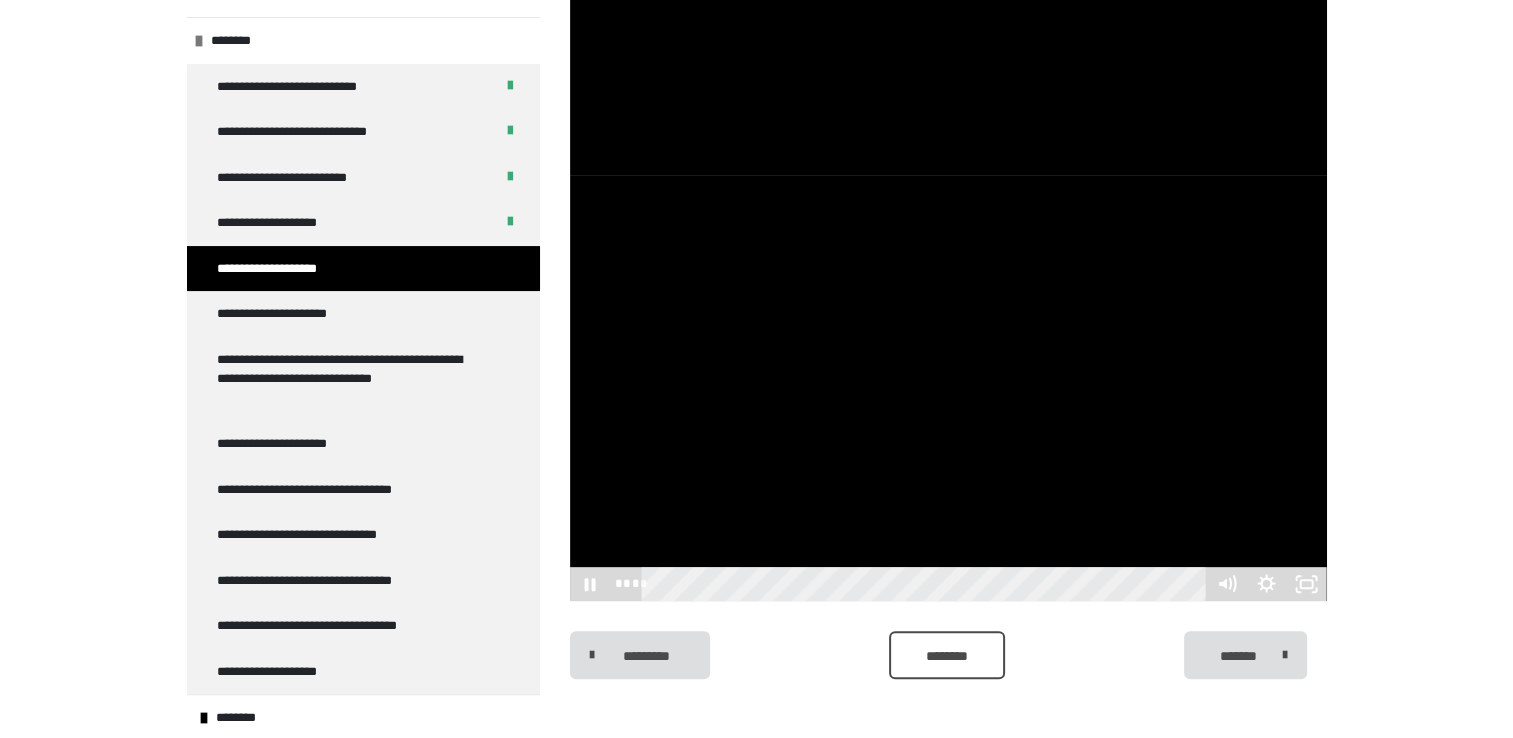 click at bounding box center [948, 388] 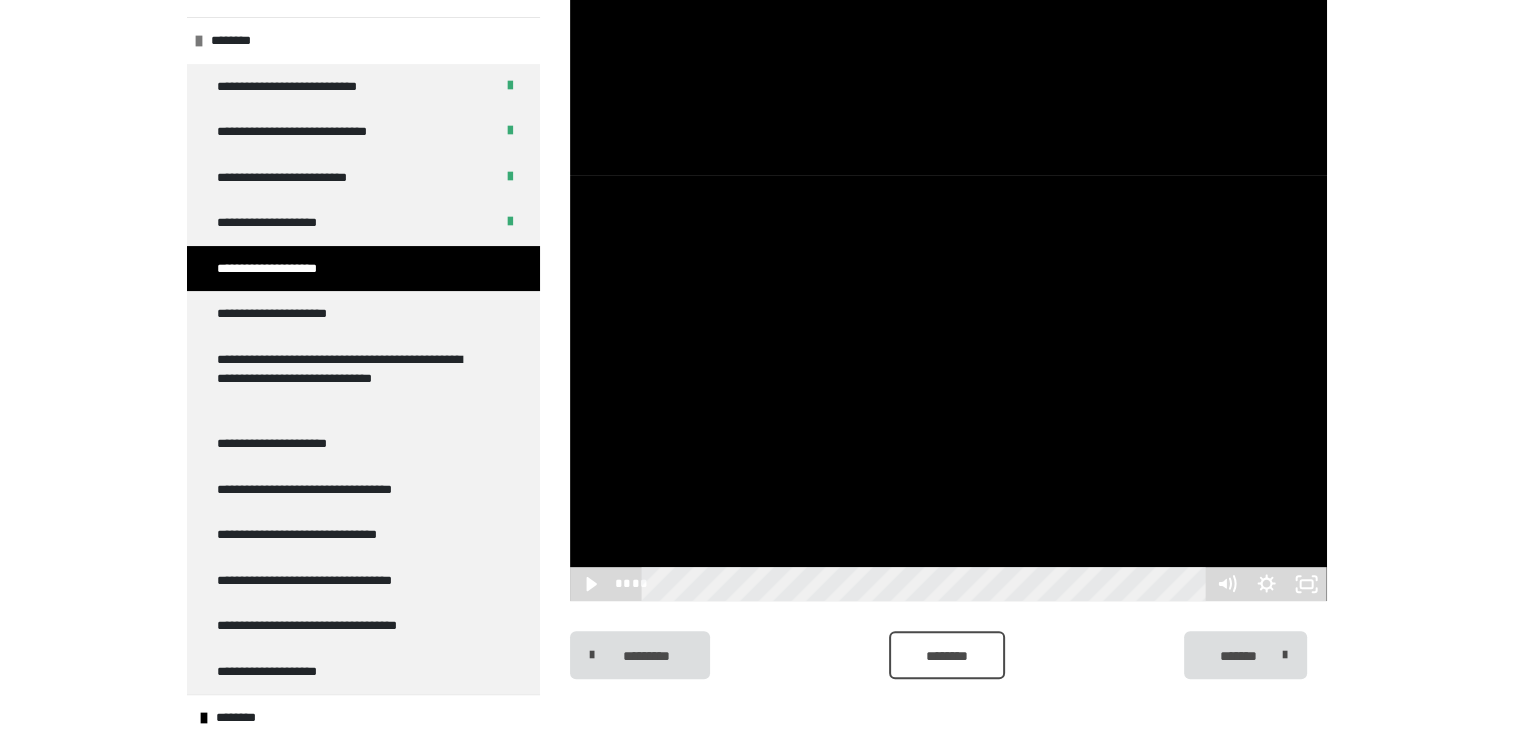 click at bounding box center [948, 388] 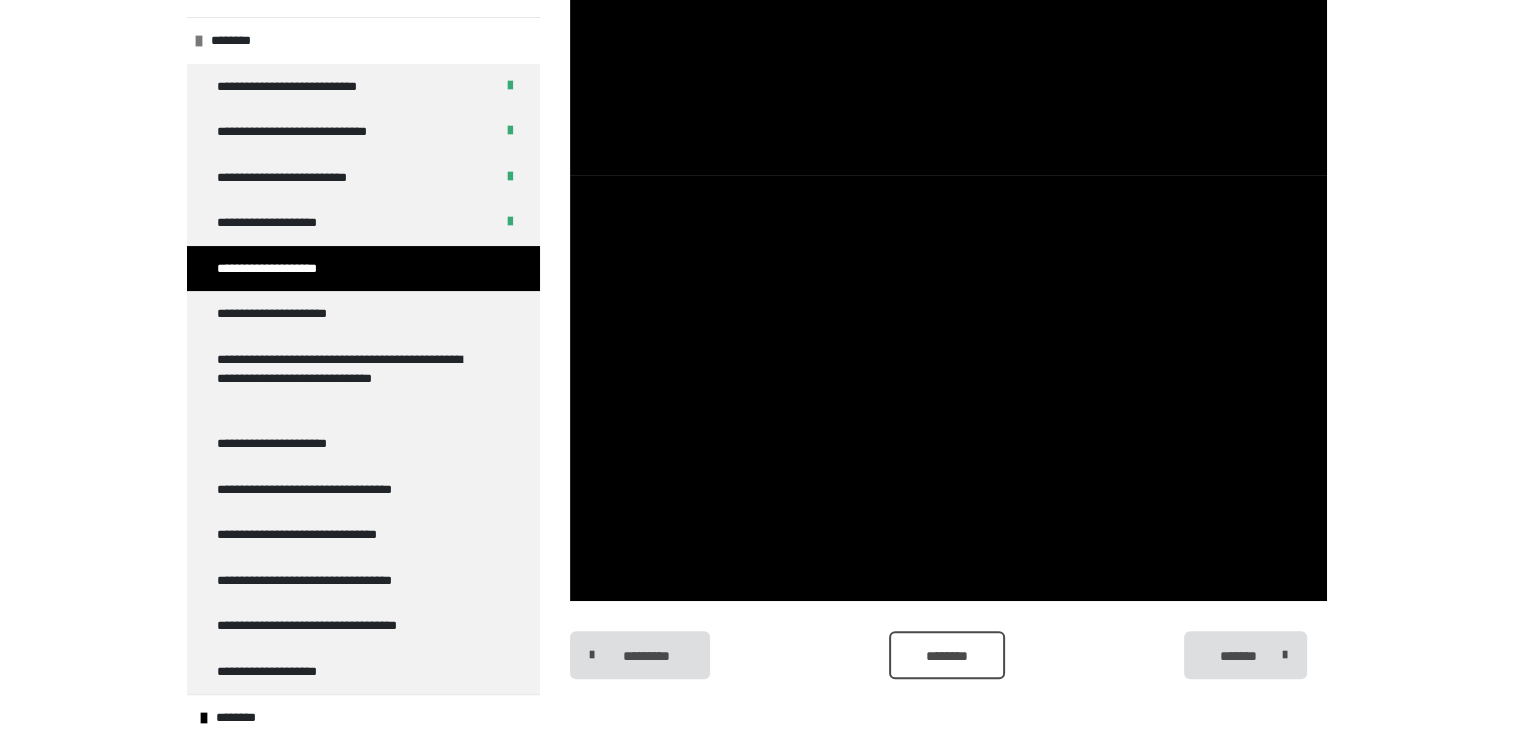 click at bounding box center [948, 388] 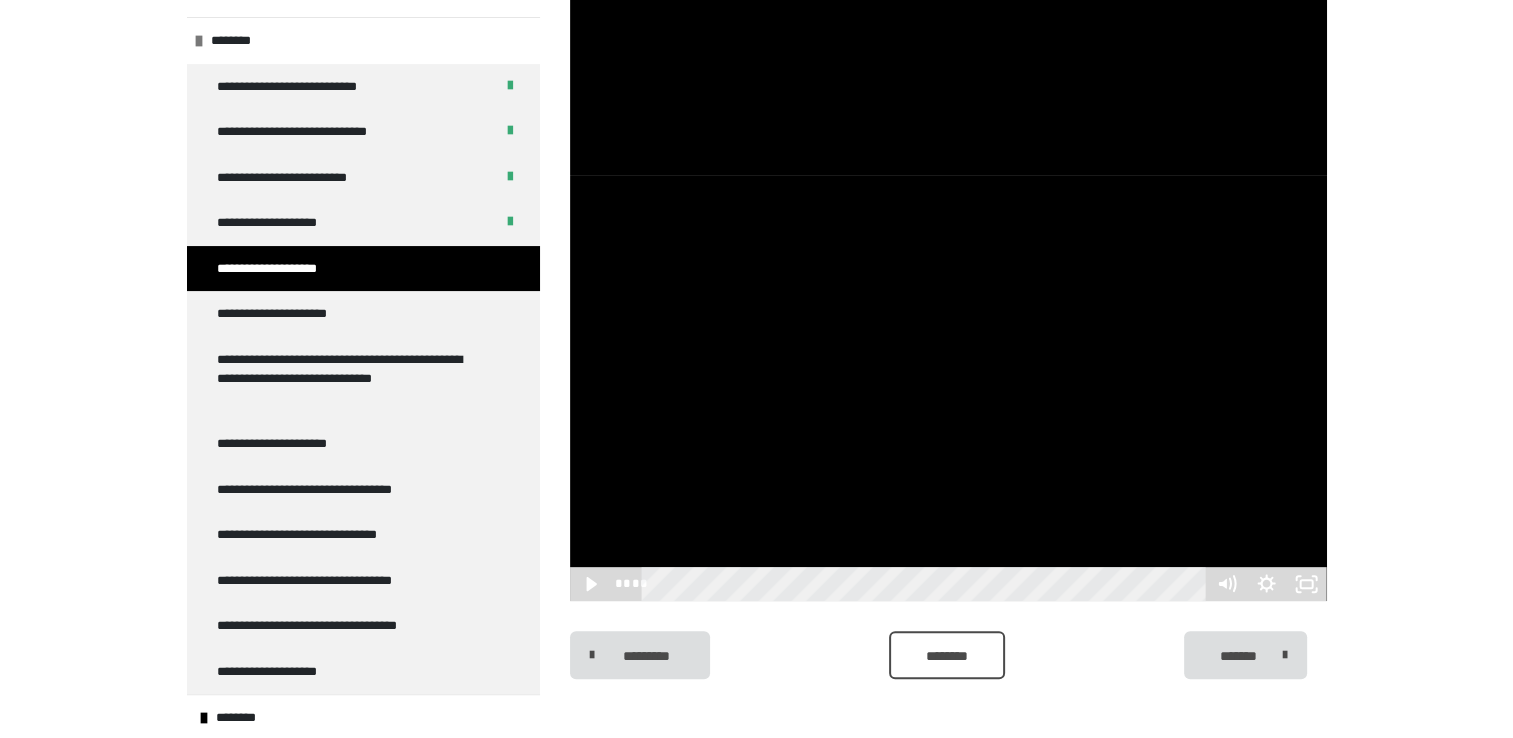click at bounding box center [948, 388] 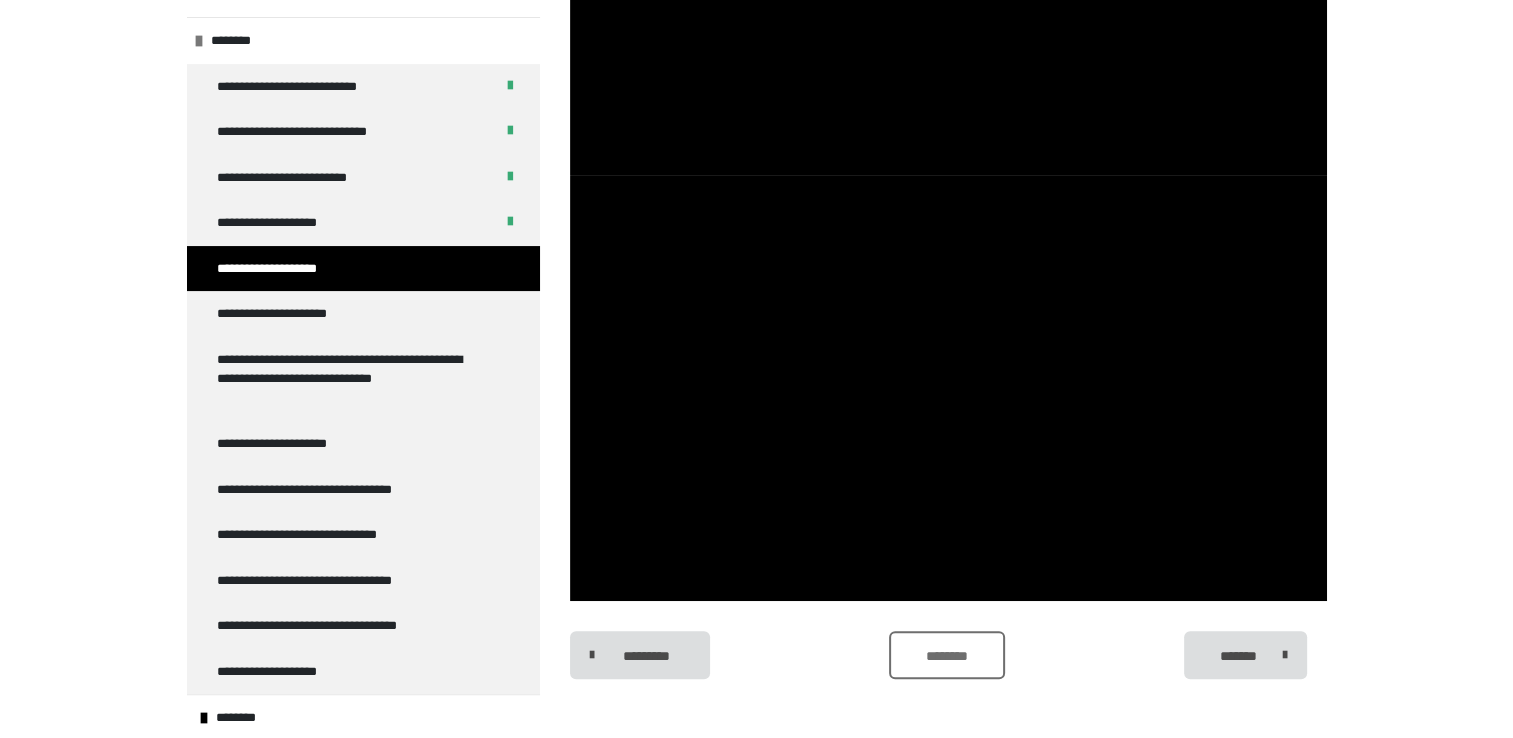 click on "********" at bounding box center (946, 656) 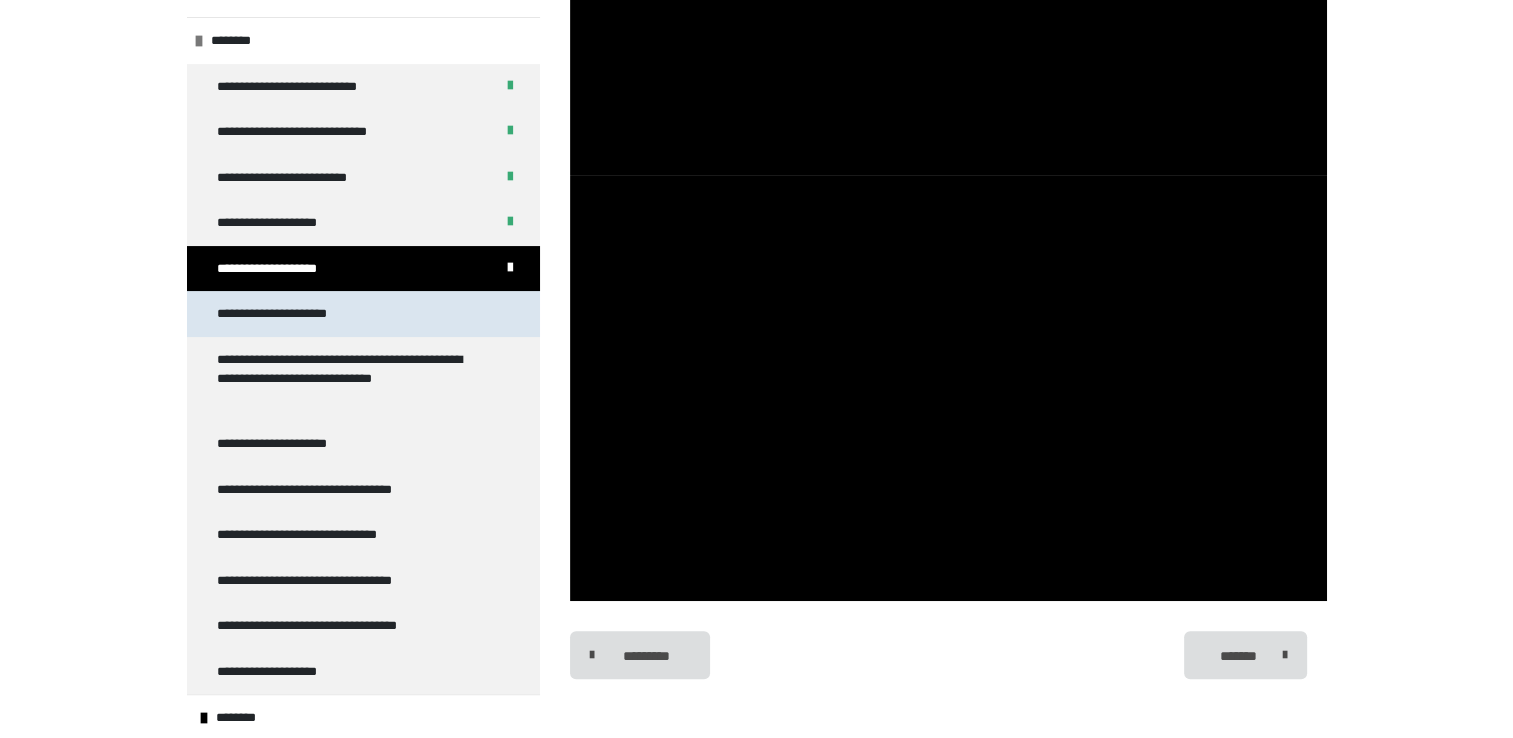 click on "**********" at bounding box center [363, 314] 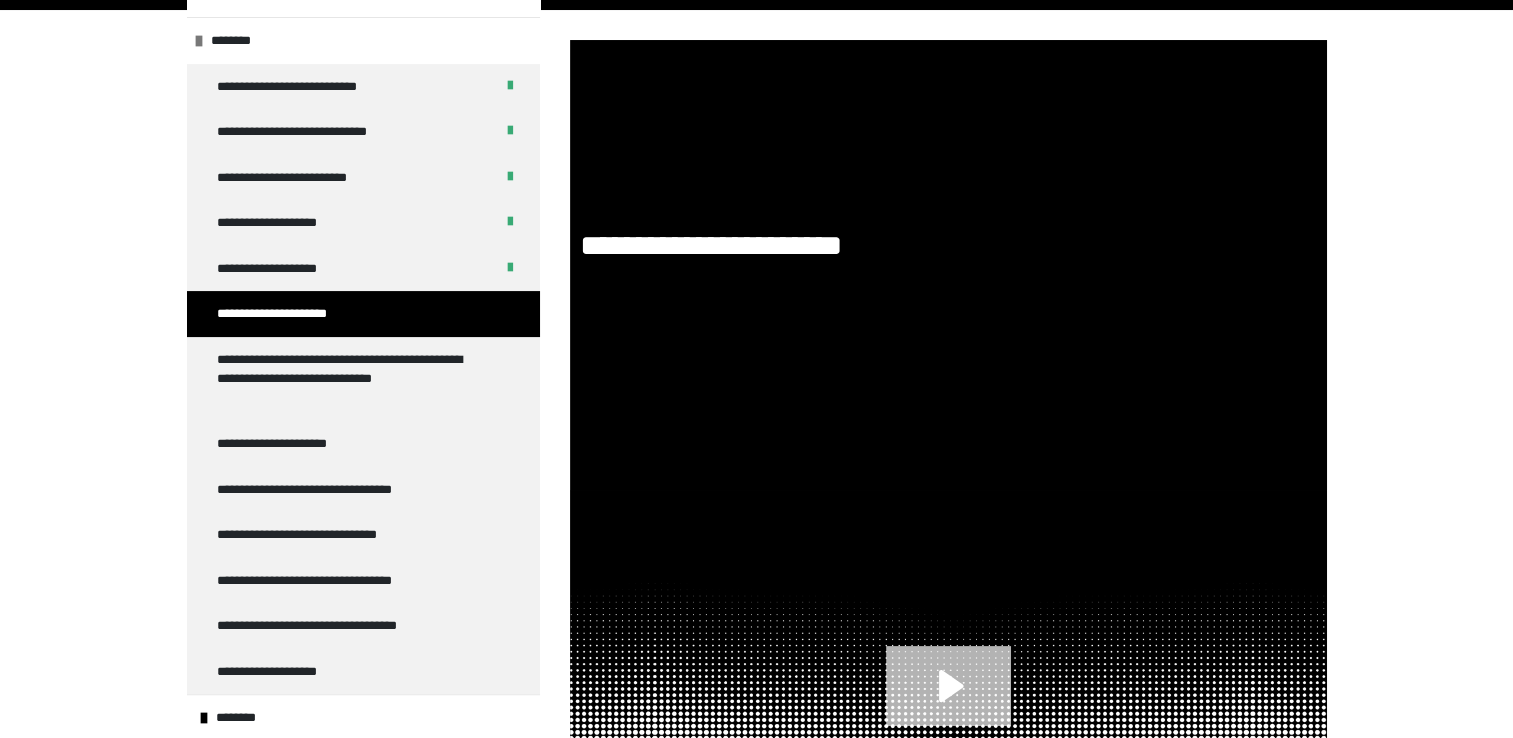 scroll, scrollTop: 916, scrollLeft: 0, axis: vertical 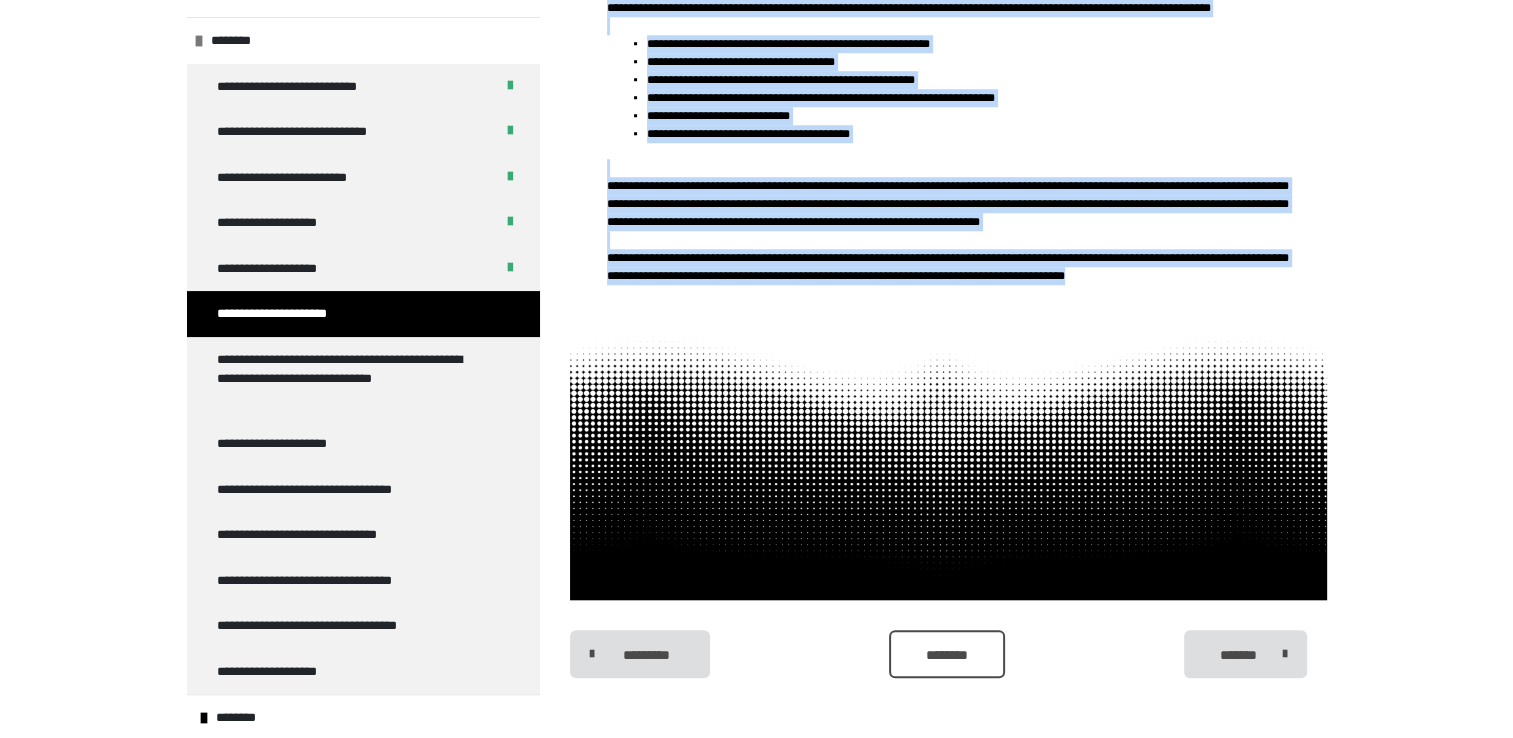 drag, startPoint x: 607, startPoint y: 78, endPoint x: 847, endPoint y: 289, distance: 319.56375 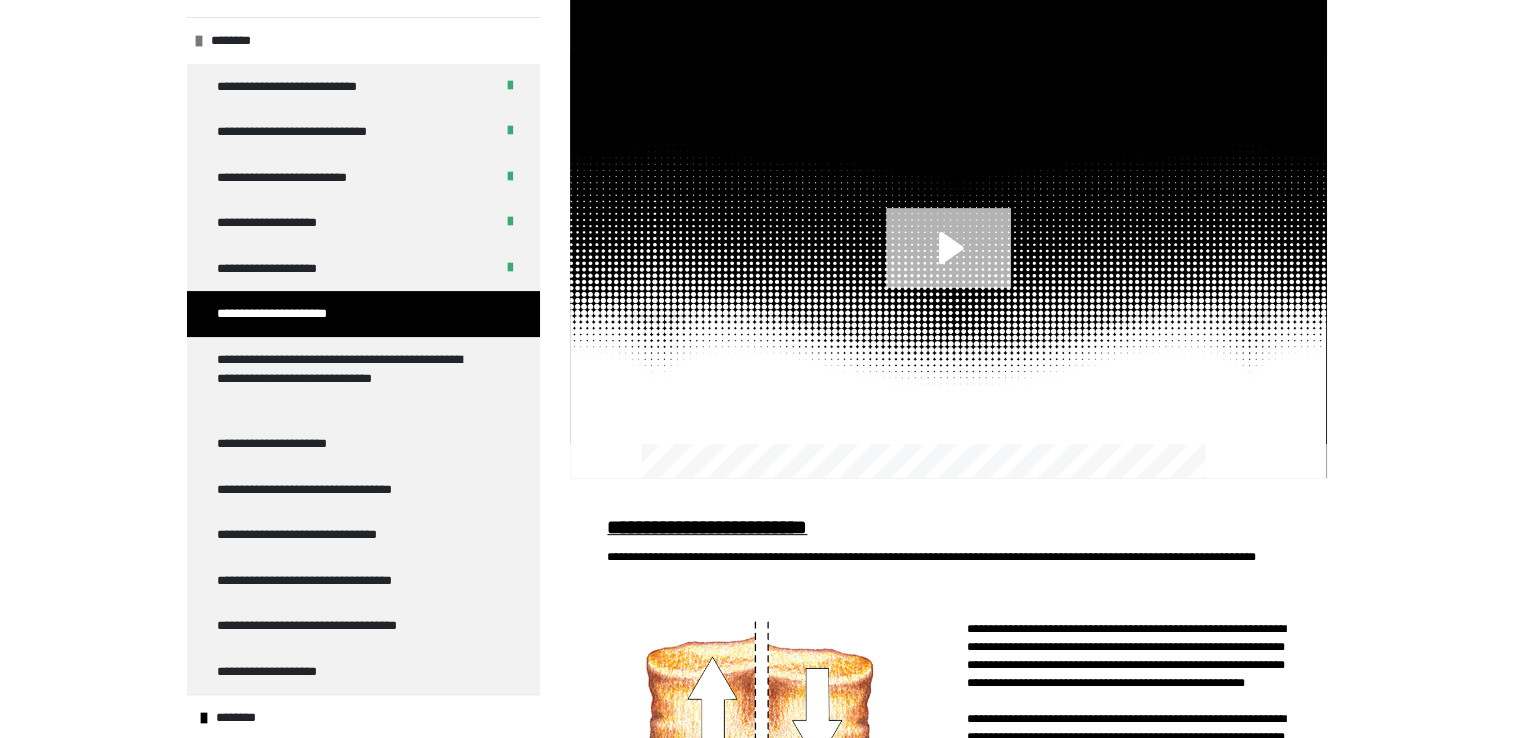 scroll, scrollTop: 681, scrollLeft: 0, axis: vertical 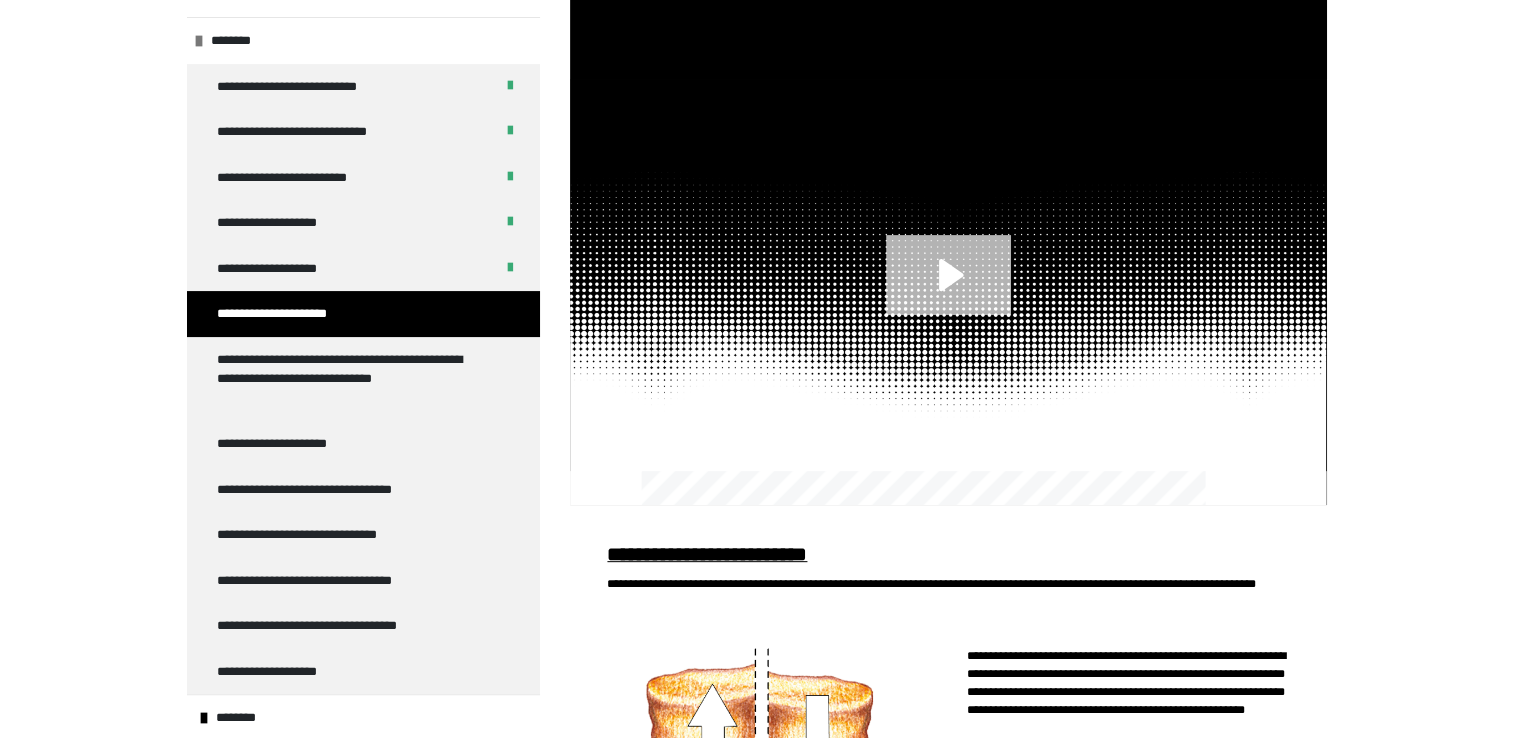click 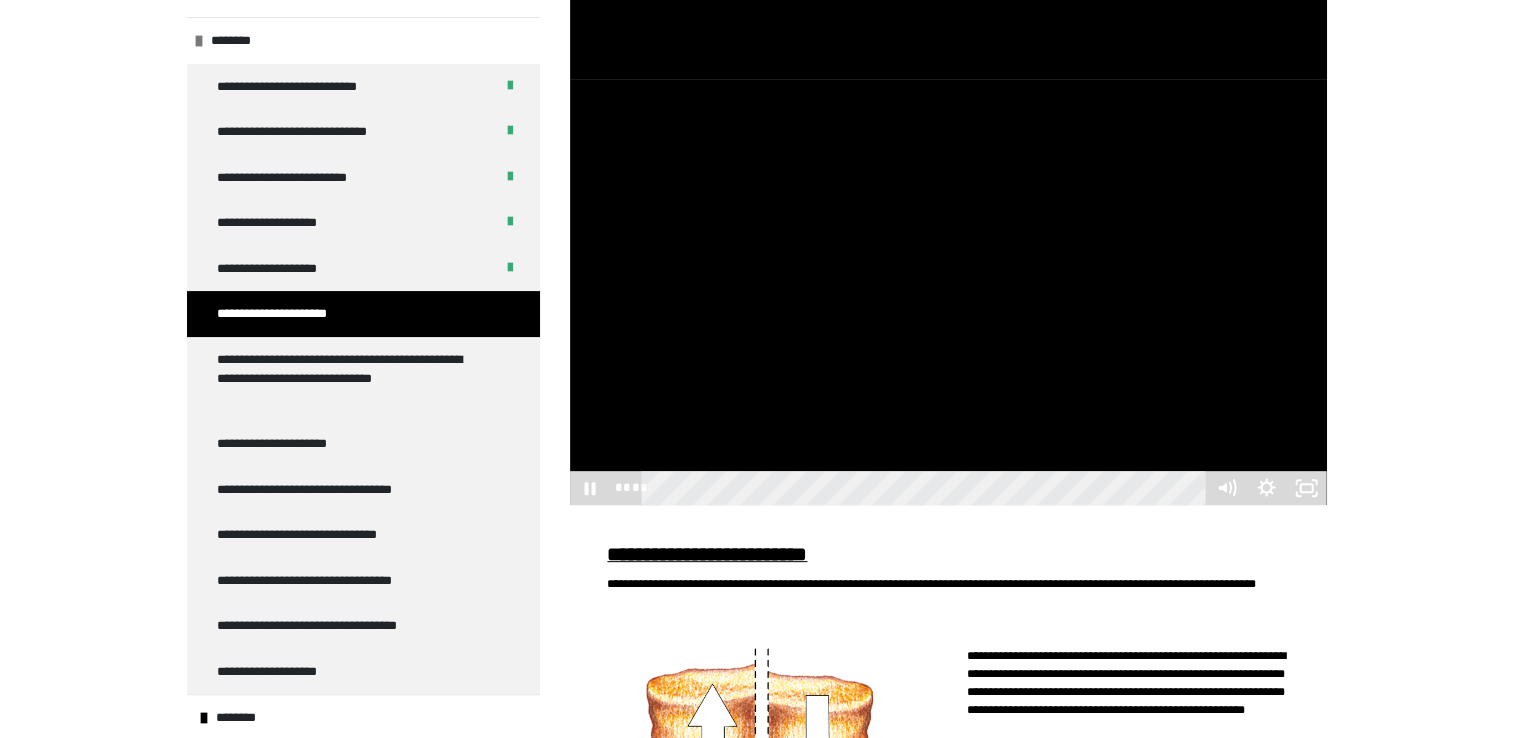 click at bounding box center (948, 292) 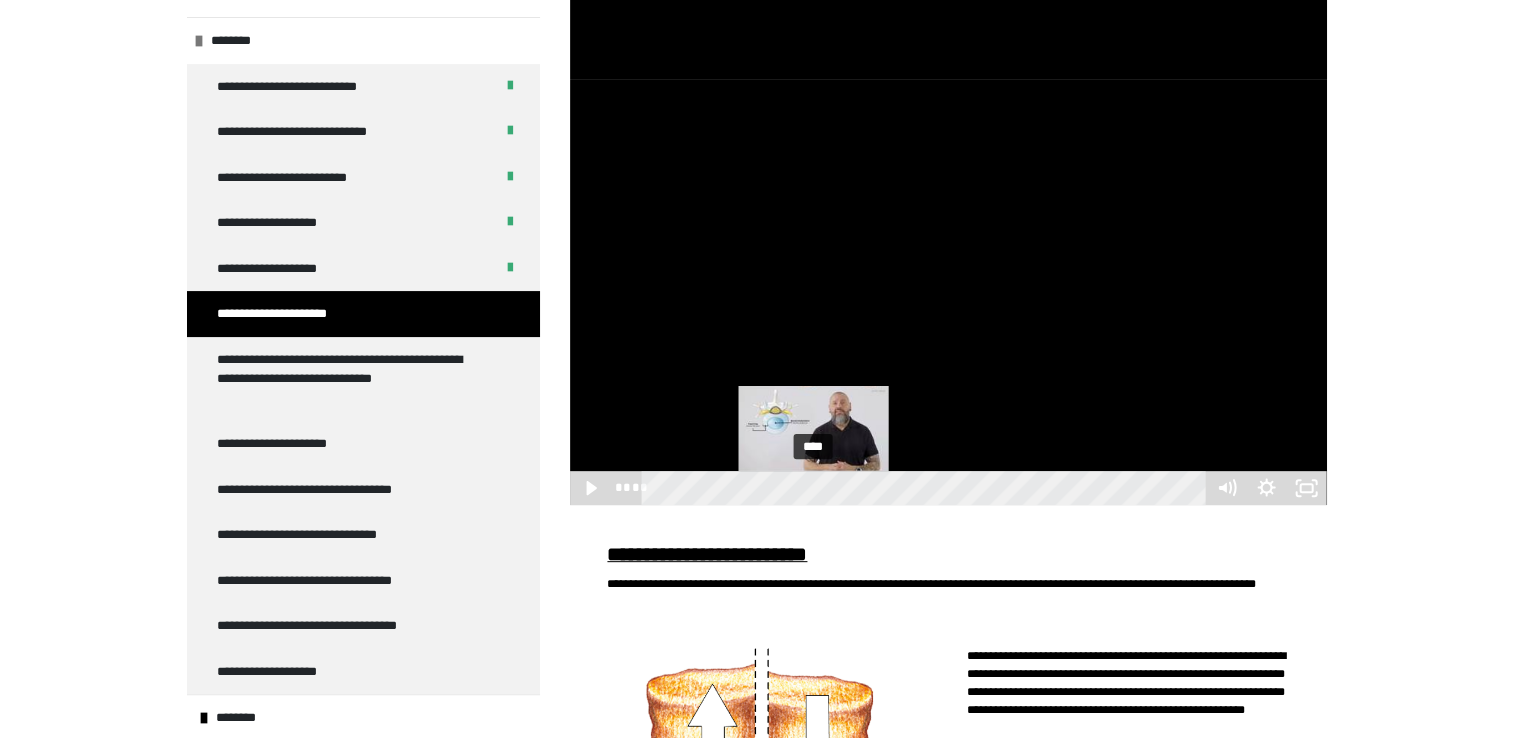 click on "****" at bounding box center [926, 488] 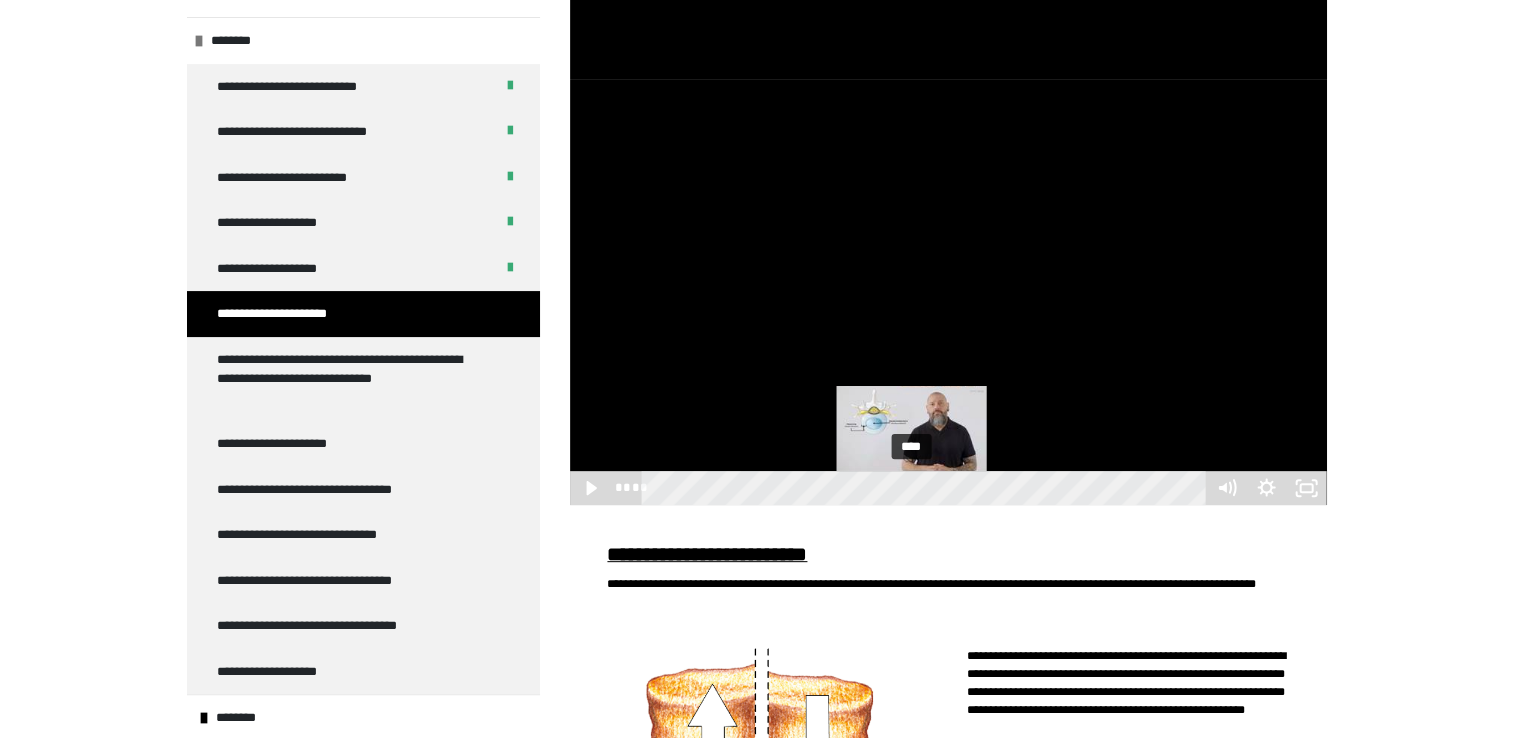 click on "****" at bounding box center (926, 488) 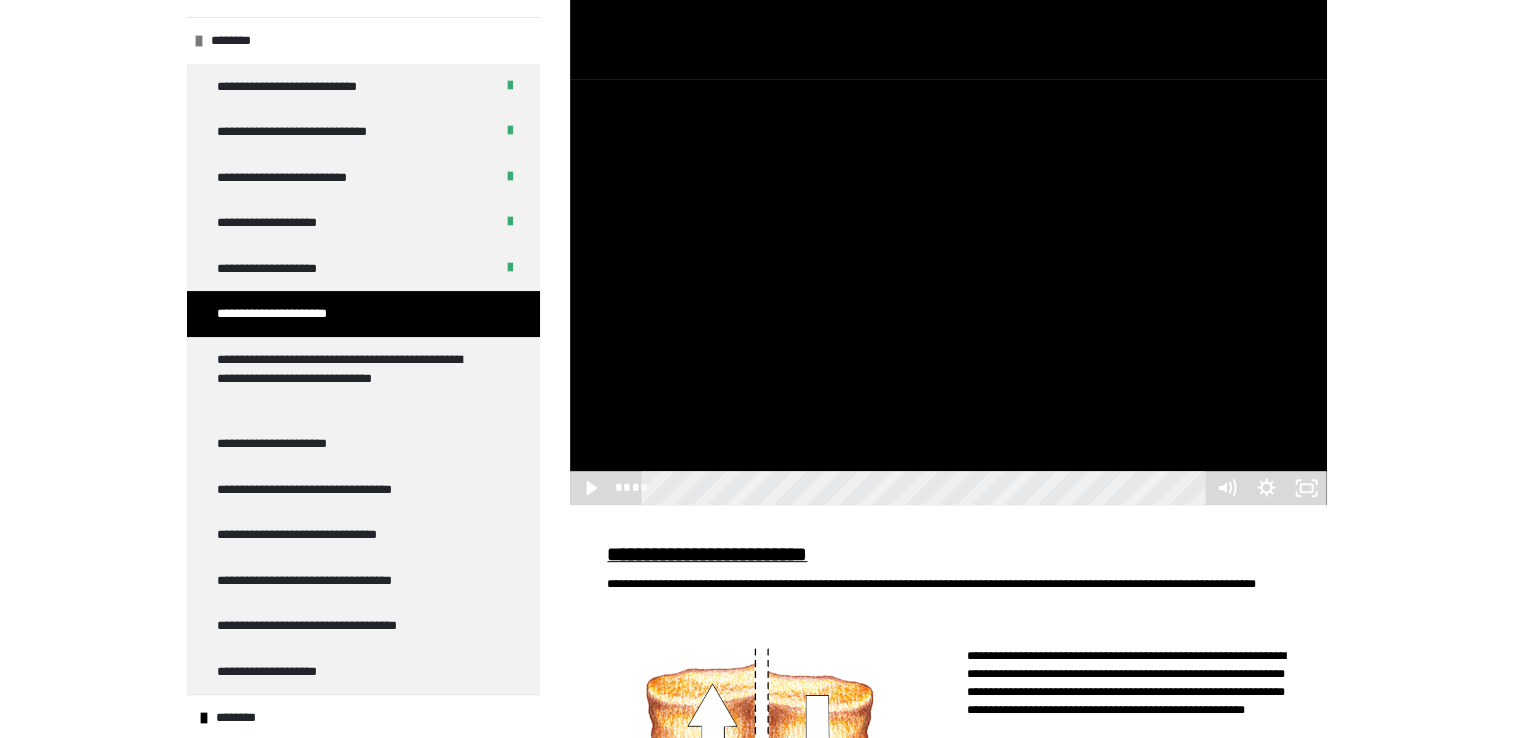 click on "**********" at bounding box center [756, 558] 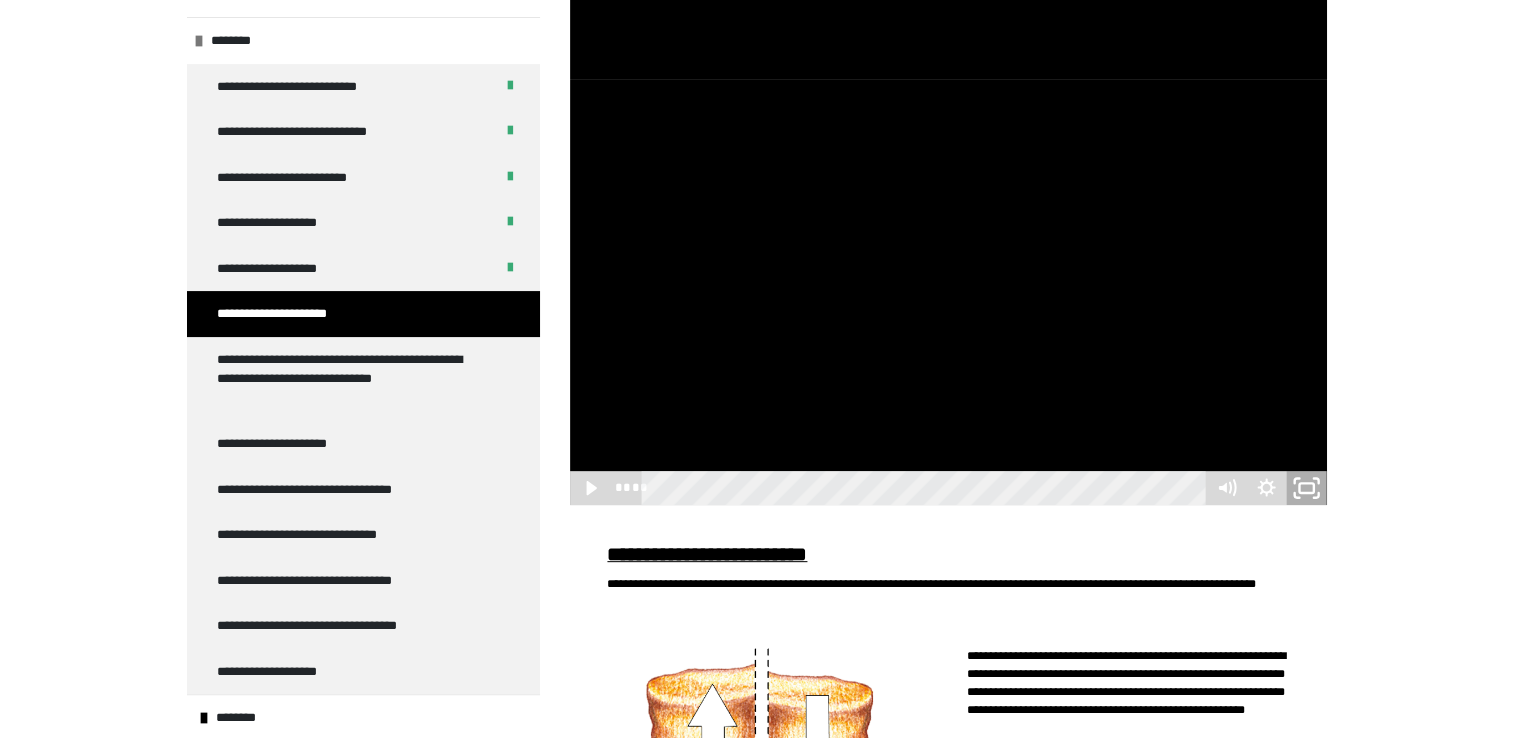 click 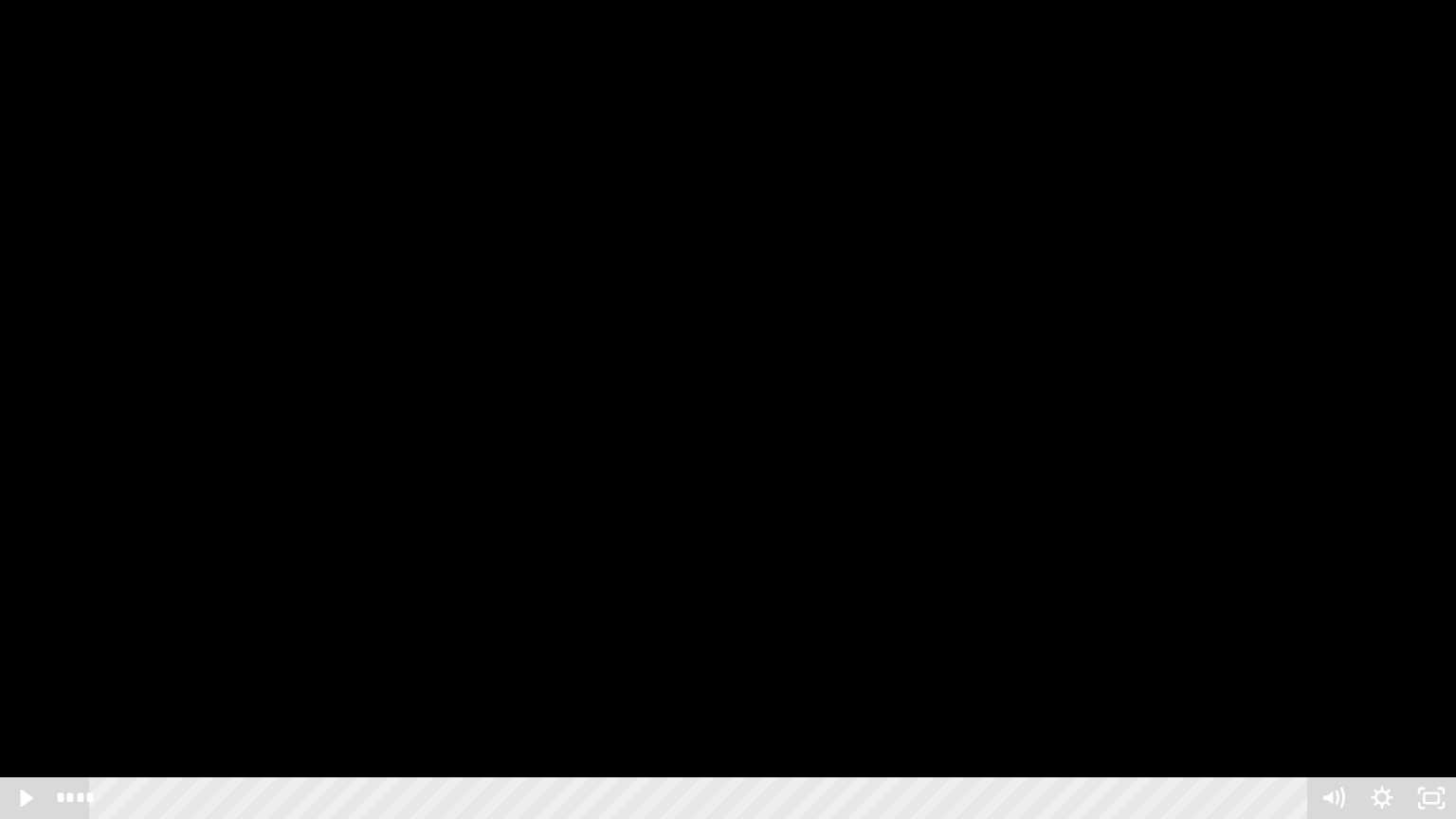 click at bounding box center [728, 410] 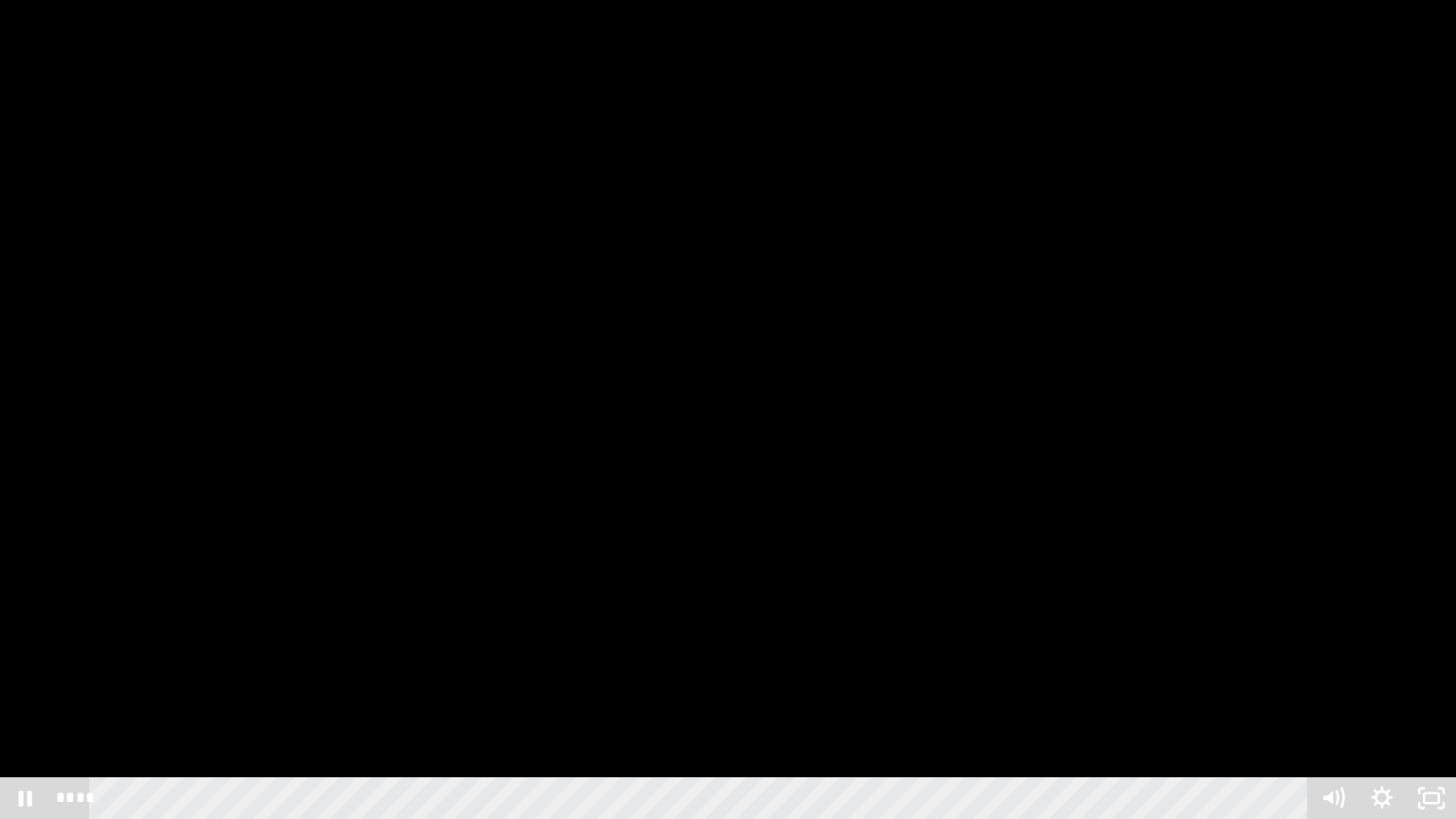 click at bounding box center [728, 410] 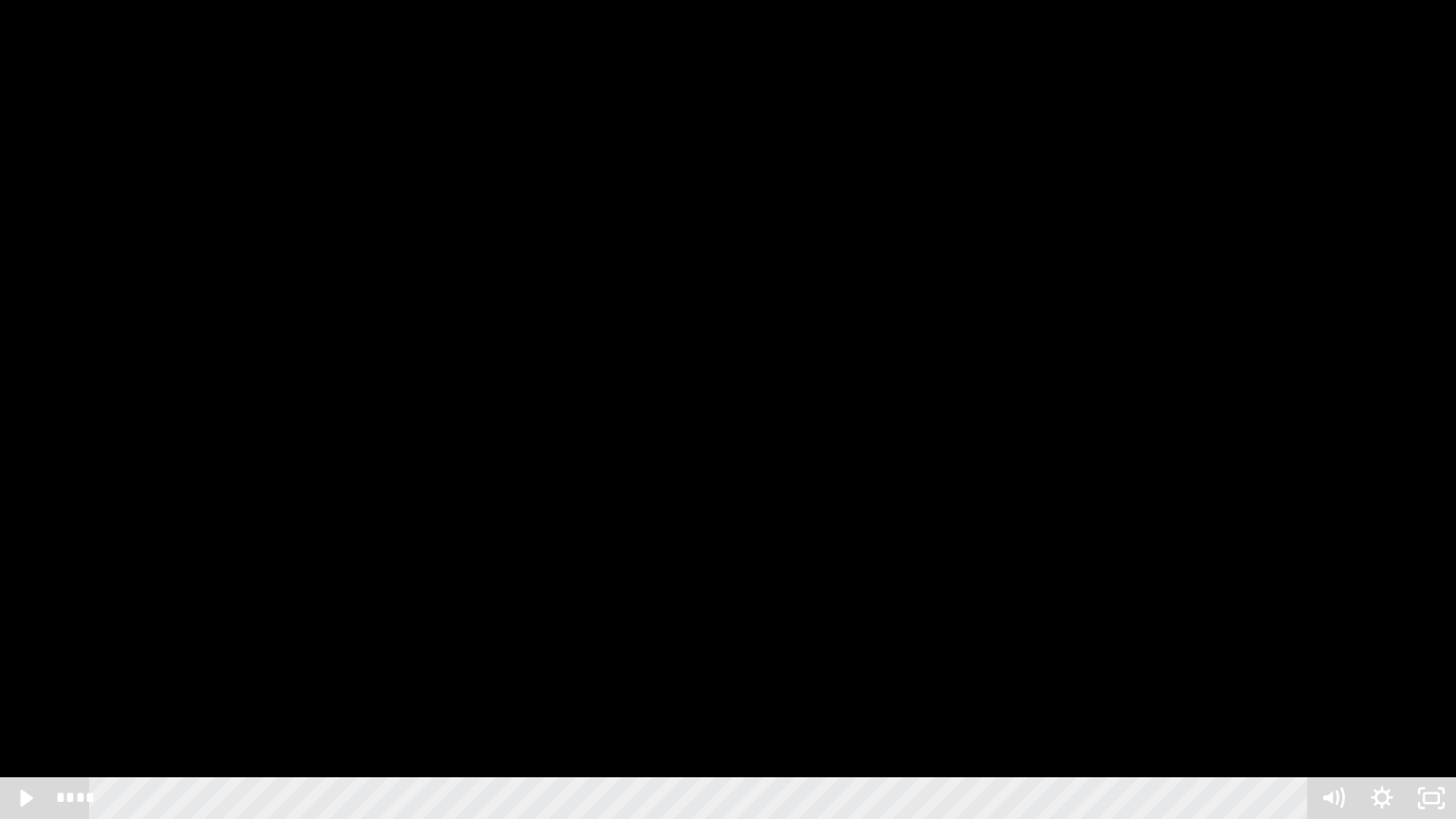click at bounding box center (728, 410) 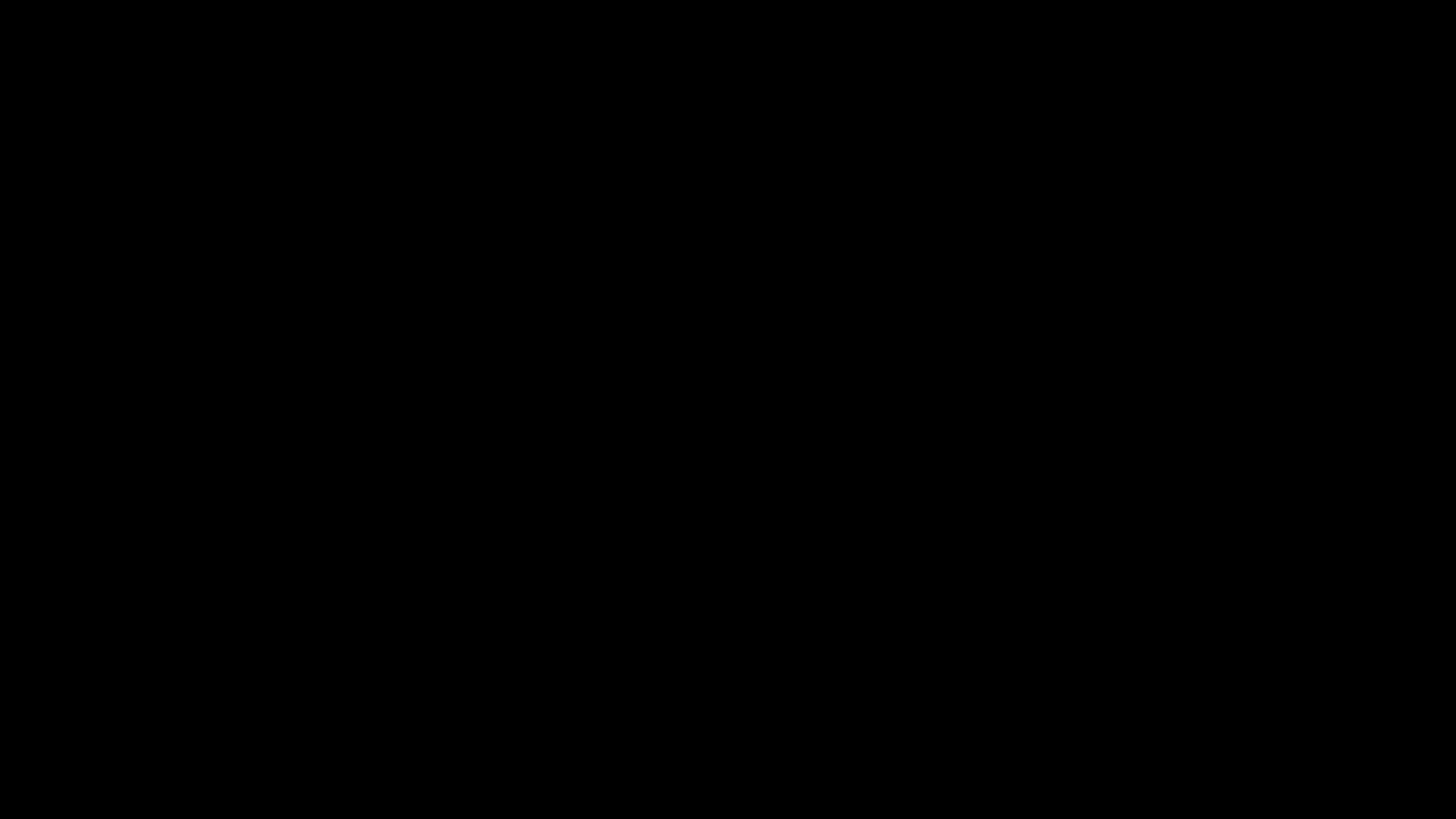 click at bounding box center [728, 410] 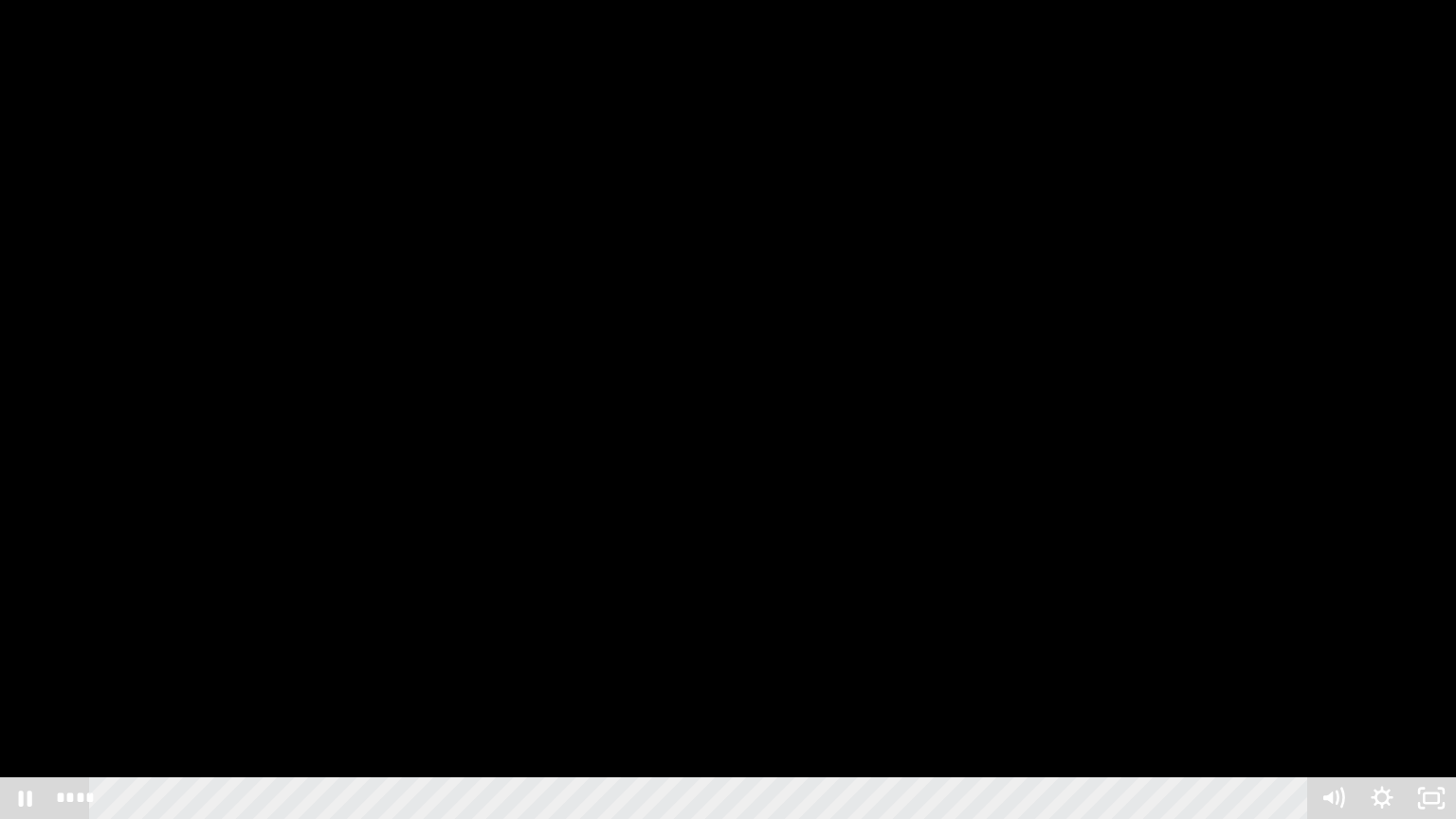 click at bounding box center [728, 410] 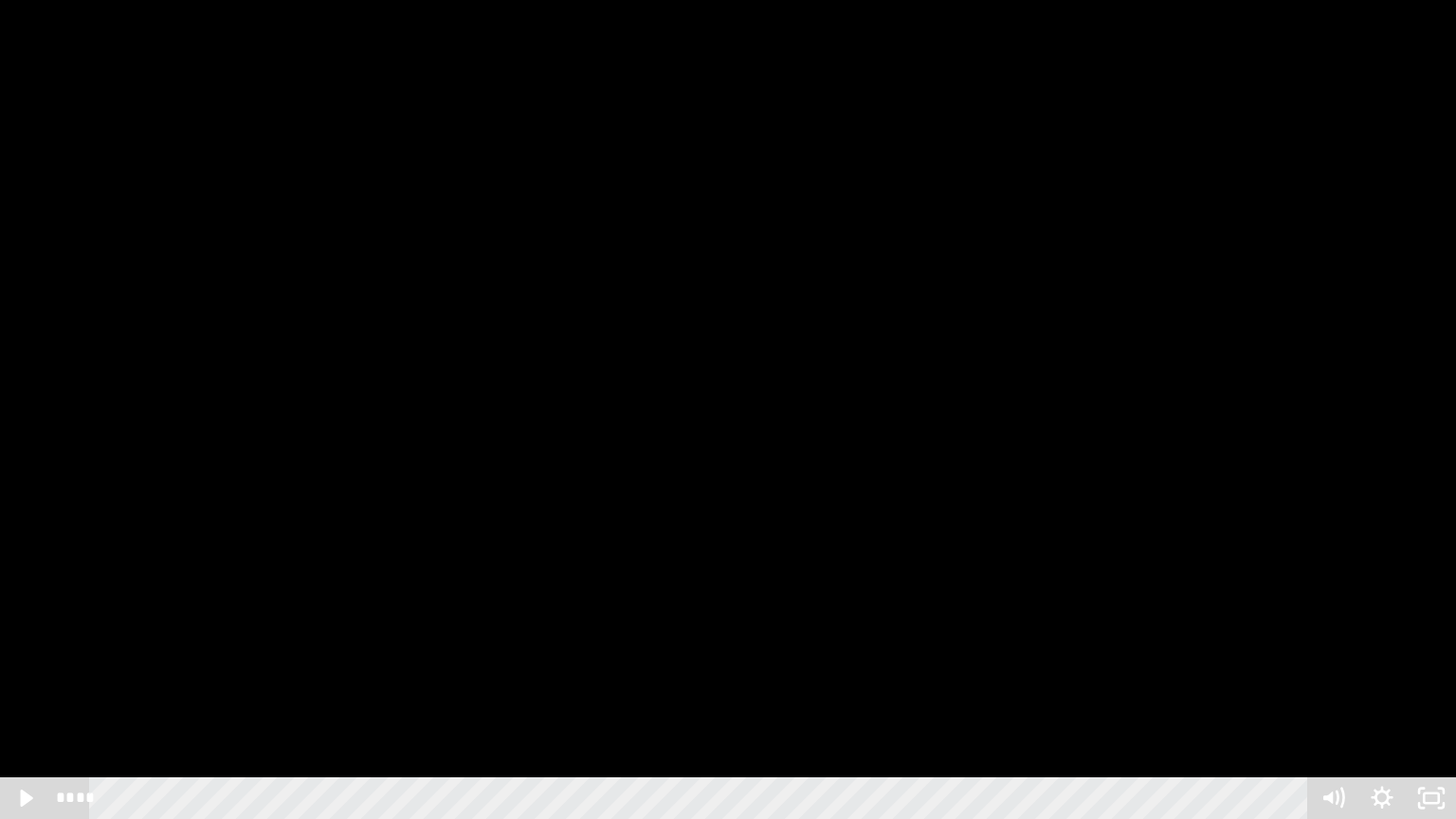 click at bounding box center (728, 410) 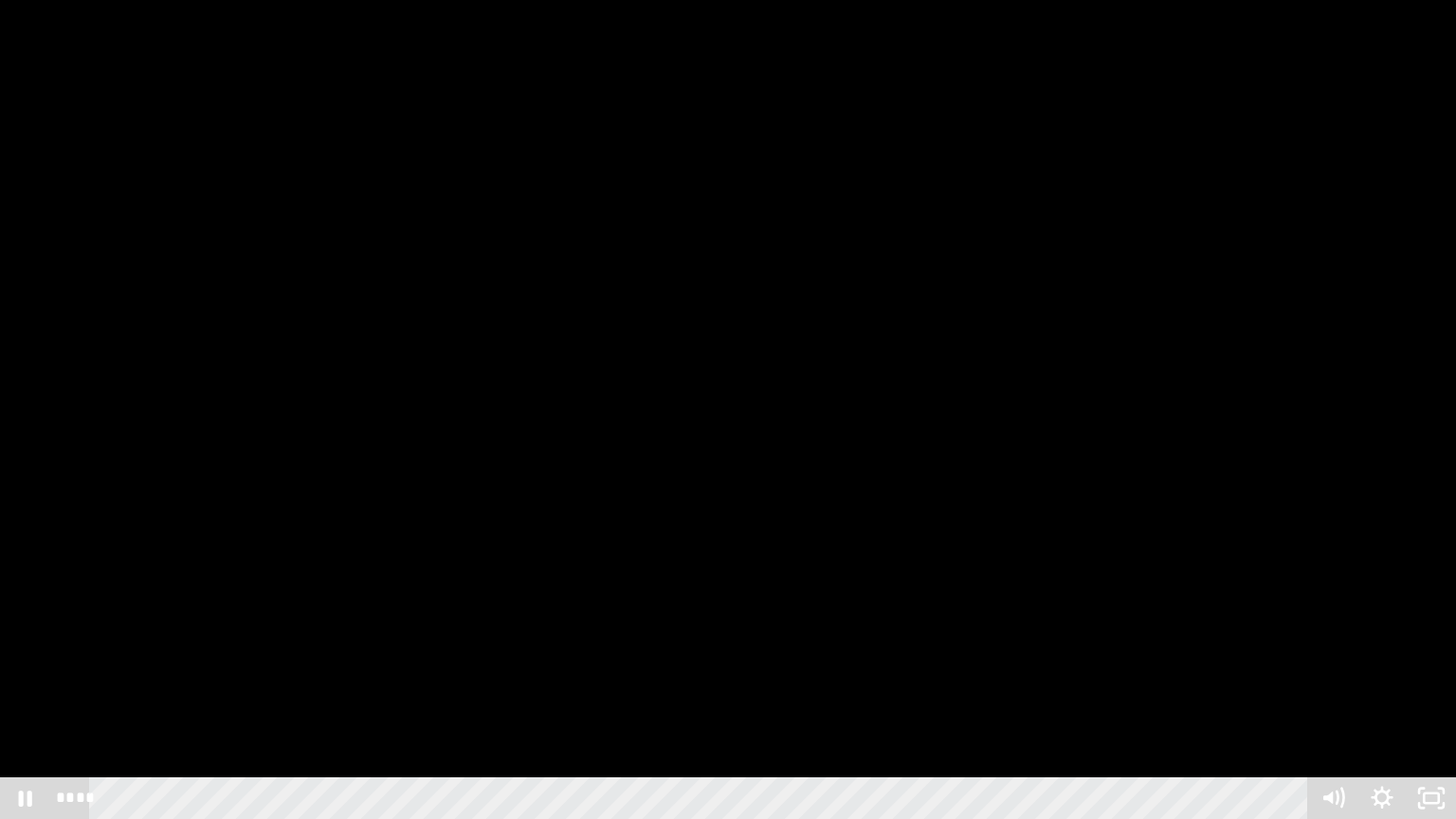 click at bounding box center [728, 410] 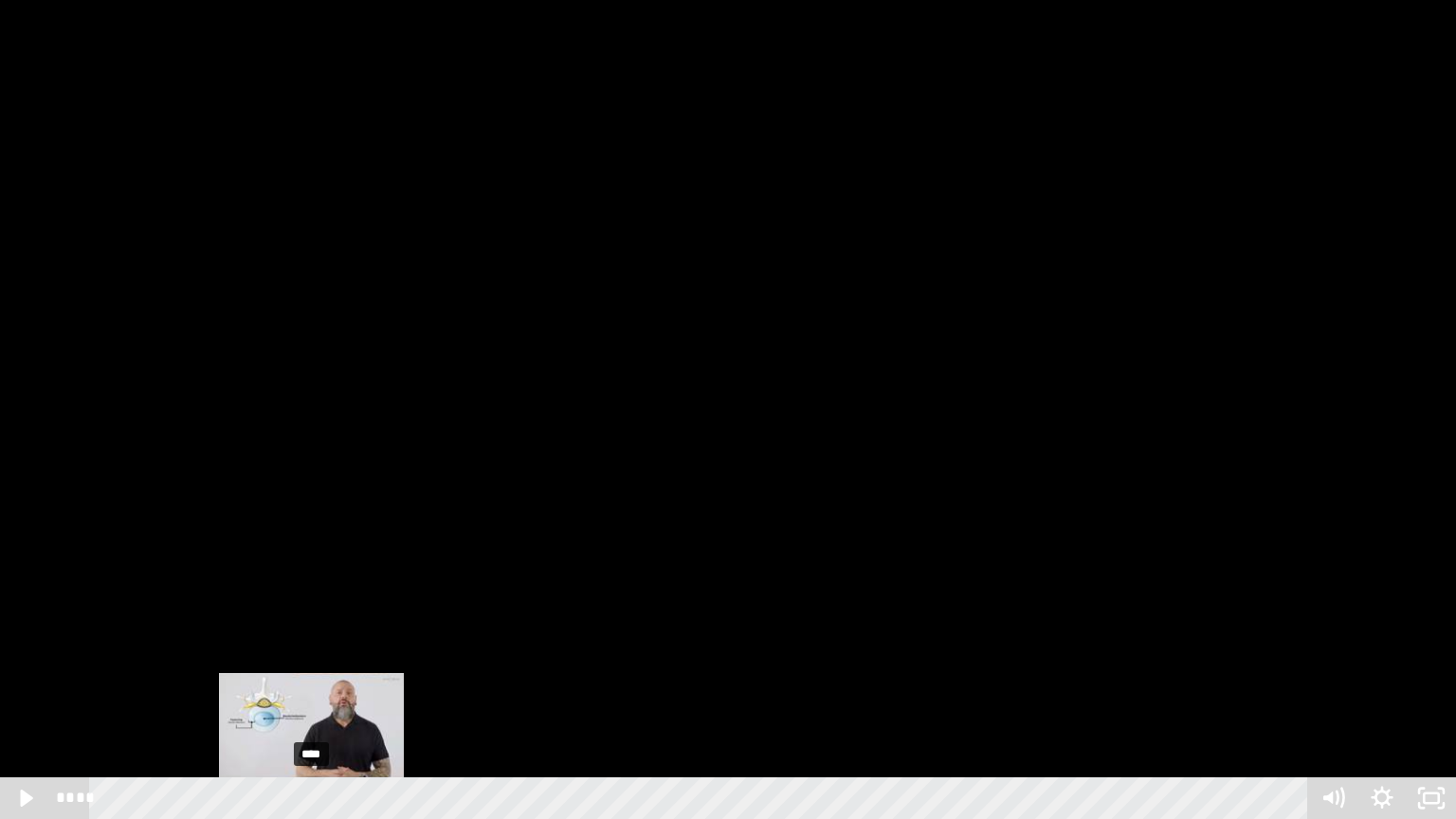 click on "****" at bounding box center [701, 798] 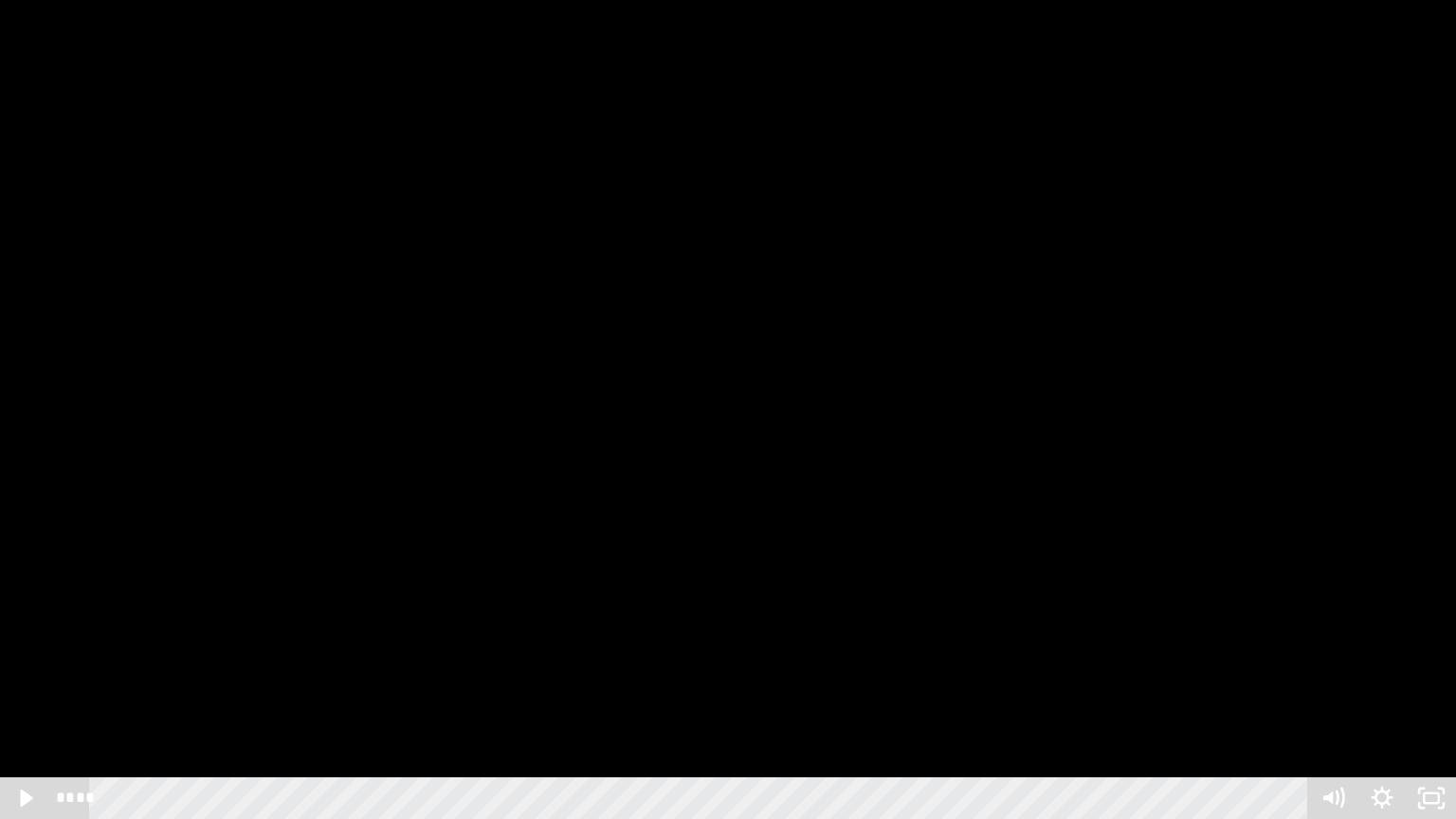 click at bounding box center [728, 410] 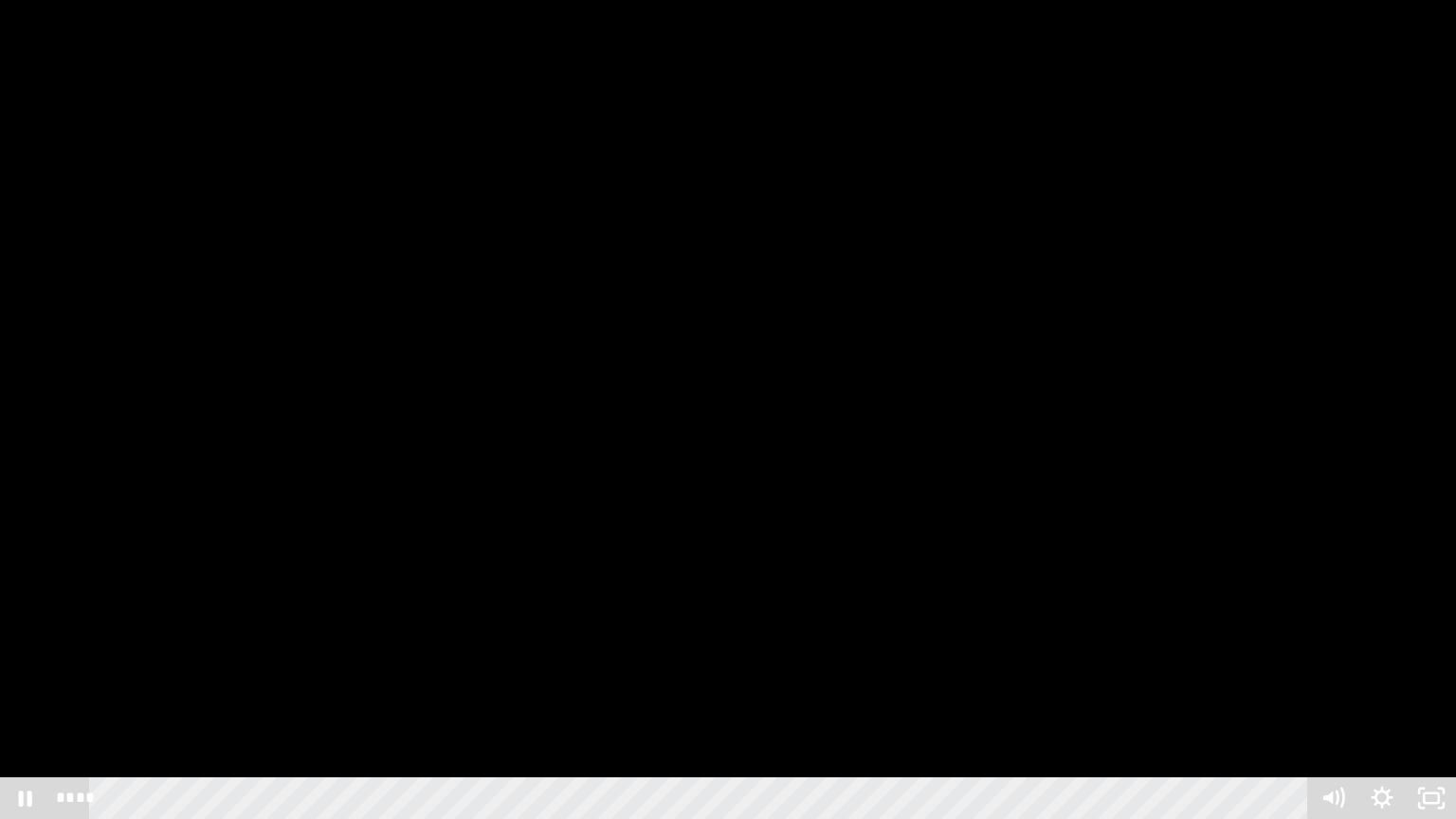 click at bounding box center (728, 410) 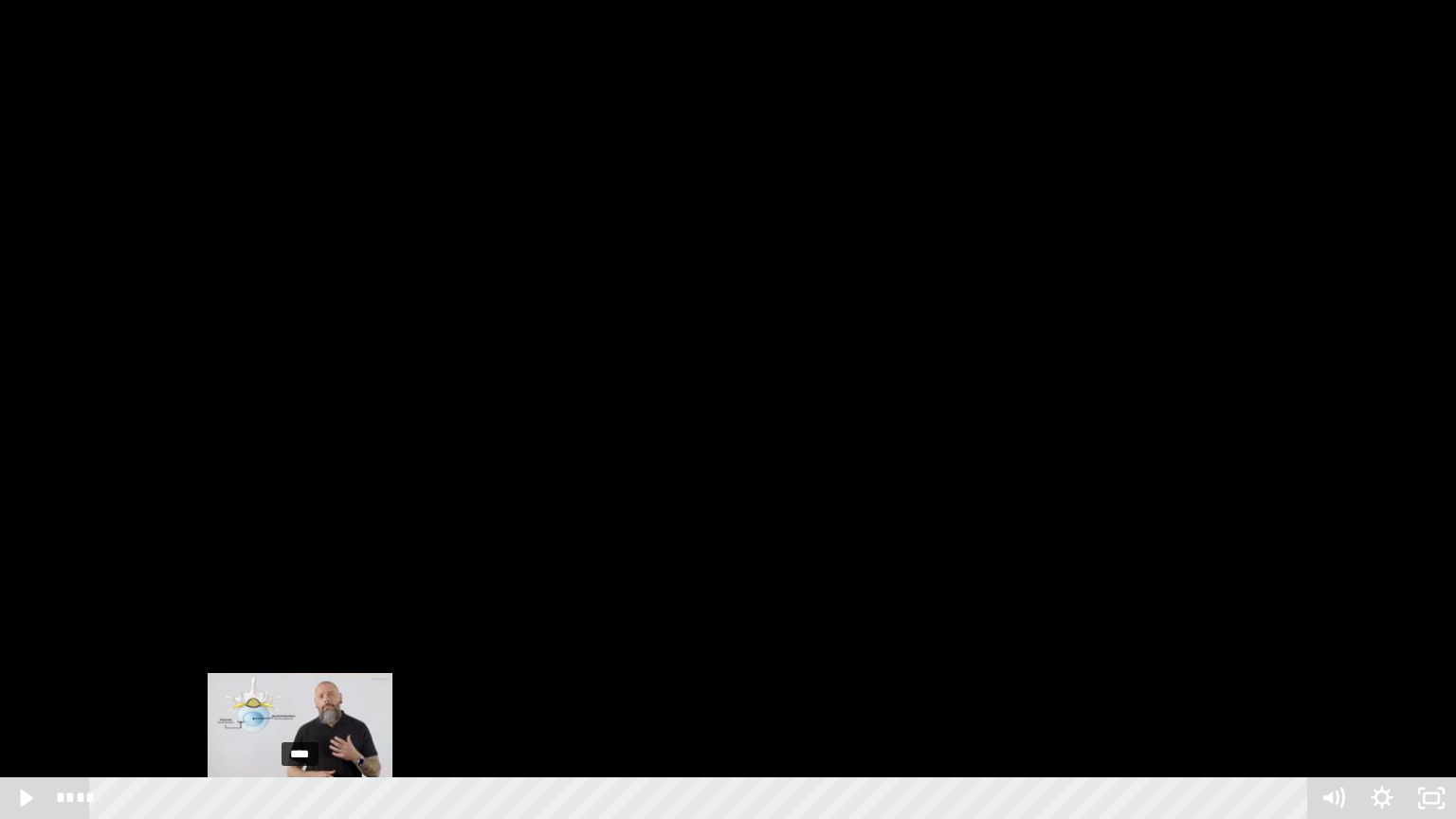 click on "****" at bounding box center [701, 798] 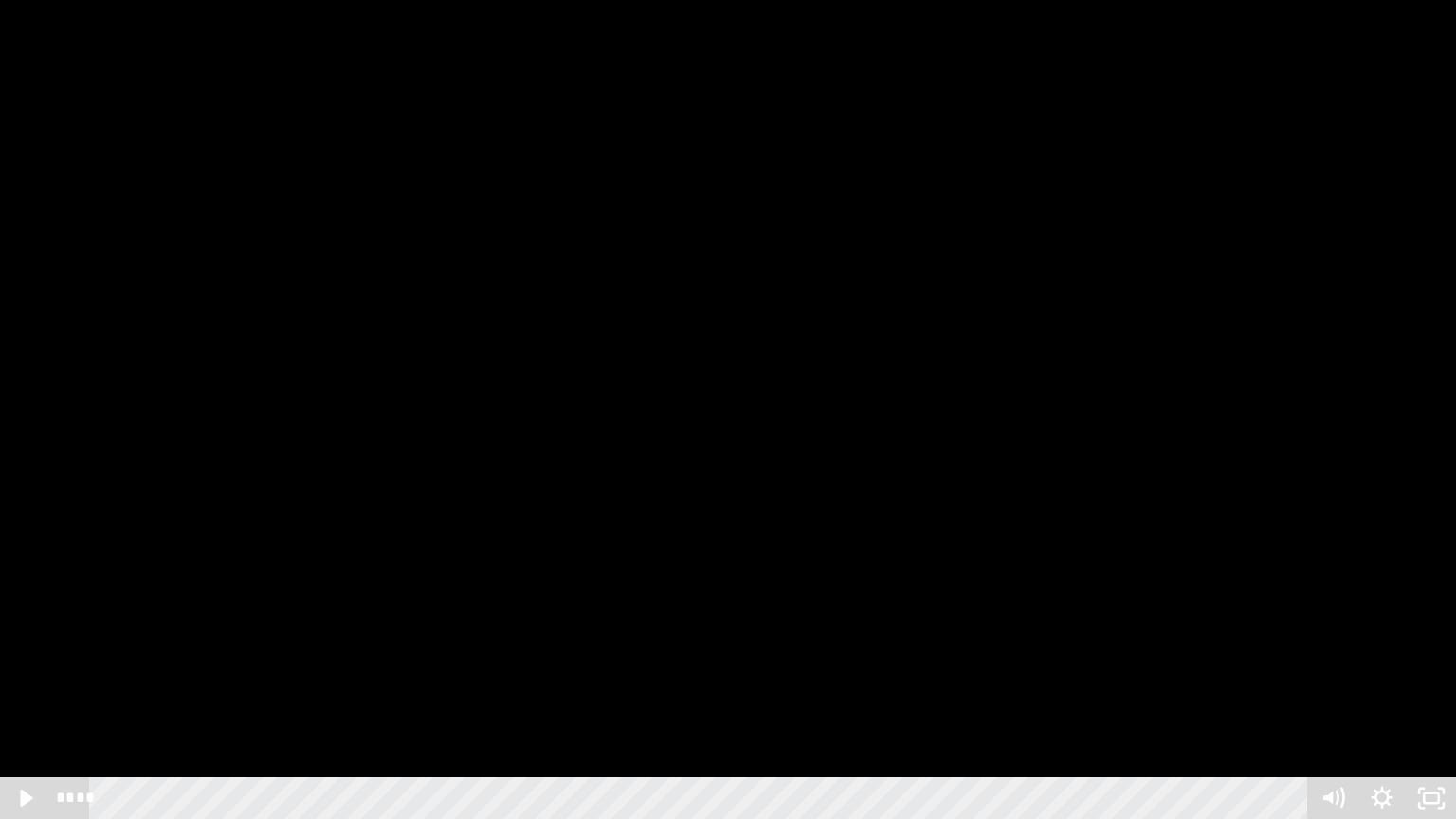 click at bounding box center [728, 410] 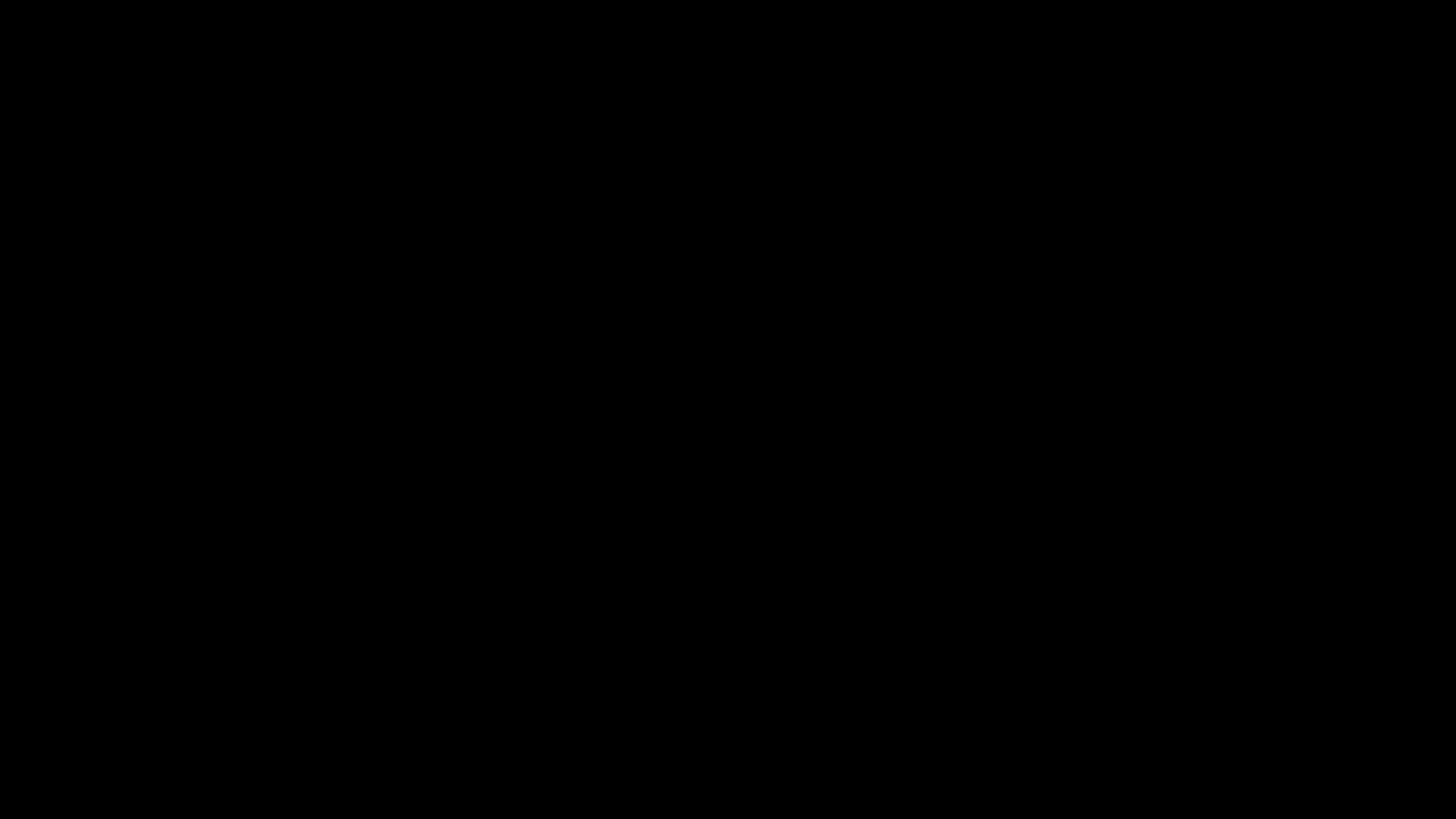 click at bounding box center (728, 410) 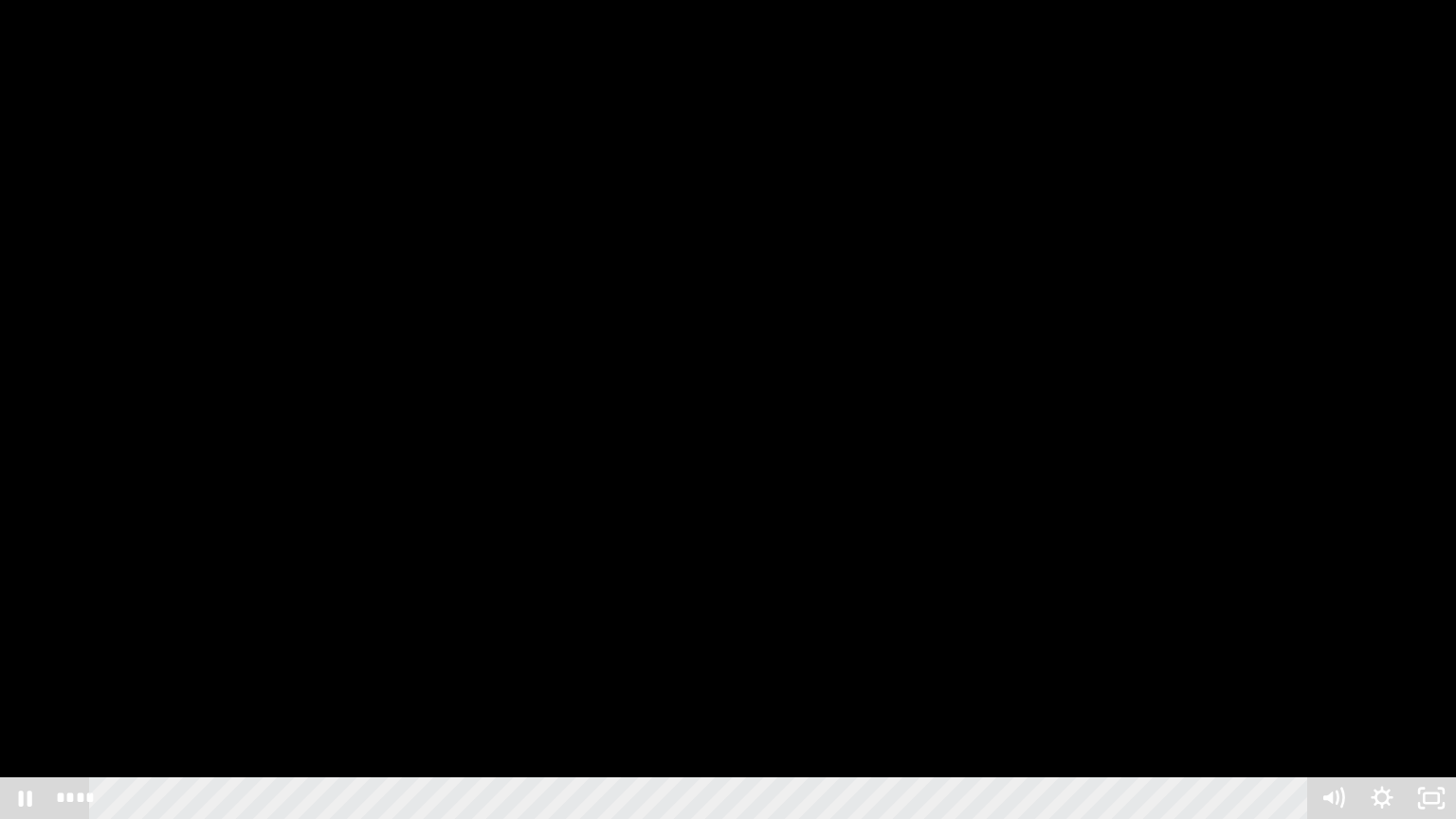 click at bounding box center (728, 410) 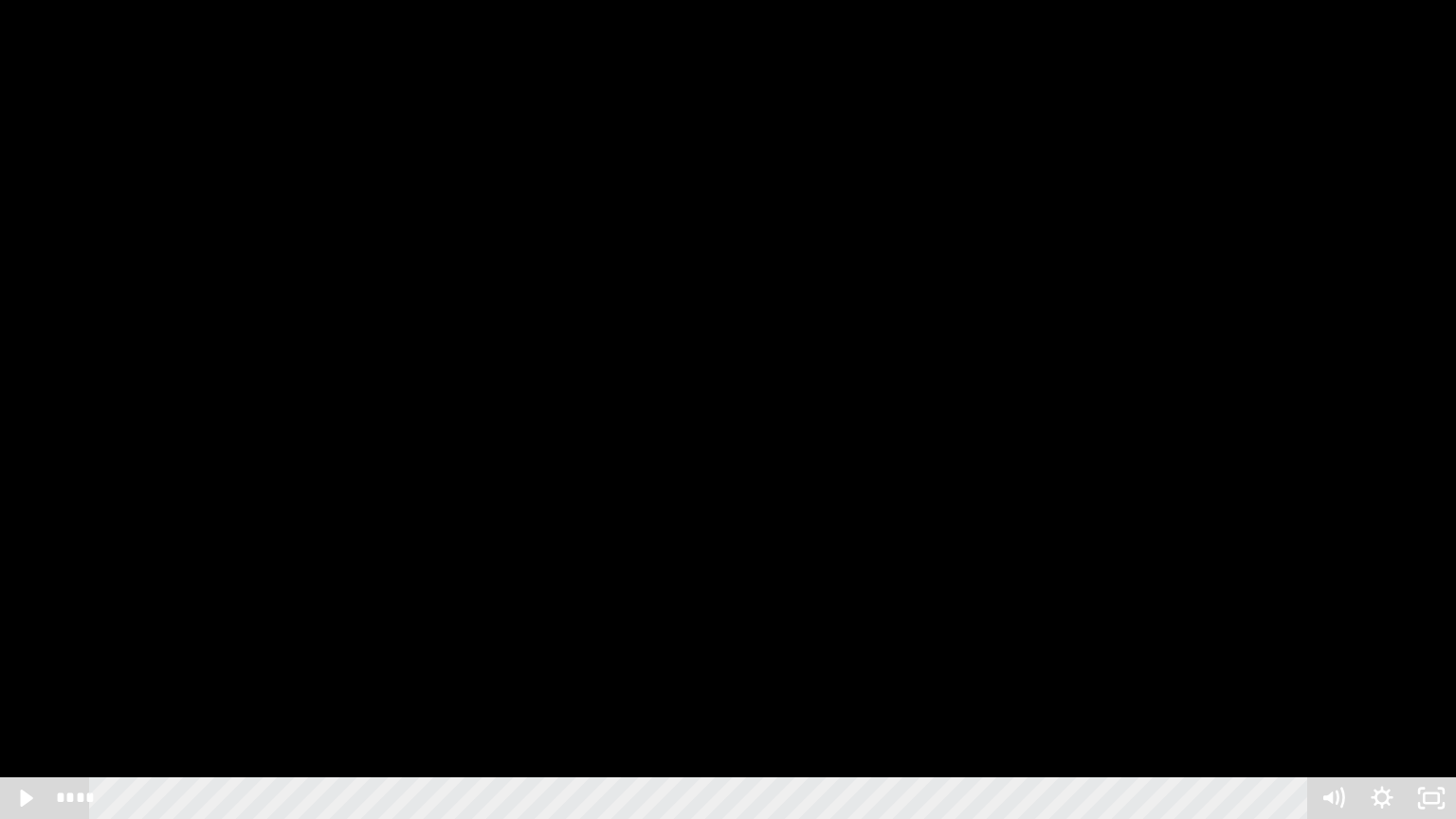 click at bounding box center [728, 410] 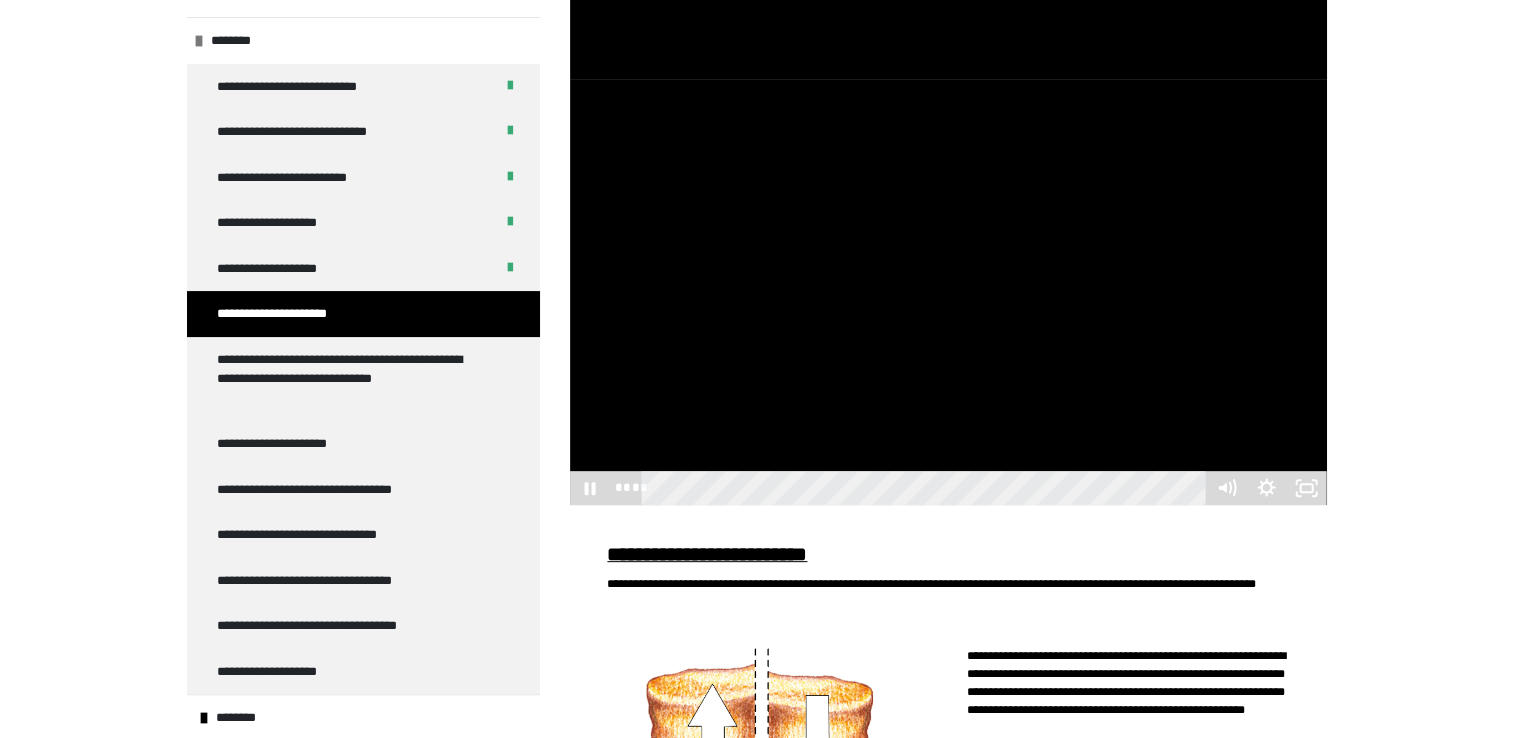 click at bounding box center [948, 292] 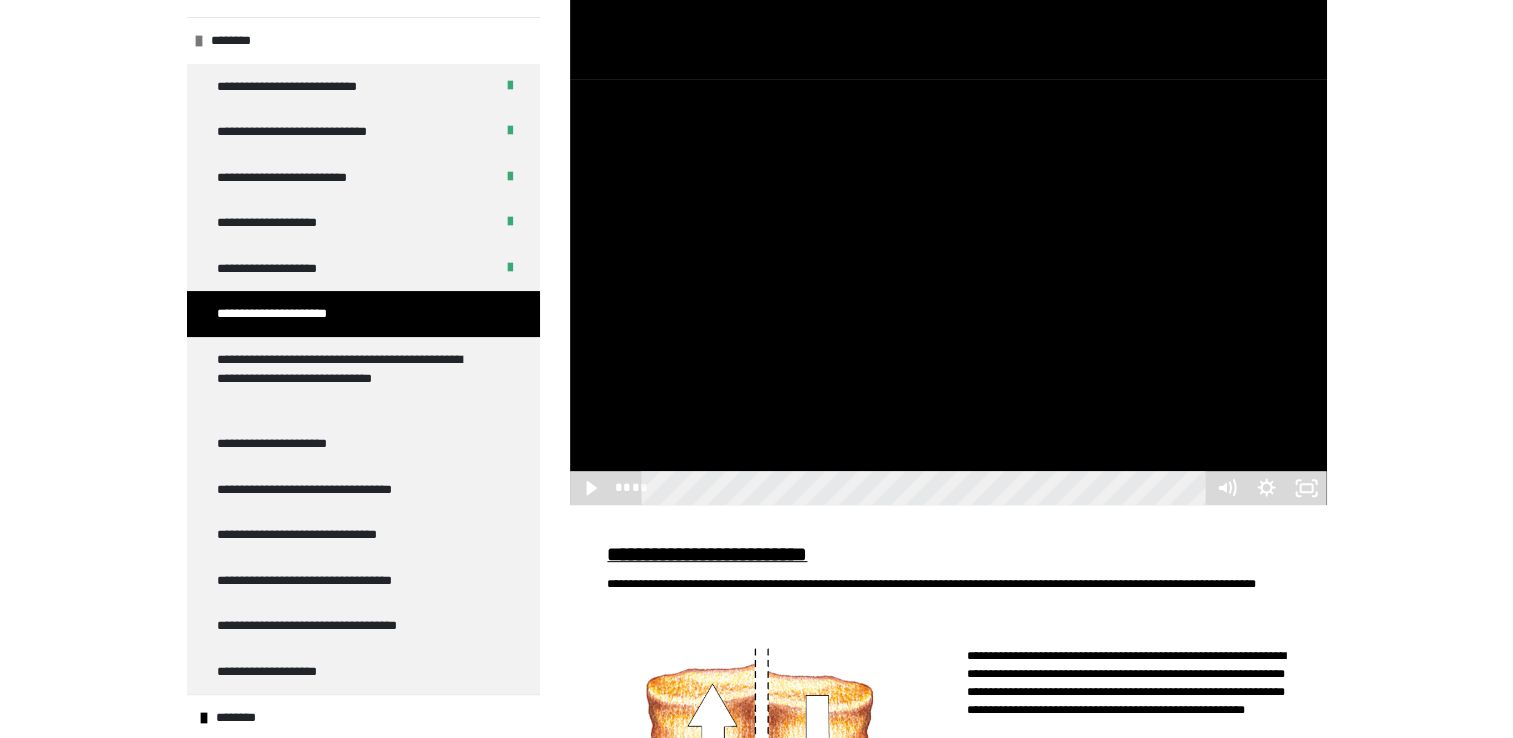 click at bounding box center [948, 292] 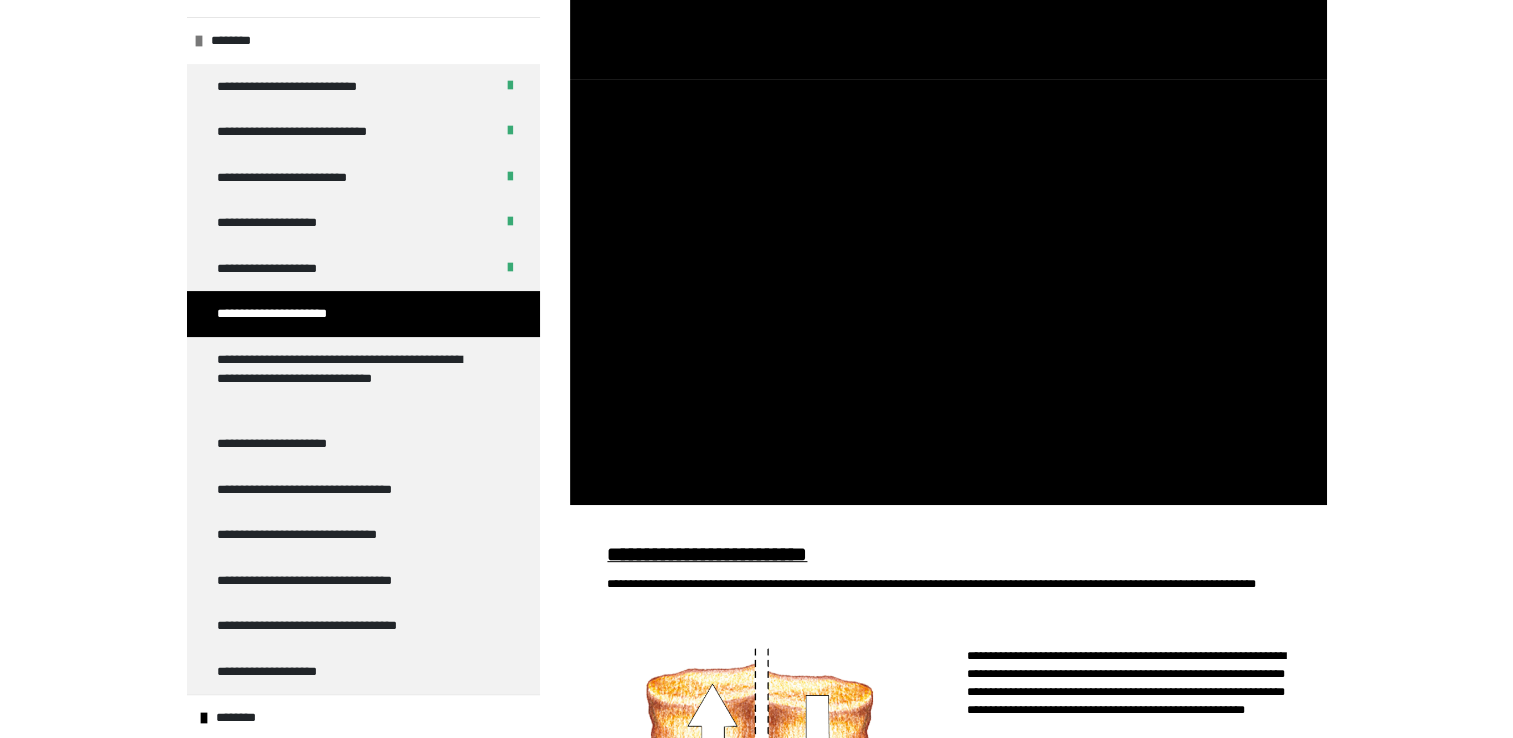 click at bounding box center [948, 292] 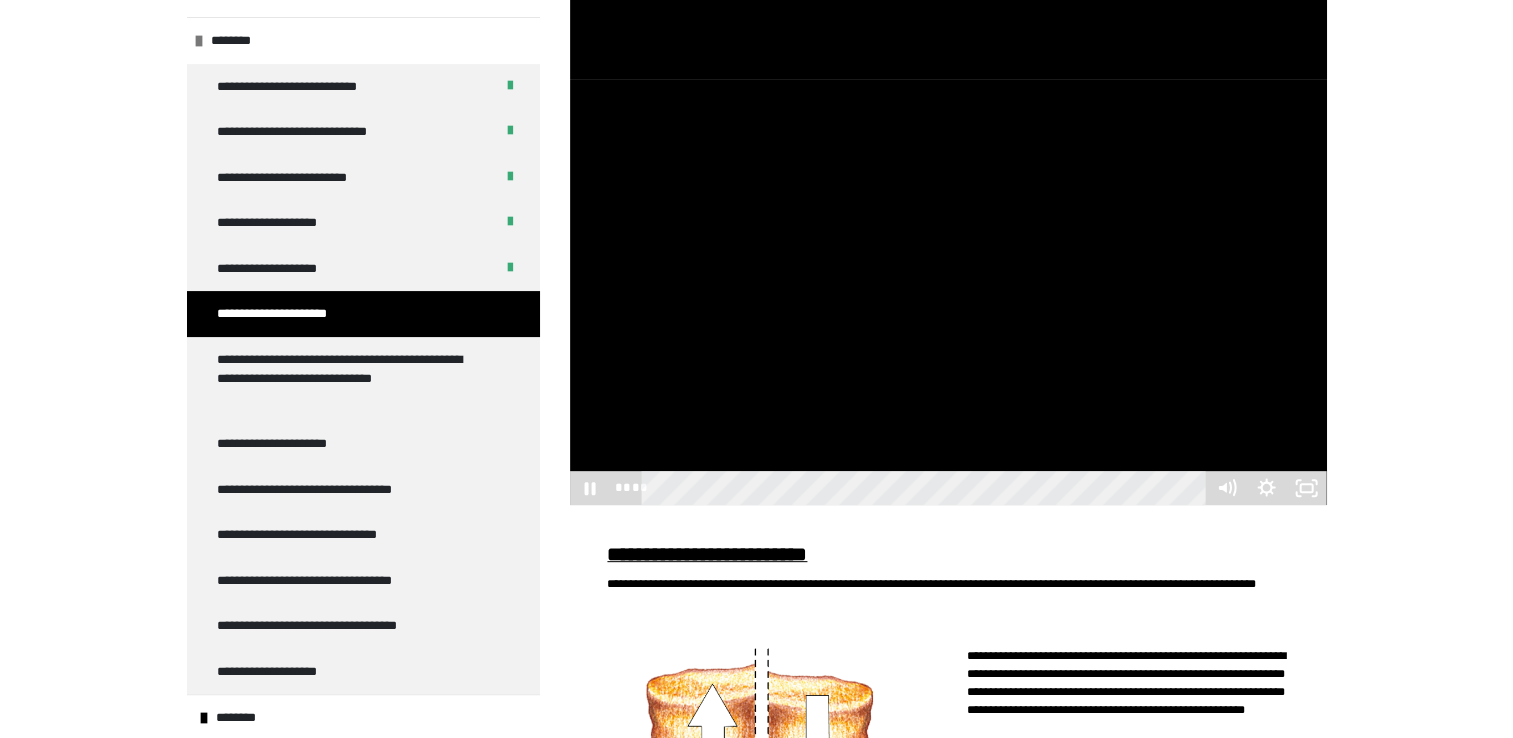 click at bounding box center (948, 292) 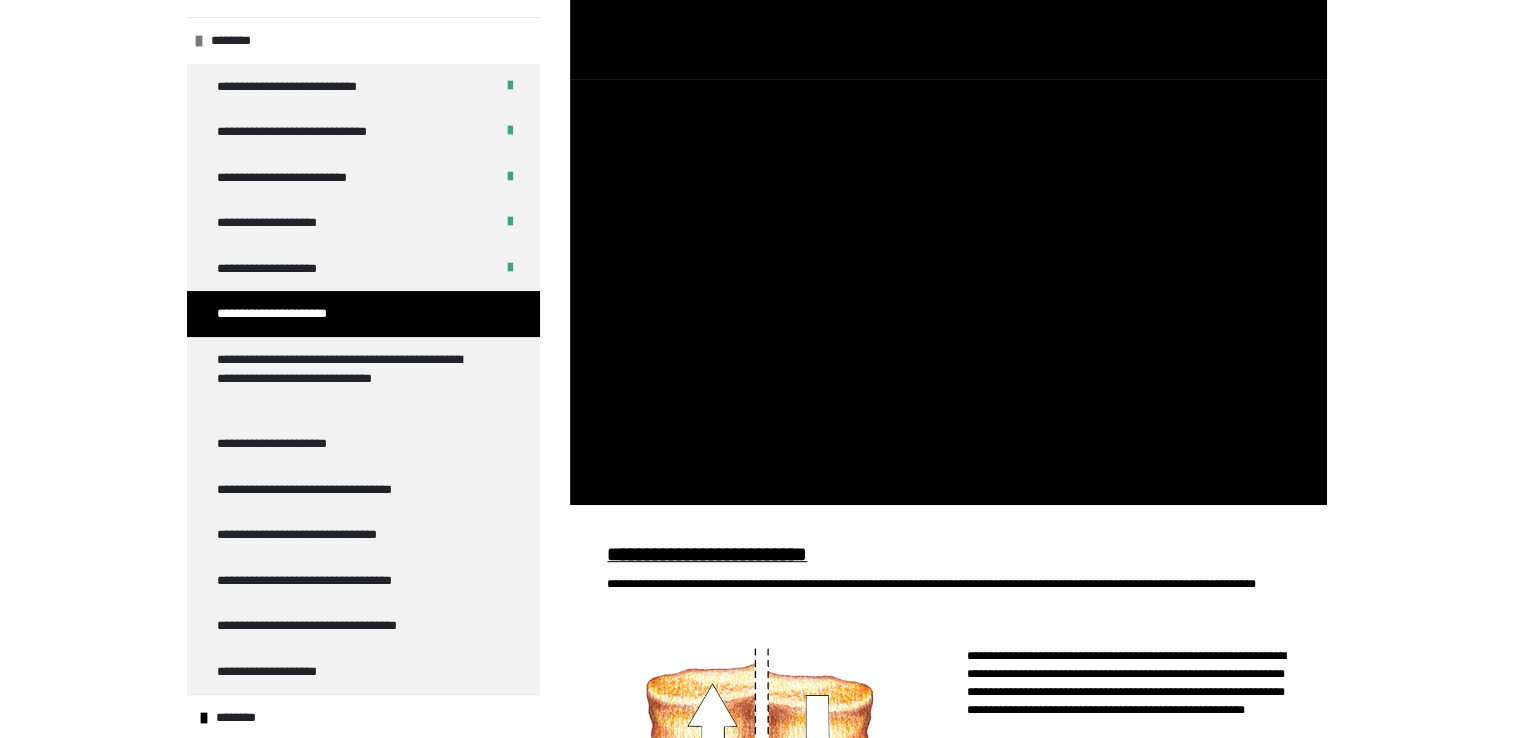click at bounding box center (948, 292) 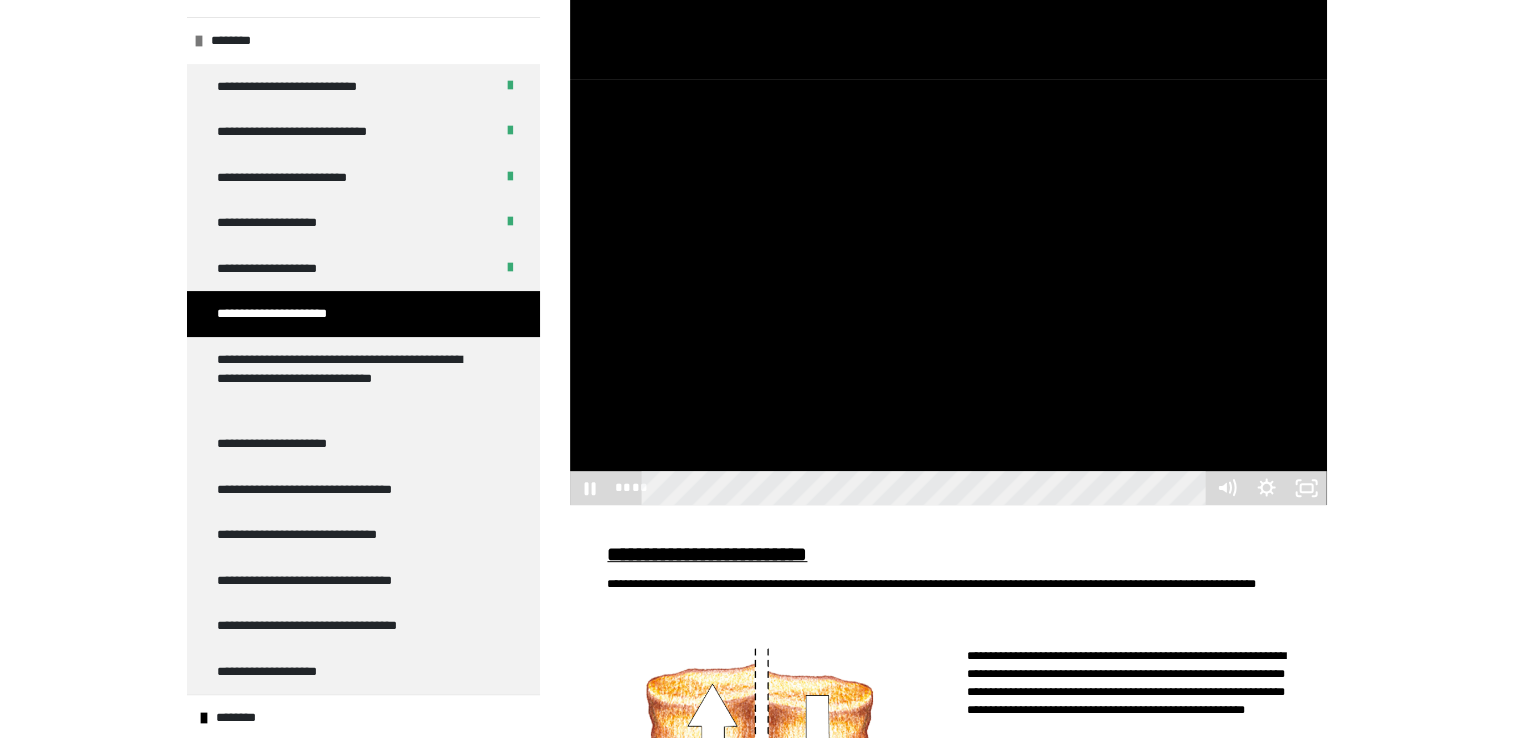 click at bounding box center (948, 292) 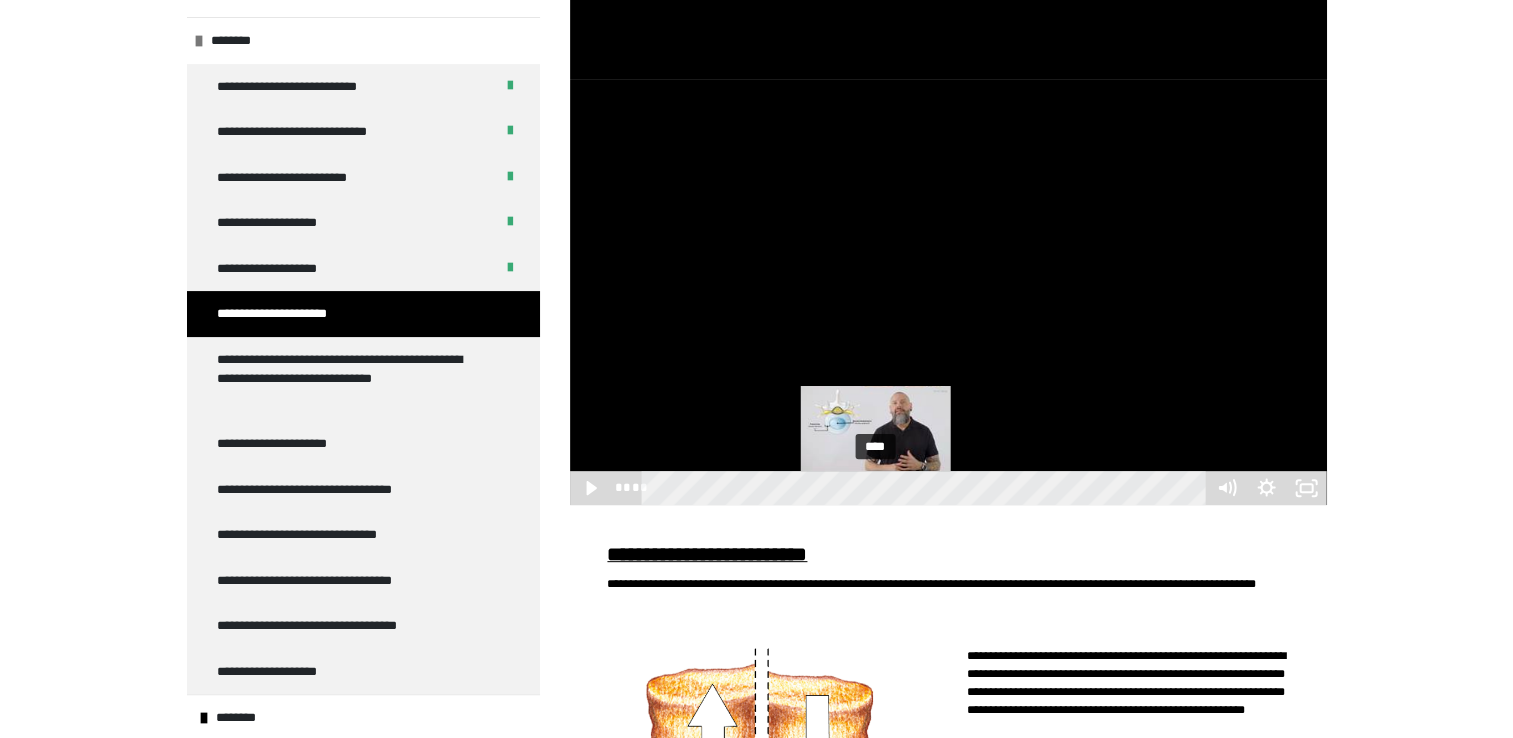 click on "****" at bounding box center [926, 488] 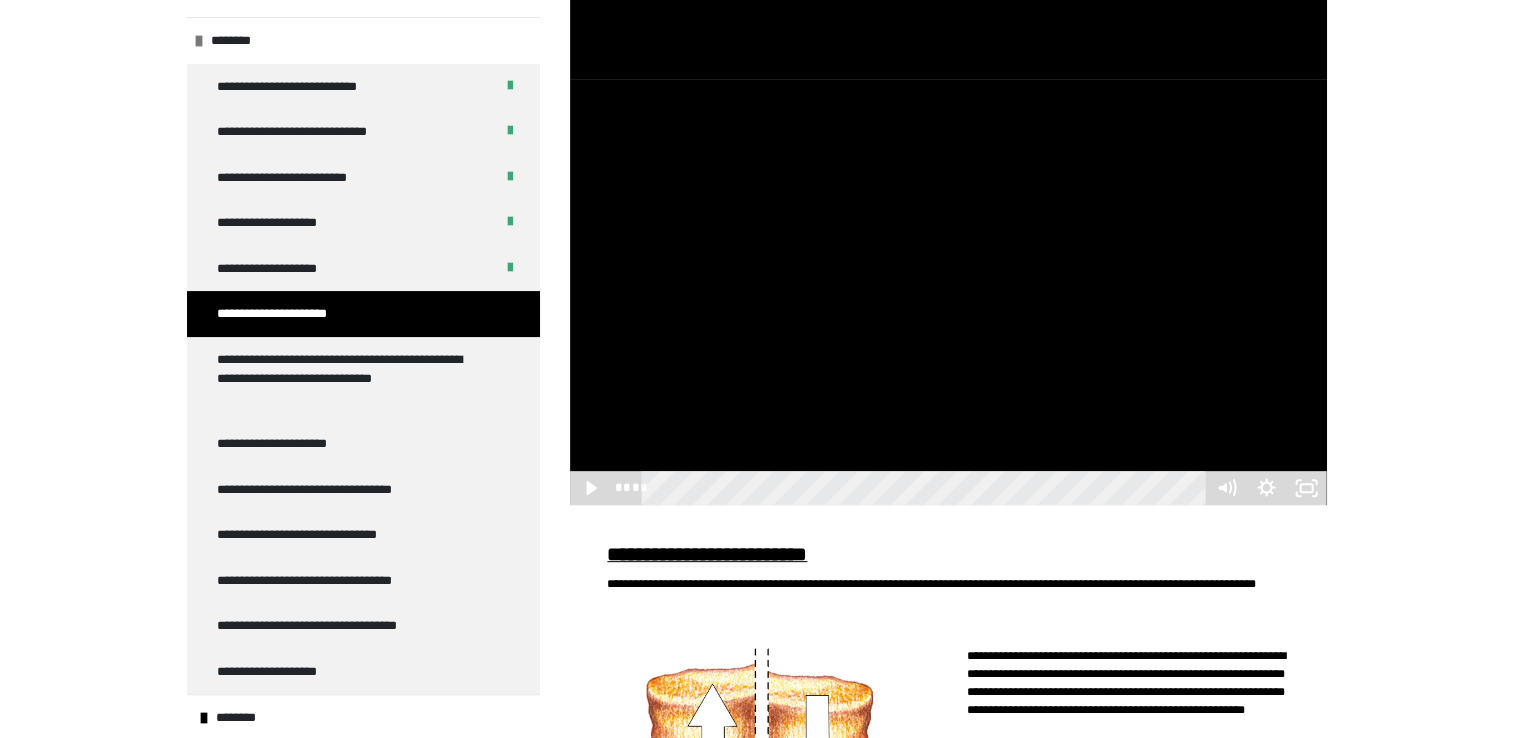 click at bounding box center (948, 292) 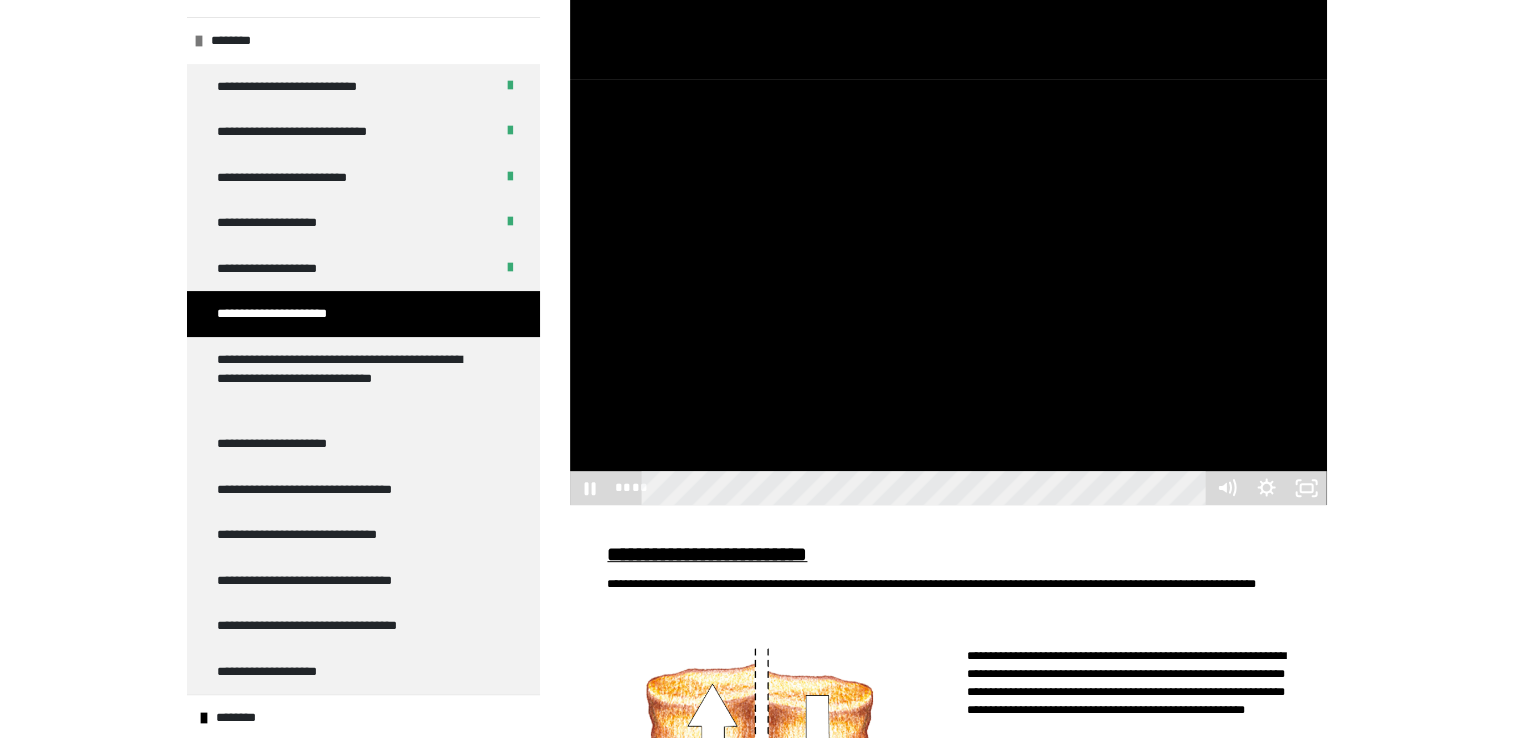 click at bounding box center (948, 292) 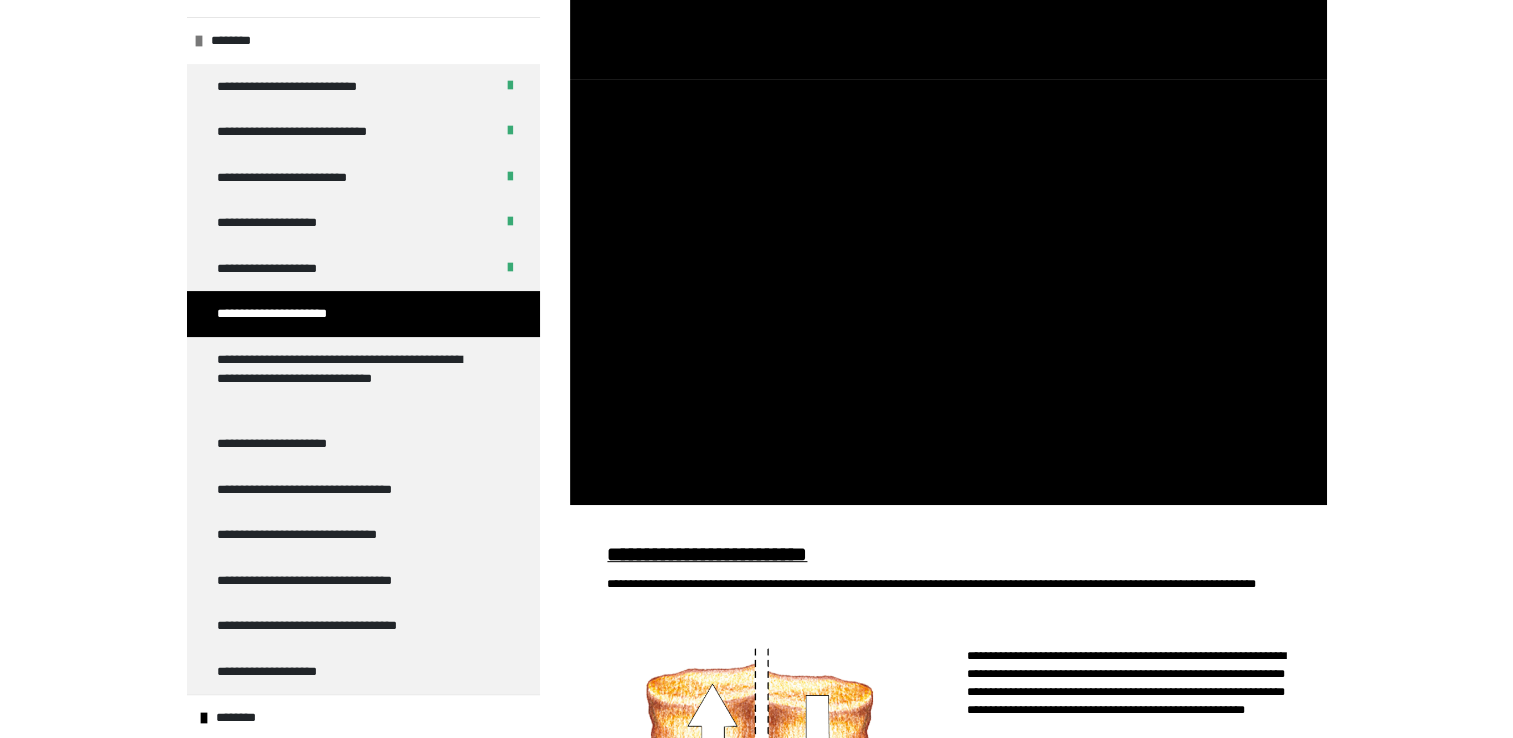 click at bounding box center (948, 292) 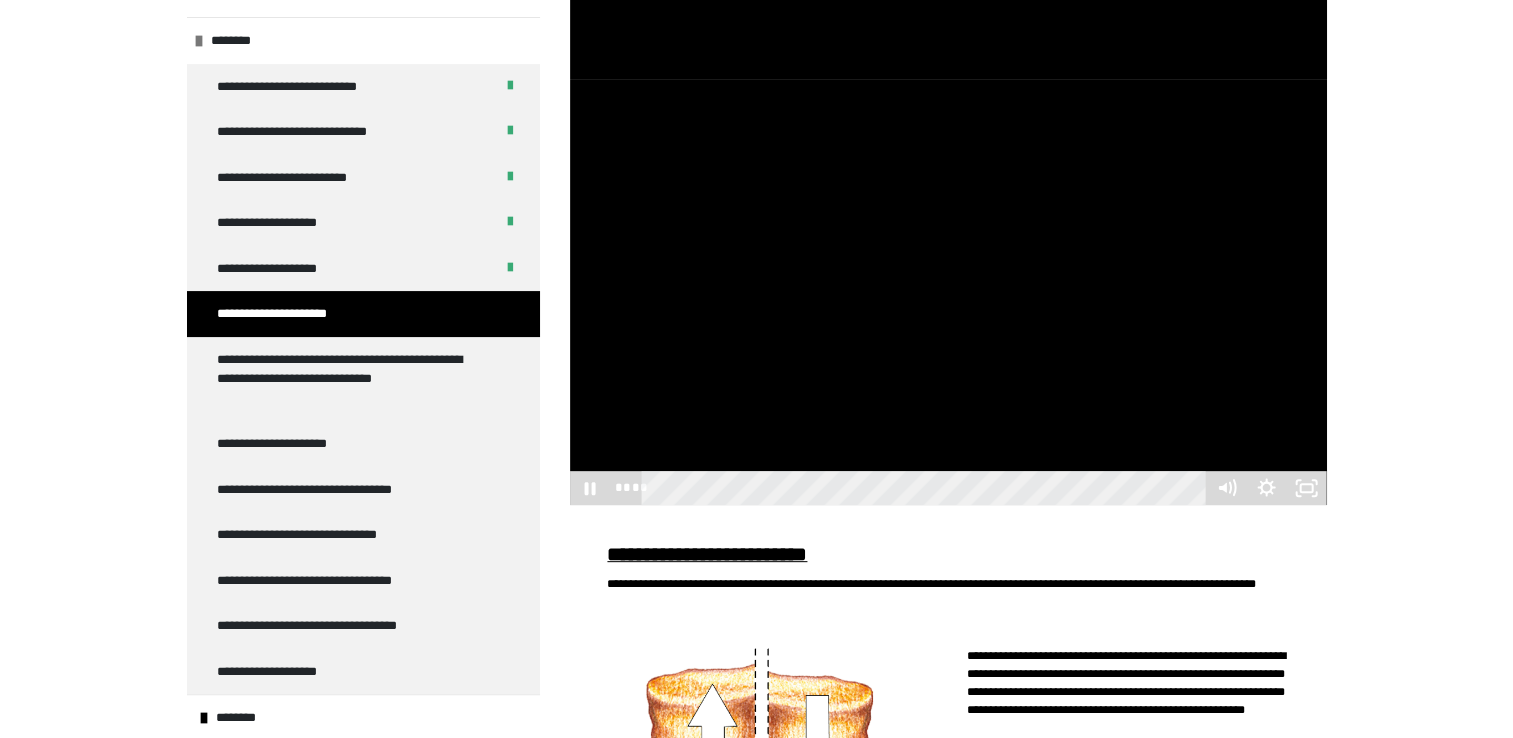 click at bounding box center [948, 292] 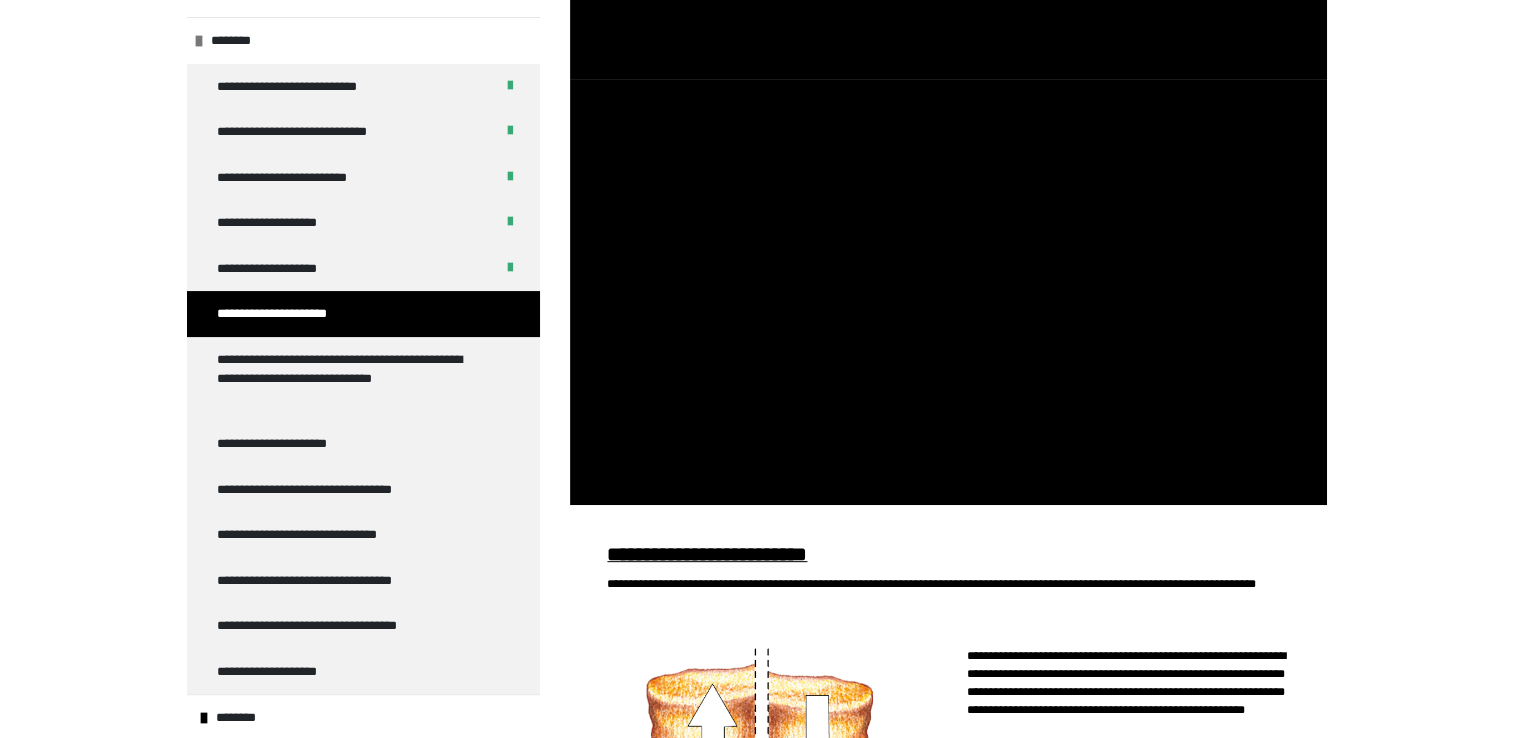 click at bounding box center [948, 292] 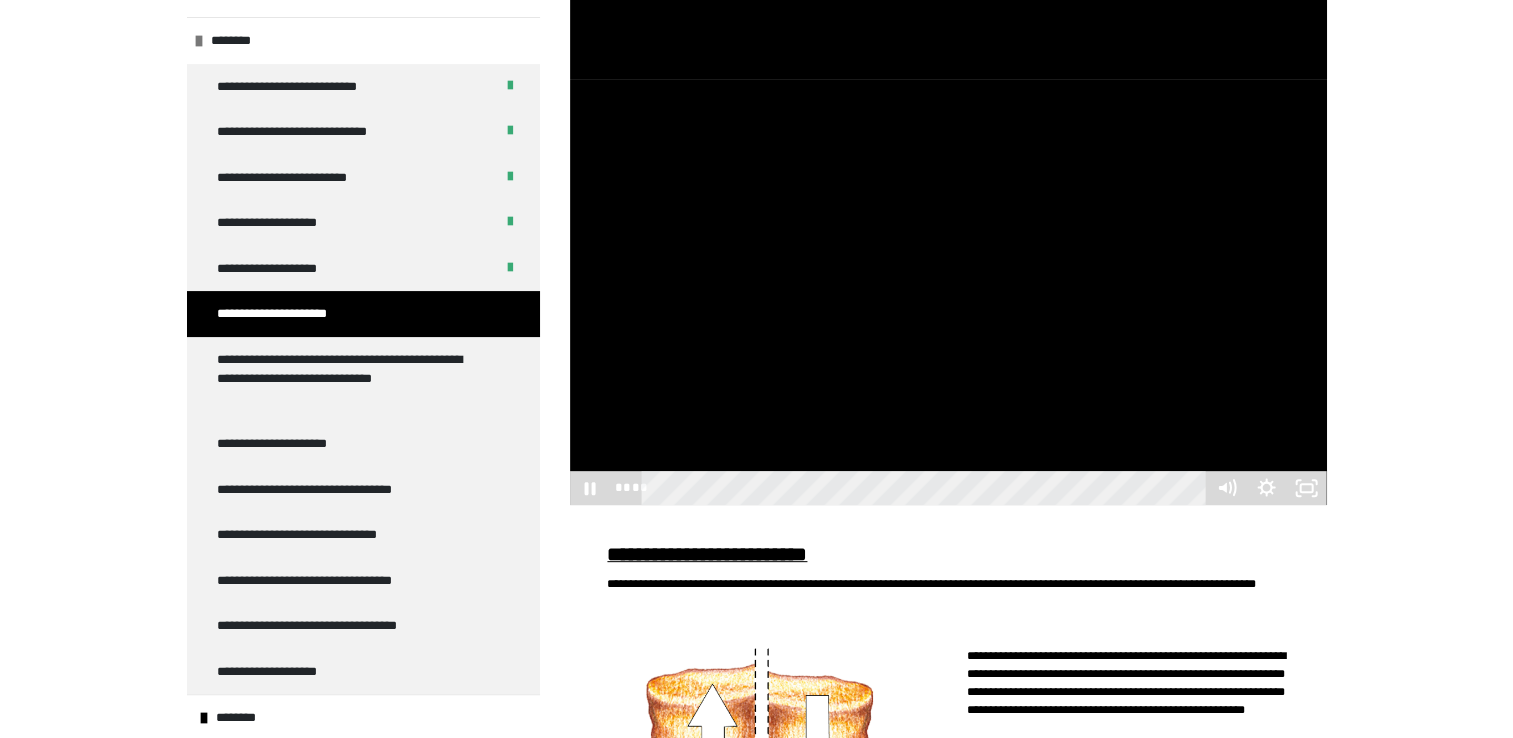click at bounding box center (948, 292) 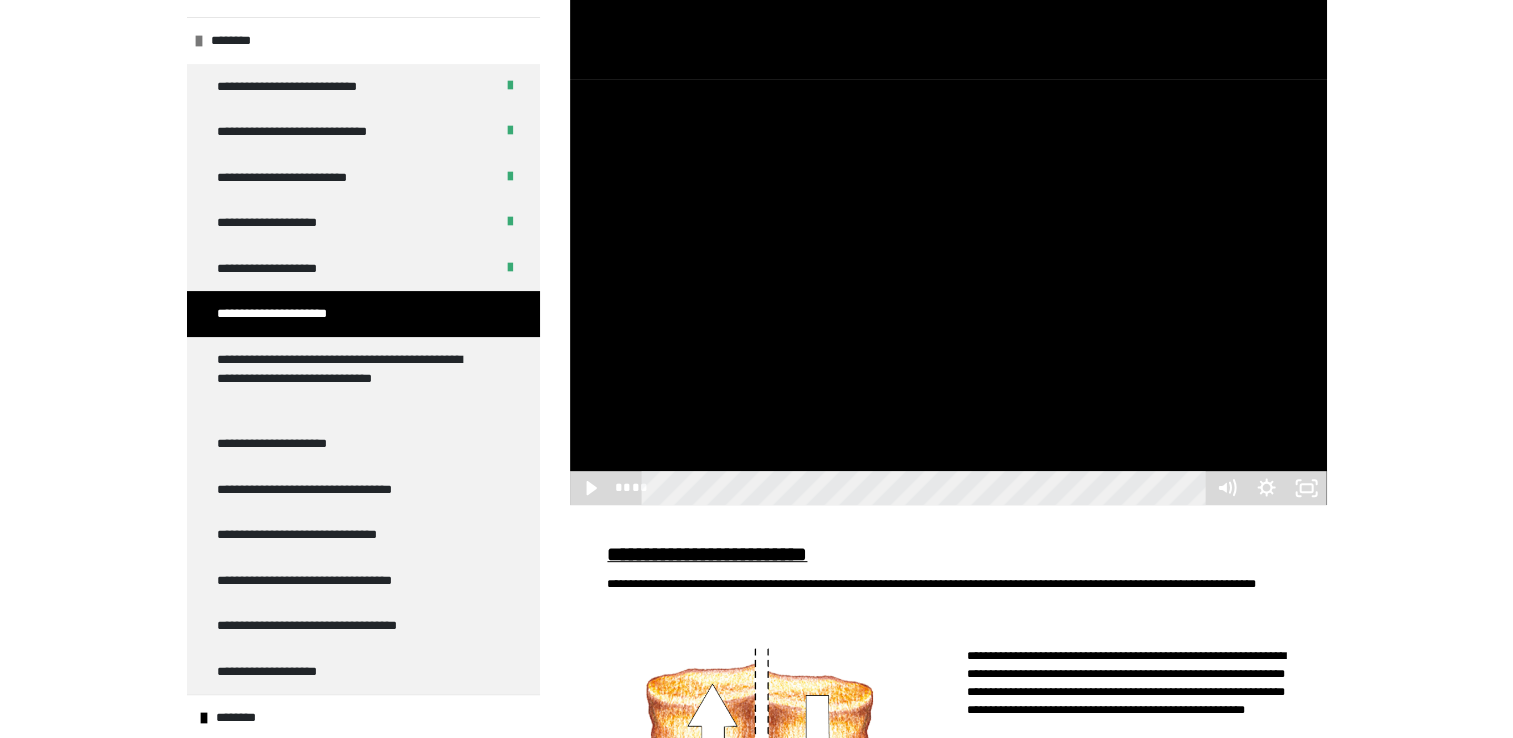 click at bounding box center [948, 292] 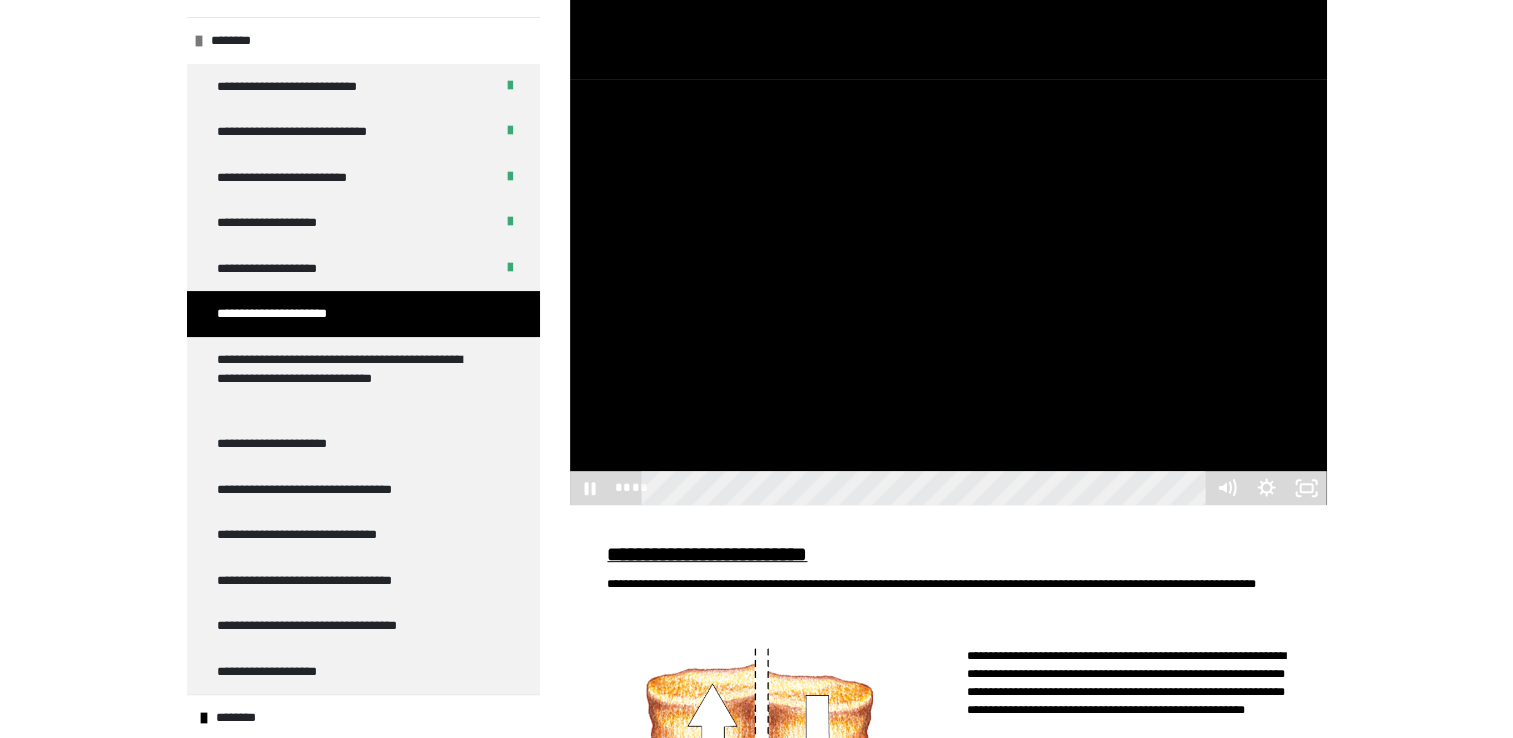 click at bounding box center [948, 292] 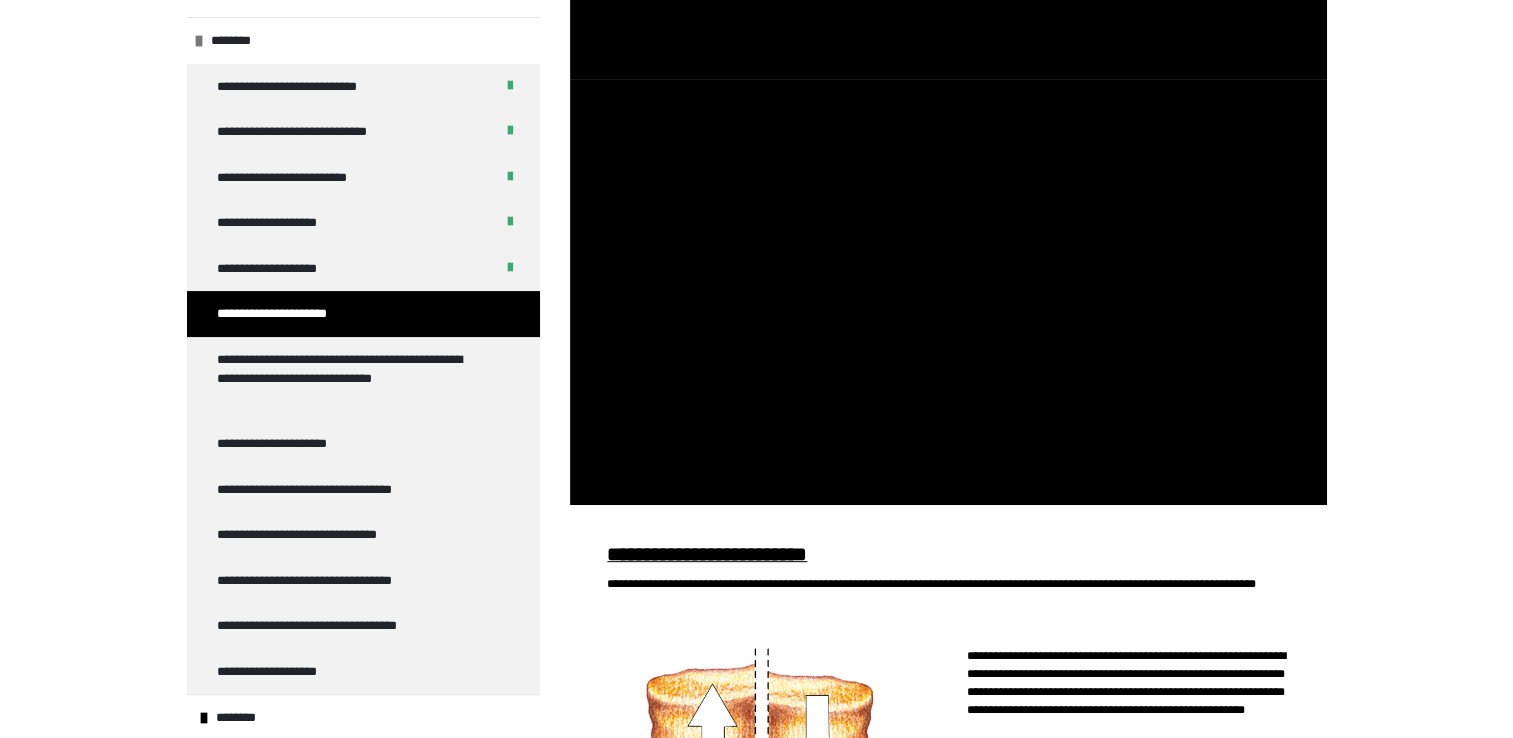 click at bounding box center [948, 292] 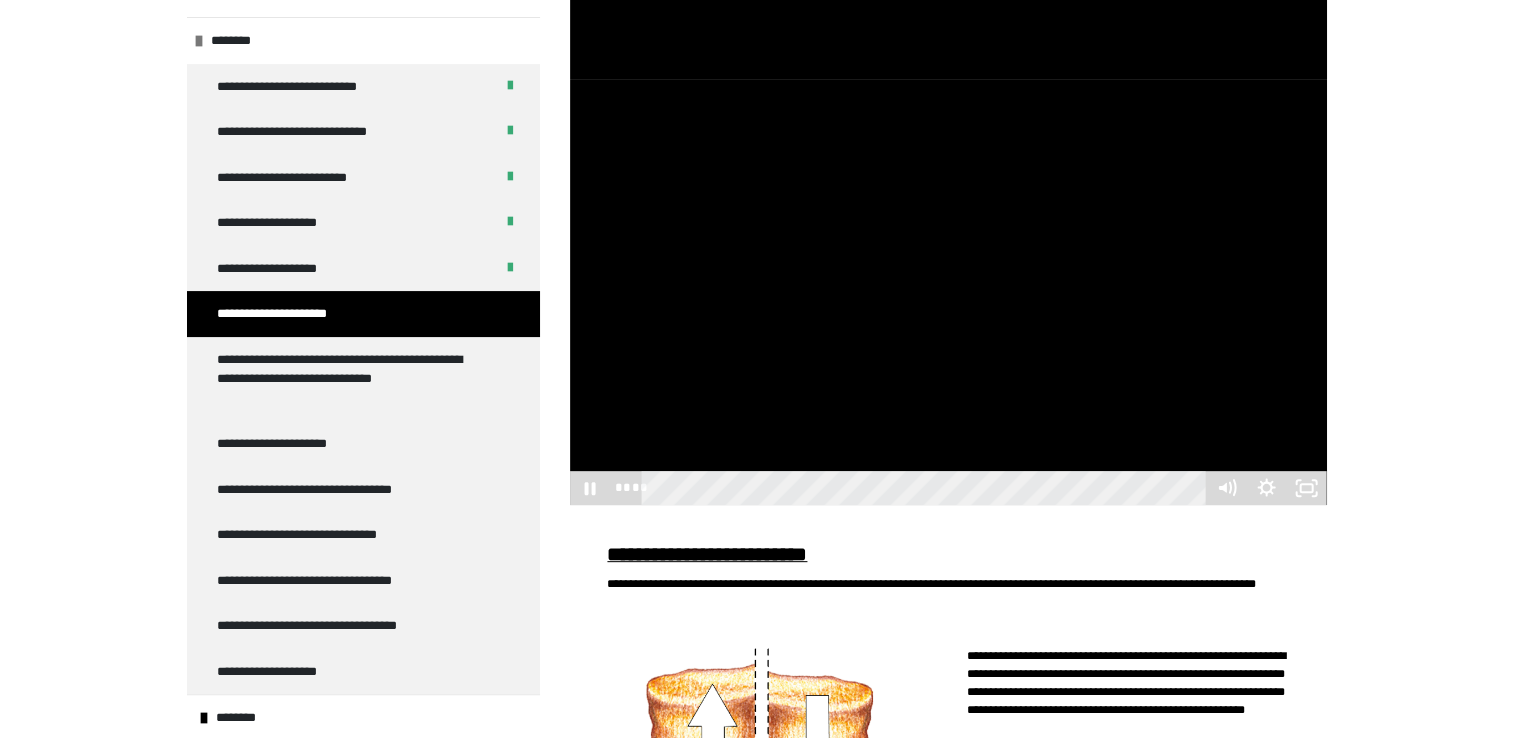 click at bounding box center (948, 292) 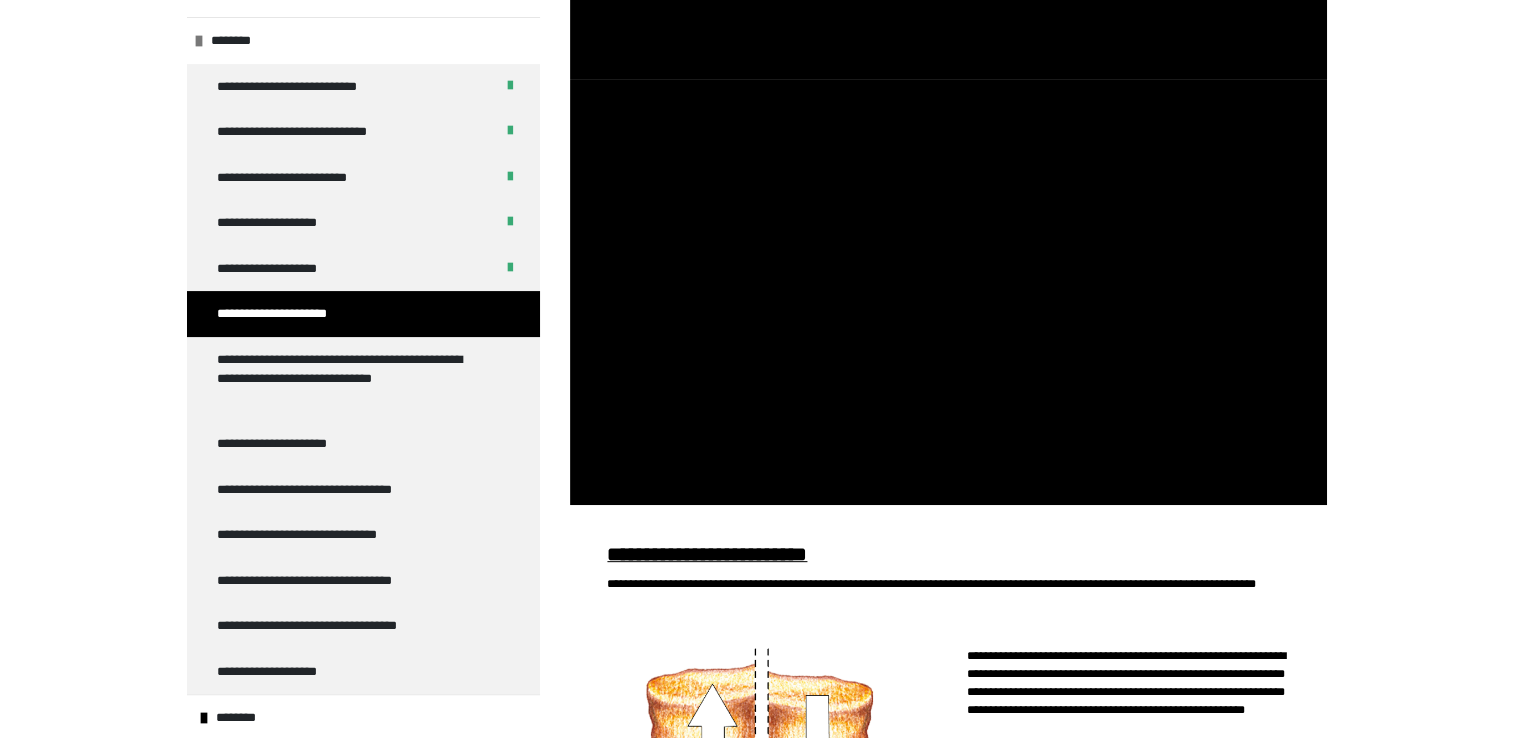 click at bounding box center (948, 292) 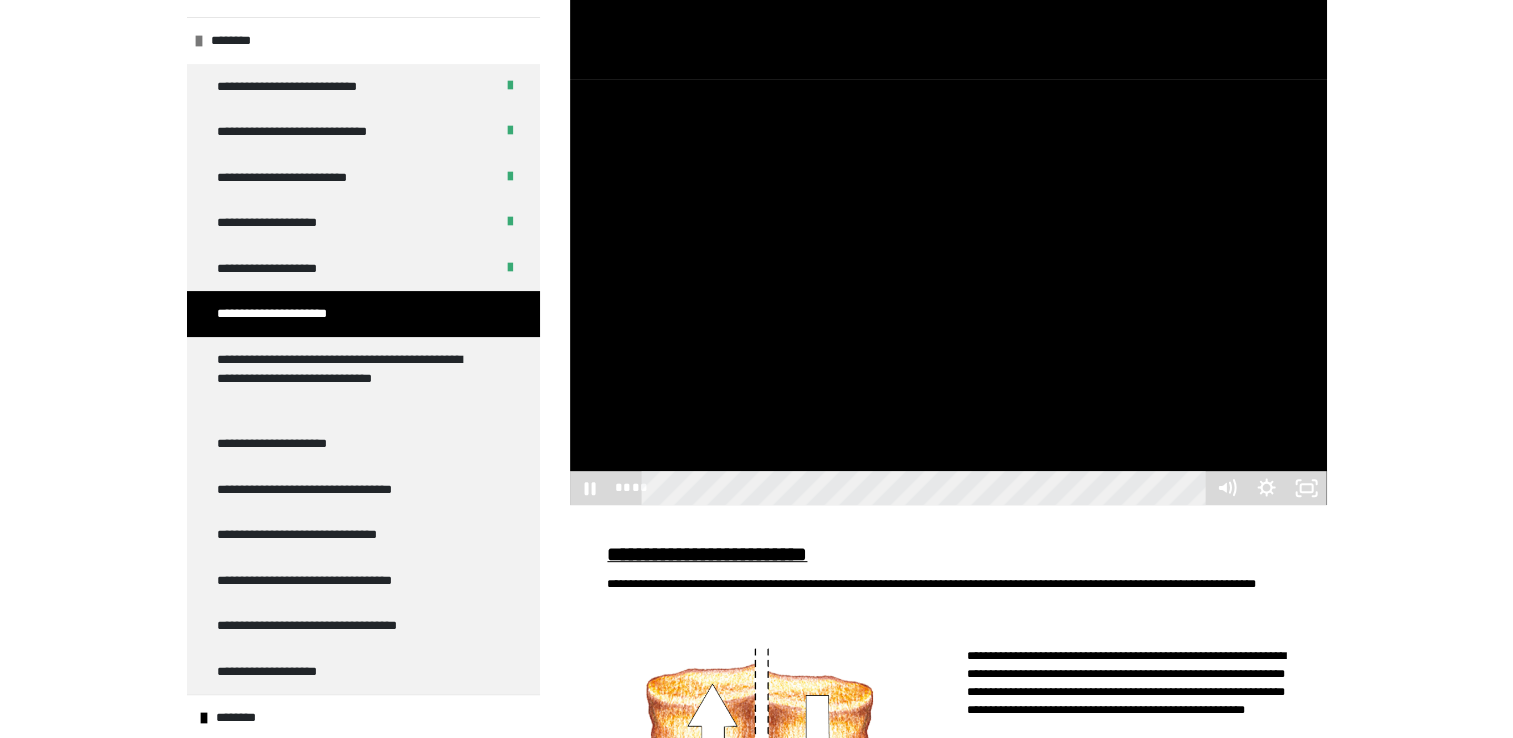 click at bounding box center (948, 292) 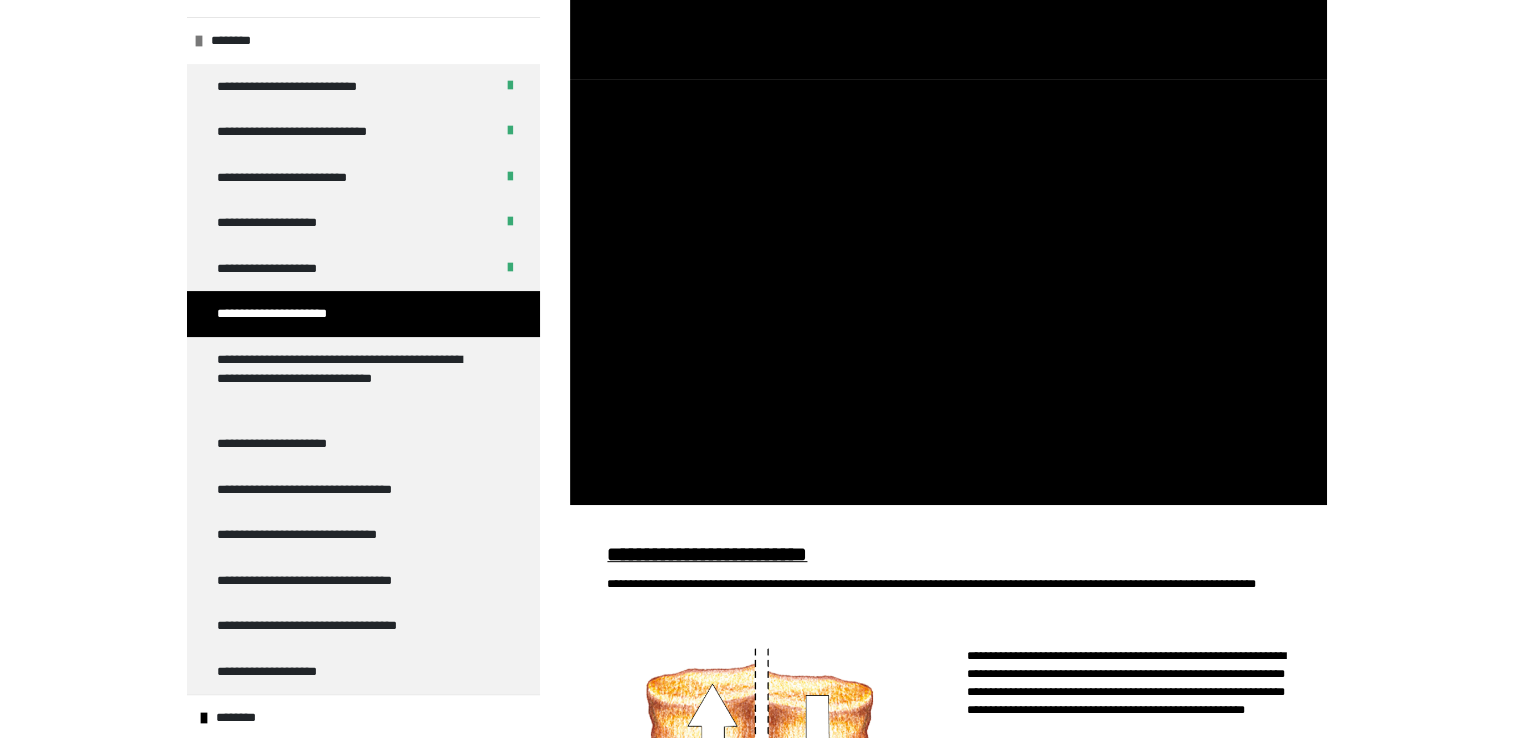 click at bounding box center (948, 292) 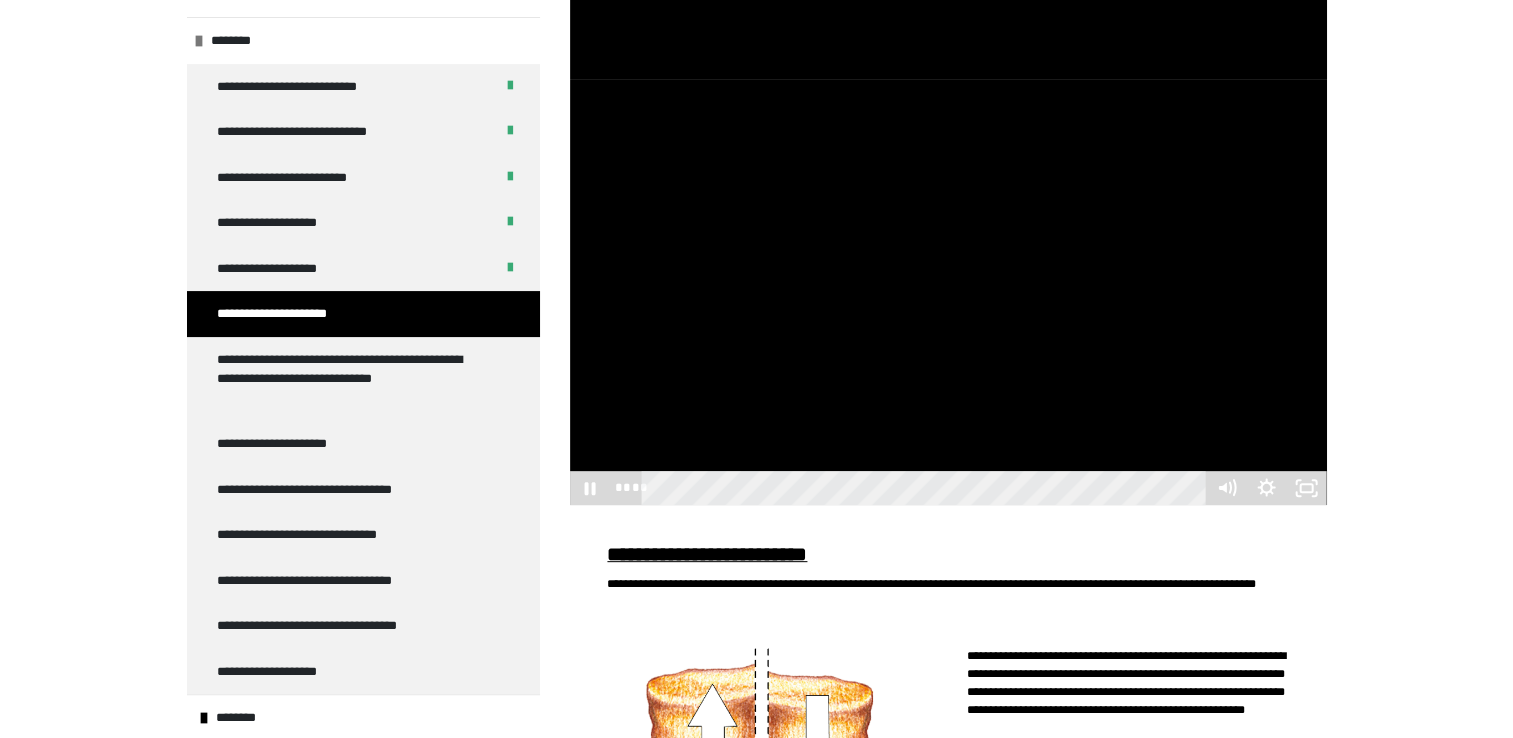 click at bounding box center [948, 292] 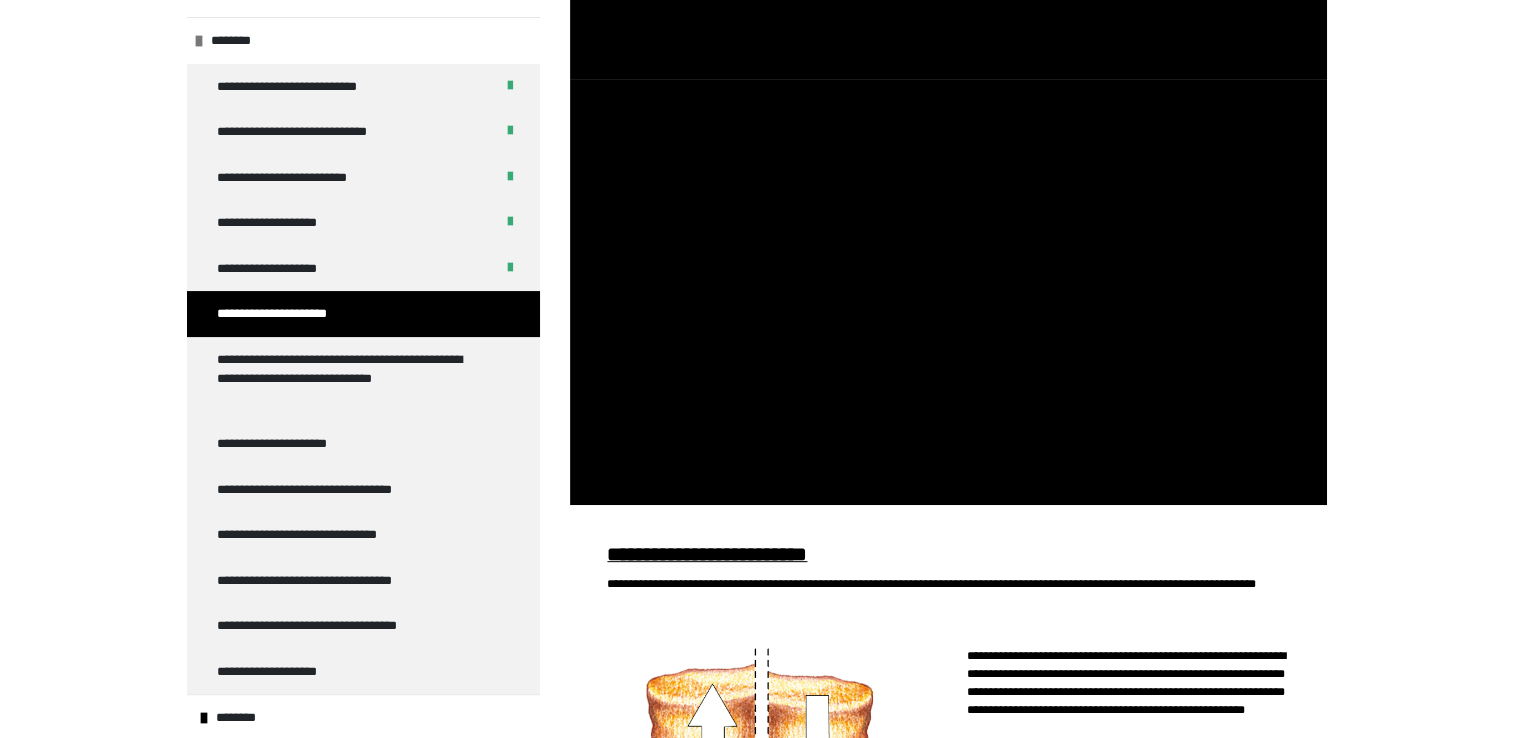 click at bounding box center [948, 292] 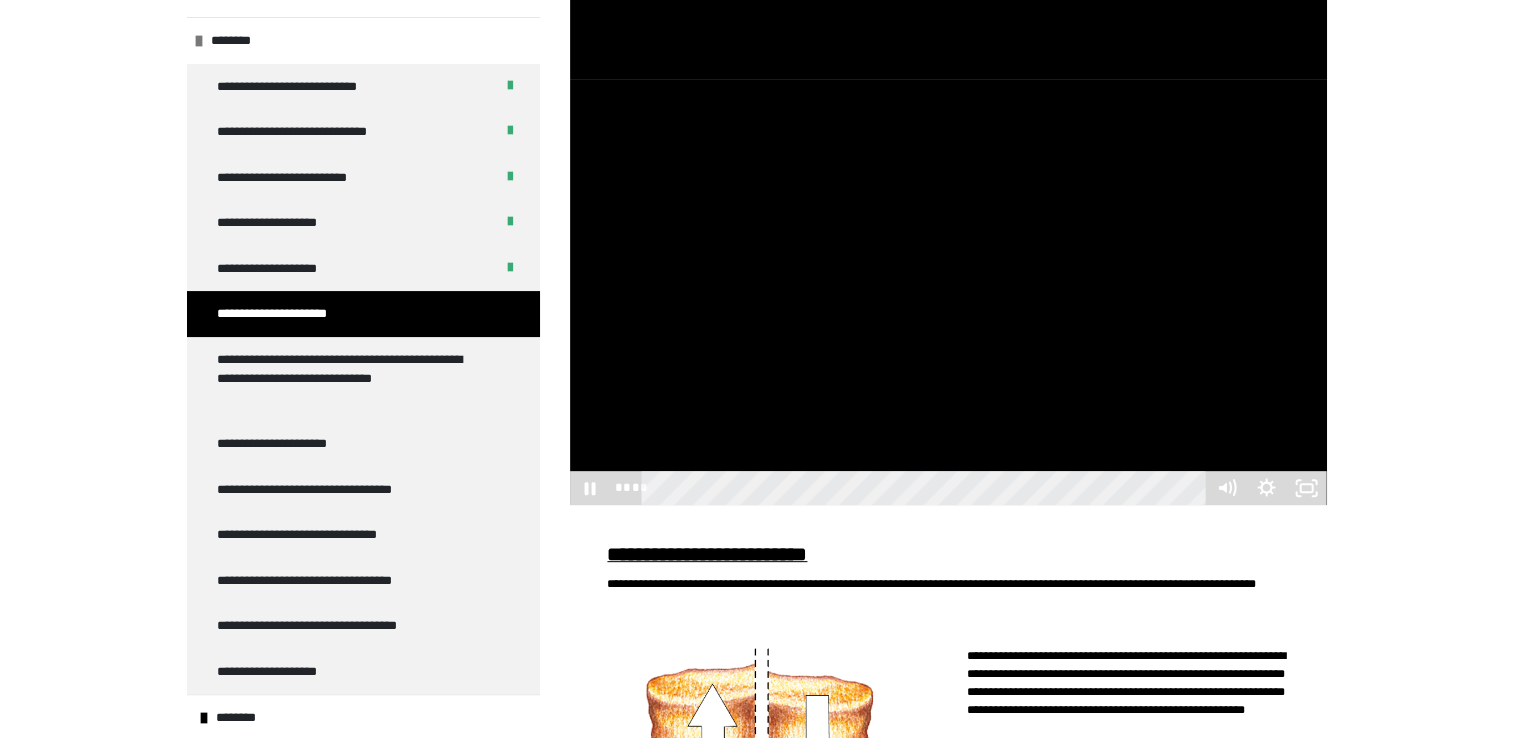click at bounding box center (948, 292) 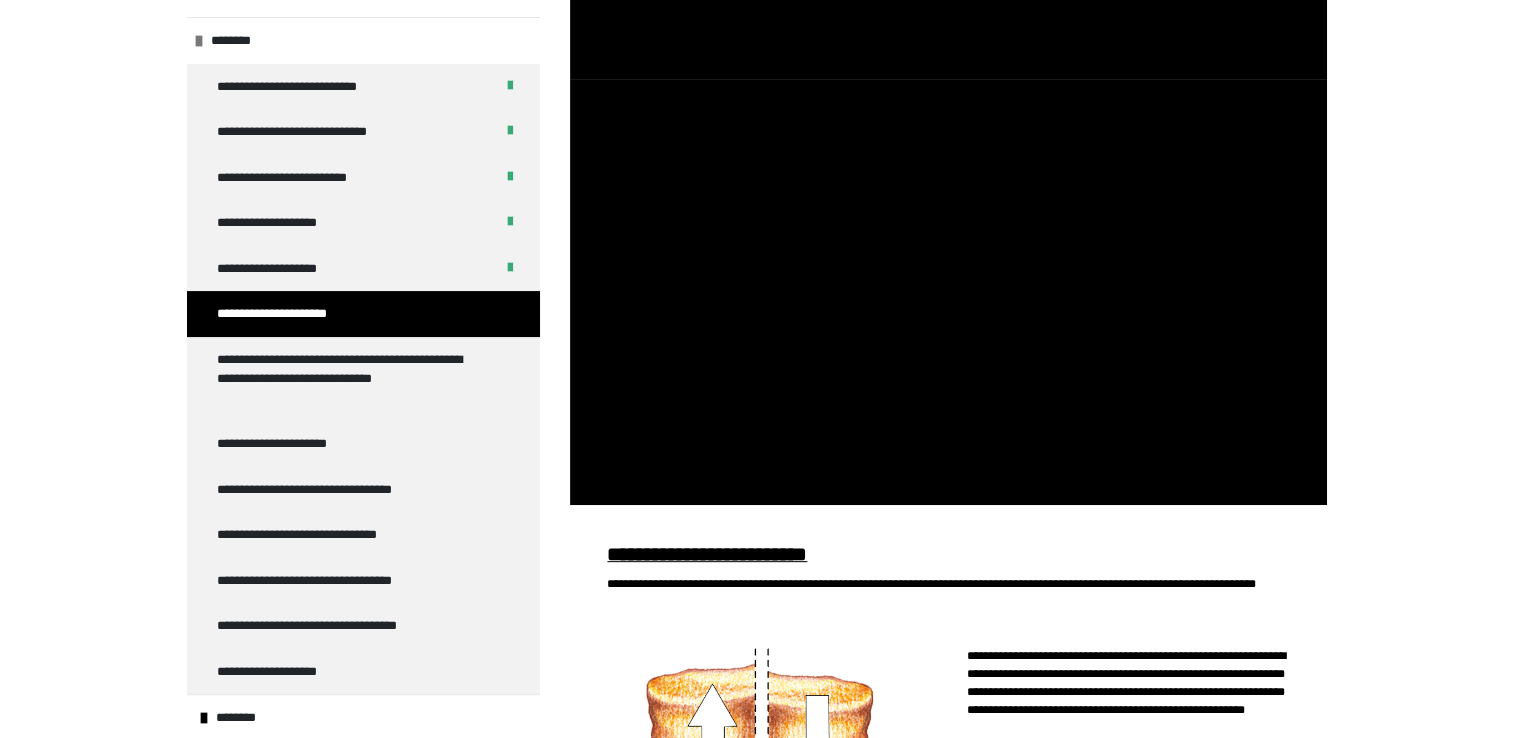 click at bounding box center (948, 292) 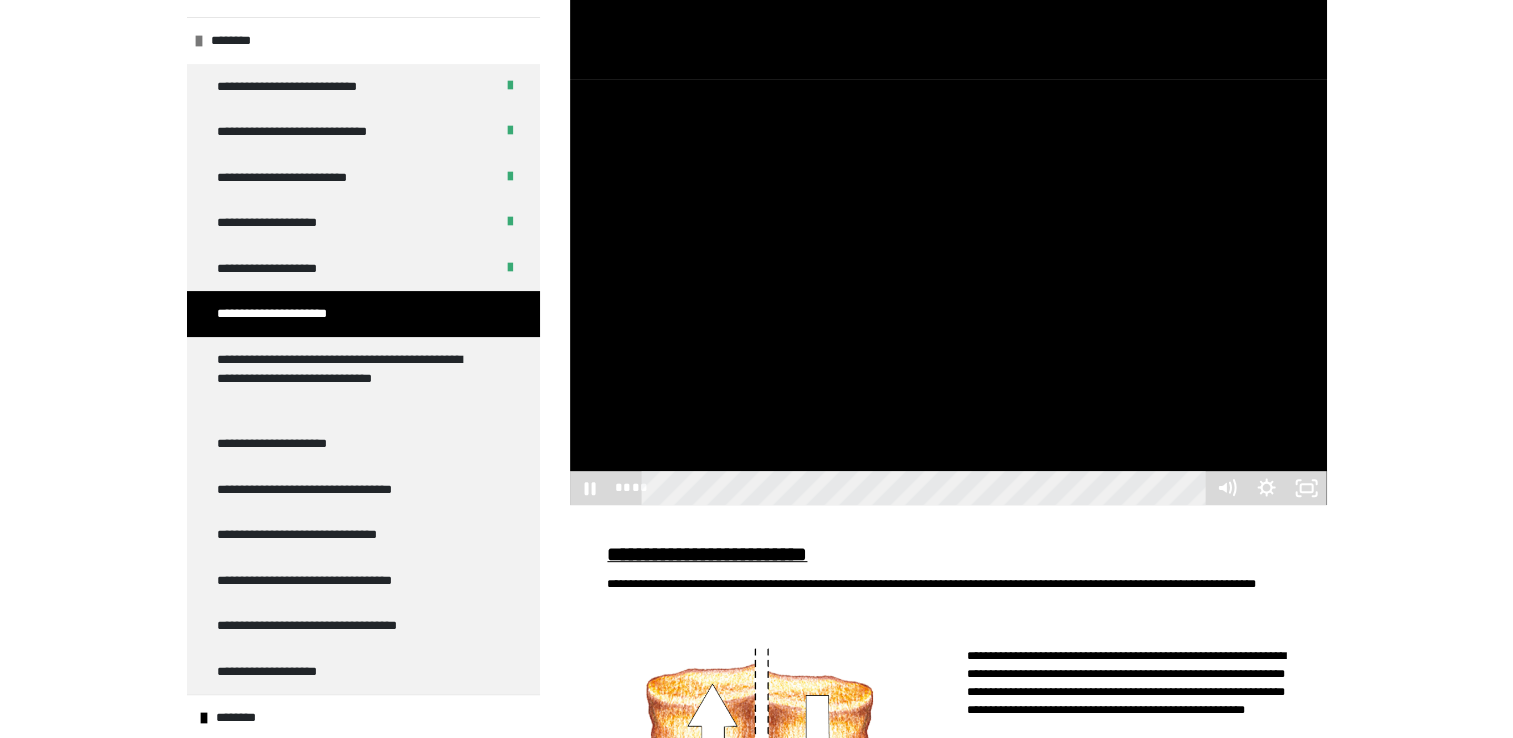 click at bounding box center (948, 292) 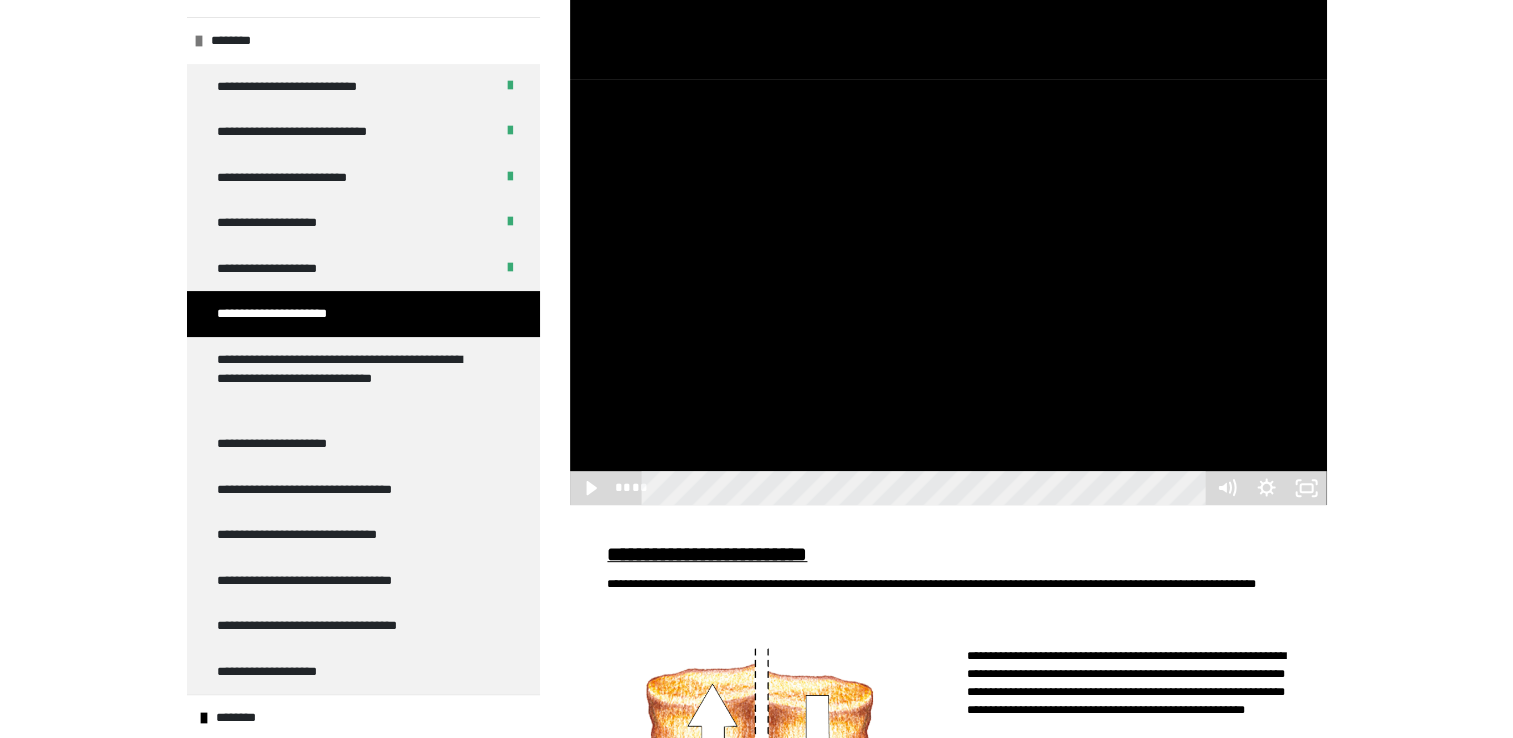 click at bounding box center [948, 292] 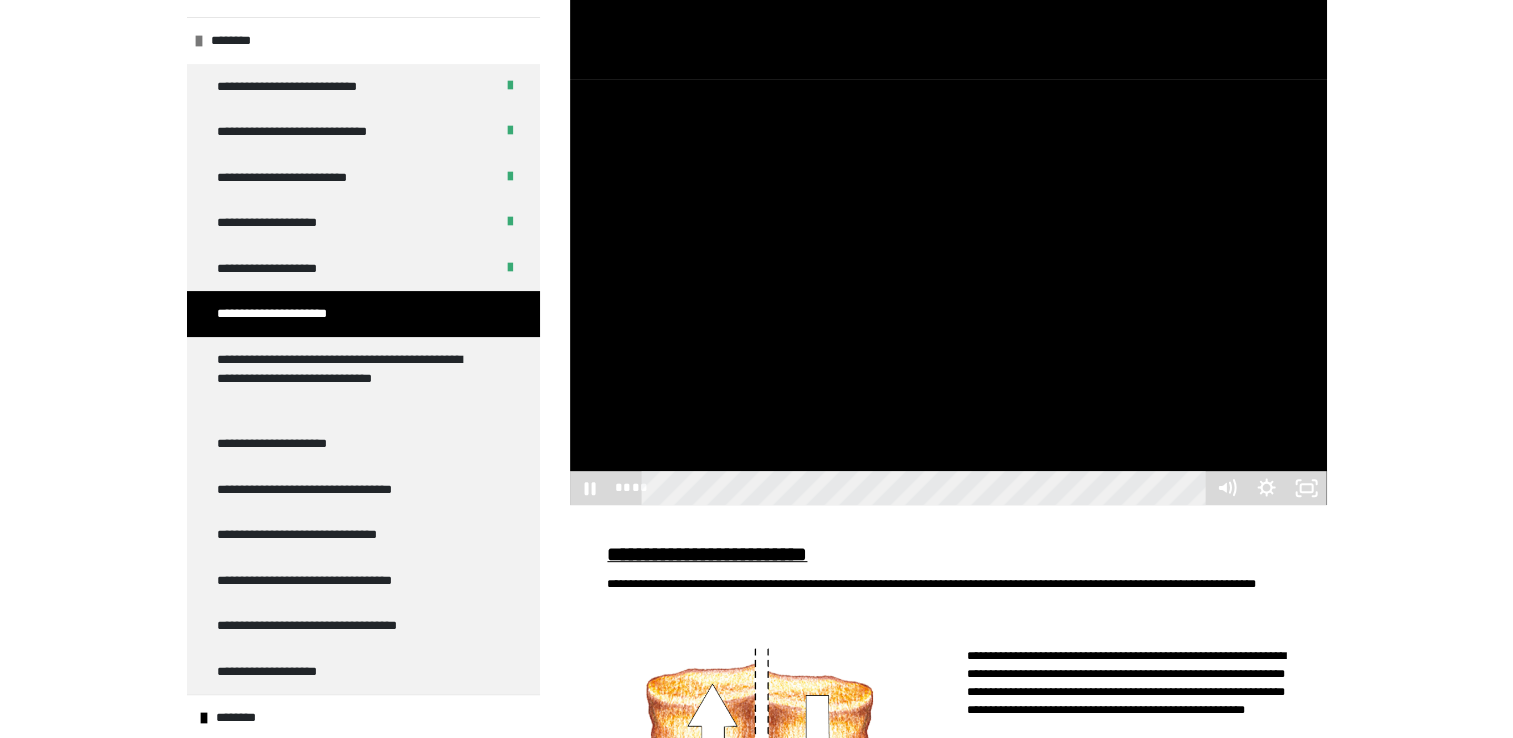 click at bounding box center (948, 292) 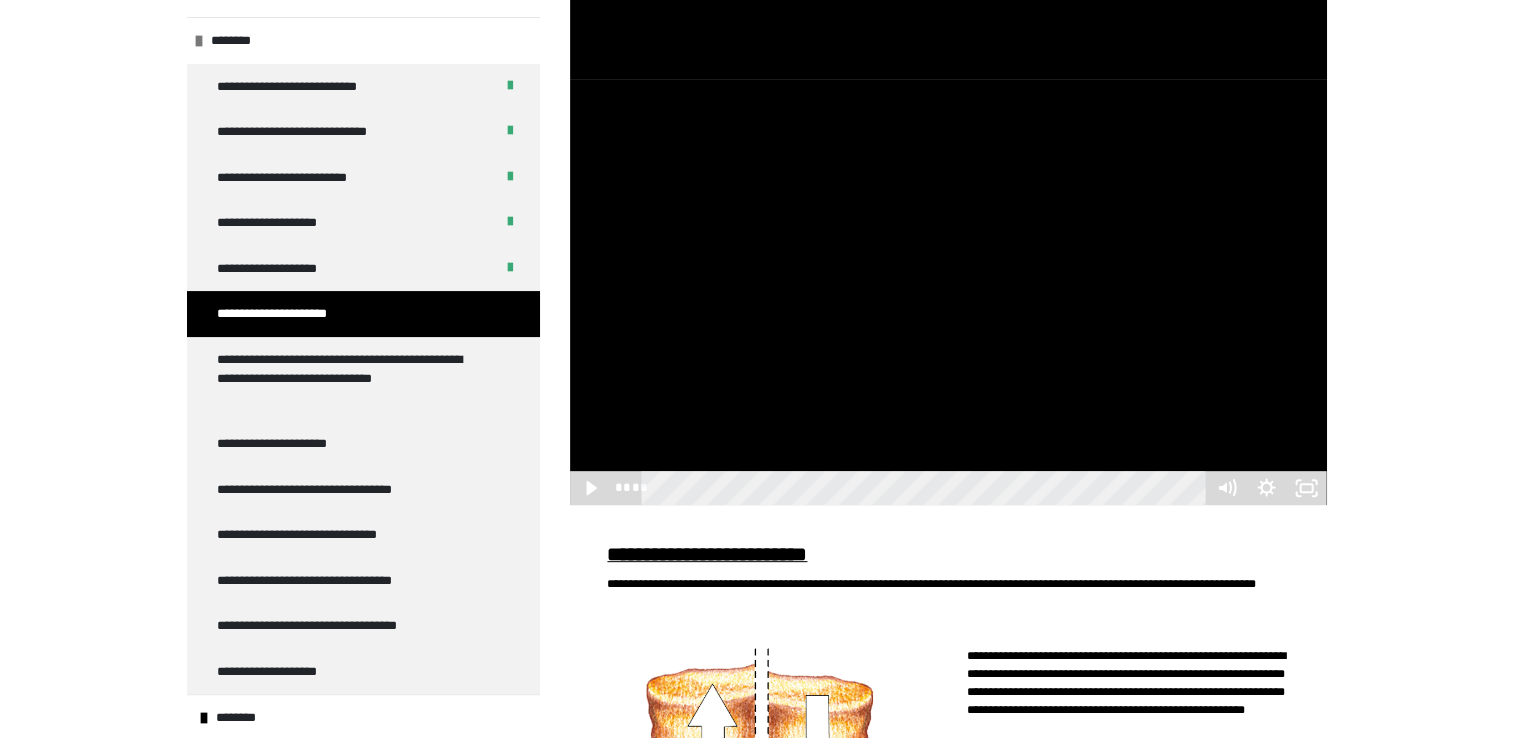 click at bounding box center (948, 292) 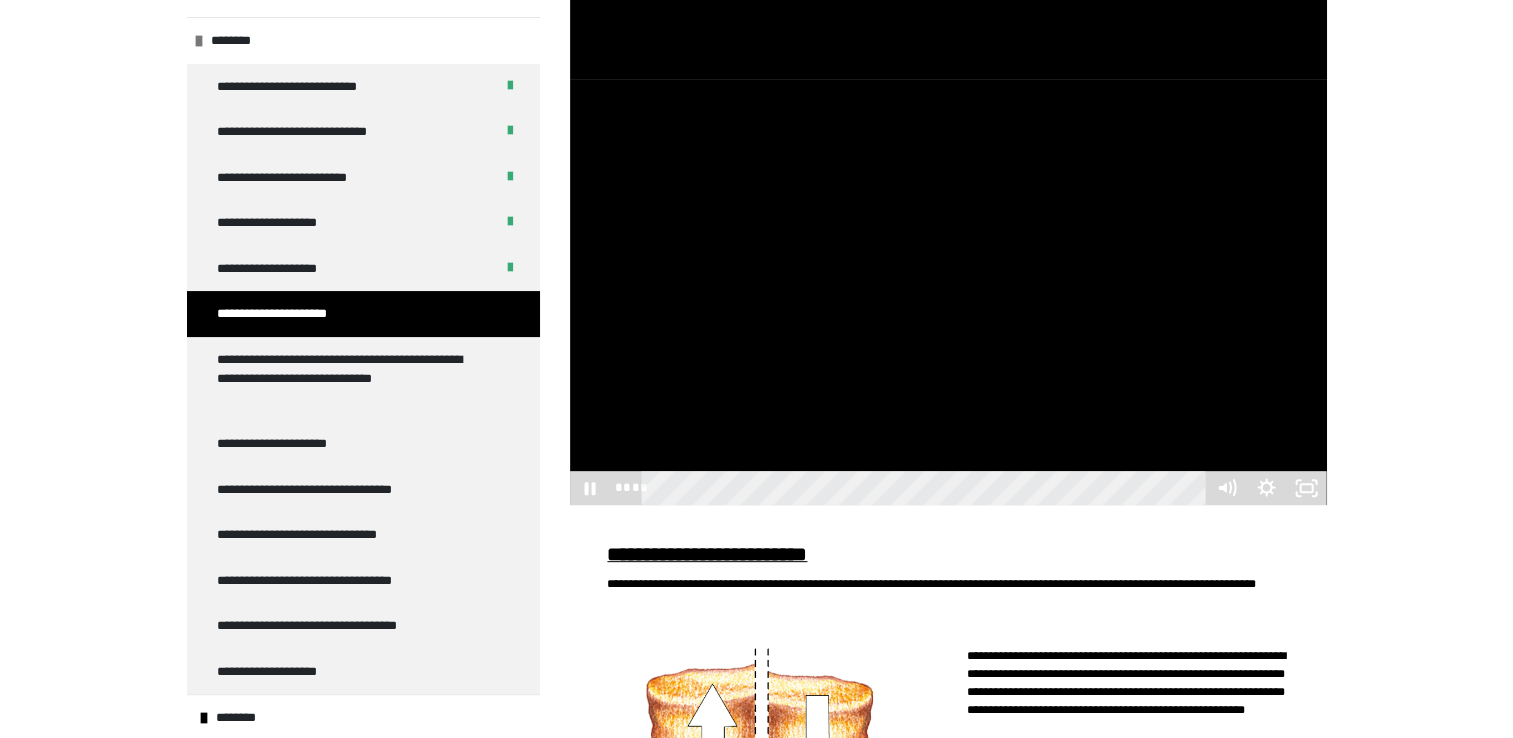 click at bounding box center (948, 292) 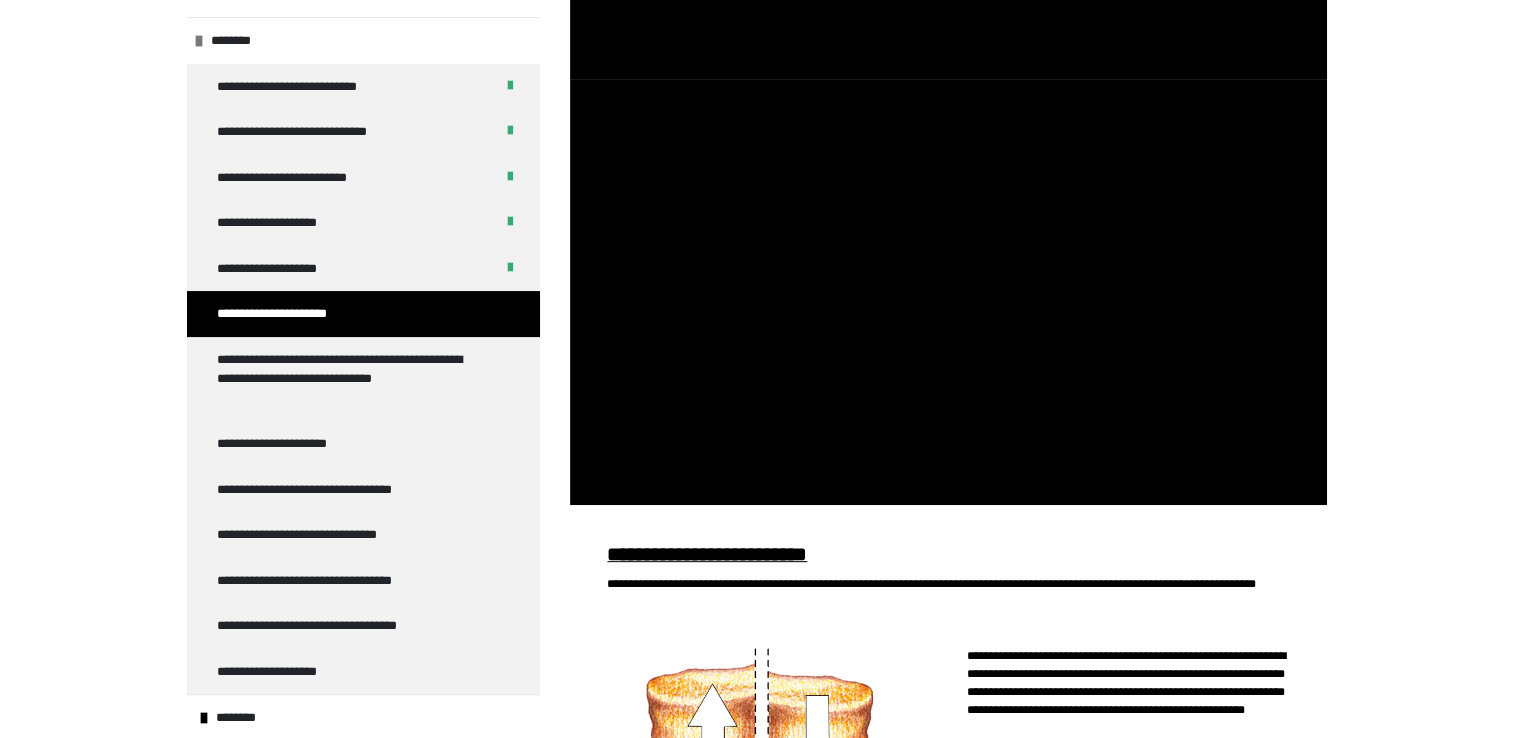 click at bounding box center [948, 292] 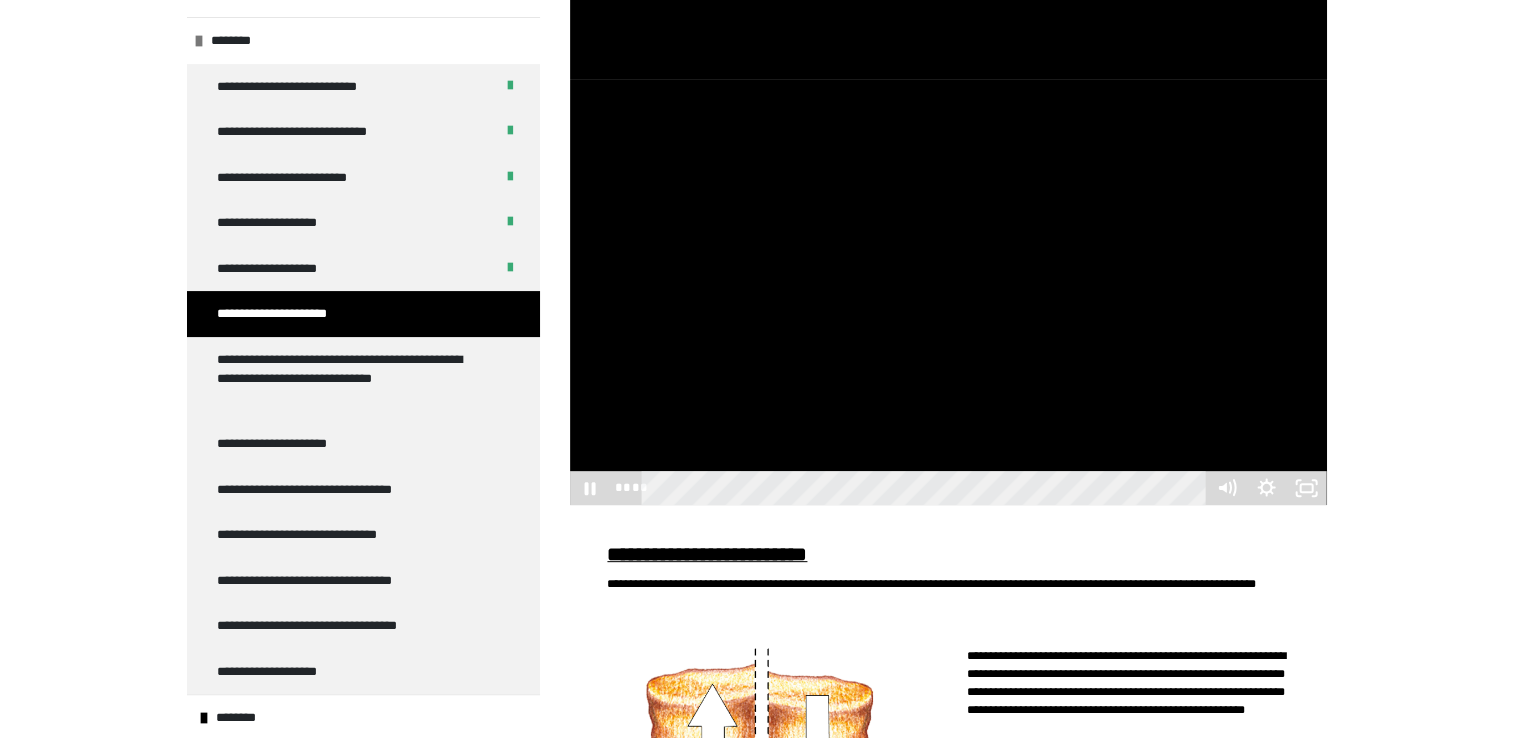 click at bounding box center [948, 292] 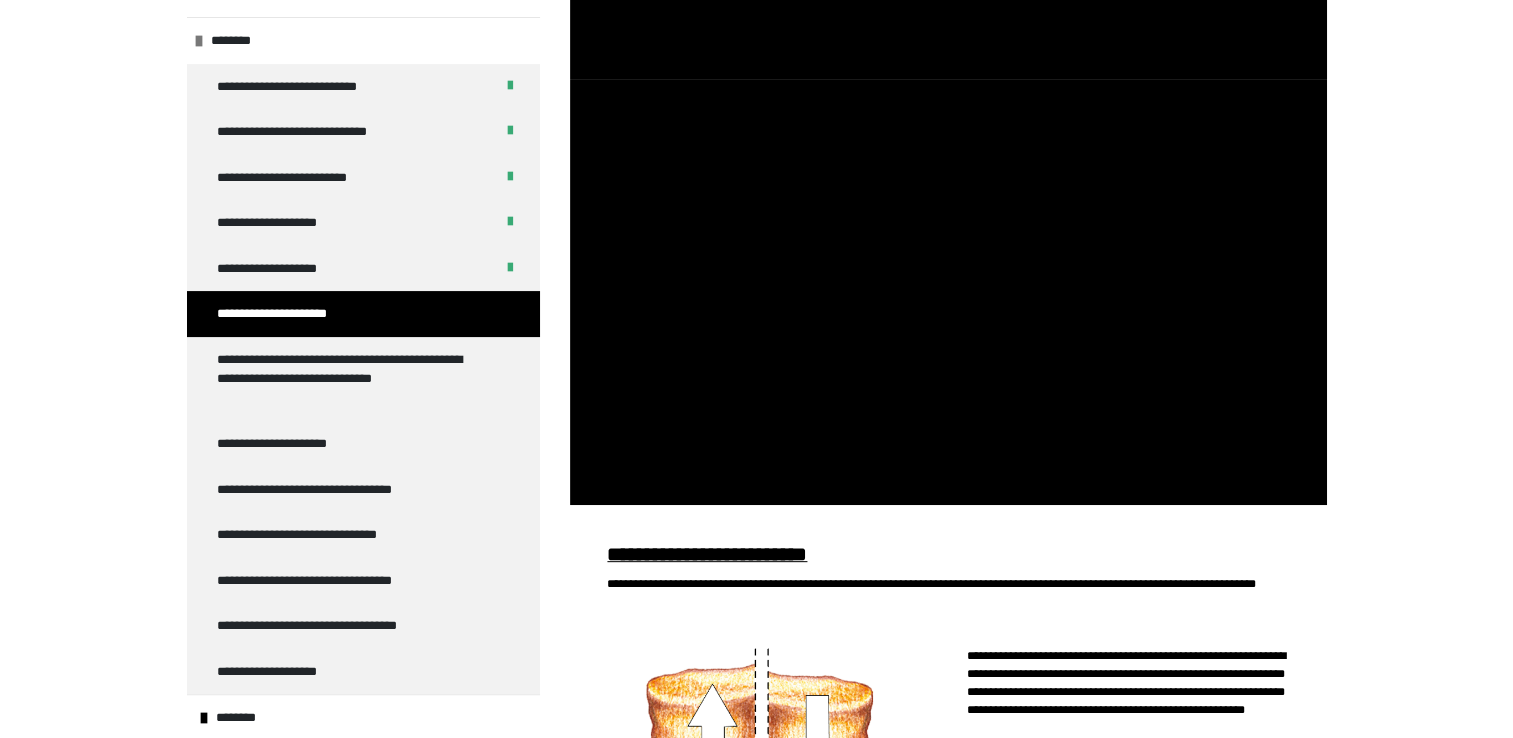 click at bounding box center (948, 292) 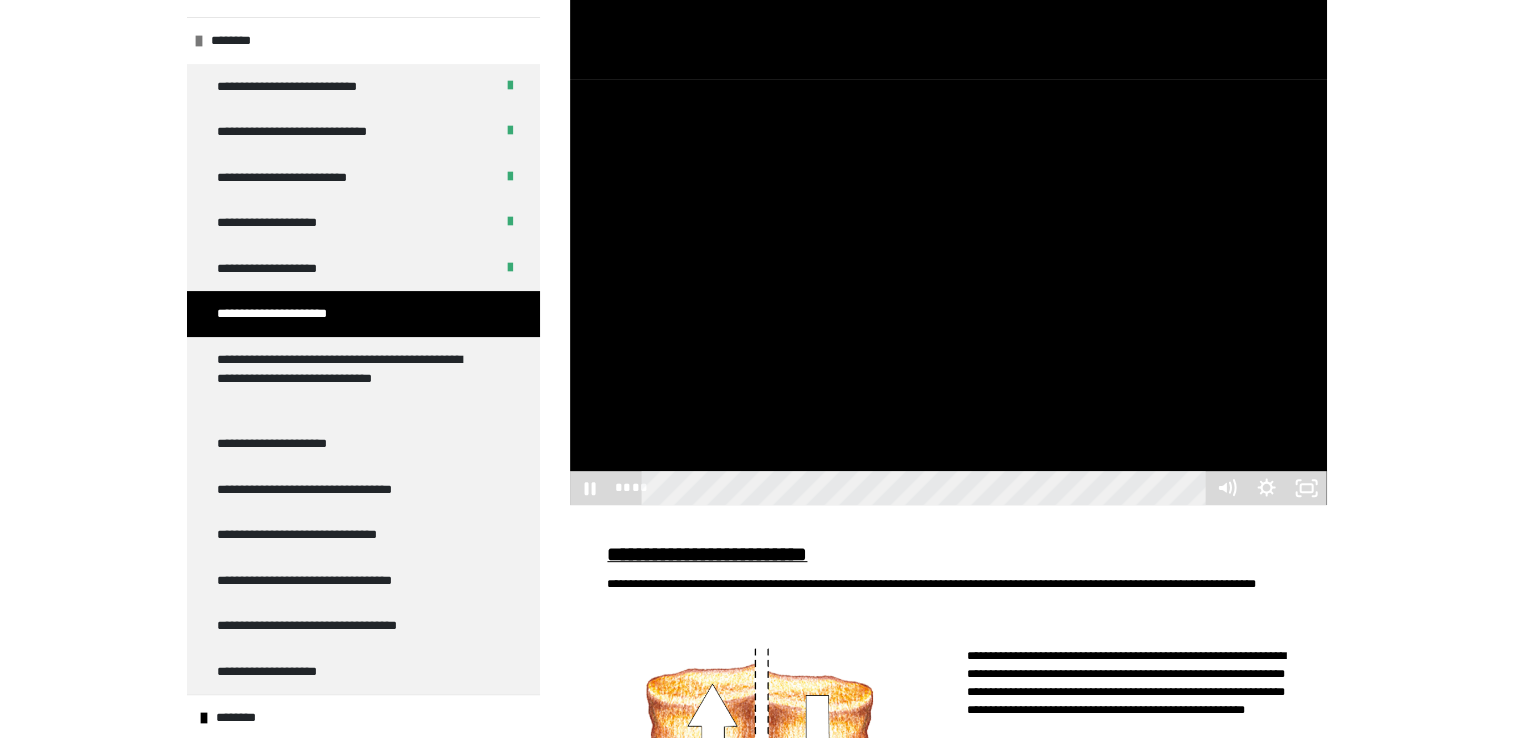 click at bounding box center (948, 292) 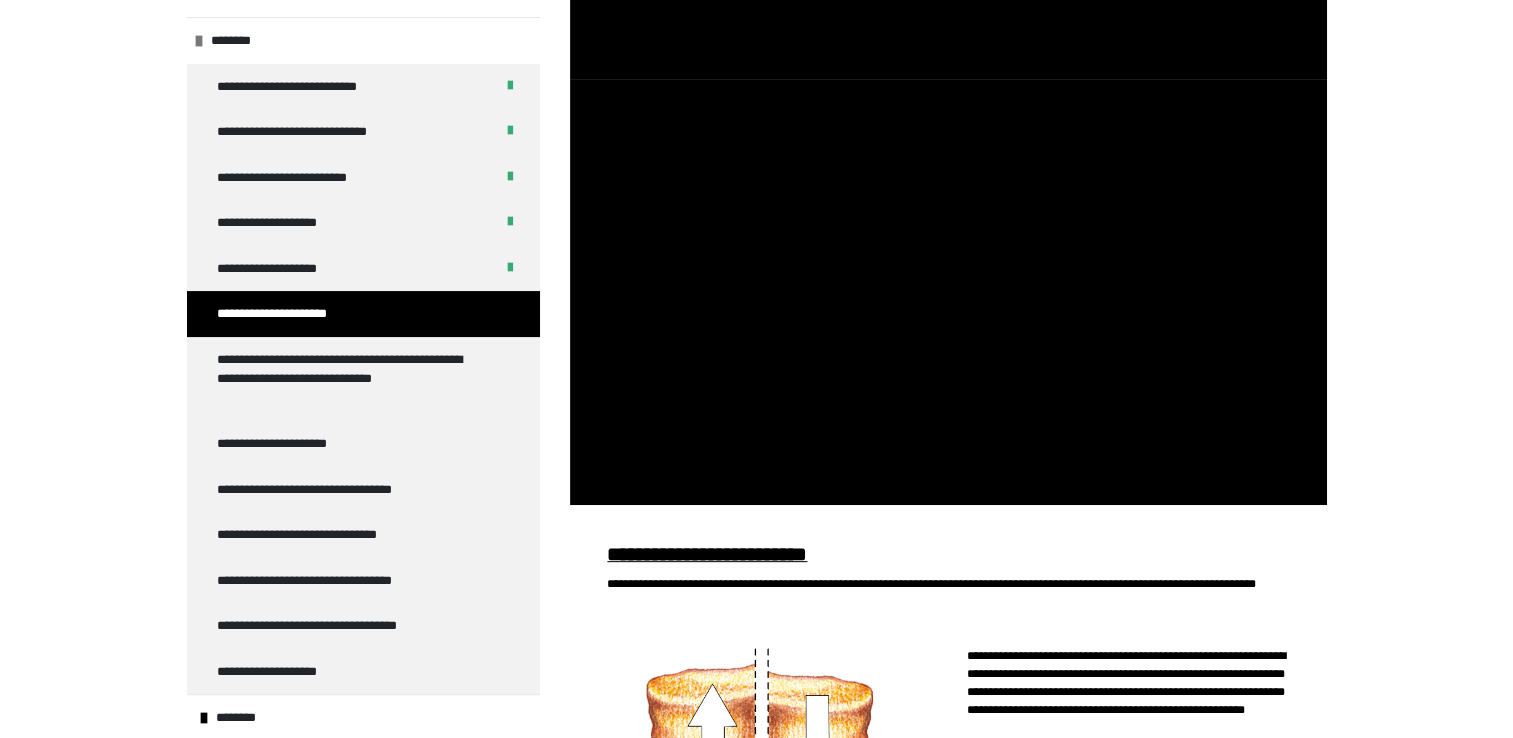 click at bounding box center [948, 292] 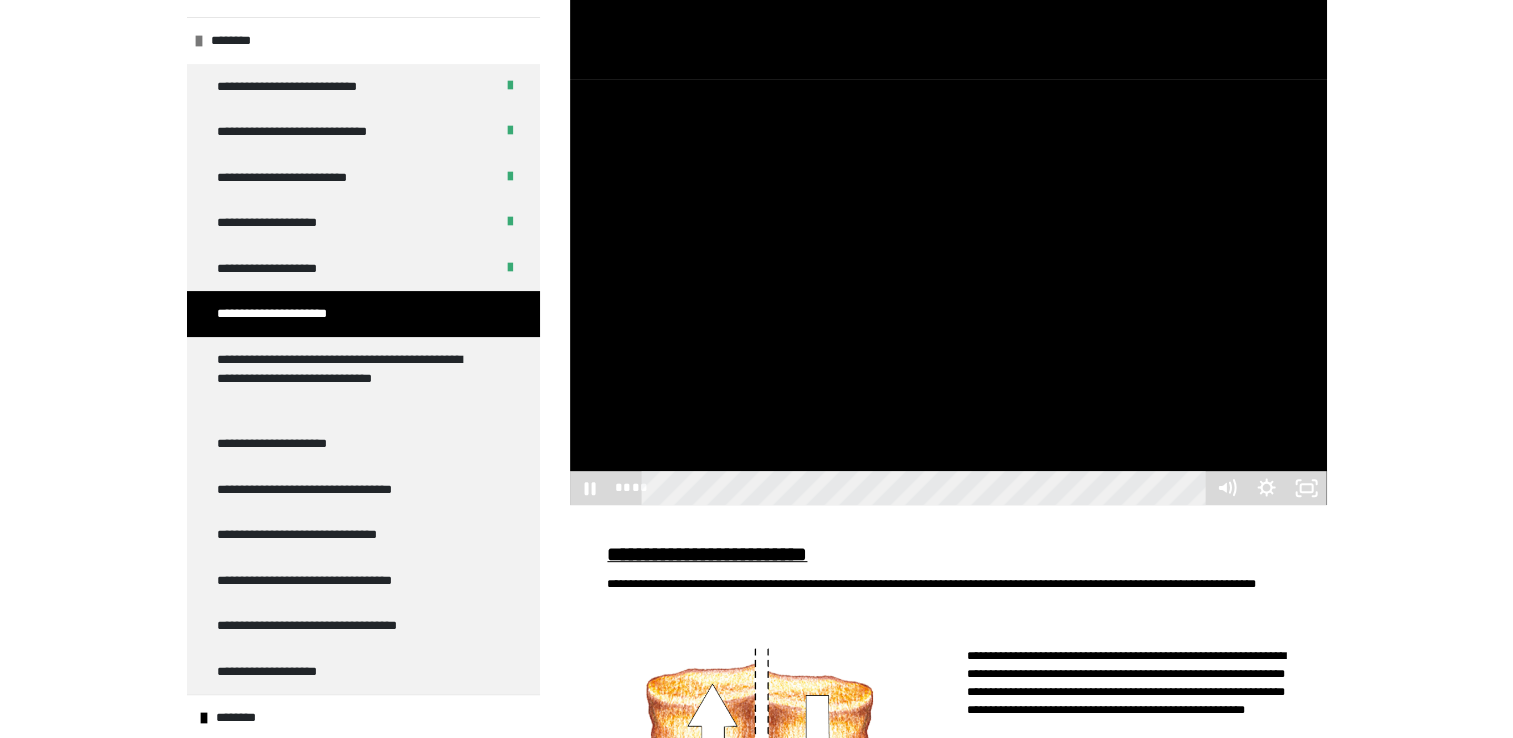 click at bounding box center (948, 292) 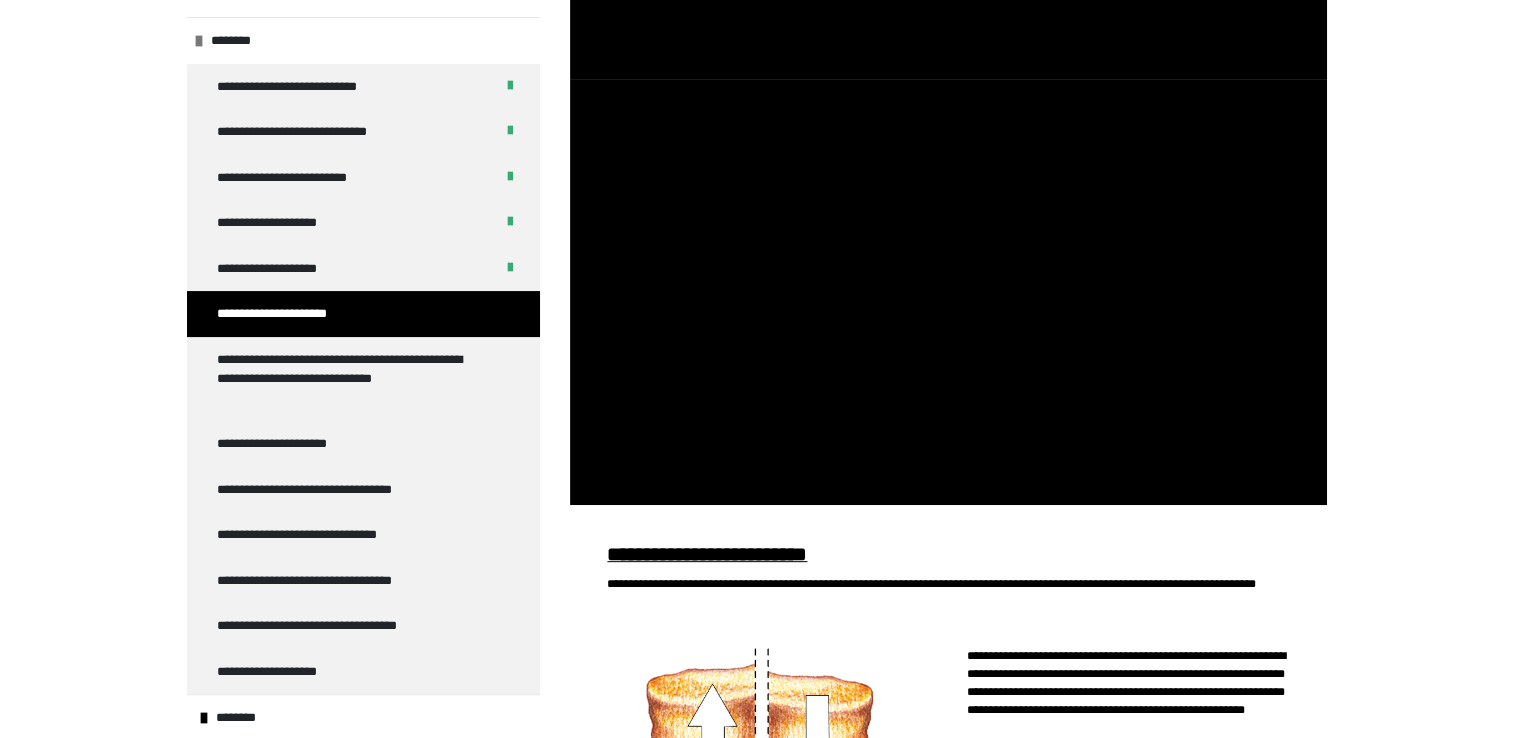 click at bounding box center [948, 292] 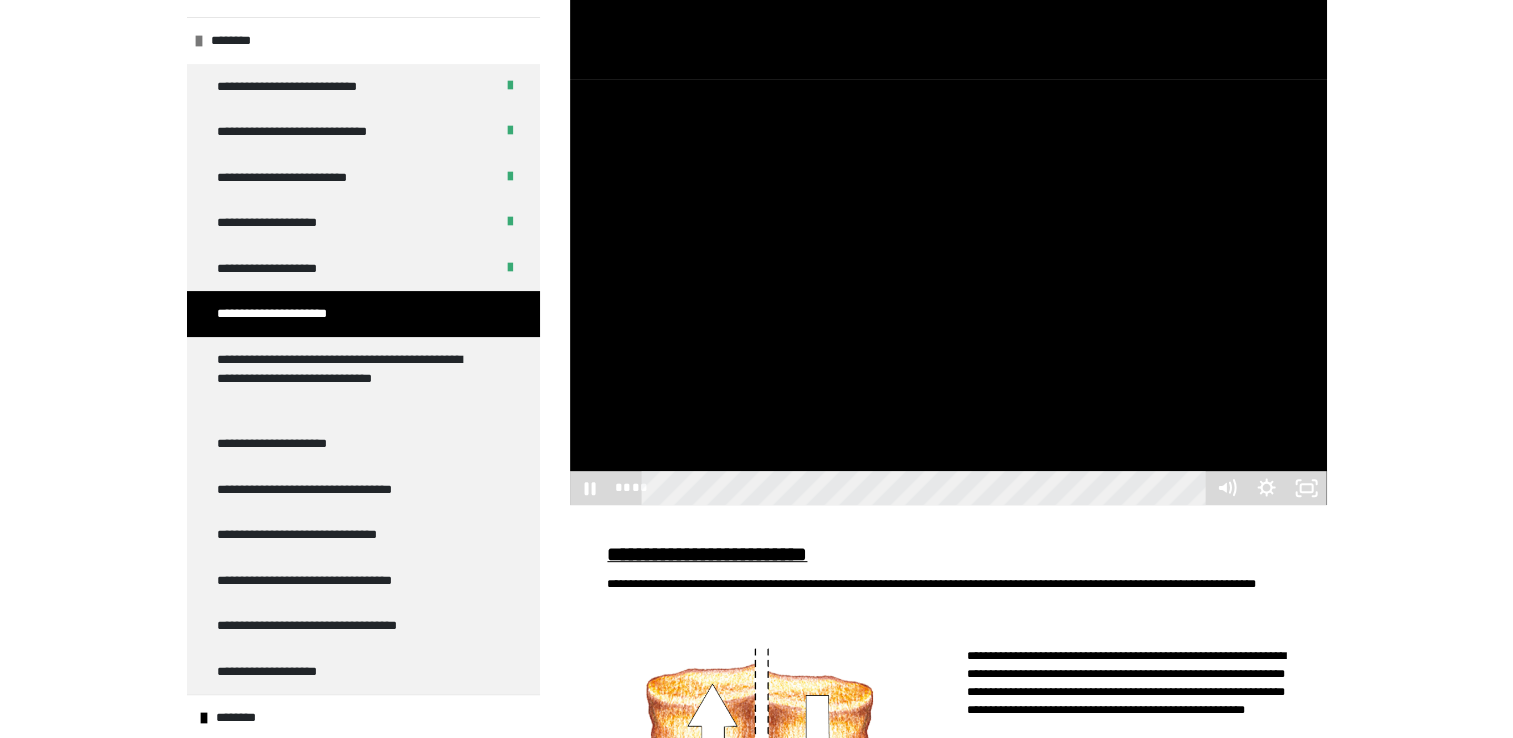 click at bounding box center (948, 292) 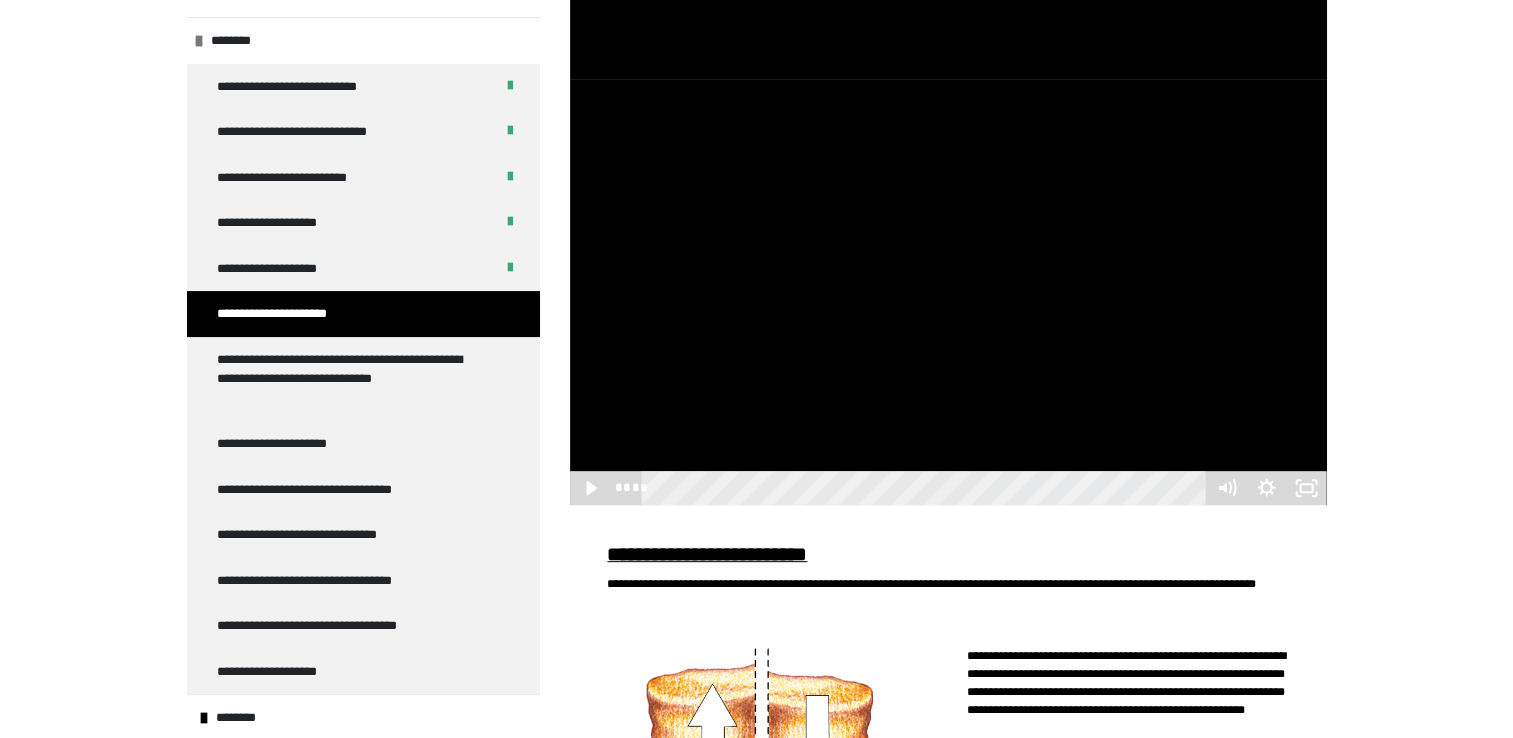 click at bounding box center (948, 292) 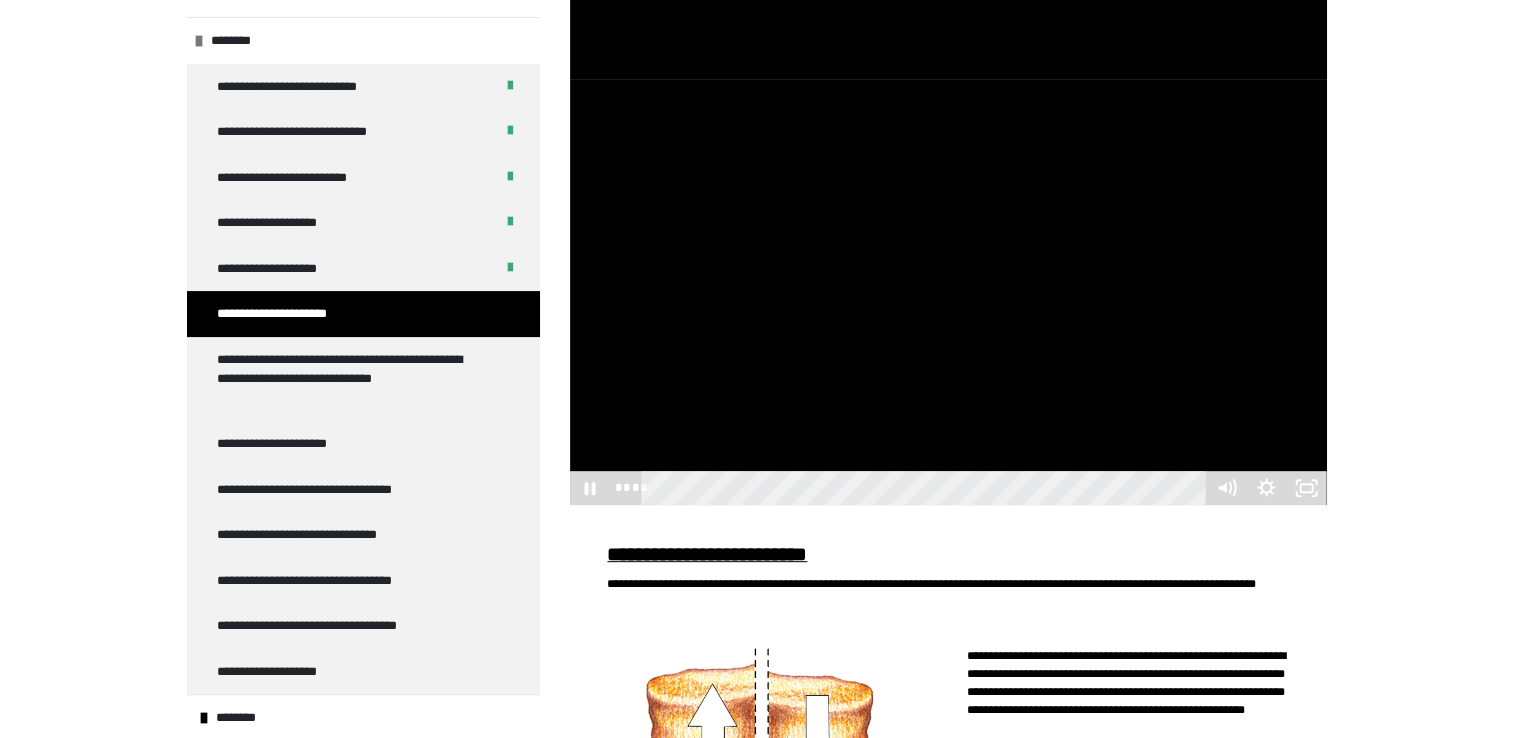 click at bounding box center [948, 292] 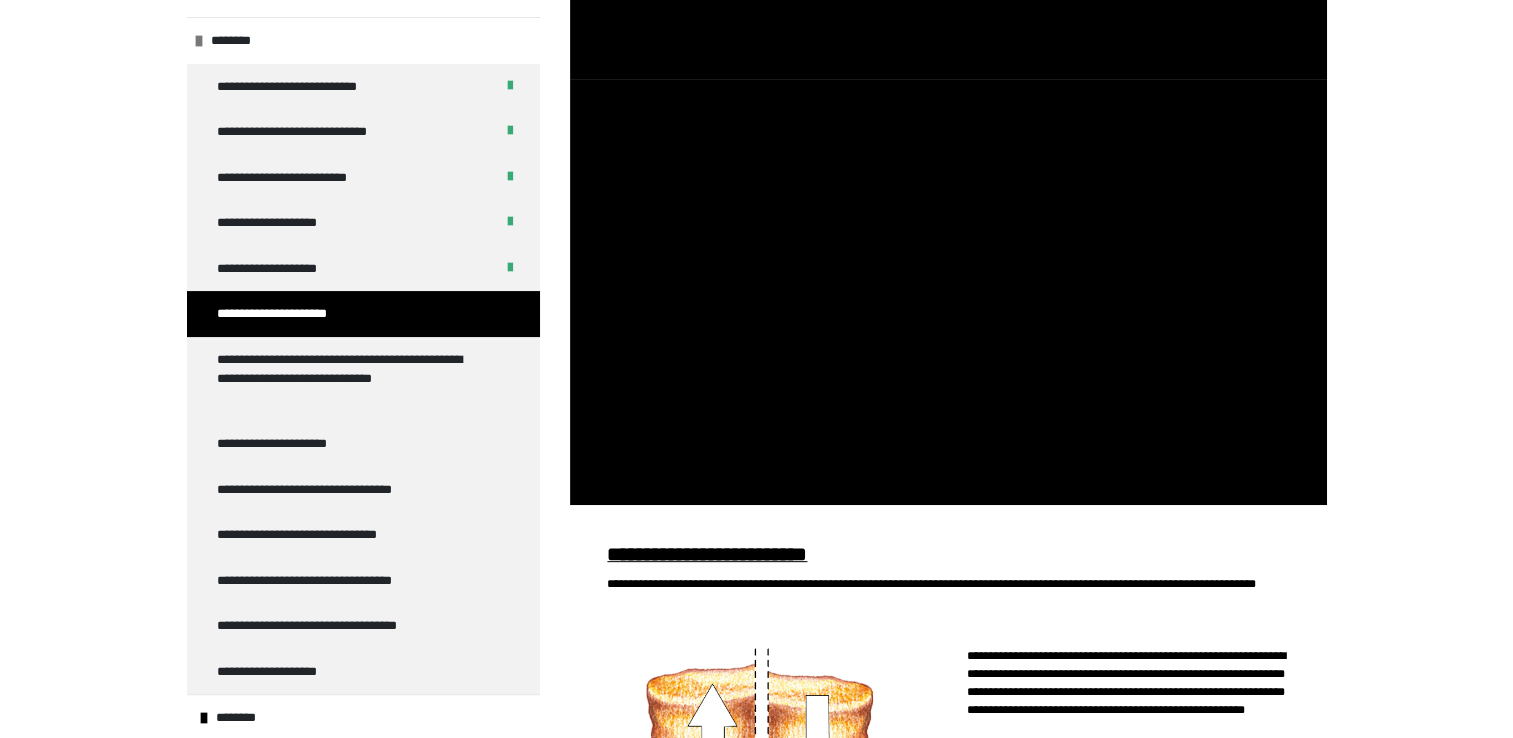 click at bounding box center [948, 292] 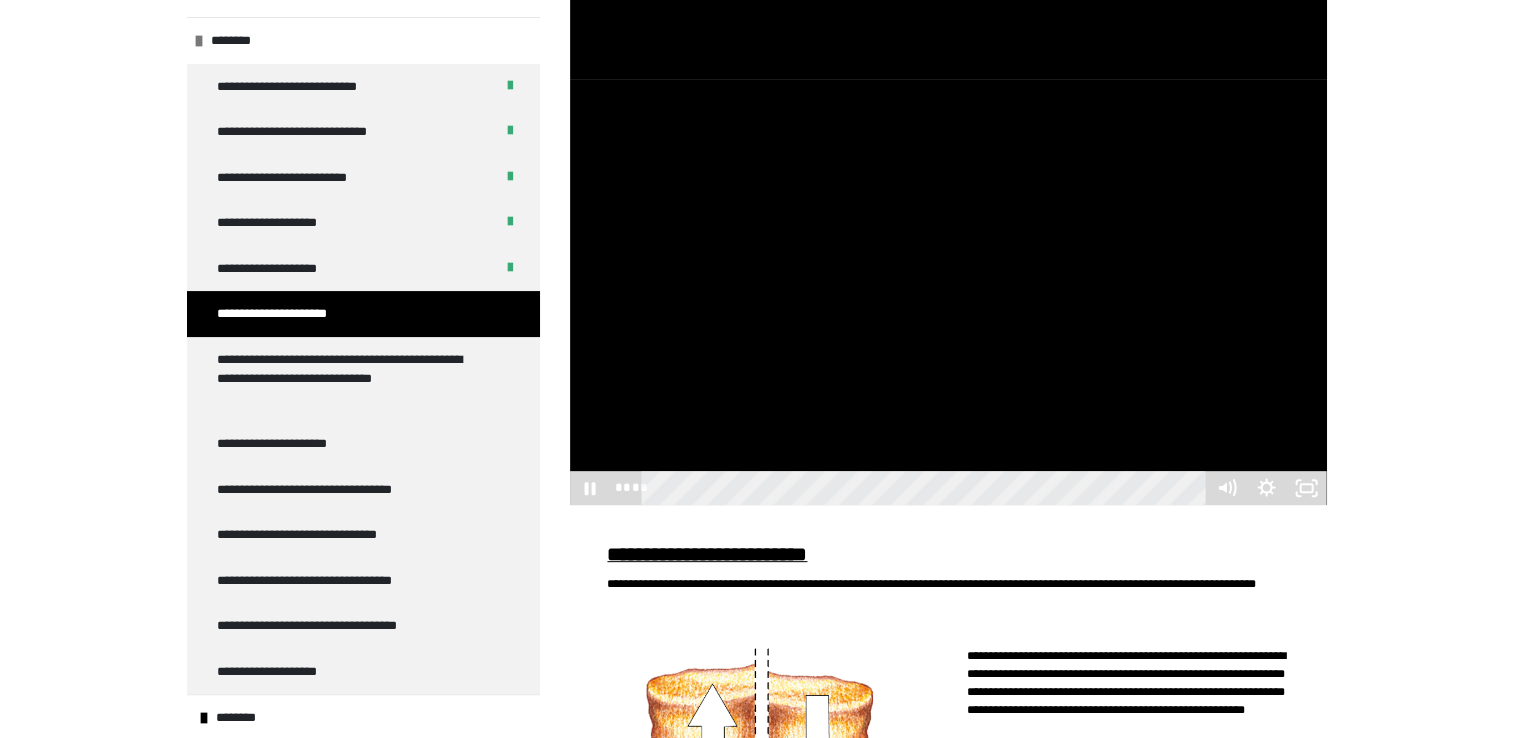 click at bounding box center (948, 292) 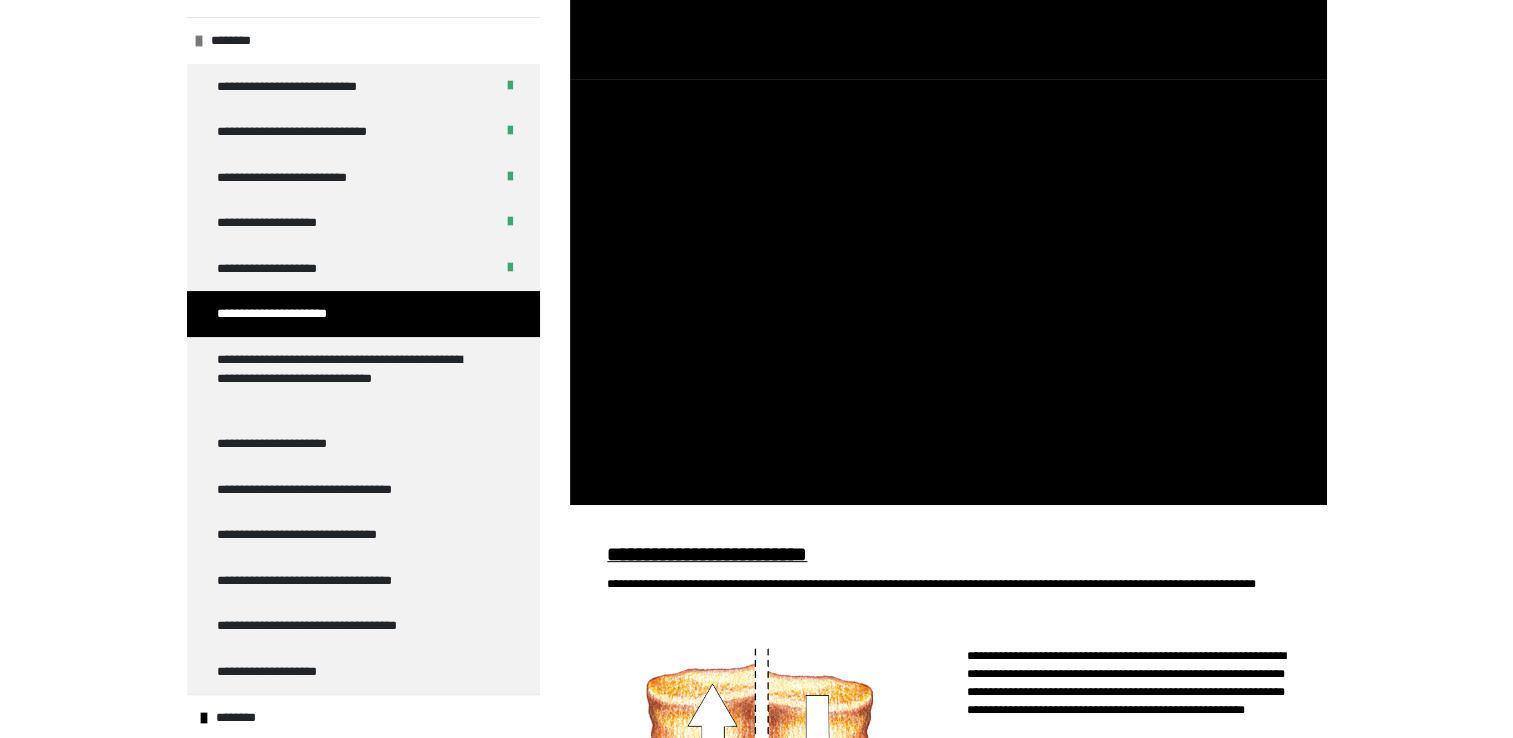 click at bounding box center [948, 292] 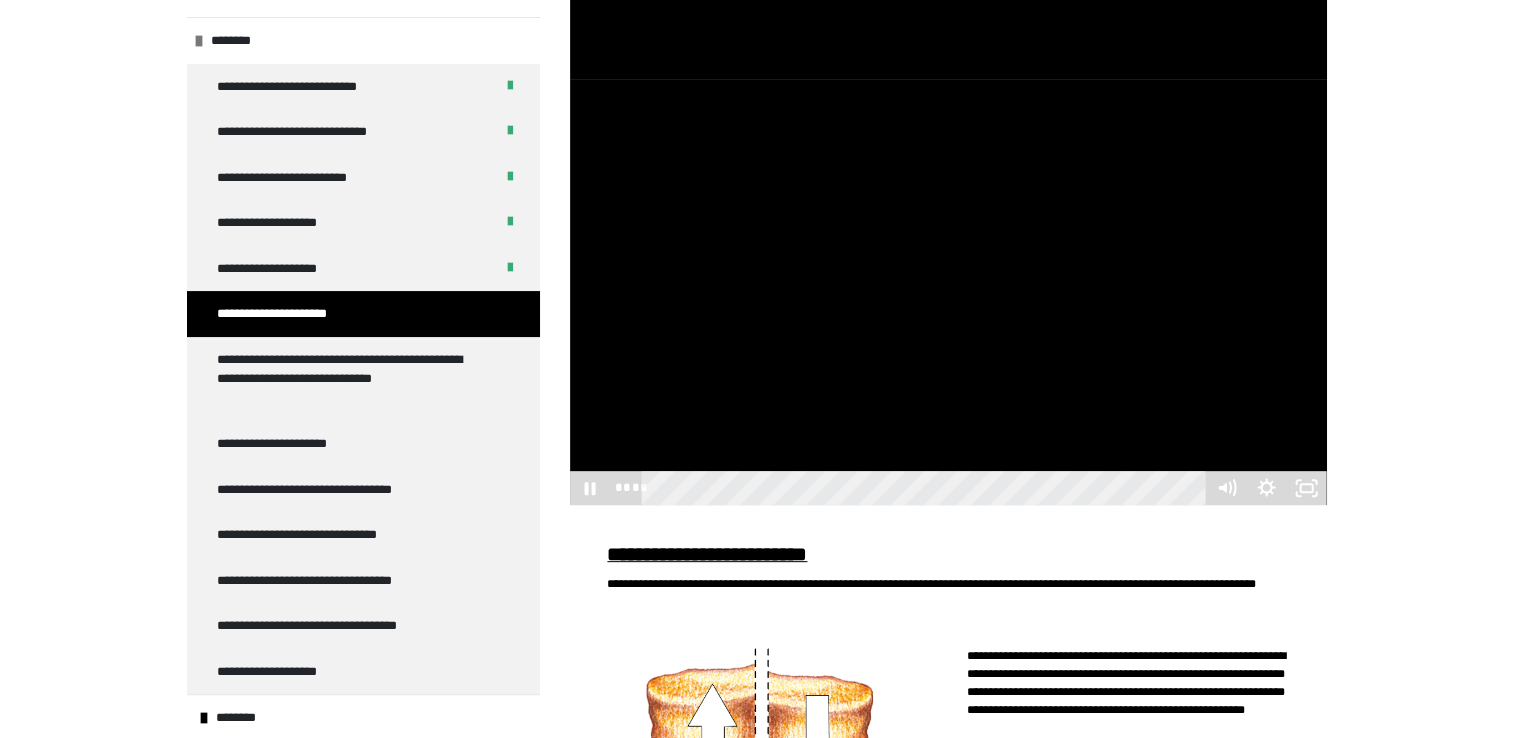 click at bounding box center [948, 292] 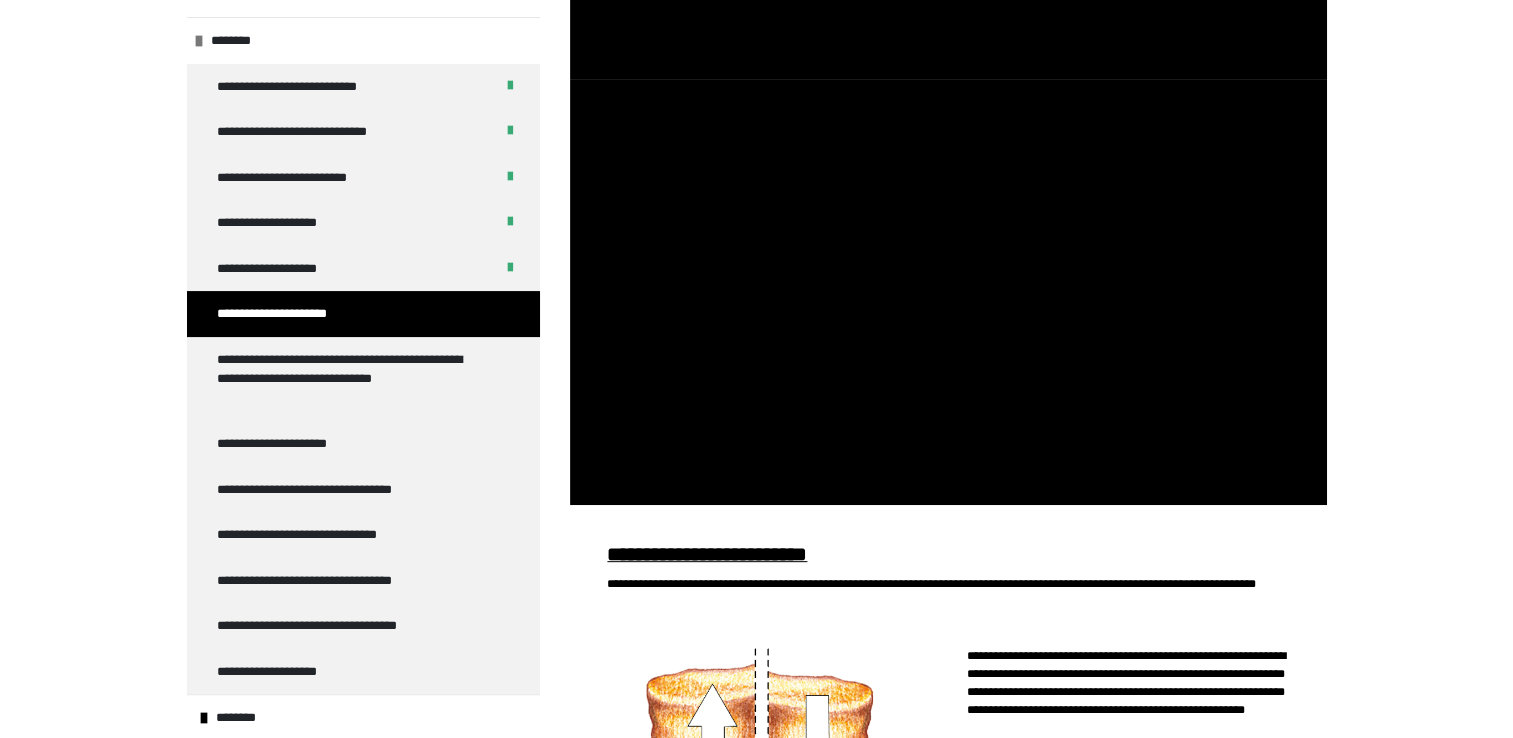 click at bounding box center (948, 292) 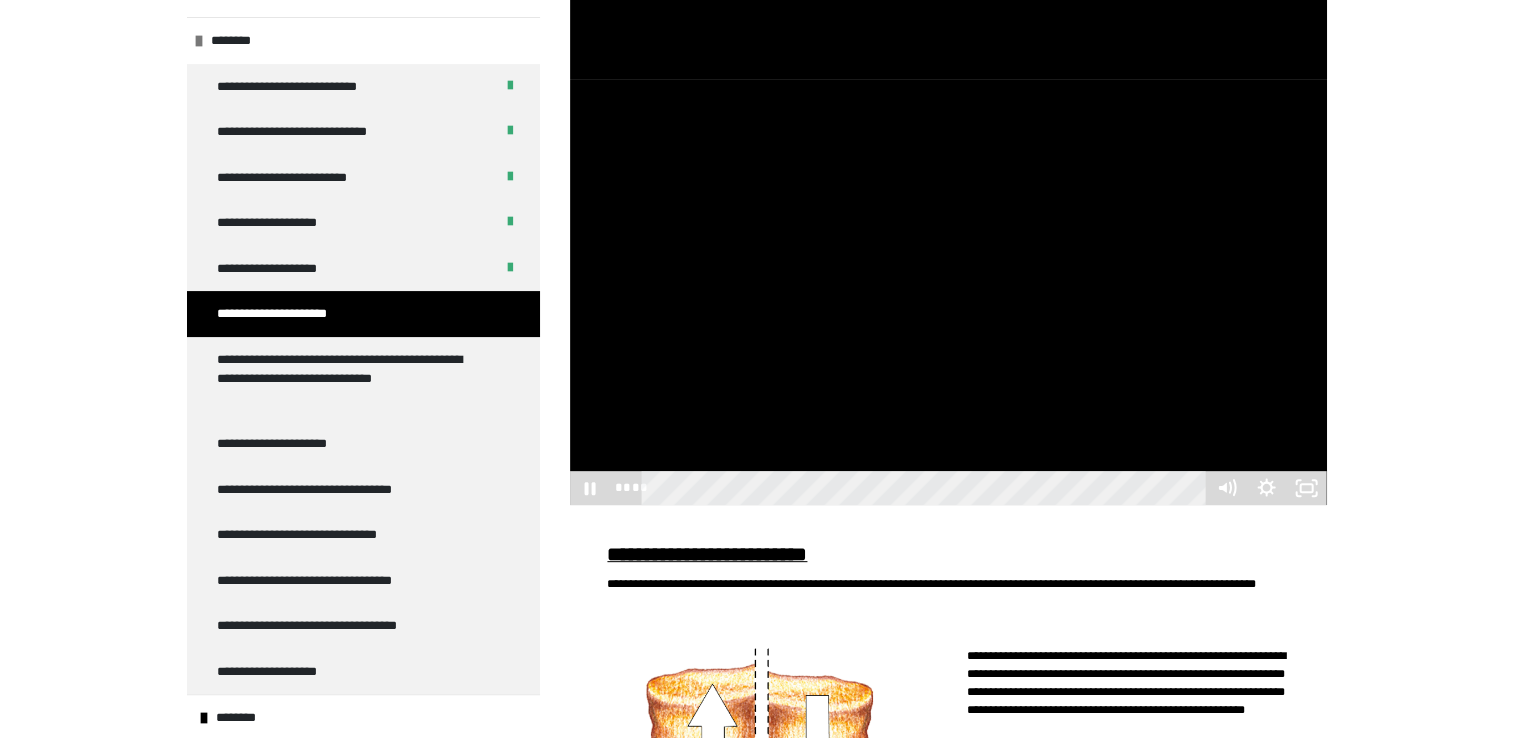 click at bounding box center (948, 292) 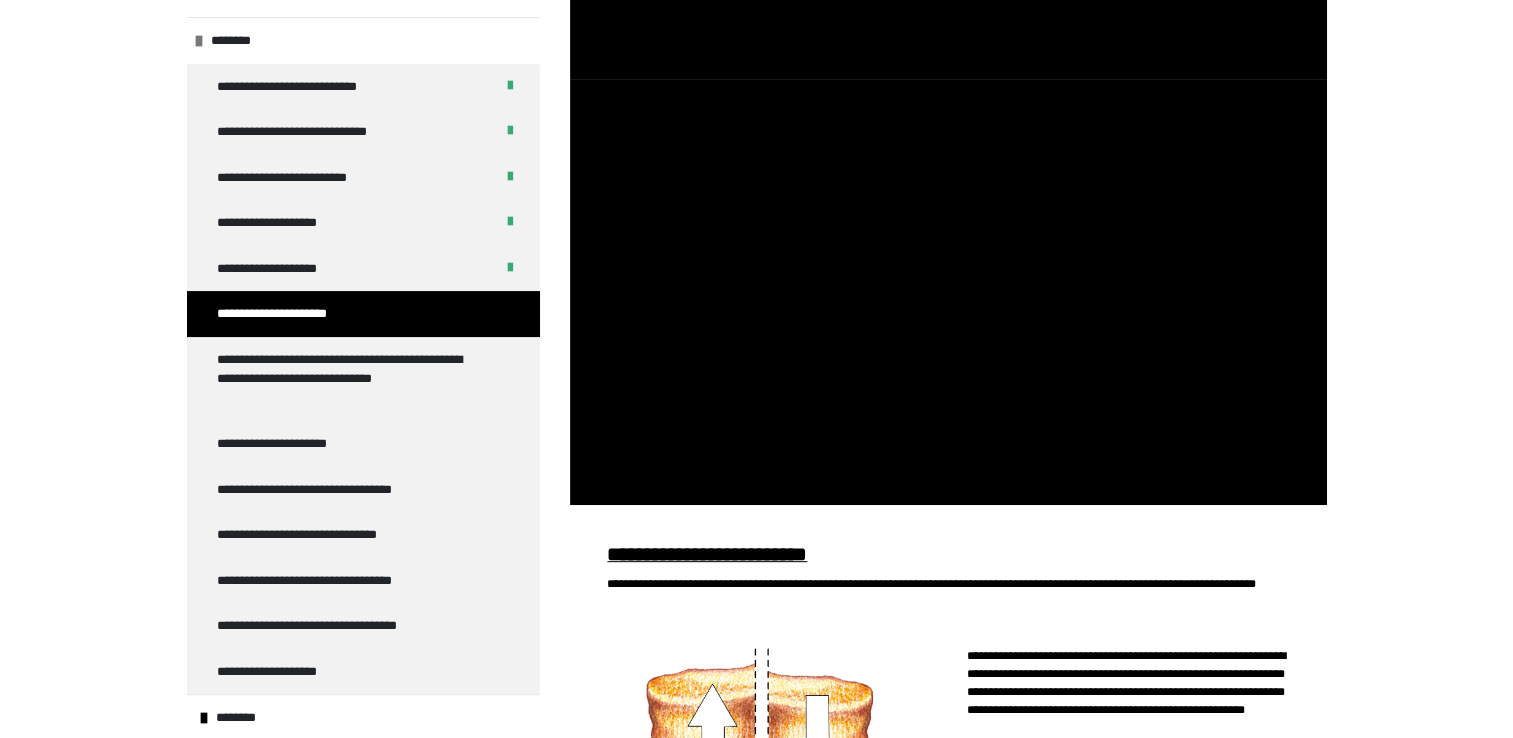 click at bounding box center (948, 292) 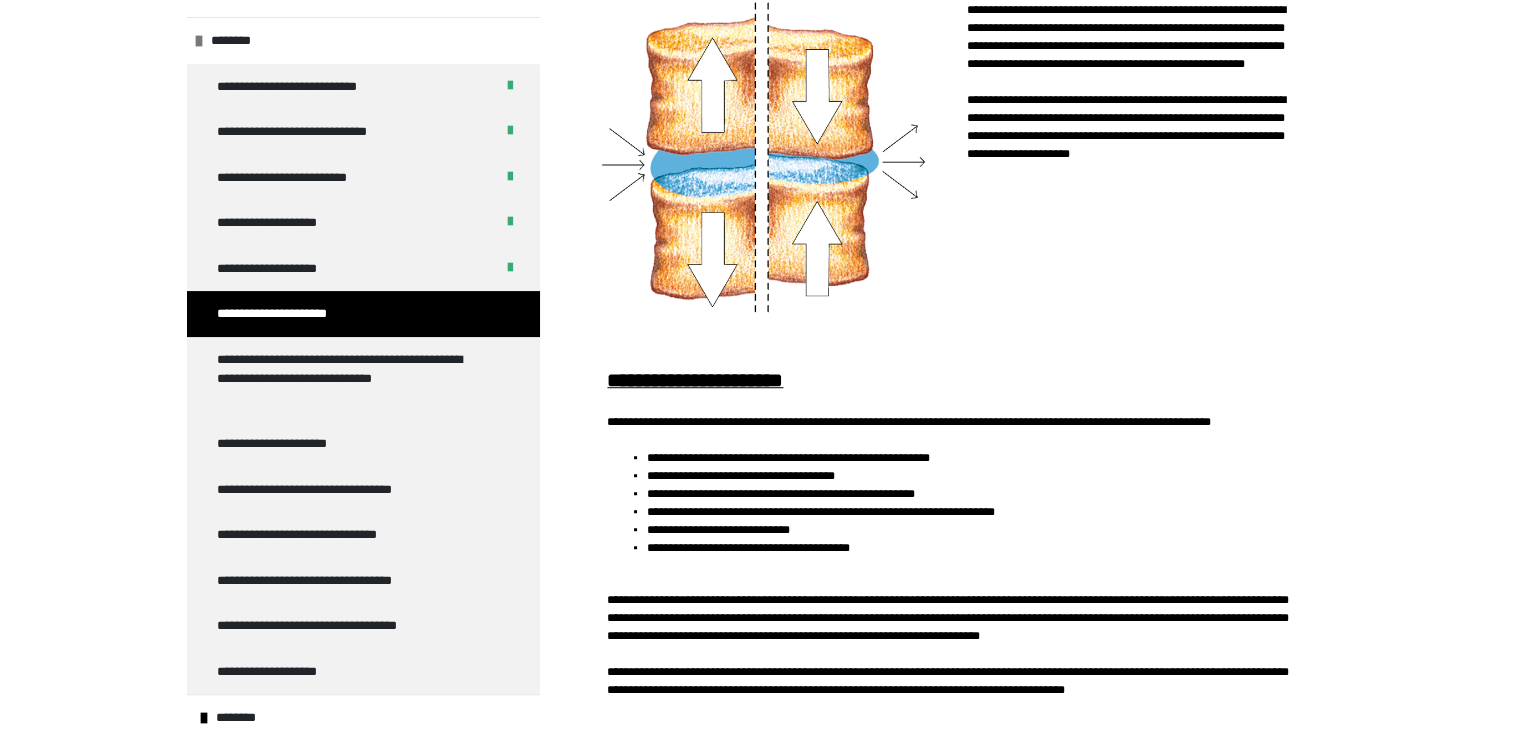 scroll, scrollTop: 1815, scrollLeft: 0, axis: vertical 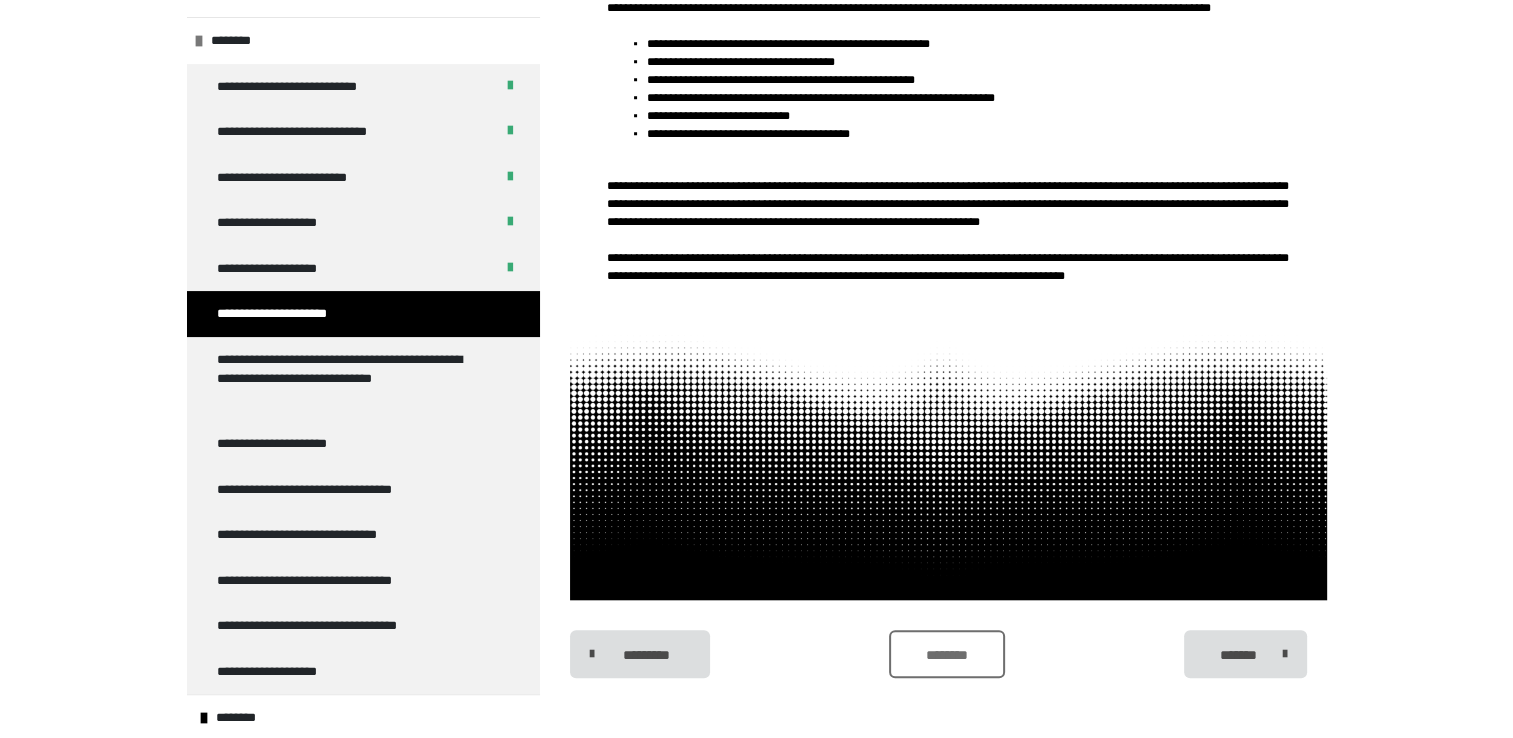 click on "********" at bounding box center (946, 654) 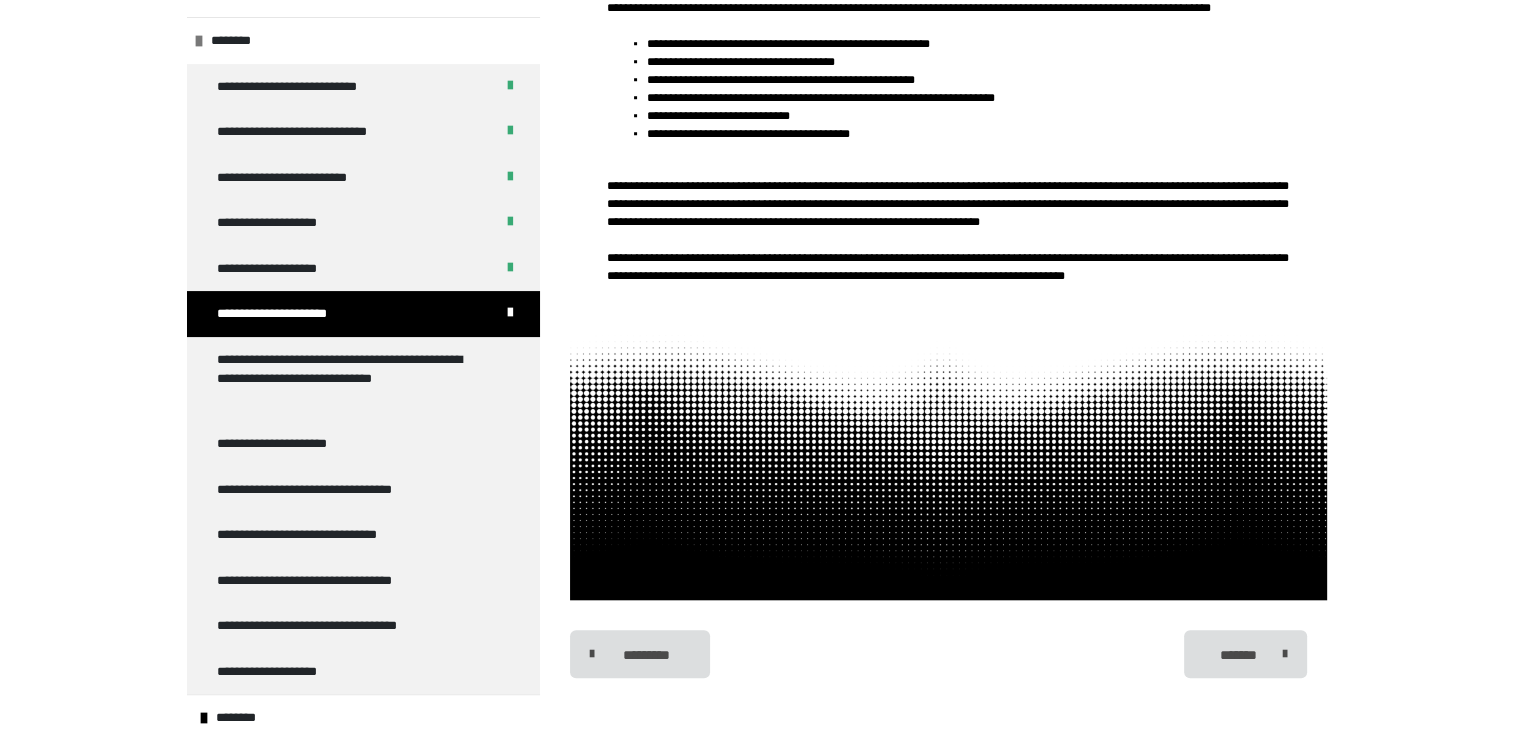 click on "**********" at bounding box center [756, -502] 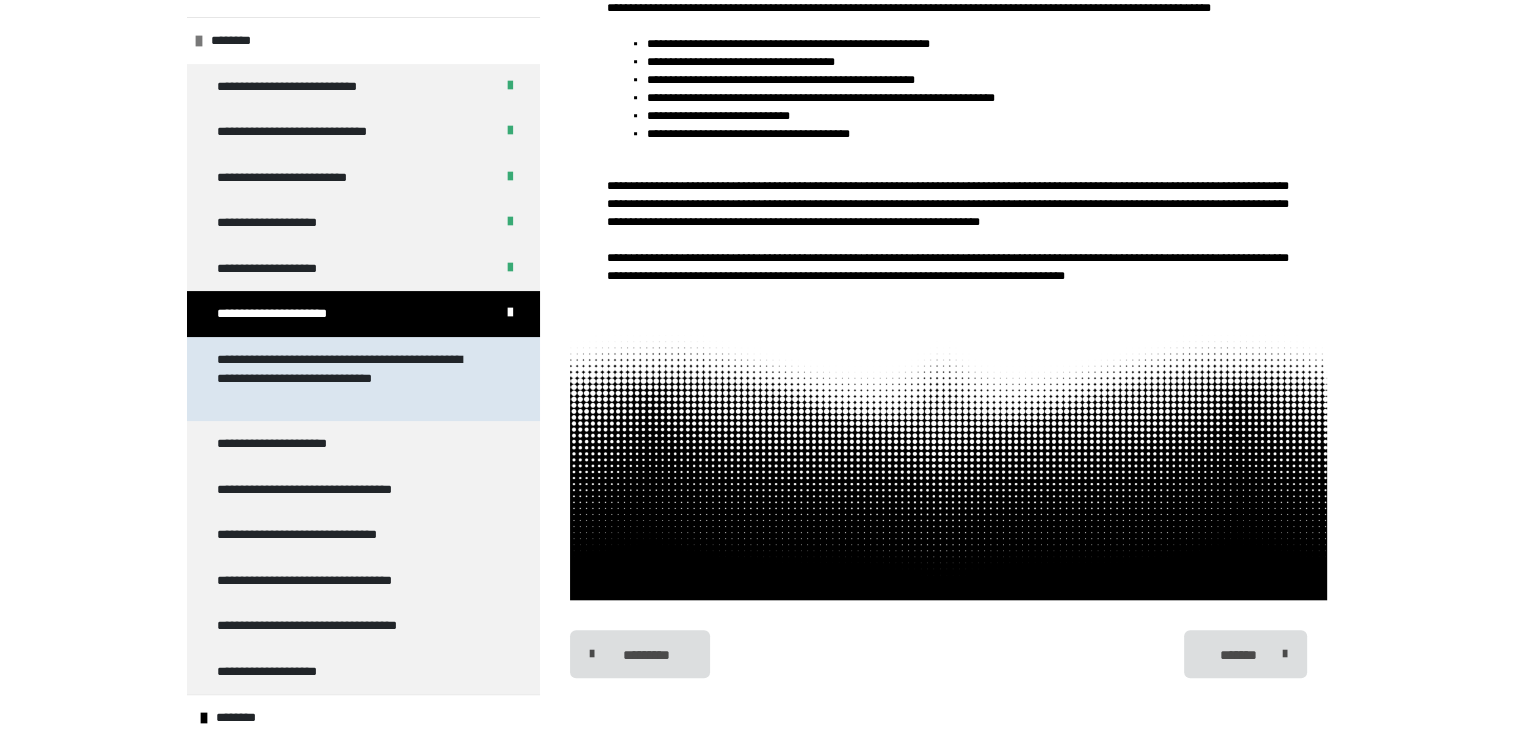 click on "**********" at bounding box center (348, 379) 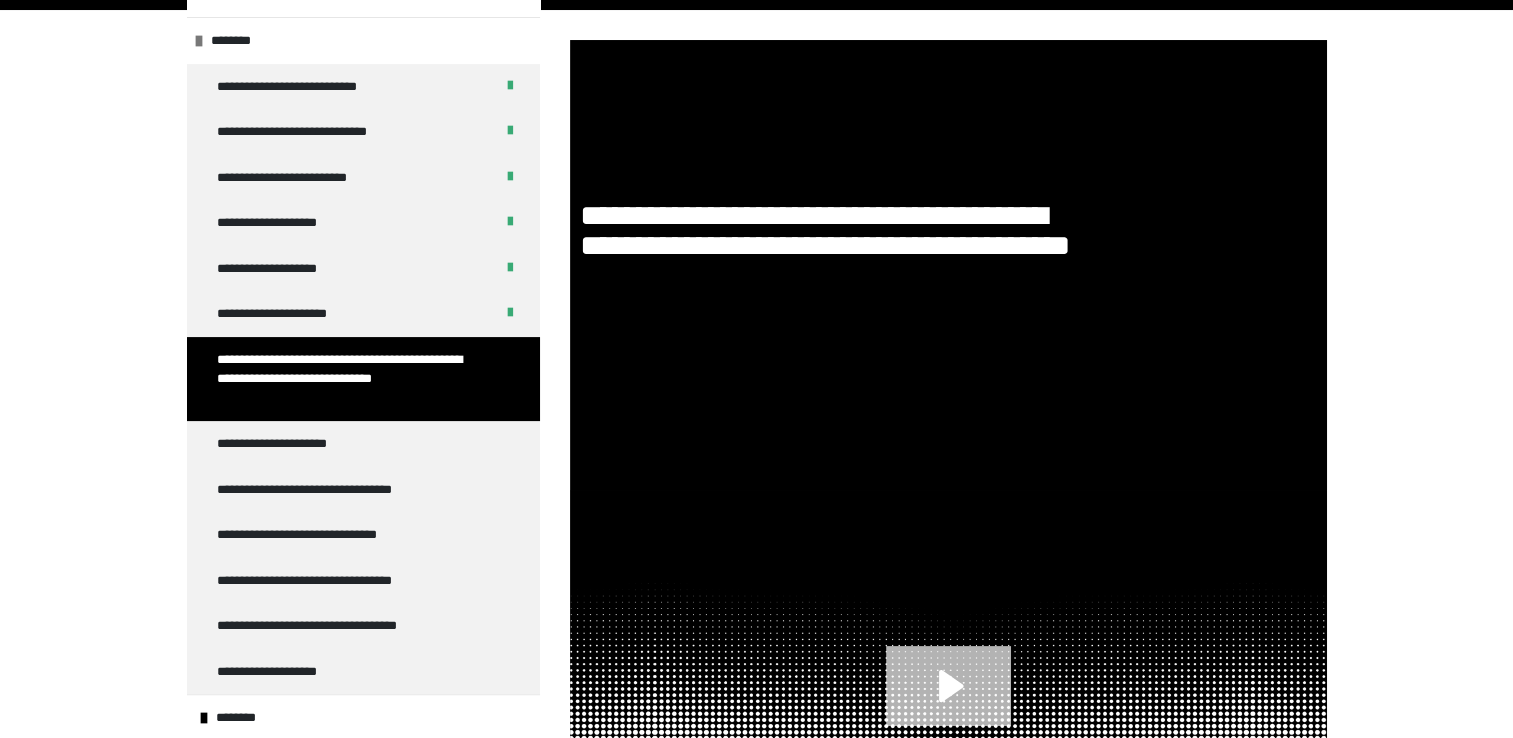 click on "**********" at bounding box center (756, 392) 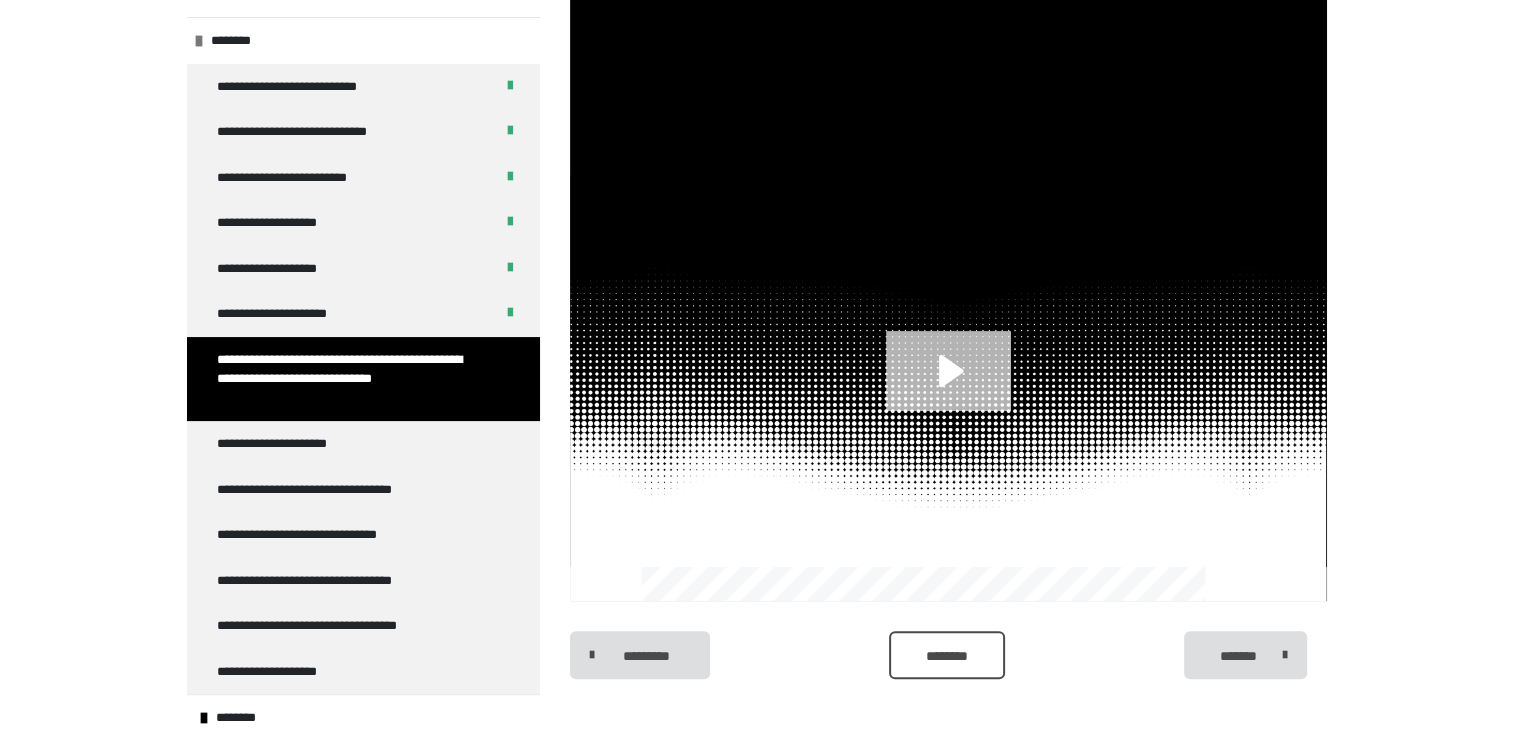 click at bounding box center [948, 388] 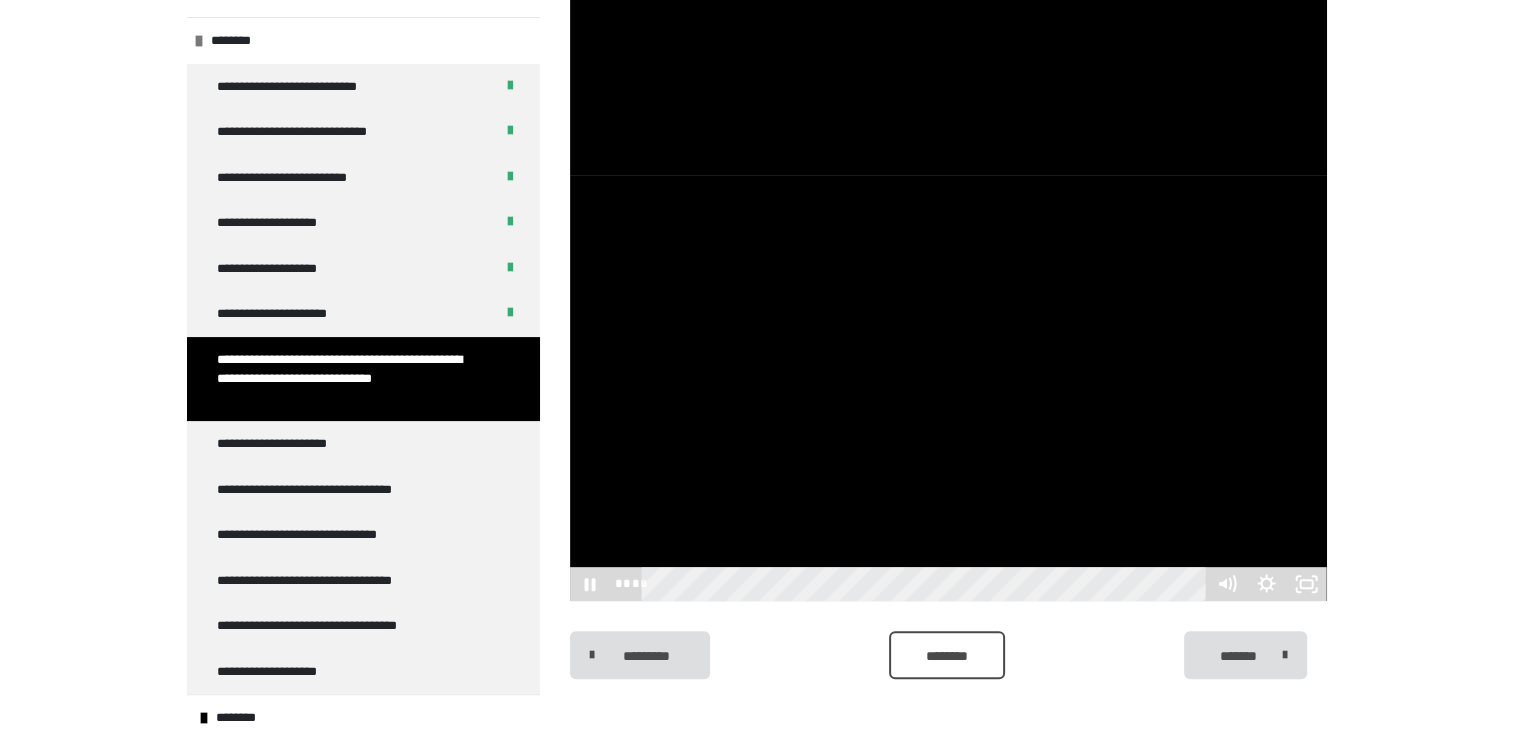 click at bounding box center (948, 388) 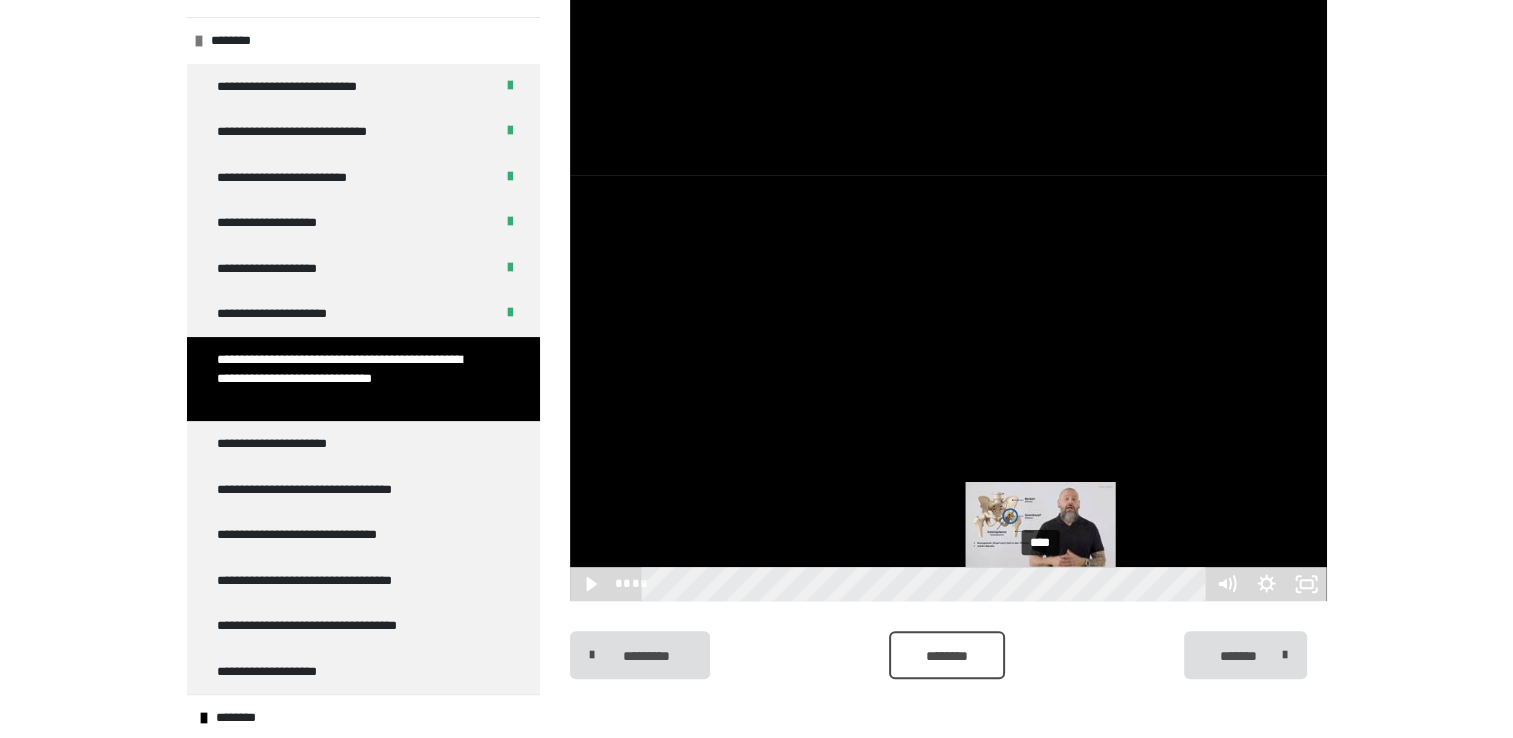 click on "****" at bounding box center [926, 584] 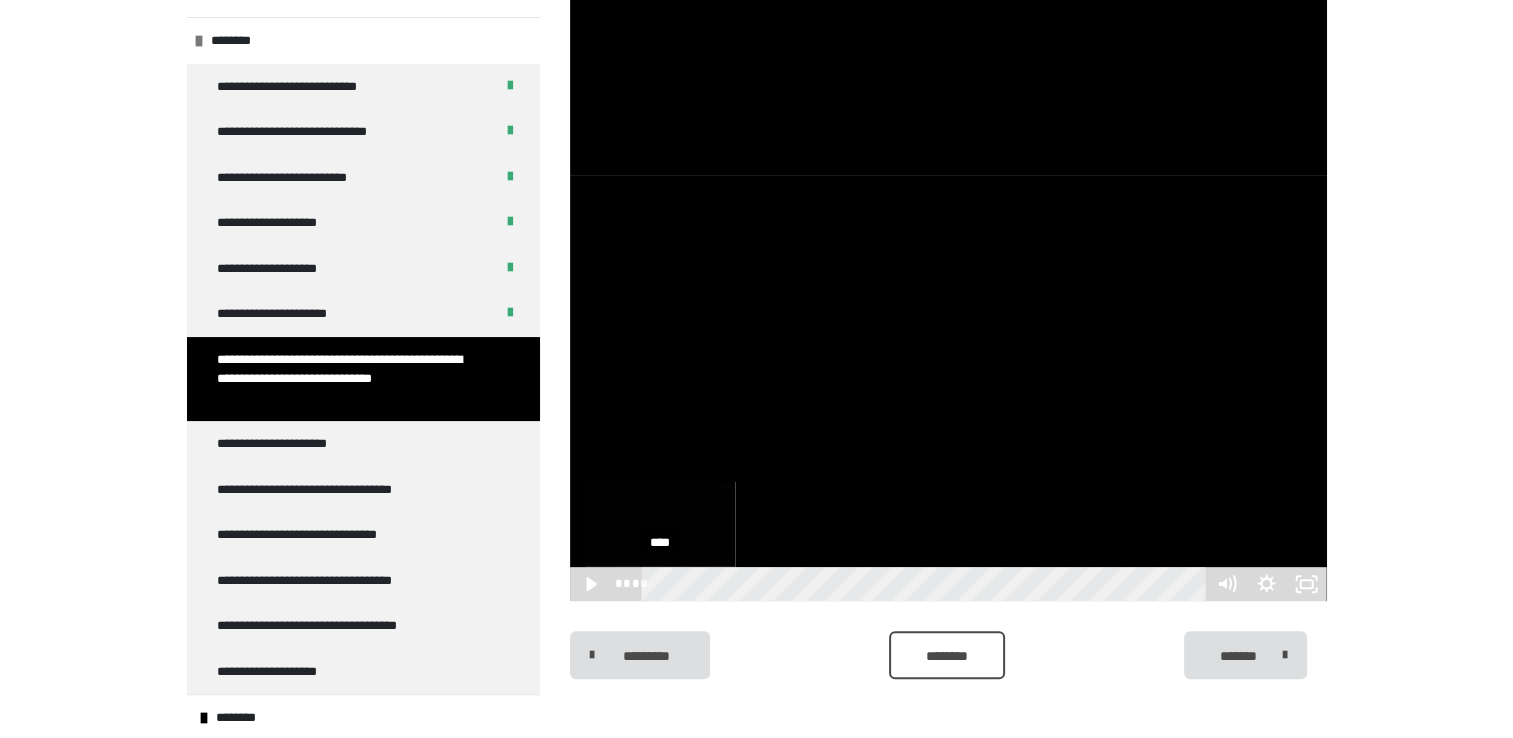 click on "****" at bounding box center [926, 584] 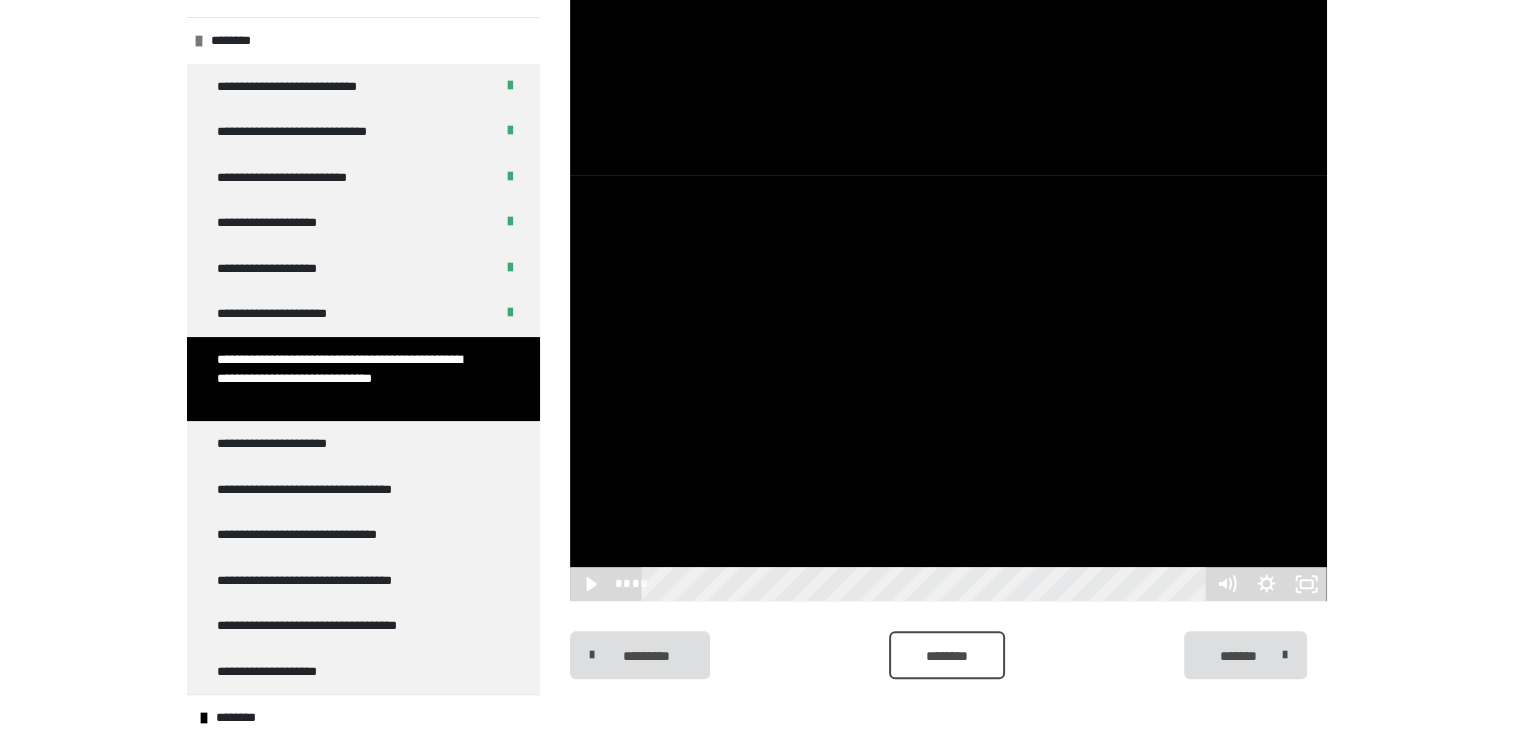 click at bounding box center [948, 388] 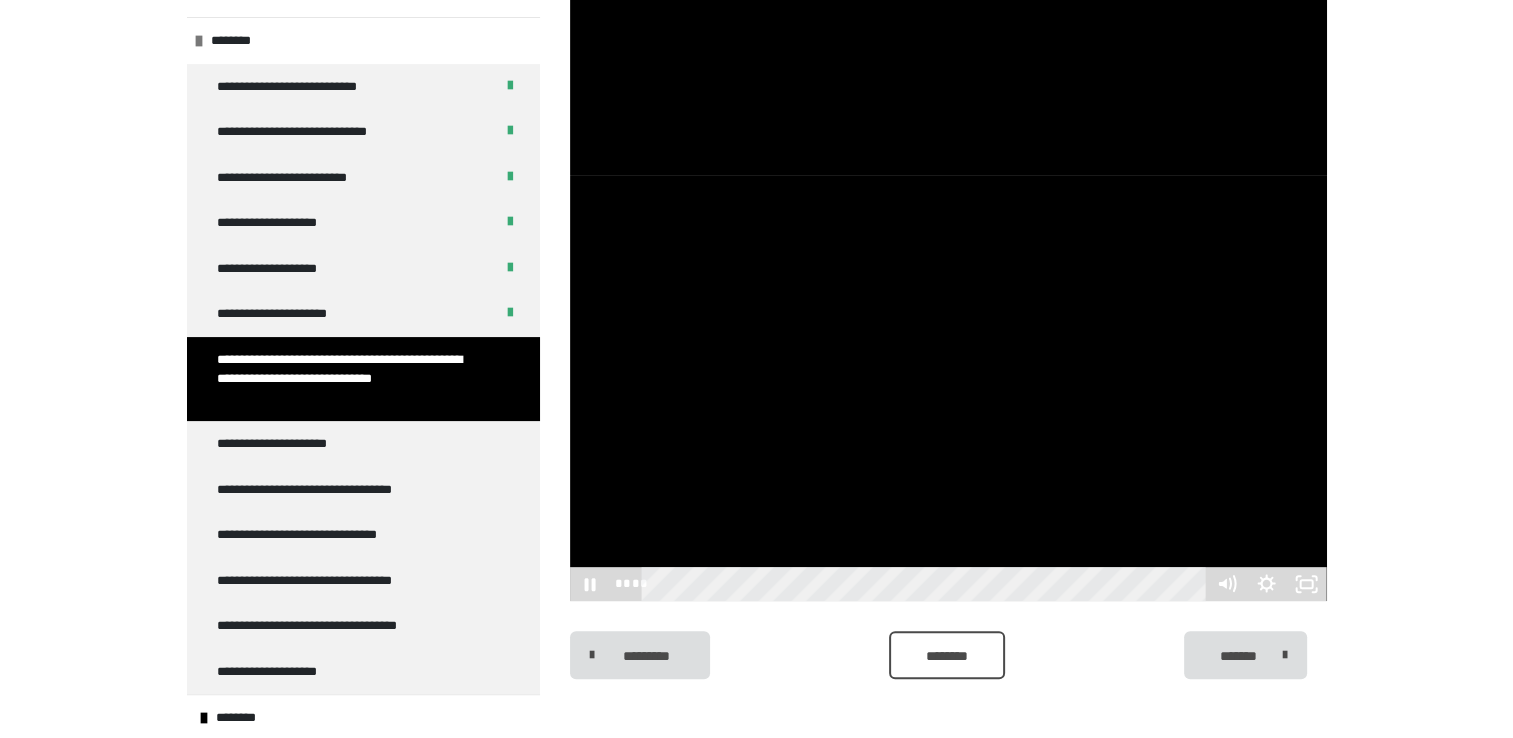 click at bounding box center (948, 388) 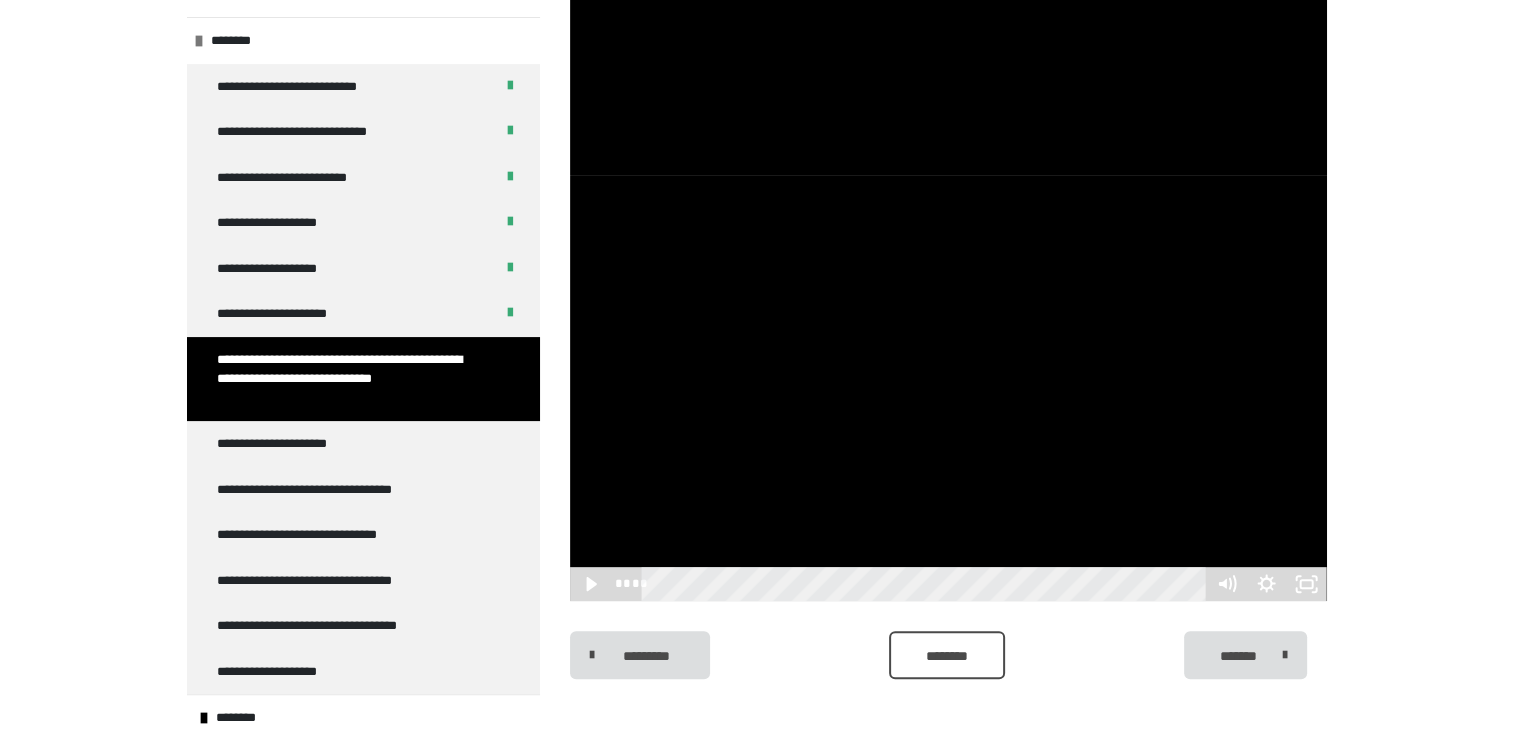 click at bounding box center [948, 388] 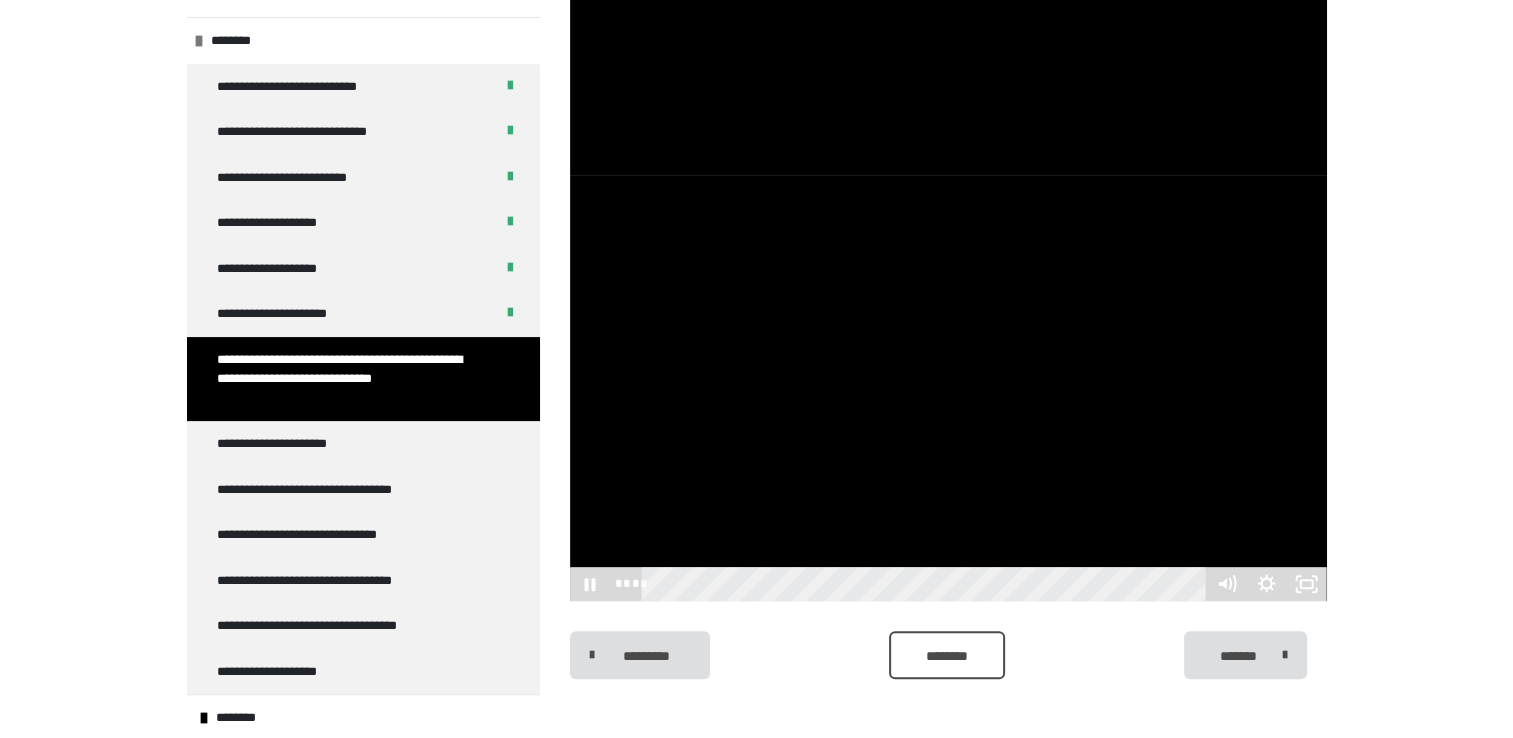 click at bounding box center [948, 388] 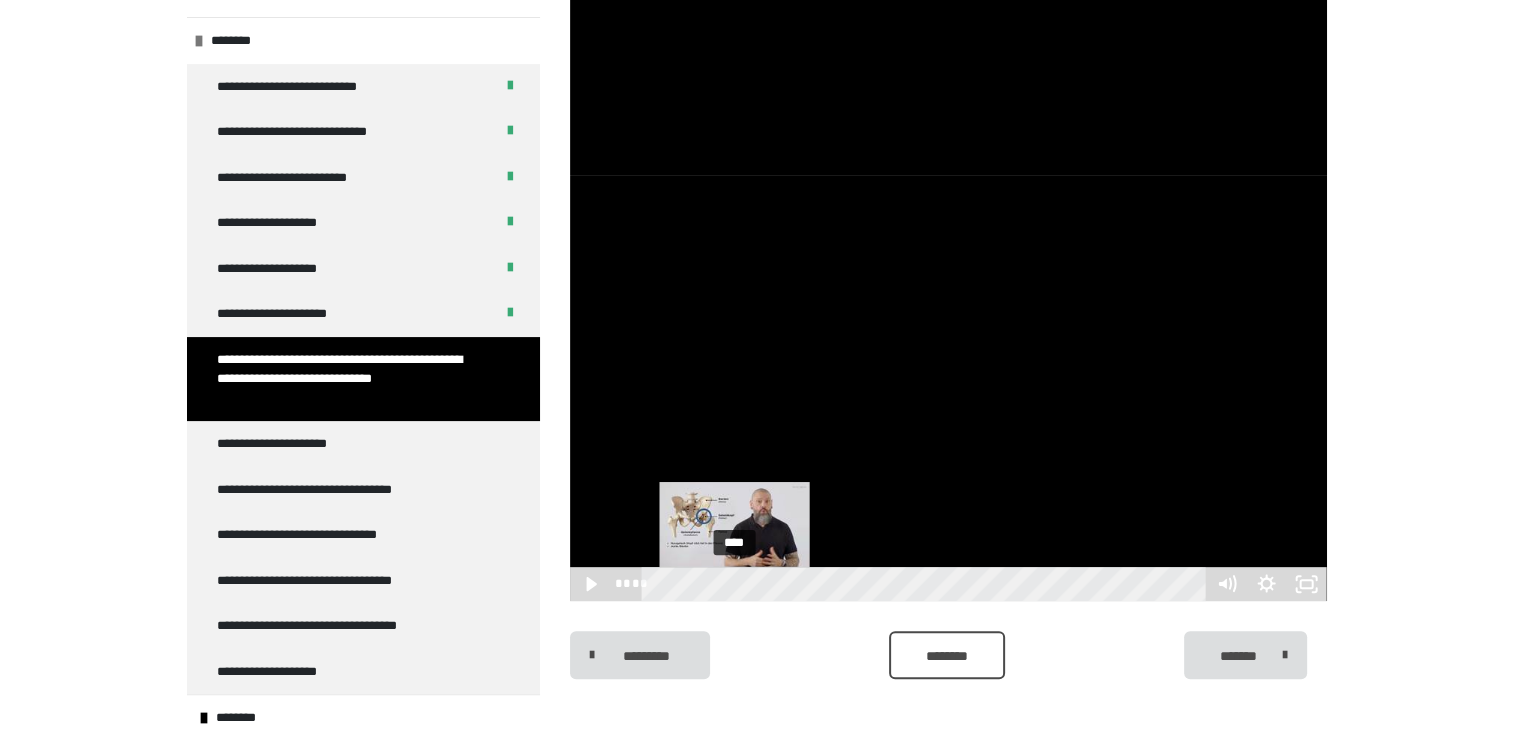 click on "****" at bounding box center (926, 584) 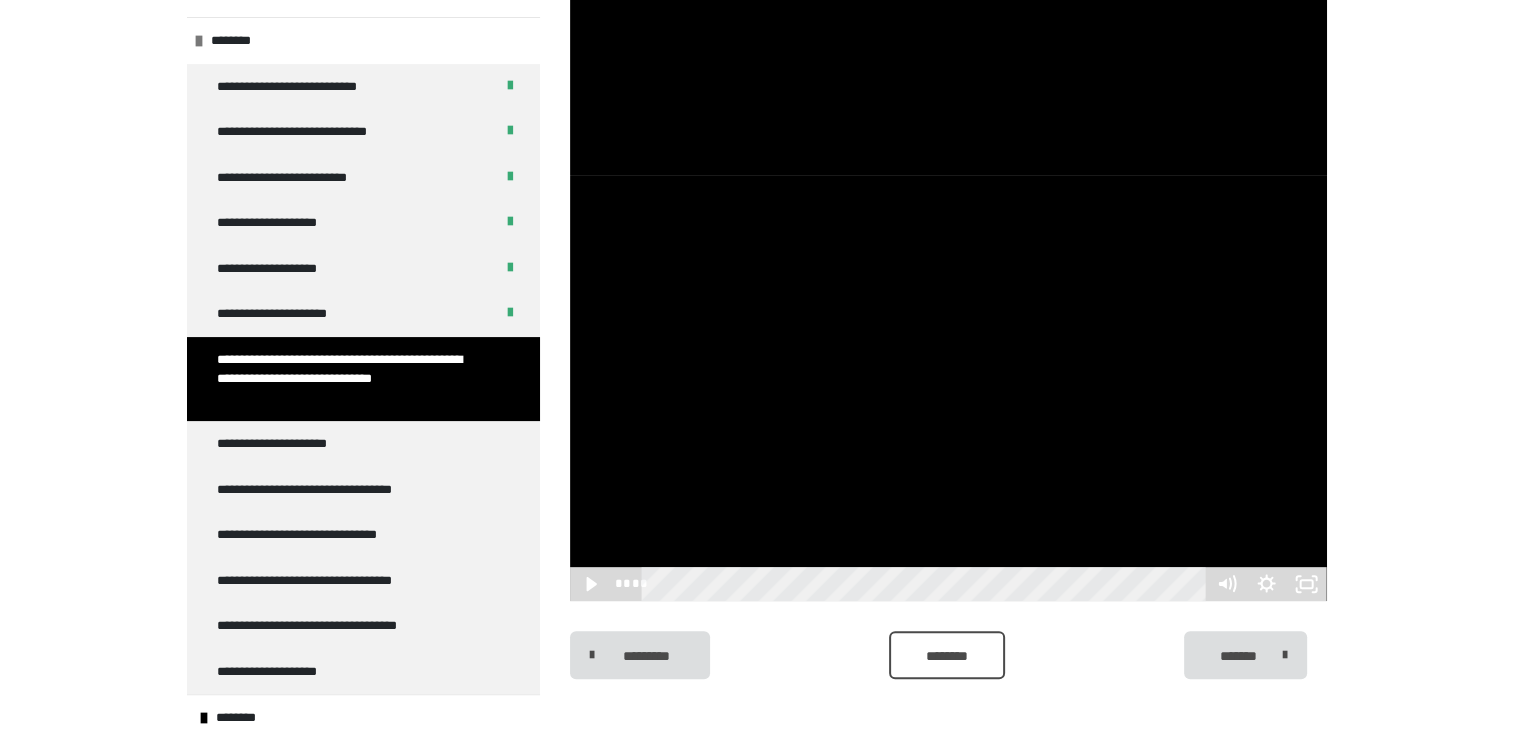 click at bounding box center [948, 388] 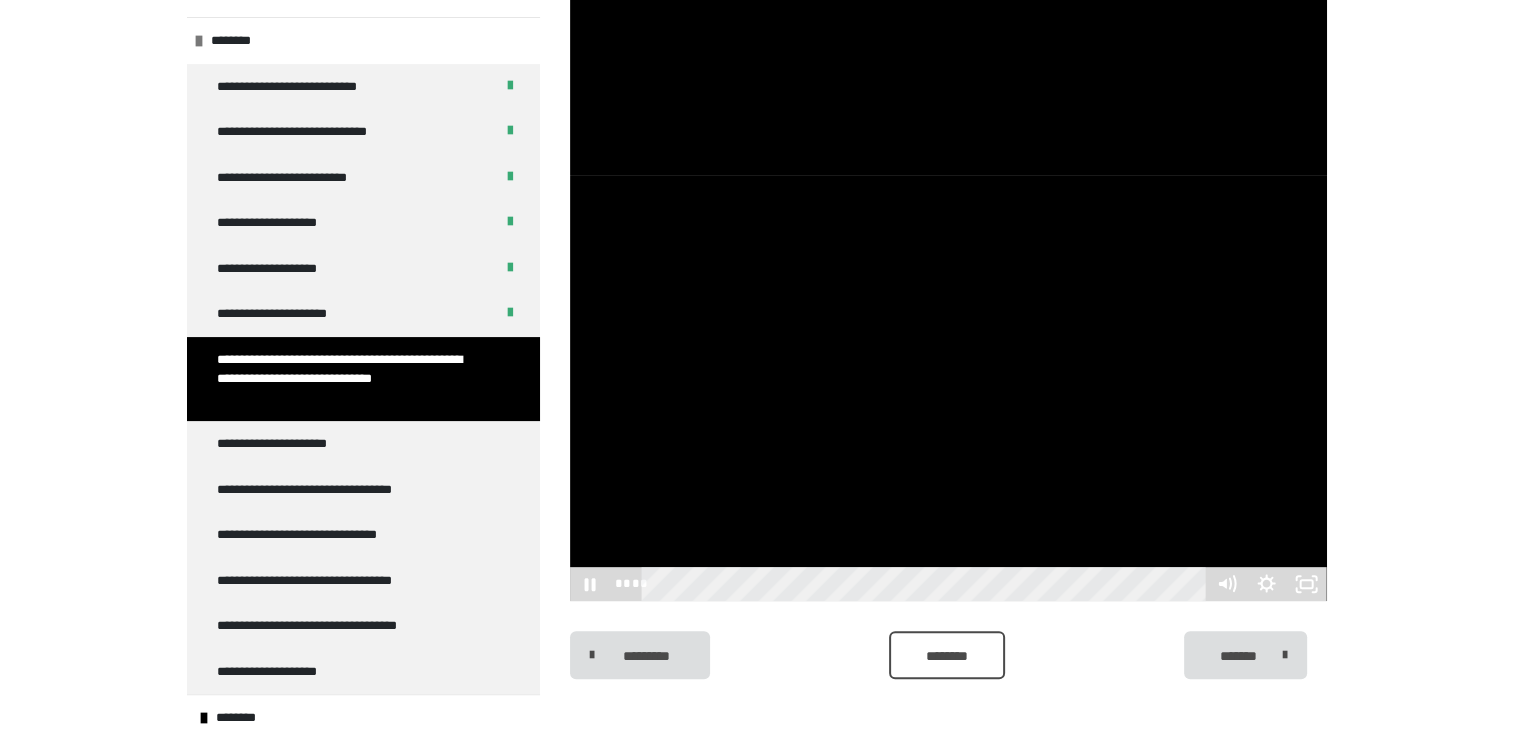click at bounding box center [948, 388] 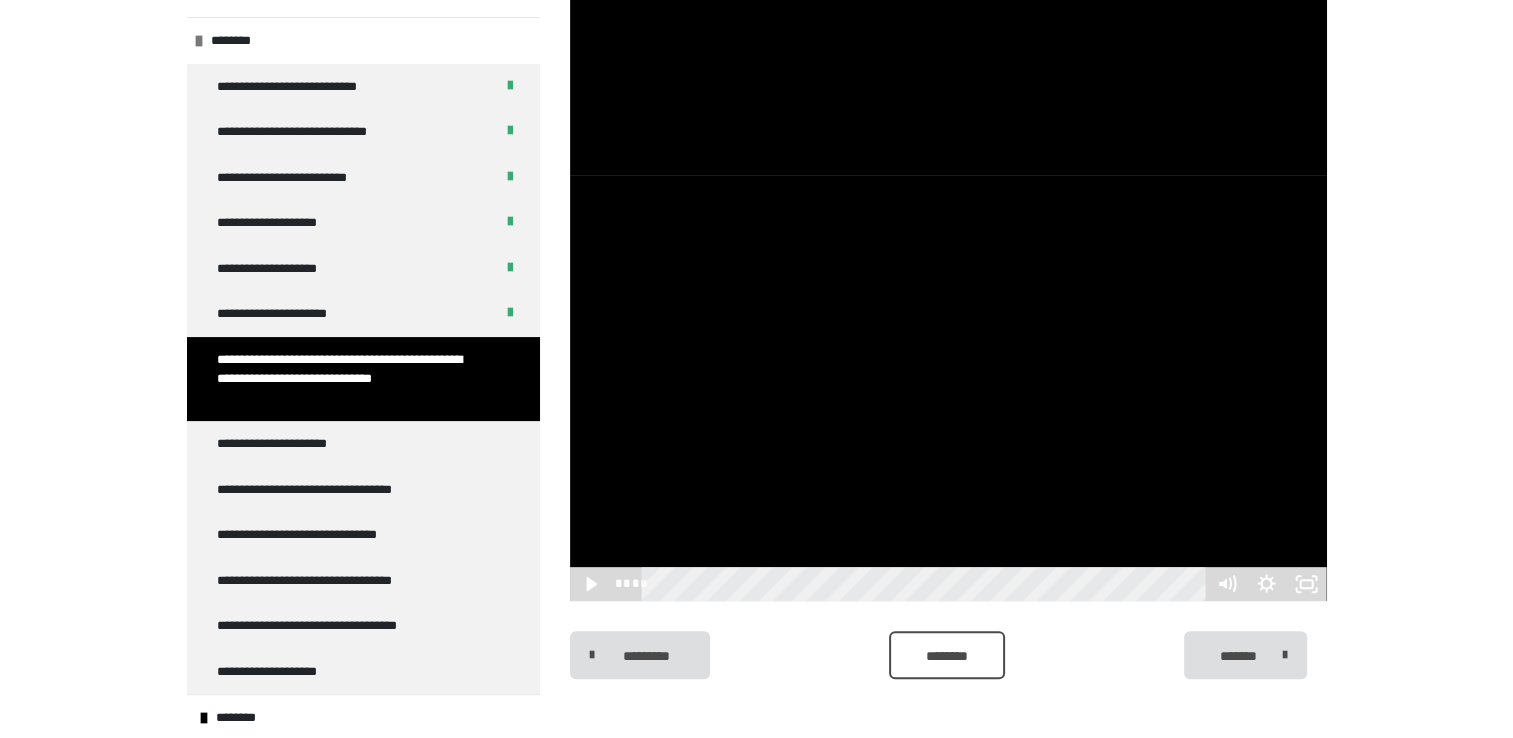 click at bounding box center [948, 388] 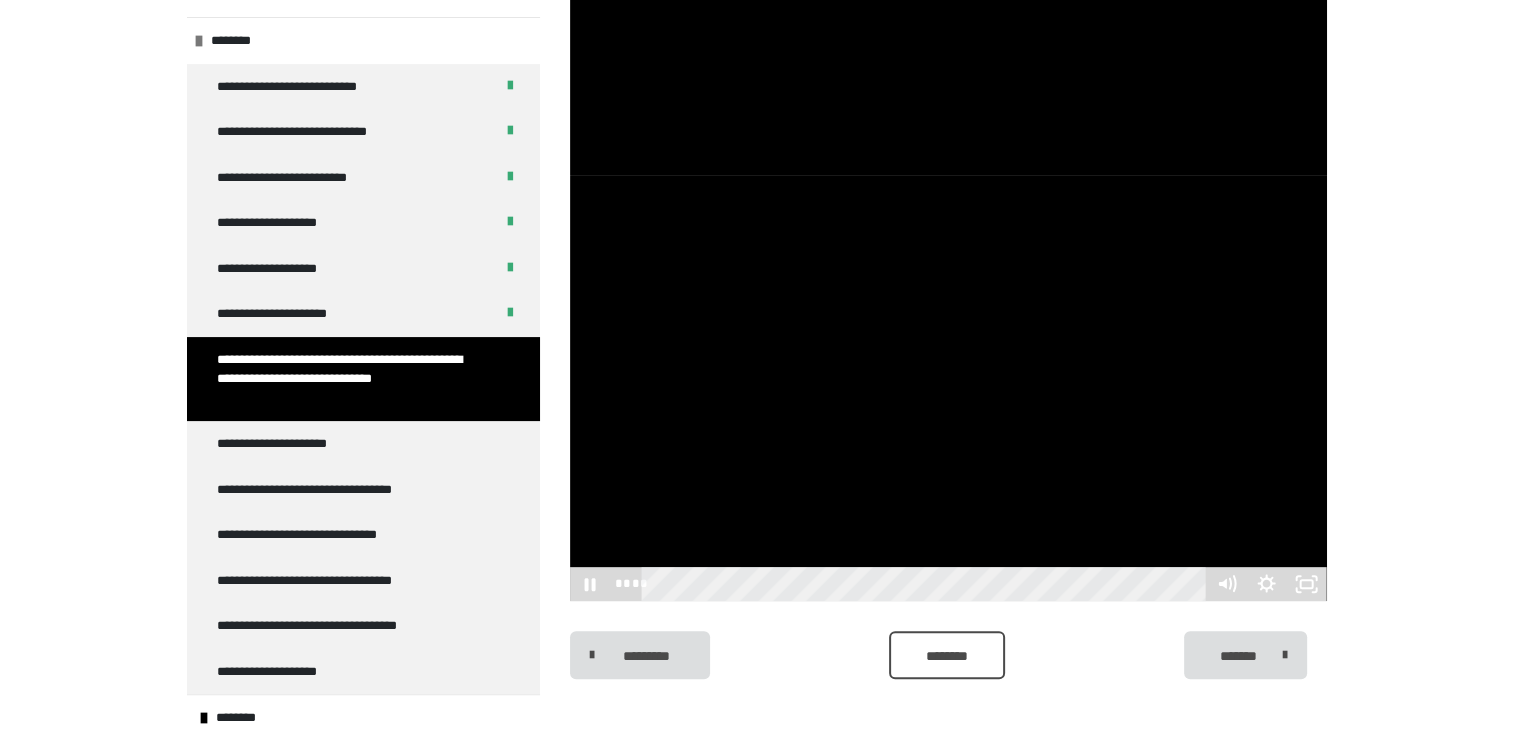 click at bounding box center (948, 388) 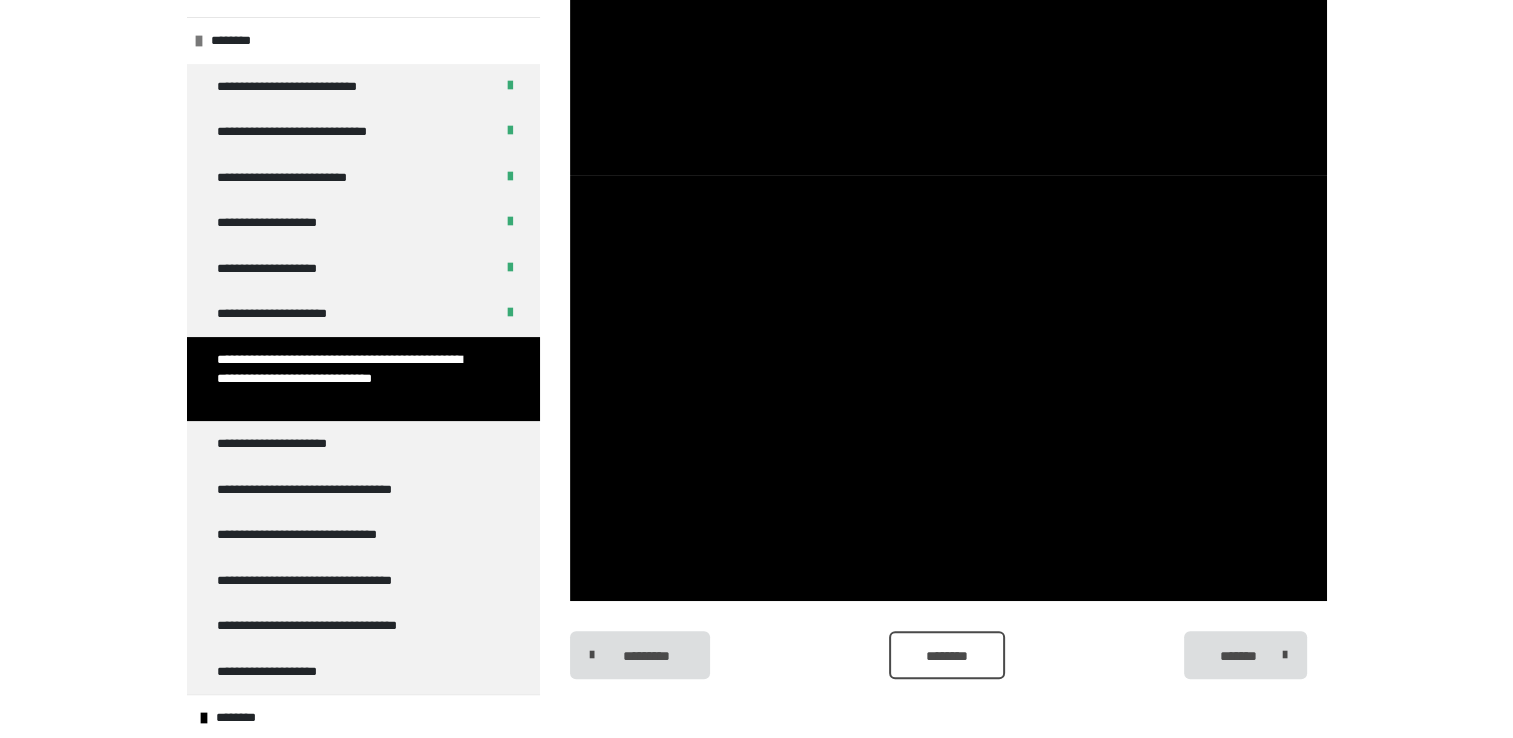 click at bounding box center (948, 388) 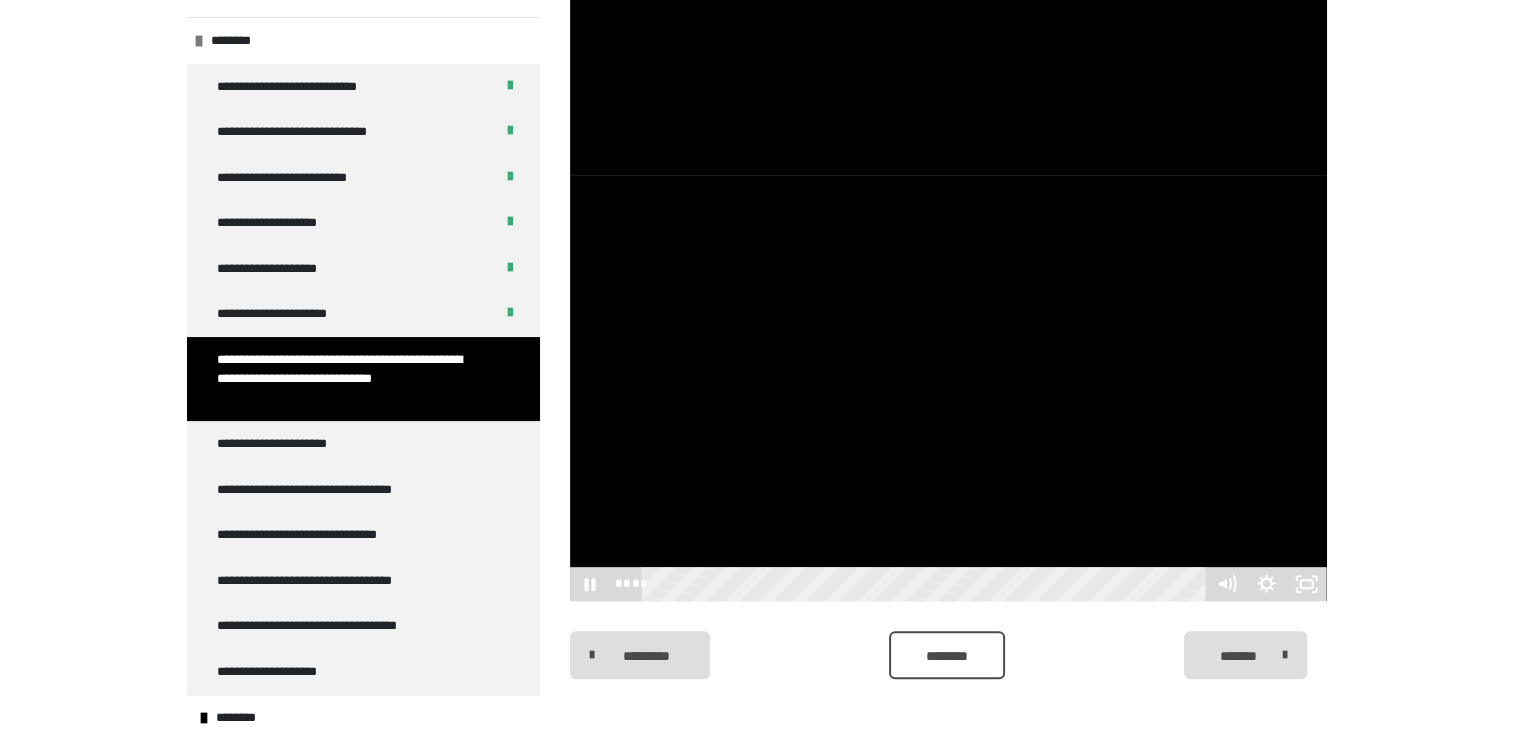 click at bounding box center (948, 388) 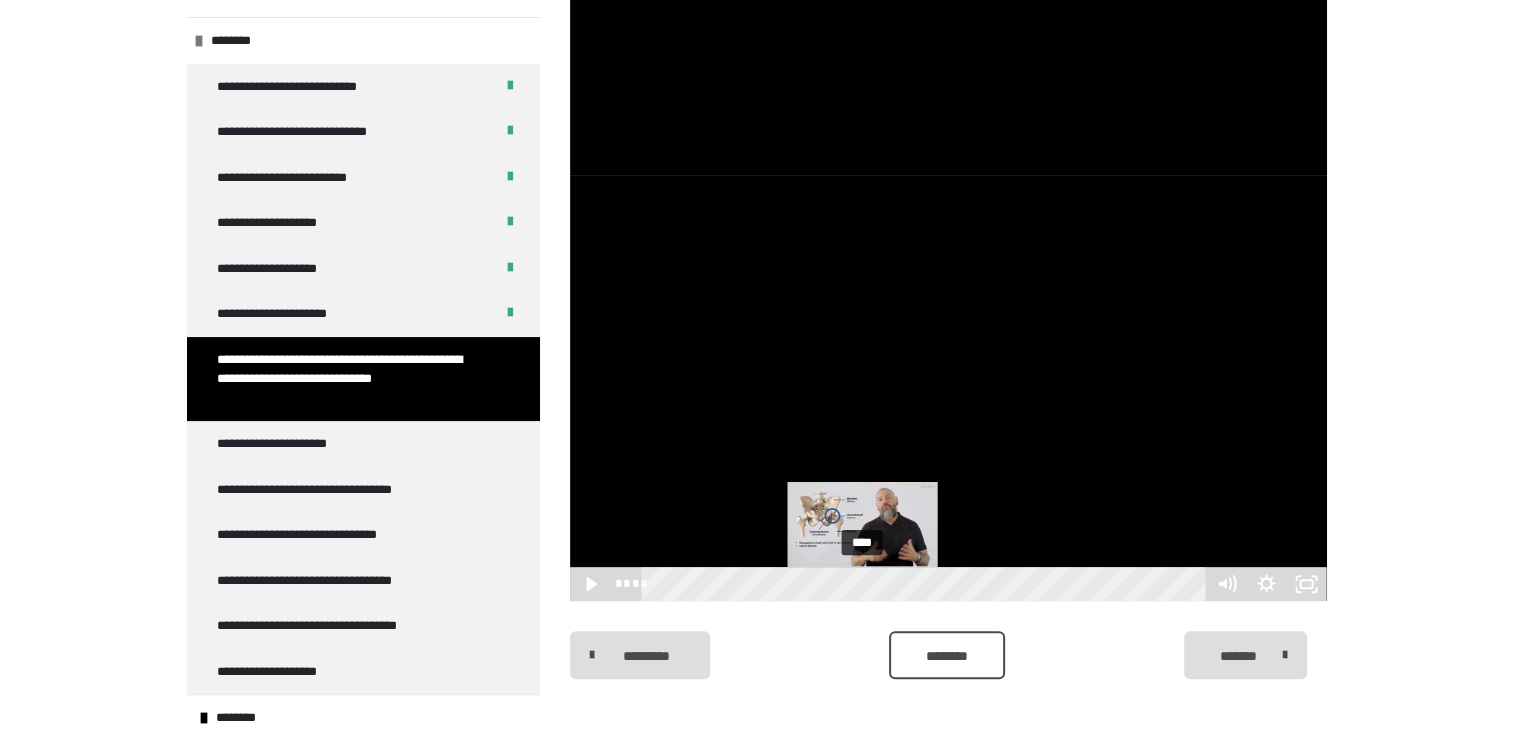 click on "****" at bounding box center [926, 584] 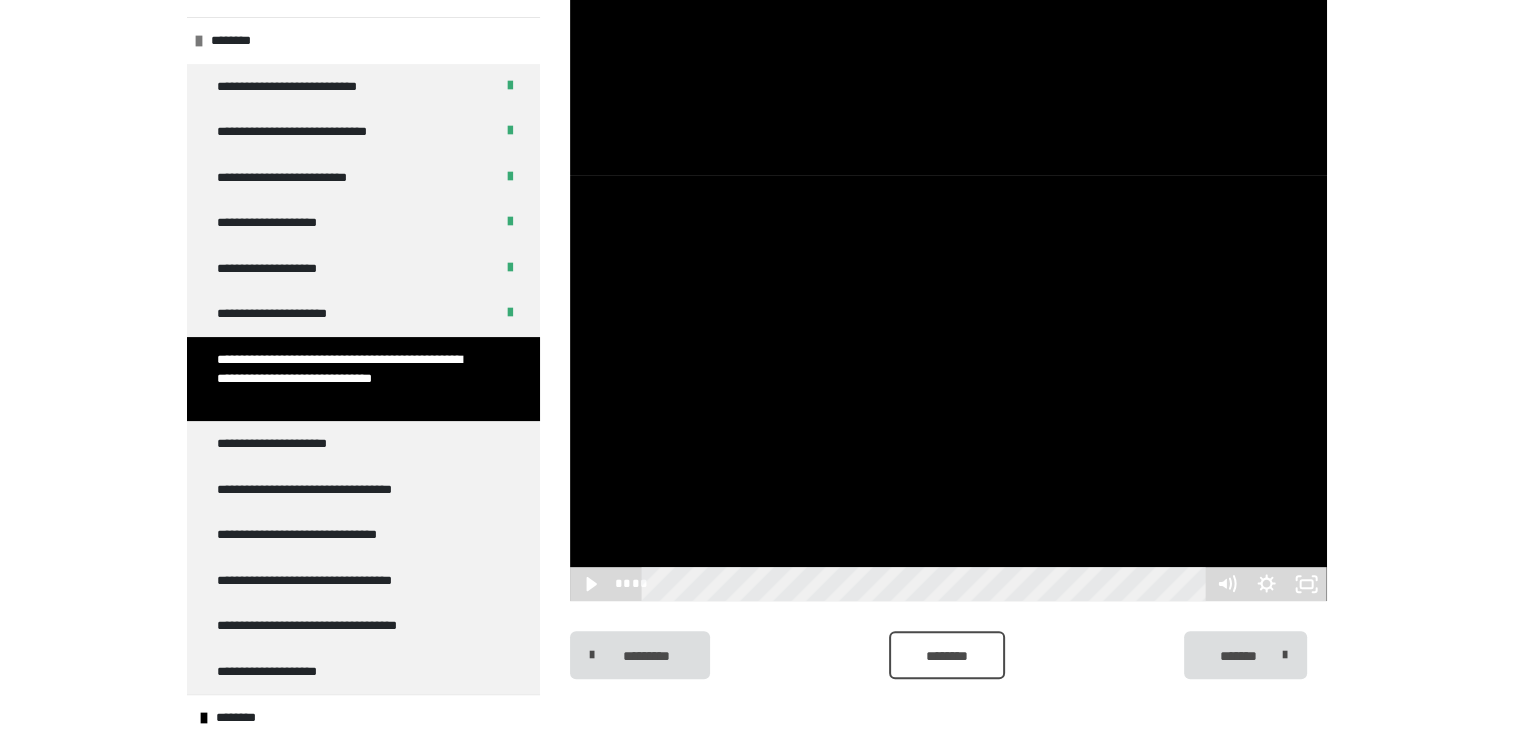 click at bounding box center (948, 388) 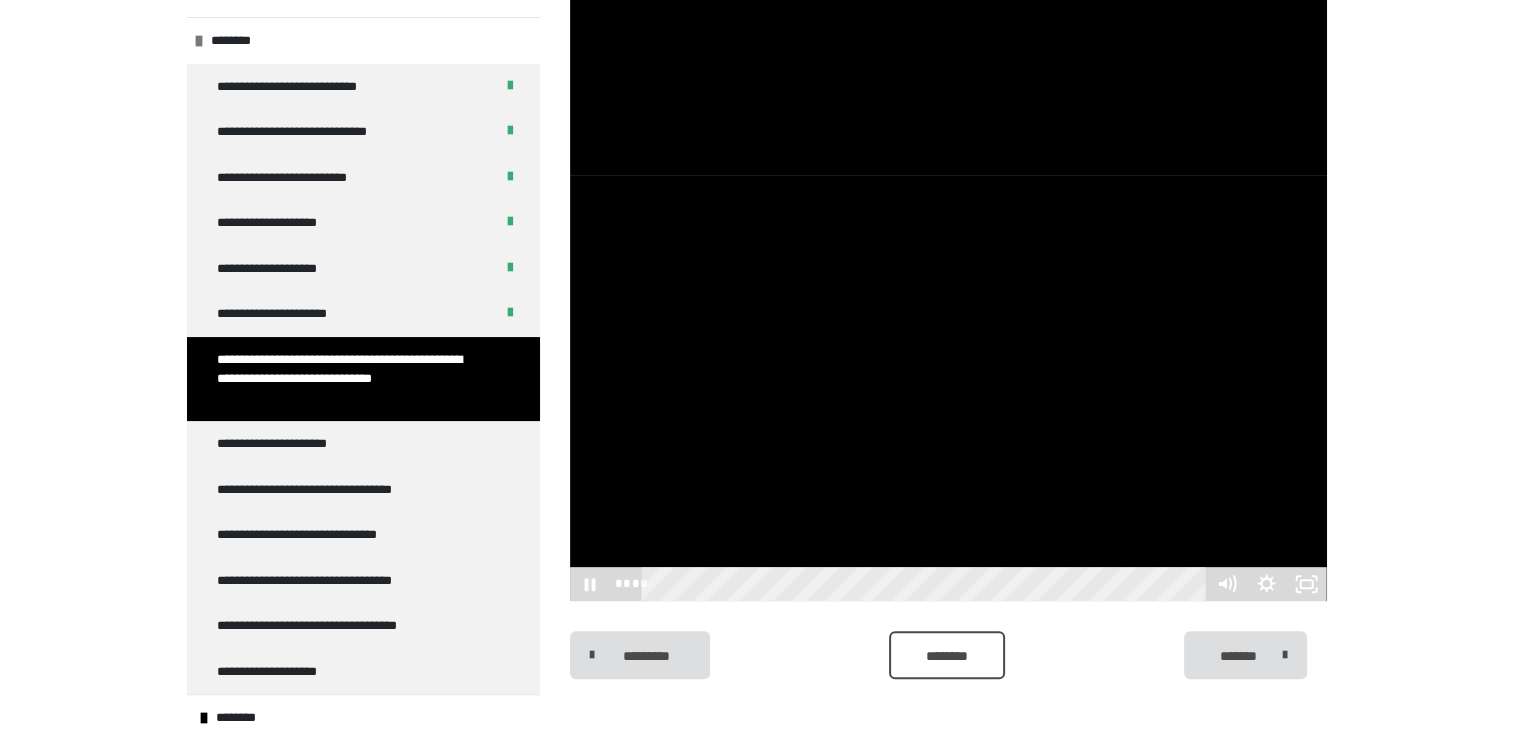 click at bounding box center (948, 388) 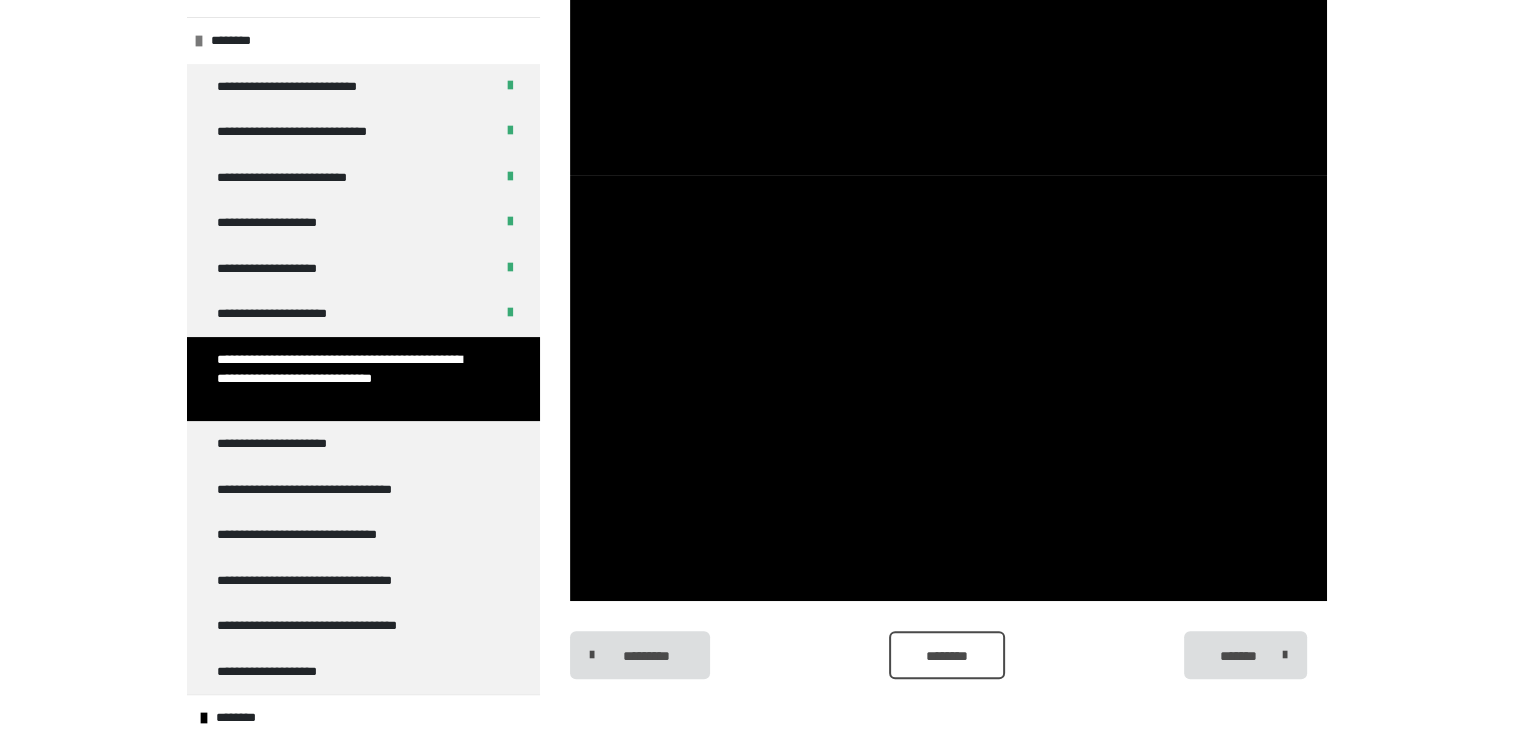 click at bounding box center (948, 388) 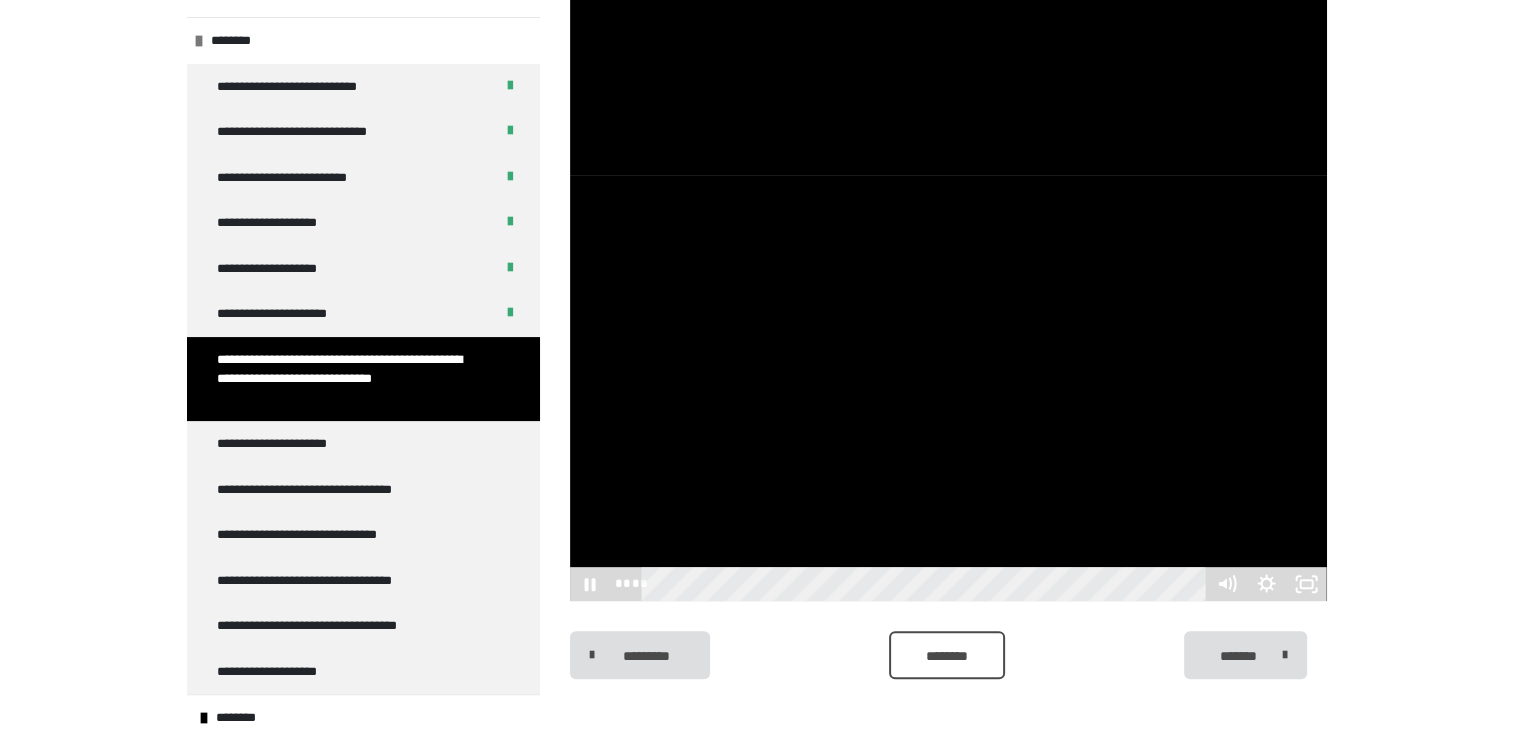 click at bounding box center (948, 388) 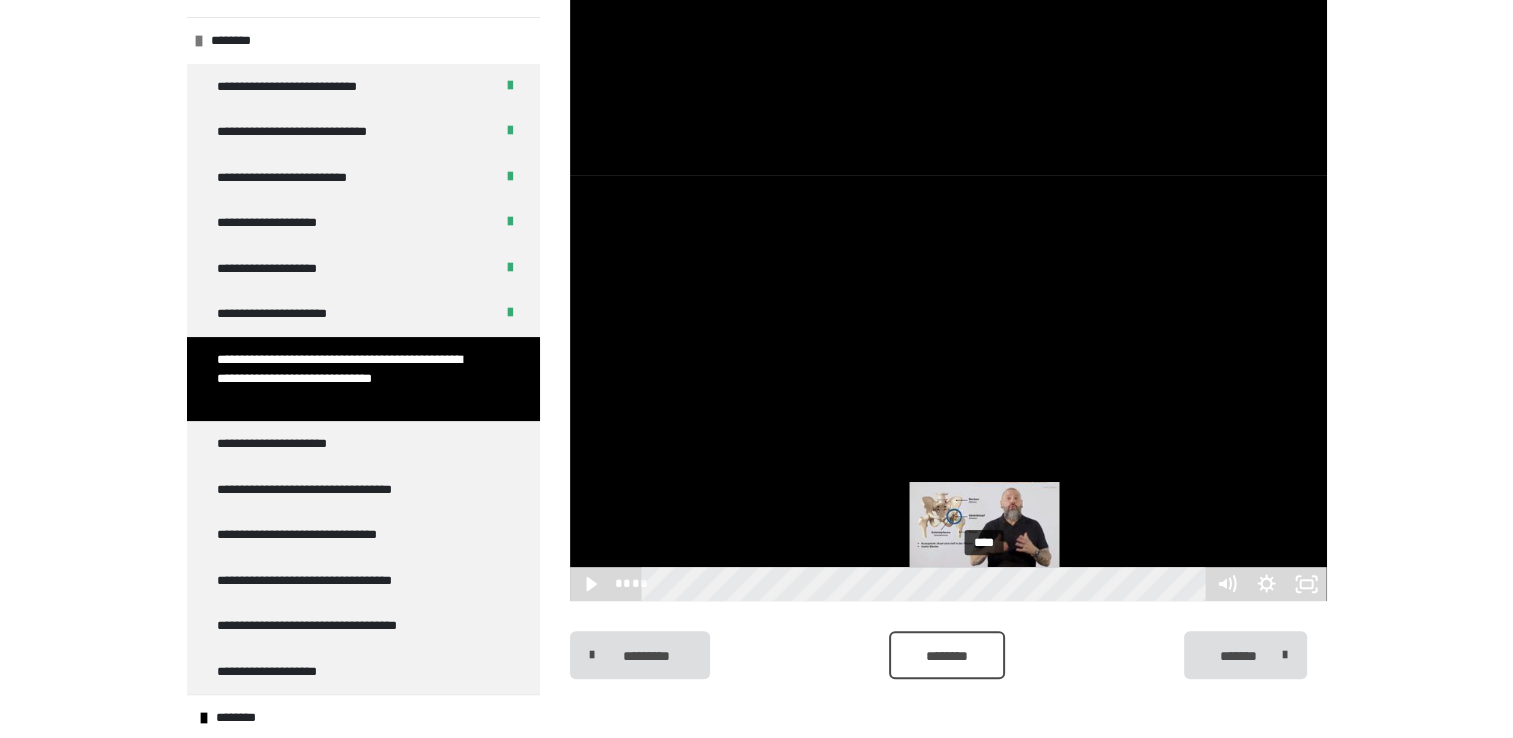click on "****" at bounding box center [926, 584] 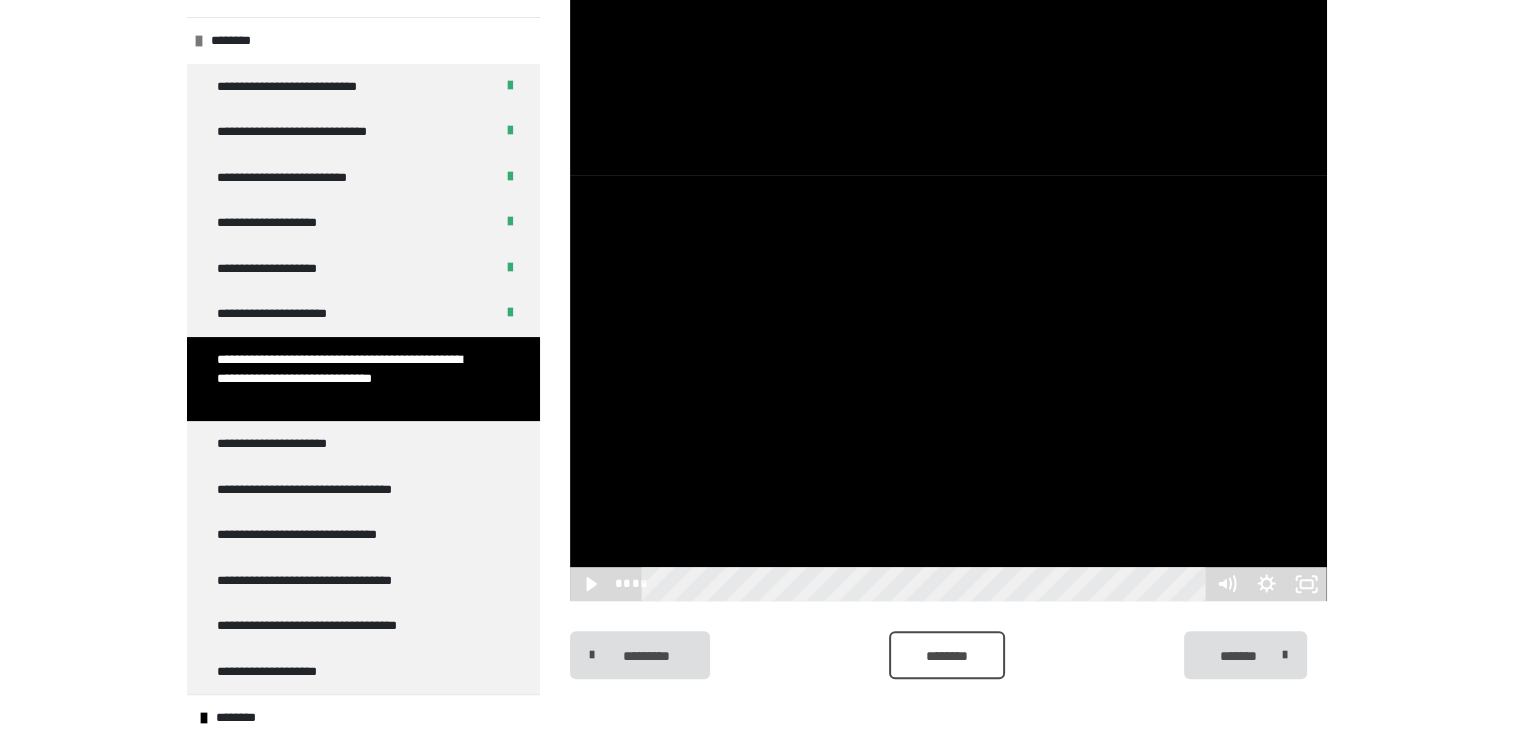 click at bounding box center (948, 388) 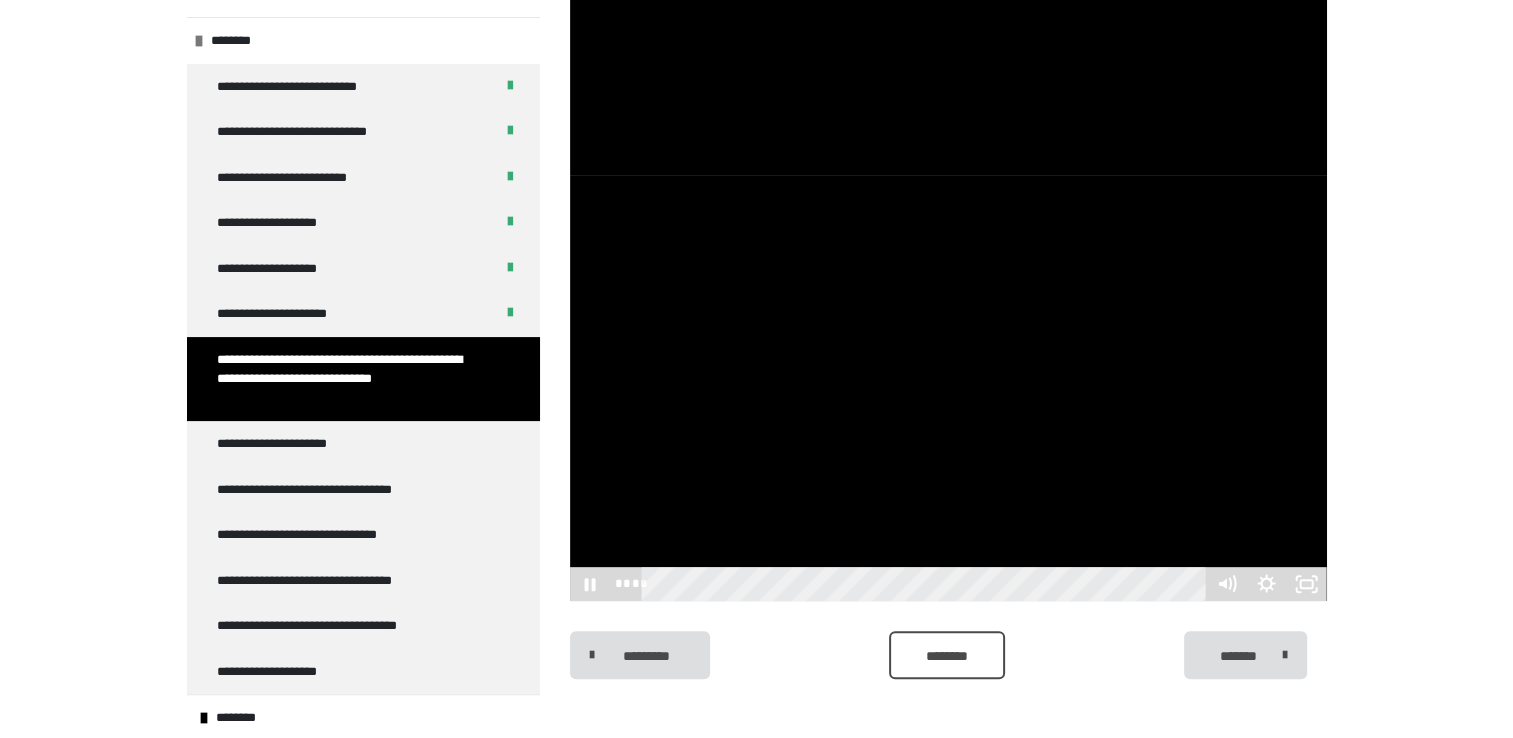 click at bounding box center [948, 388] 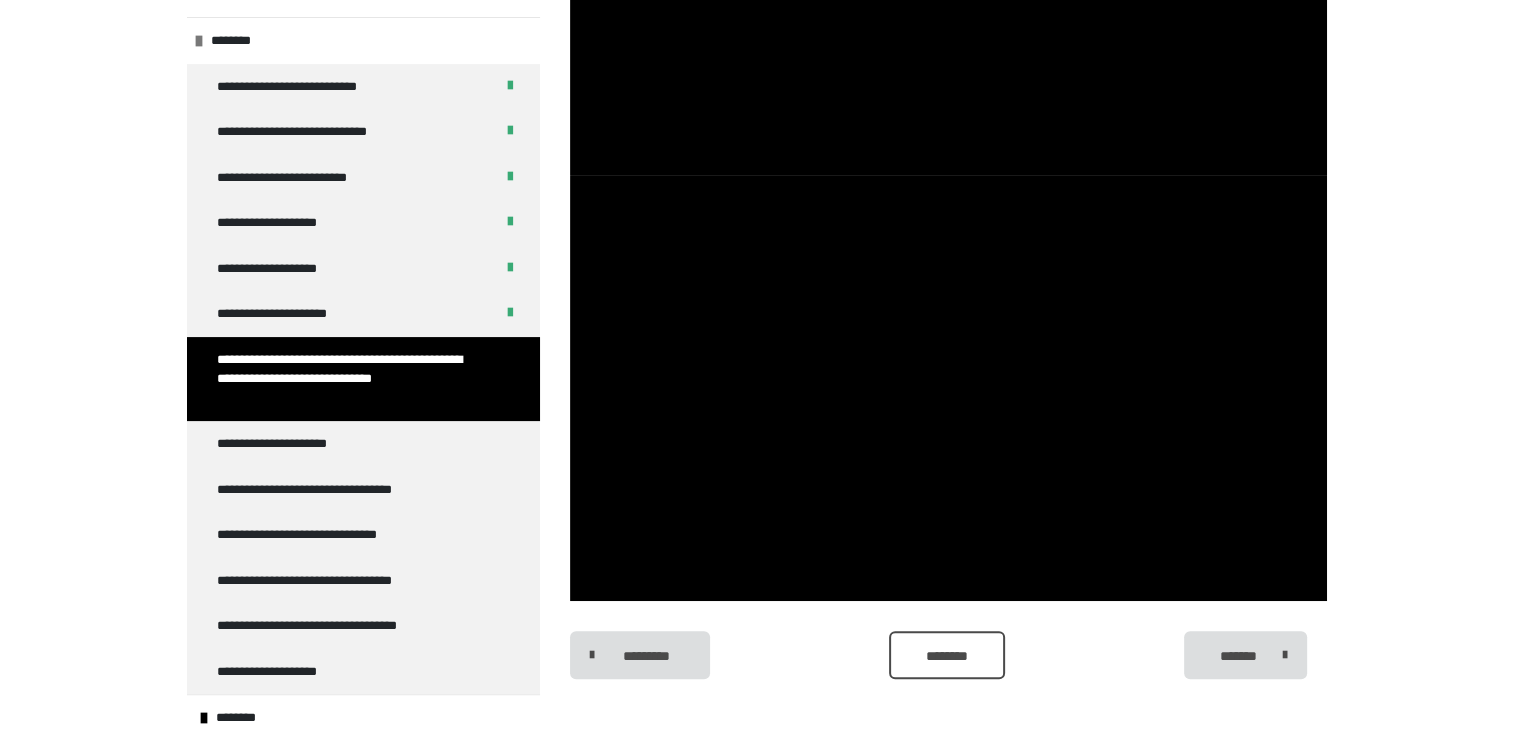 click at bounding box center (948, 388) 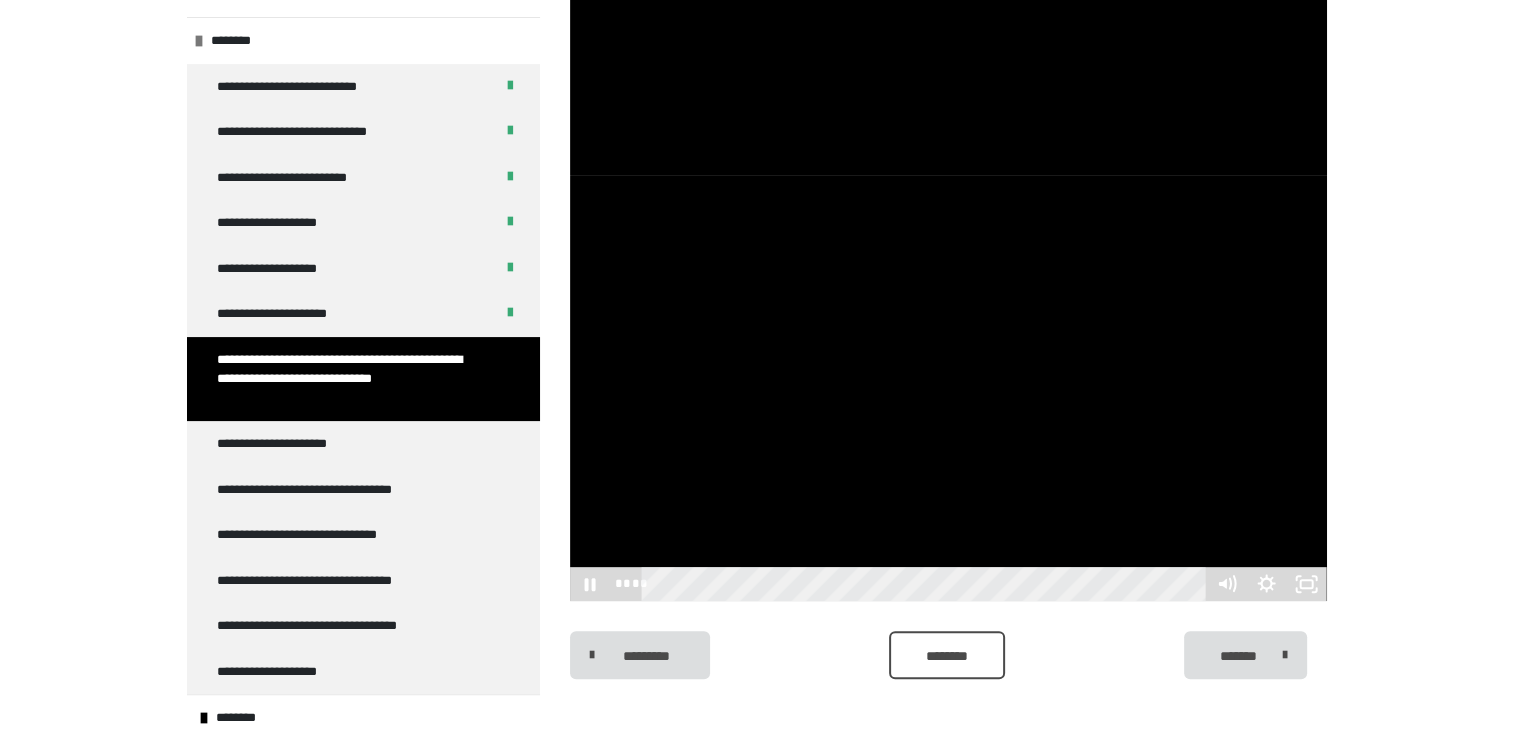 click at bounding box center (948, 388) 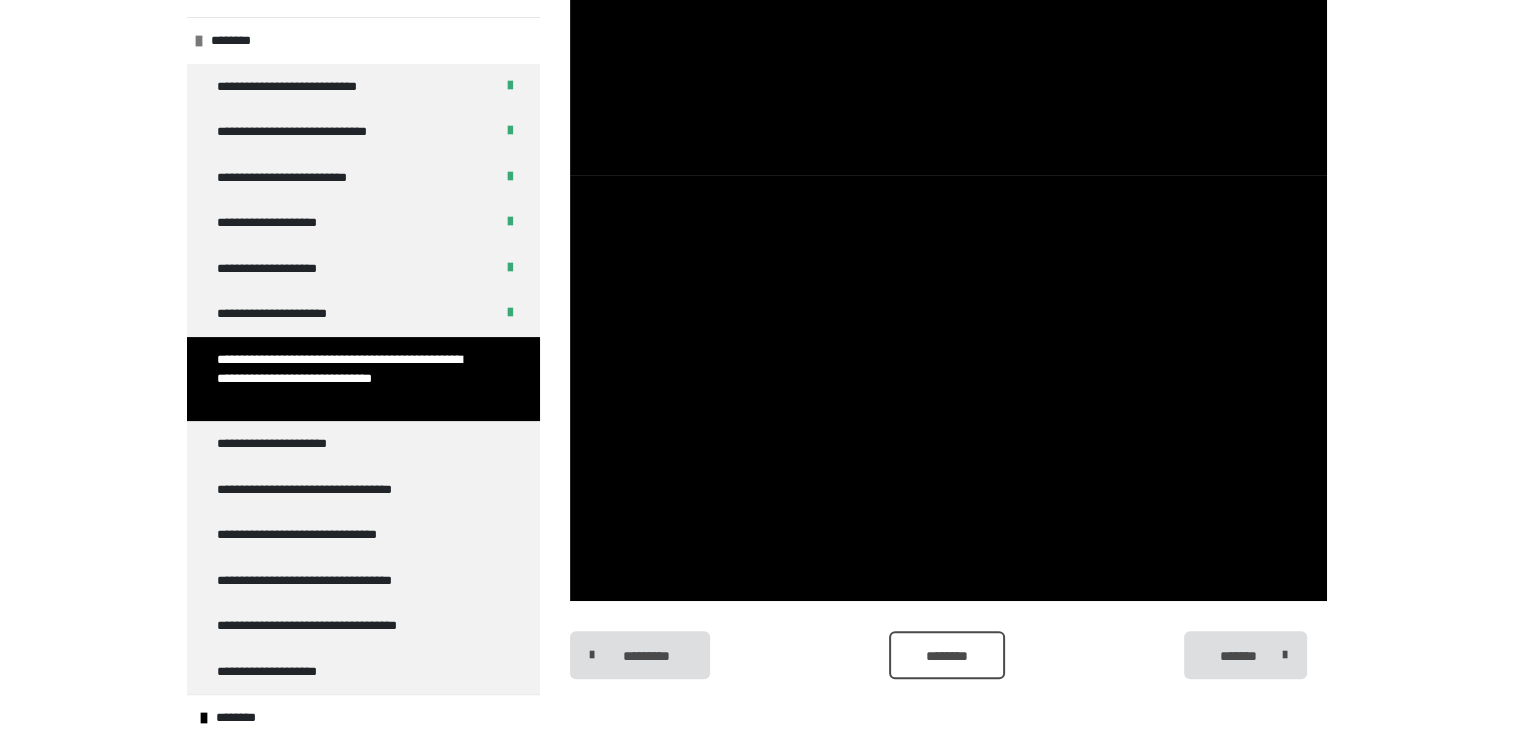 click at bounding box center [948, 388] 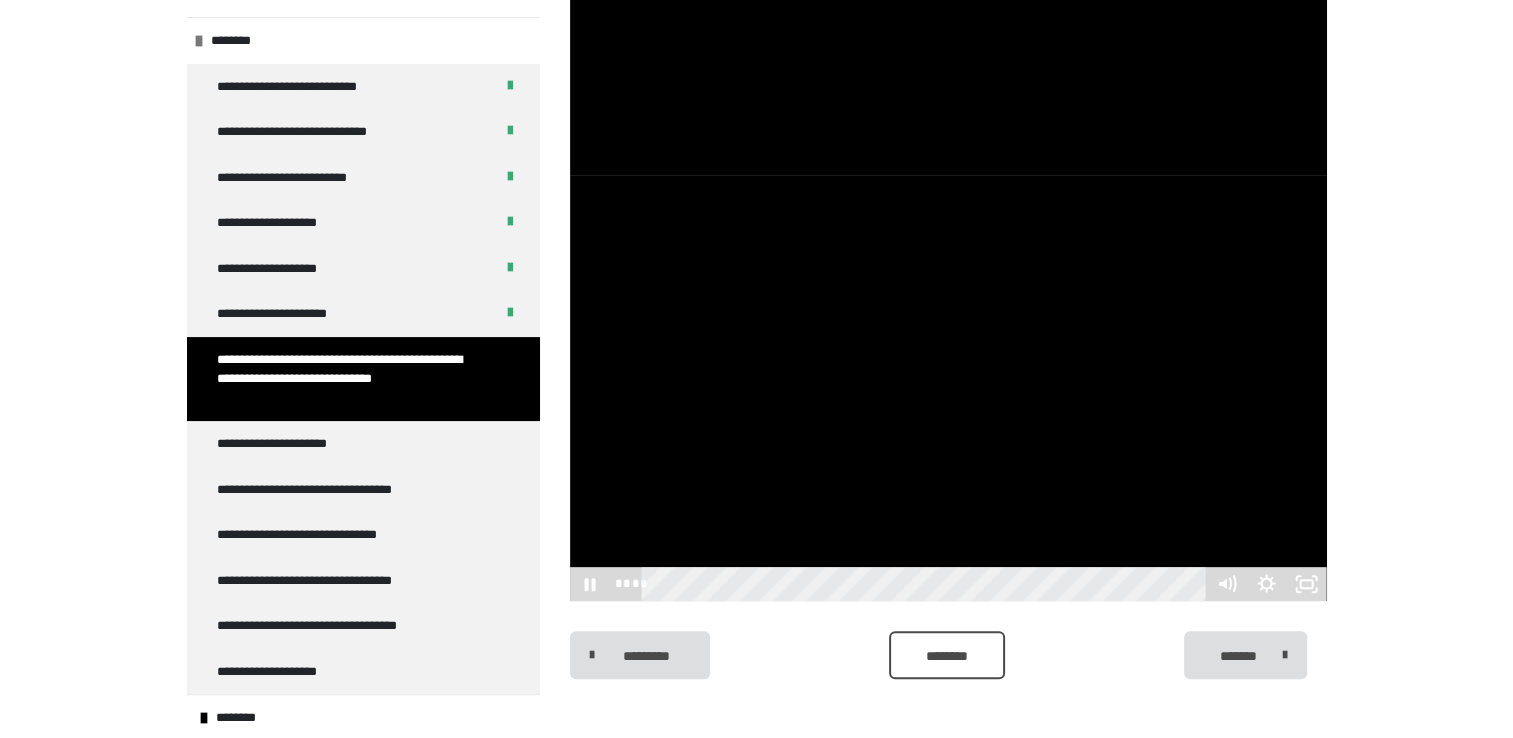 click at bounding box center (948, 388) 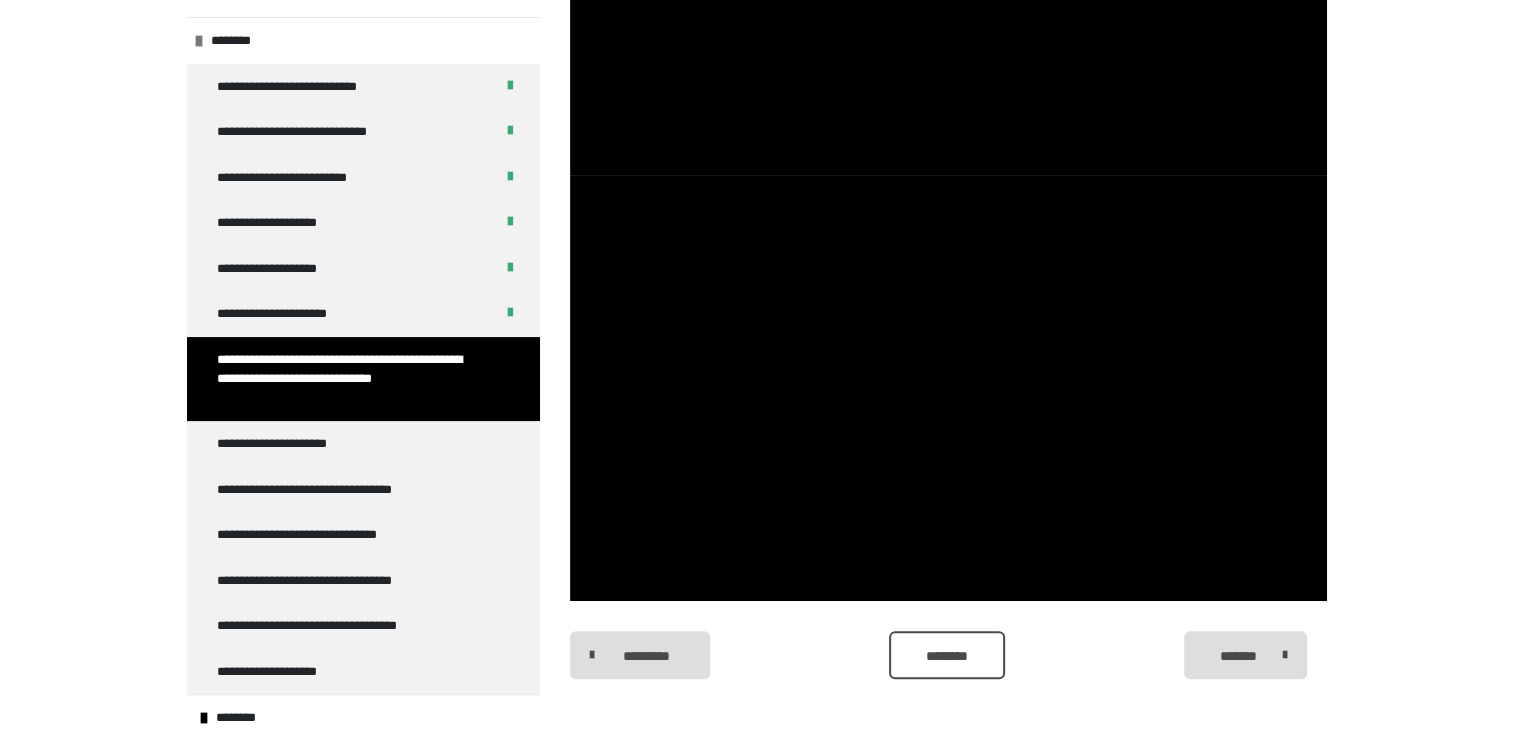 click at bounding box center [948, 388] 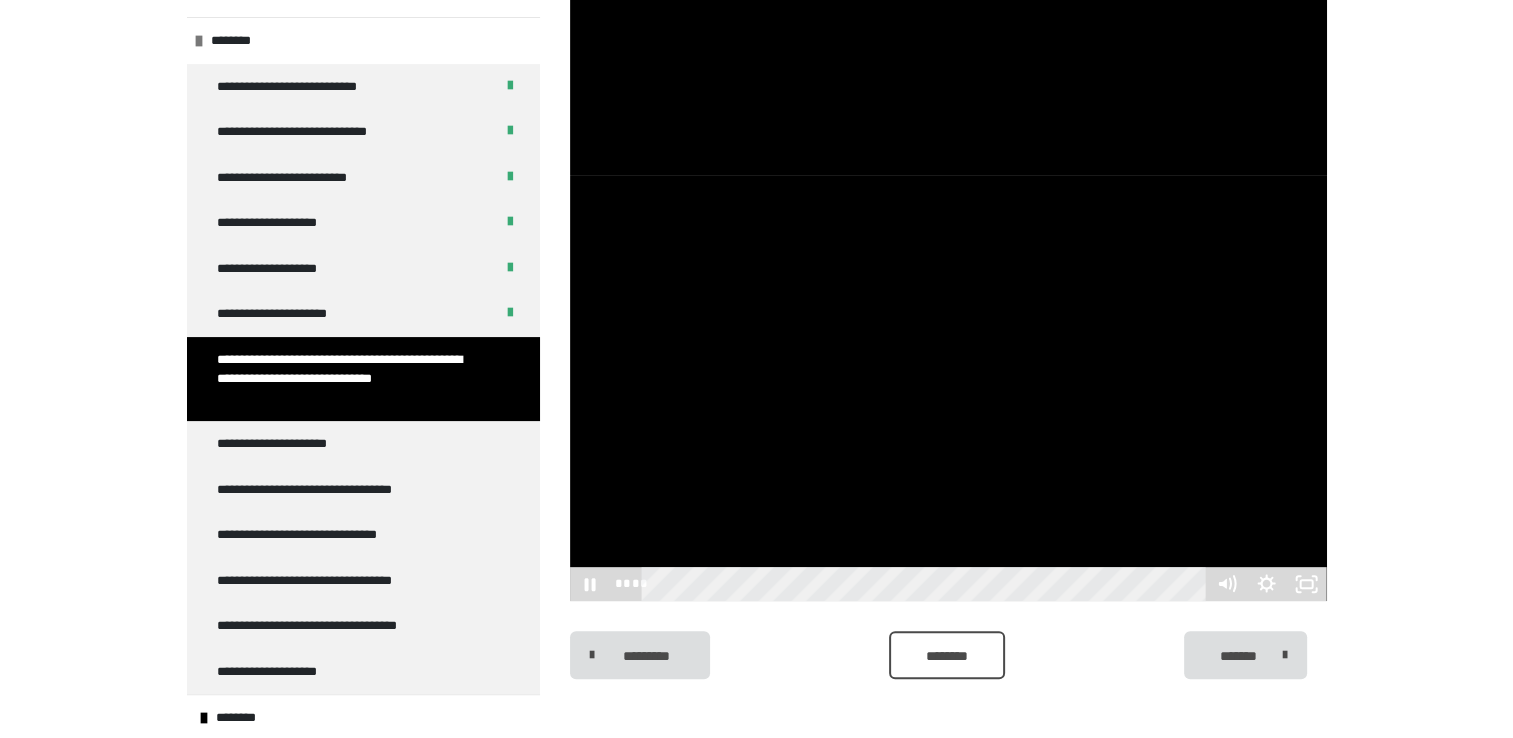 click at bounding box center (948, 388) 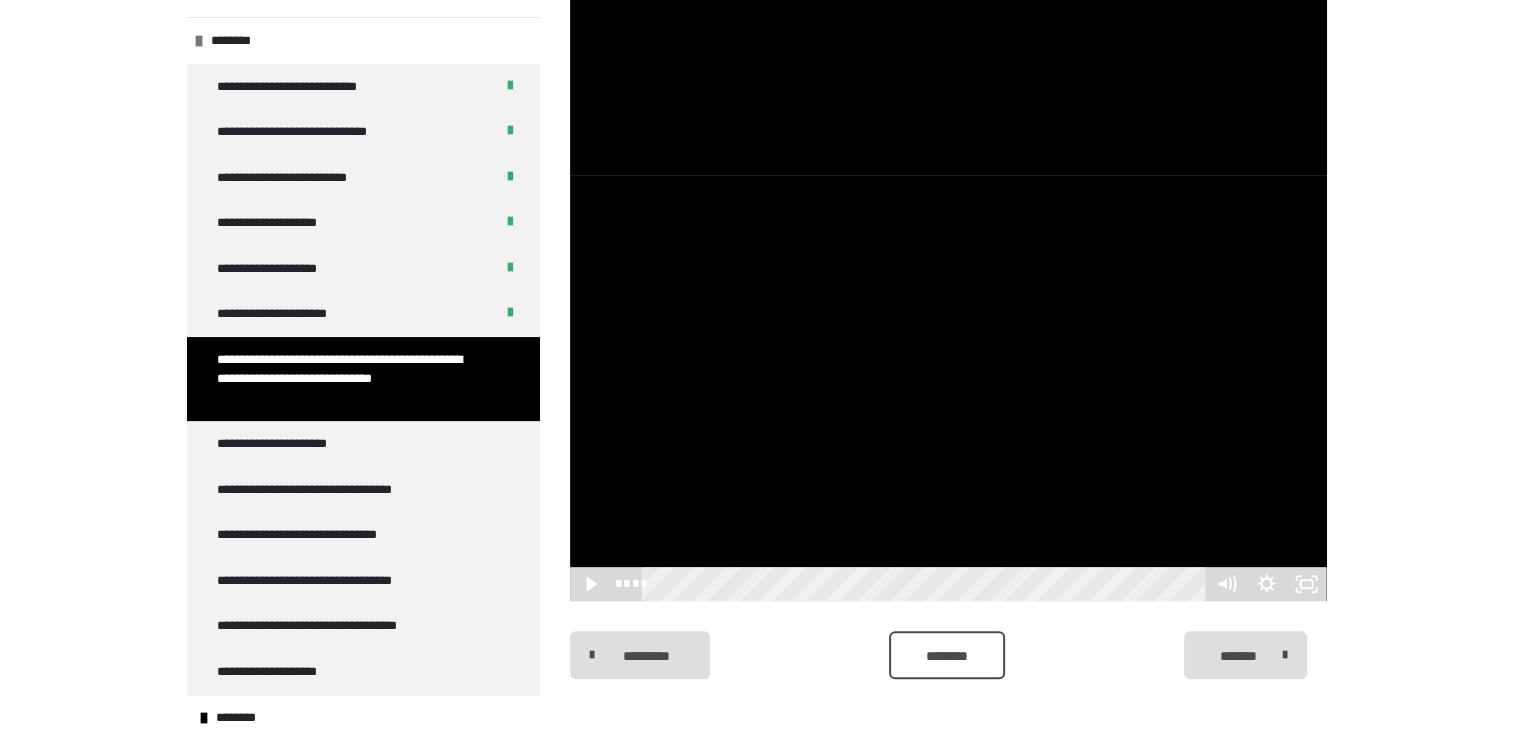 click at bounding box center [948, 388] 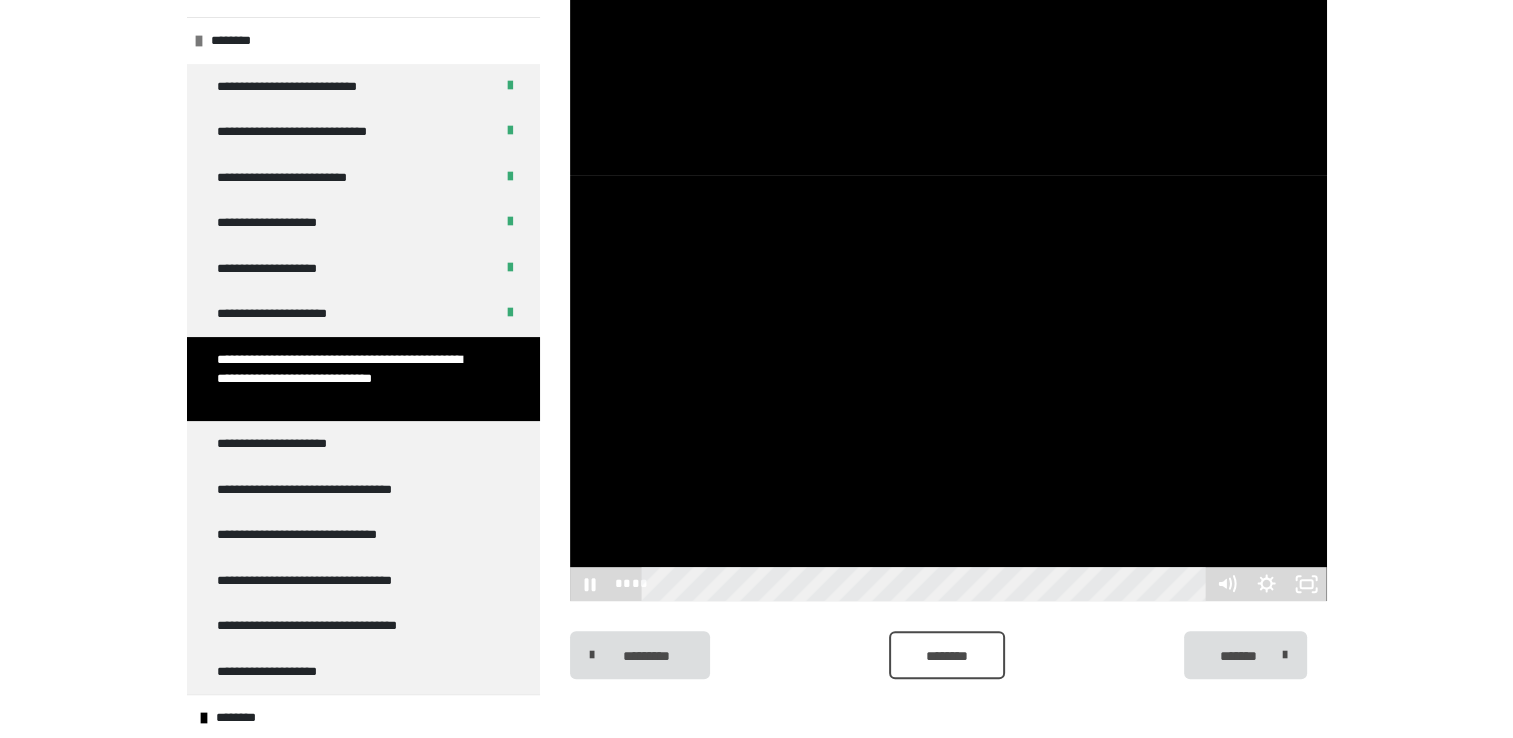 click at bounding box center (948, 388) 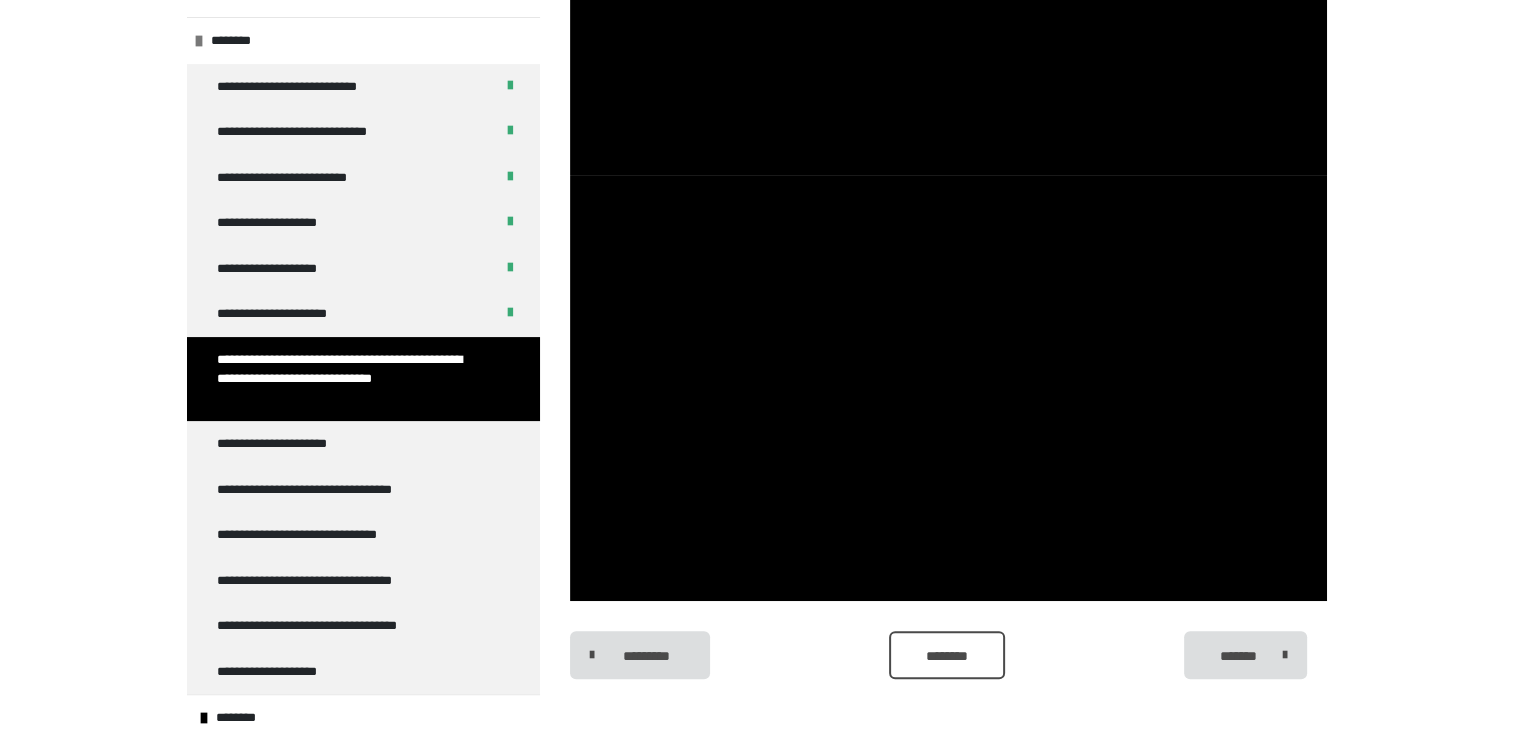 click at bounding box center [948, 388] 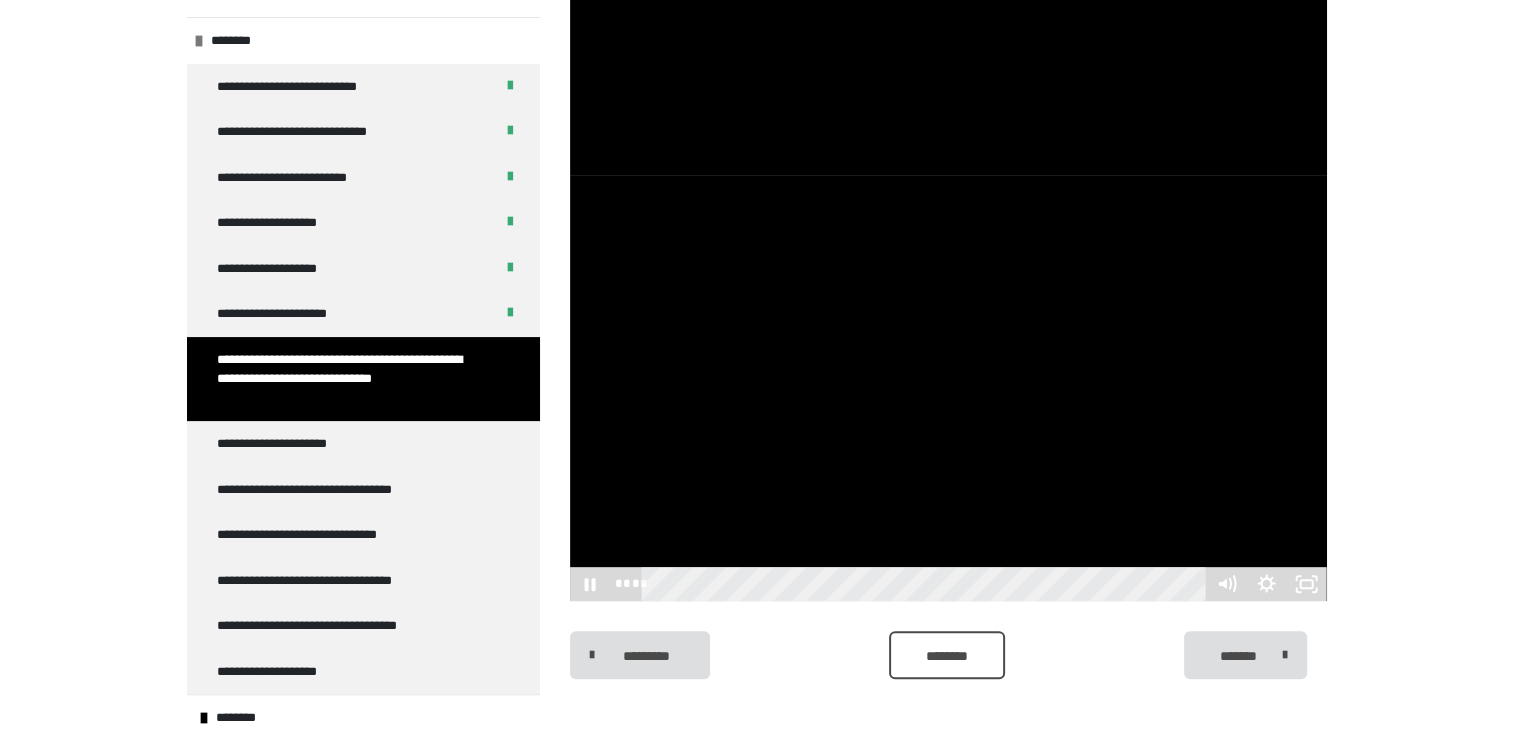click at bounding box center [948, 388] 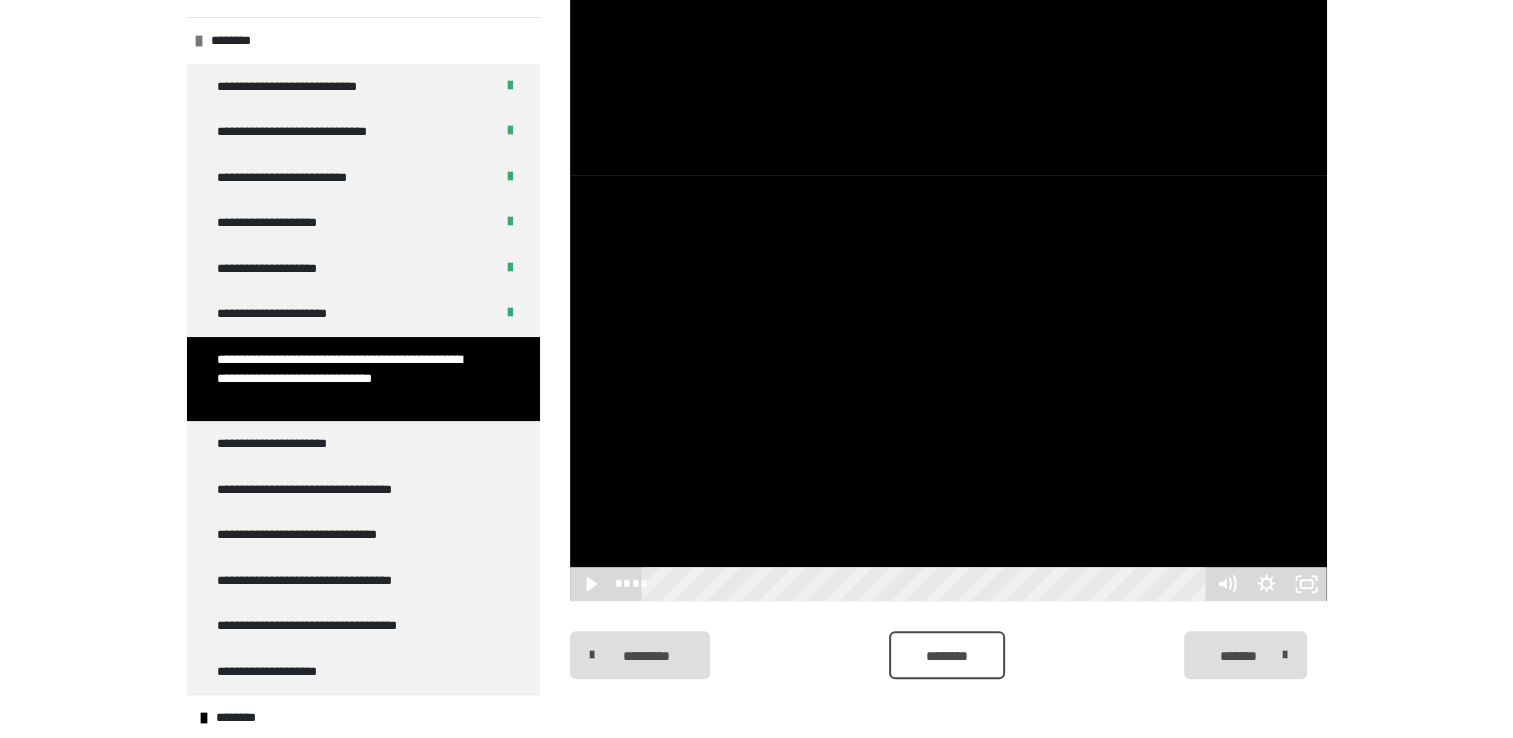 click at bounding box center (948, 388) 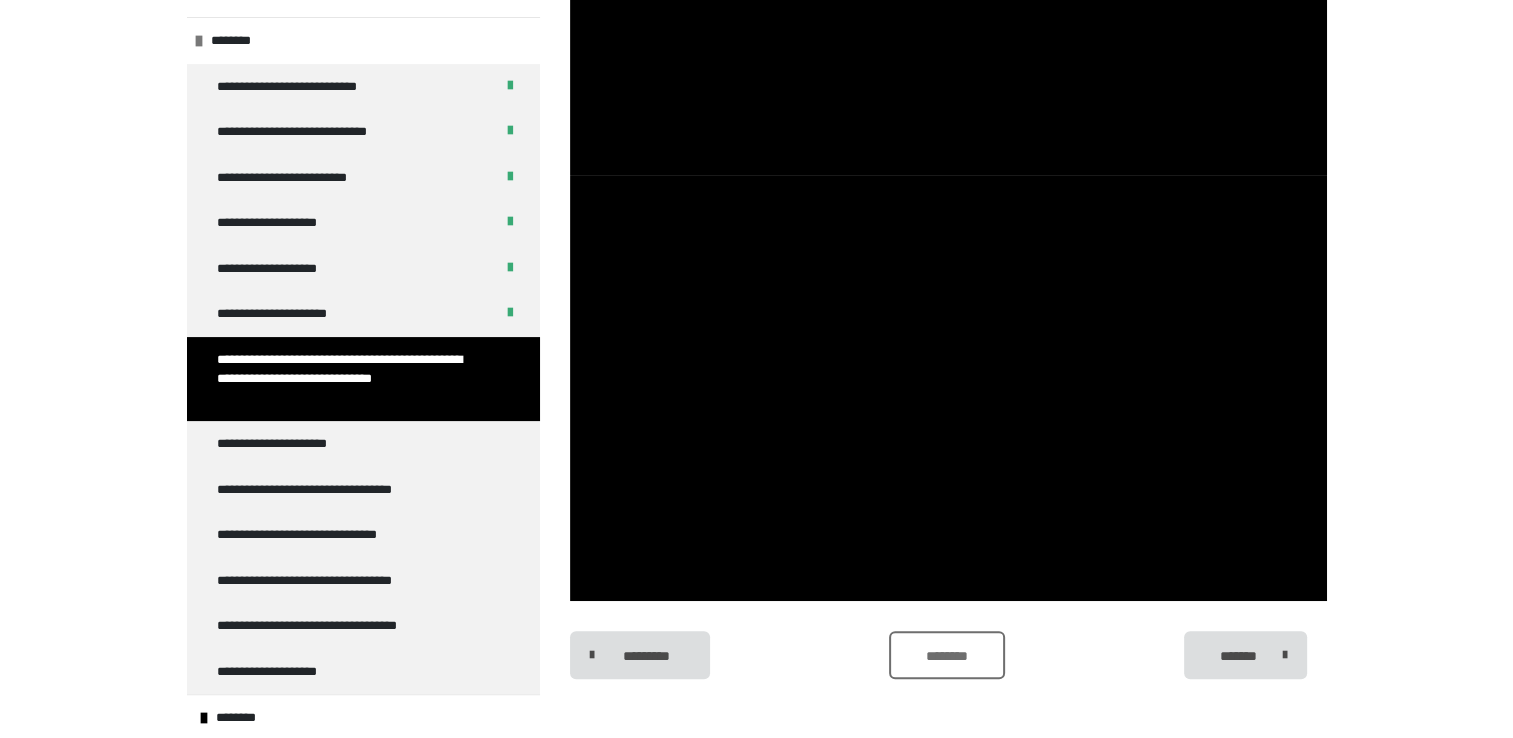 click on "********" at bounding box center (946, 656) 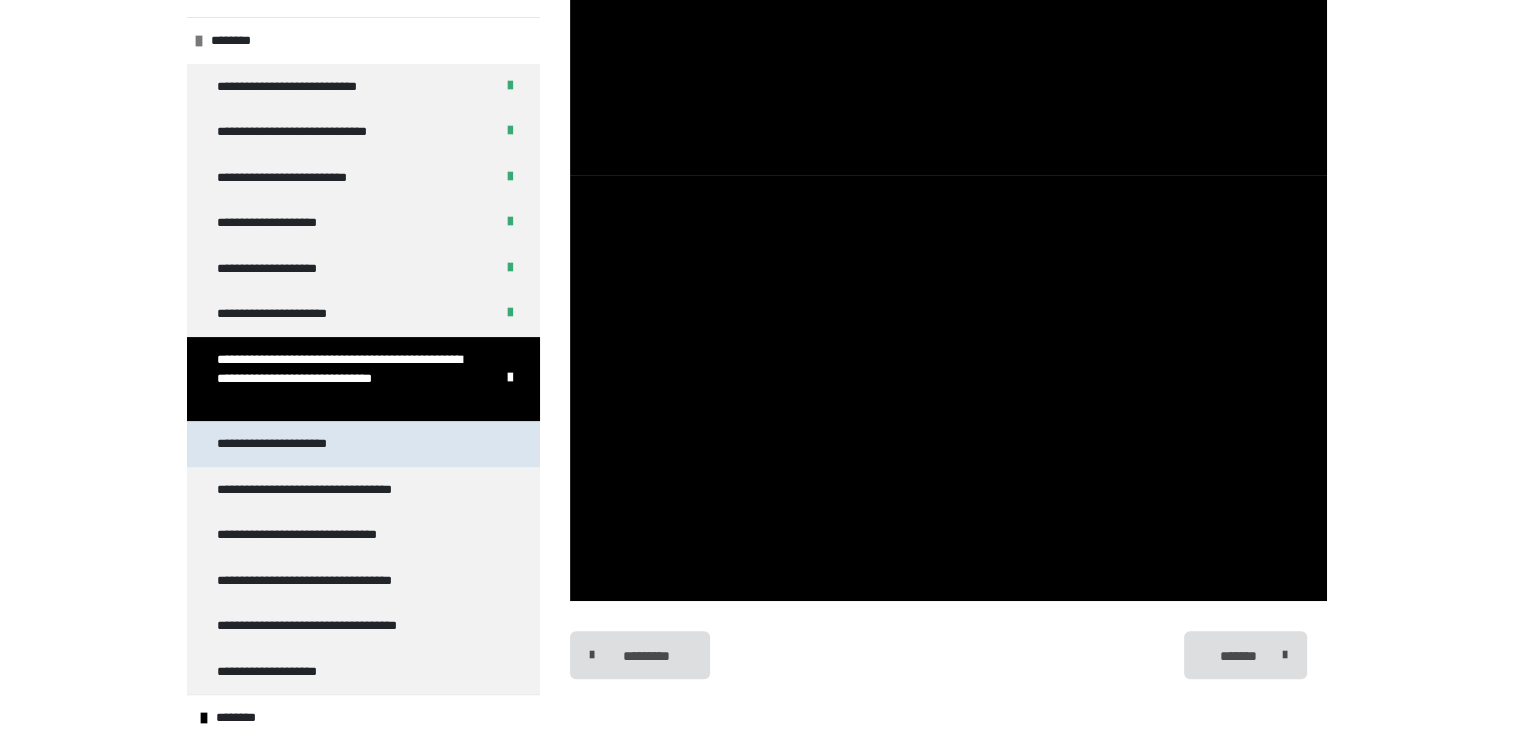click on "**********" at bounding box center [363, 444] 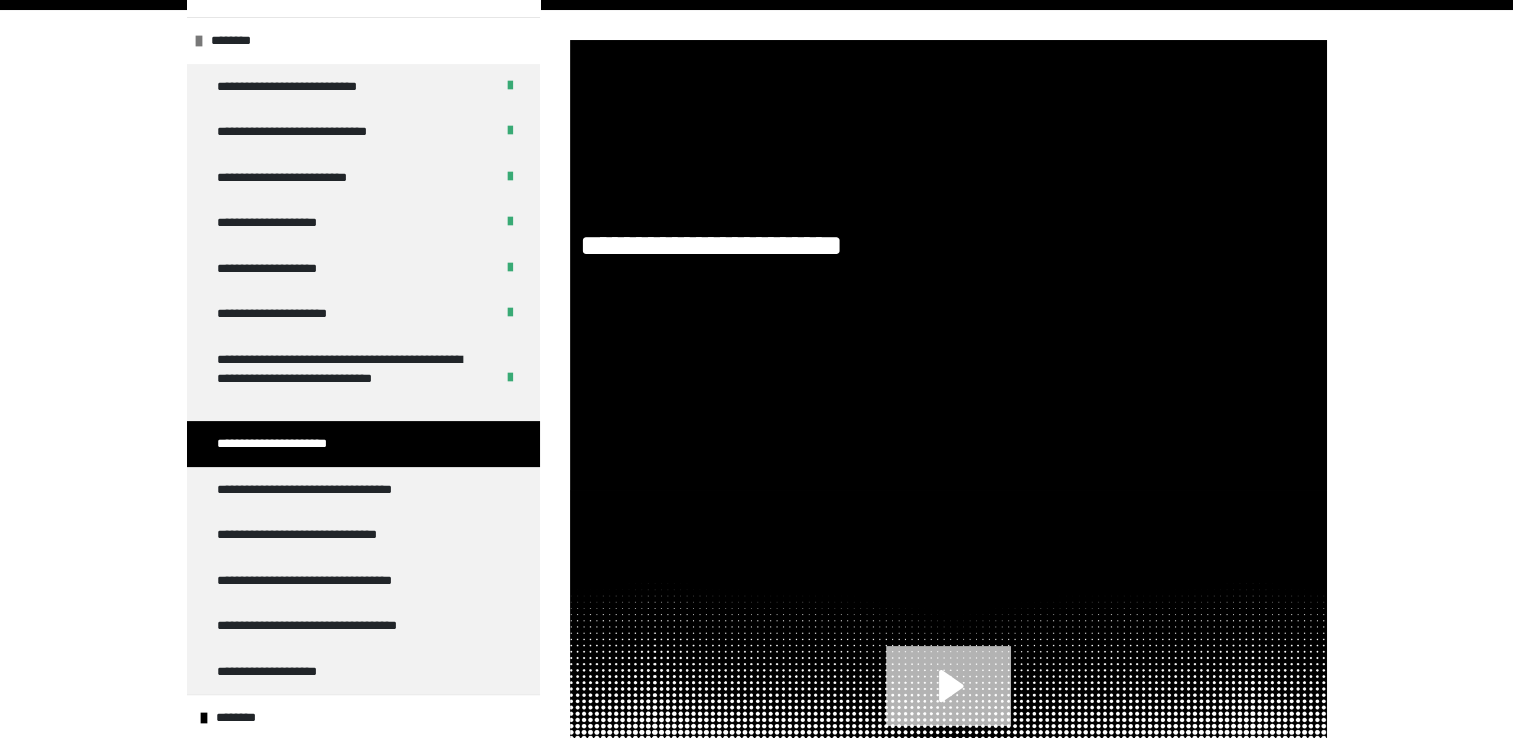 scroll, scrollTop: 585, scrollLeft: 0, axis: vertical 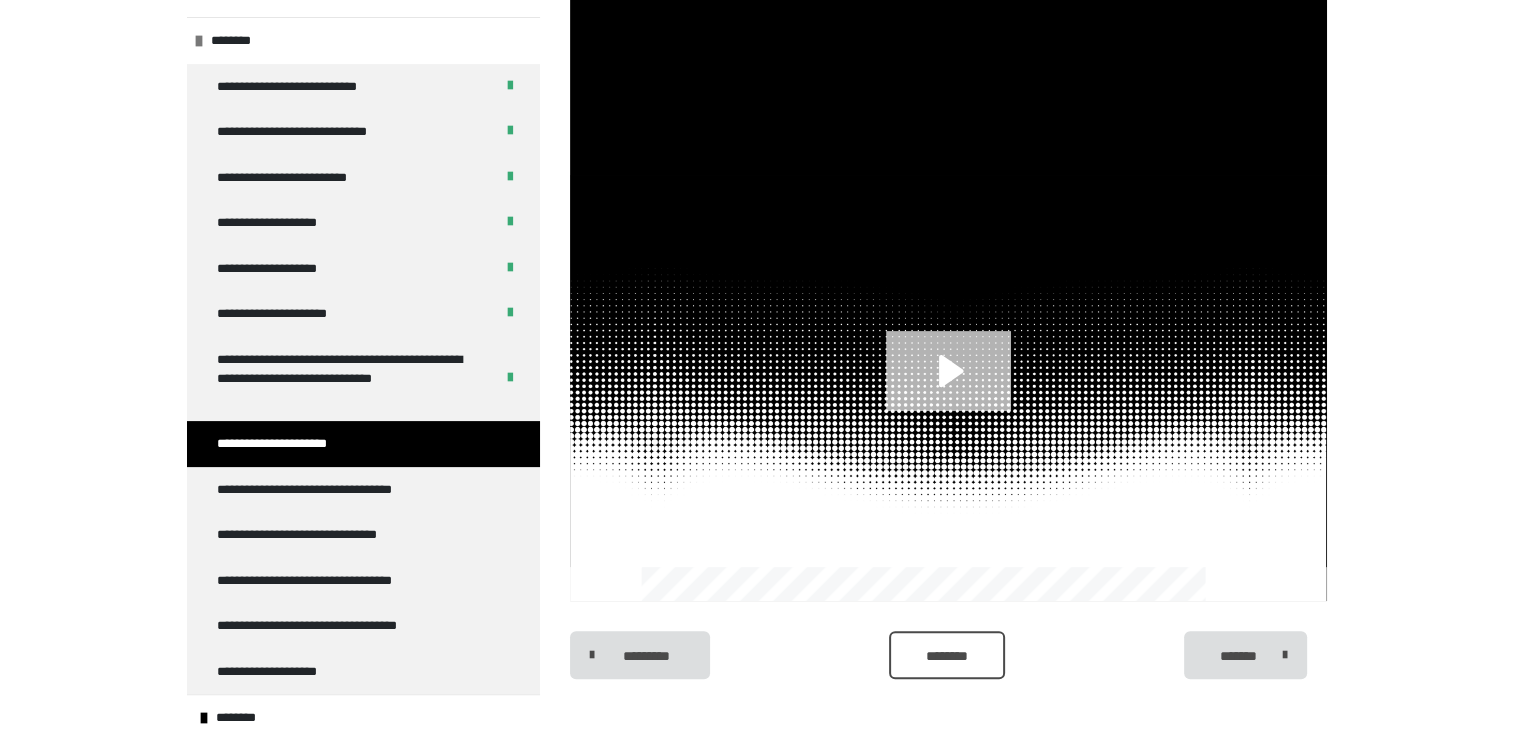 click 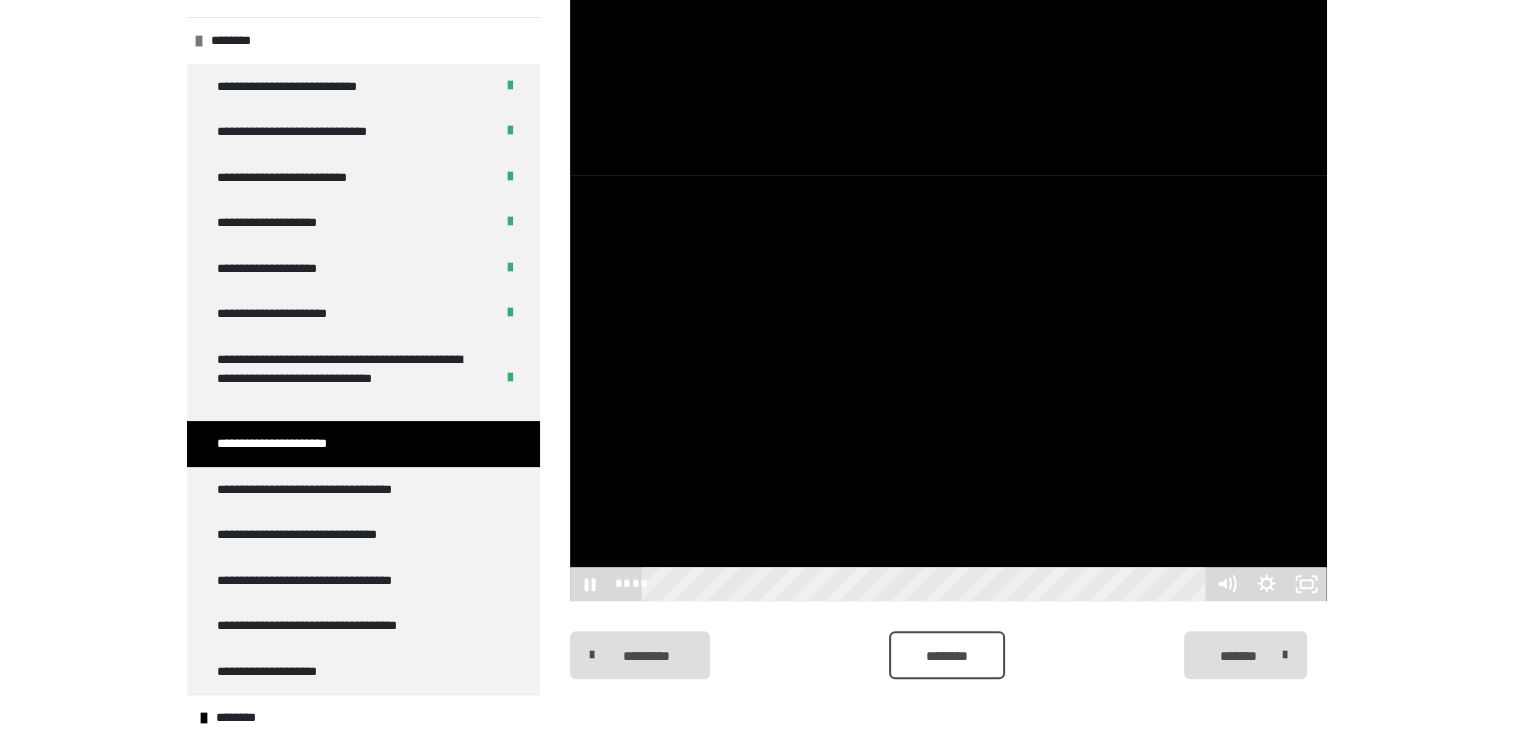 click at bounding box center [948, 388] 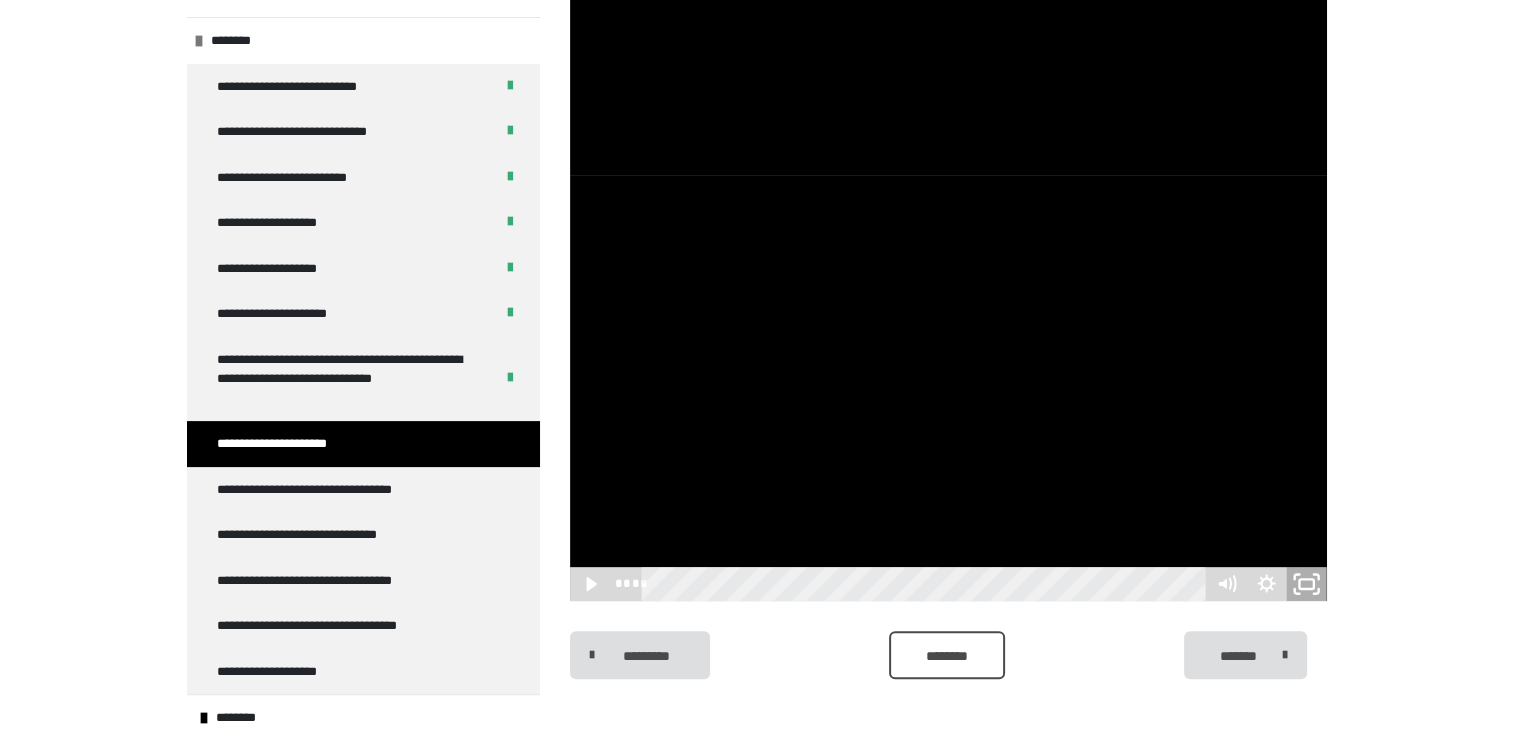 click 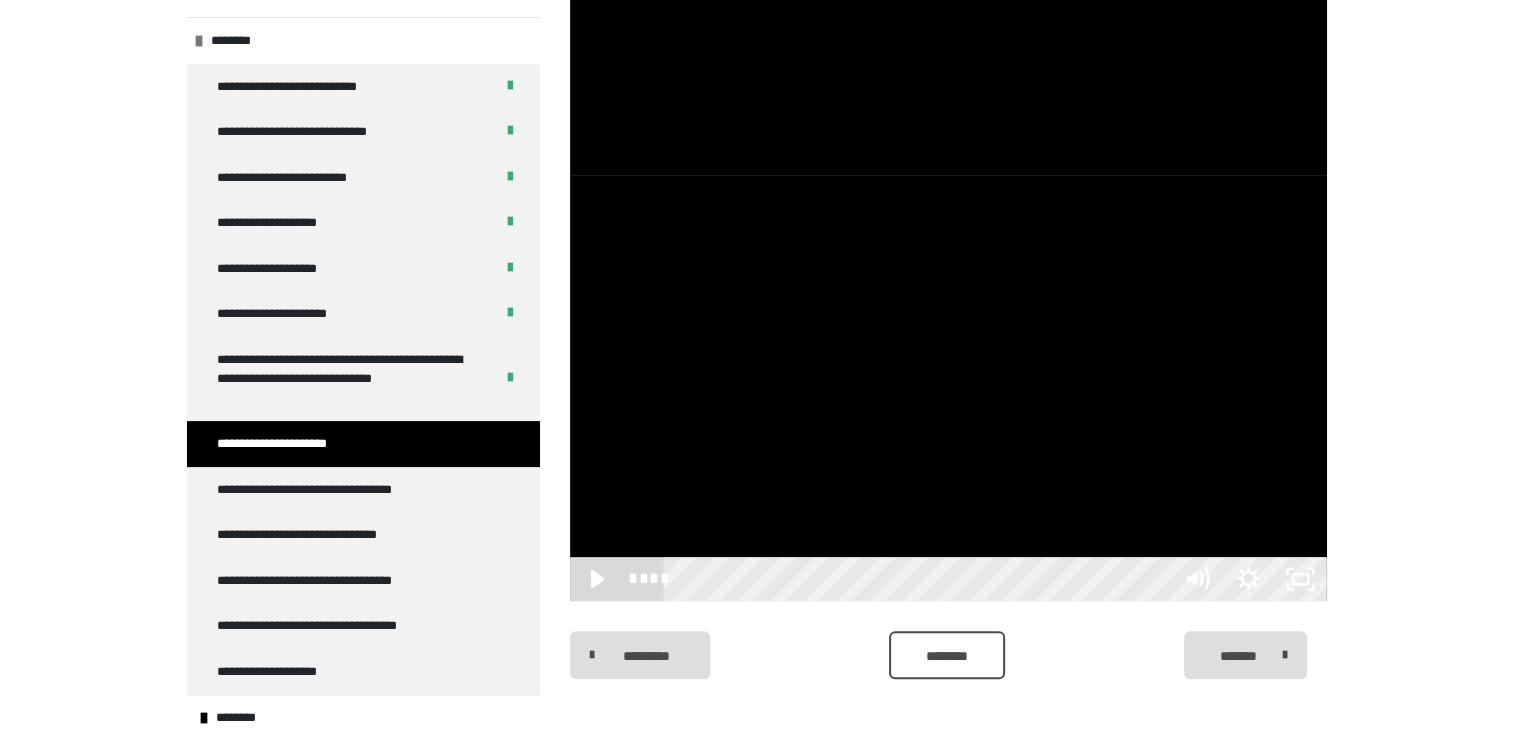 scroll, scrollTop: 460, scrollLeft: 0, axis: vertical 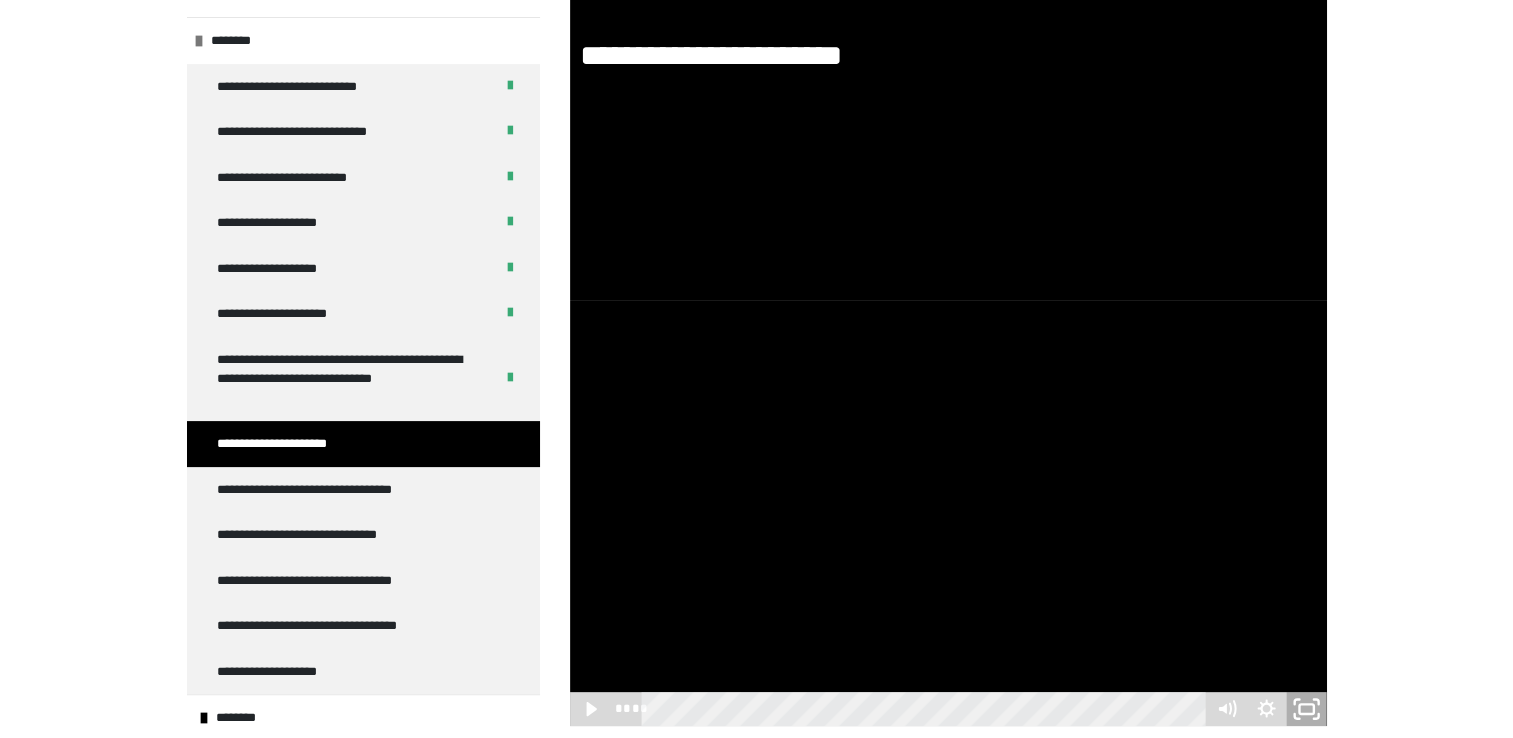 click 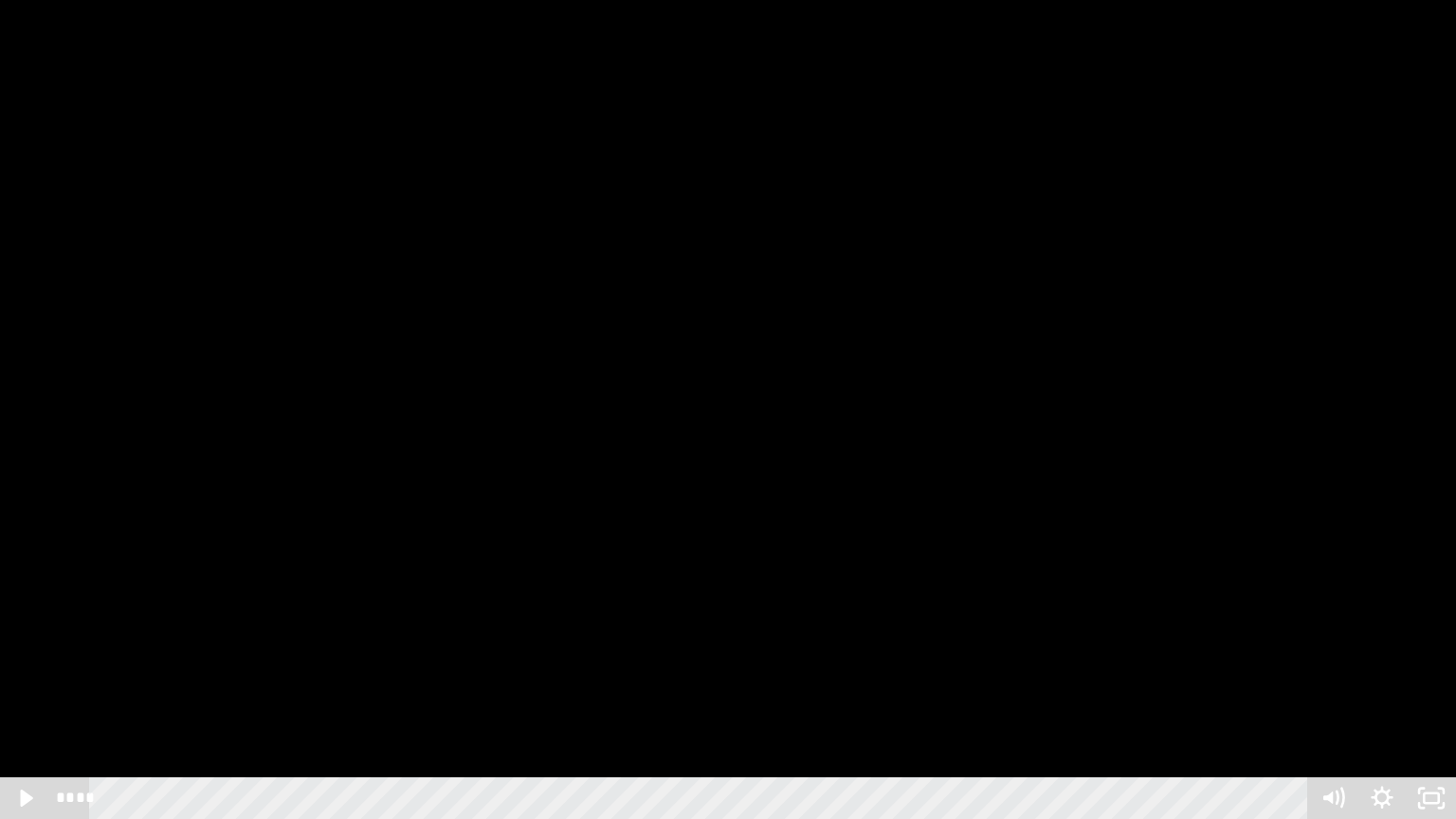 click at bounding box center [728, 410] 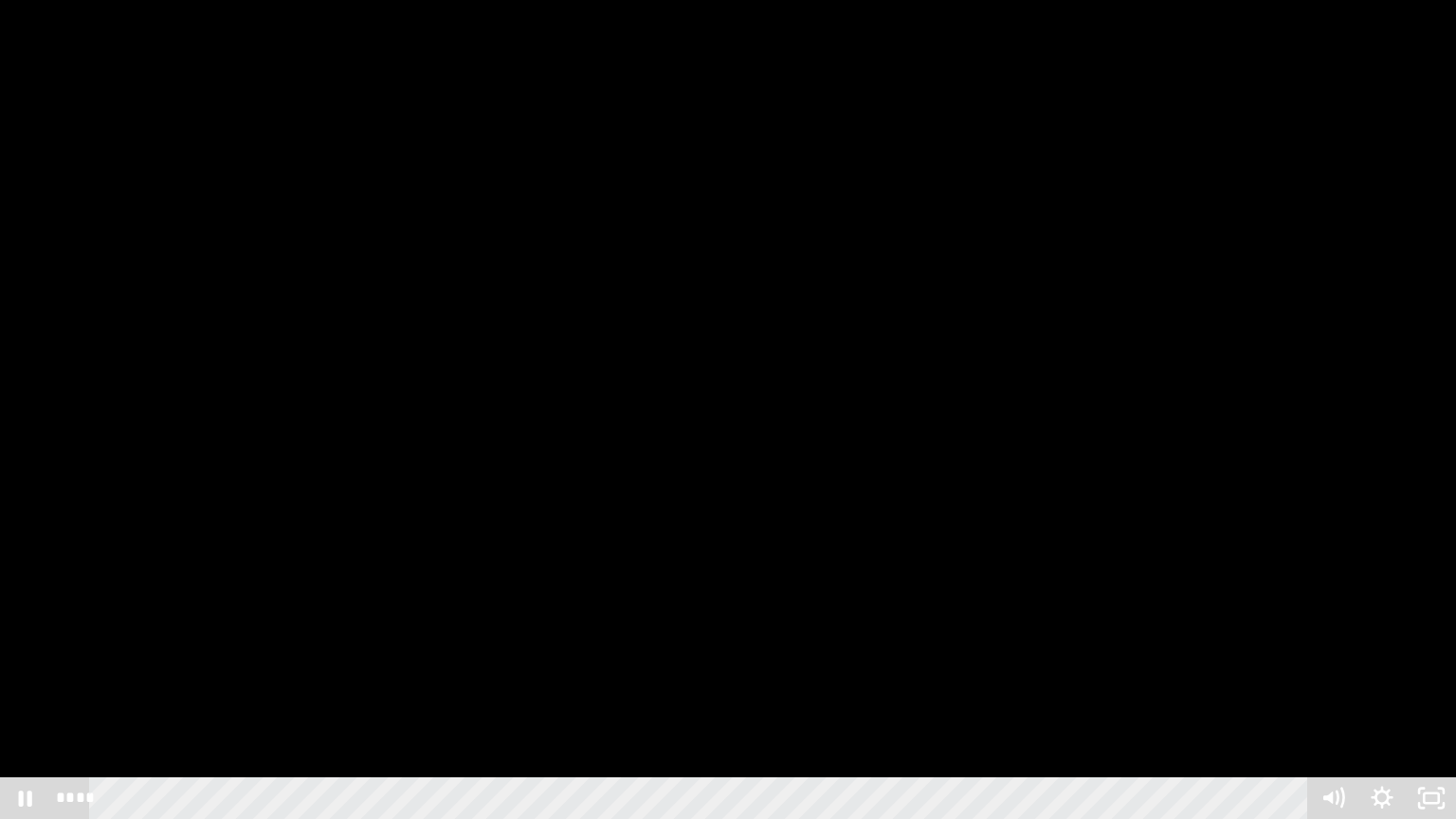 click at bounding box center [728, 410] 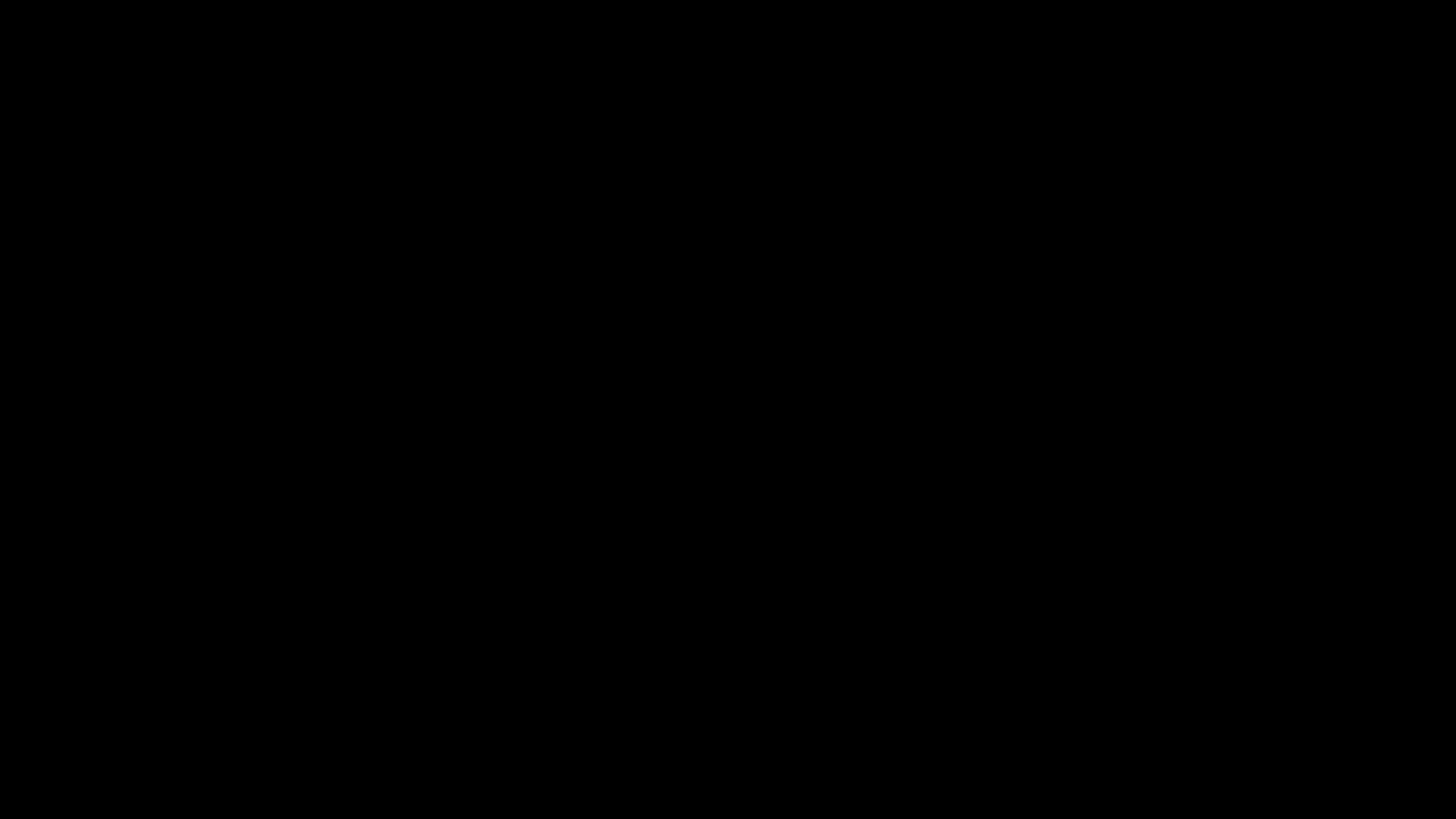 click at bounding box center [728, 410] 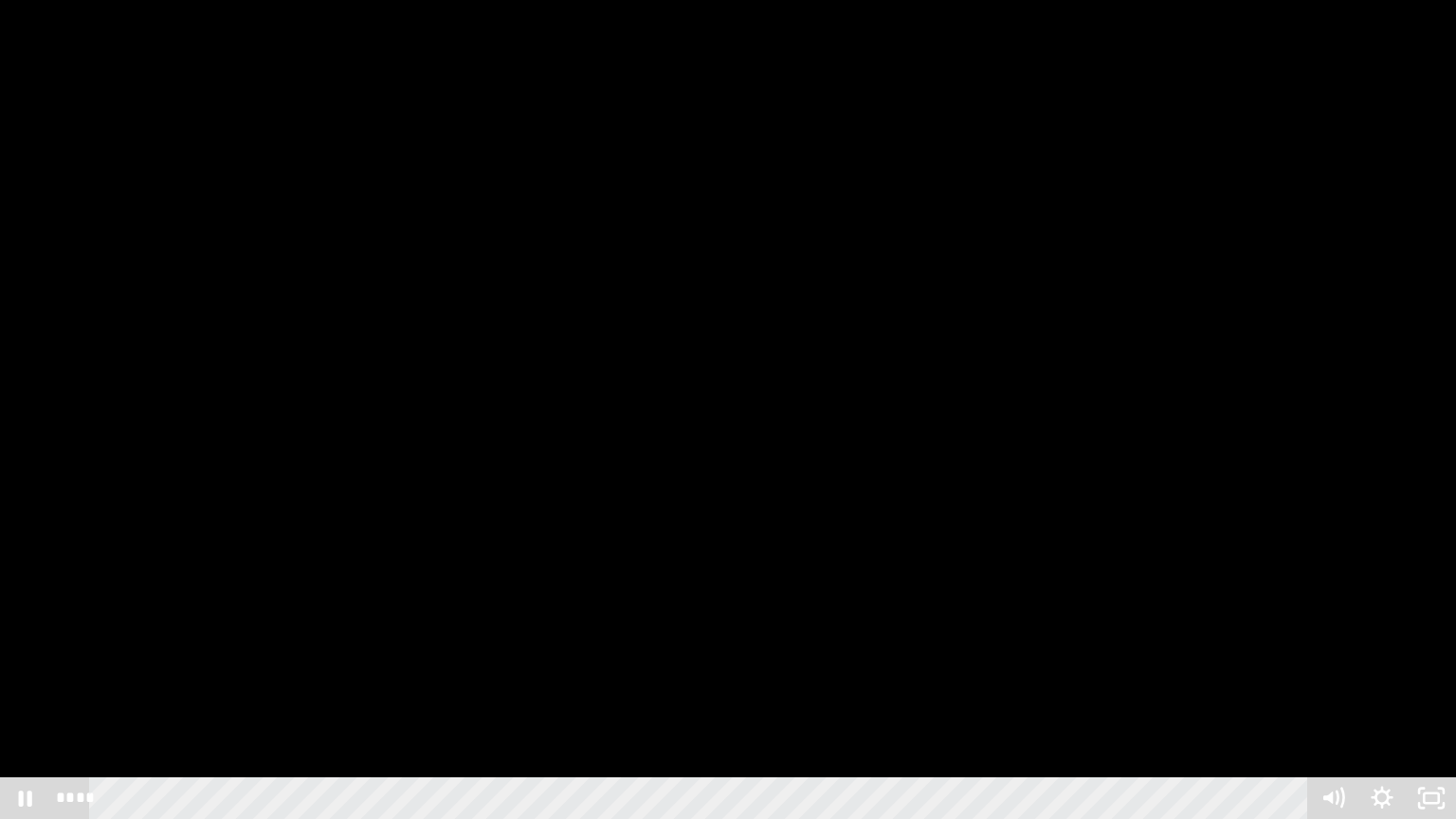 click at bounding box center [728, 410] 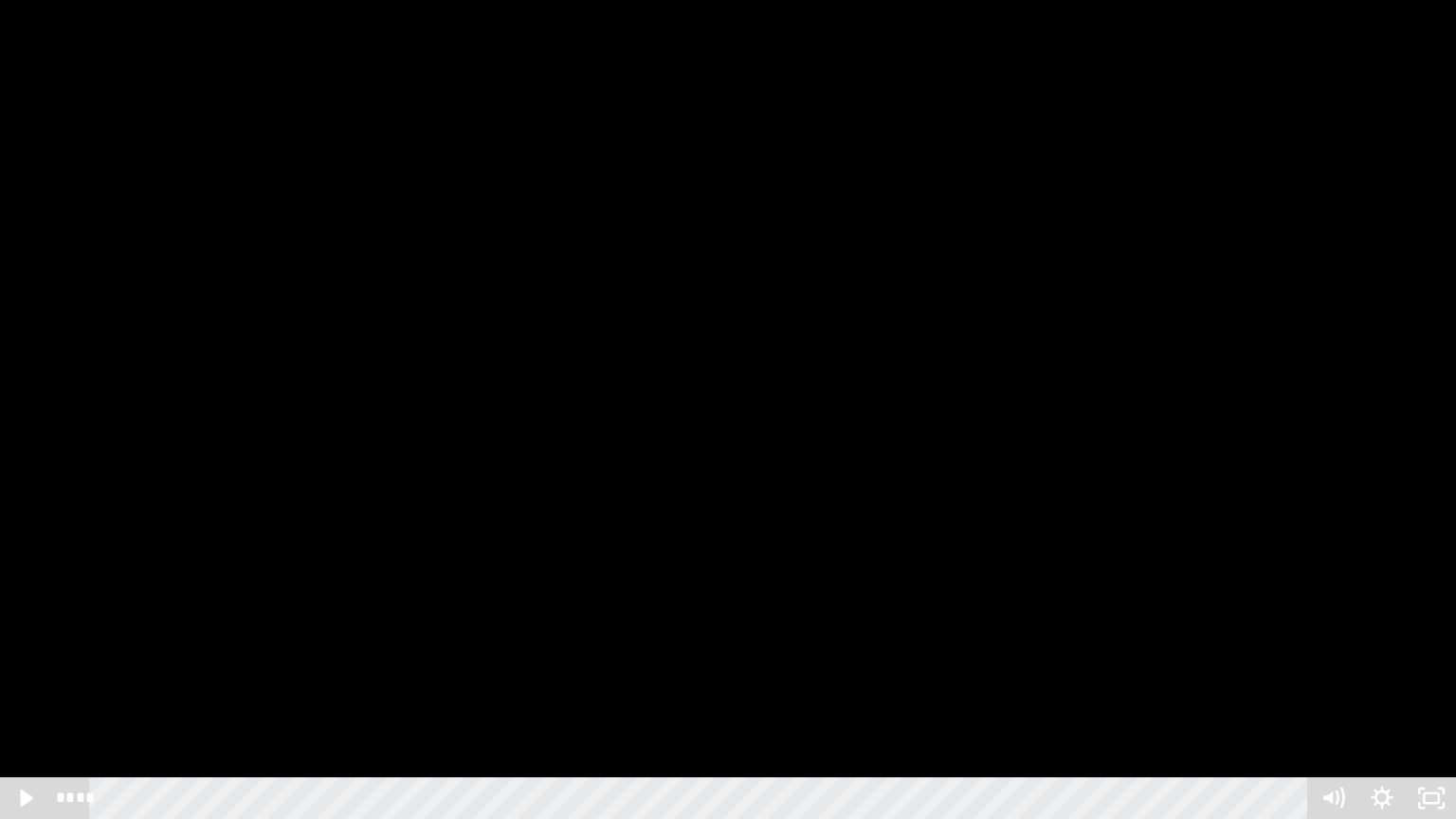 click at bounding box center [728, 410] 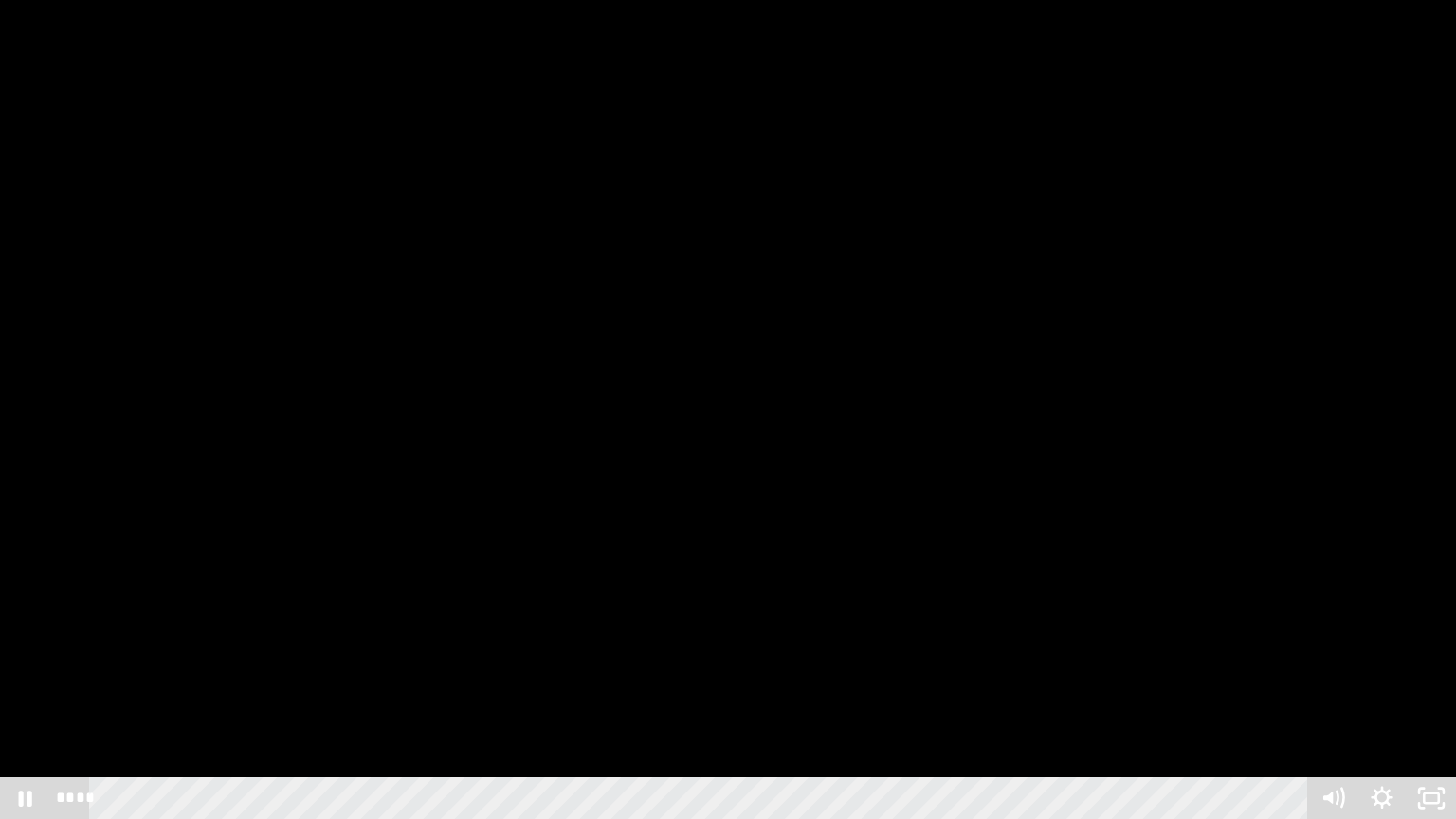 click at bounding box center [728, 410] 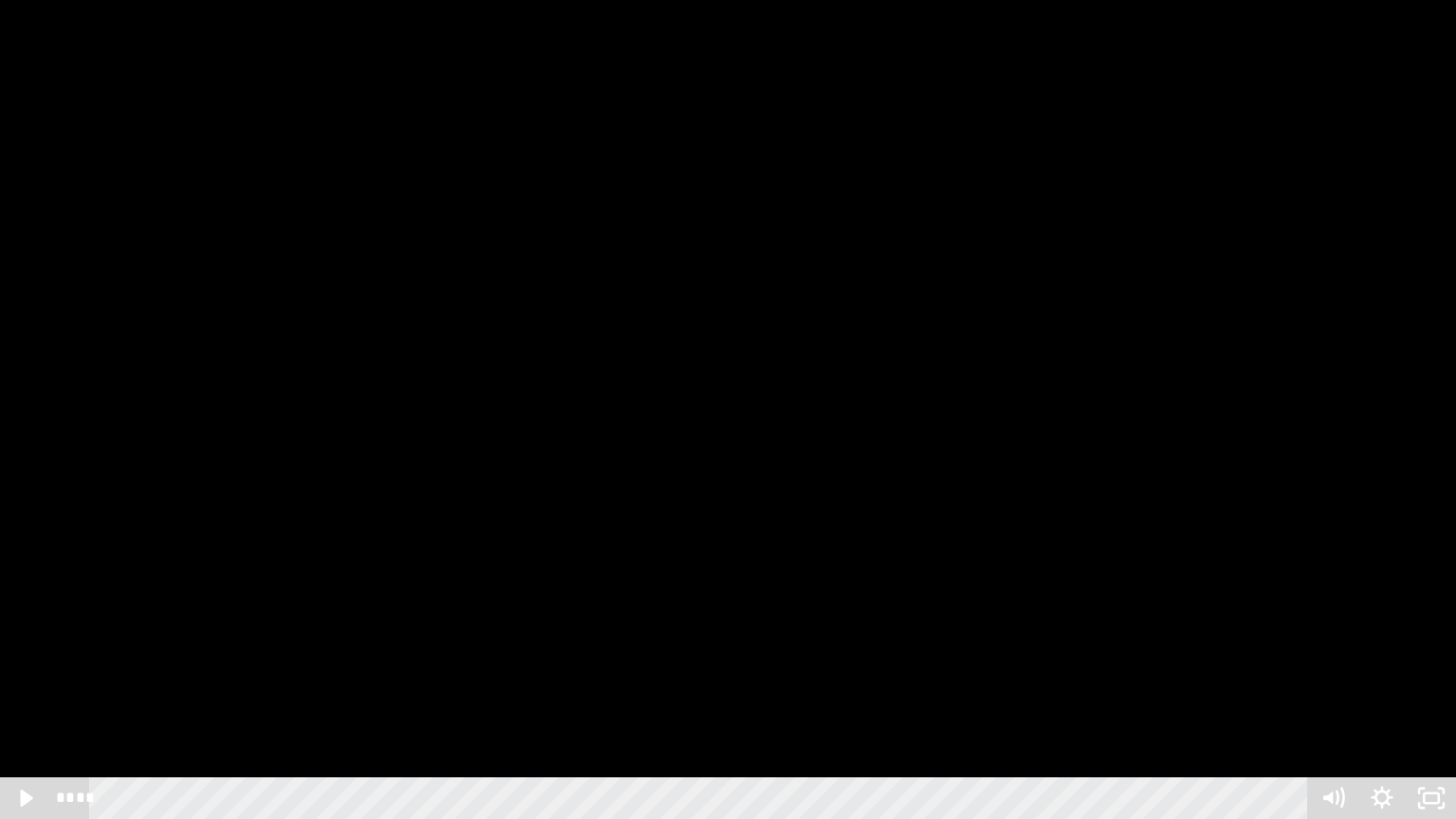 click at bounding box center [728, 410] 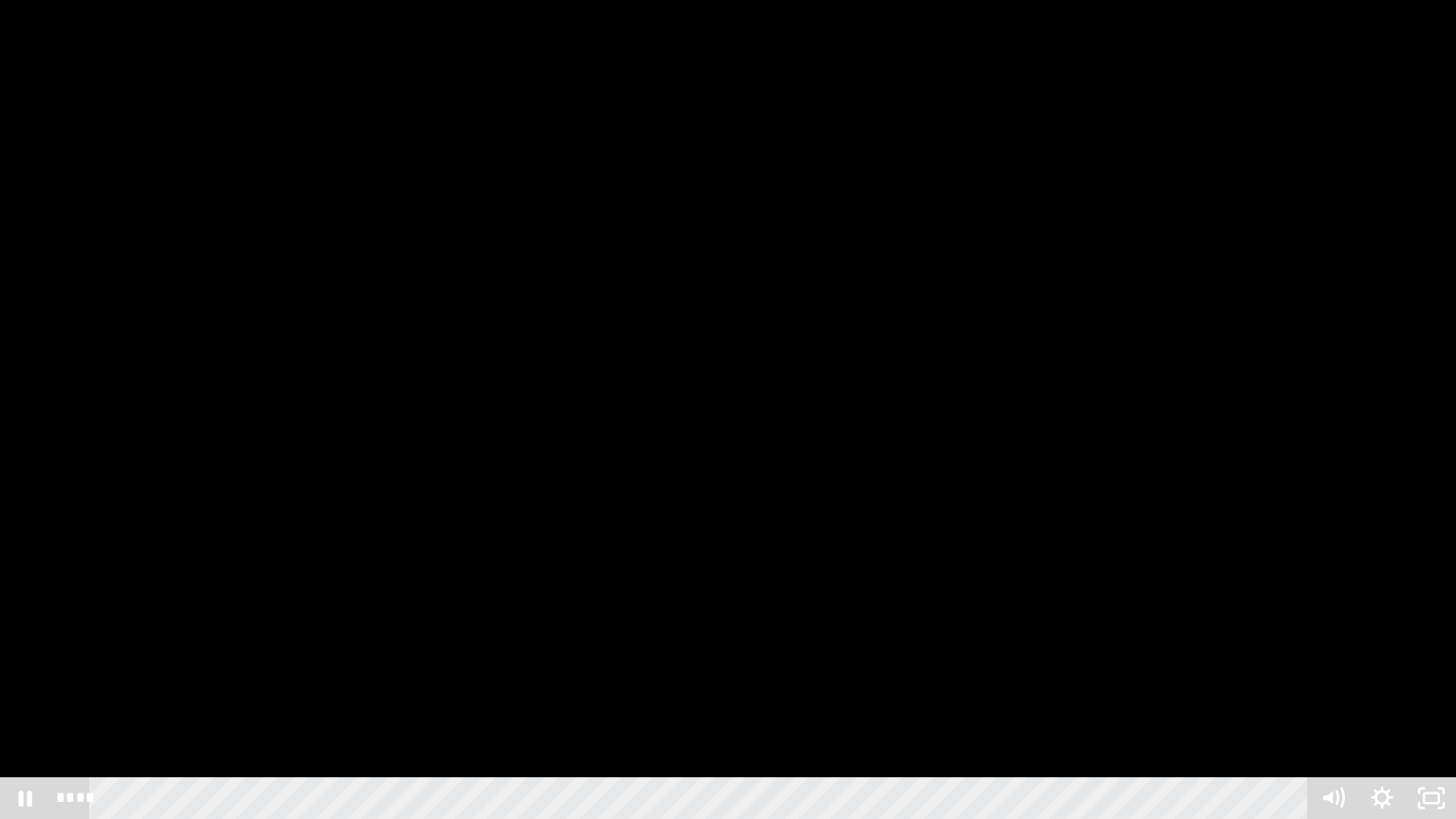 click at bounding box center [728, 410] 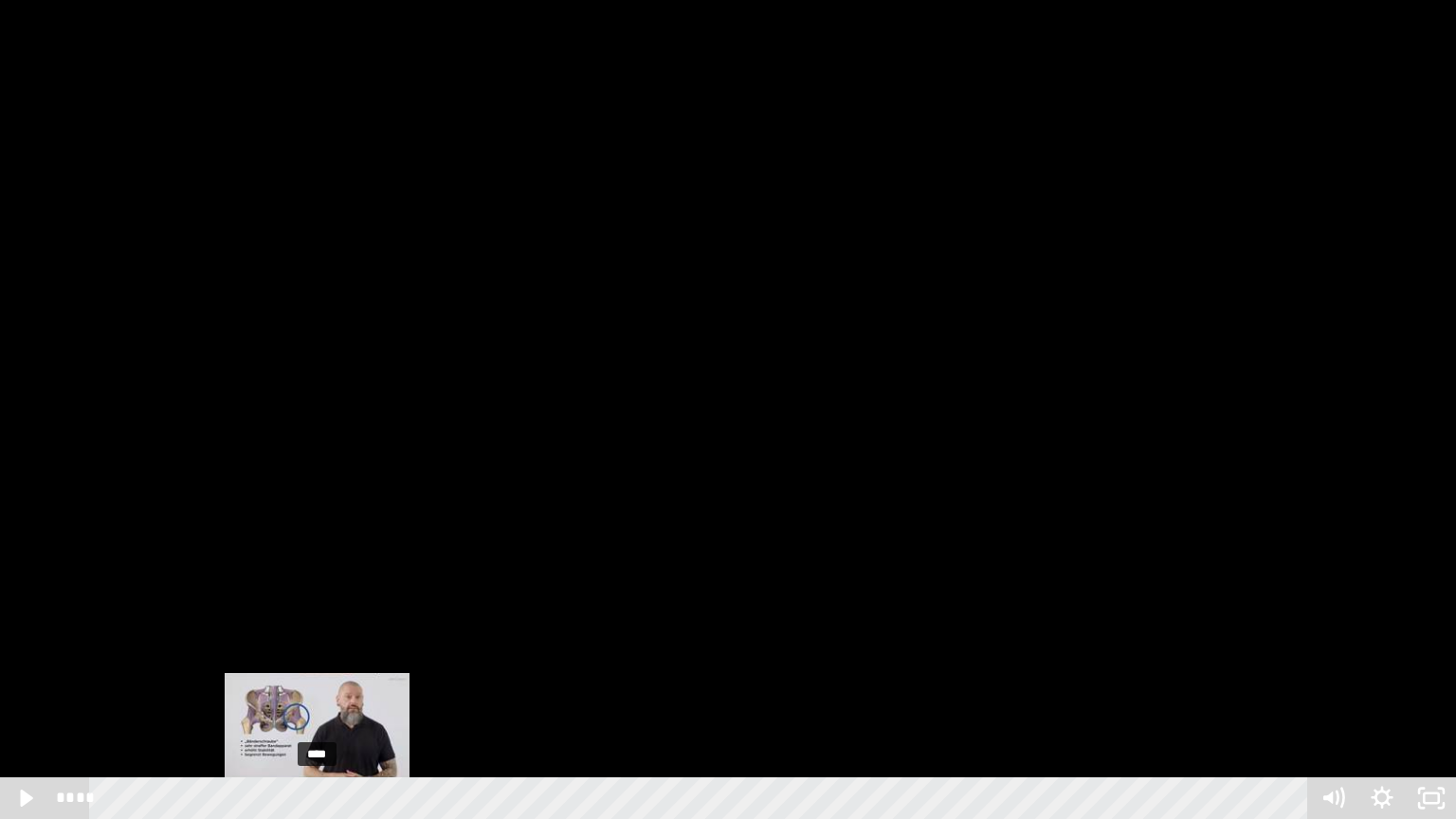 click on "****" at bounding box center [701, 798] 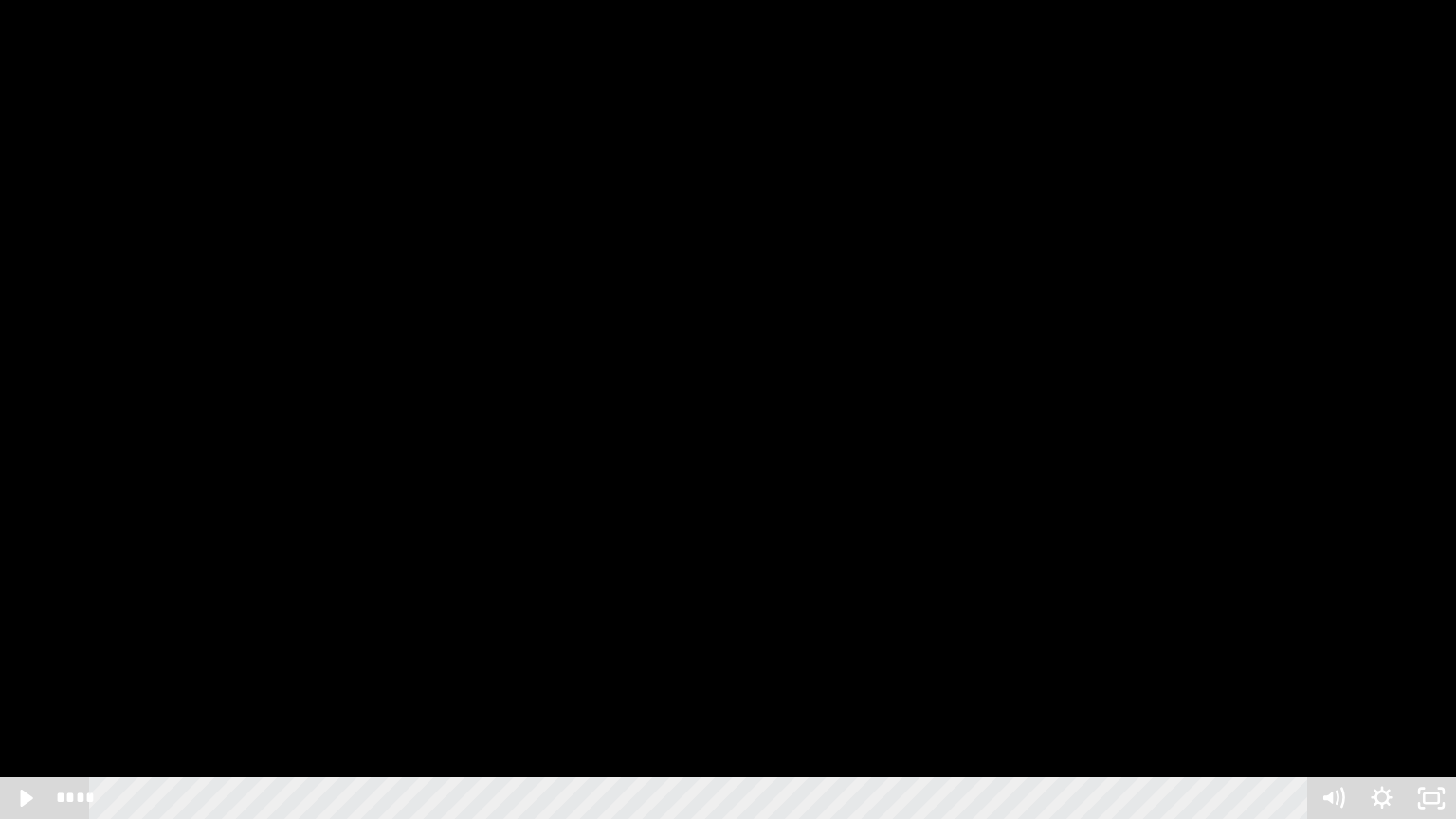 click at bounding box center (728, 410) 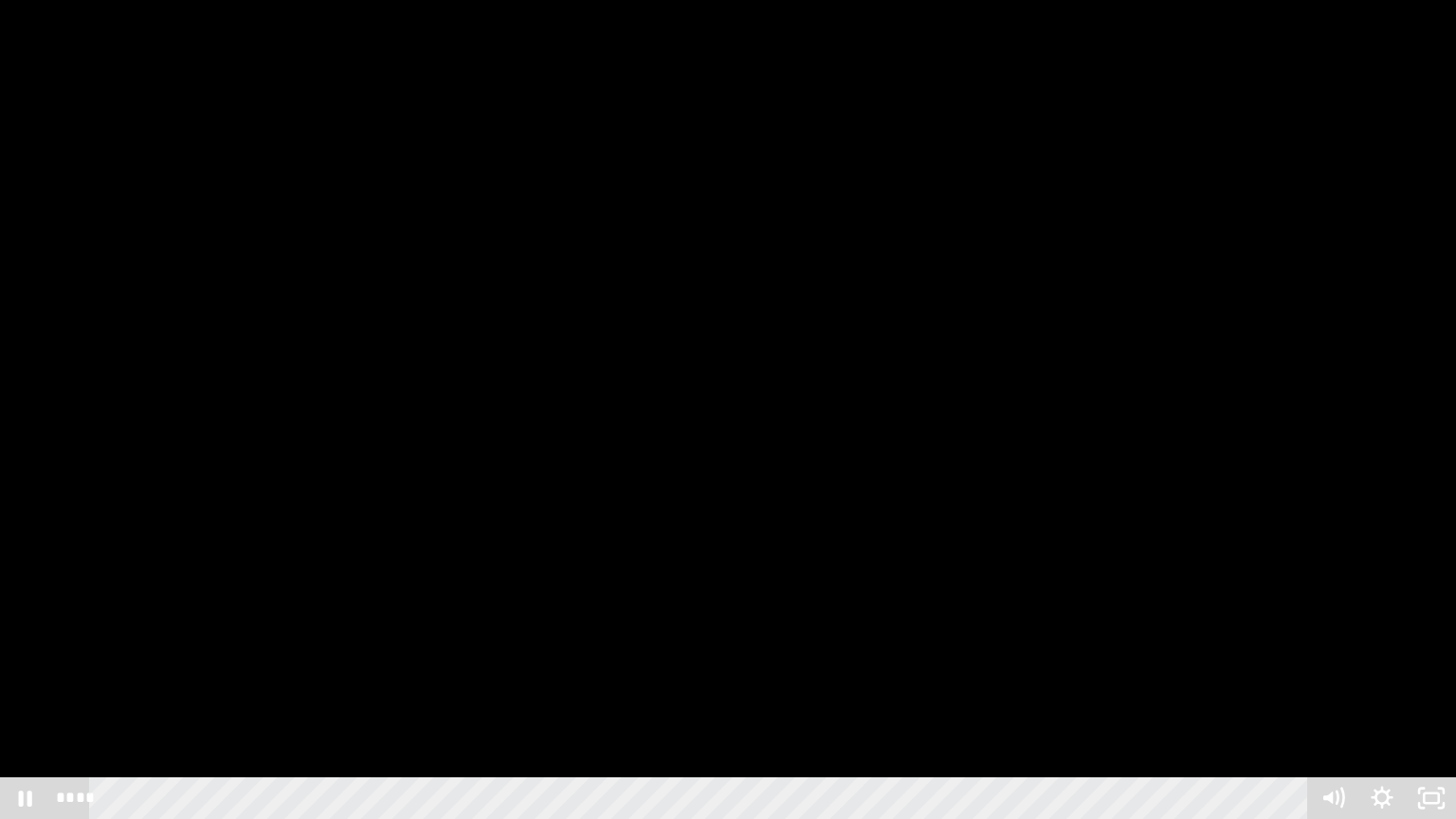 click at bounding box center (728, 410) 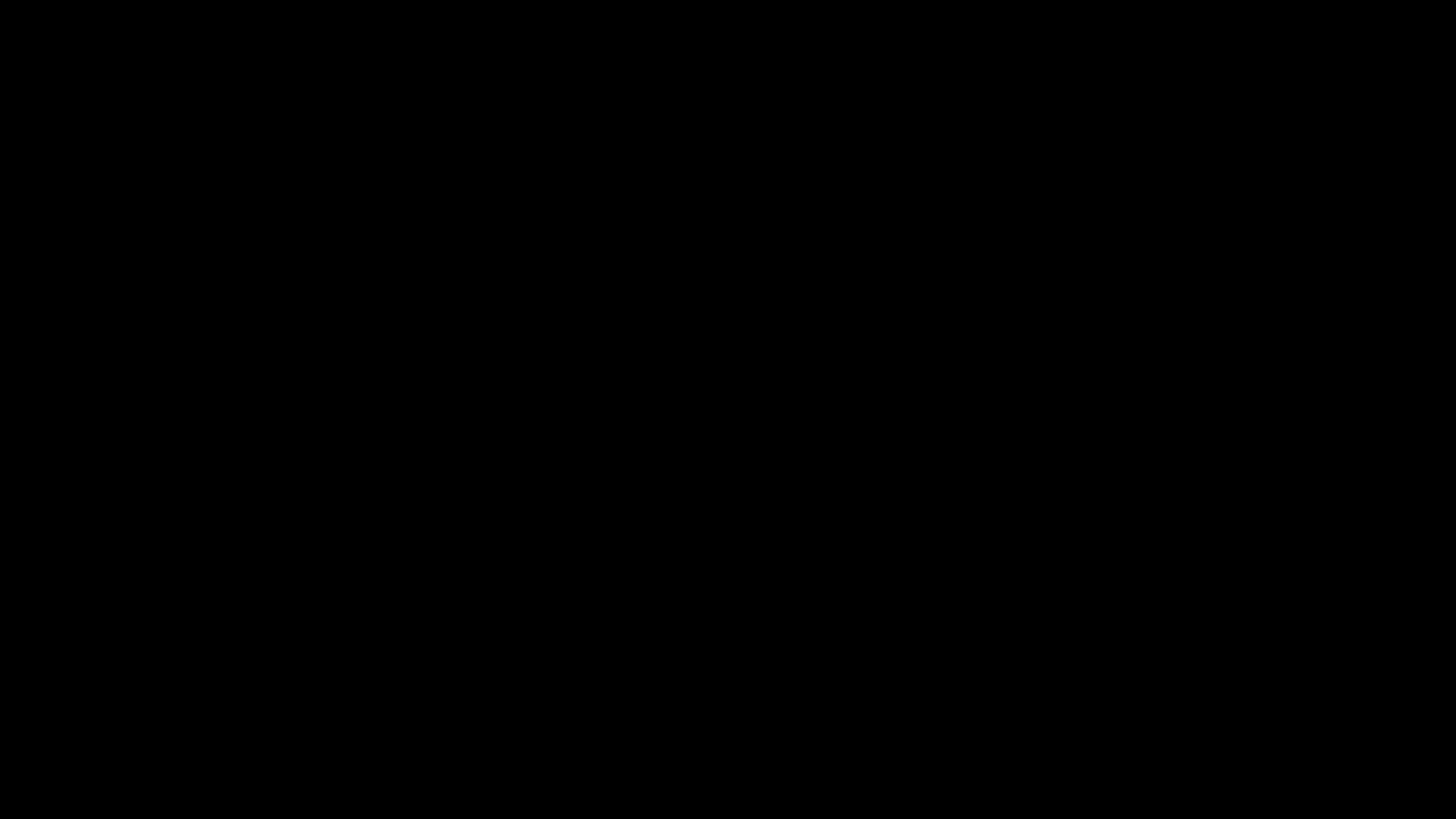 click at bounding box center (728, 410) 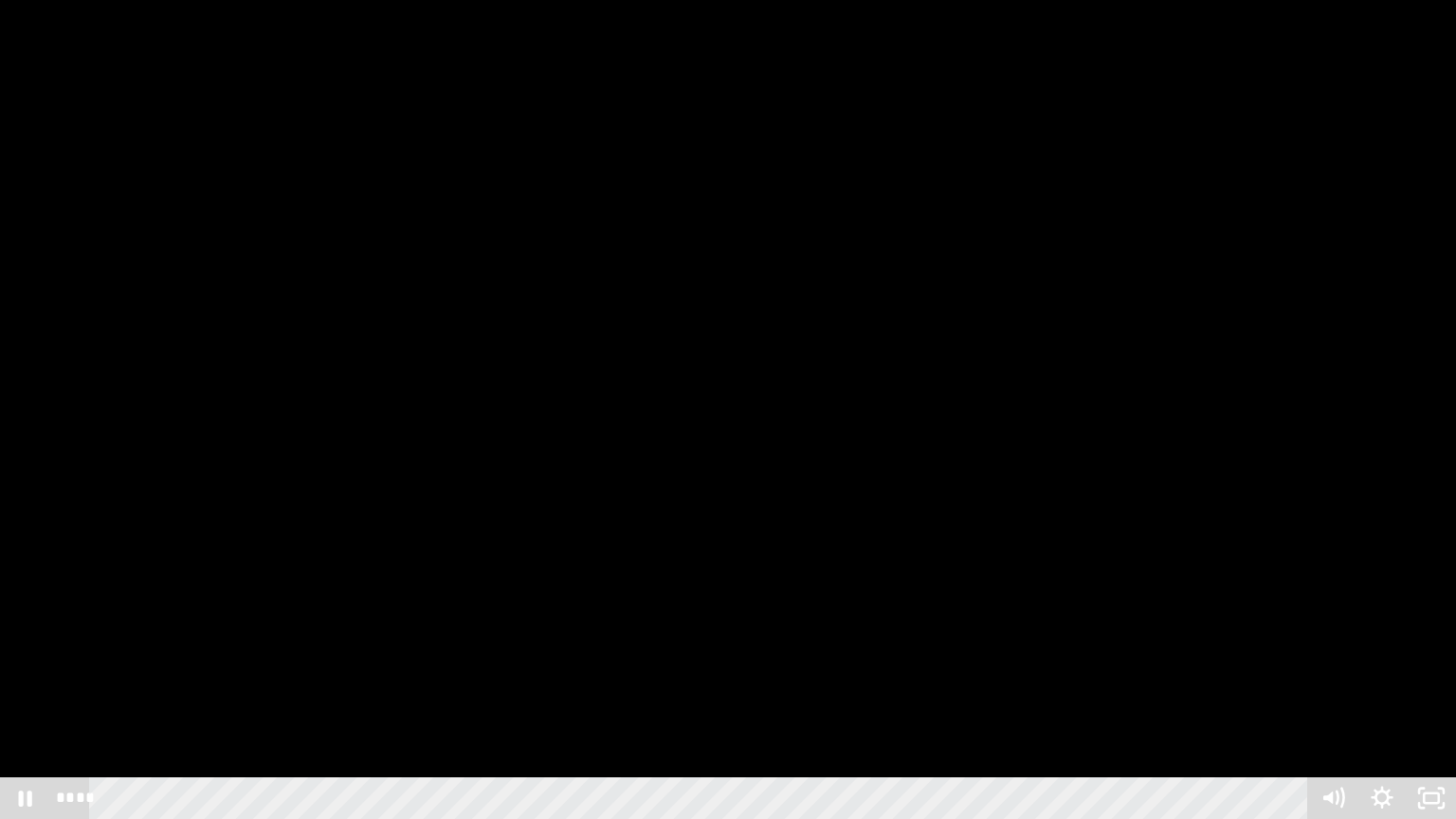click at bounding box center [728, 410] 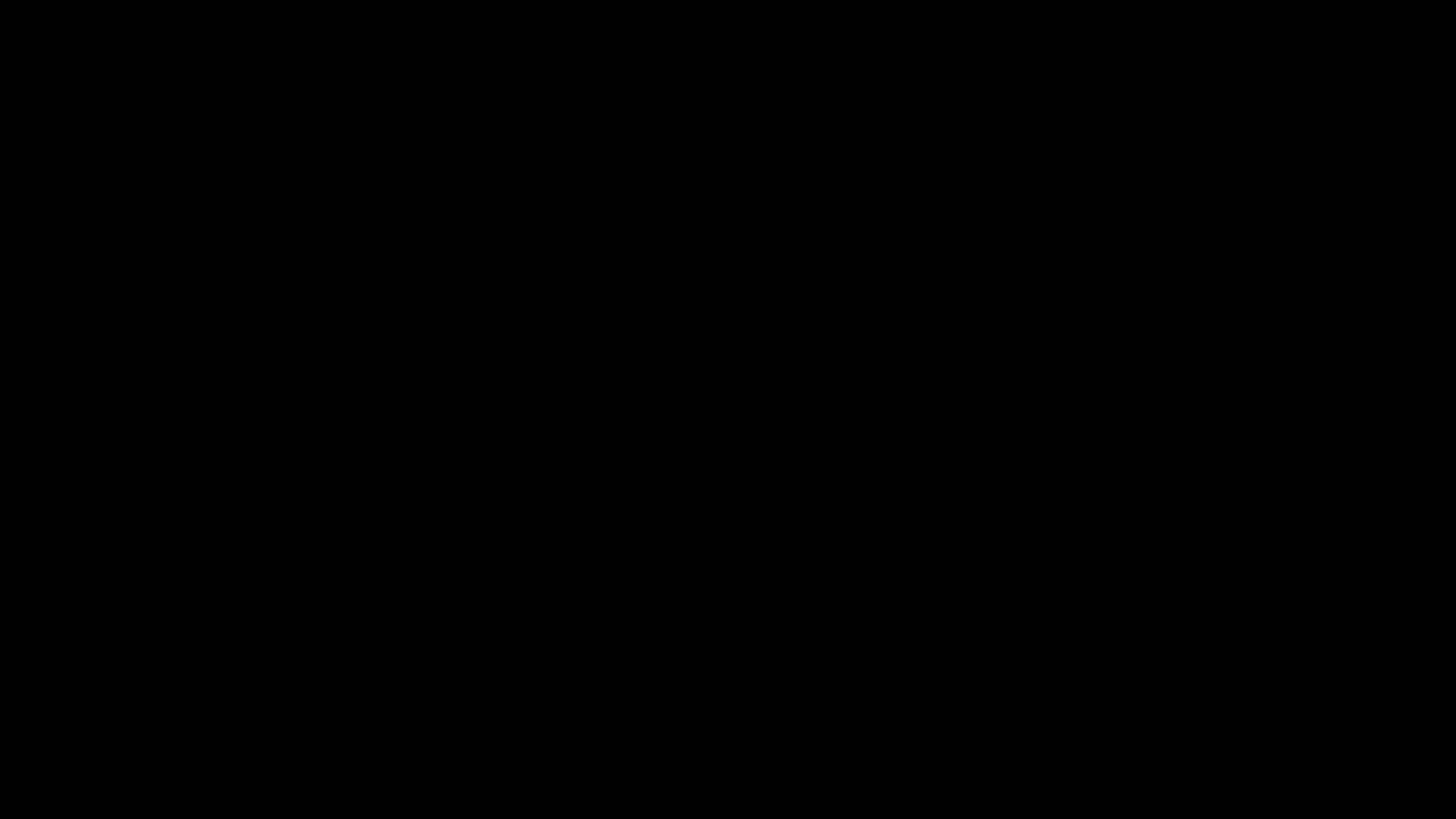 click at bounding box center [728, 410] 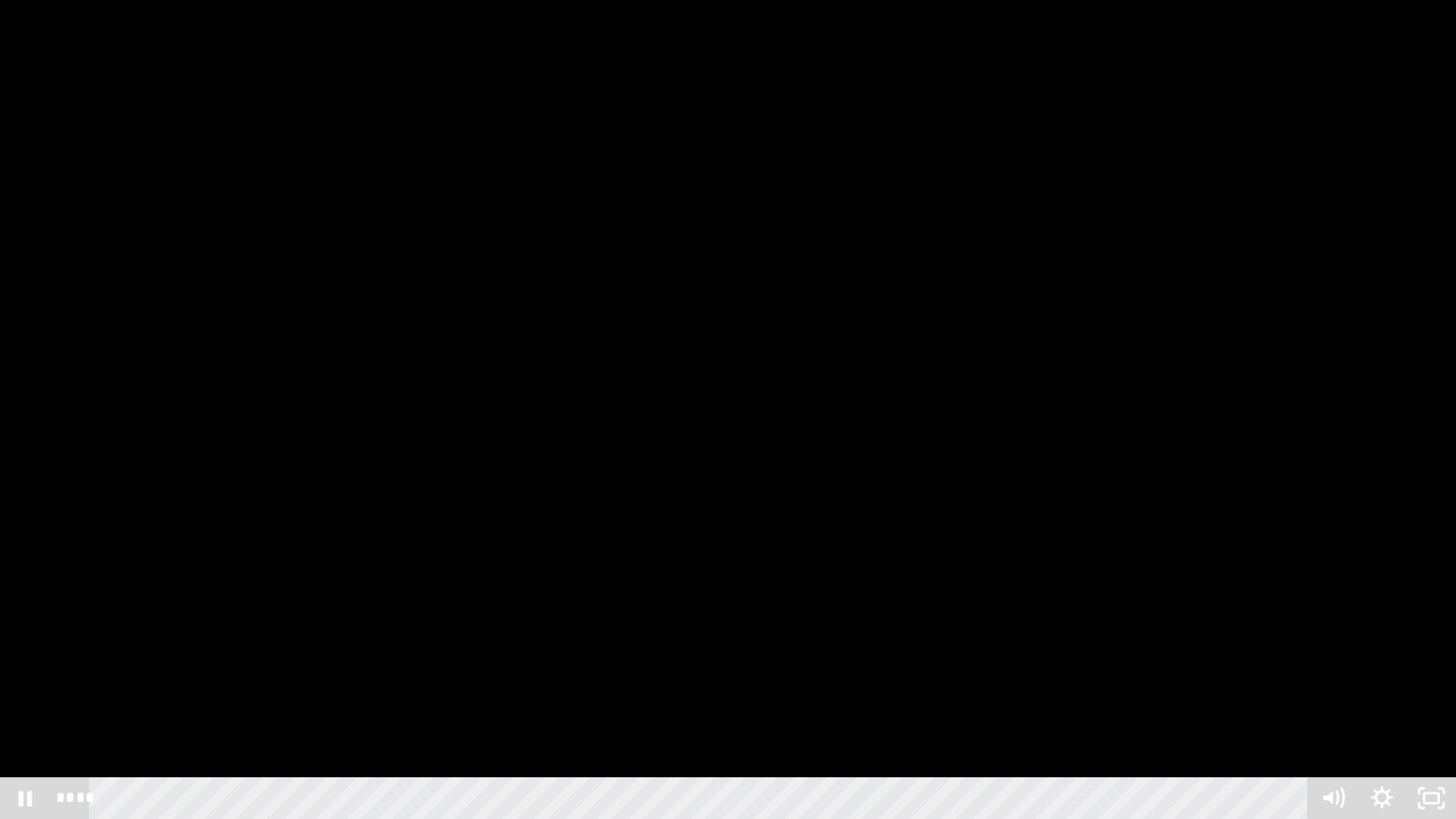 click at bounding box center (728, 410) 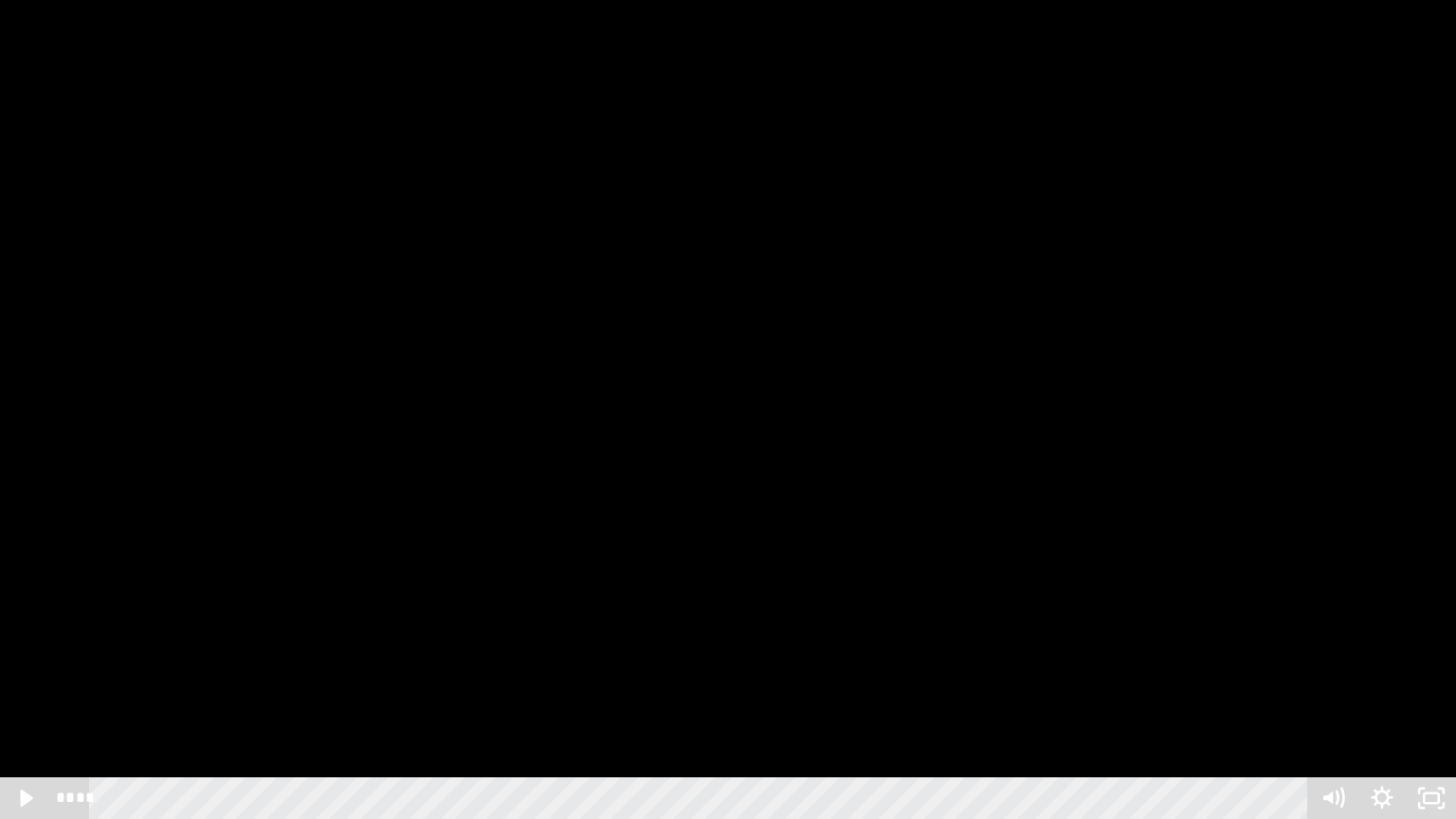 click at bounding box center (728, 410) 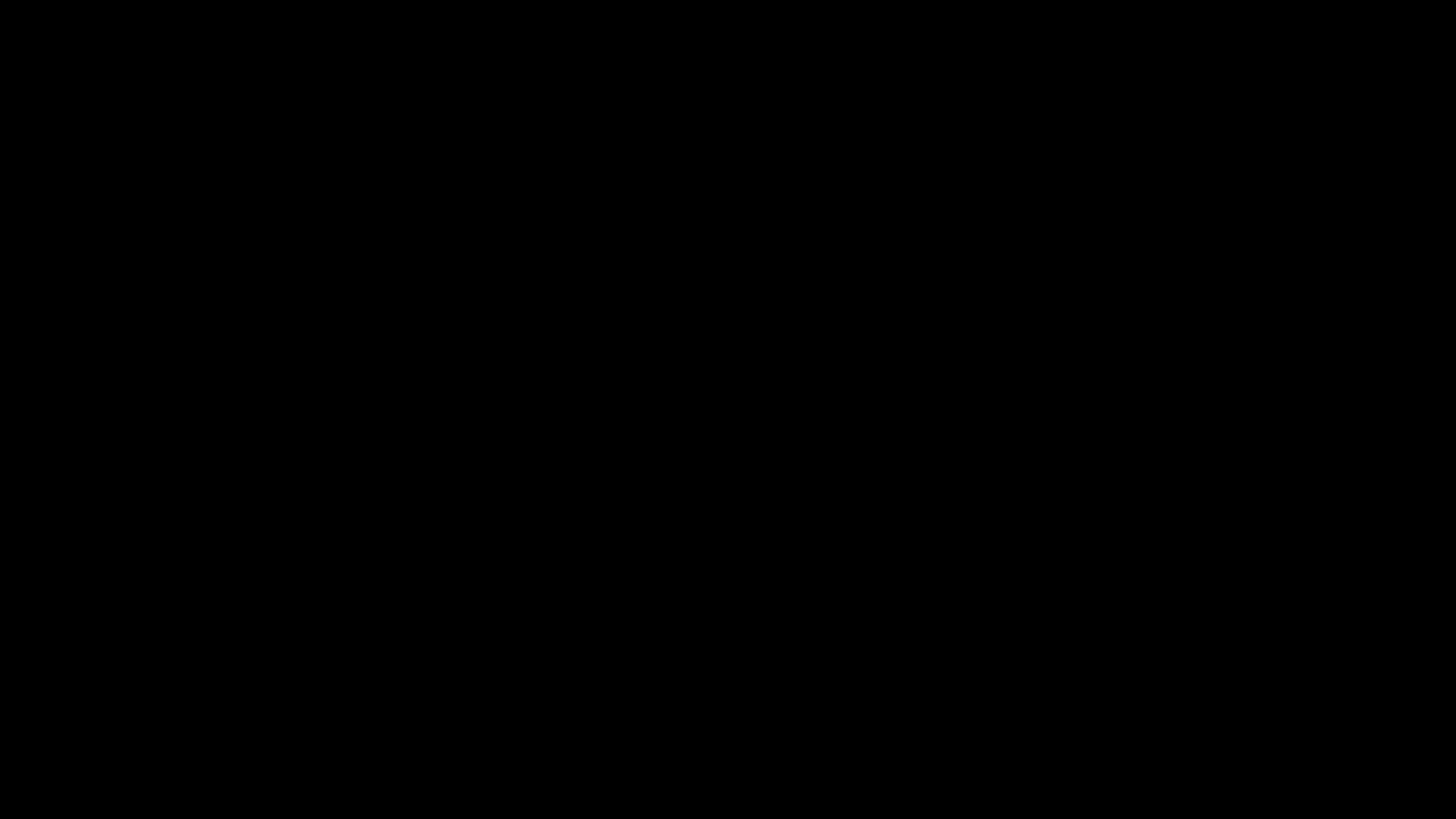 click at bounding box center [728, 410] 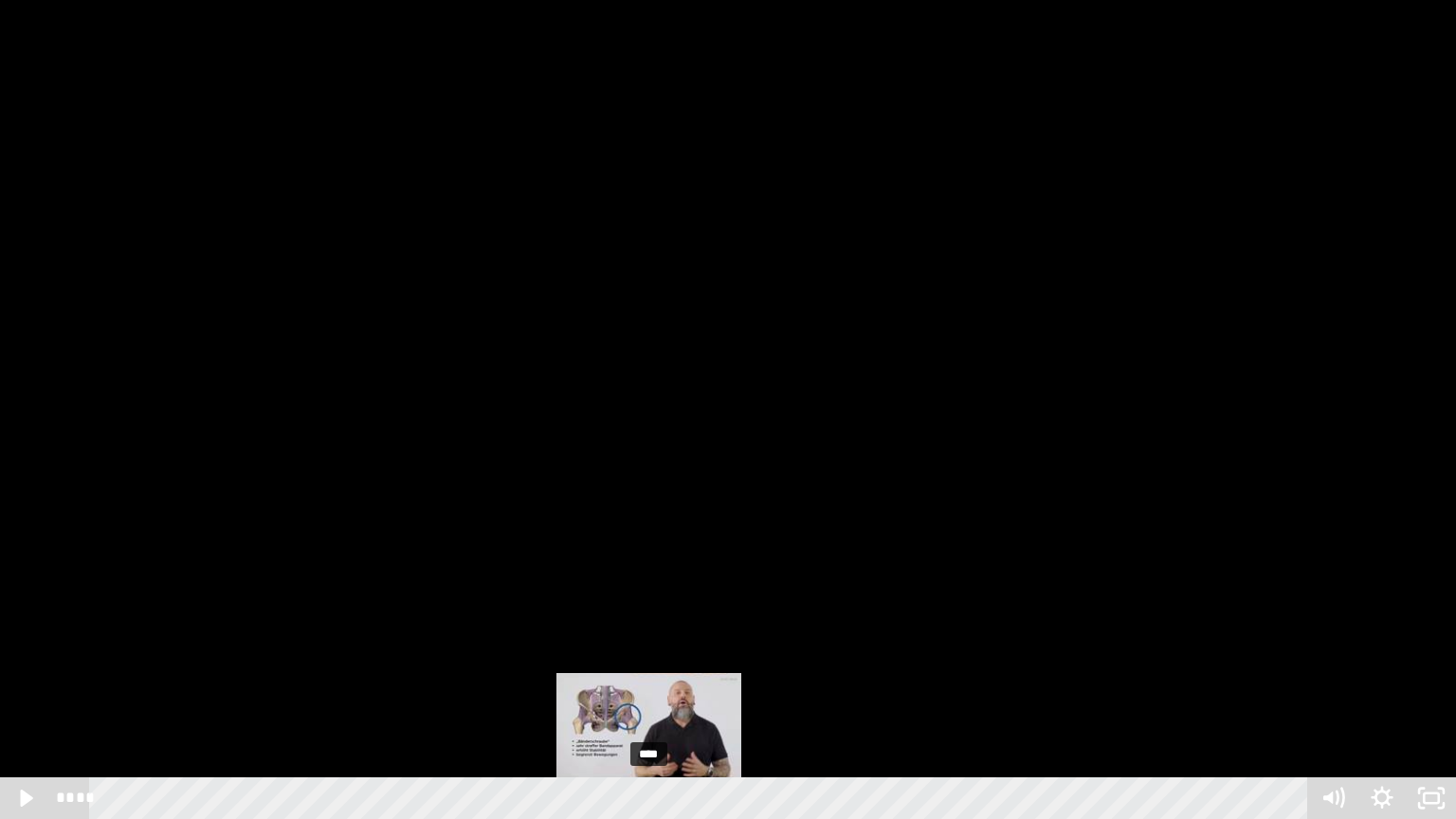 click on "****" at bounding box center [701, 798] 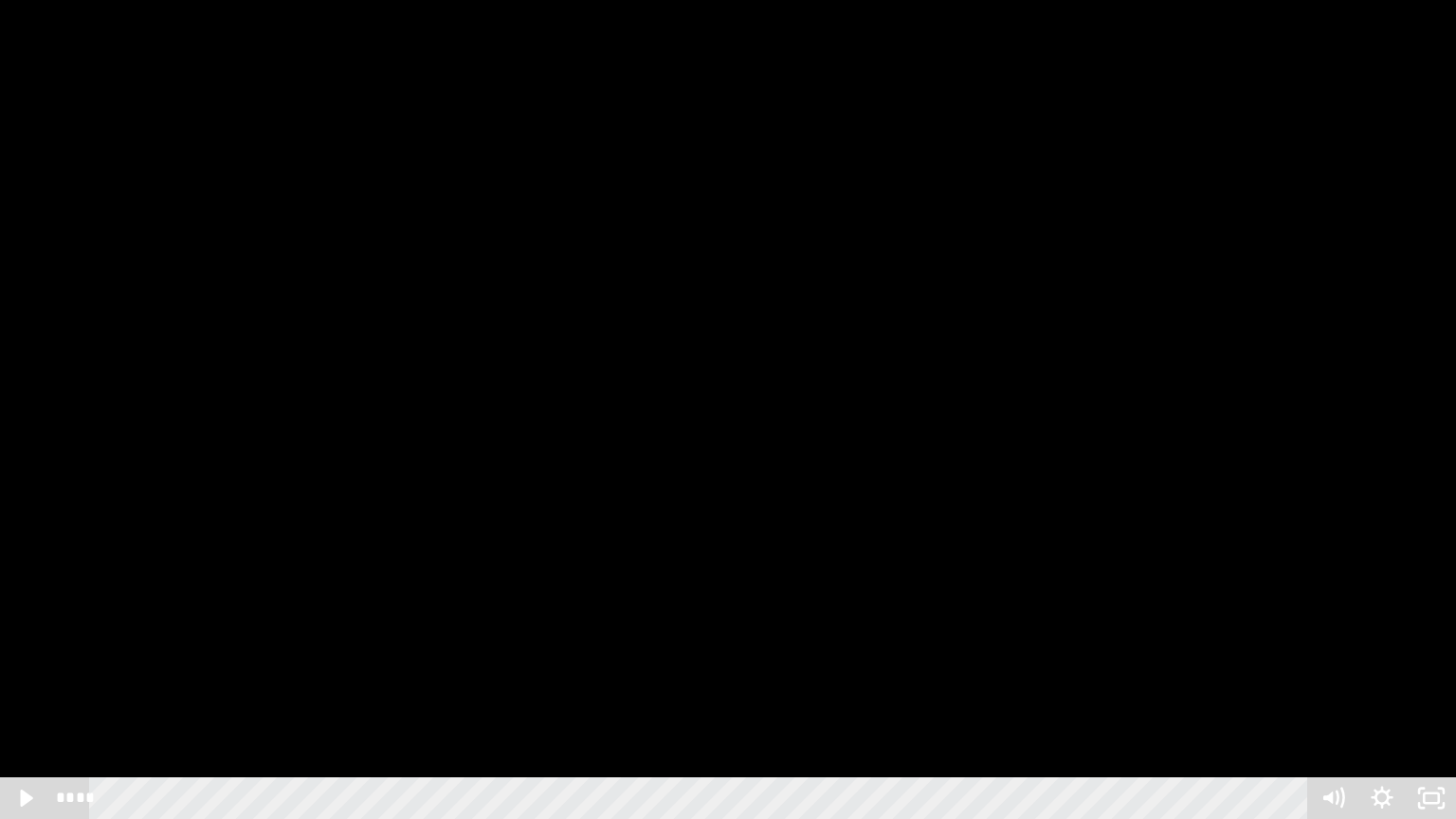 click at bounding box center (728, 410) 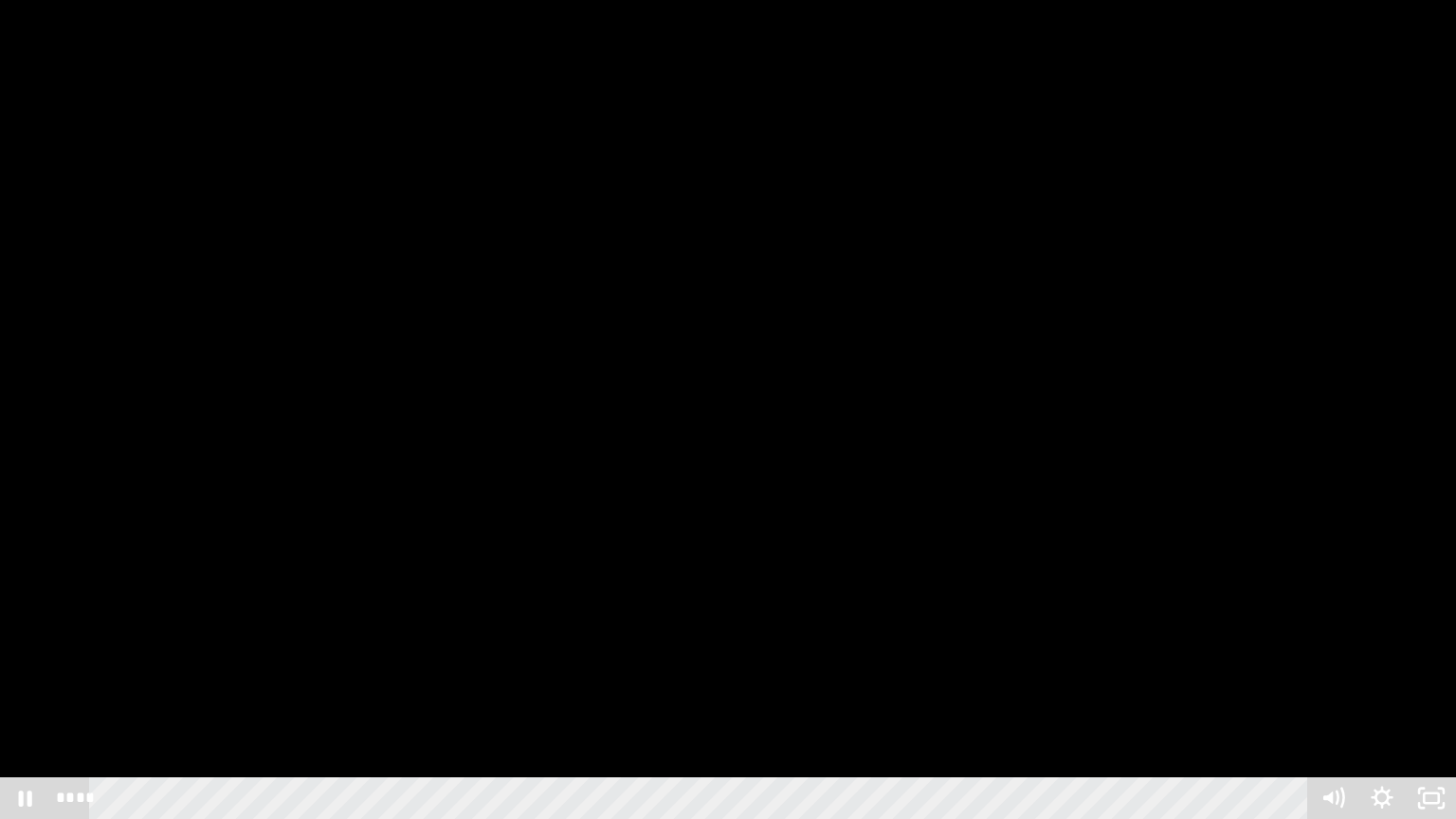 click at bounding box center (728, 410) 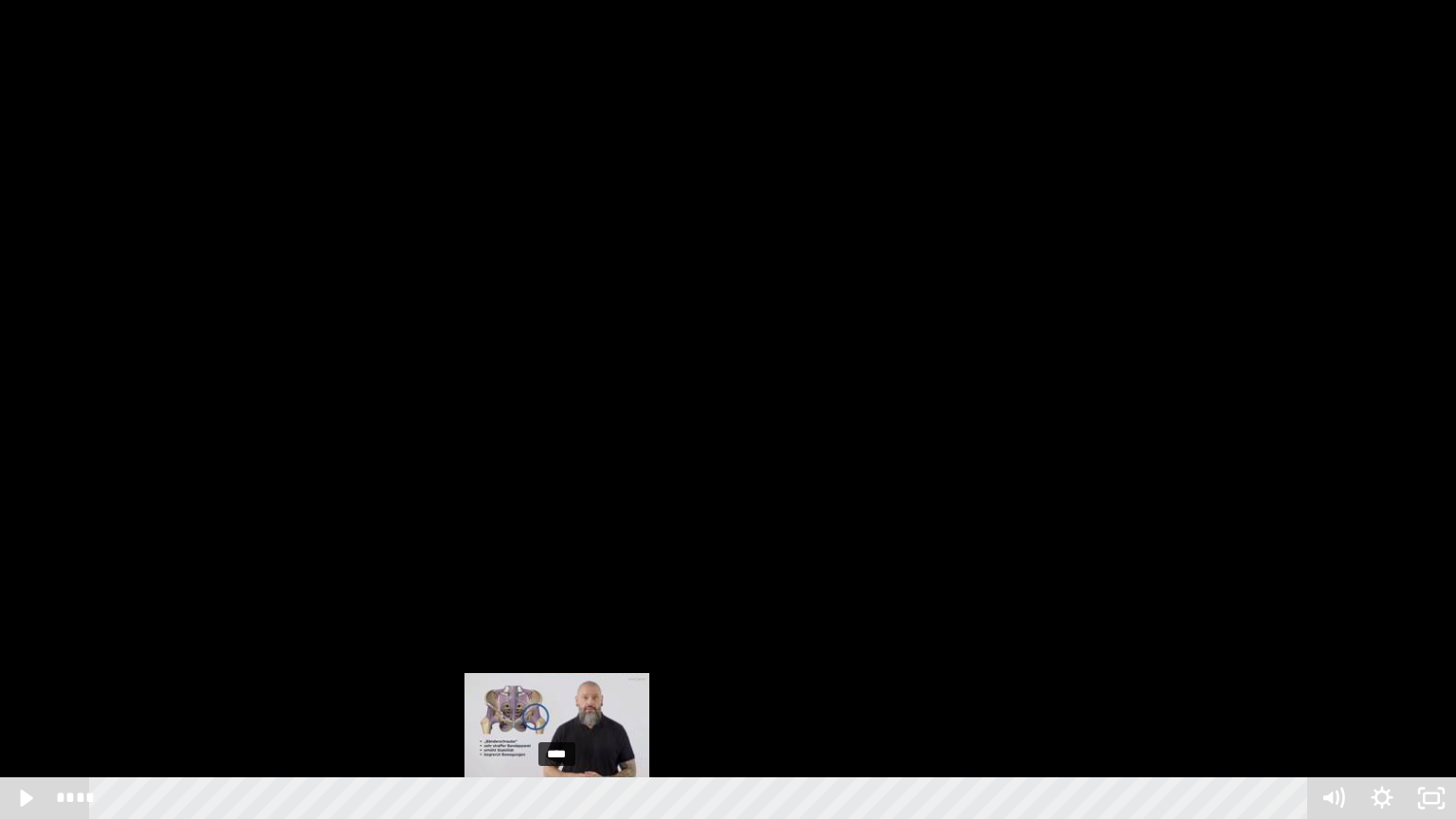 click on "****" at bounding box center [701, 798] 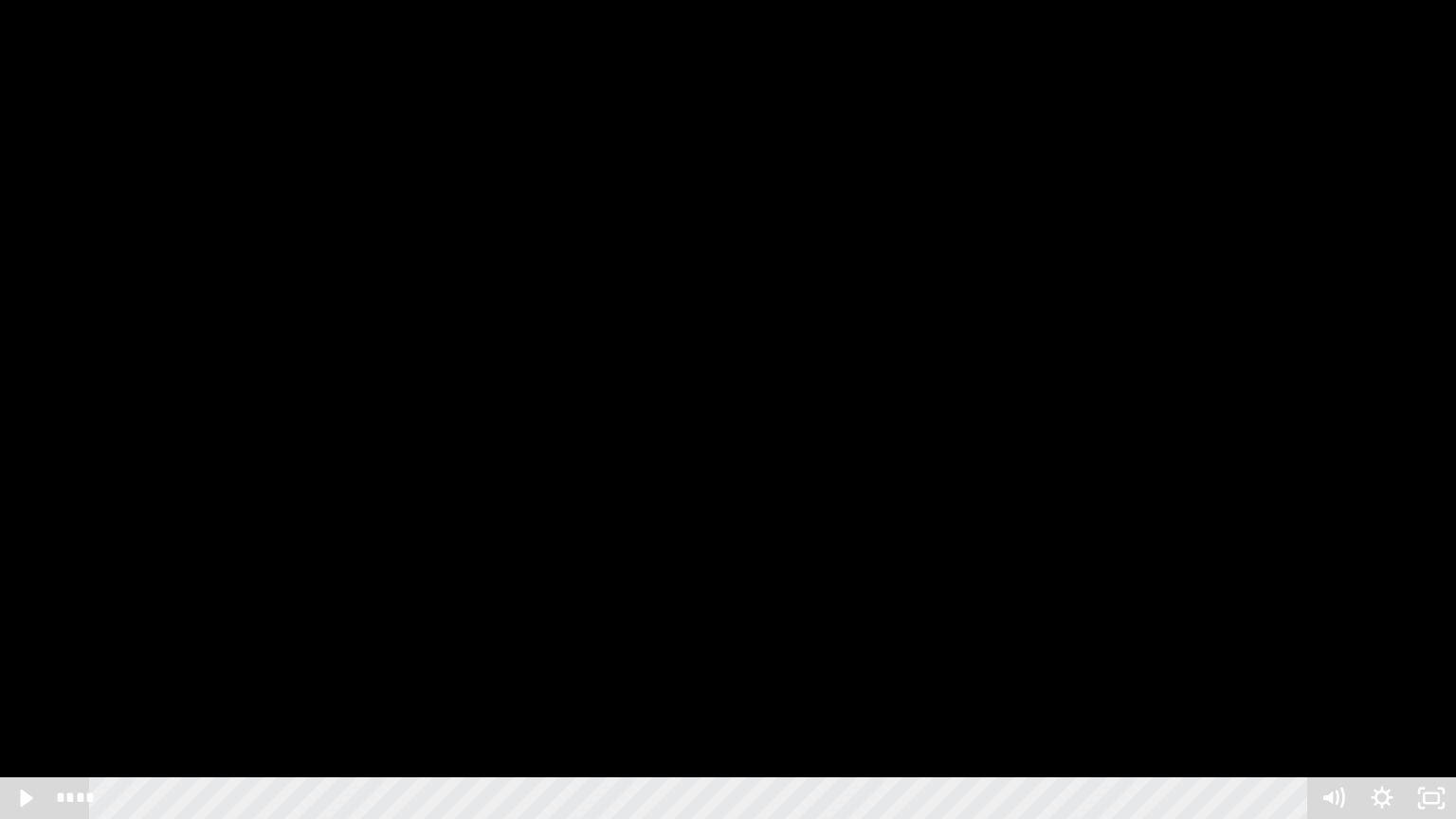 click at bounding box center (728, 410) 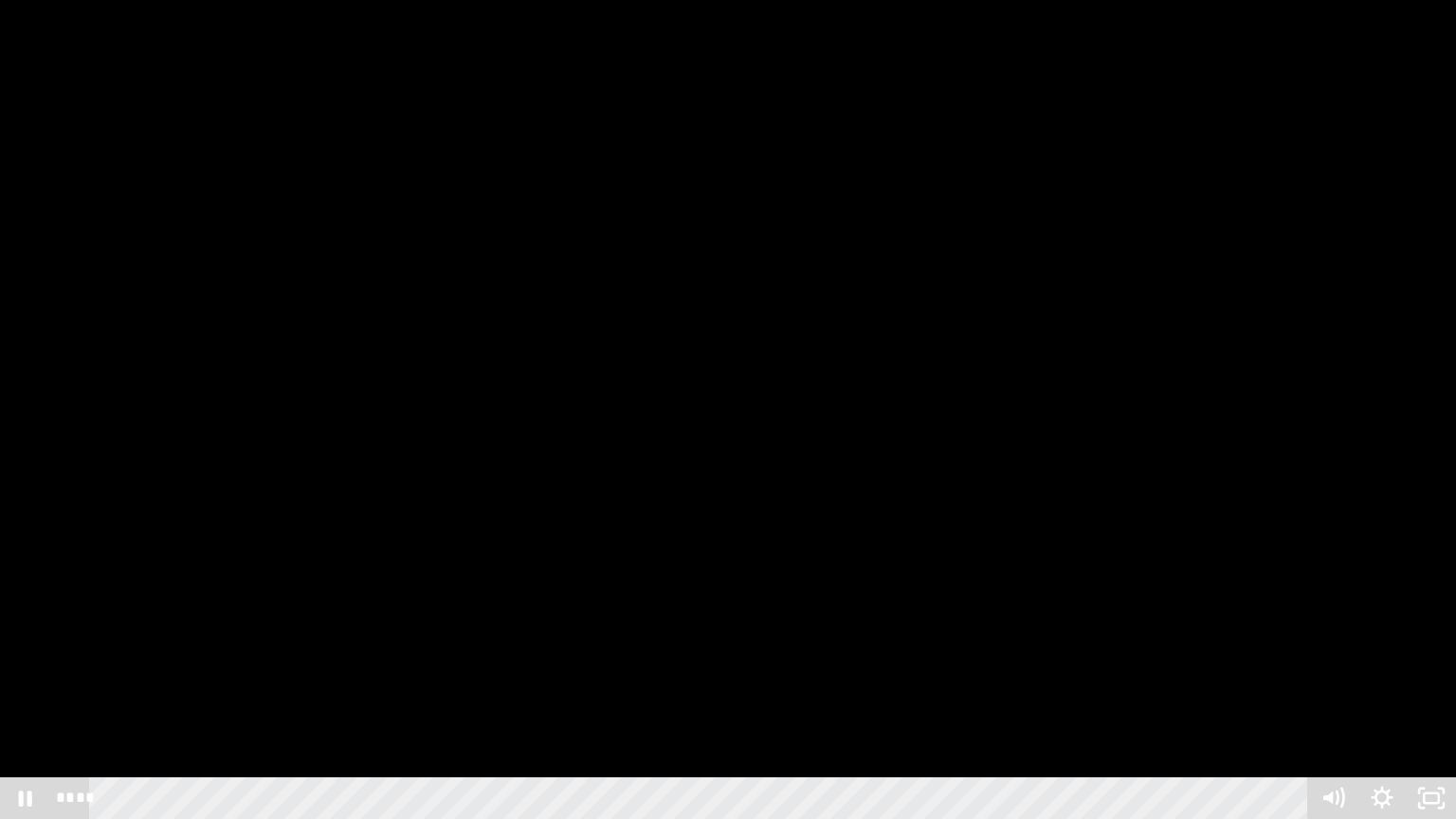 click at bounding box center [728, 410] 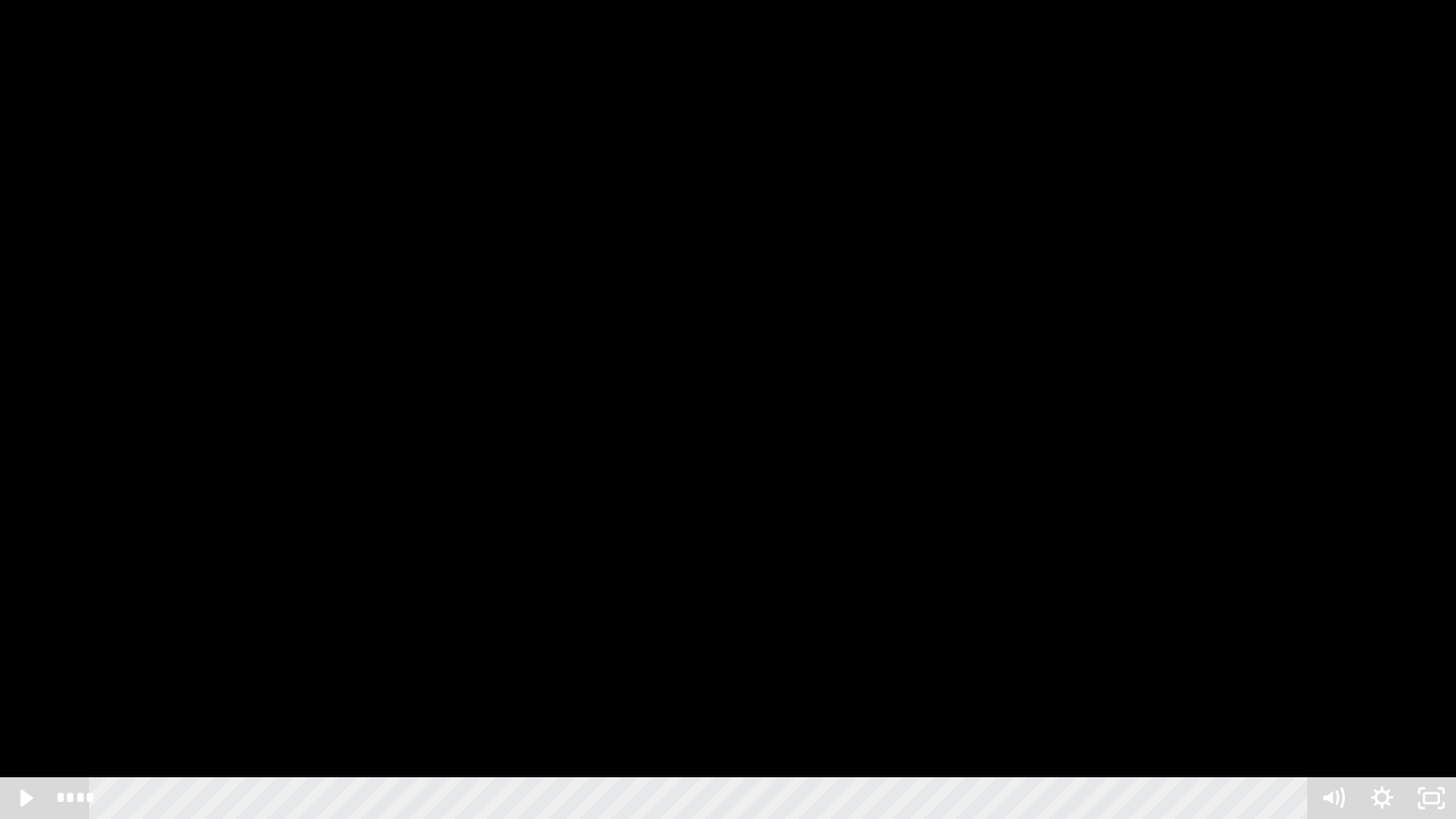click at bounding box center (728, 410) 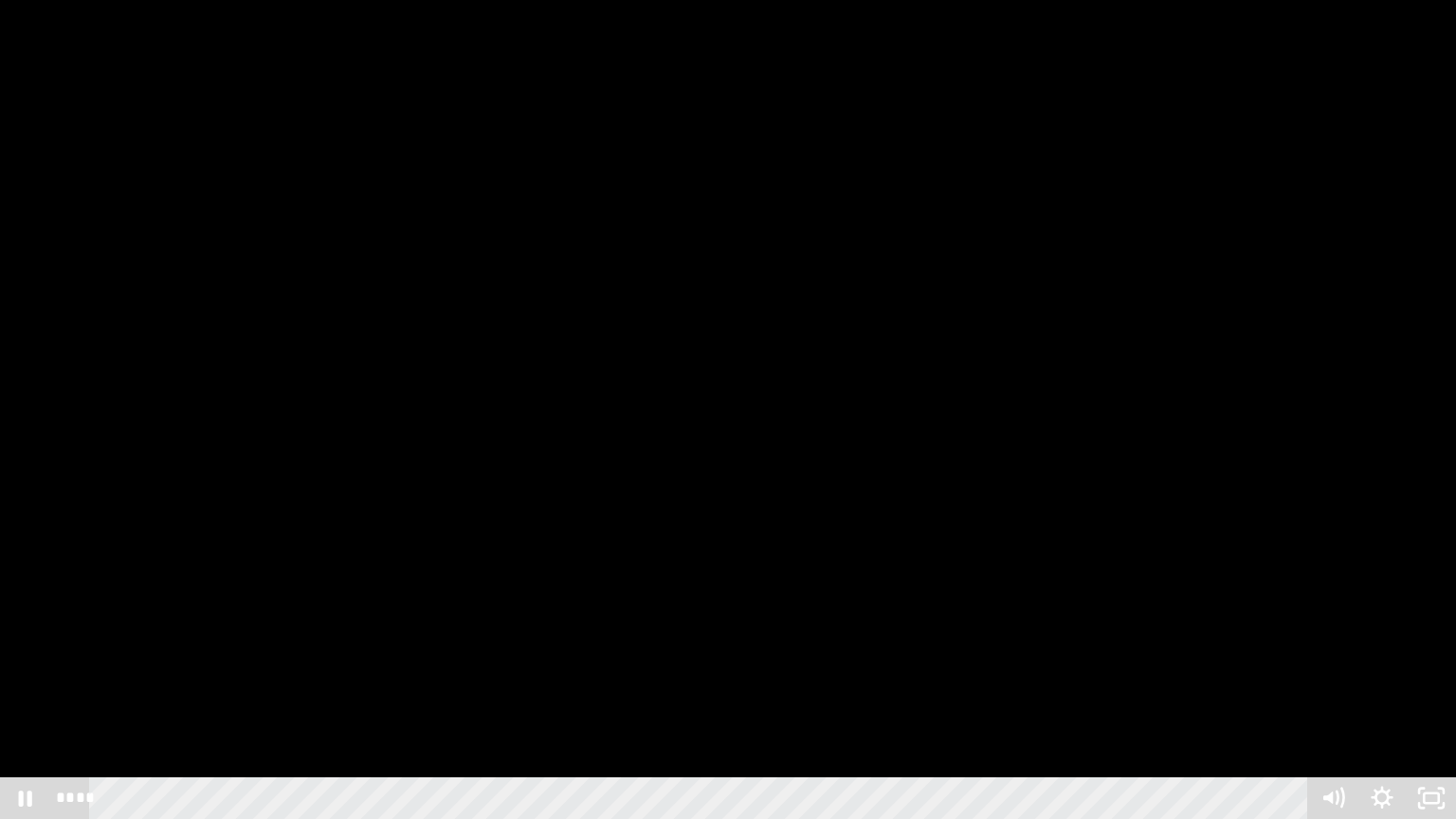 click at bounding box center [728, 410] 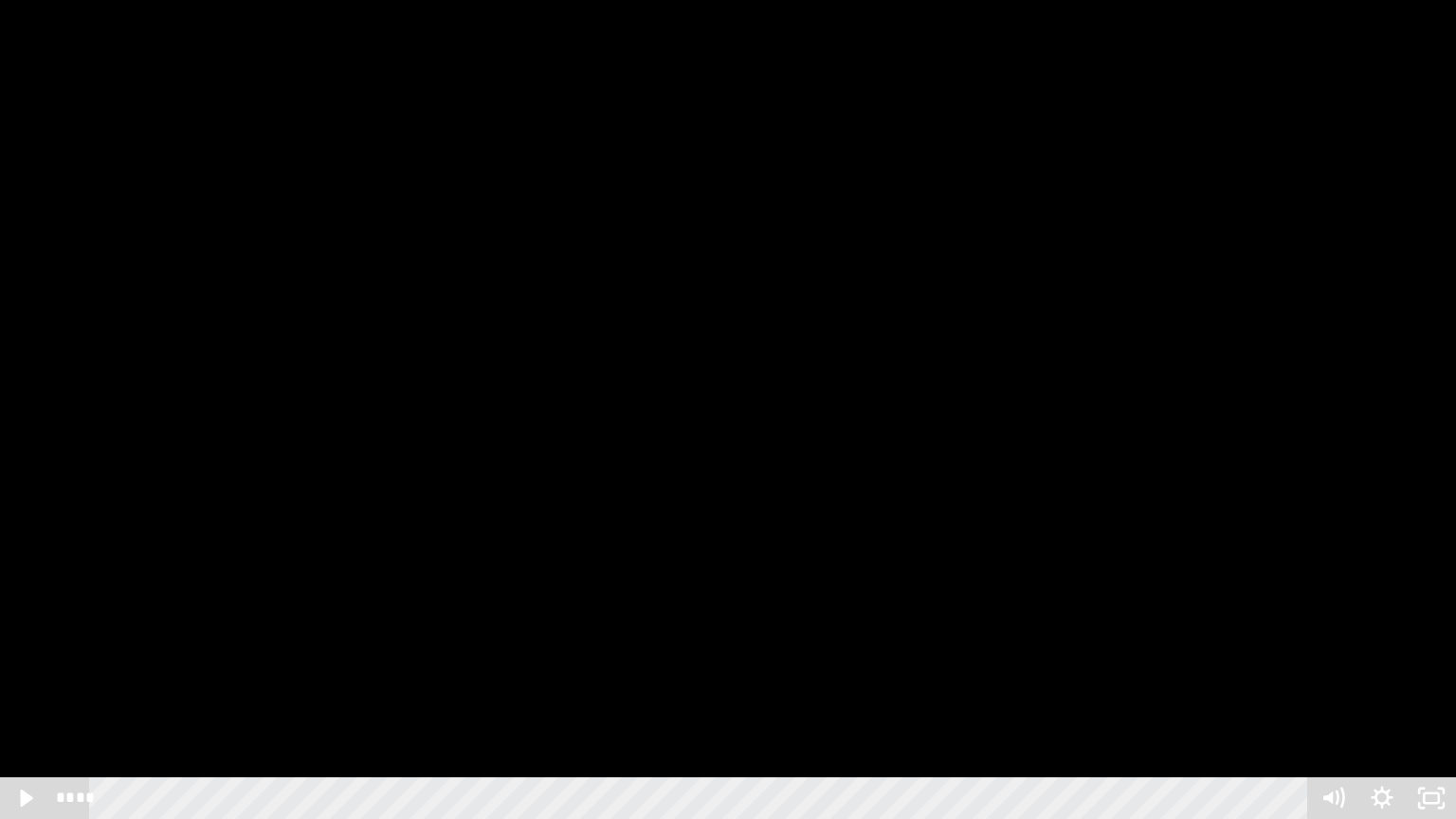 click at bounding box center [728, 410] 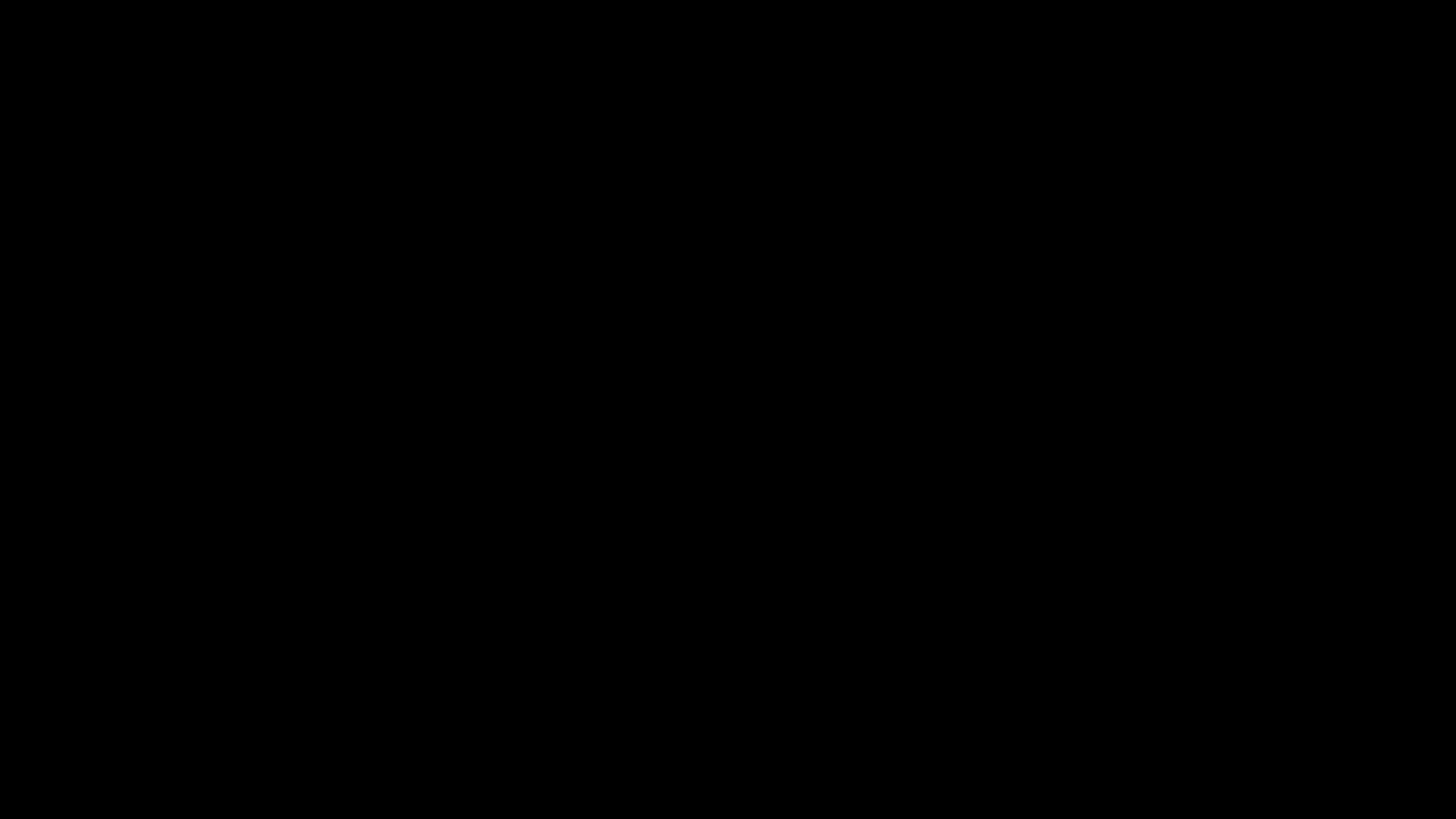 click at bounding box center [728, 410] 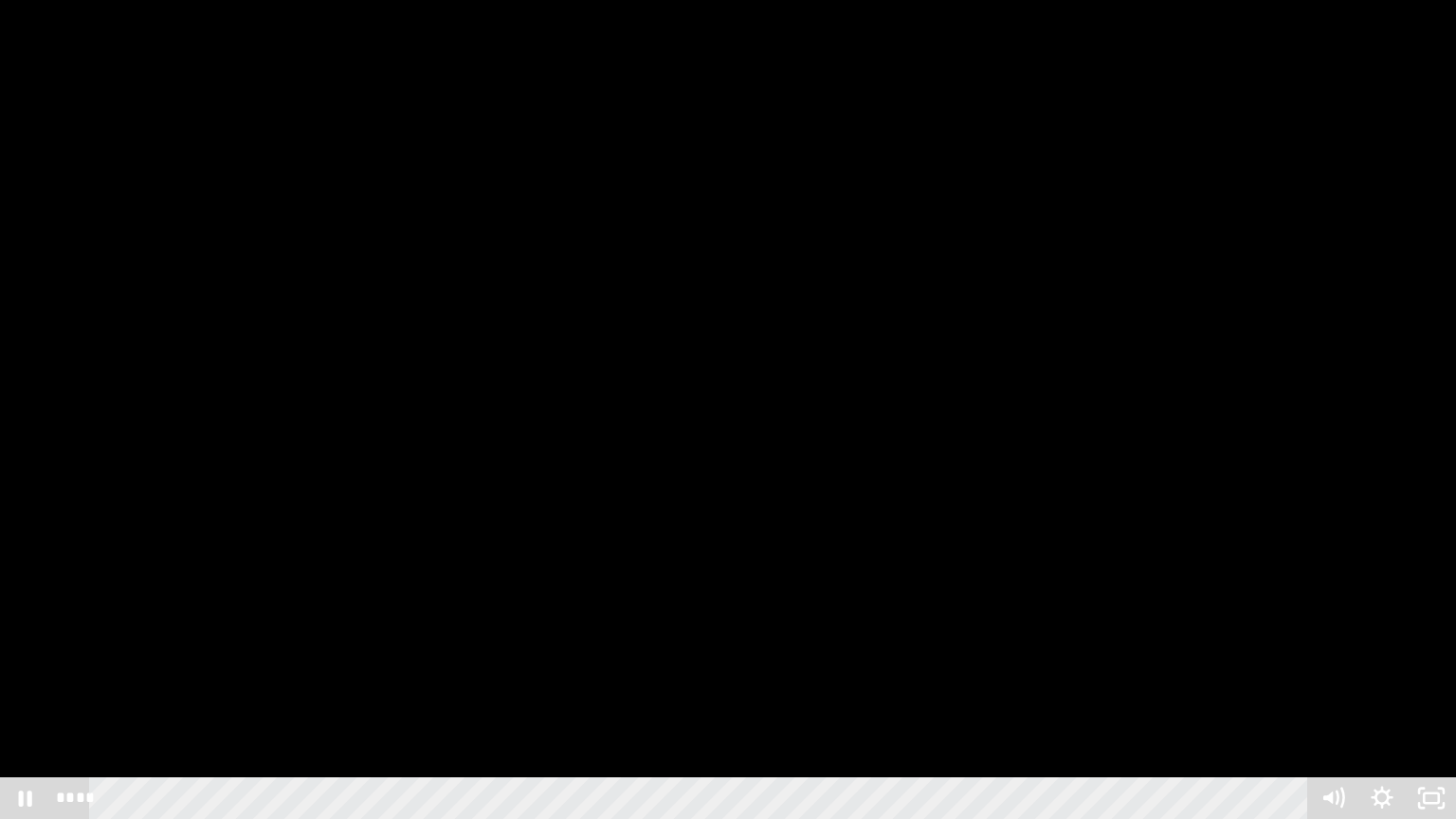 click at bounding box center [728, 410] 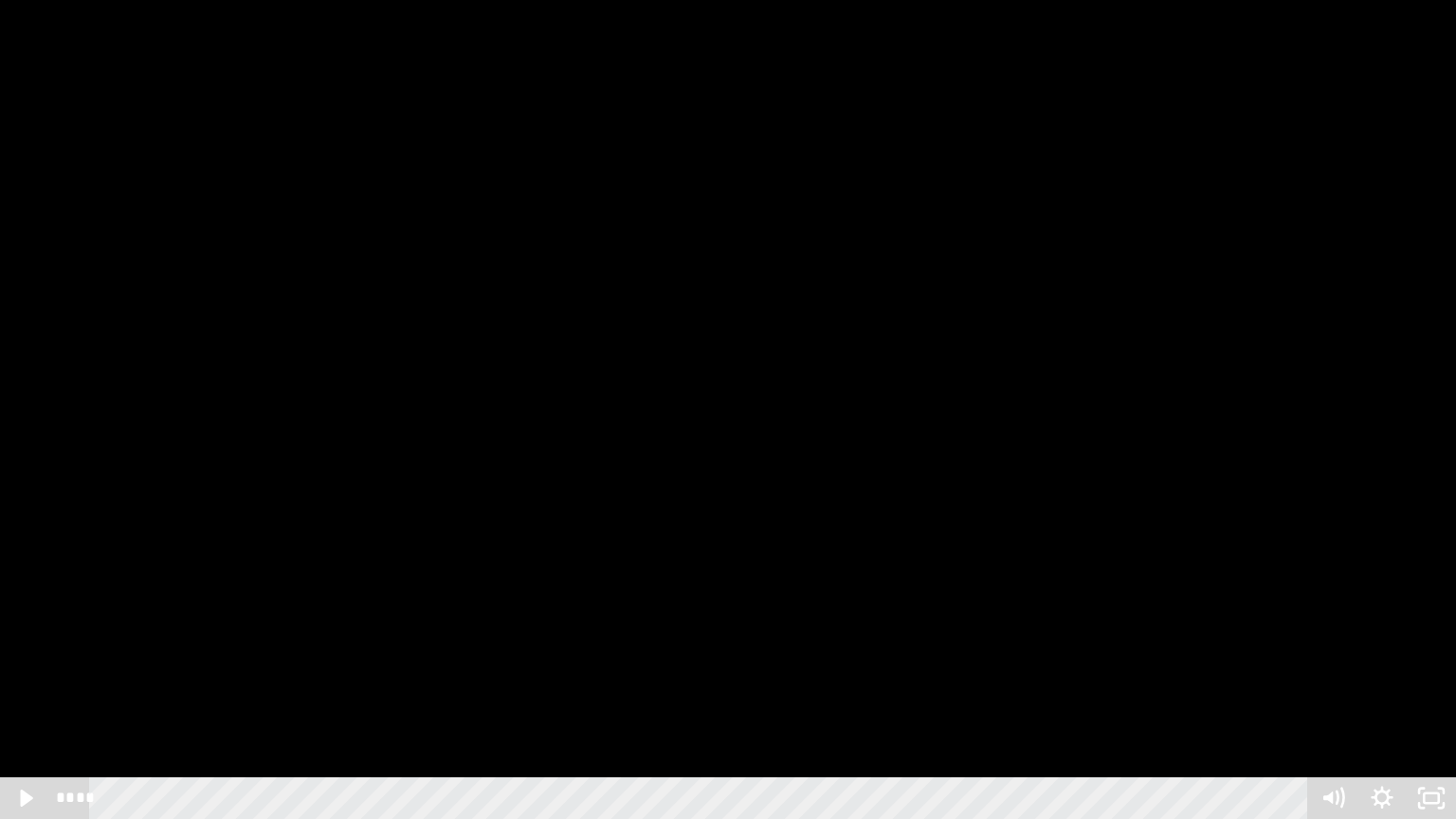 click at bounding box center (728, 410) 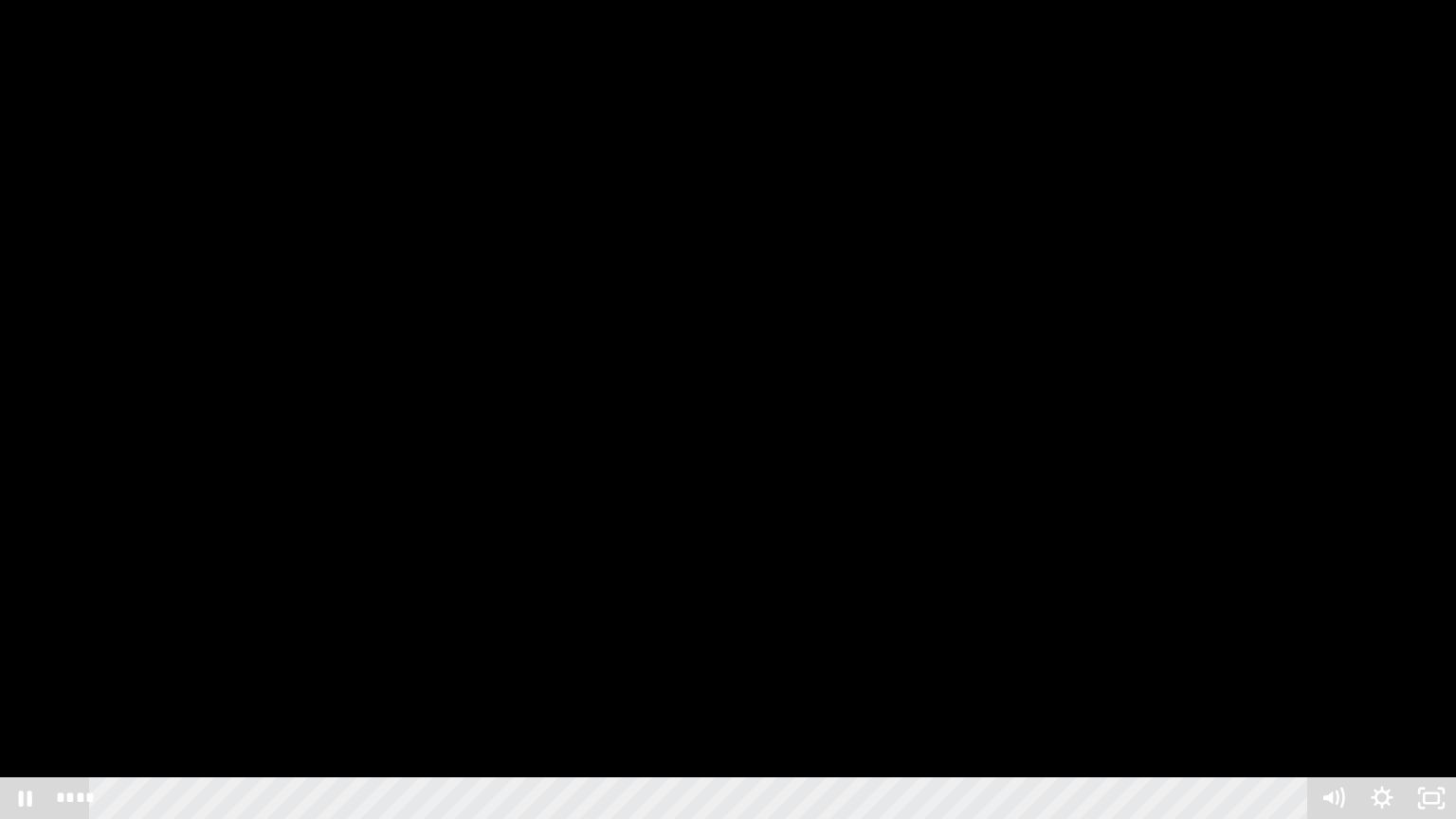 click at bounding box center [728, 410] 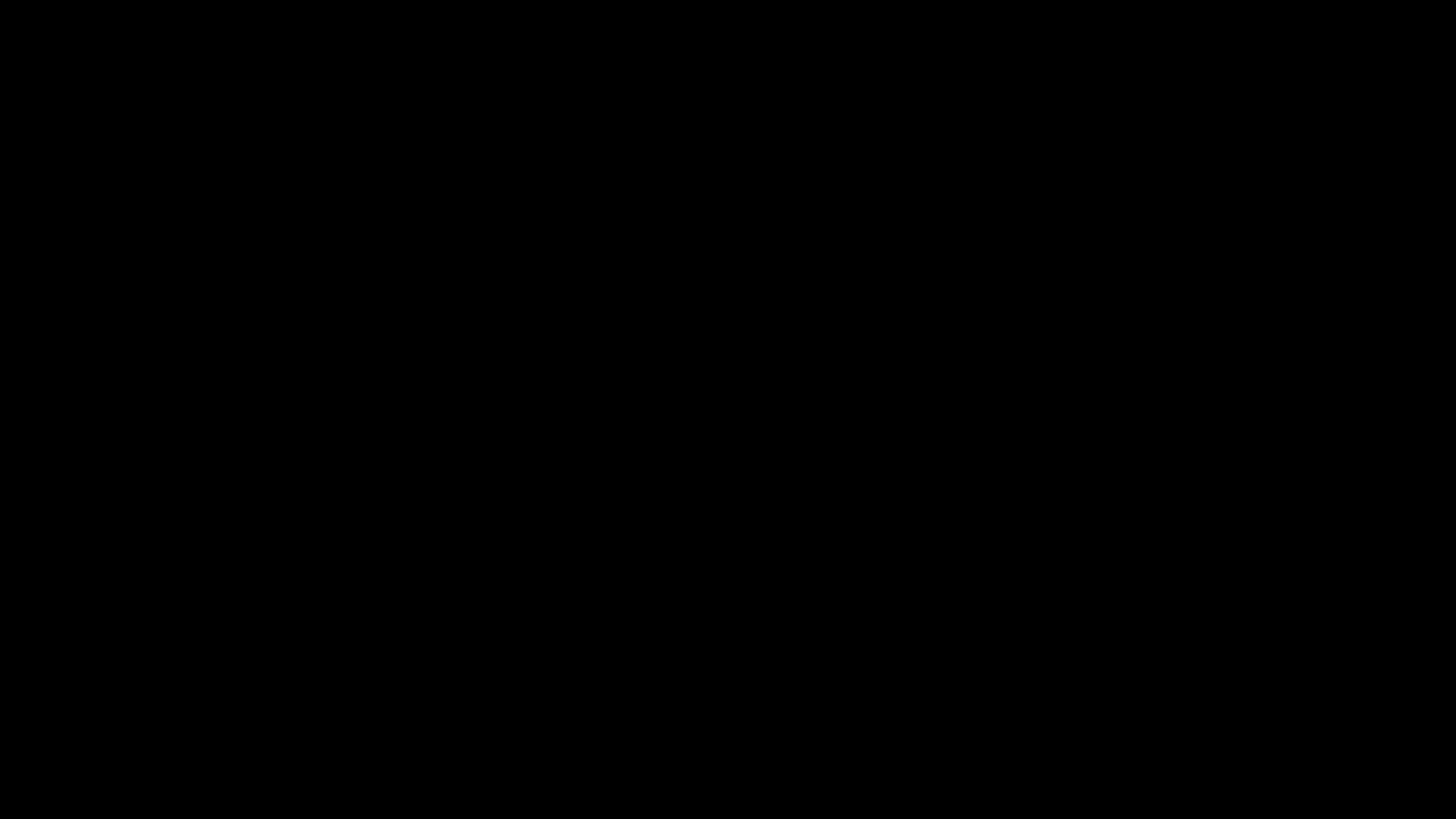 click at bounding box center [728, 410] 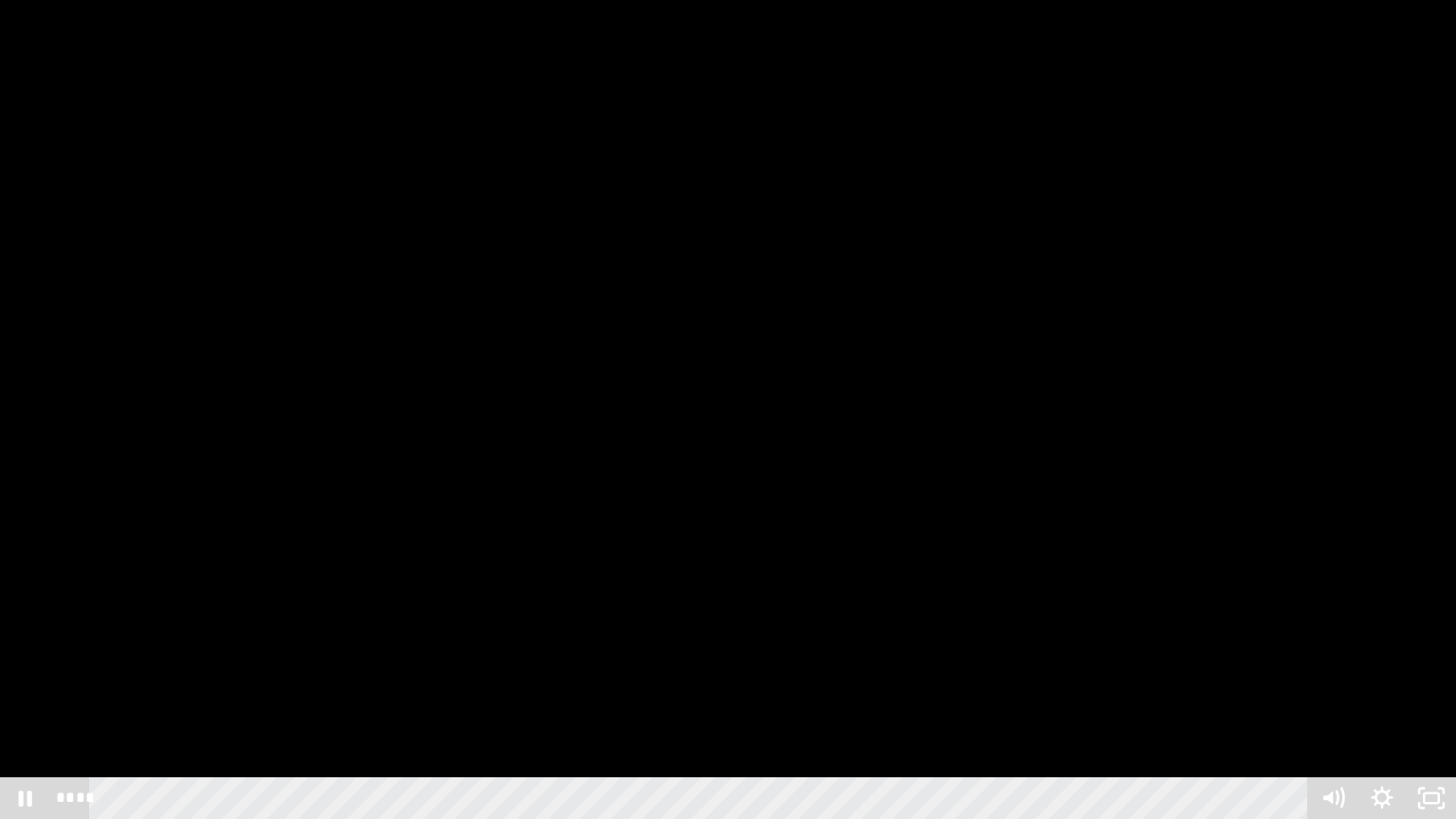 click at bounding box center [728, 410] 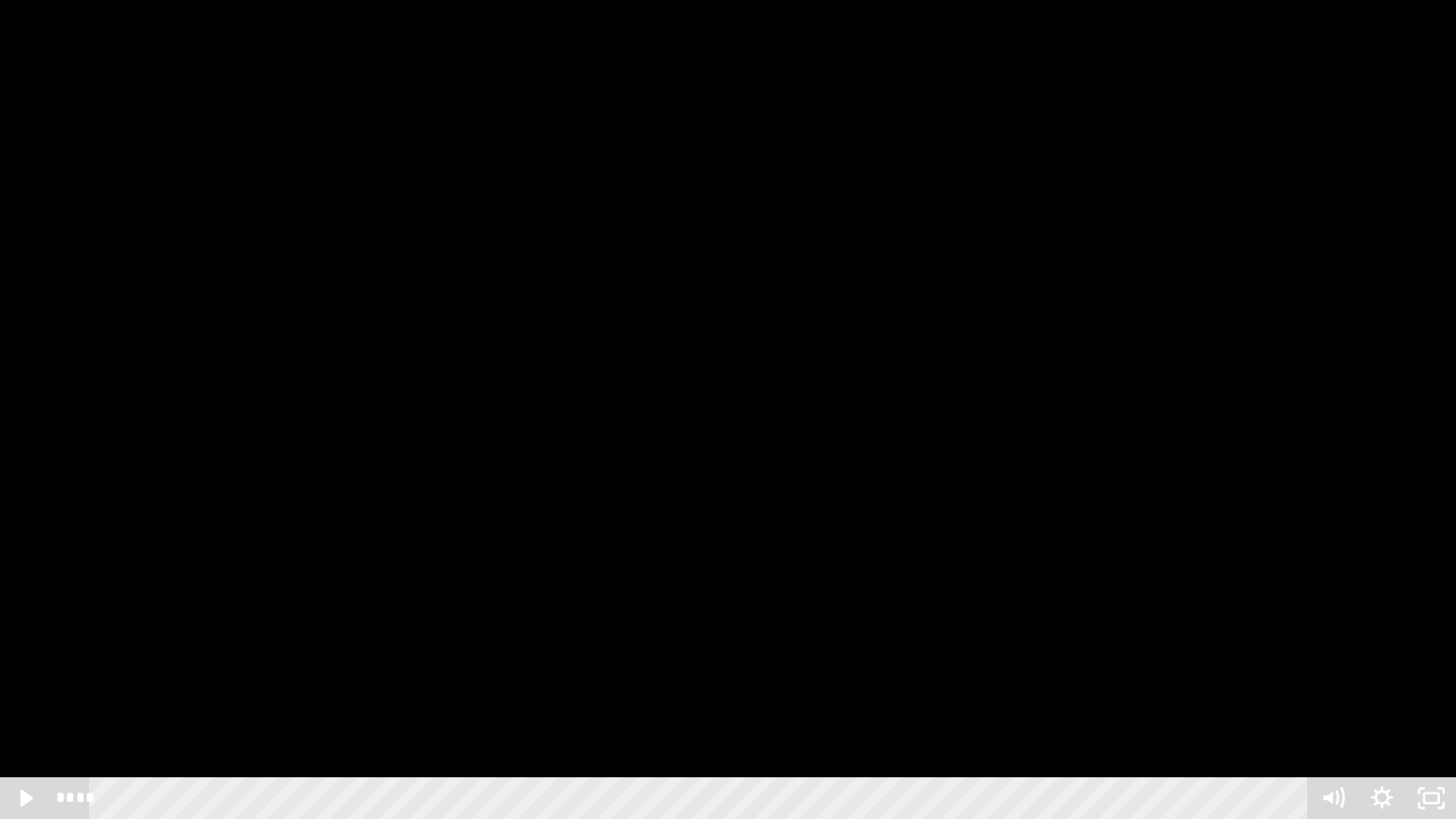 click at bounding box center (728, 410) 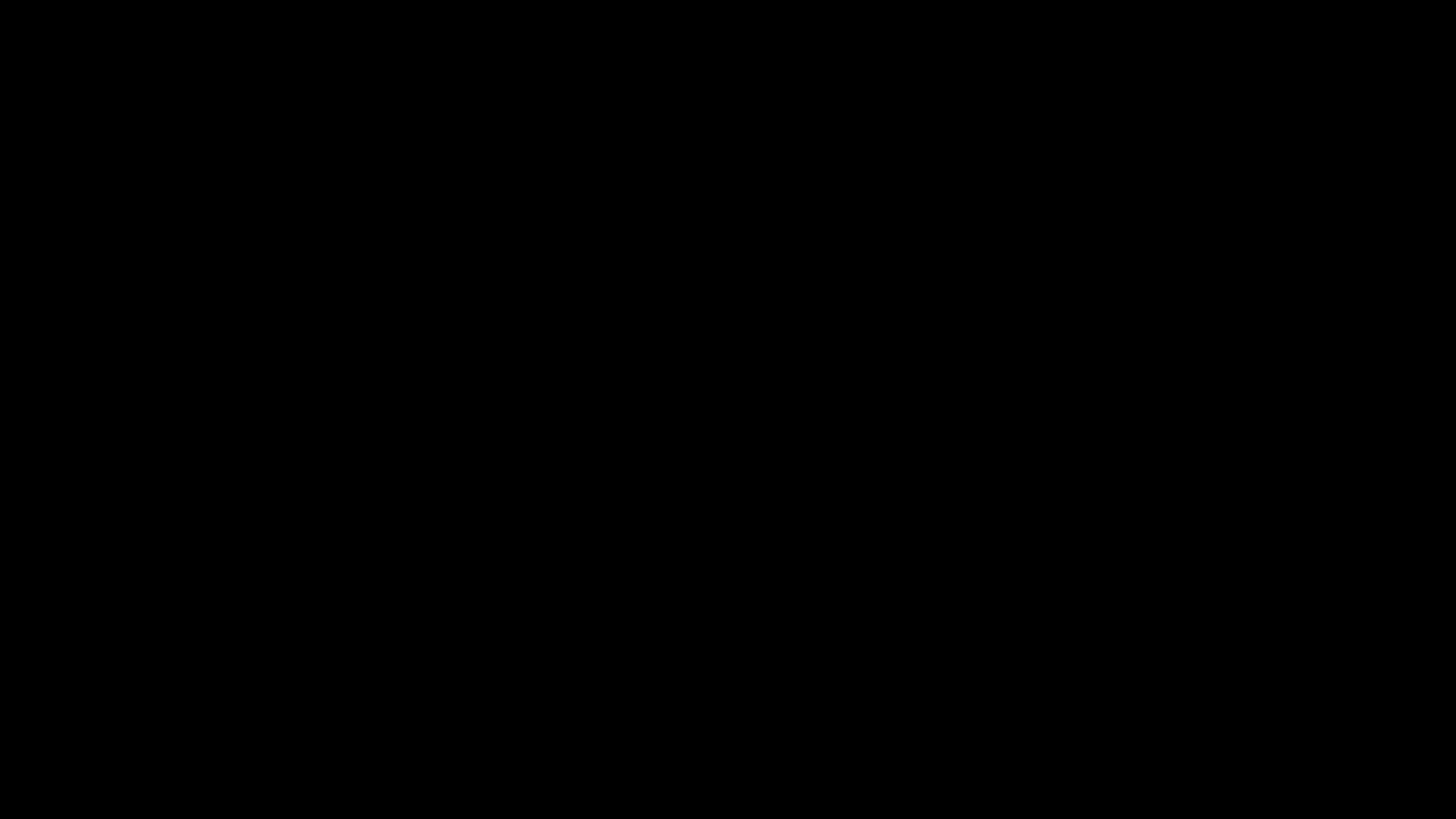 click at bounding box center (728, 410) 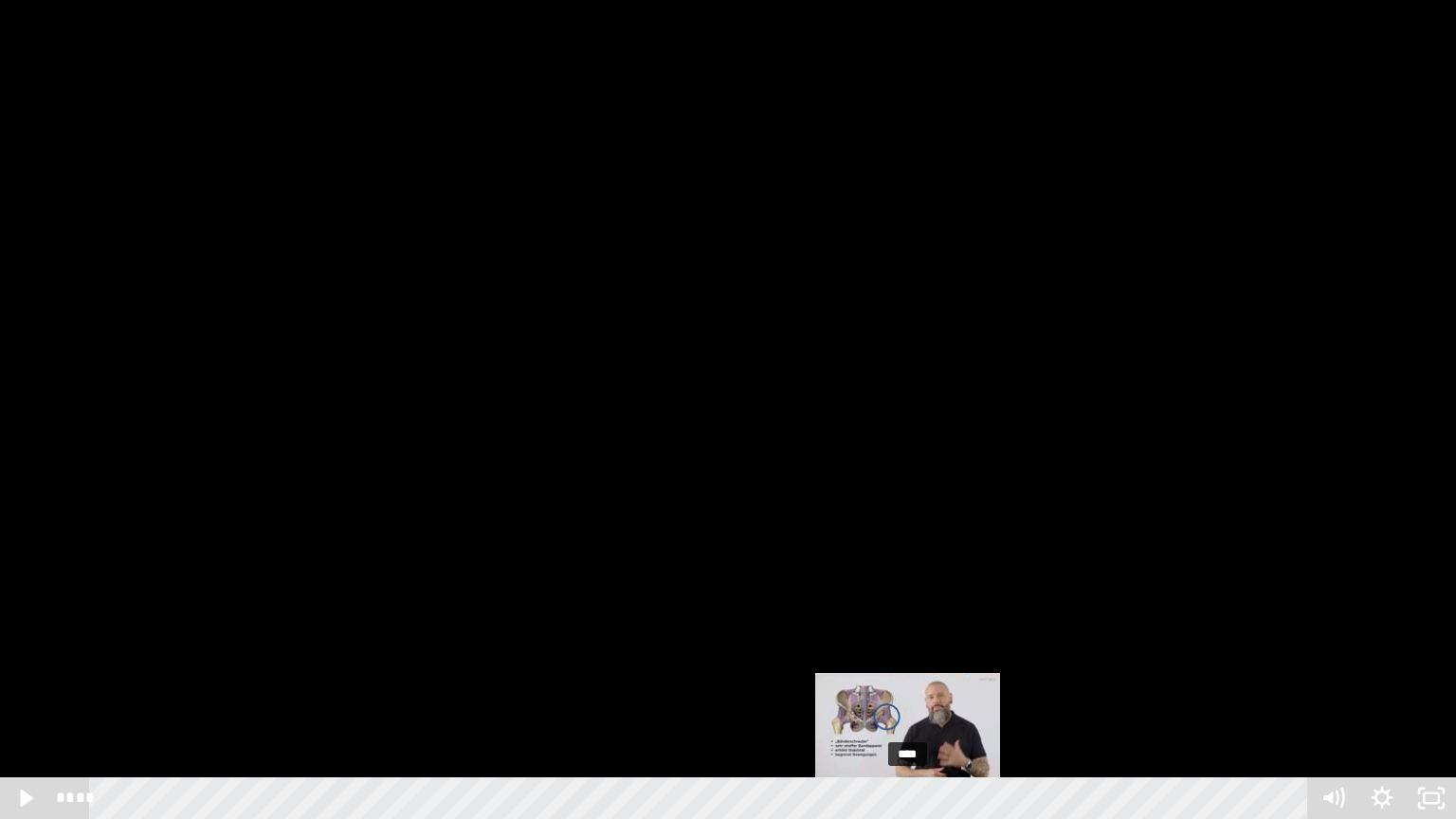 click on "****" at bounding box center (701, 798) 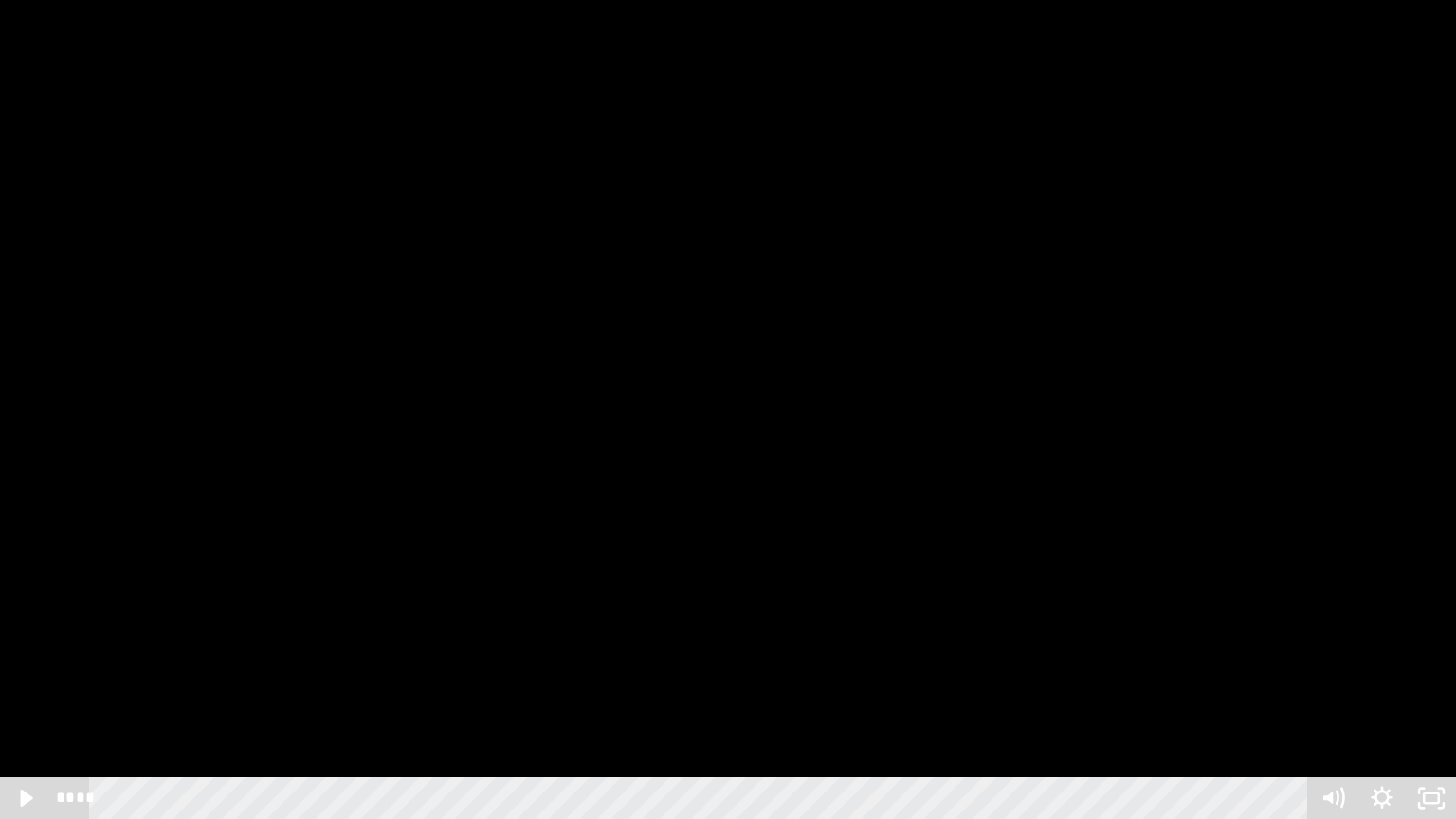 click at bounding box center [728, 410] 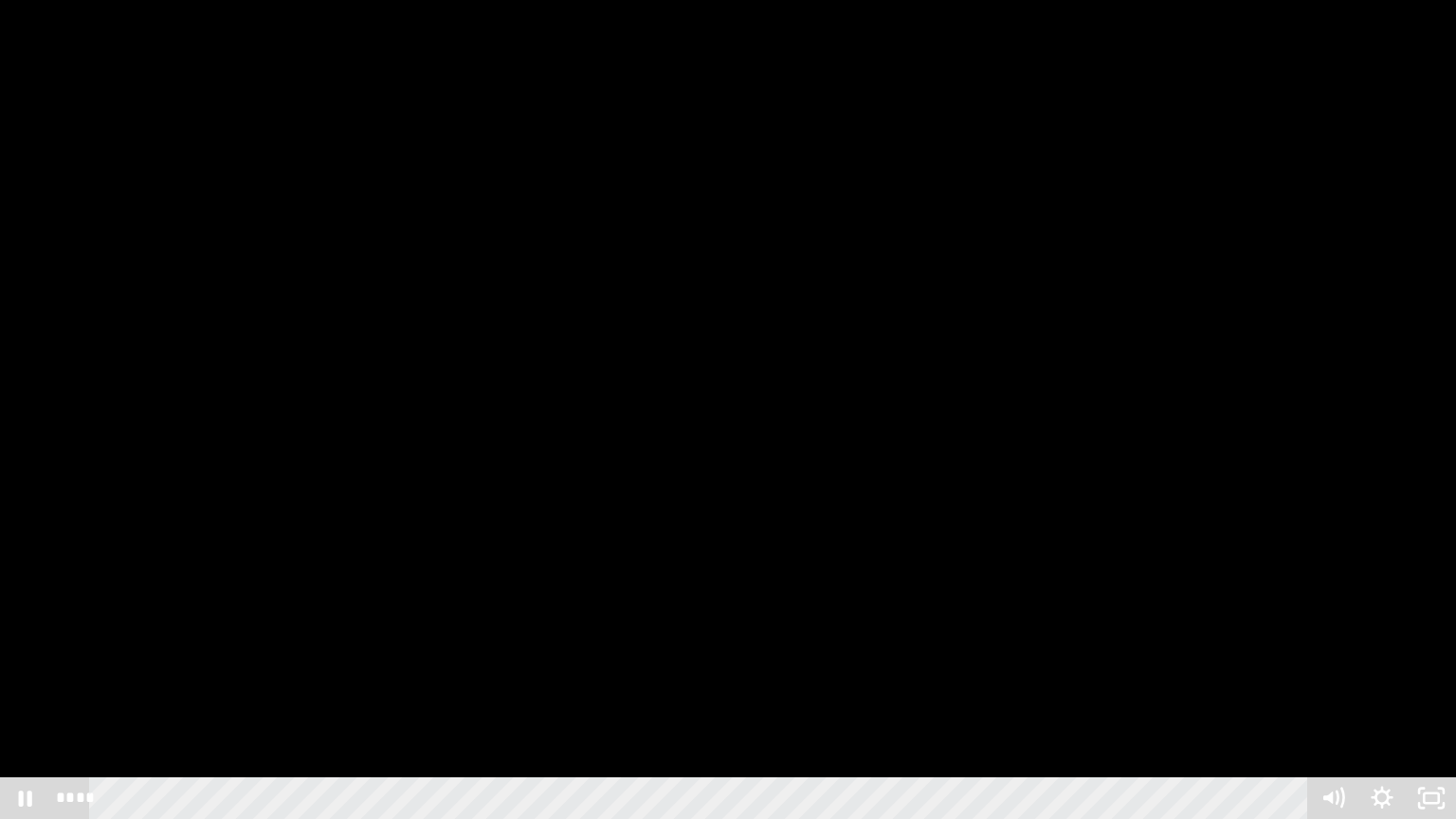 click at bounding box center (728, 410) 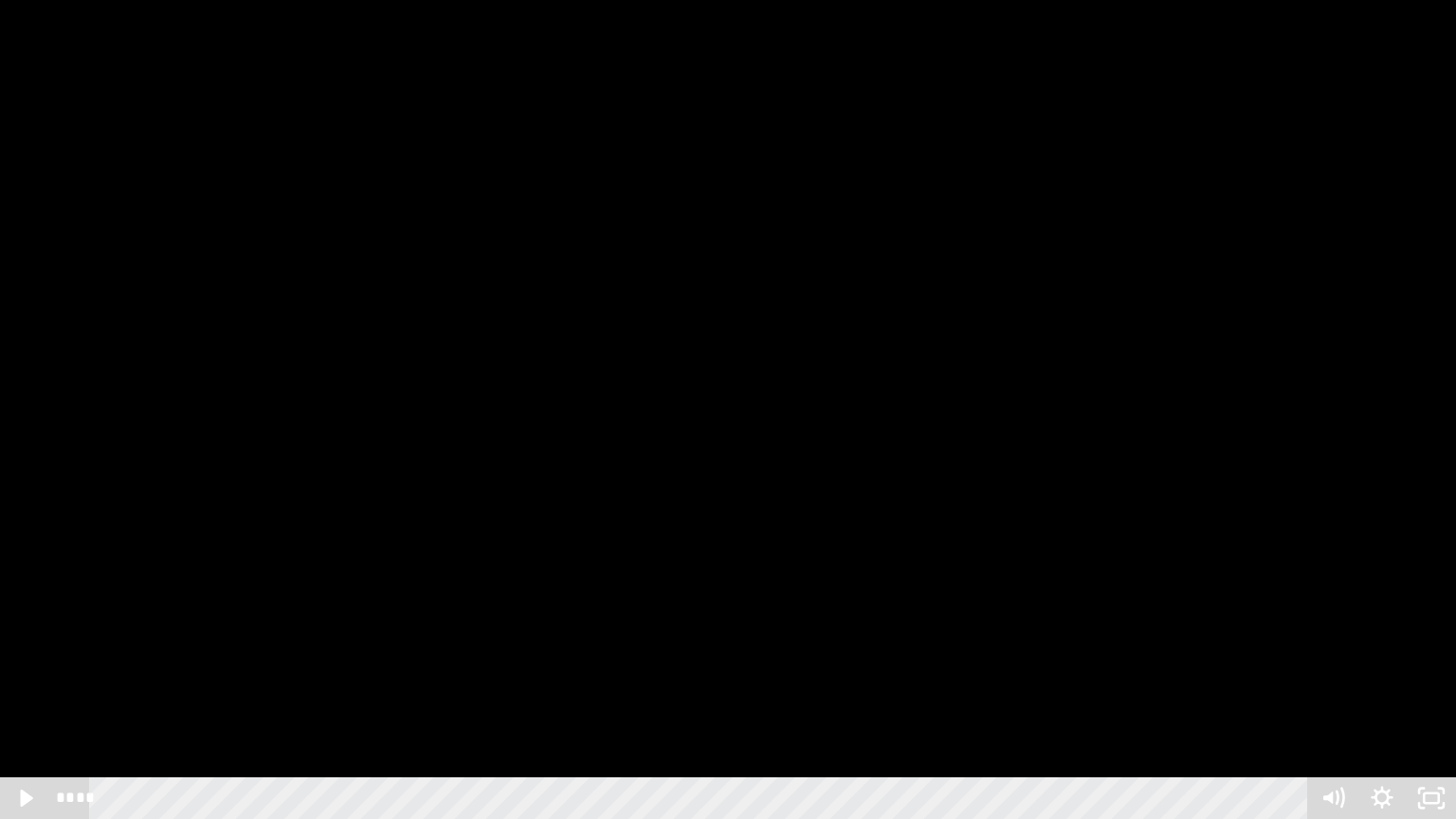 click at bounding box center (728, 410) 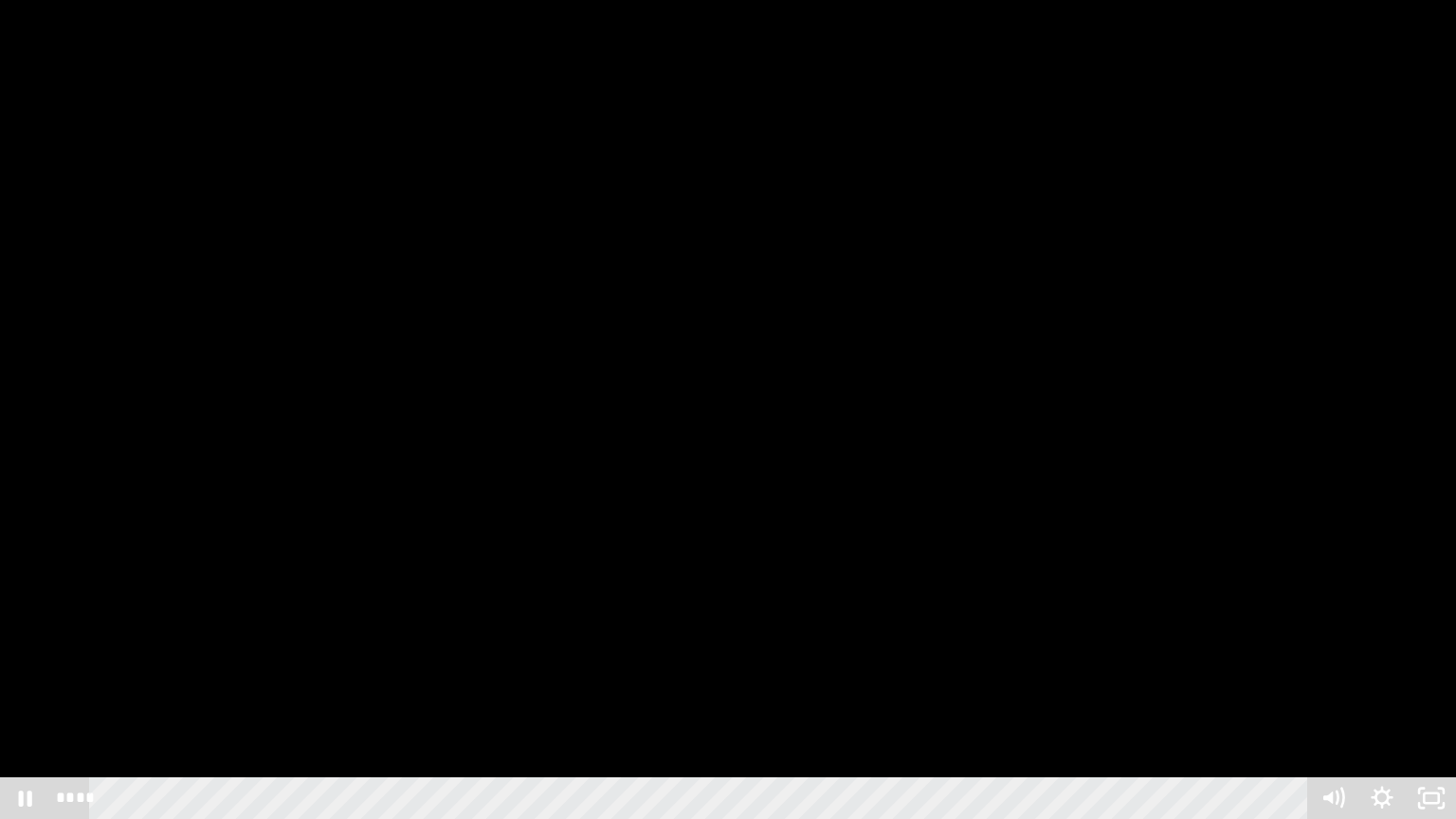 click at bounding box center [728, 410] 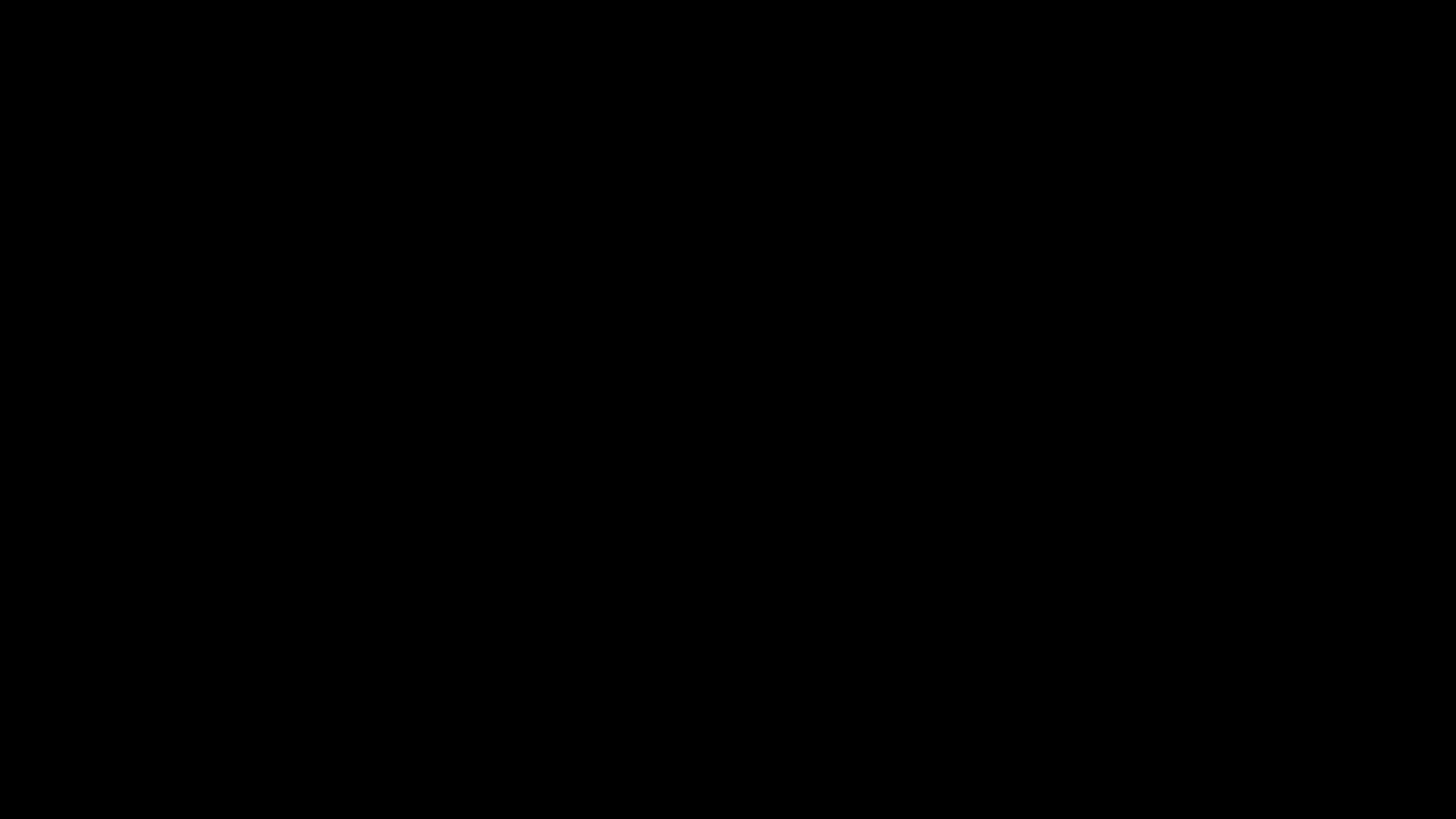 click at bounding box center [728, 410] 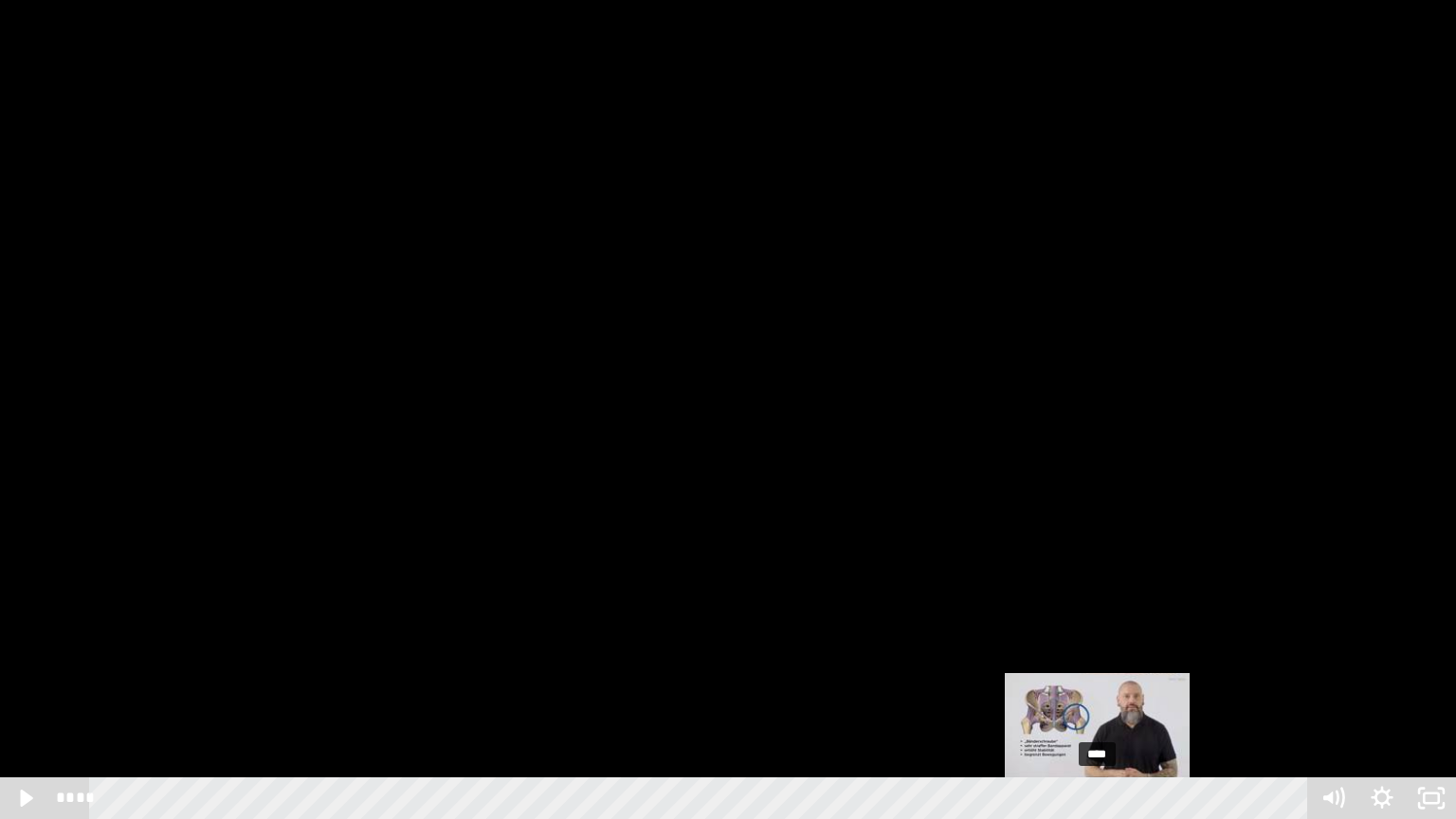click on "****" at bounding box center (701, 798) 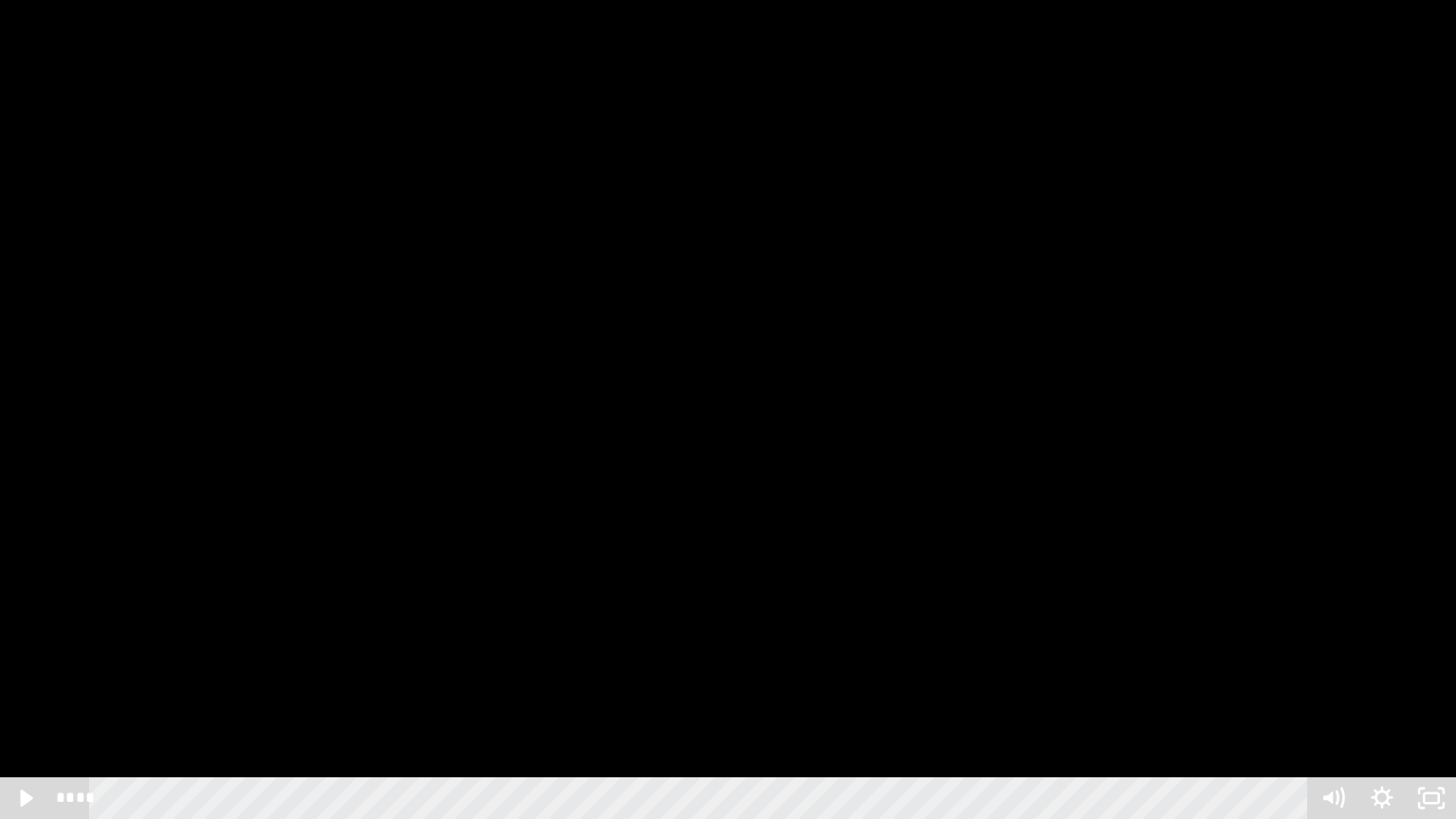 click at bounding box center [728, 410] 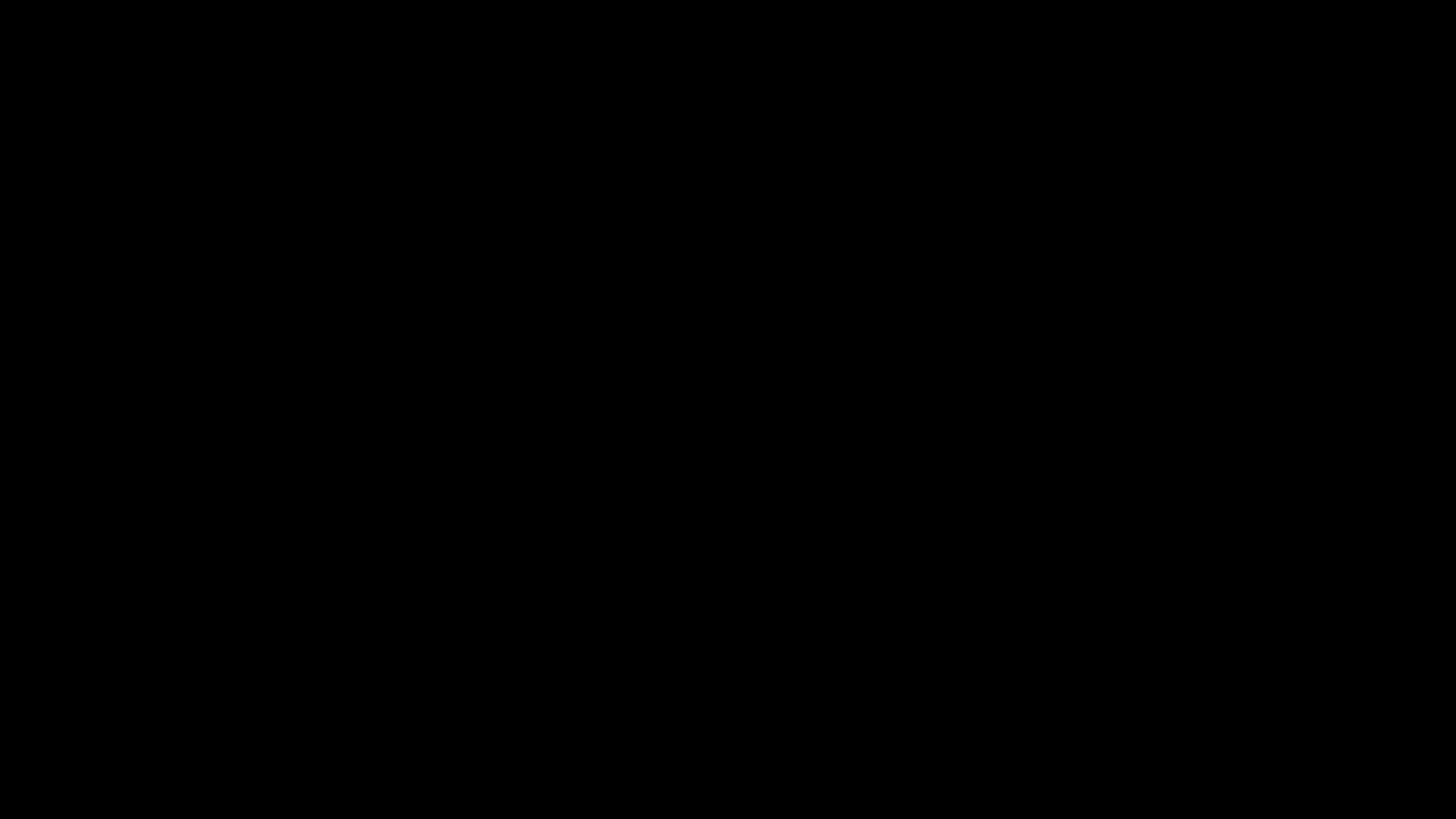 click at bounding box center (728, 410) 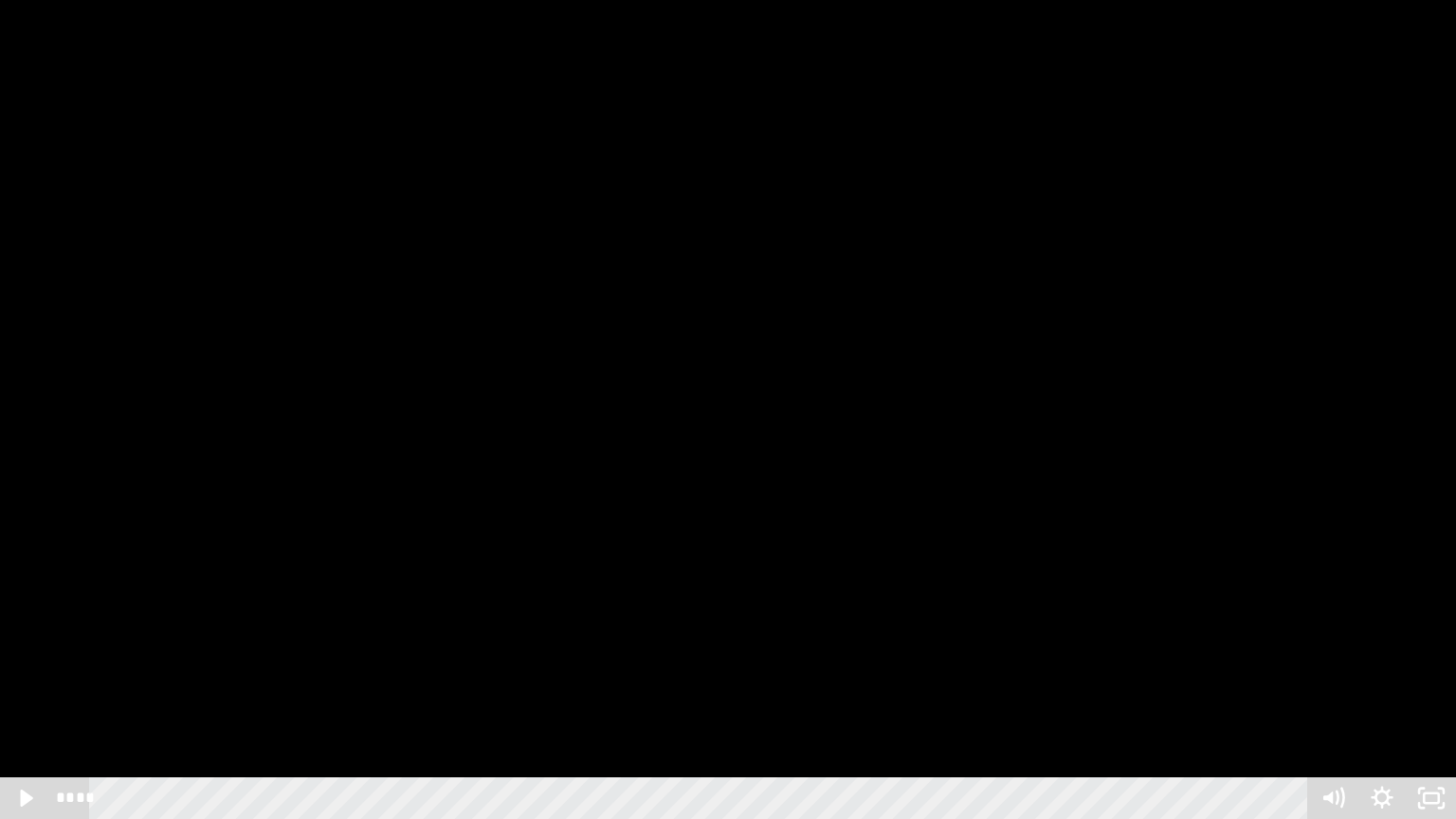 click at bounding box center (728, 410) 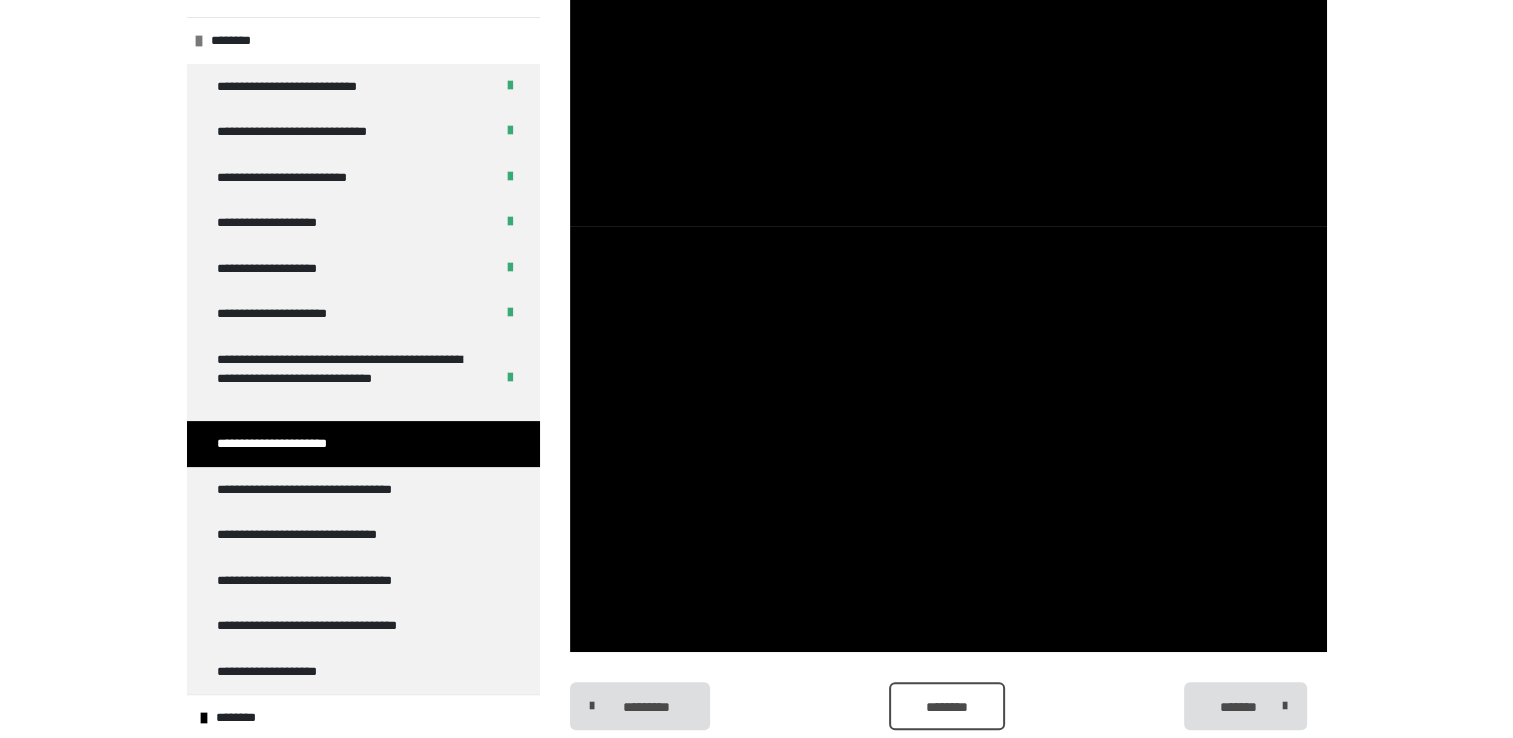 scroll, scrollTop: 585, scrollLeft: 0, axis: vertical 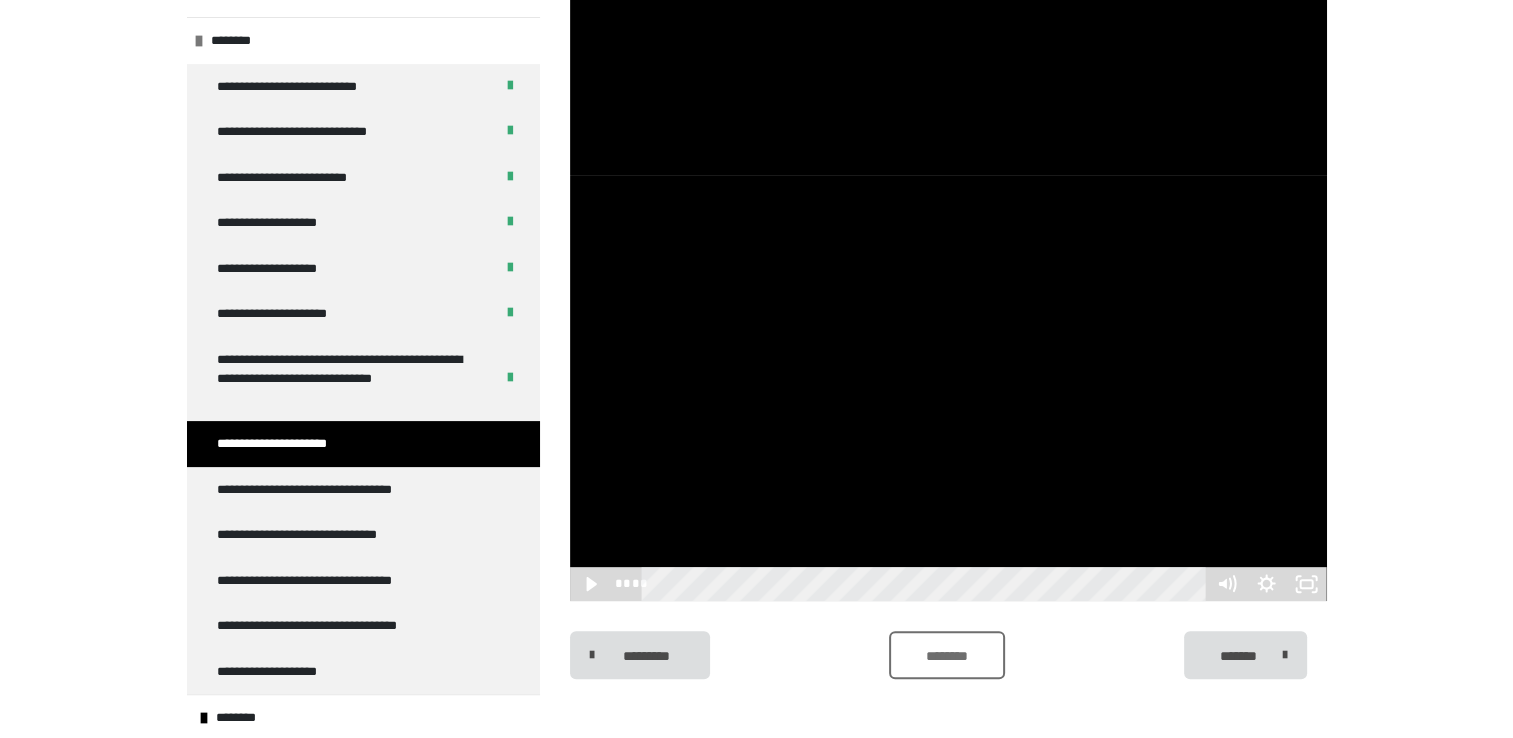 click on "********" at bounding box center (946, 655) 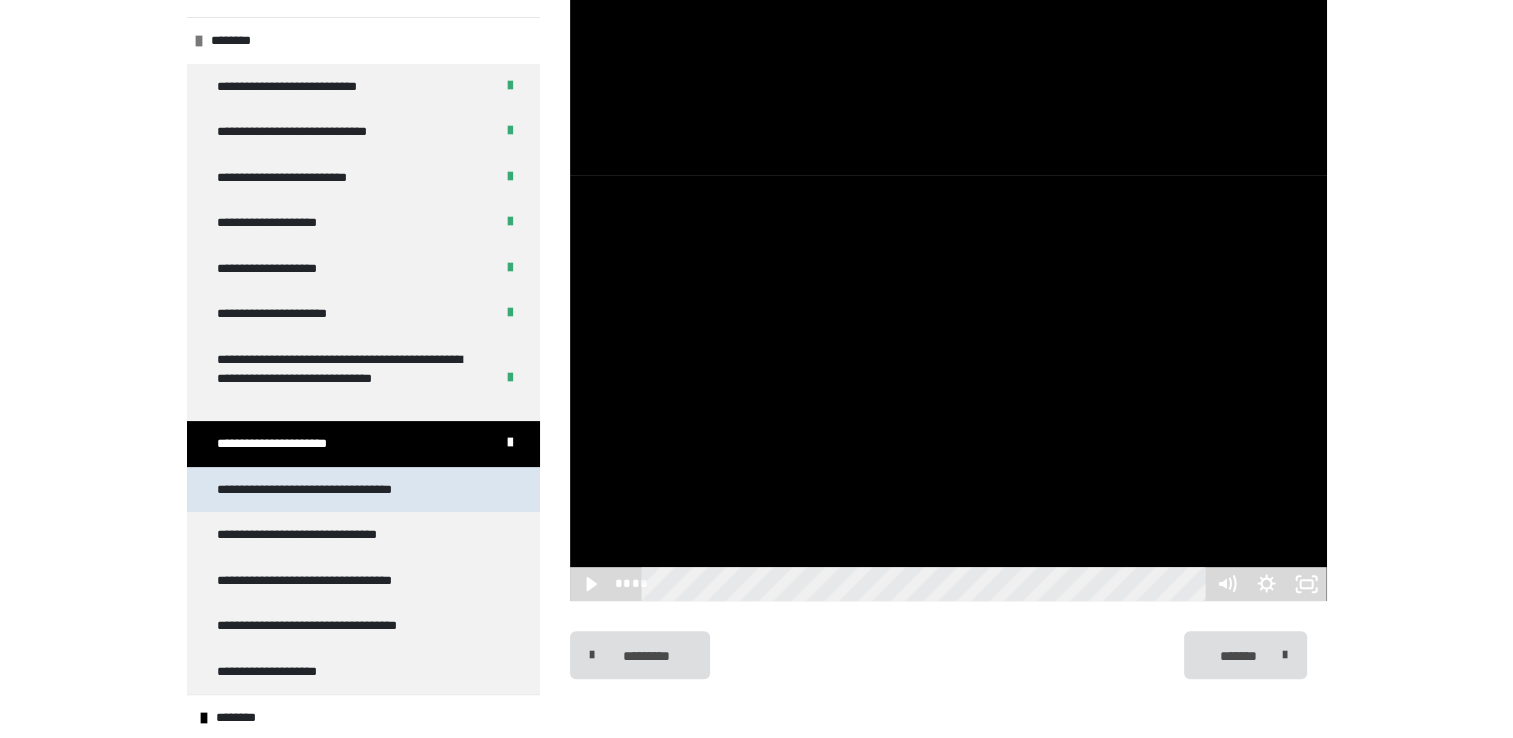 click on "**********" at bounding box center [340, 490] 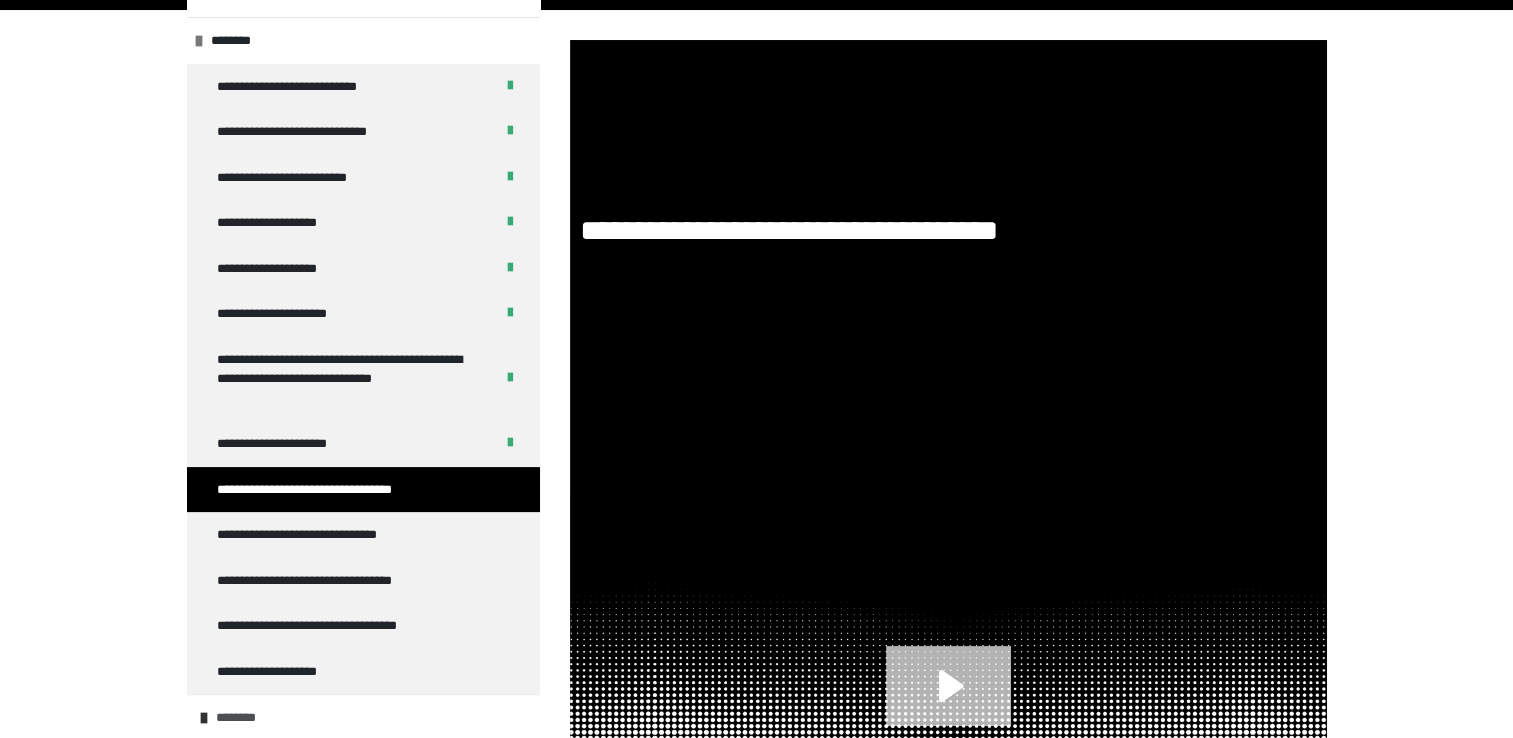 click on "********" at bounding box center (363, 717) 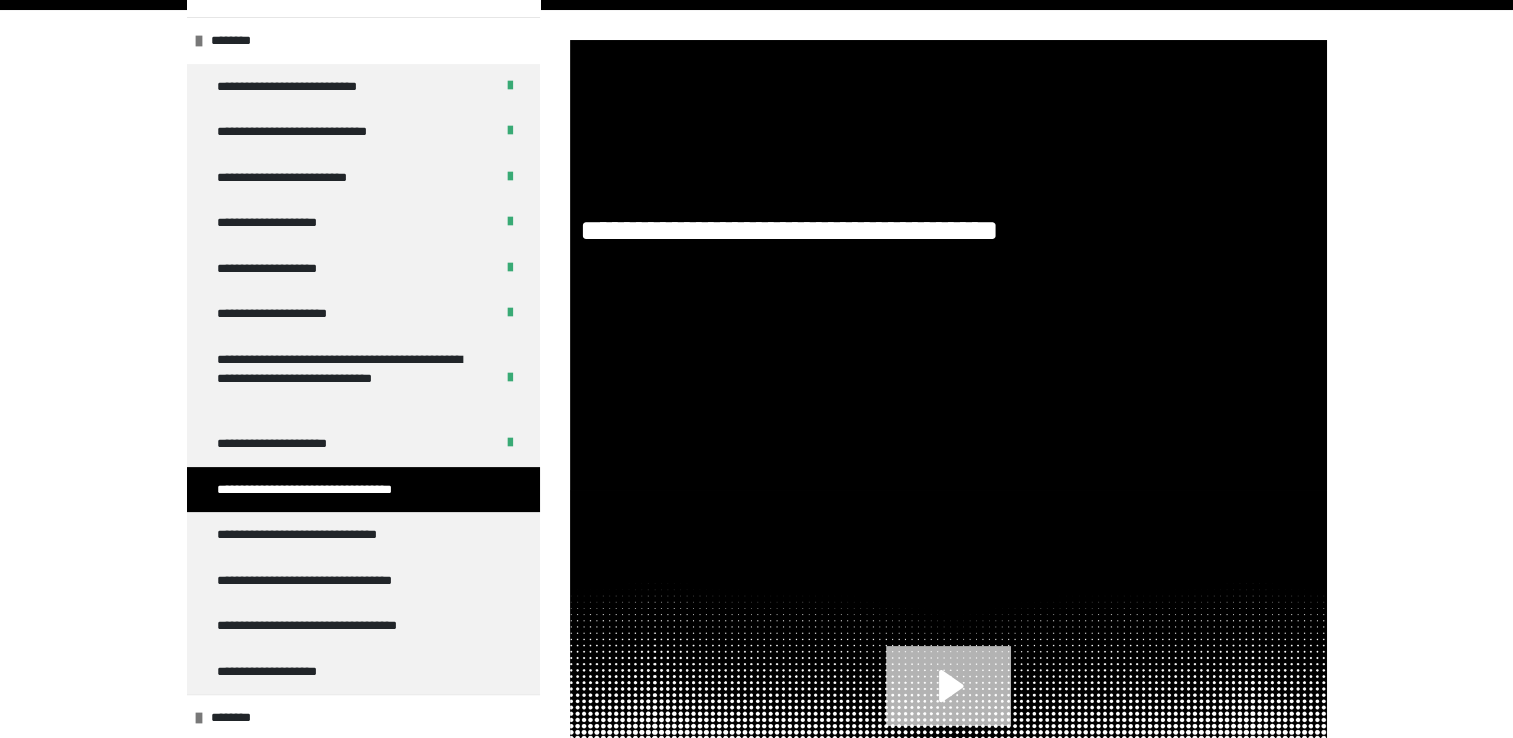 scroll, scrollTop: 336, scrollLeft: 0, axis: vertical 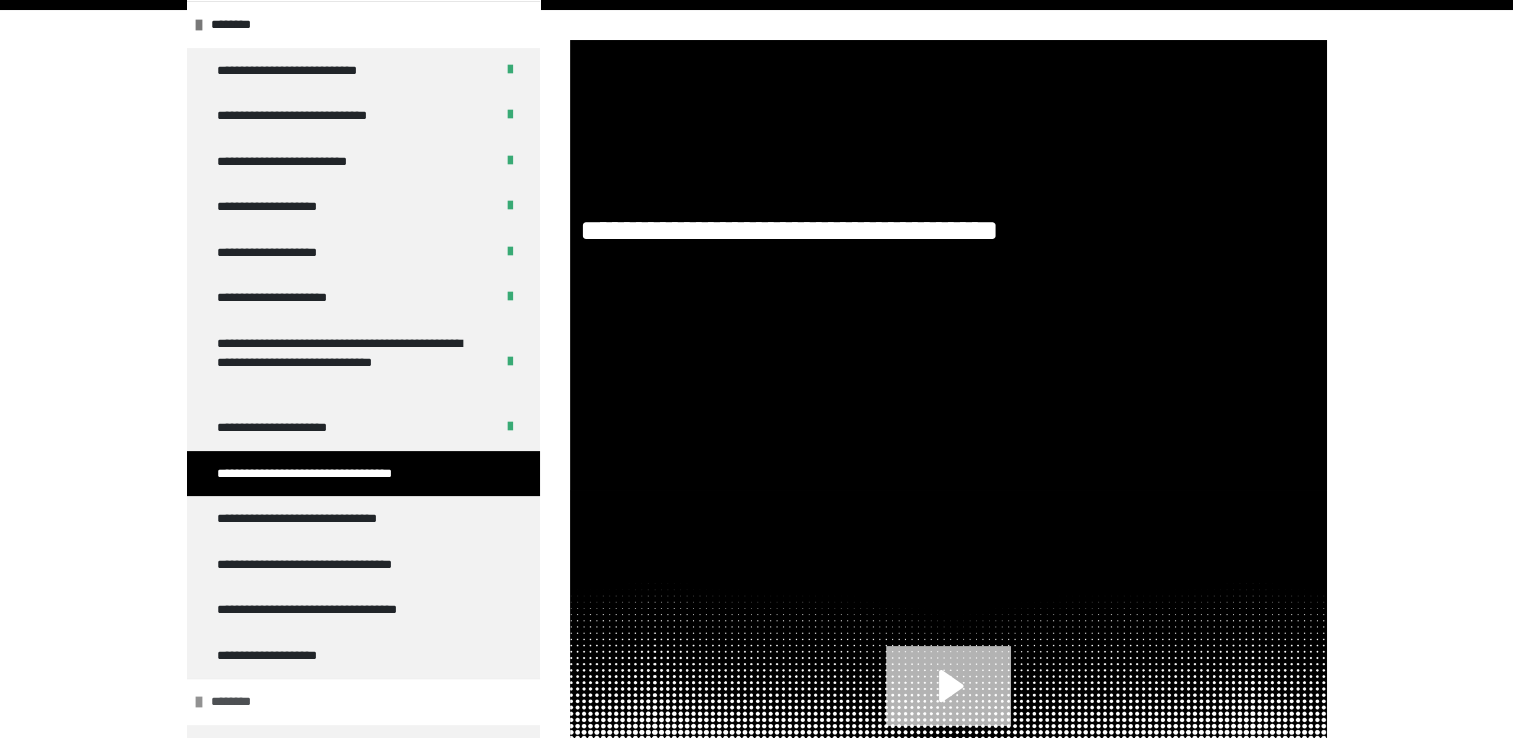 drag, startPoint x: 520, startPoint y: 730, endPoint x: 446, endPoint y: 691, distance: 83.64807 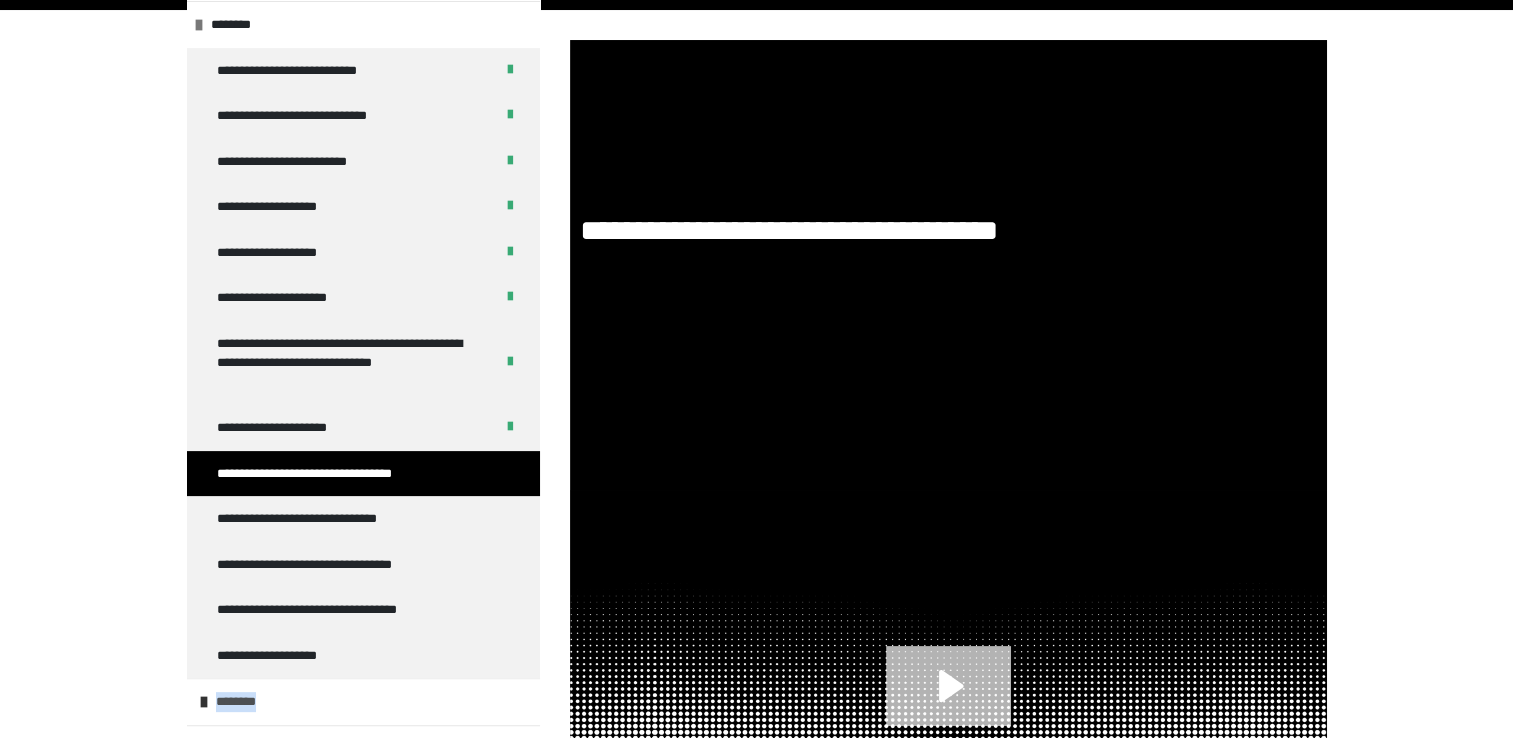 click on "********" at bounding box center (363, 701) 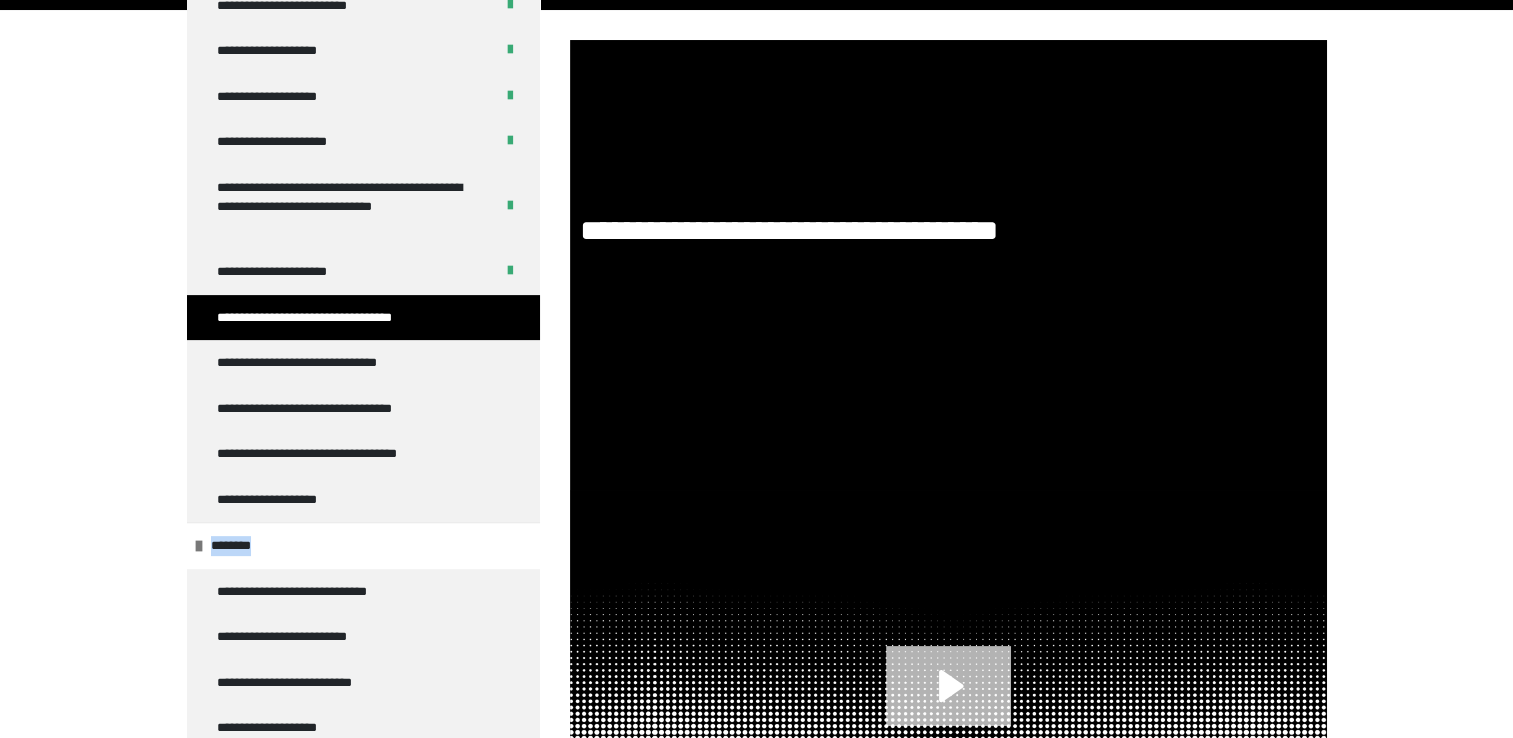 scroll, scrollTop: 496, scrollLeft: 0, axis: vertical 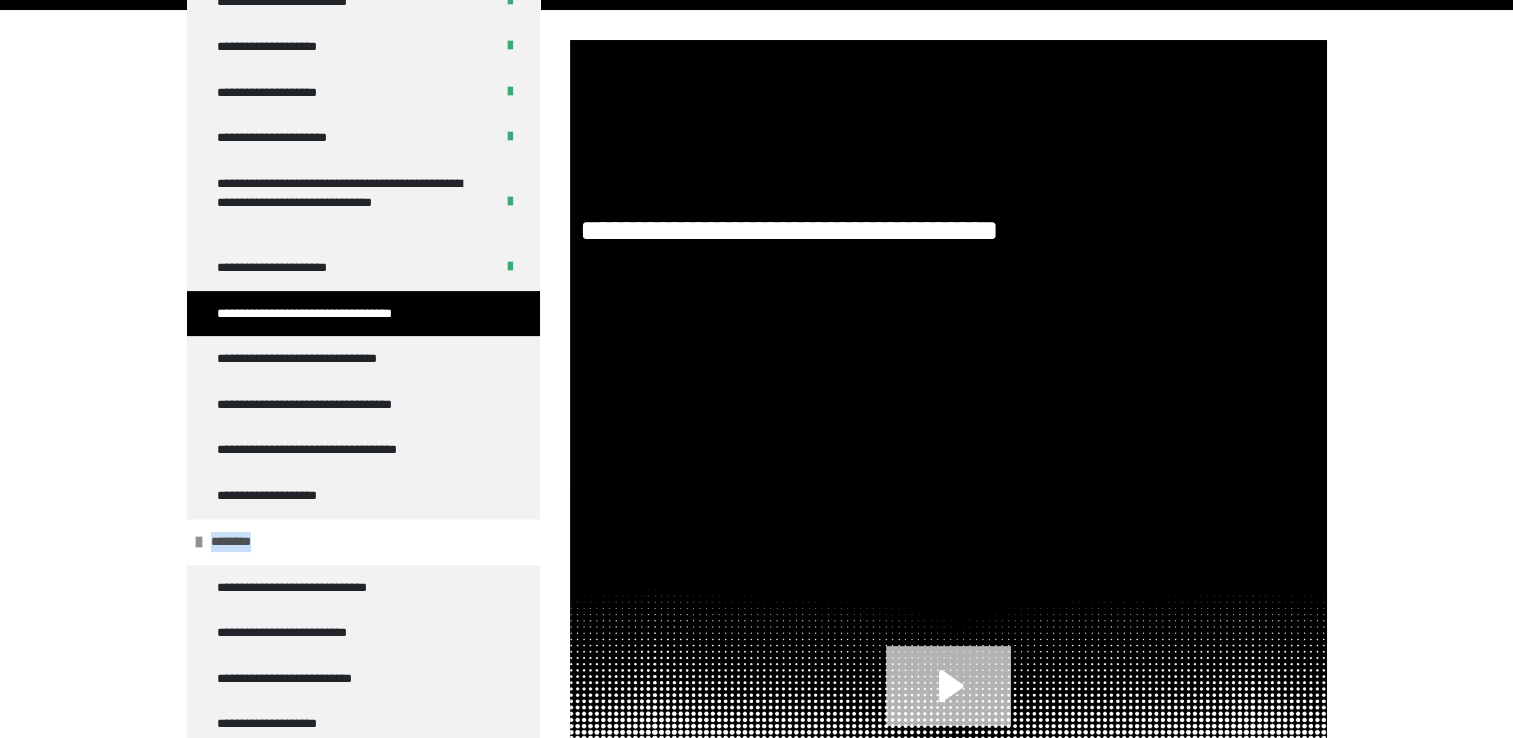 click on "********" at bounding box center (363, 541) 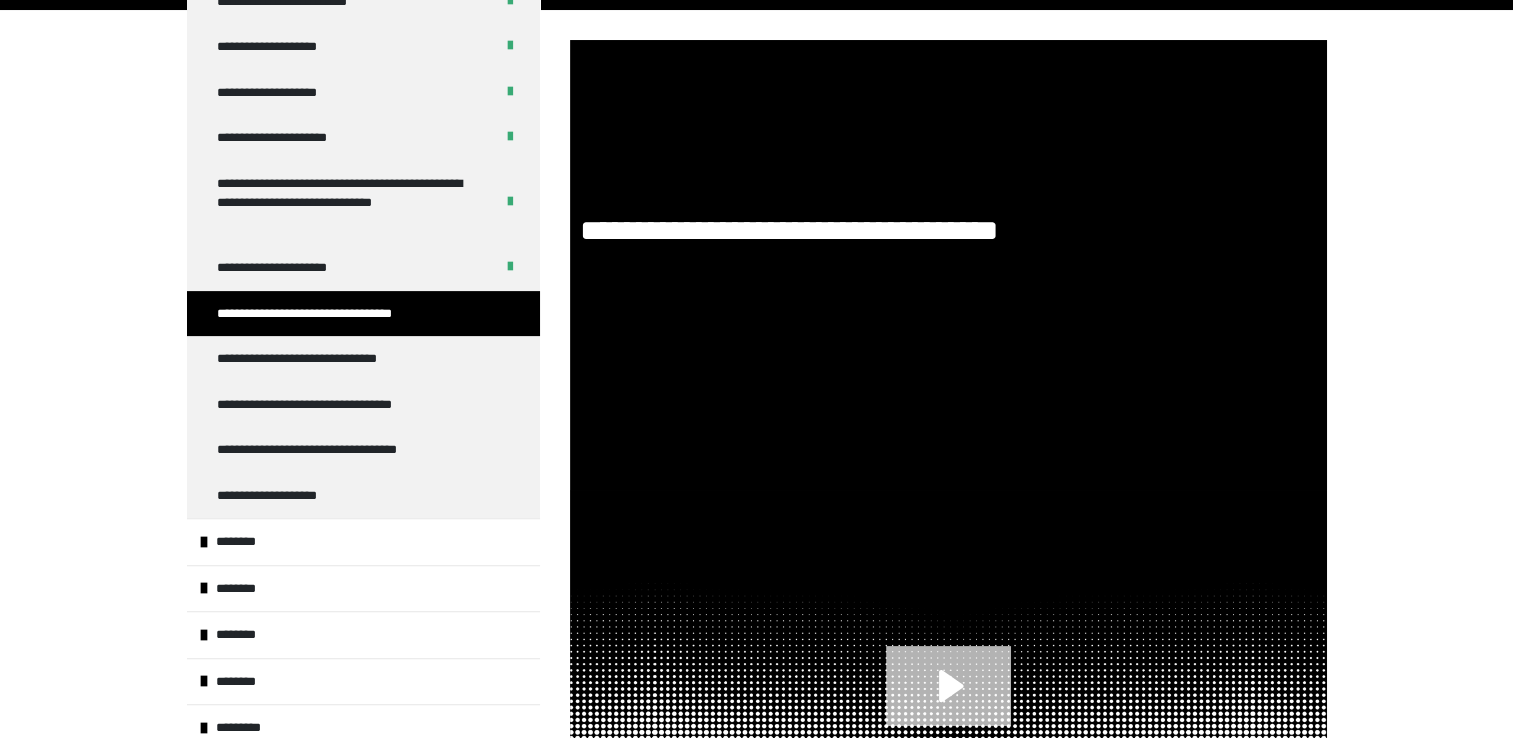 click on "**********" at bounding box center [756, 392] 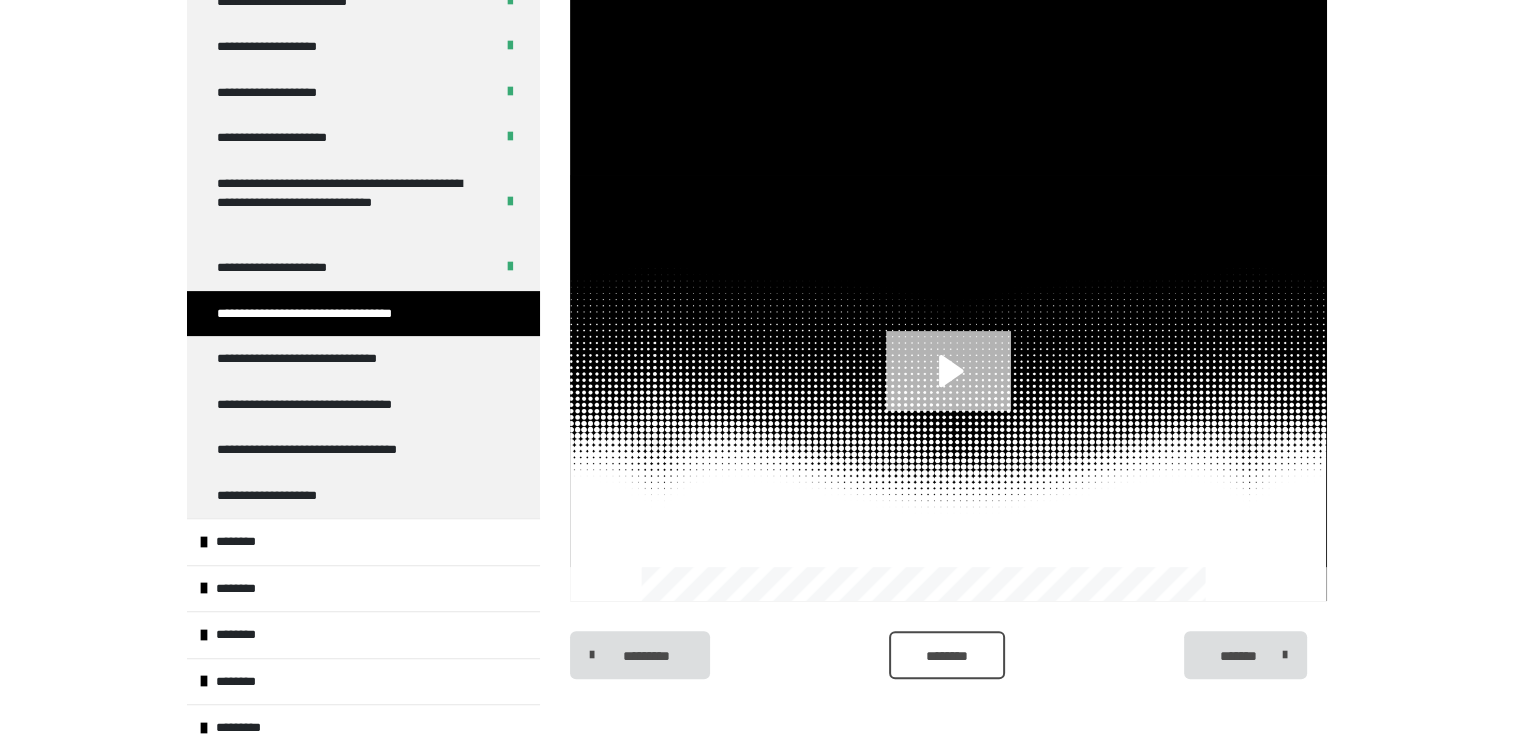 click 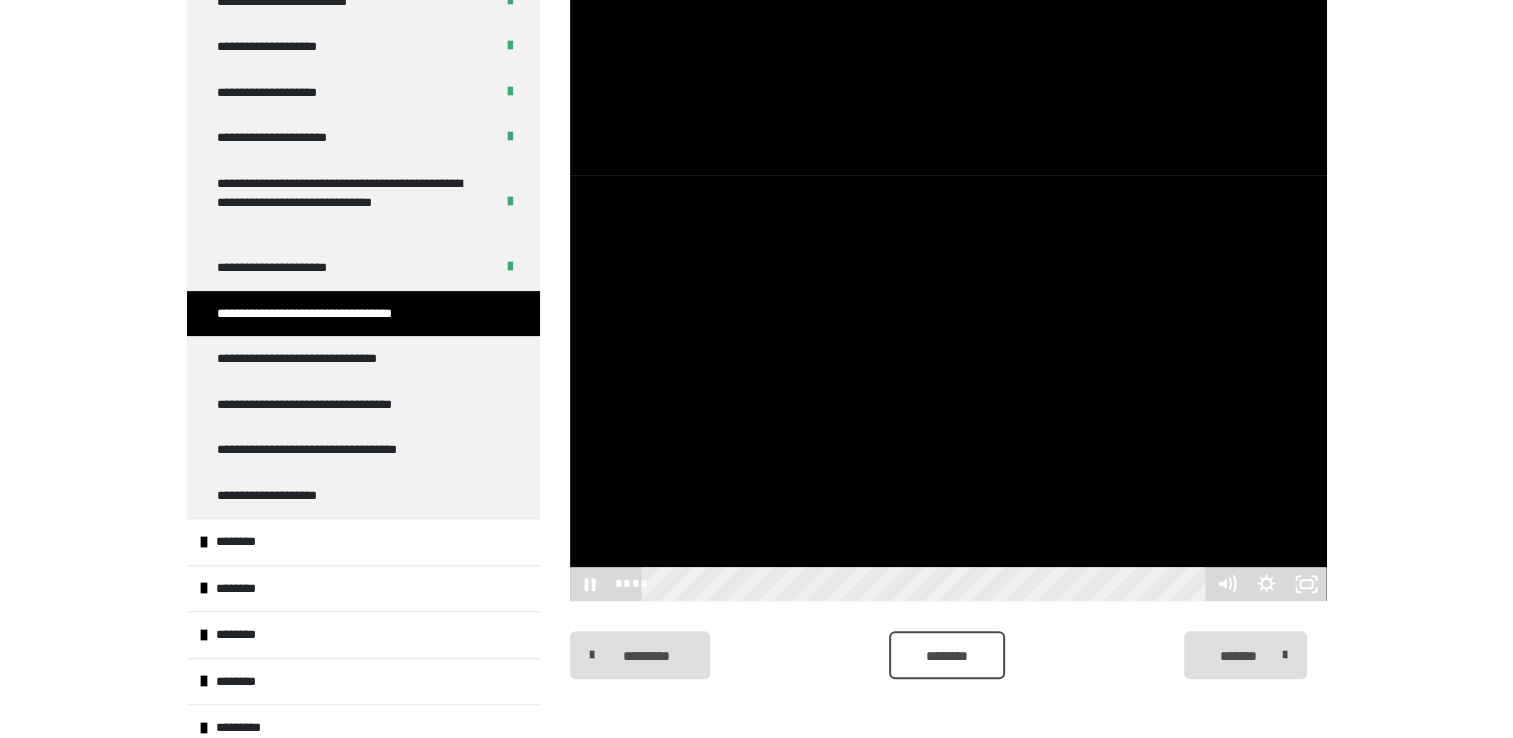 click at bounding box center (948, 388) 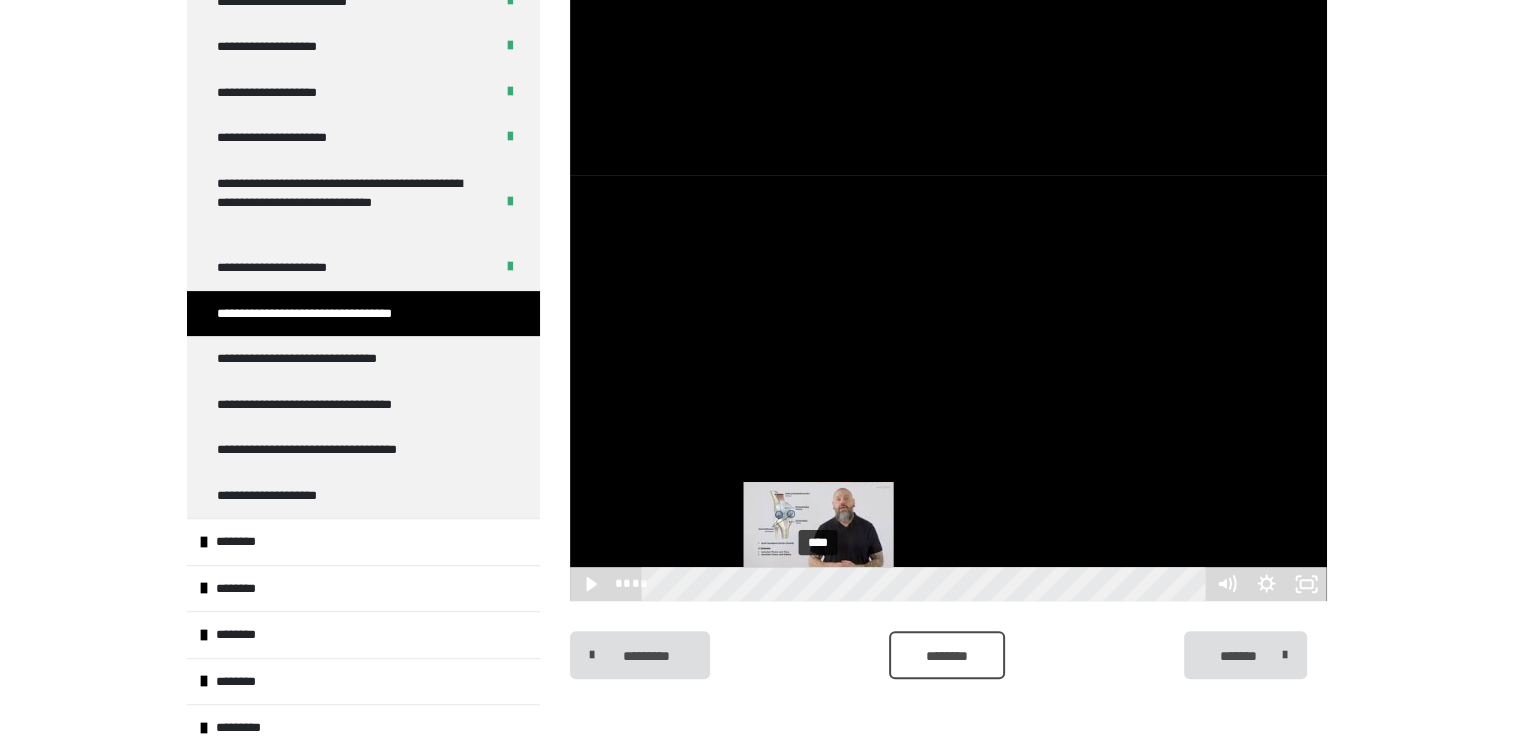 click on "****" at bounding box center [926, 584] 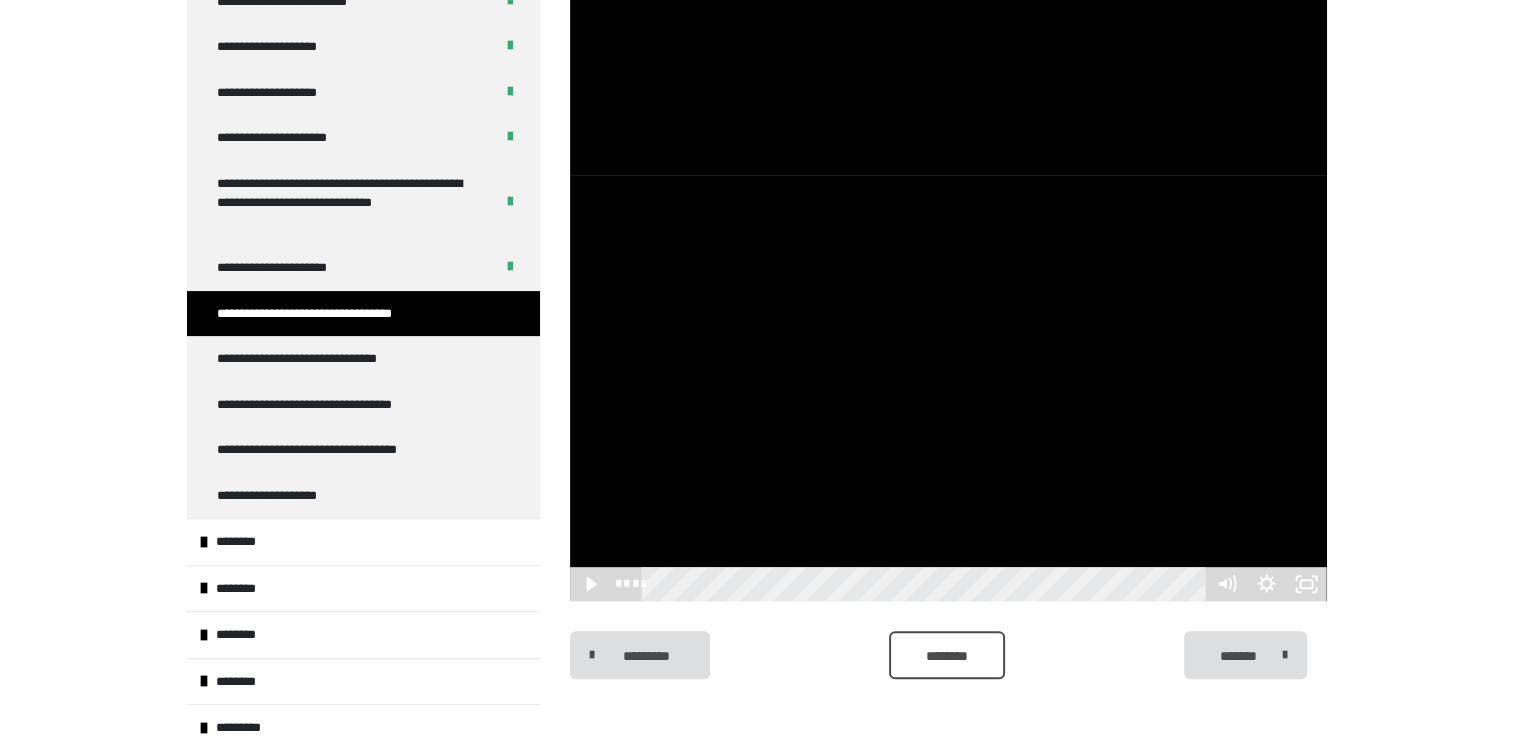click on "**********" at bounding box center (756, 77) 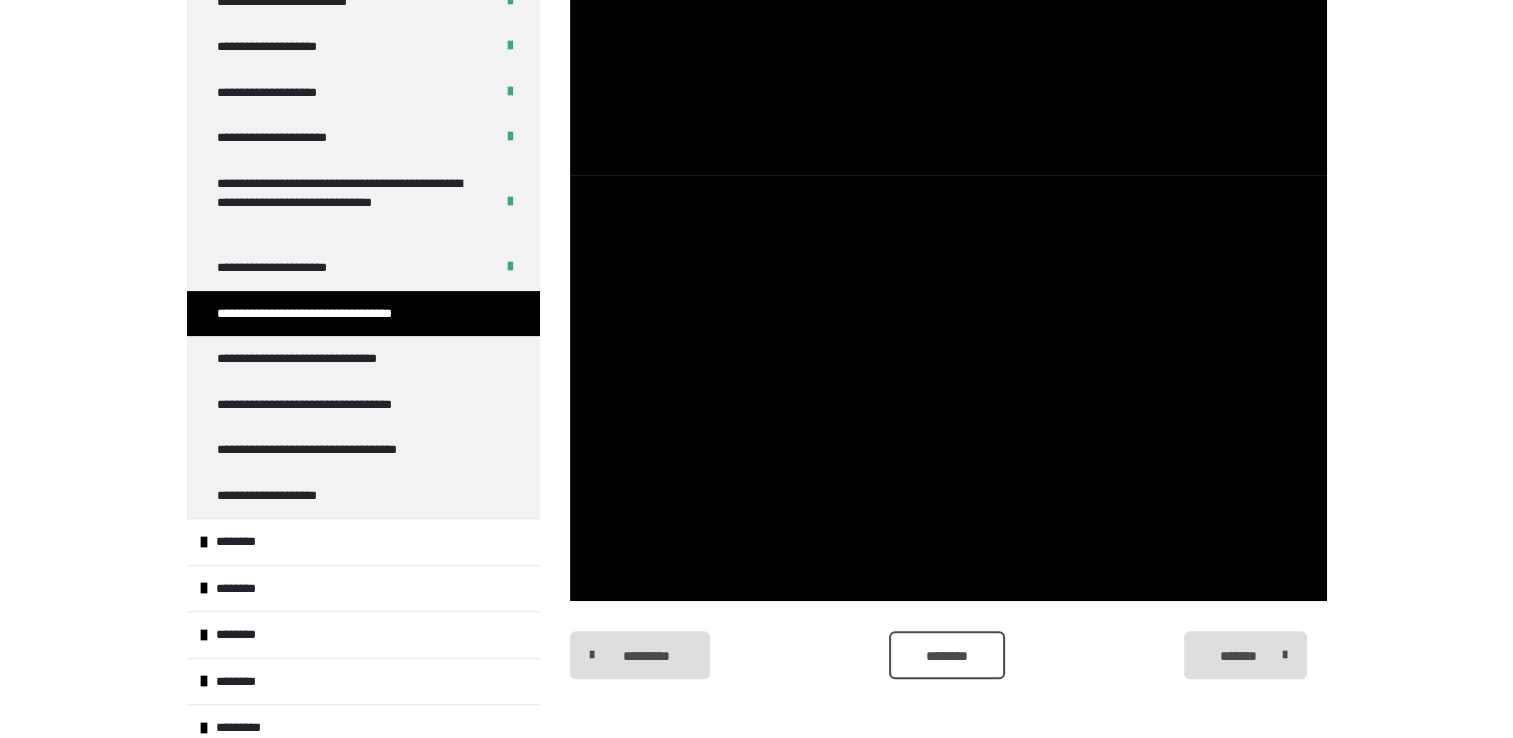 click on "**********" at bounding box center [756, 77] 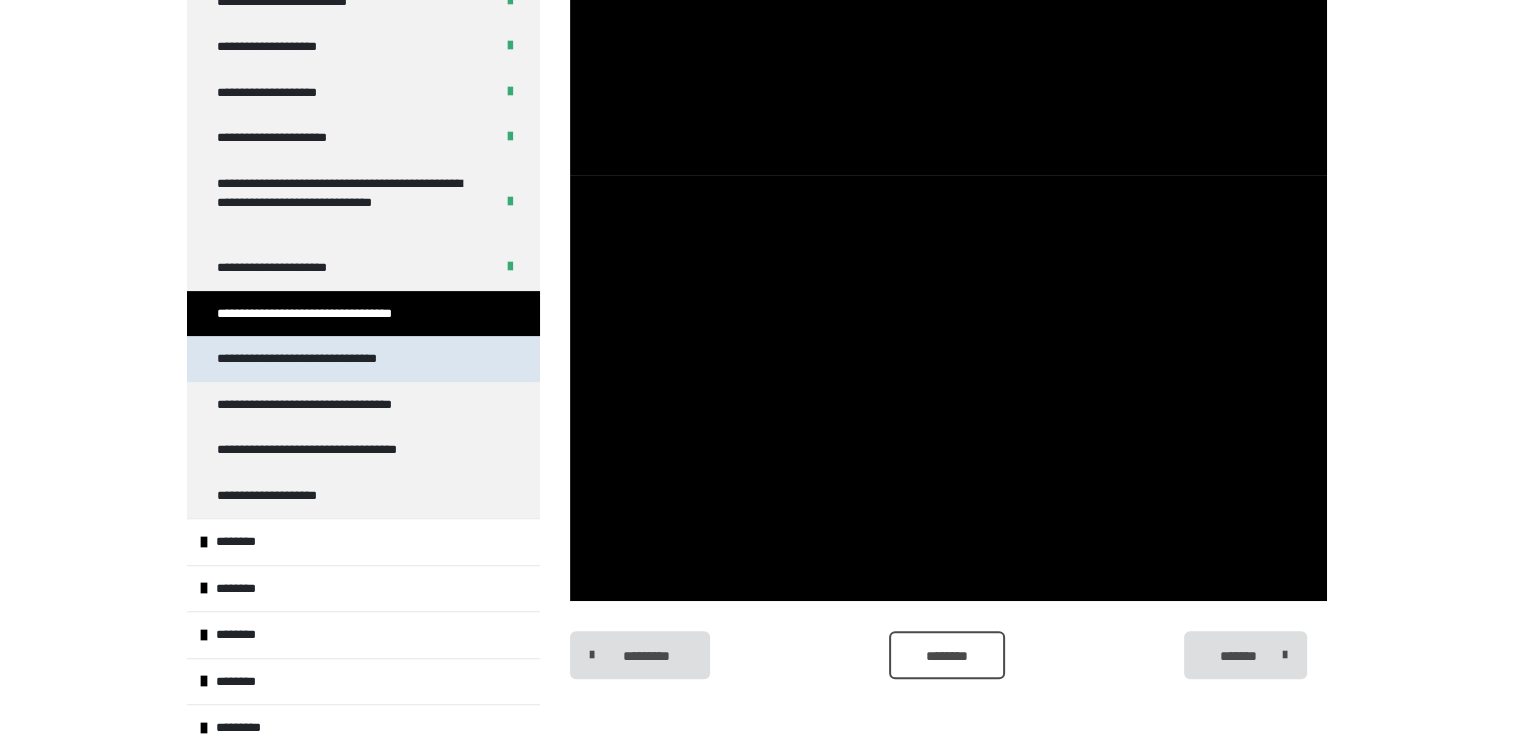 click on "**********" at bounding box center [331, 359] 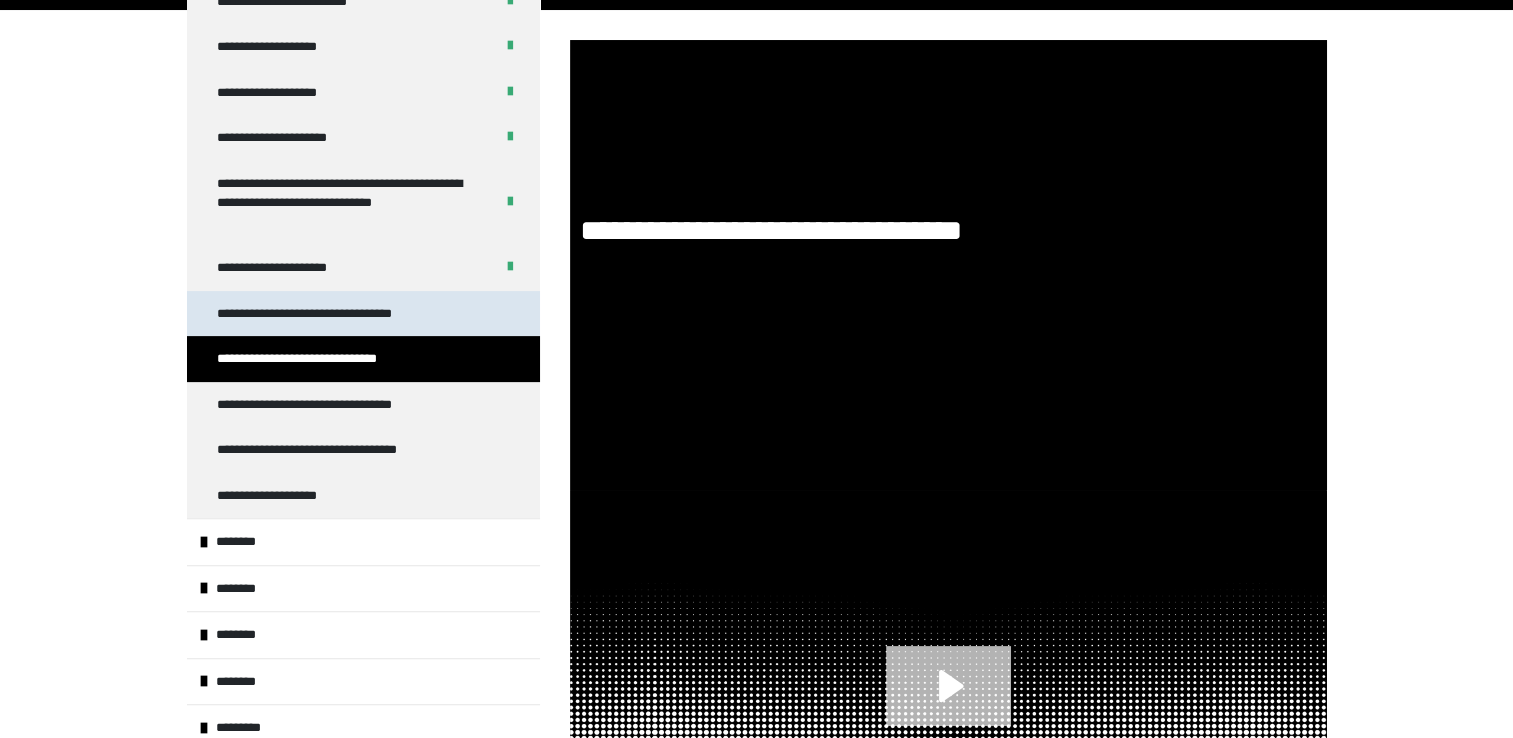 click on "**********" at bounding box center (340, 314) 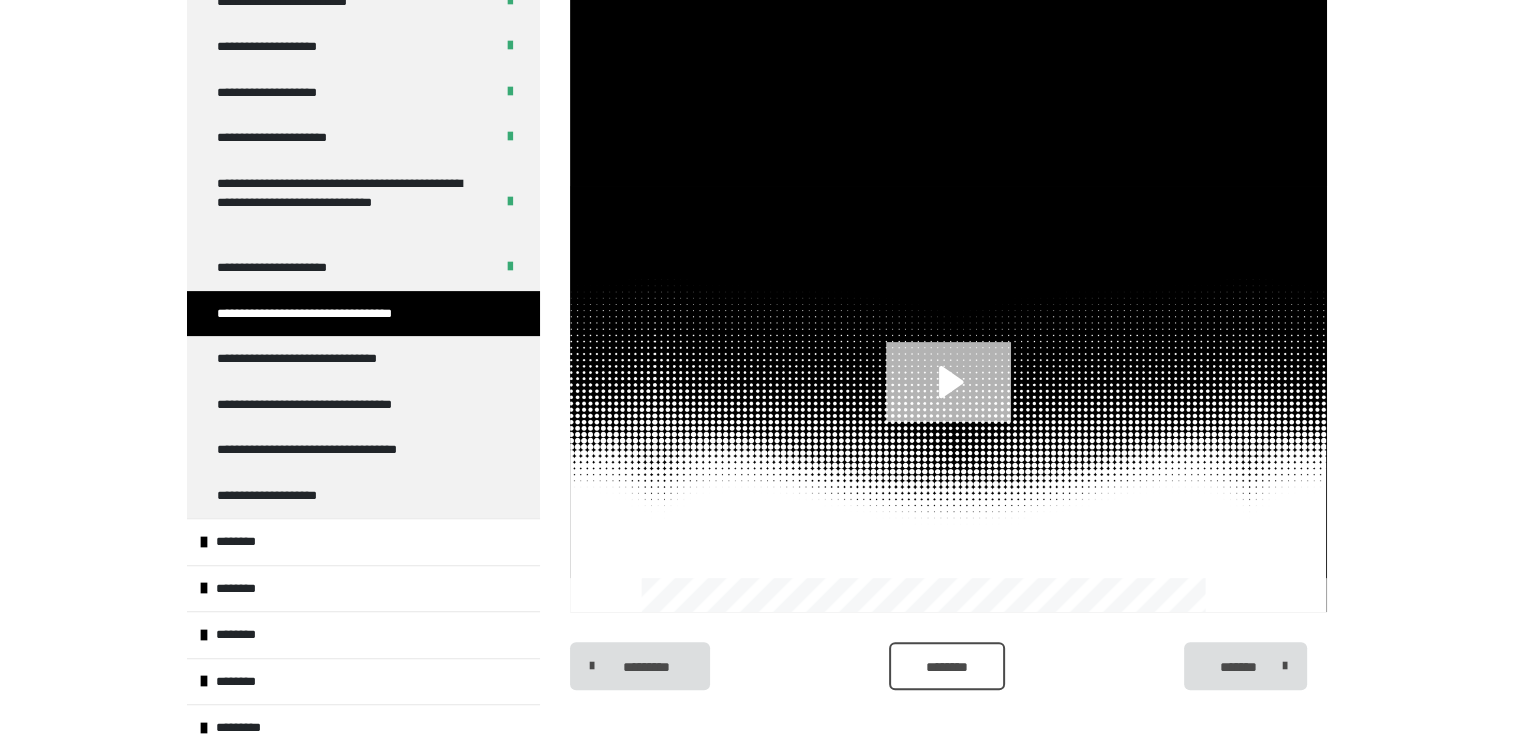 scroll, scrollTop: 585, scrollLeft: 0, axis: vertical 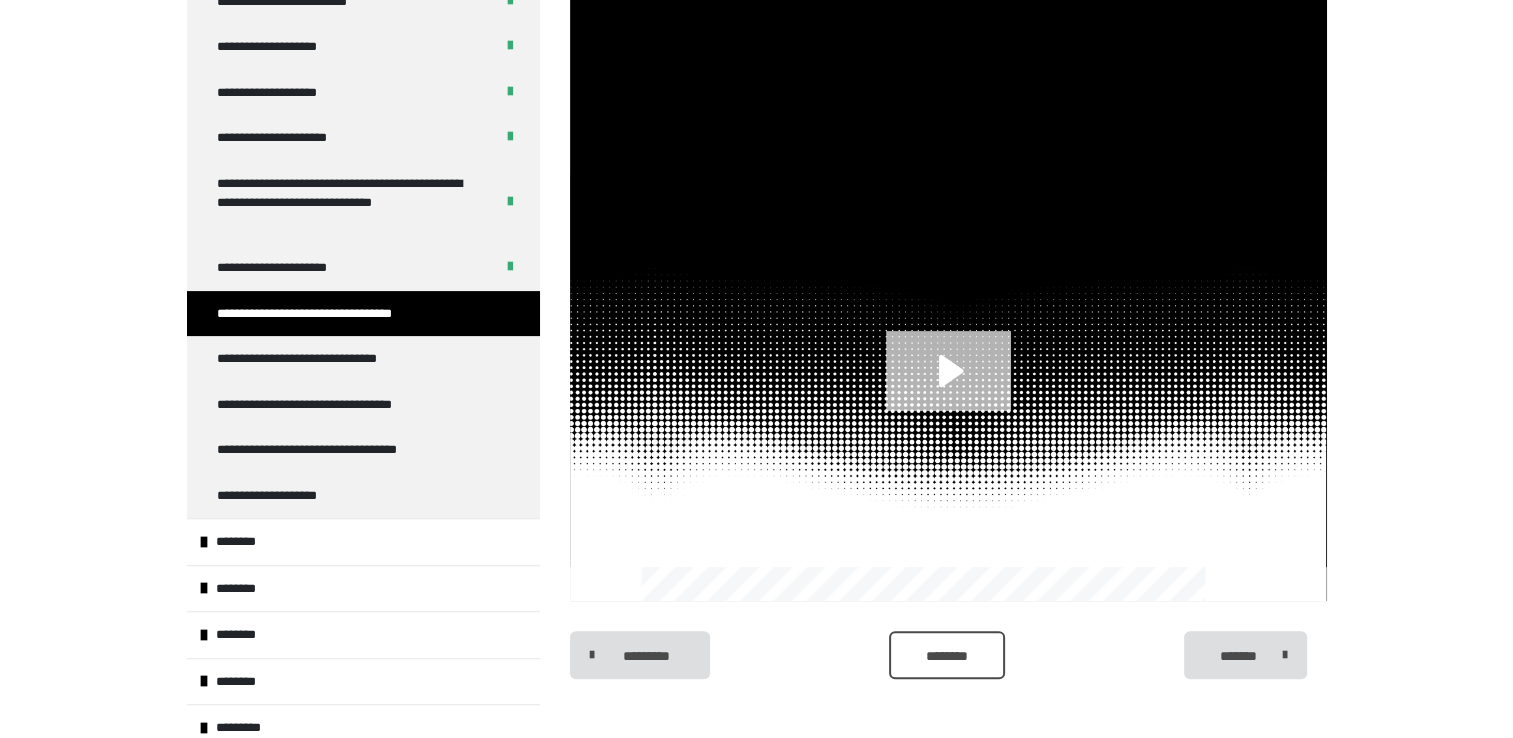 click on "**********" at bounding box center [756, 77] 